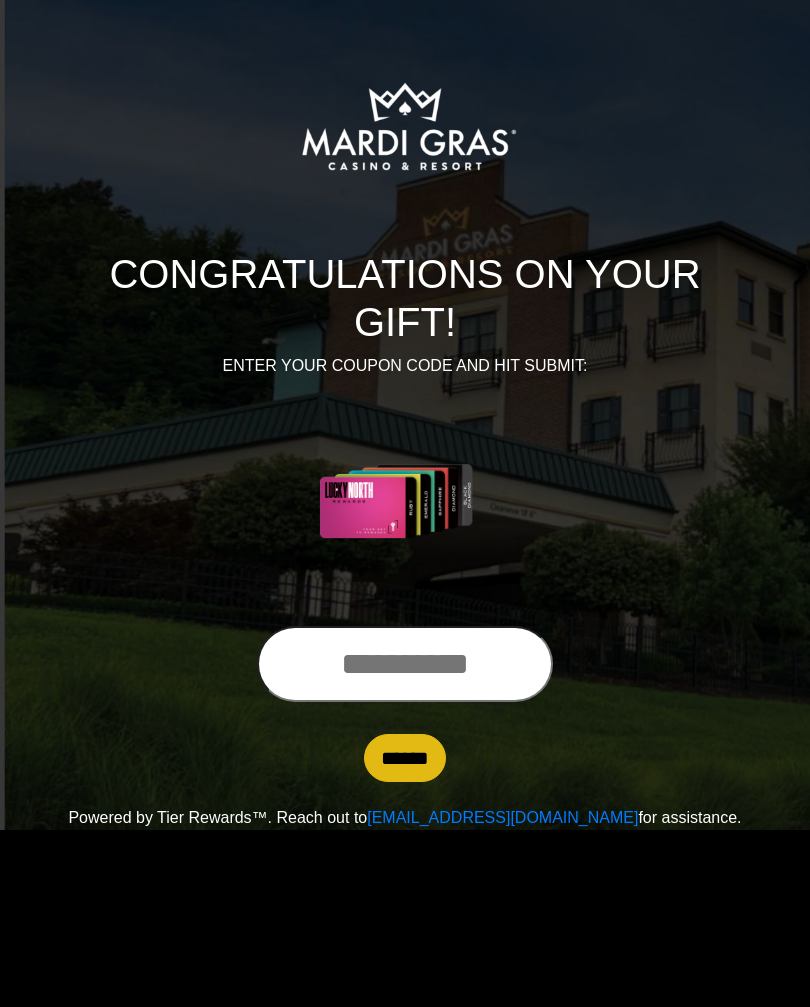 scroll, scrollTop: 0, scrollLeft: 0, axis: both 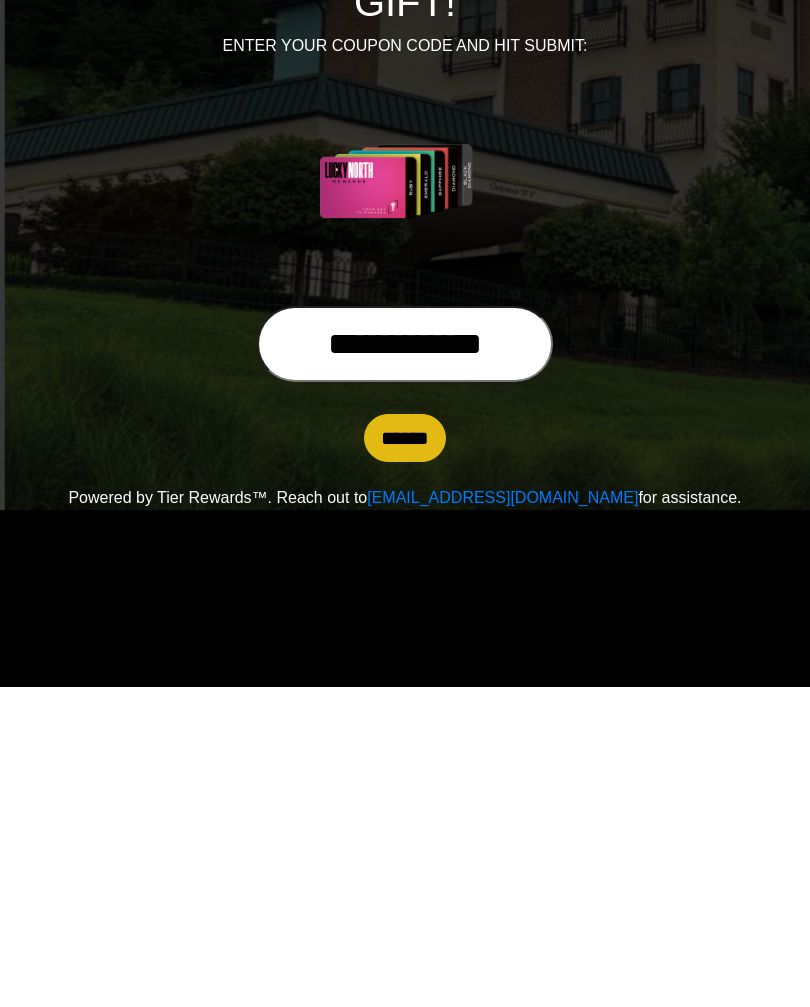 type on "**********" 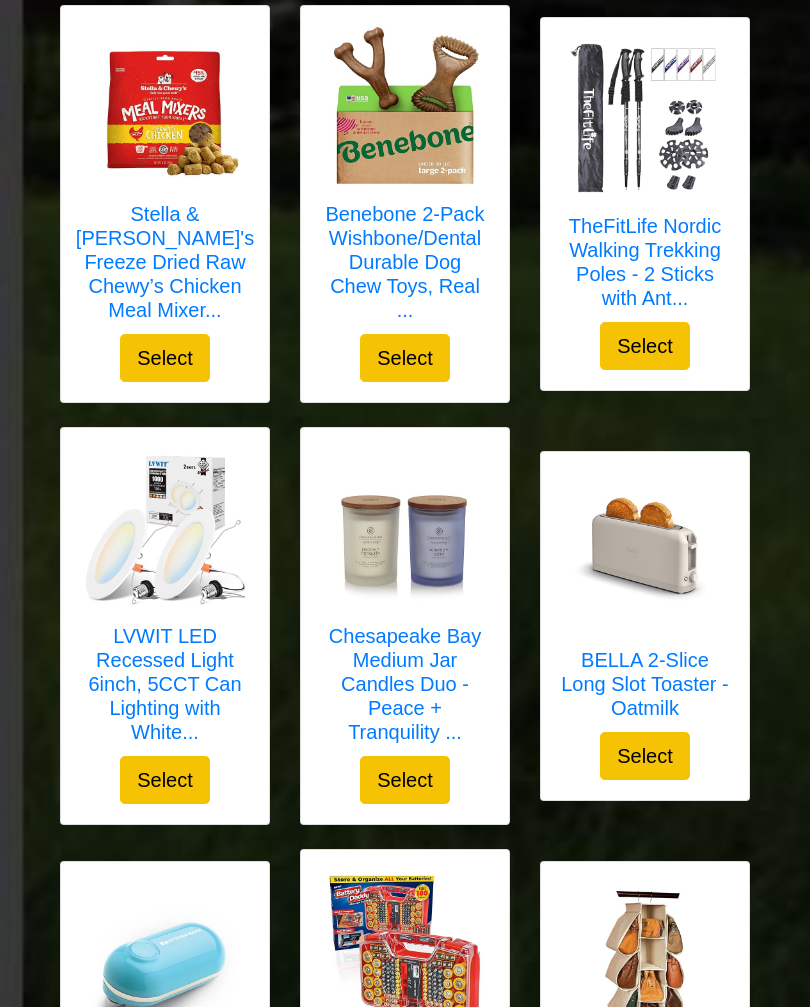 scroll, scrollTop: 3079, scrollLeft: 0, axis: vertical 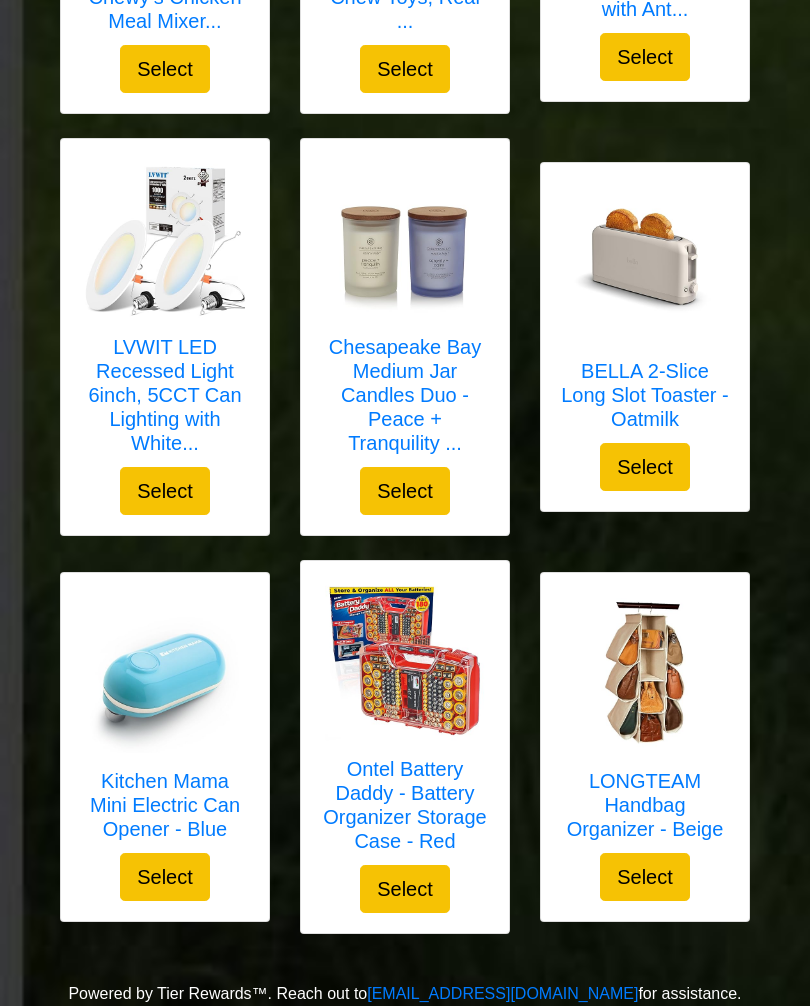 click on "Select" at bounding box center (645, 468) 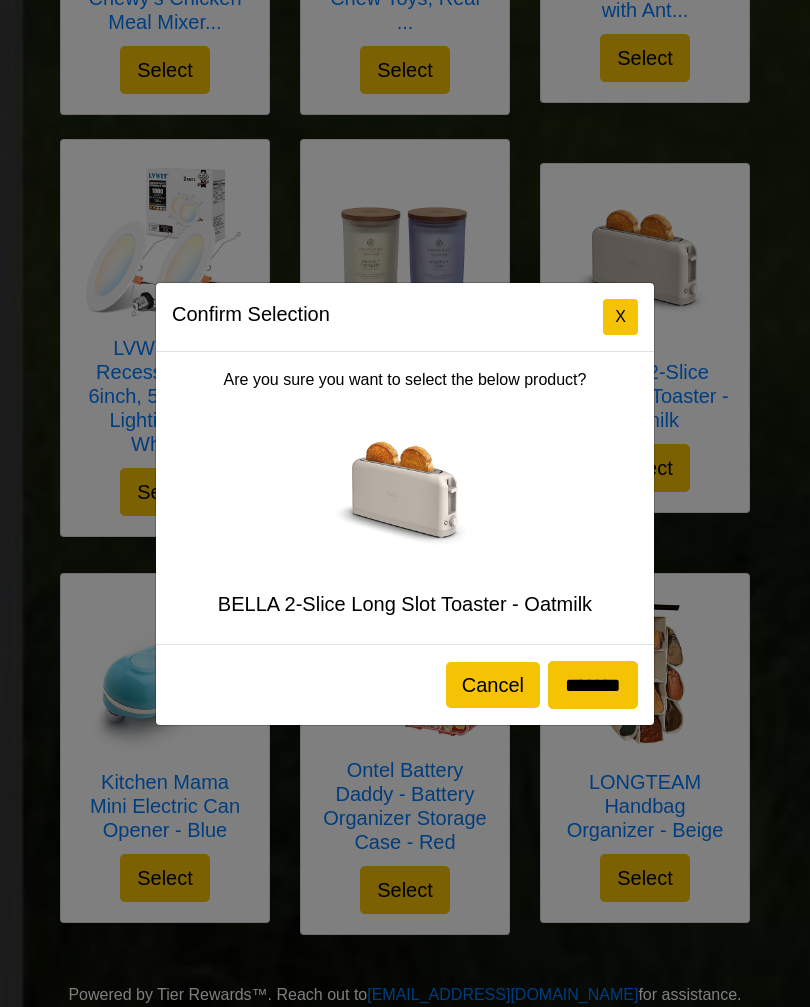 click on "*******" at bounding box center (593, 685) 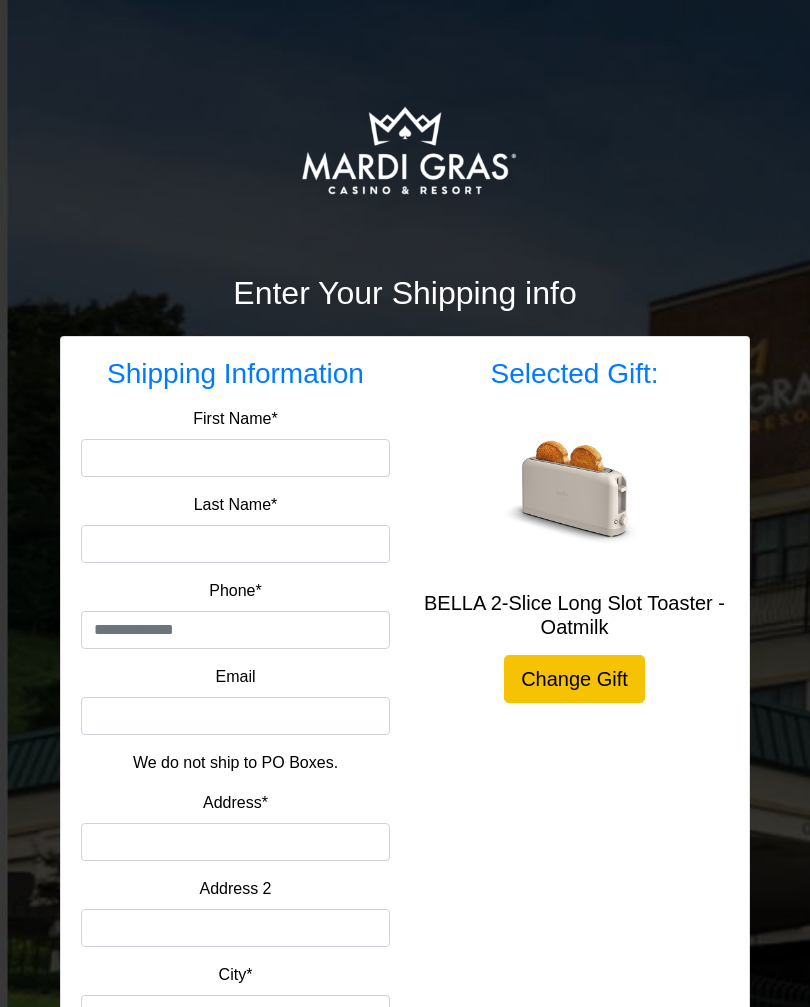 scroll, scrollTop: 0, scrollLeft: 0, axis: both 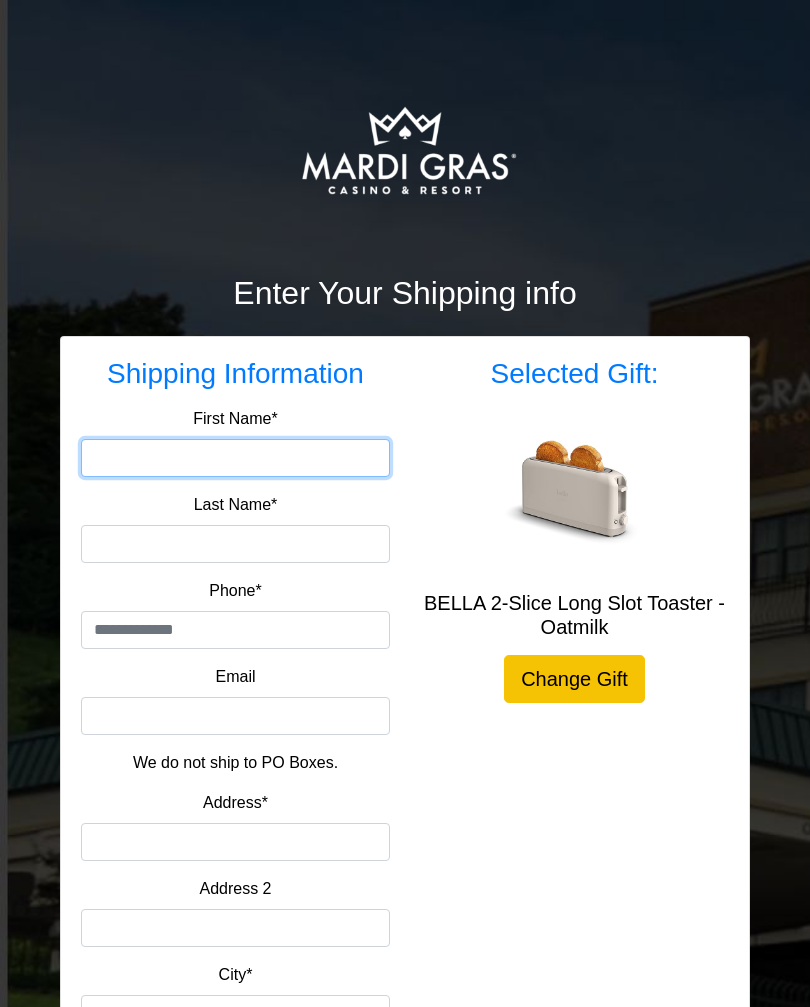 click on "First Name*" at bounding box center [235, 458] 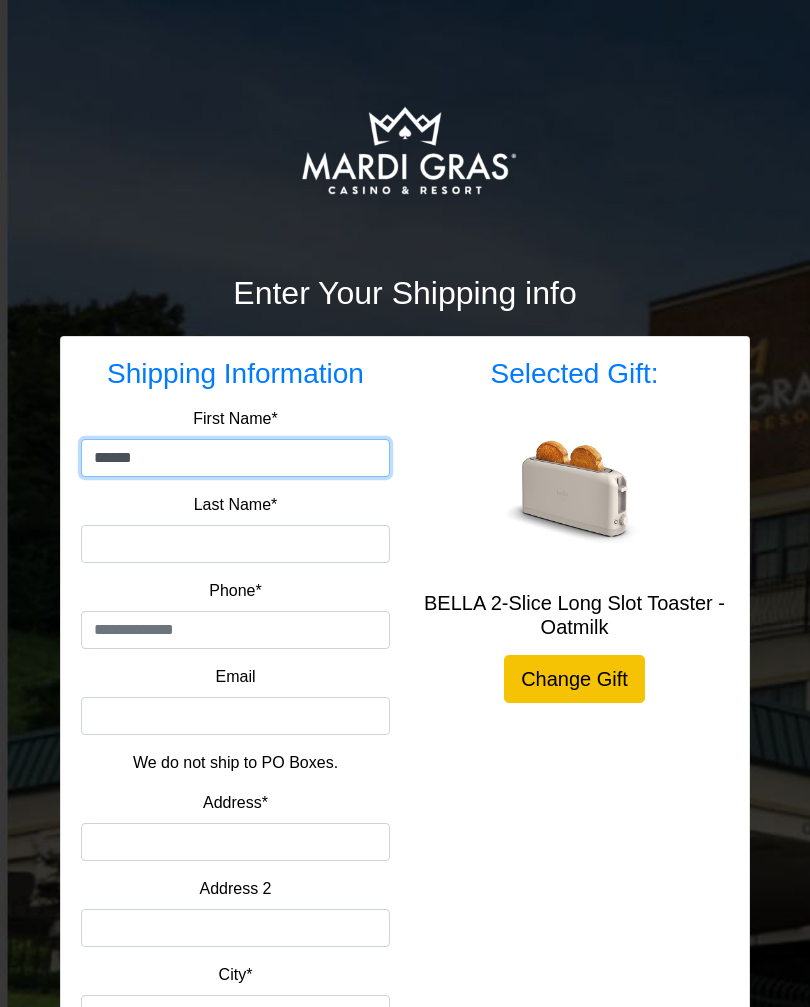 type on "******" 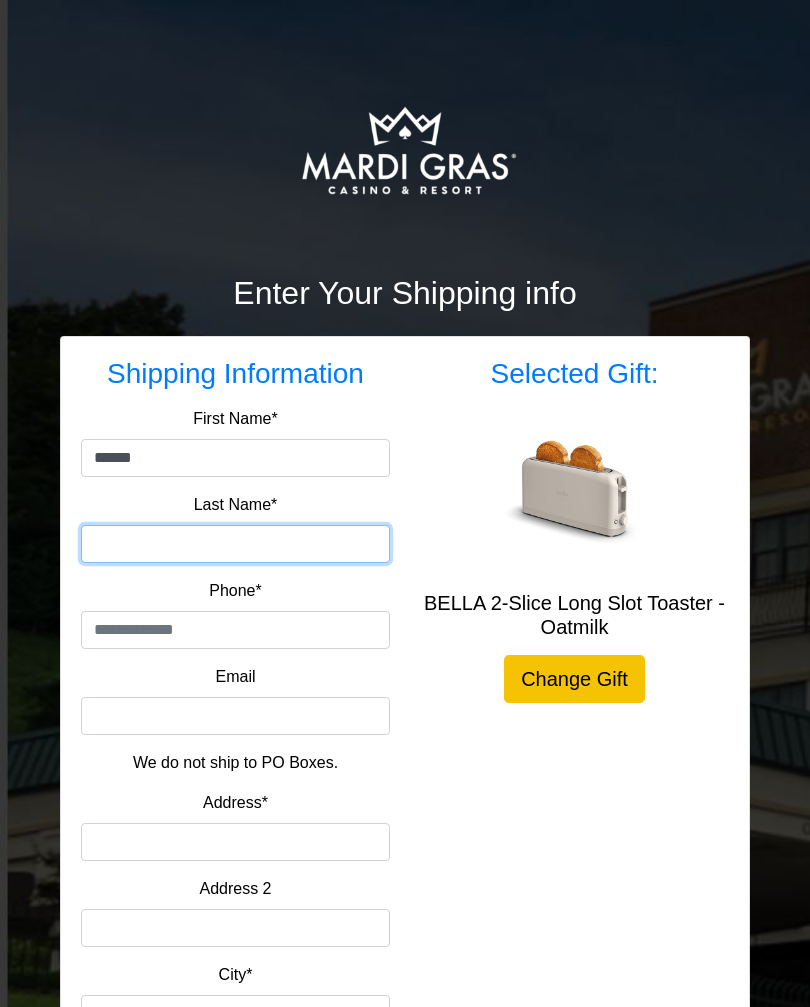 click on "Last Name*" at bounding box center (235, 544) 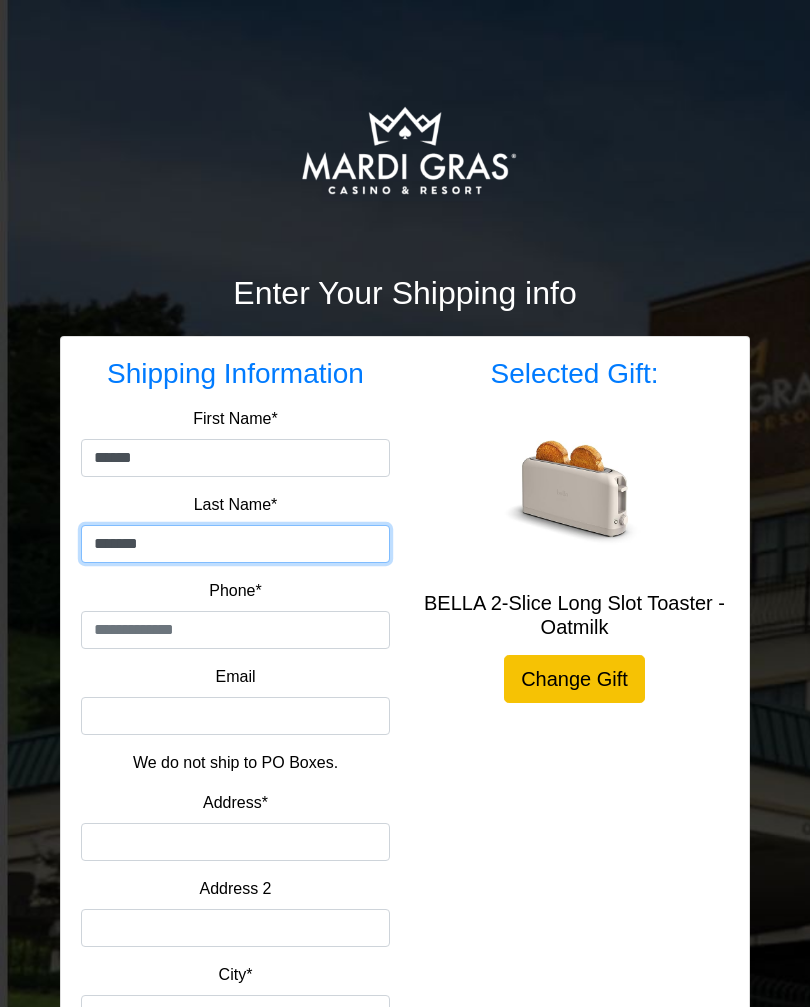 type on "*******" 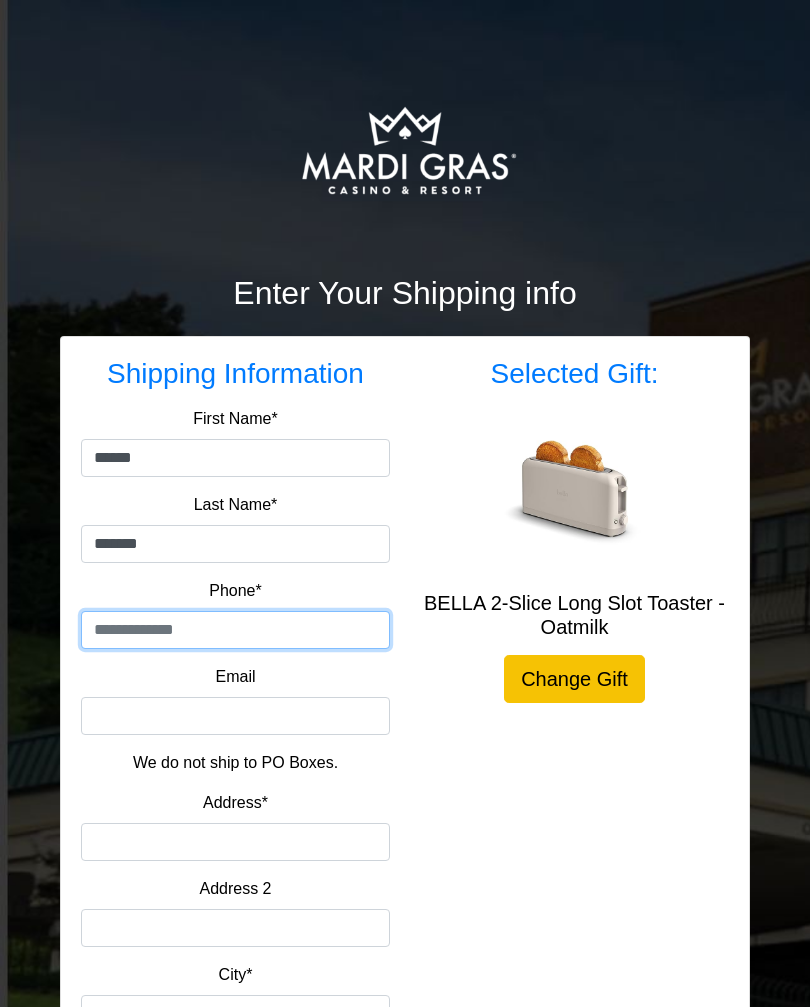 click at bounding box center [235, 630] 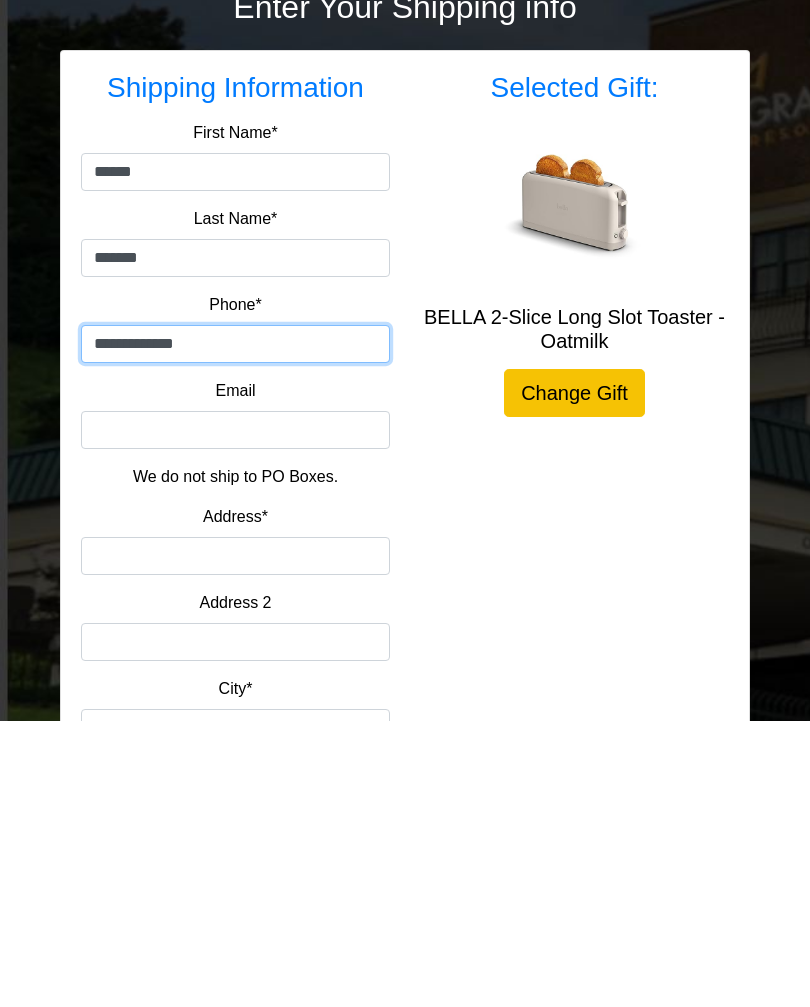 type on "**********" 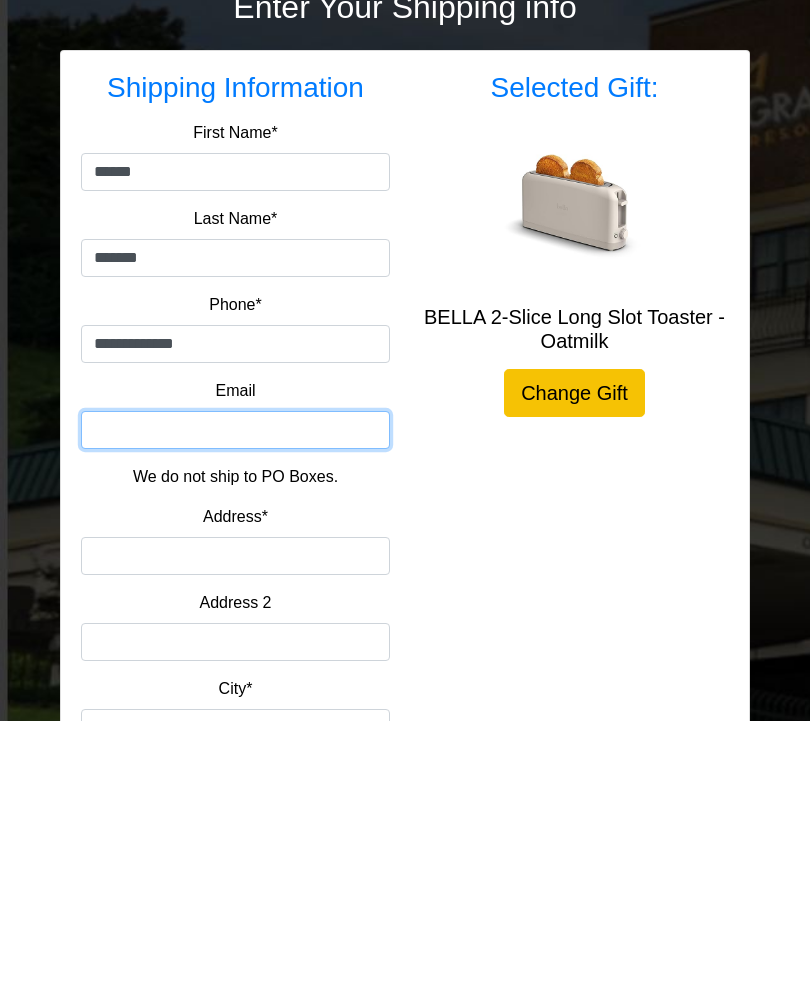 click on "Email" at bounding box center [235, 716] 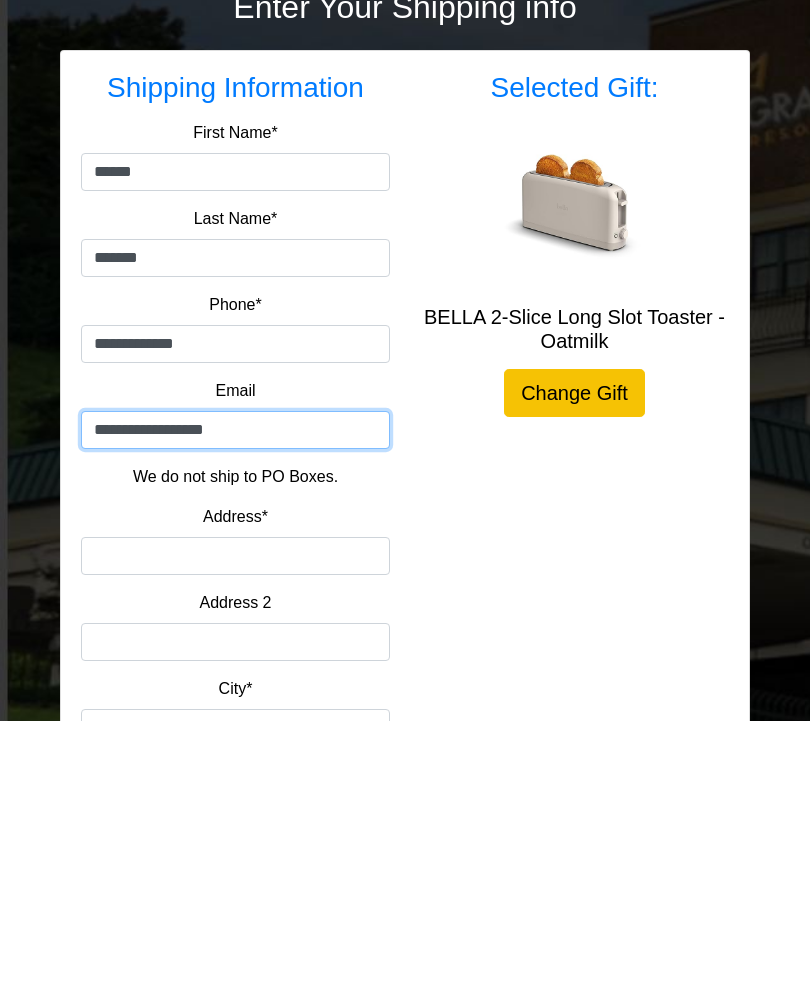 type on "**********" 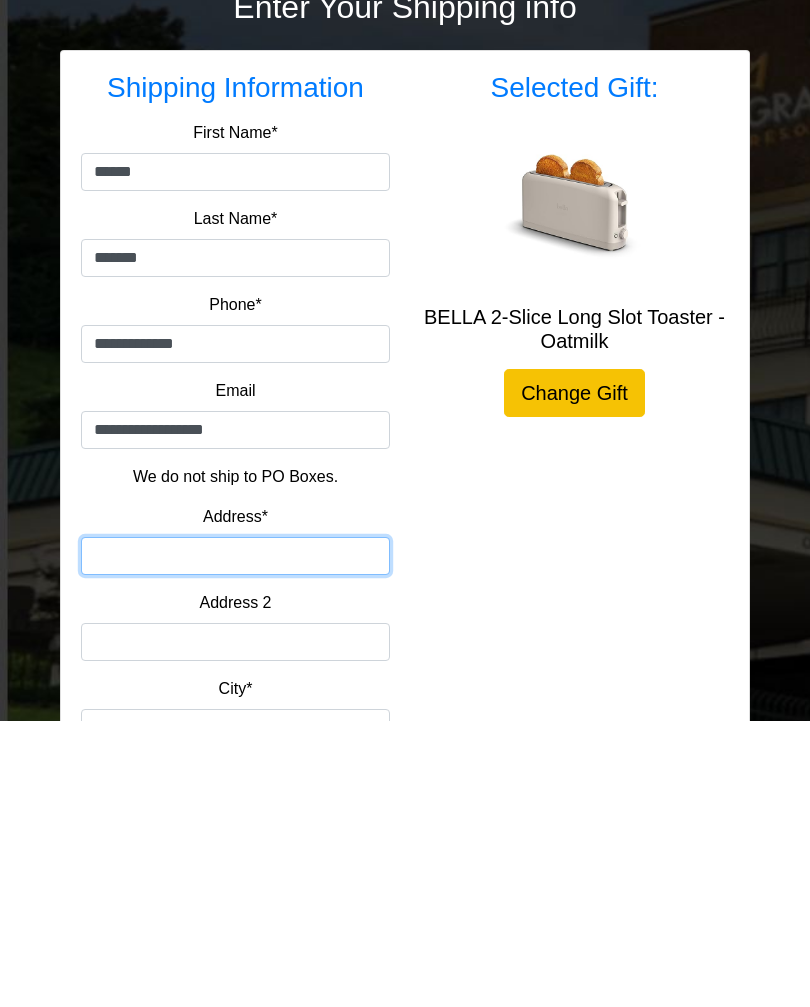 click on "Address*" at bounding box center [235, 842] 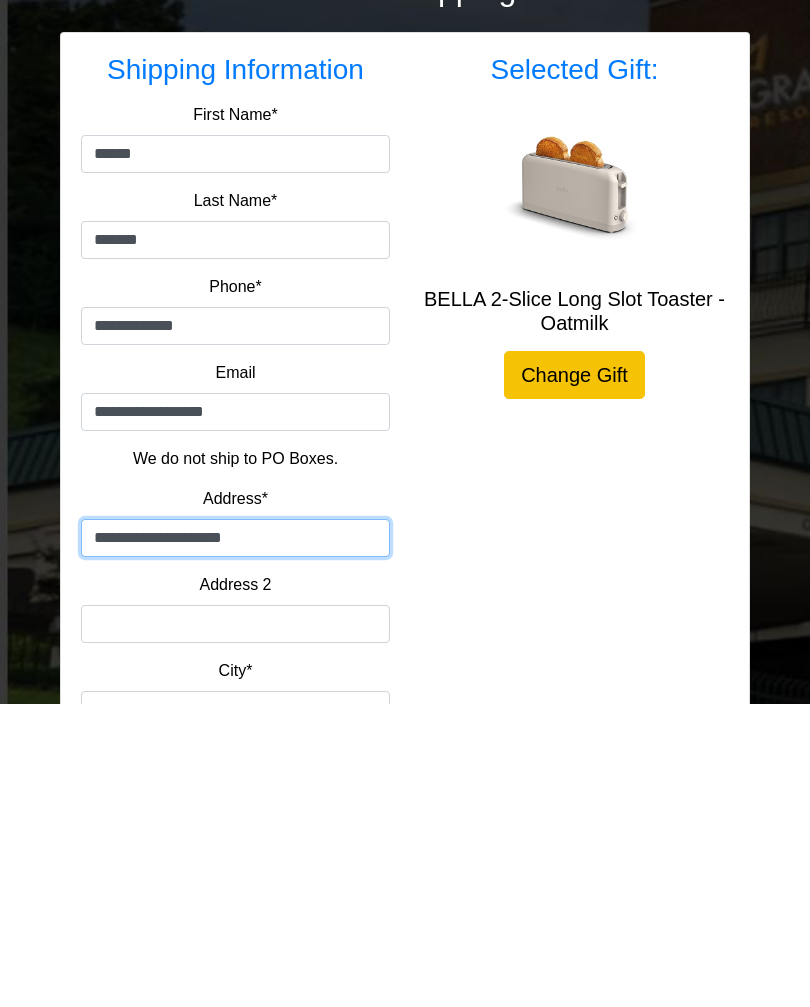 scroll, scrollTop: 97, scrollLeft: 0, axis: vertical 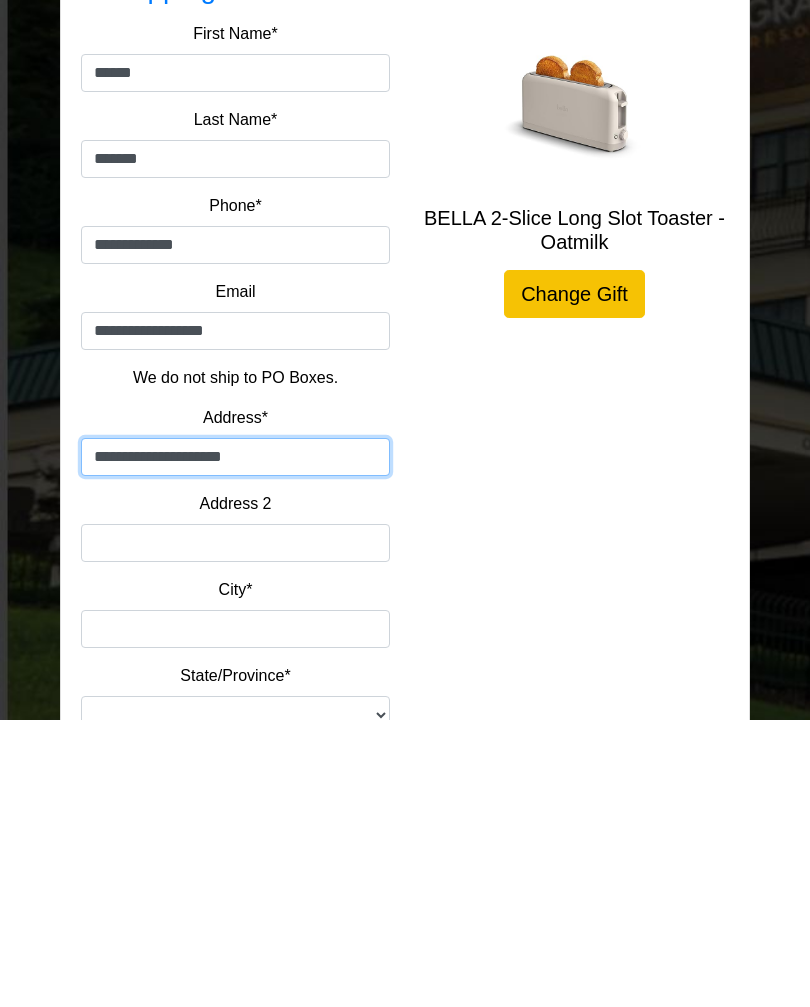 type on "**********" 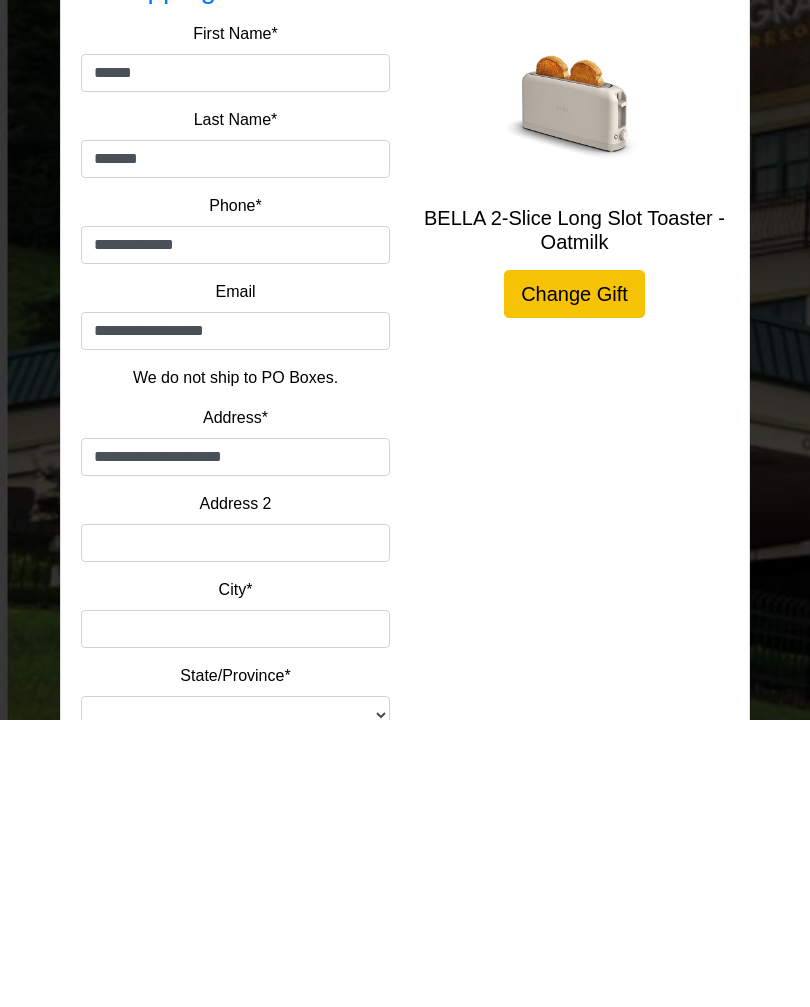 click on "City*" at bounding box center [235, 917] 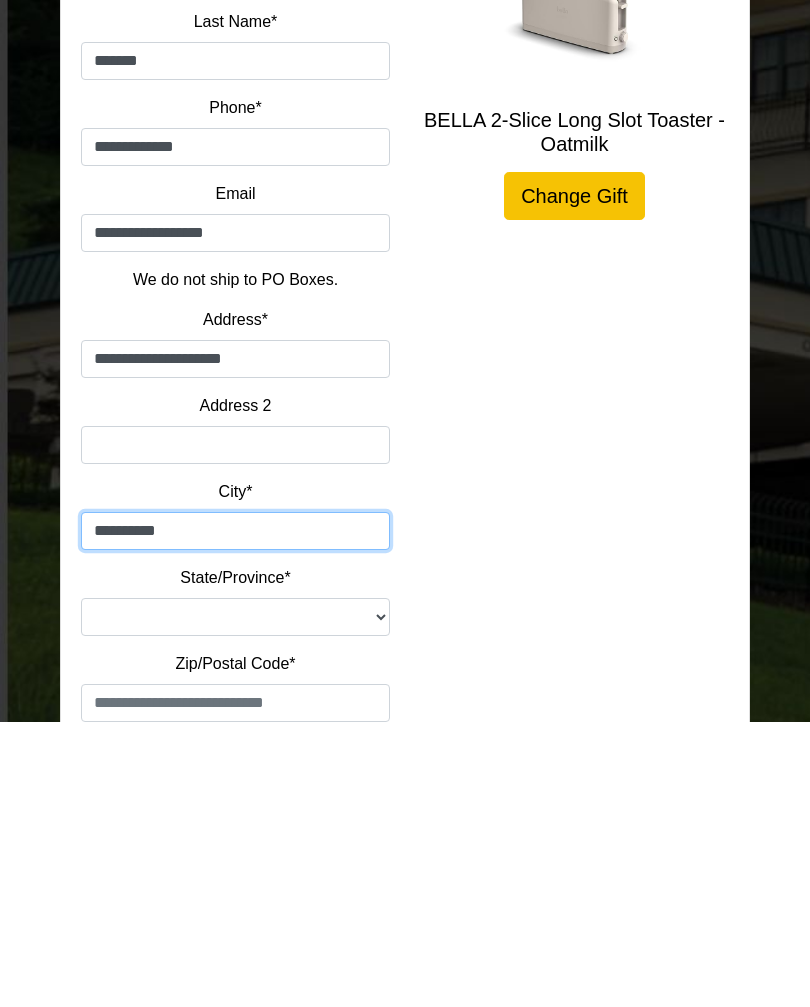 type on "**********" 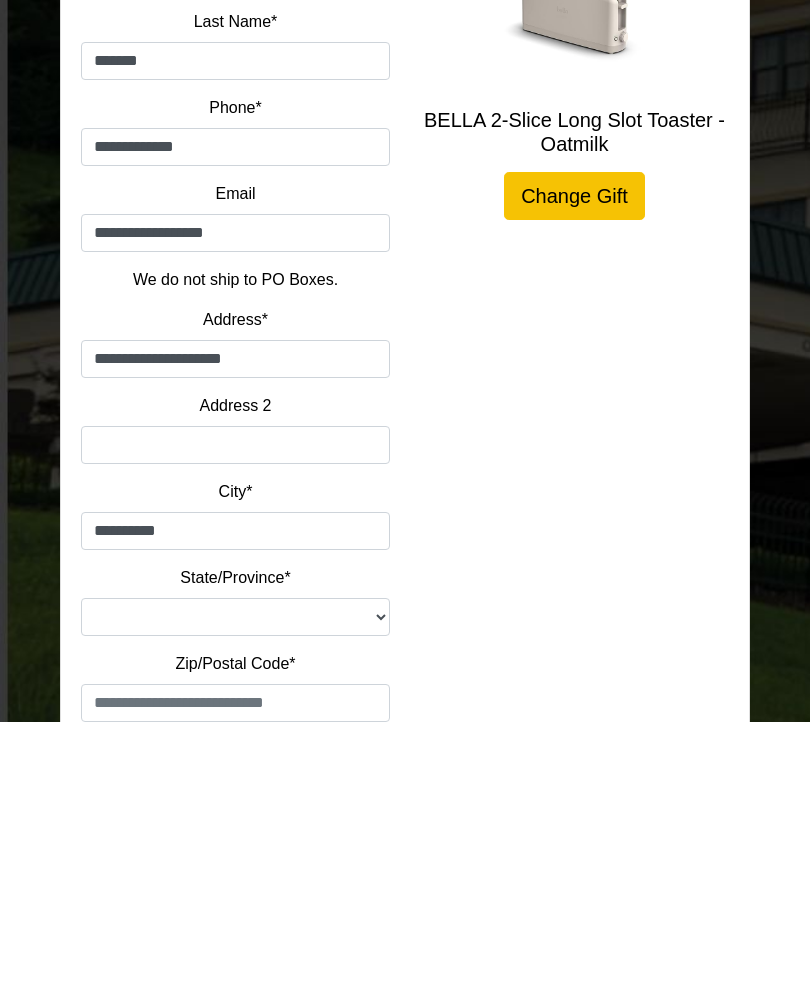 click on "**********" at bounding box center [235, 902] 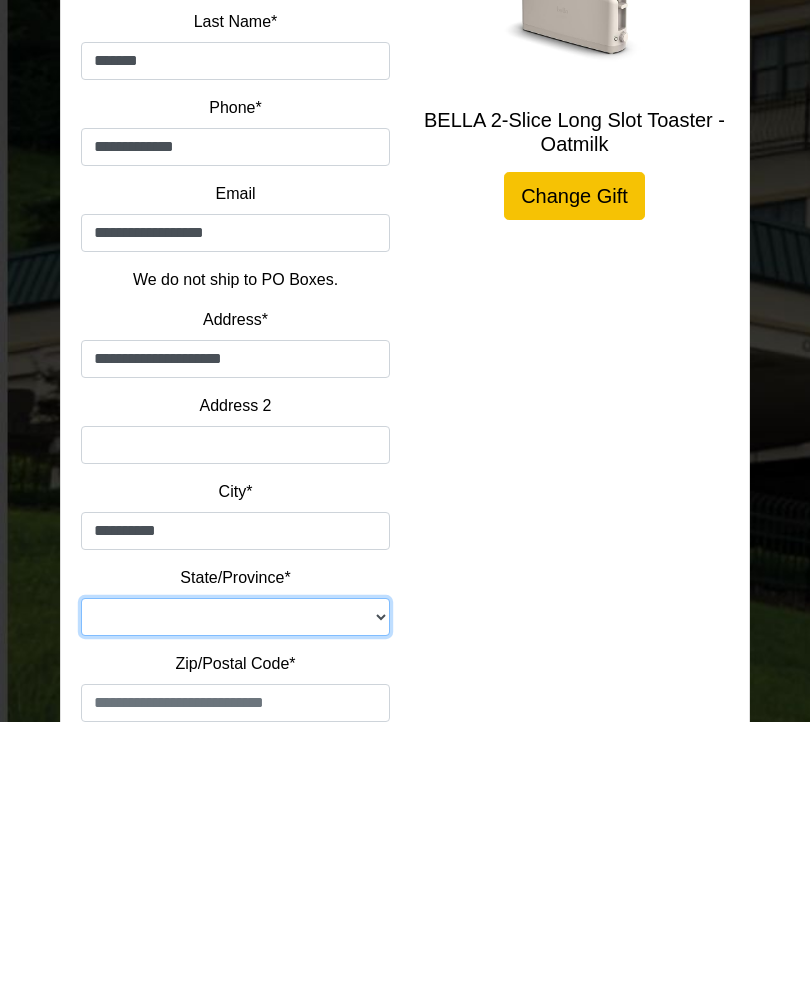 scroll, scrollTop: 317, scrollLeft: 0, axis: vertical 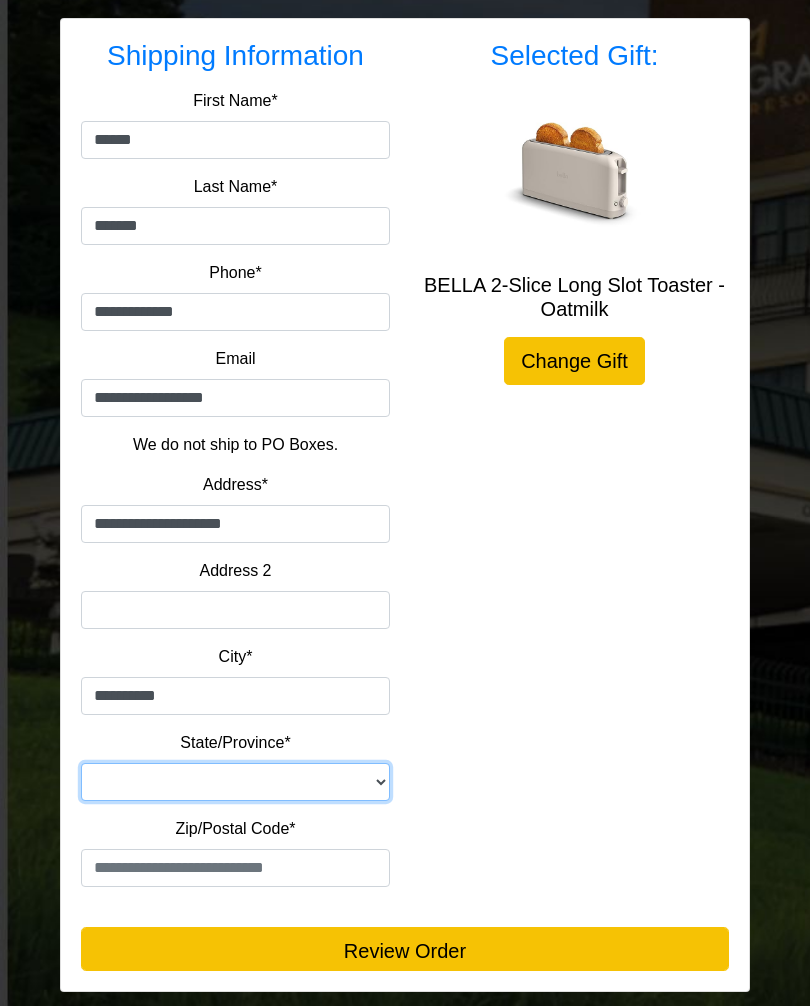 select on "**" 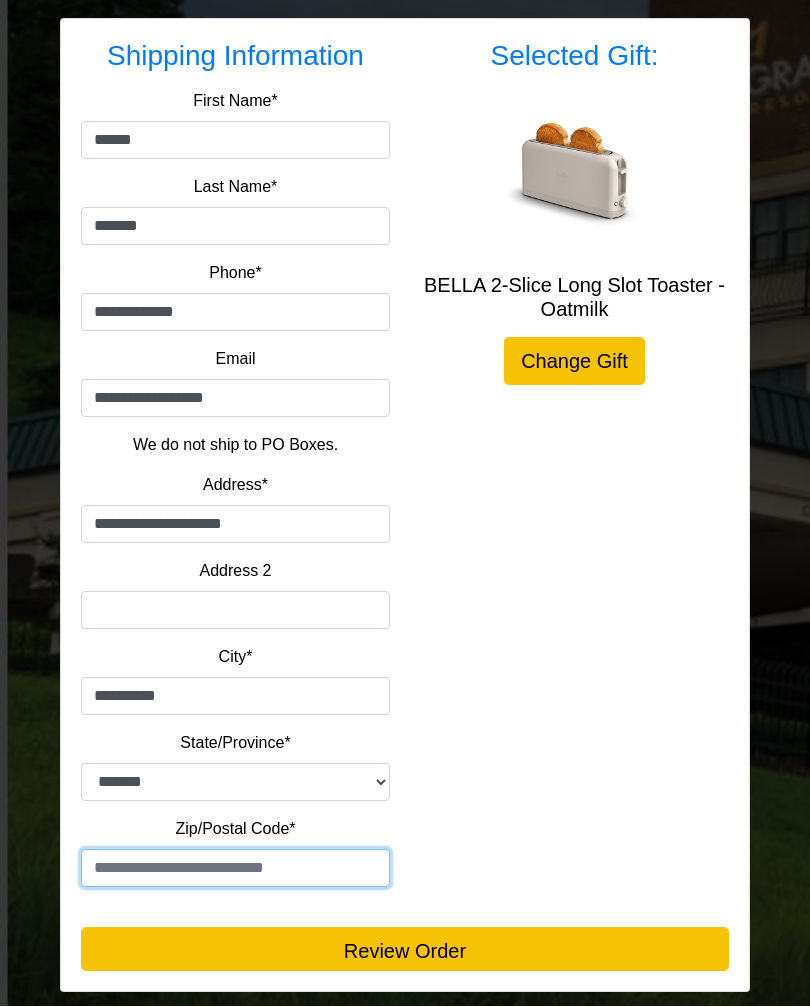 click at bounding box center (235, 869) 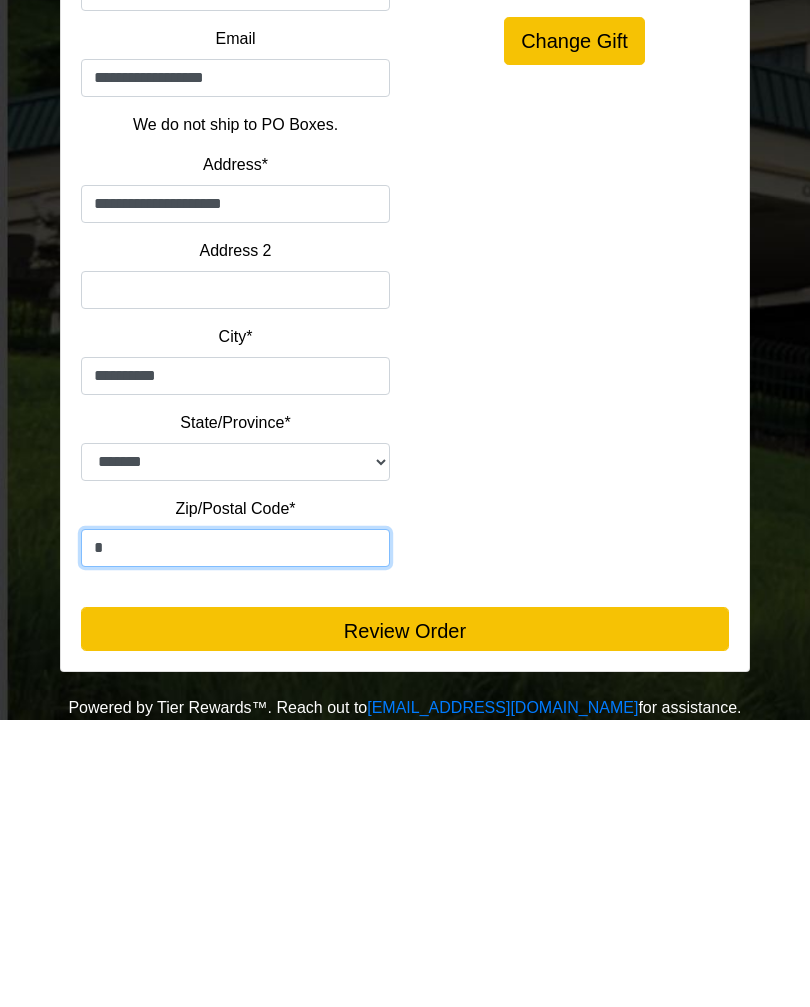 scroll, scrollTop: 350, scrollLeft: 0, axis: vertical 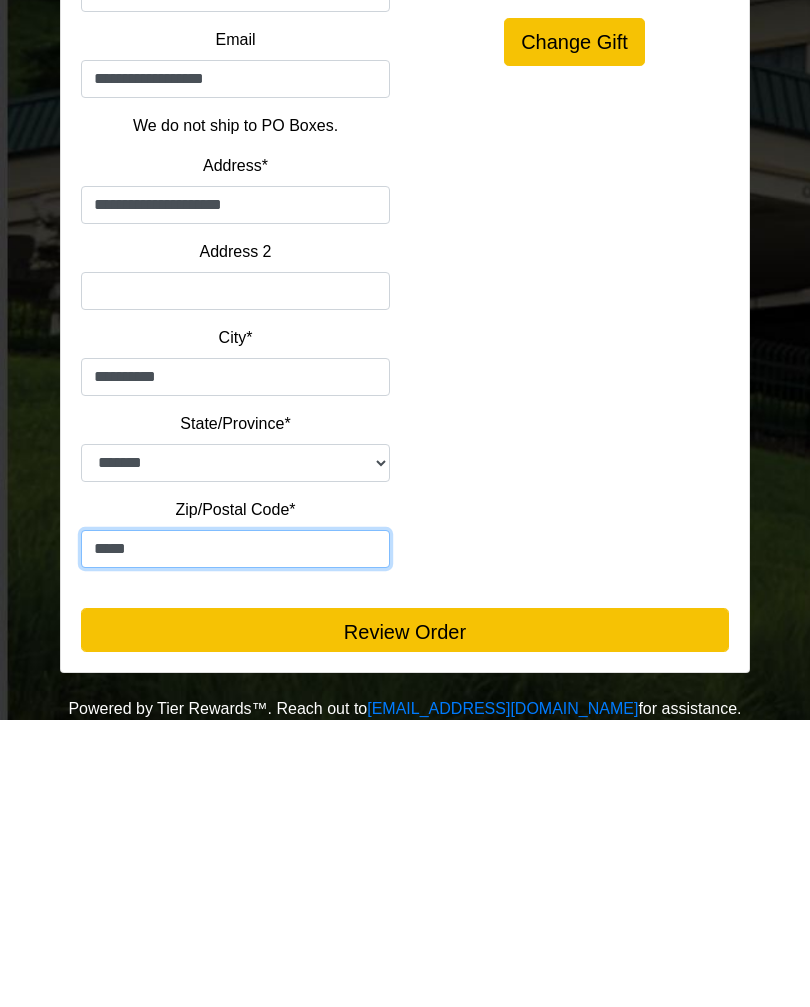 type on "*****" 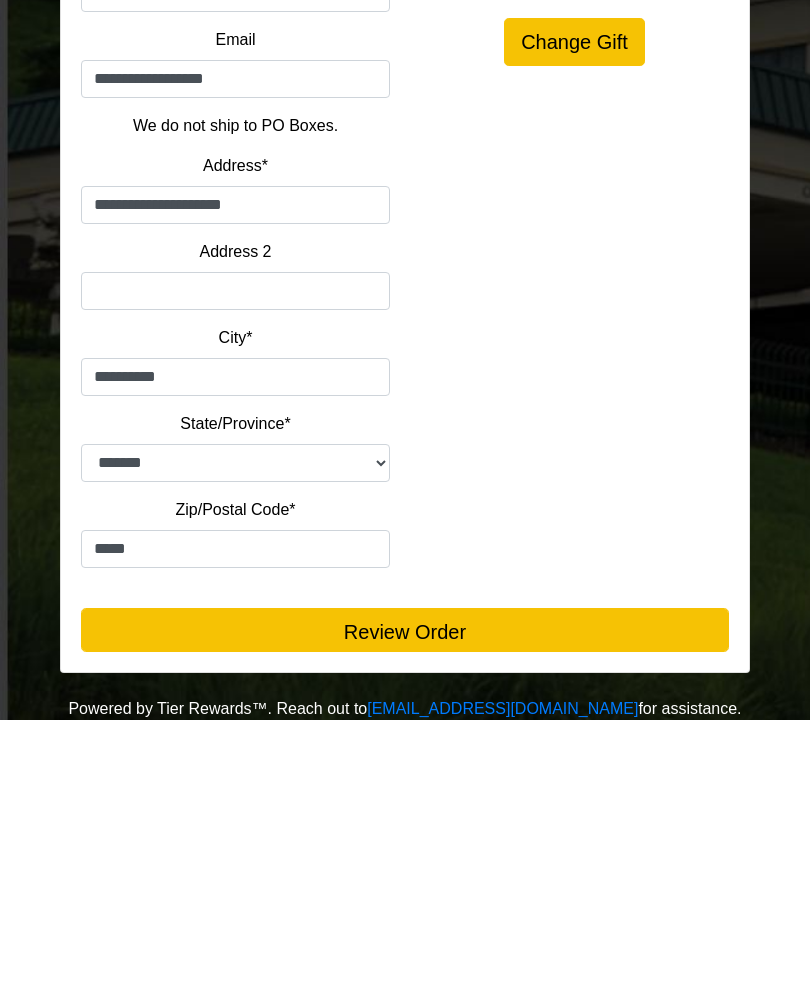 click on "Review Order" at bounding box center [405, 917] 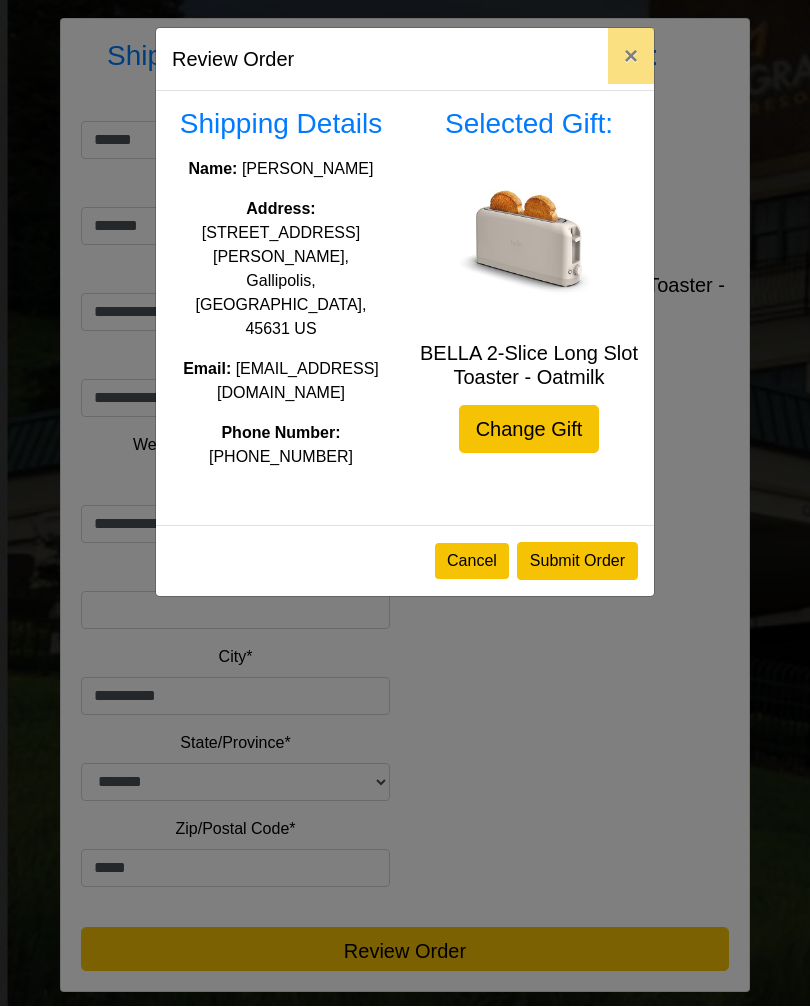 click on "Submit Order" at bounding box center (577, 562) 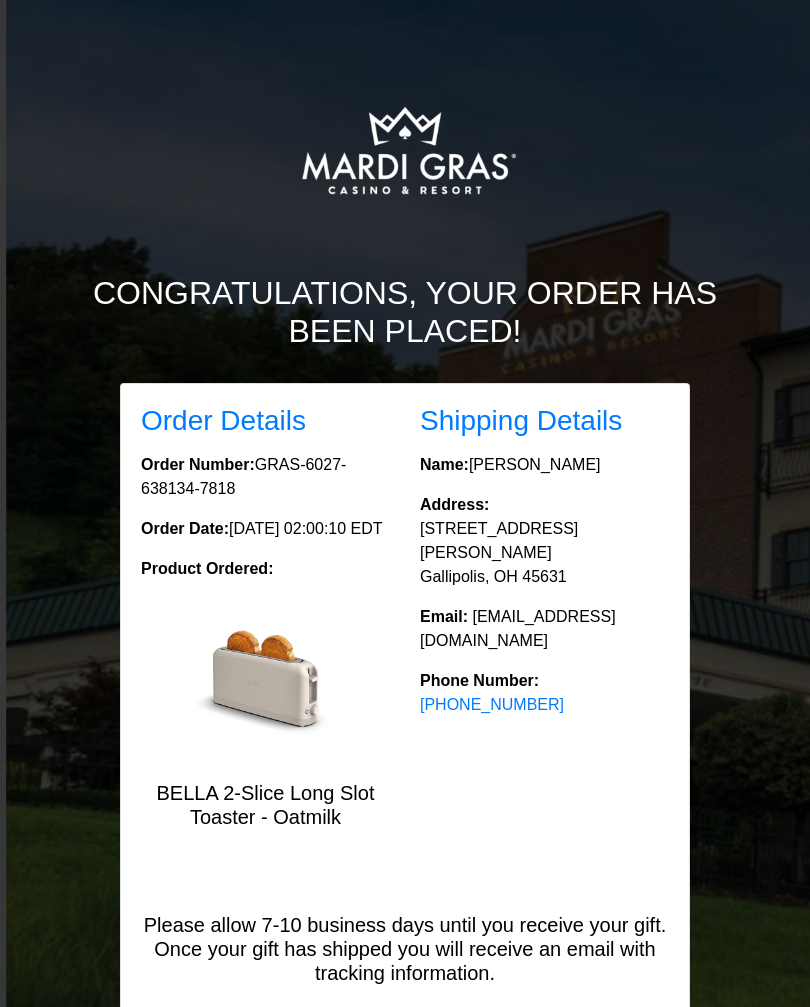 scroll, scrollTop: 0, scrollLeft: 0, axis: both 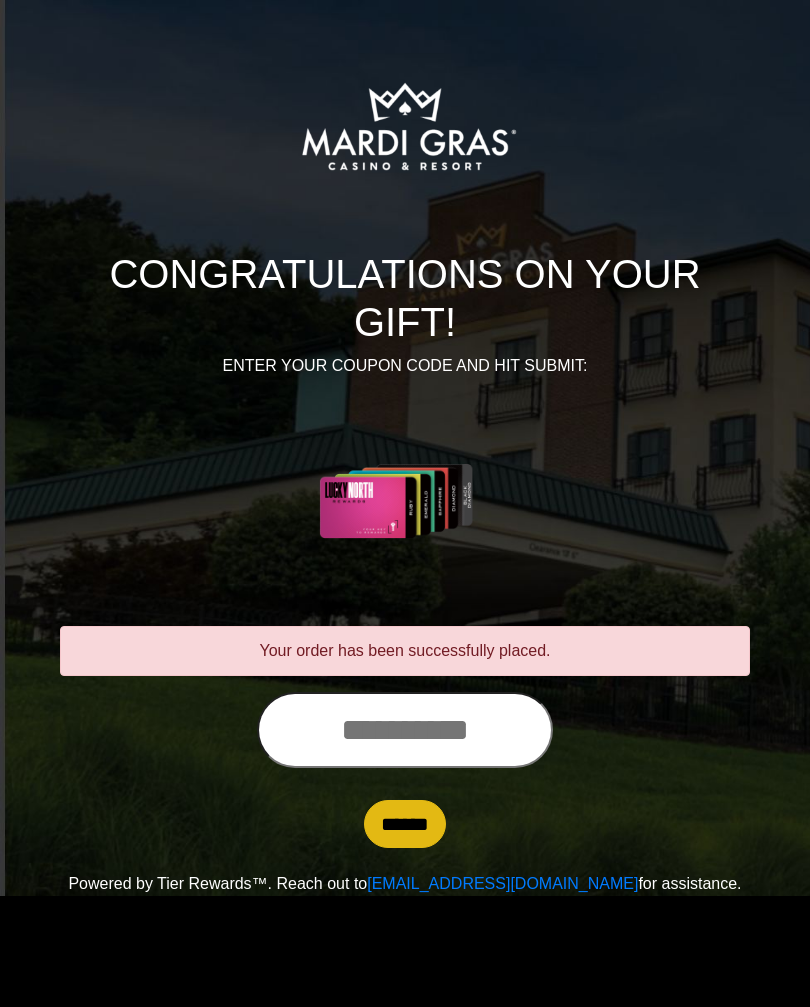click at bounding box center (405, 730) 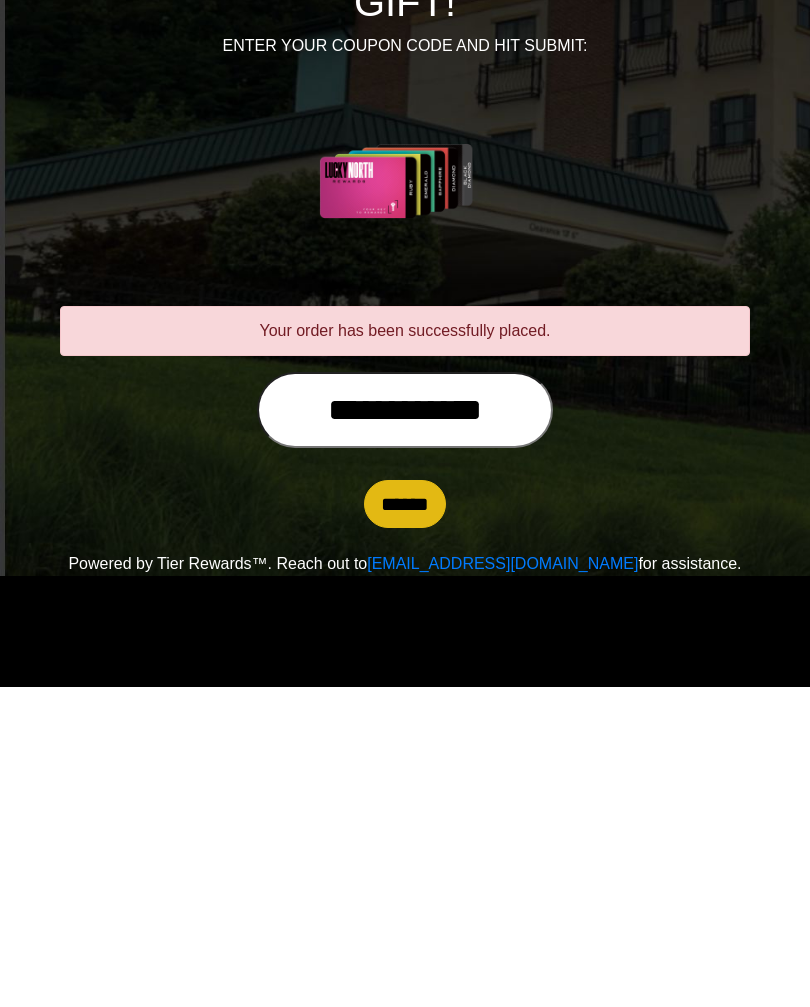 type on "**********" 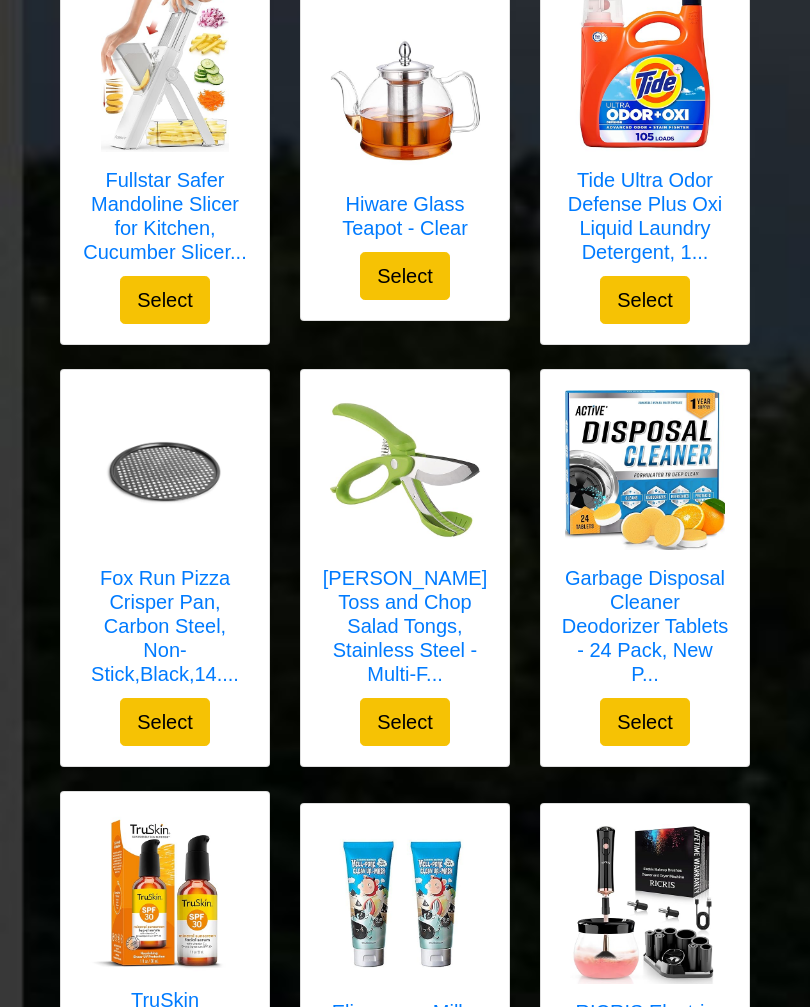 scroll, scrollTop: 752, scrollLeft: 0, axis: vertical 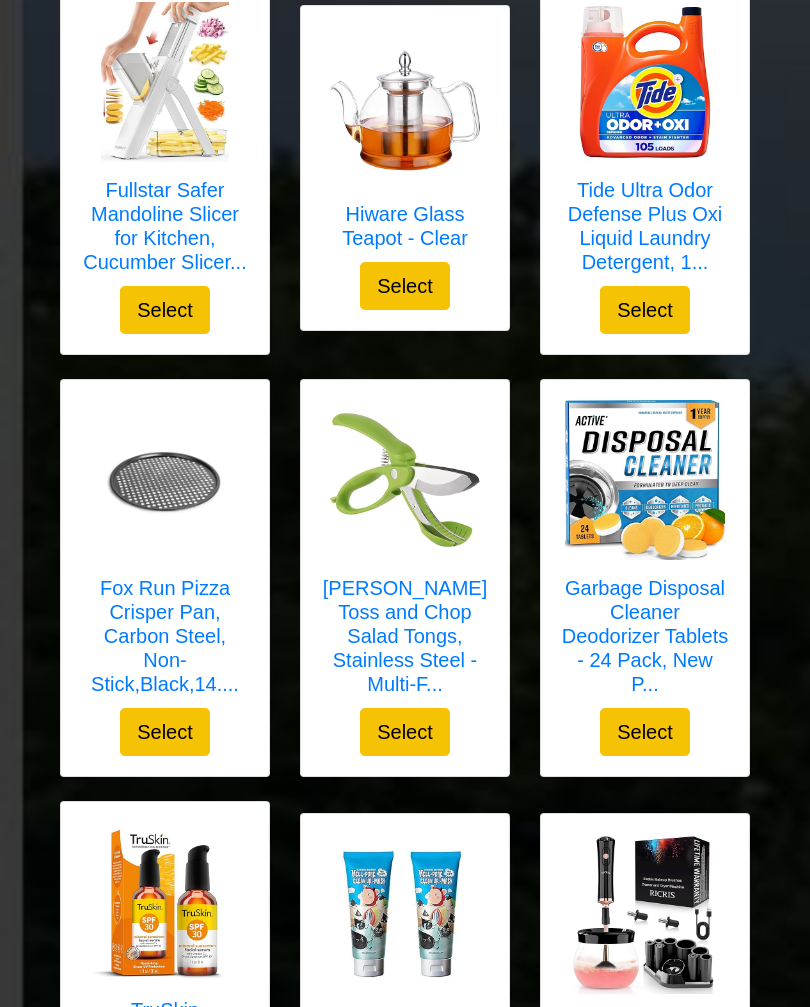 click on "Trudeau Toss and Chop Salad Tongs, Stainless Steel - Multi-F..." at bounding box center [405, 637] 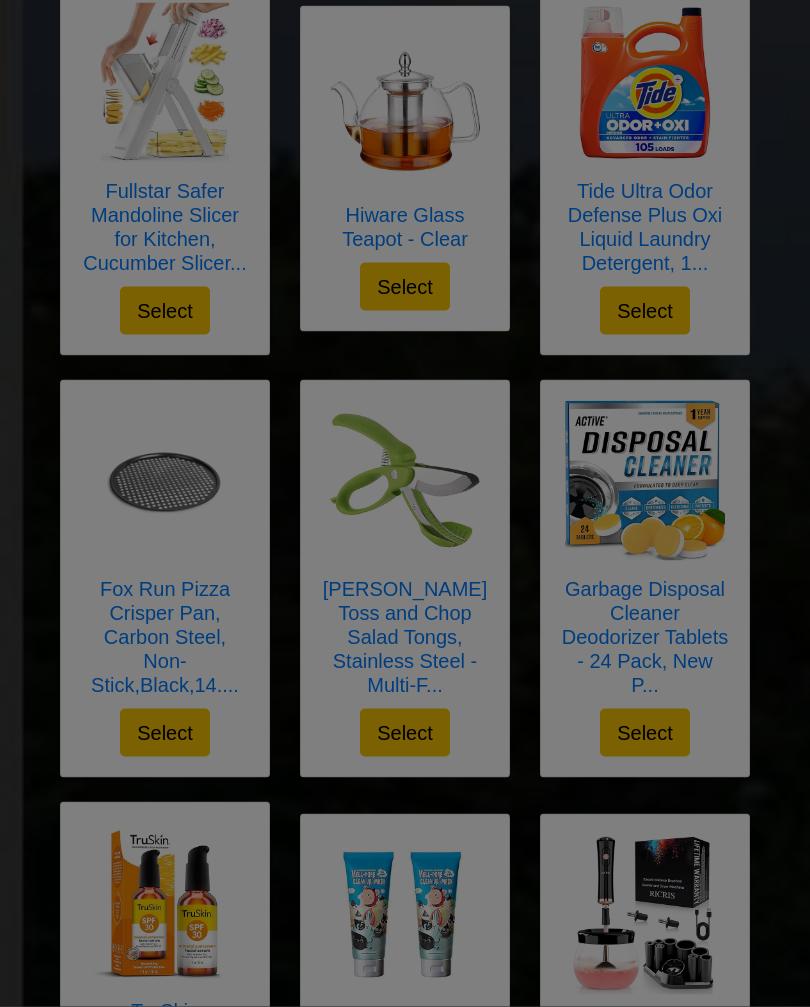 scroll, scrollTop: 753, scrollLeft: 0, axis: vertical 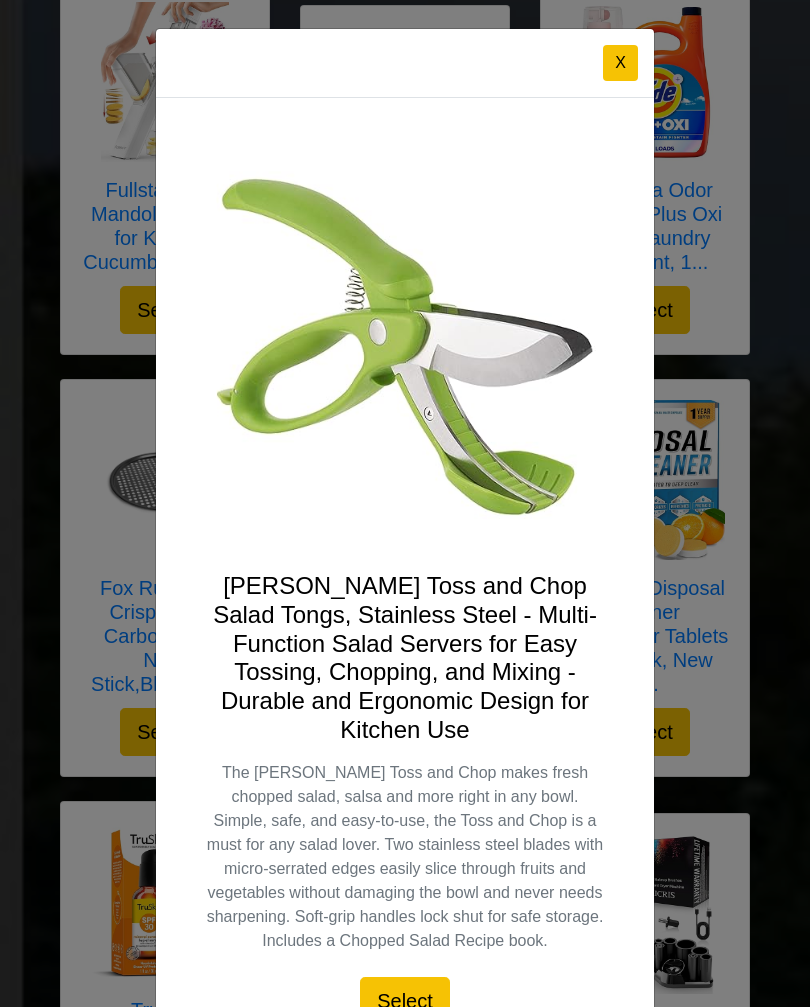 click on "X" at bounding box center (620, 63) 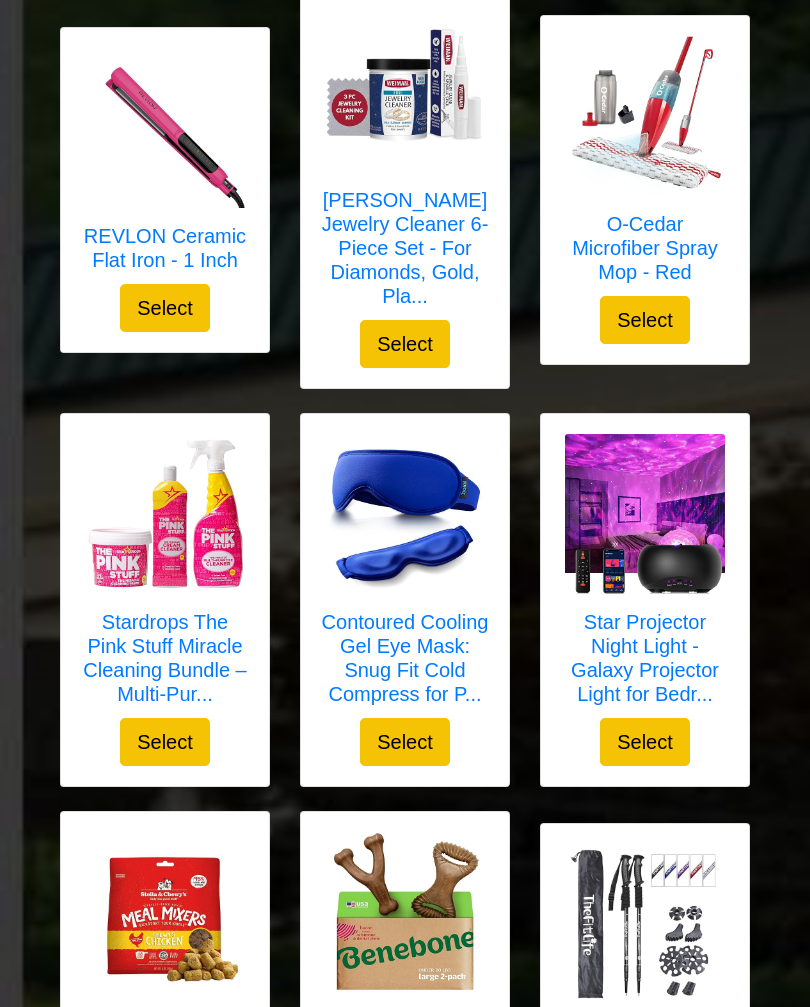 scroll, scrollTop: 1981, scrollLeft: 0, axis: vertical 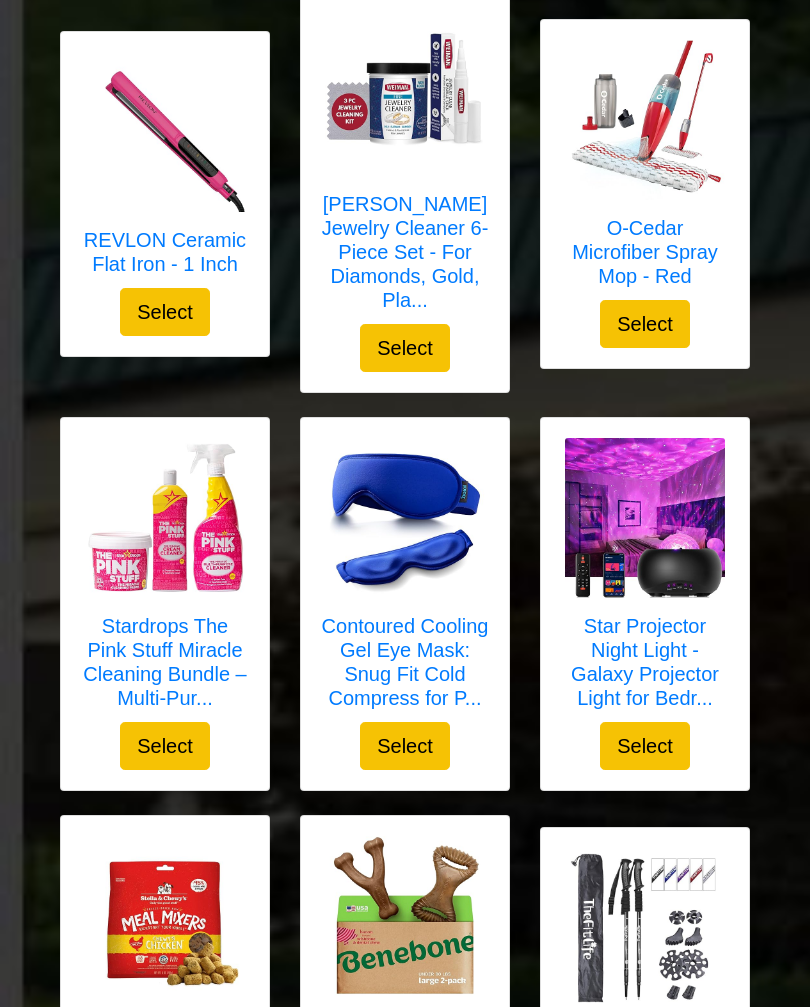 click on "Weiman Jewelry Cleaner 6-Piece Set - For Diamonds, Gold, Pla..." at bounding box center (405, 252) 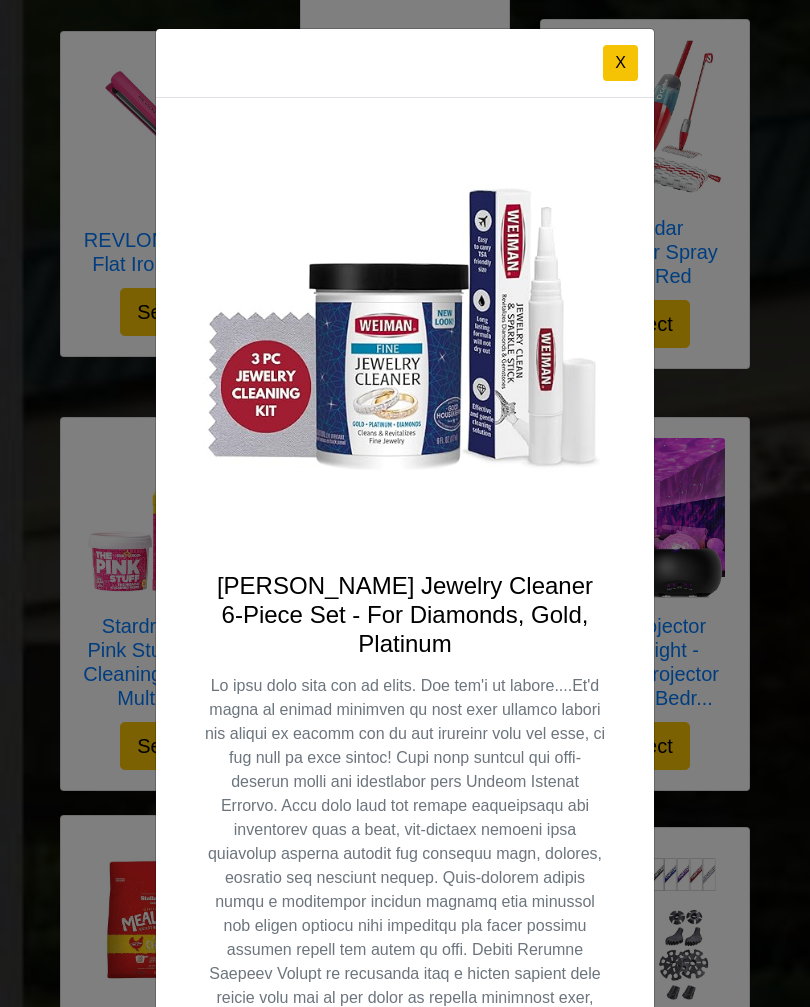 scroll, scrollTop: 0, scrollLeft: 0, axis: both 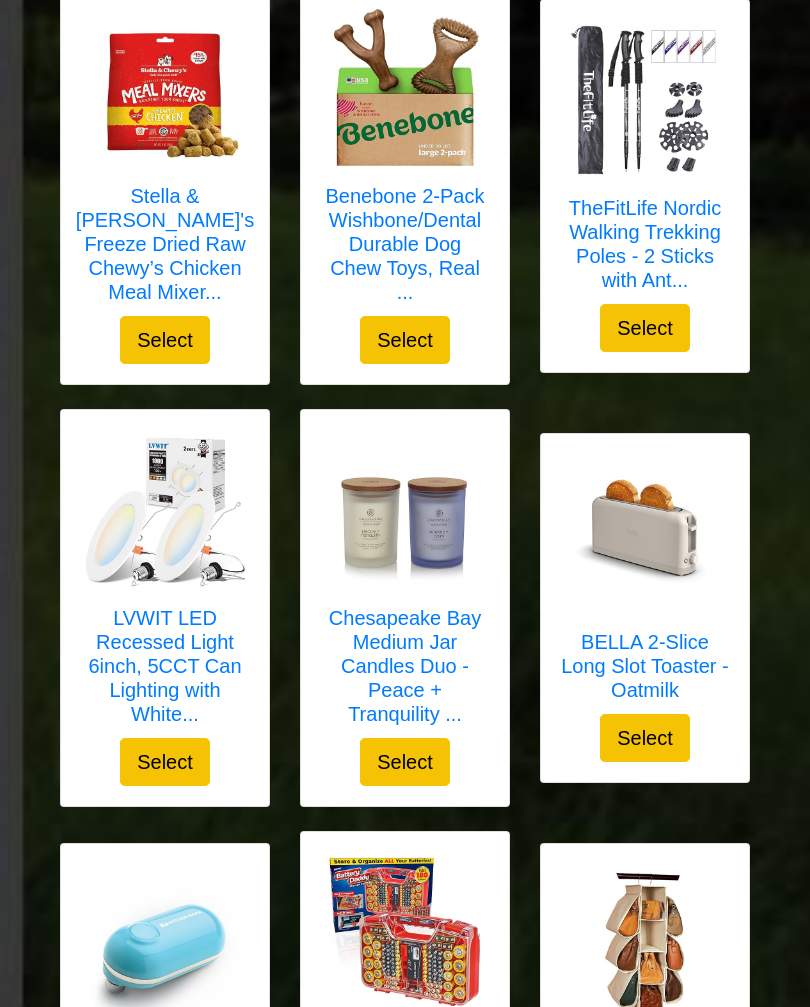 click on "LVWIT LED Recessed Light 6inch, 5CCT Can Lighting with White..." at bounding box center (165, 666) 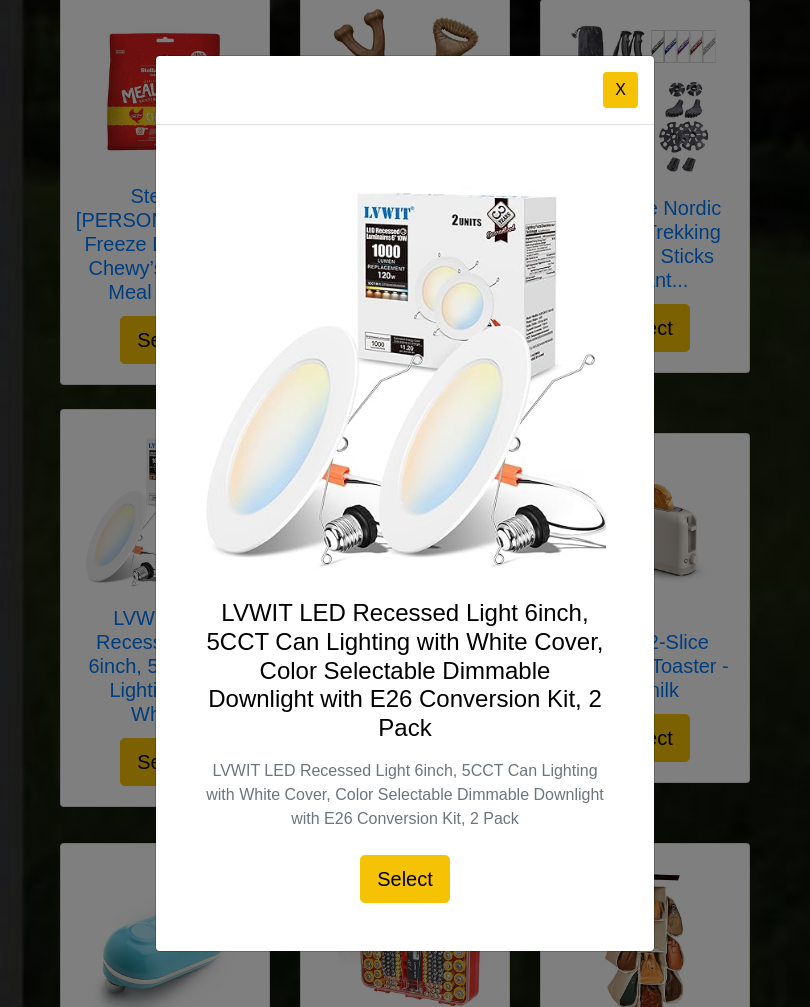 click on "X" at bounding box center (620, 90) 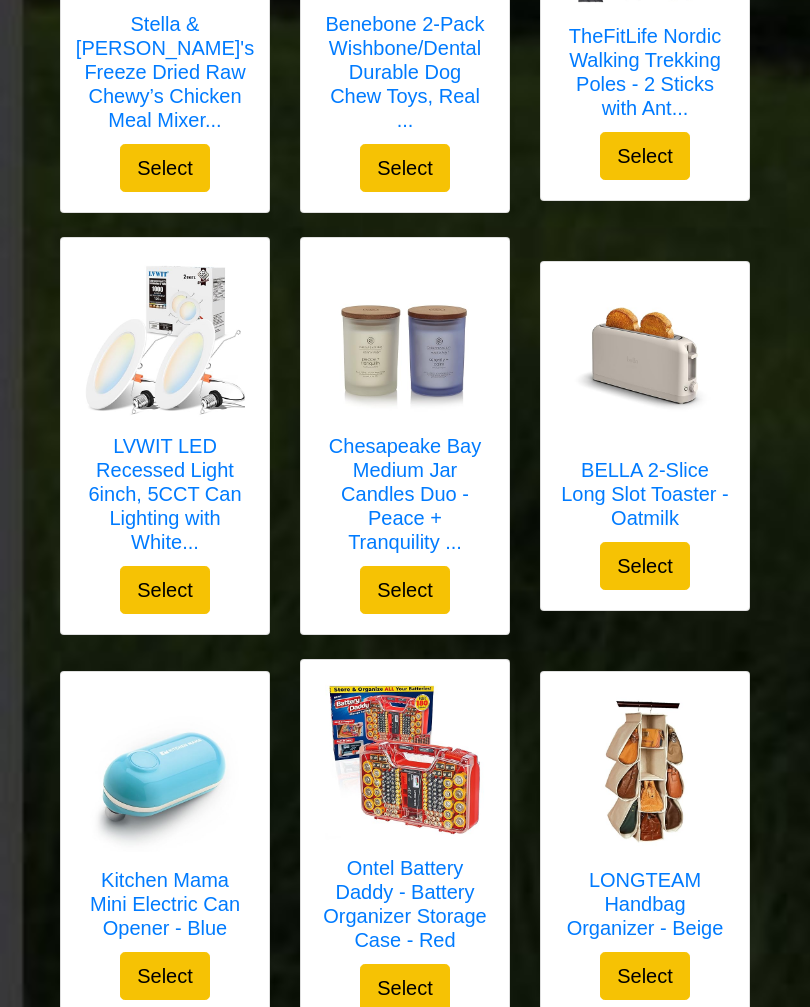 scroll, scrollTop: 2977, scrollLeft: 0, axis: vertical 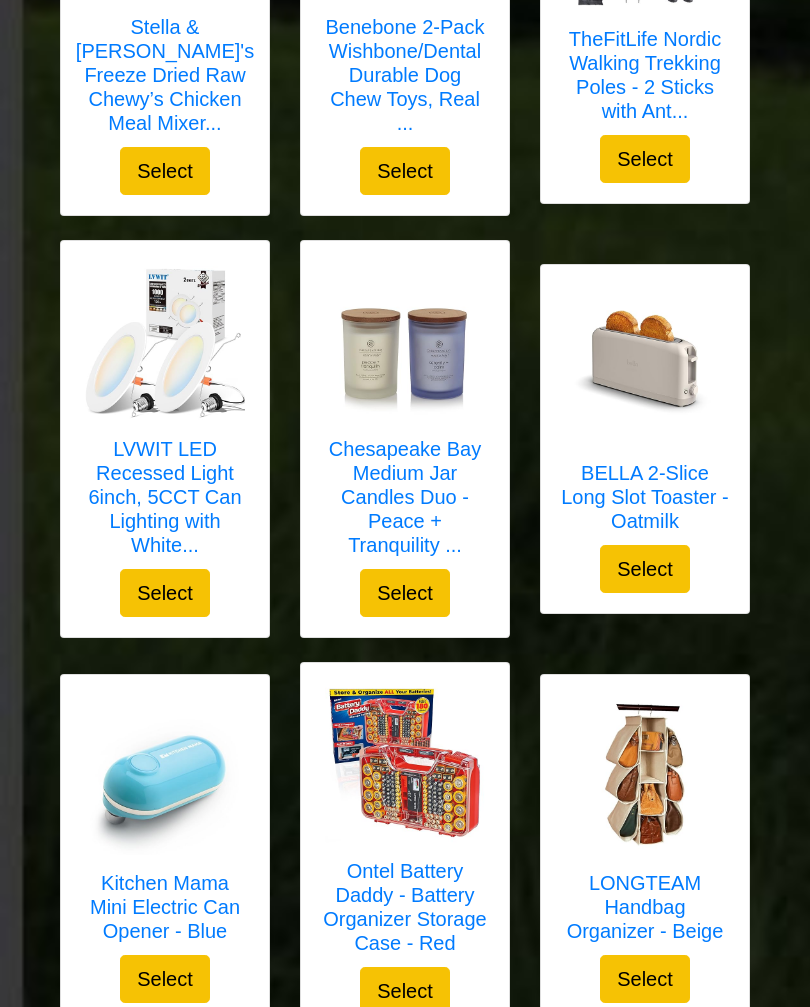 click on "BELLA 2-Slice Long Slot Toaster - Oatmilk" at bounding box center (645, 498) 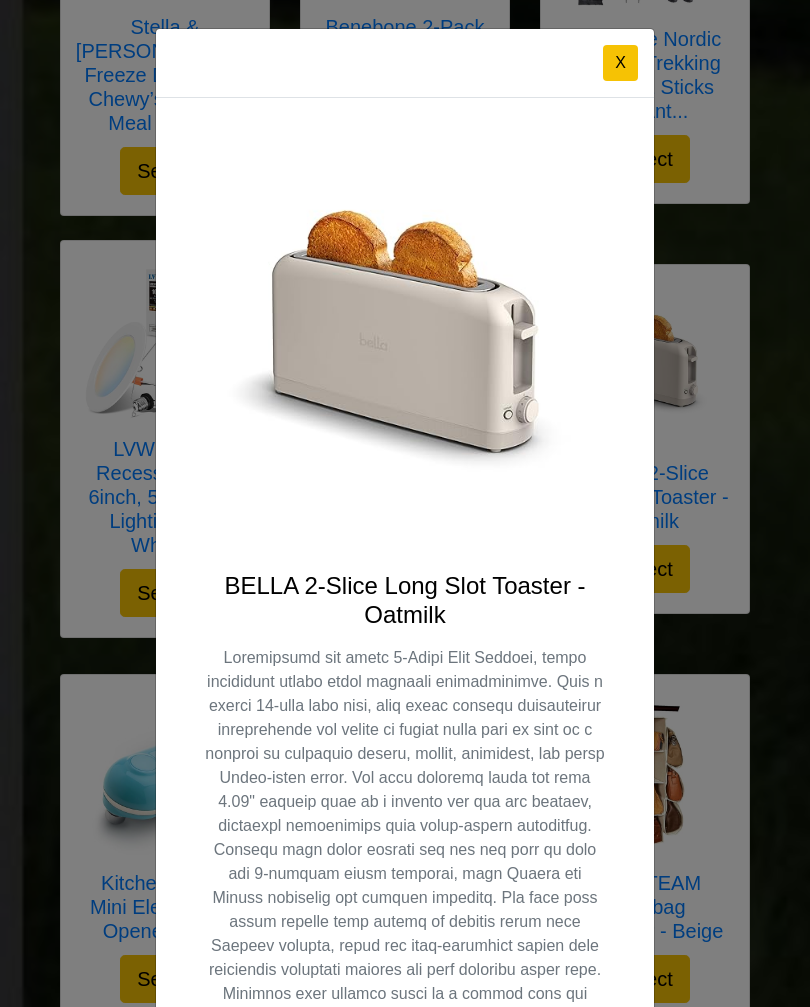 scroll, scrollTop: 0, scrollLeft: 0, axis: both 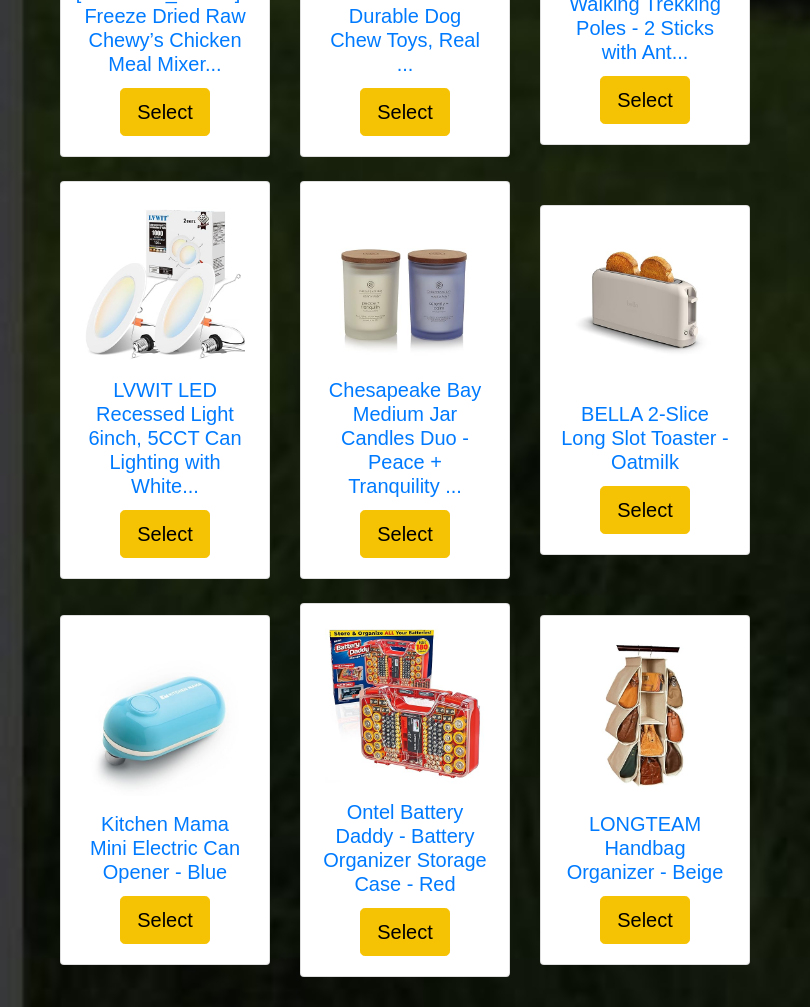 click on "LONGTEAM Handbag Organizer - Beige" at bounding box center [645, 849] 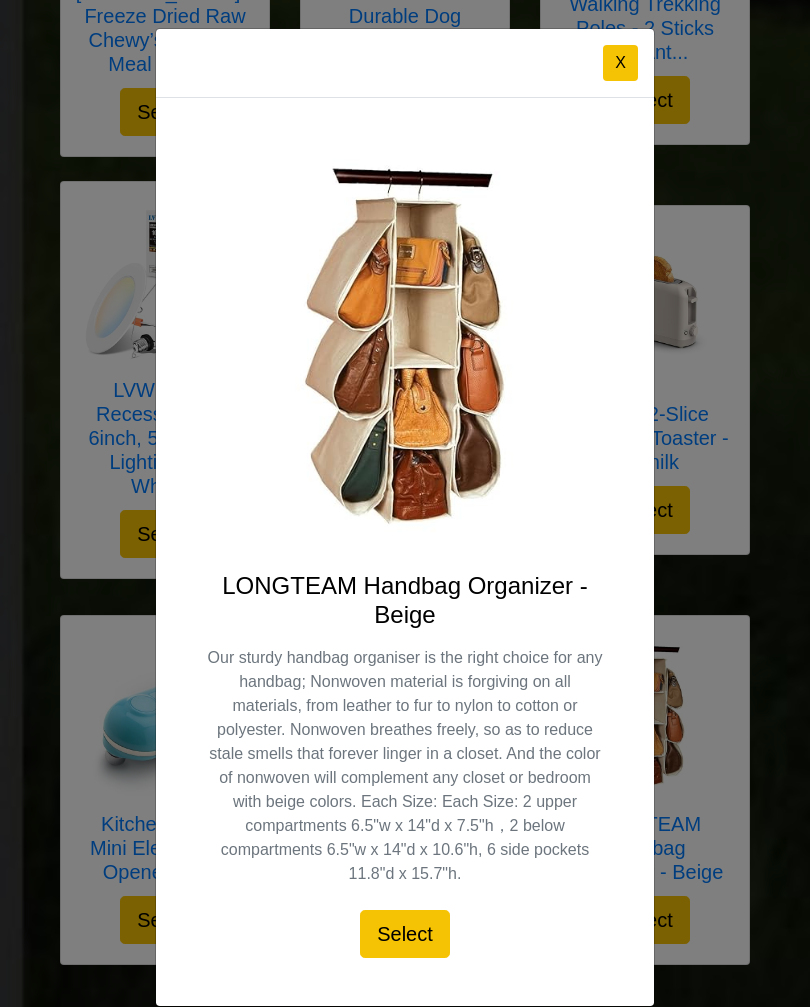 click on "X" at bounding box center (620, 63) 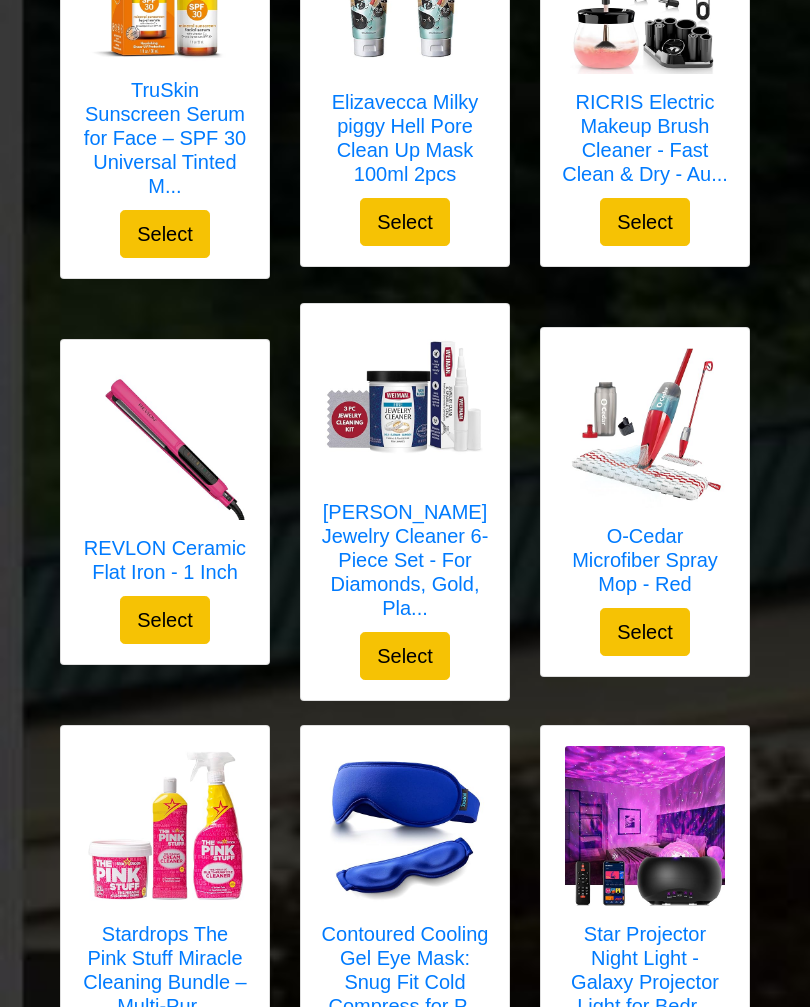 click on "Select" at bounding box center (405, 657) 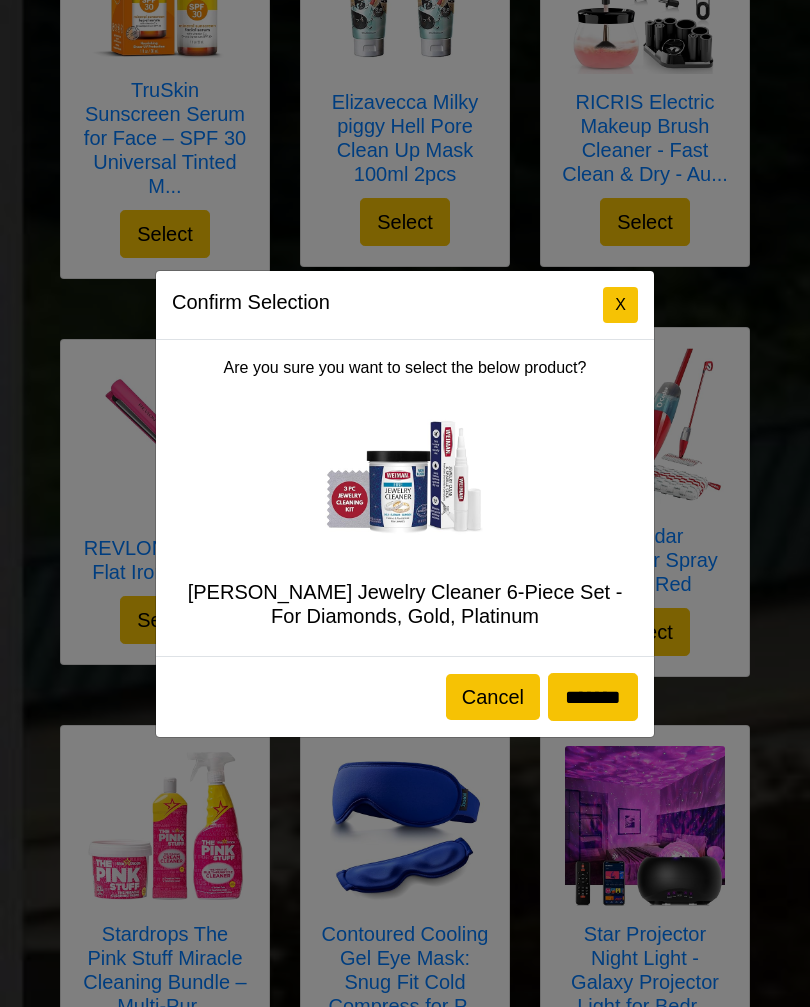 click on "*******" at bounding box center (593, 697) 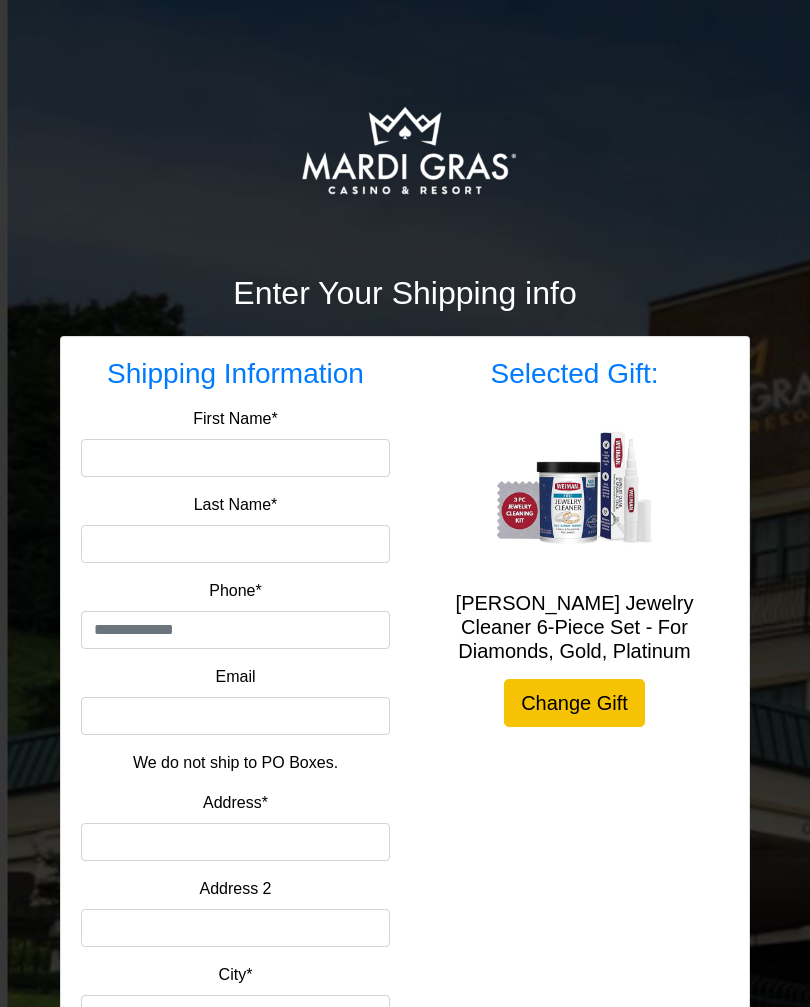 scroll, scrollTop: 0, scrollLeft: 0, axis: both 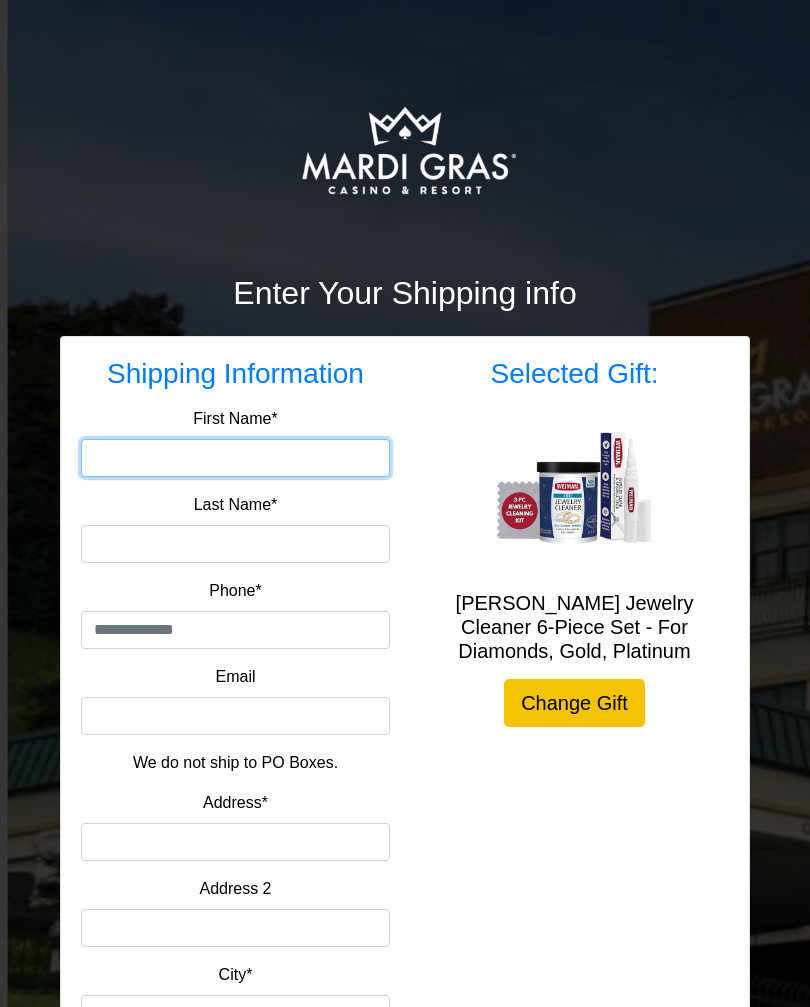 click on "First Name*" at bounding box center [235, 458] 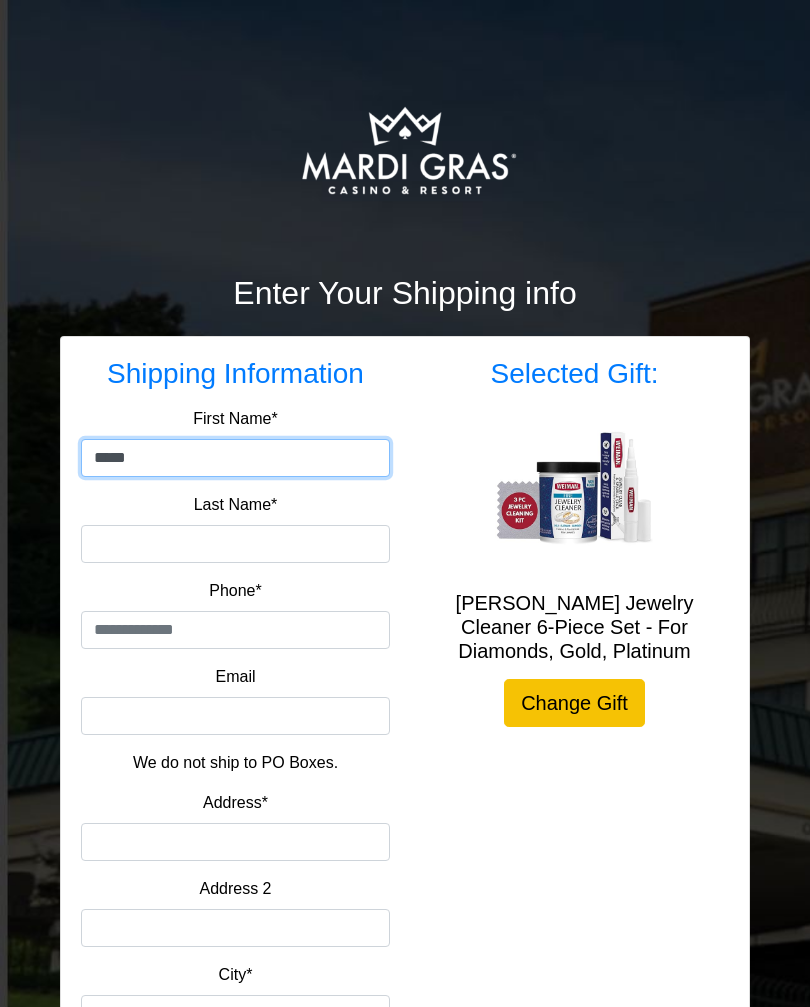 type on "*****" 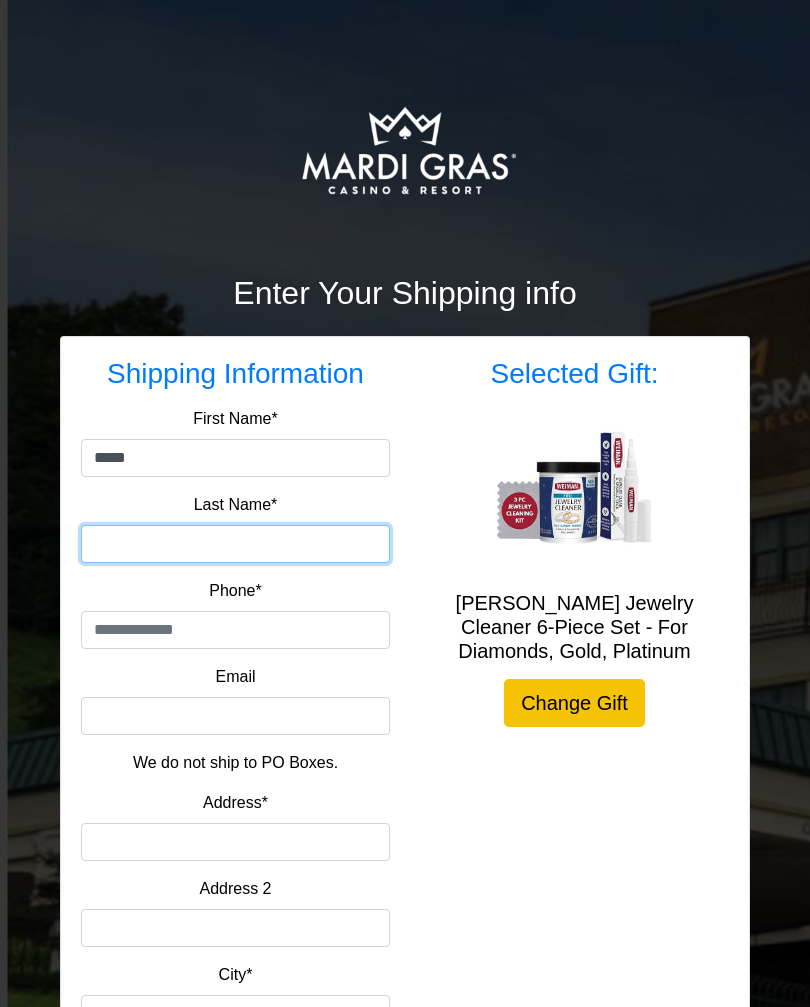 click on "Last Name*" at bounding box center (235, 544) 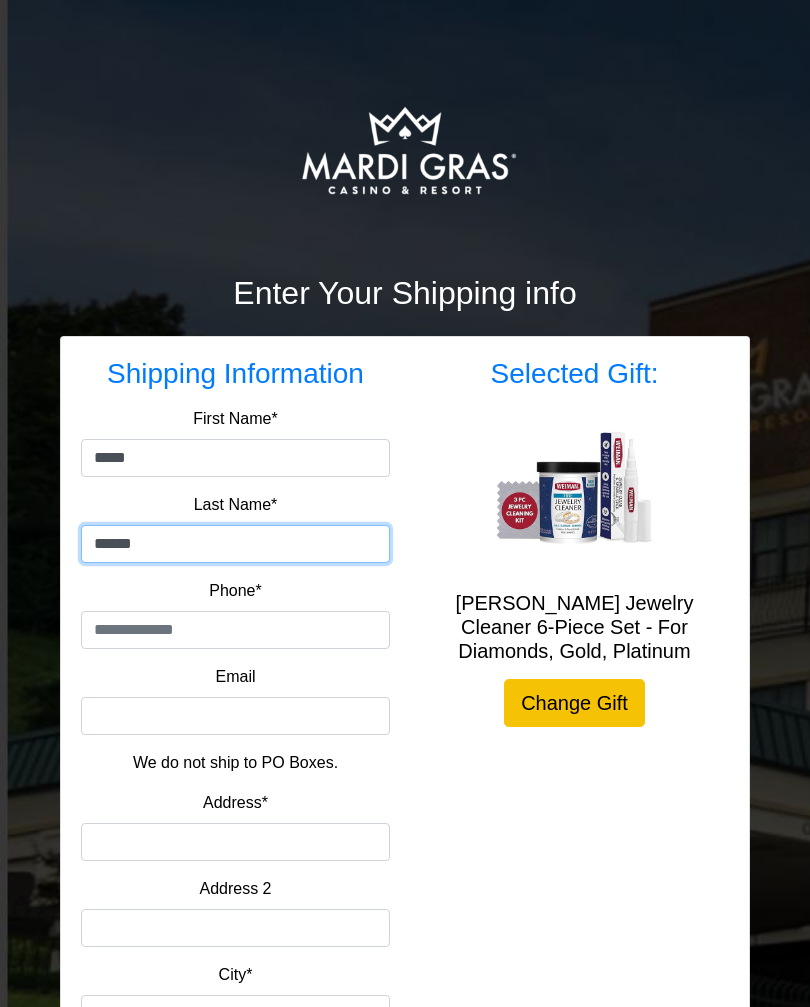 type on "******" 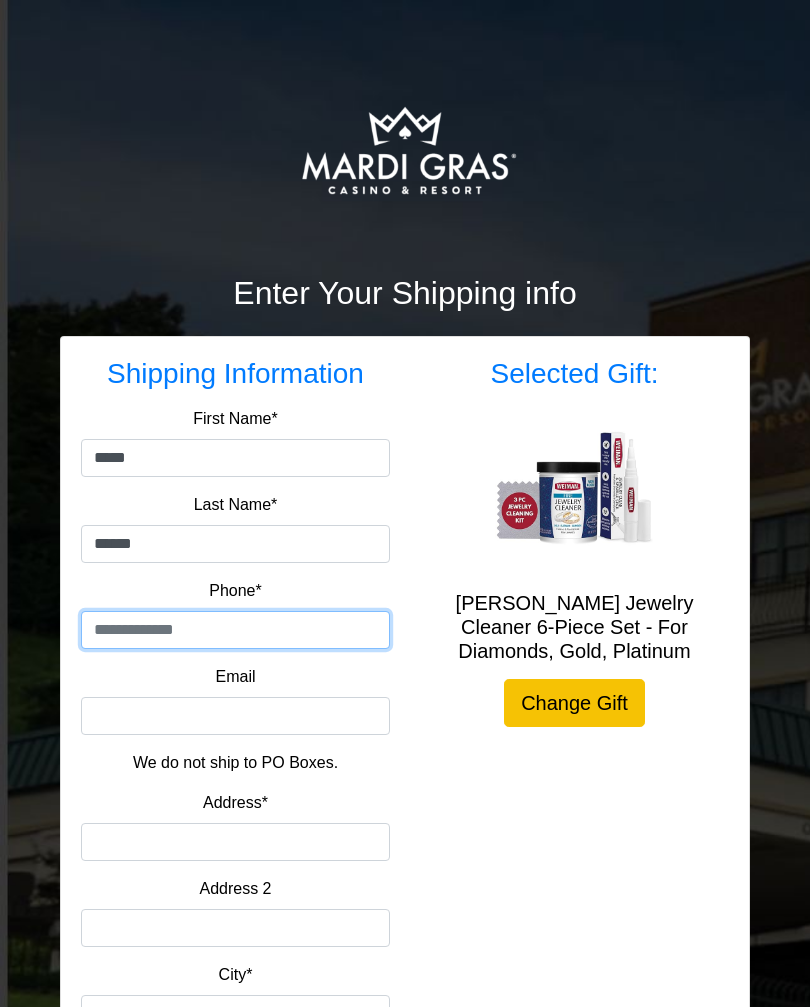 click at bounding box center (235, 630) 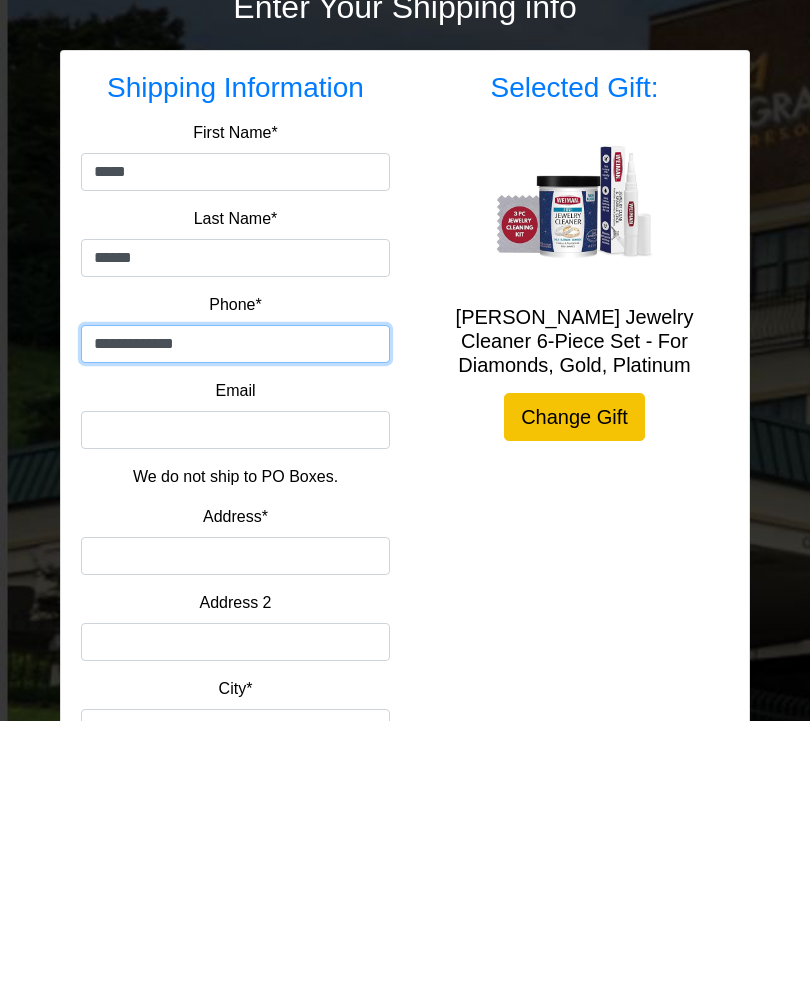 type on "**********" 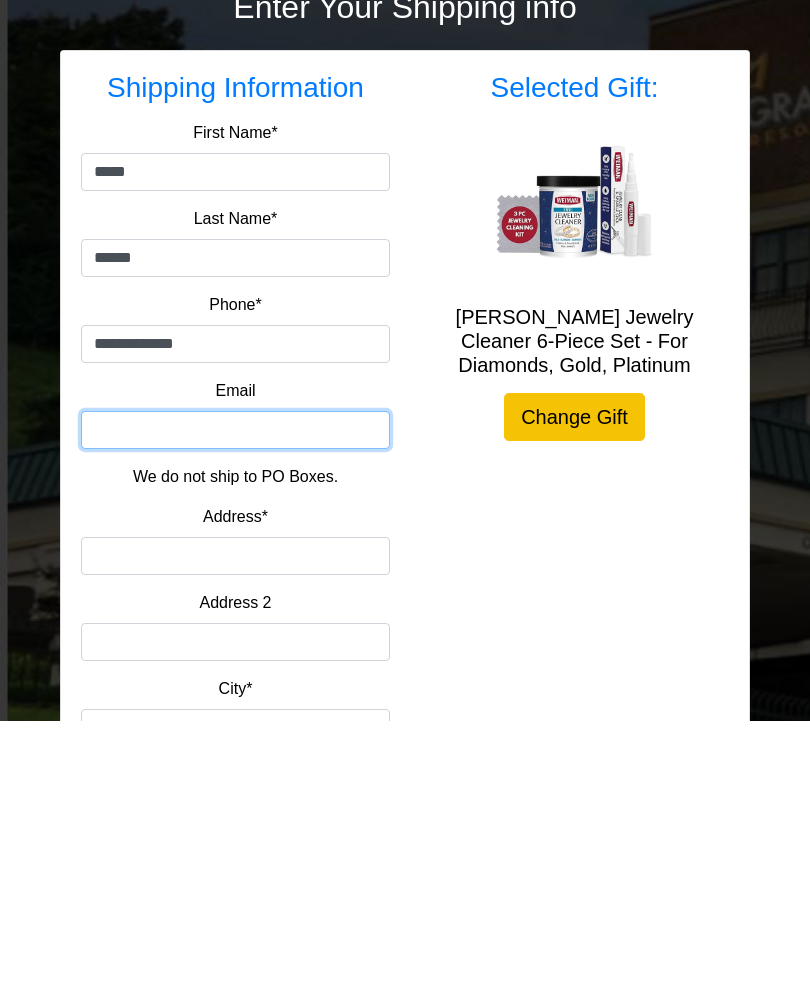 click on "Email" at bounding box center [235, 716] 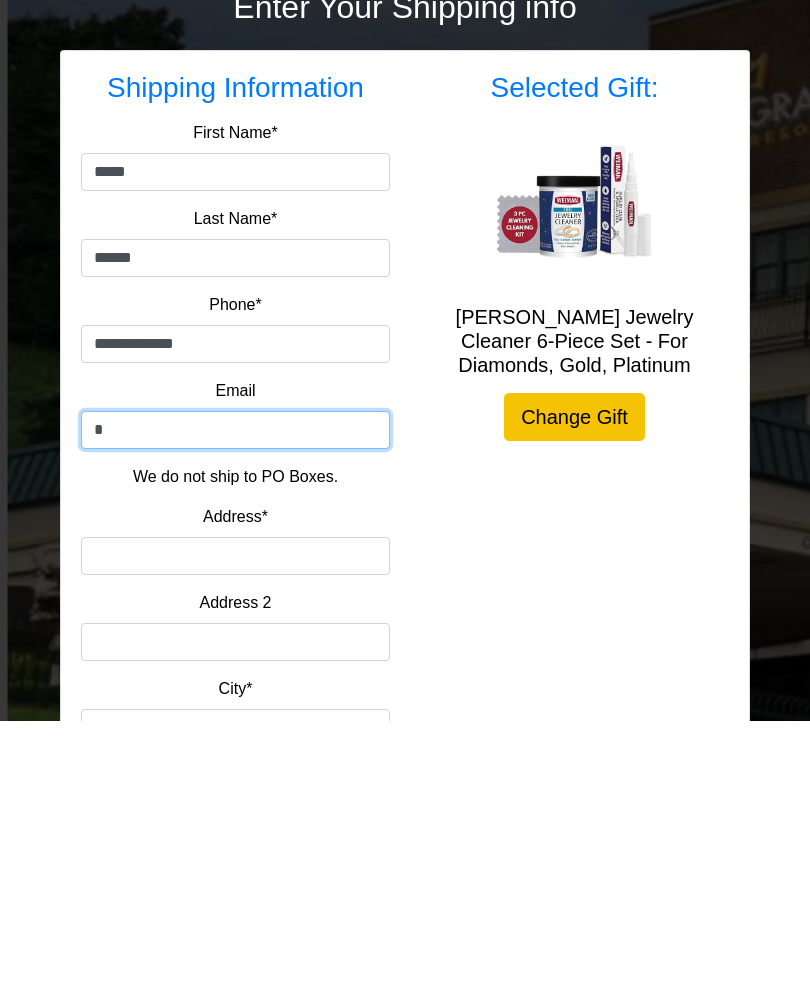 type 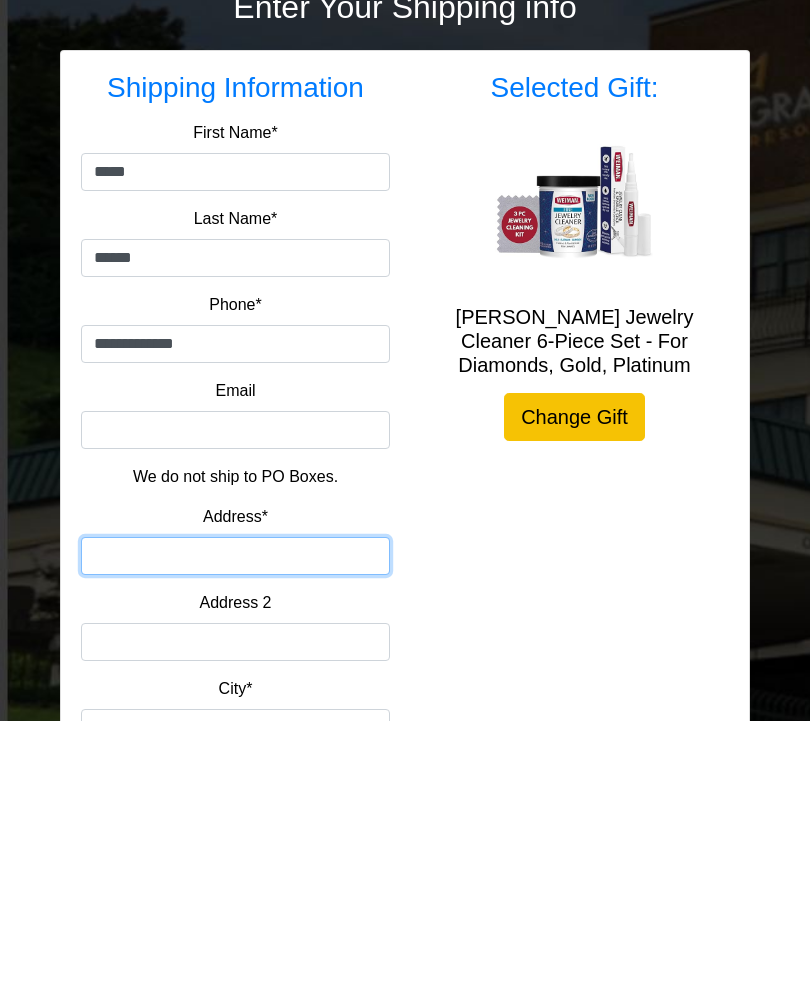 click on "Address*" at bounding box center (235, 842) 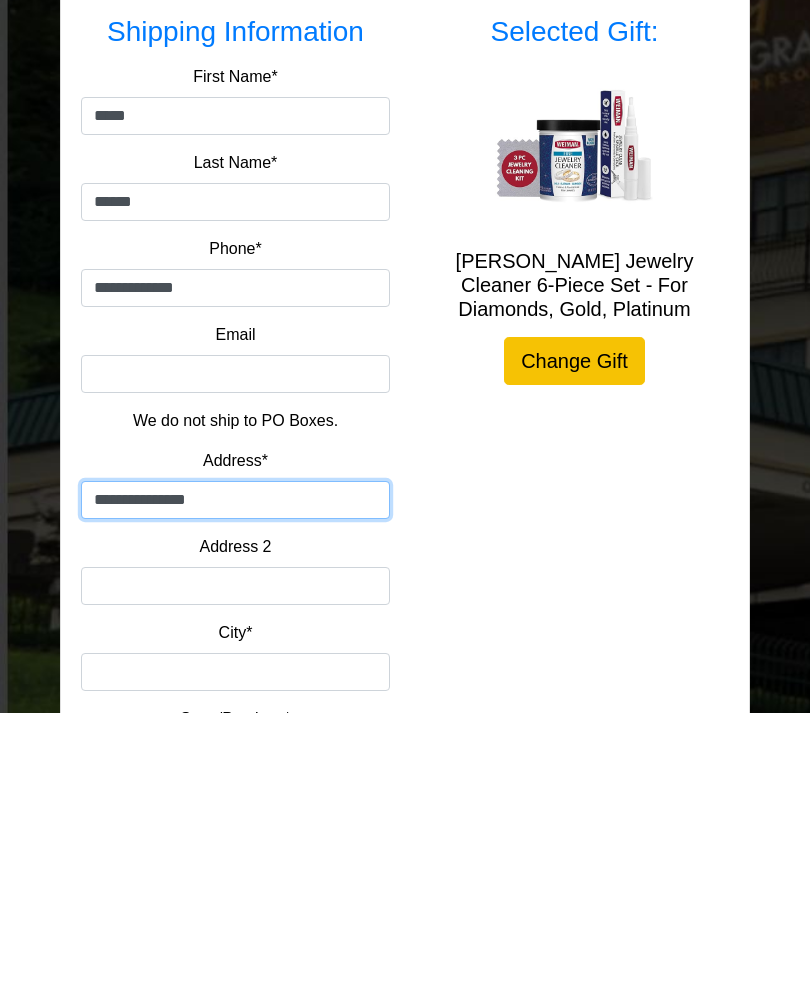 type on "**********" 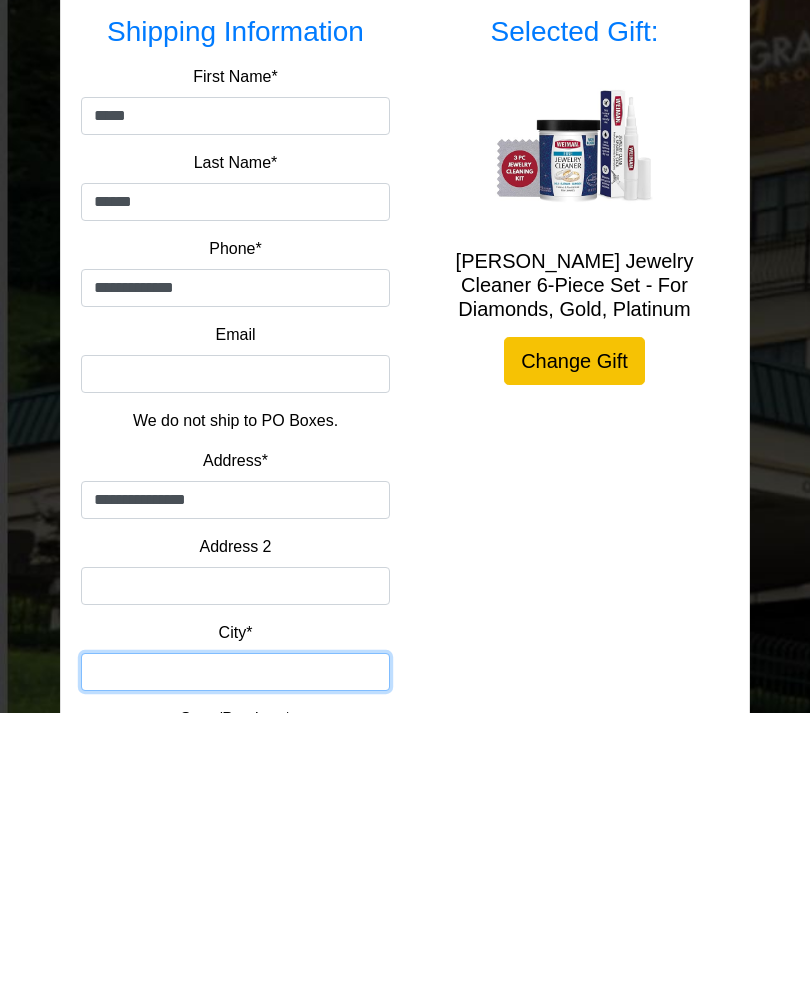 click on "City*" at bounding box center [235, 967] 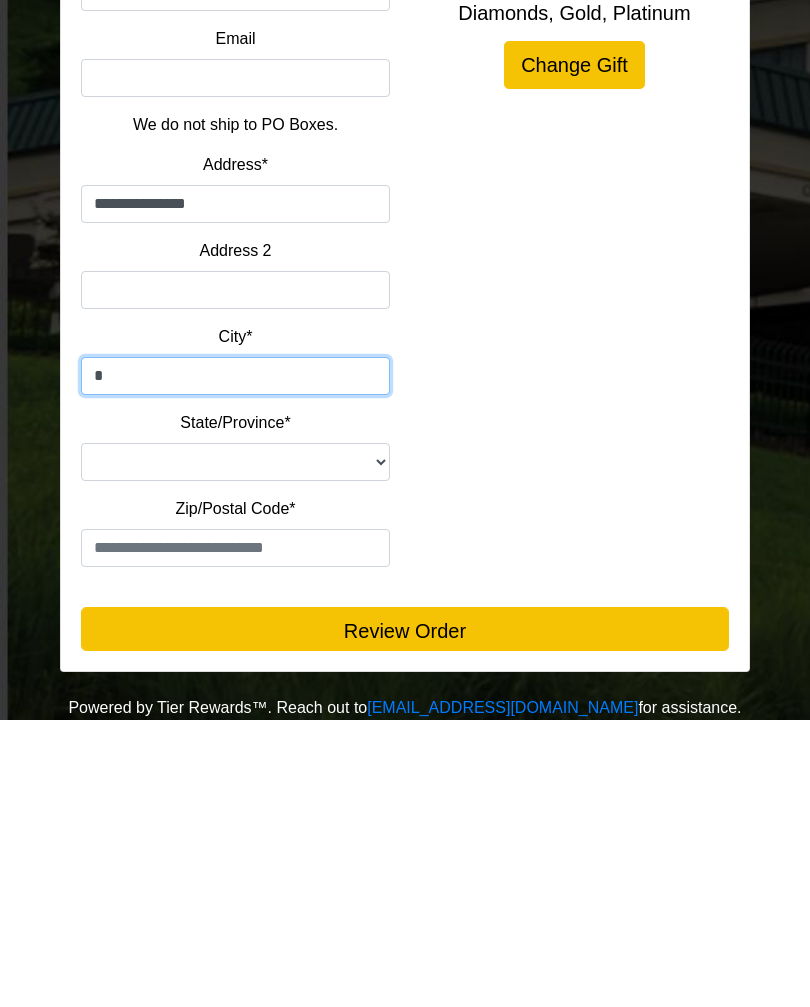 scroll, scrollTop: 350, scrollLeft: 0, axis: vertical 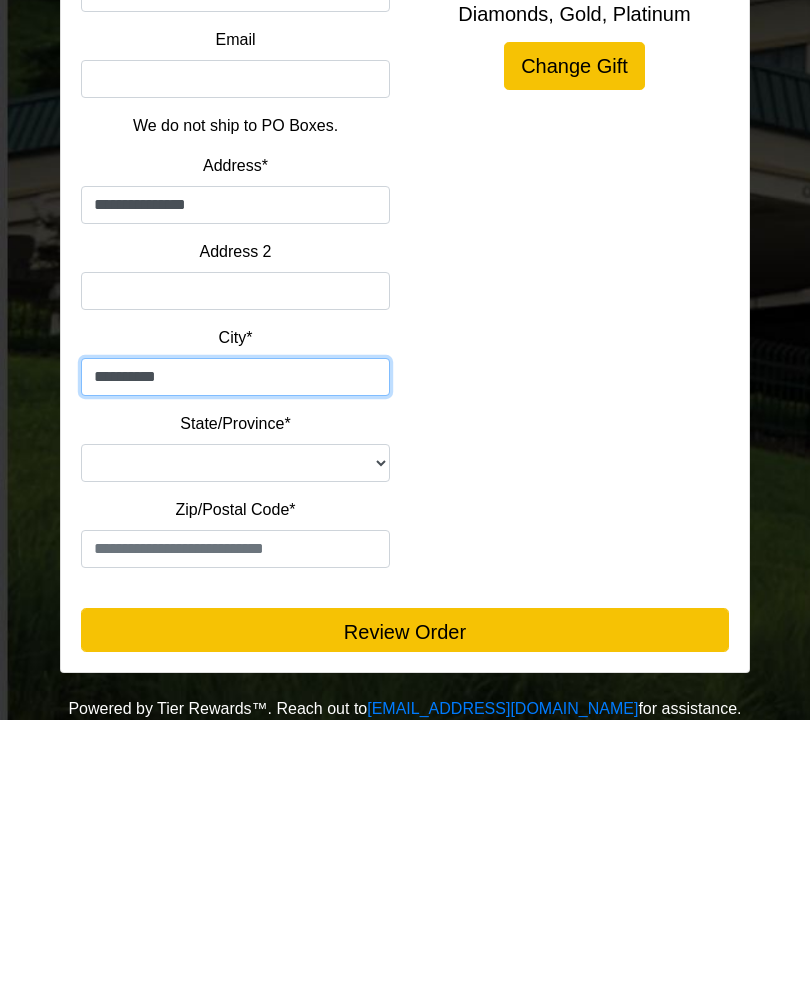 type on "*********" 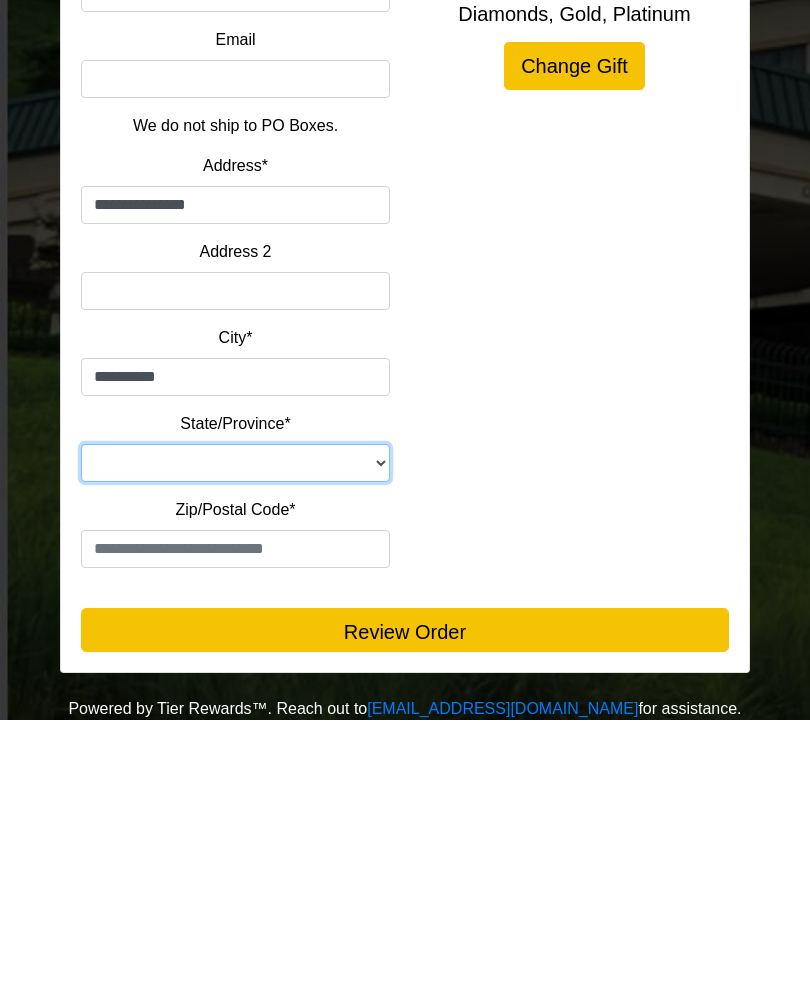 click on "**********" at bounding box center (235, 750) 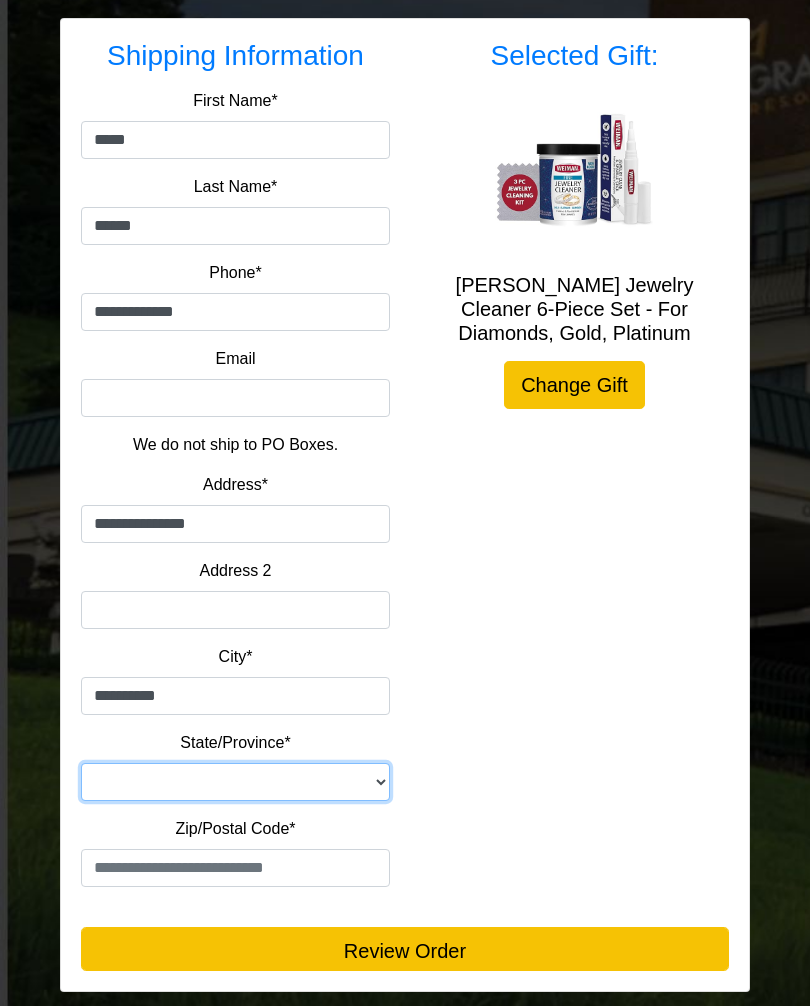 select on "**" 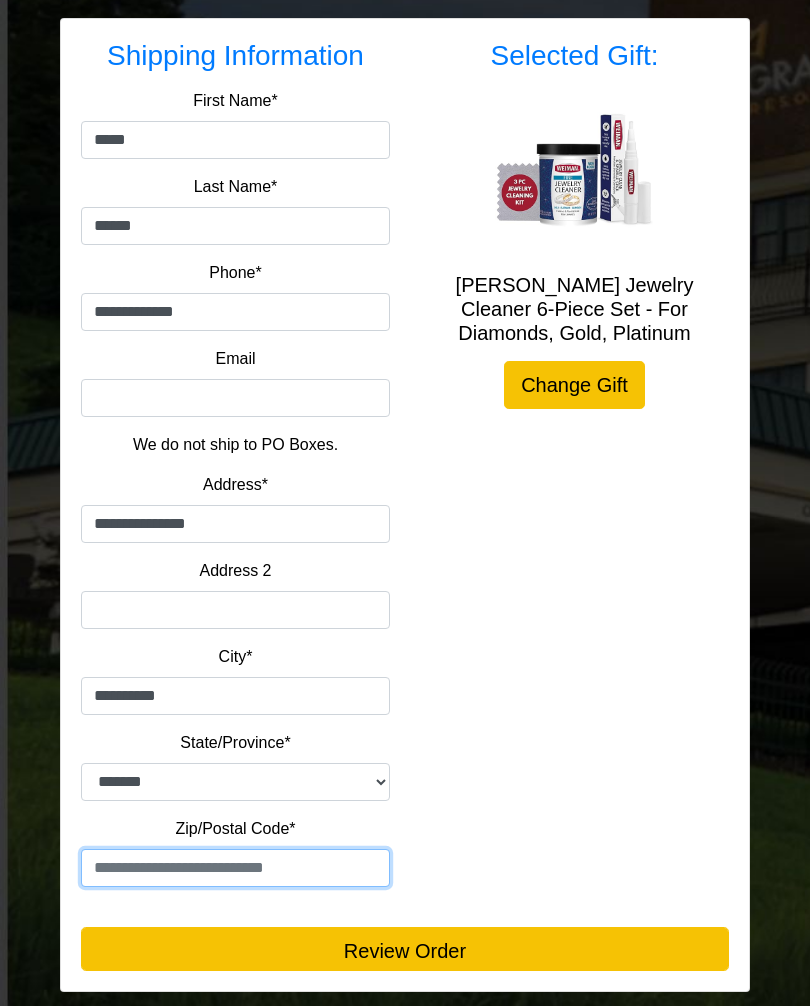 click at bounding box center [235, 869] 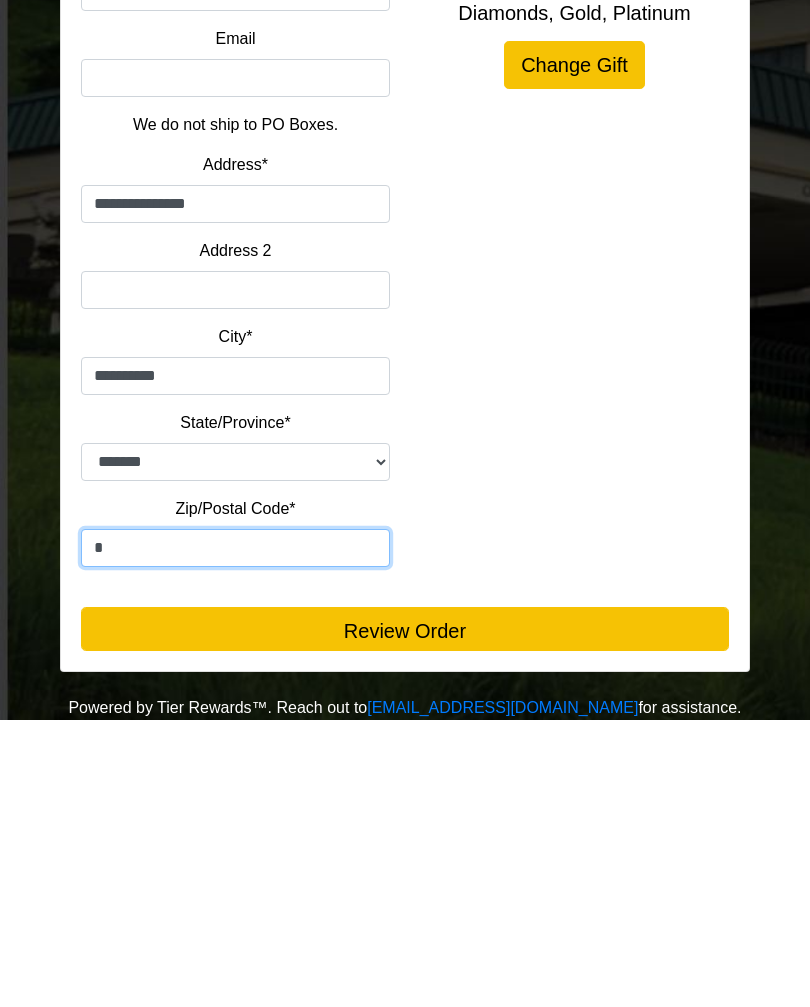 scroll, scrollTop: 350, scrollLeft: 0, axis: vertical 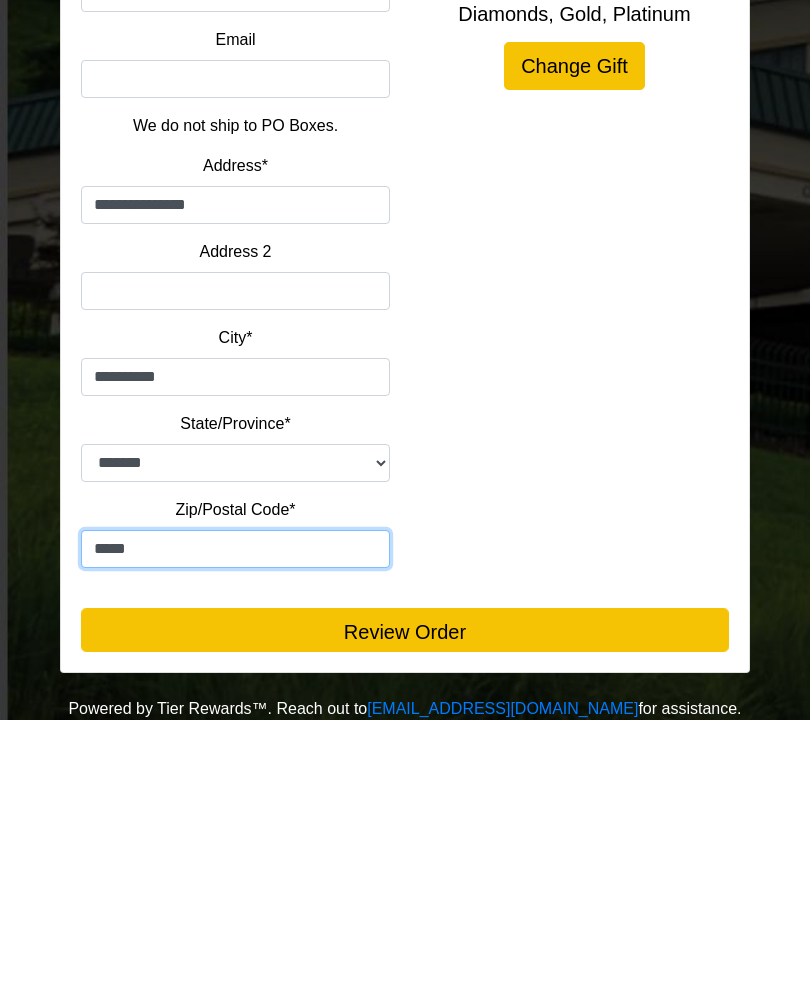 type on "*****" 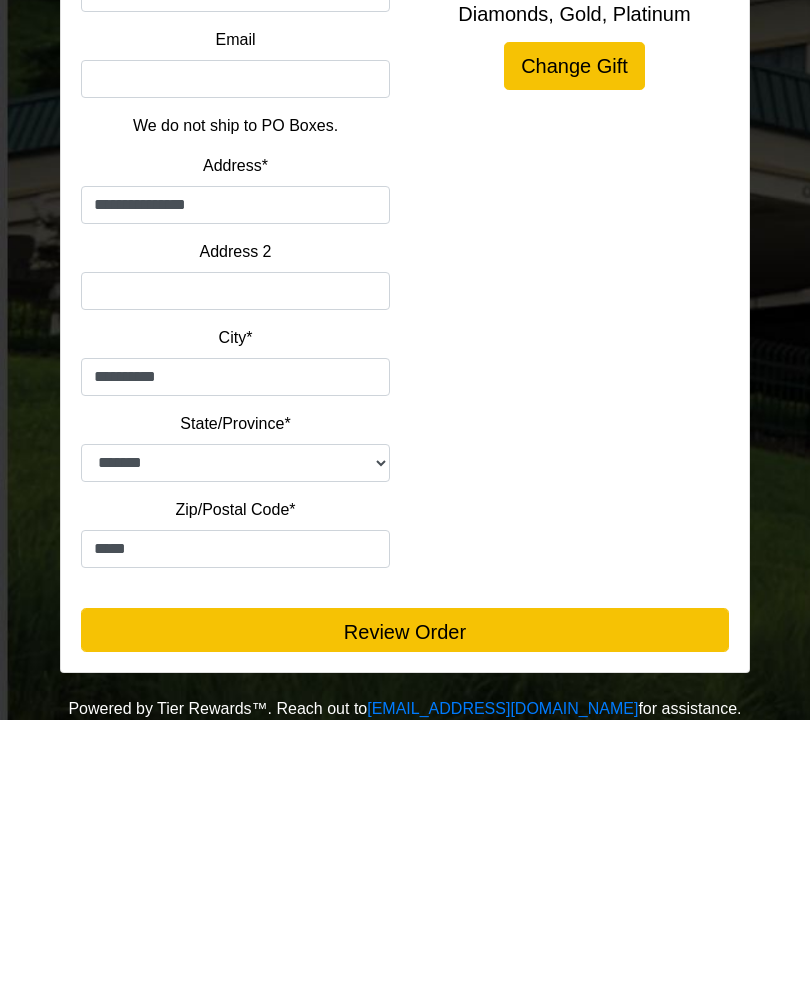 click on "Review Order" at bounding box center (405, 917) 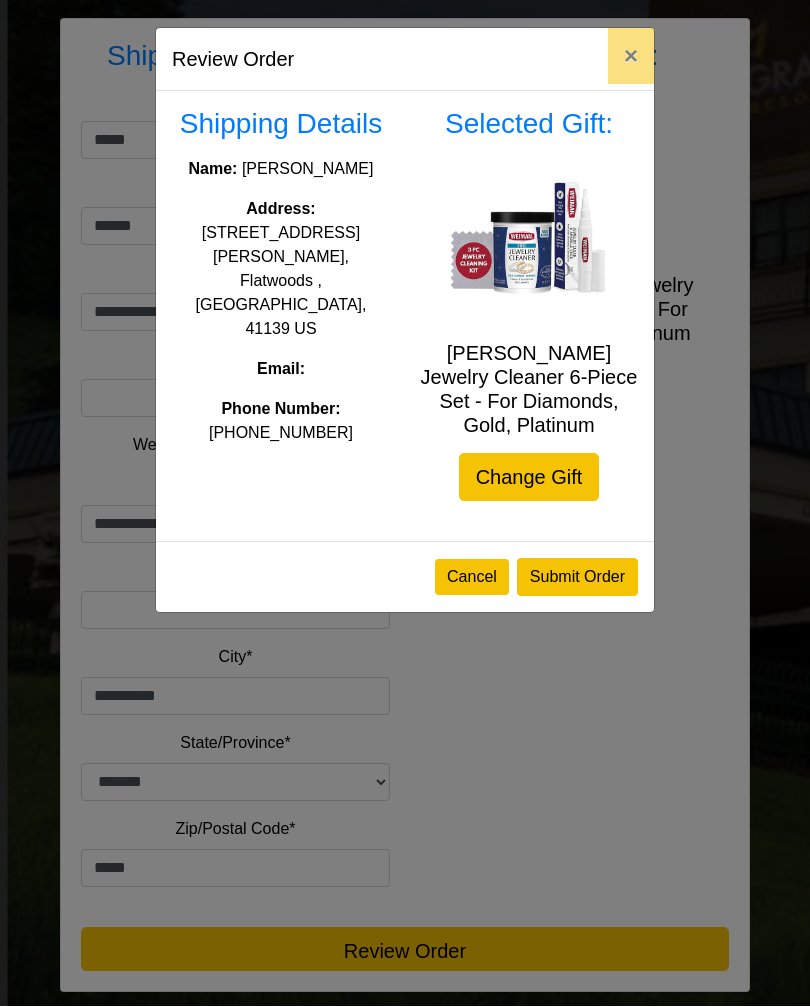 click on "Submit Order" at bounding box center (577, 578) 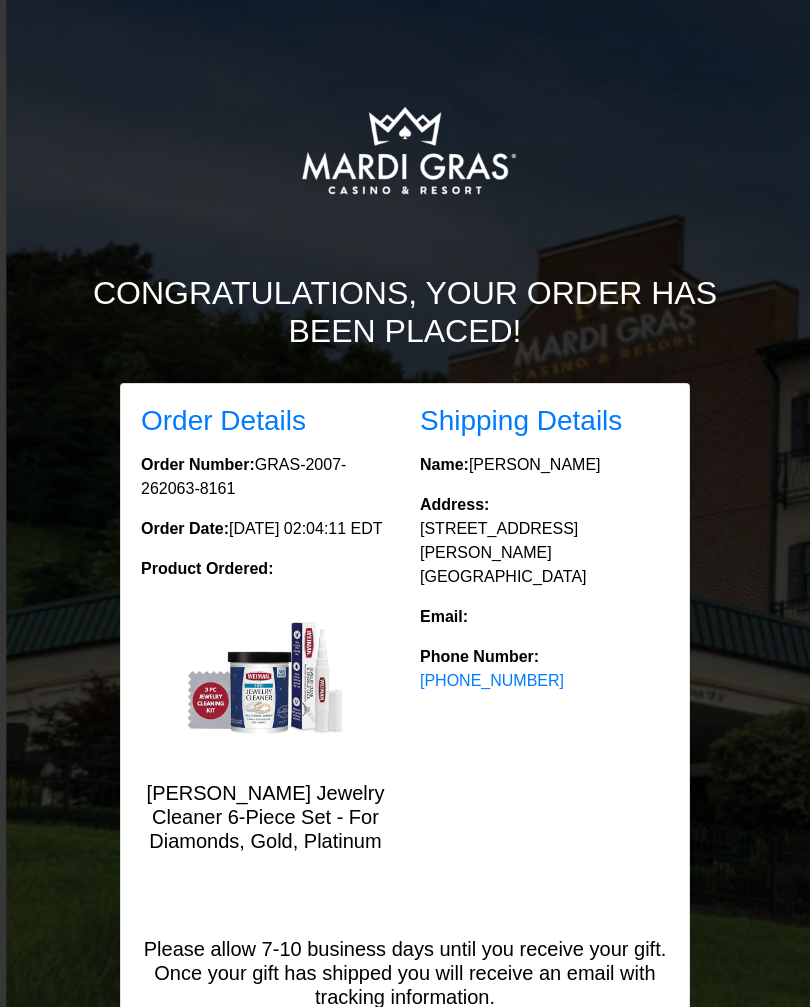 scroll, scrollTop: 0, scrollLeft: 0, axis: both 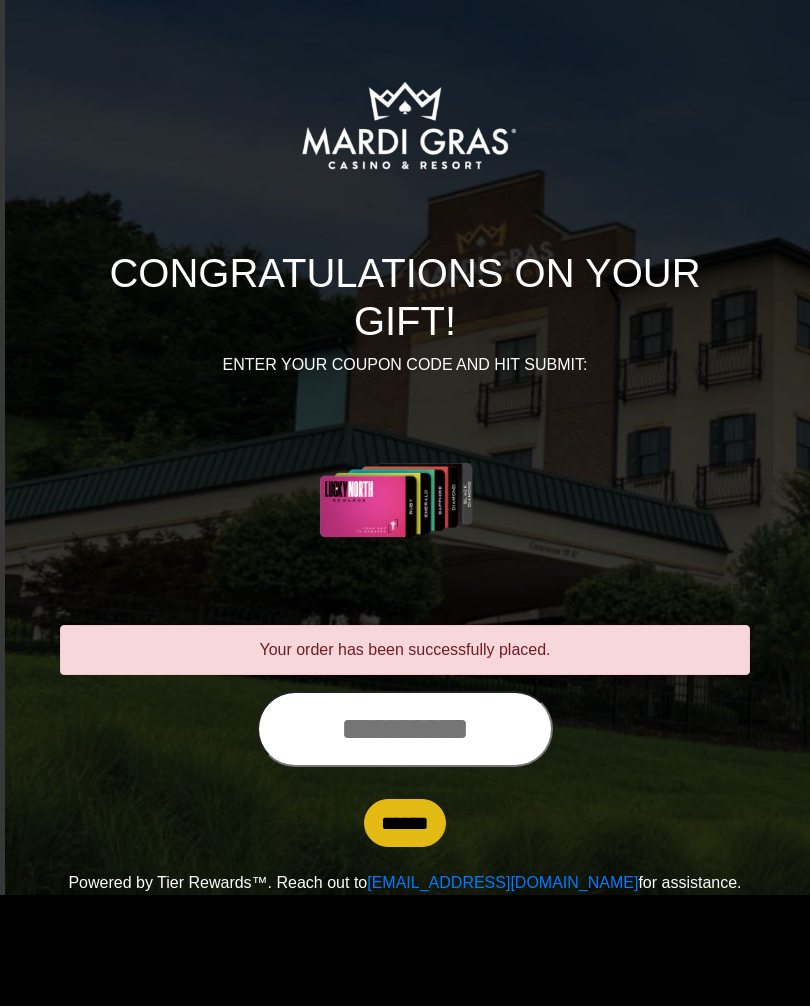 click at bounding box center (405, 730) 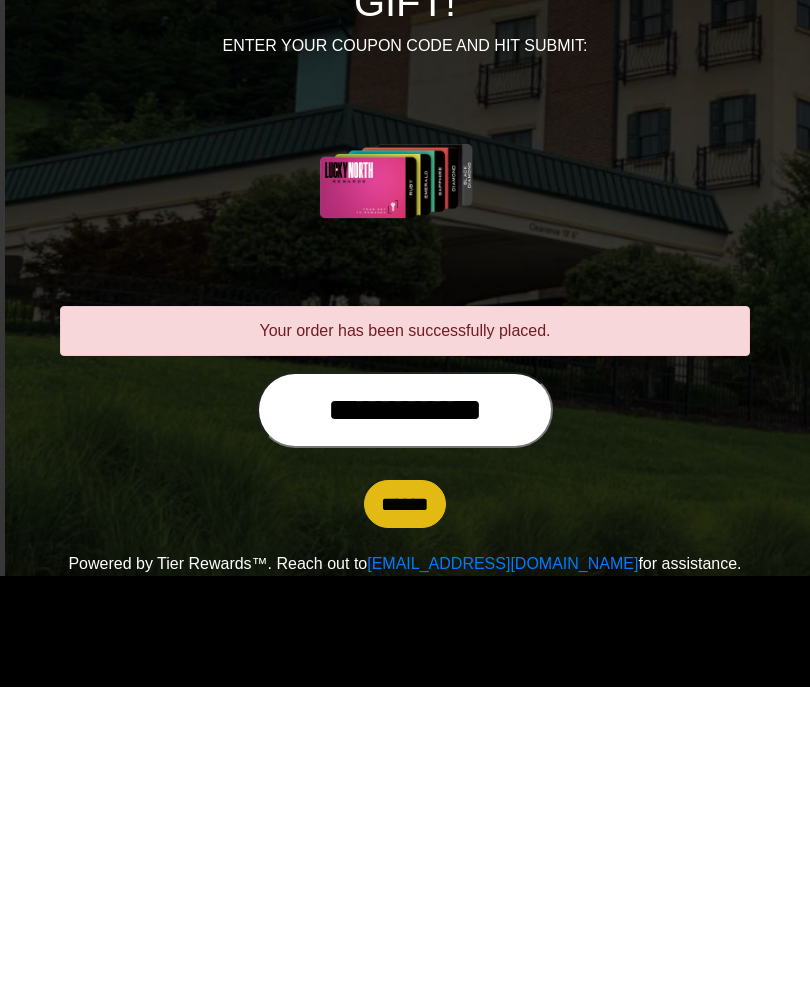 type on "**********" 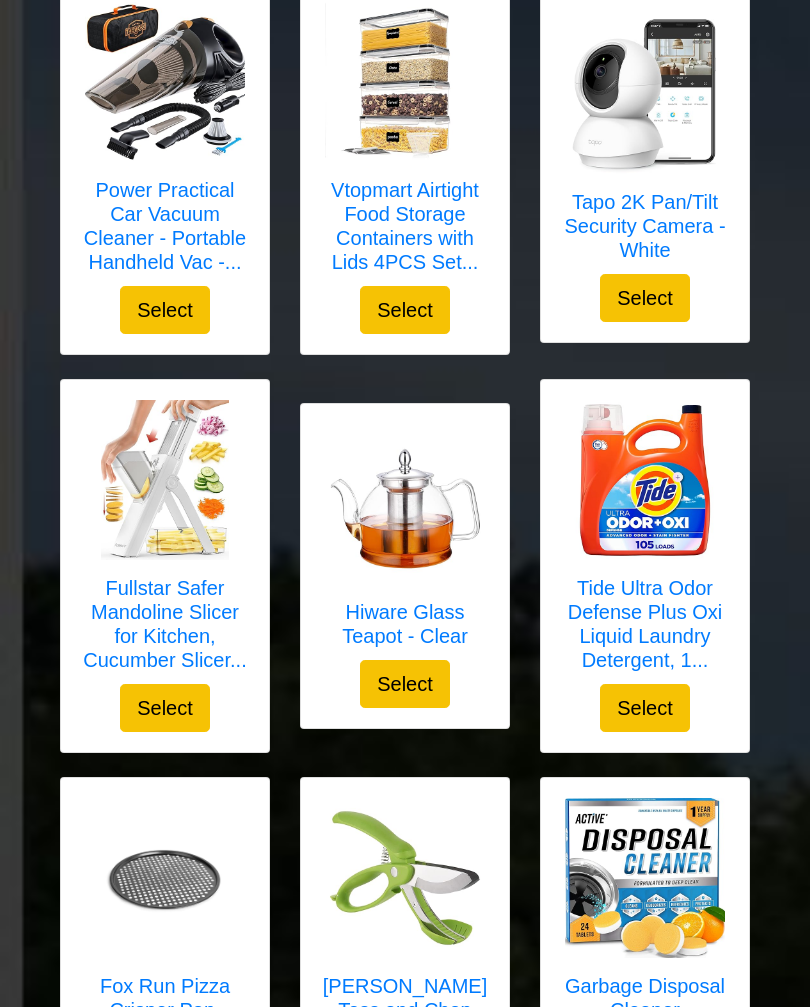 scroll, scrollTop: 377, scrollLeft: 0, axis: vertical 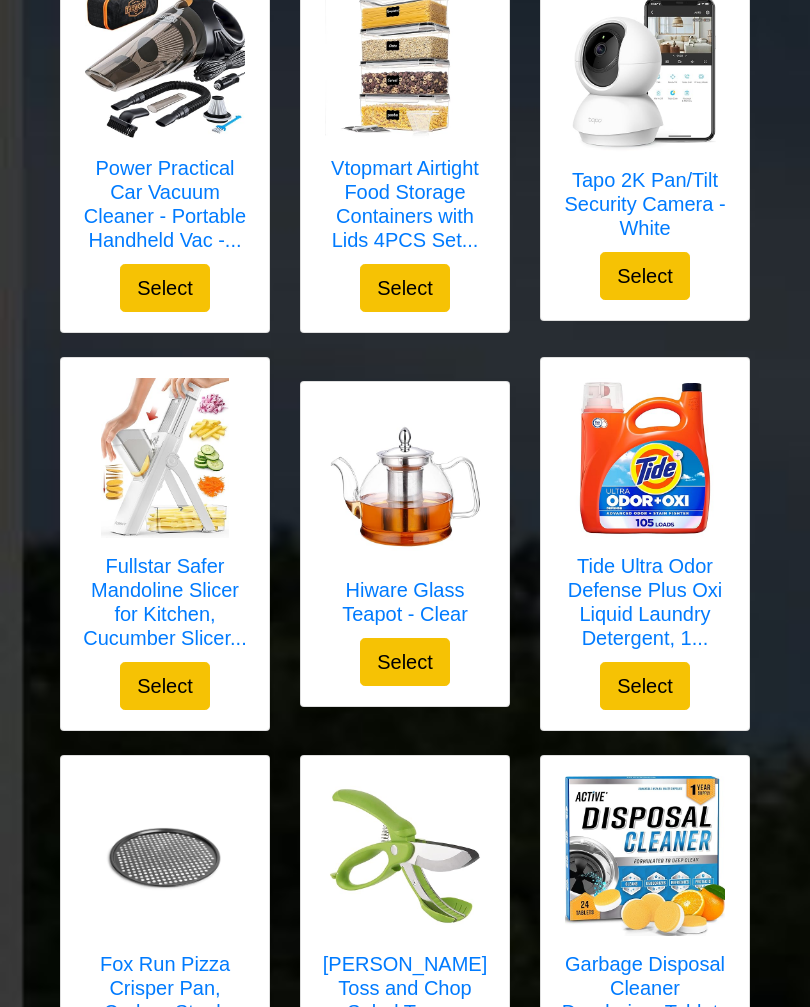click on "Select" at bounding box center (405, 662) 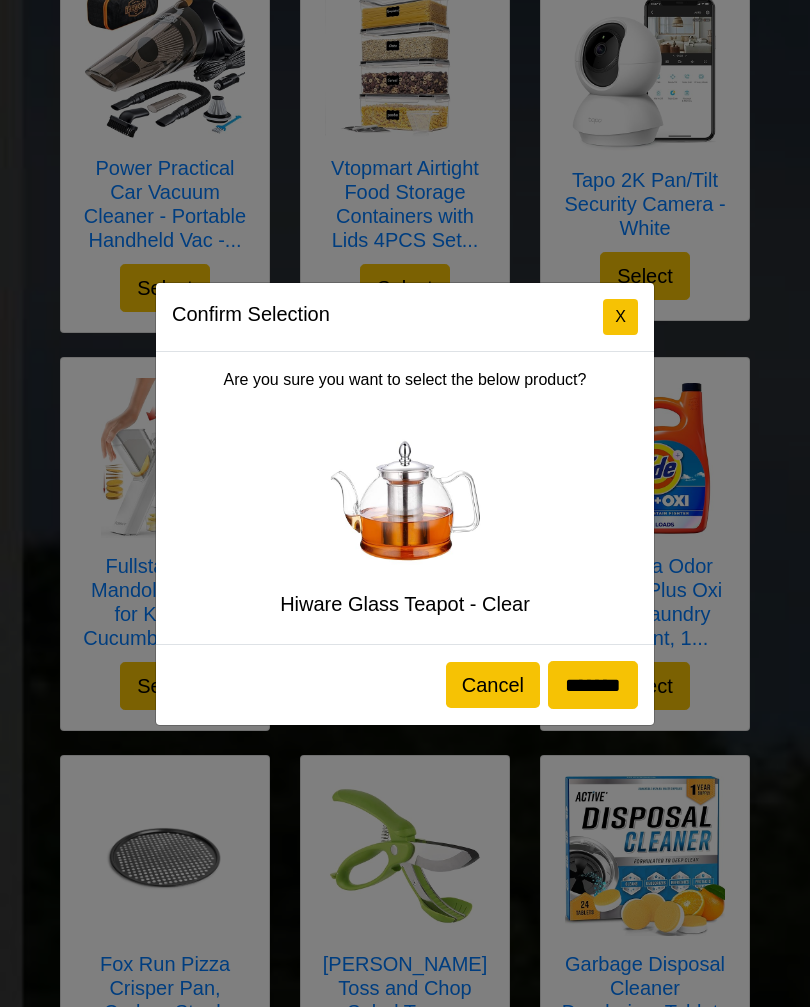 click on "*******" at bounding box center (593, 685) 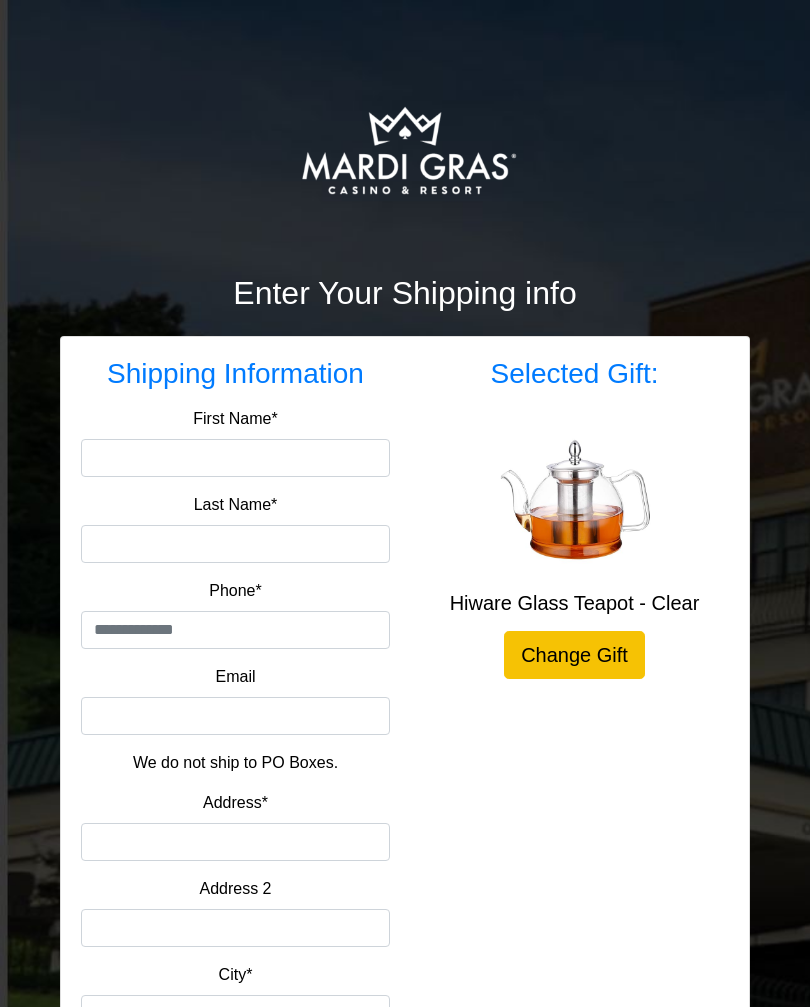 scroll, scrollTop: 0, scrollLeft: 0, axis: both 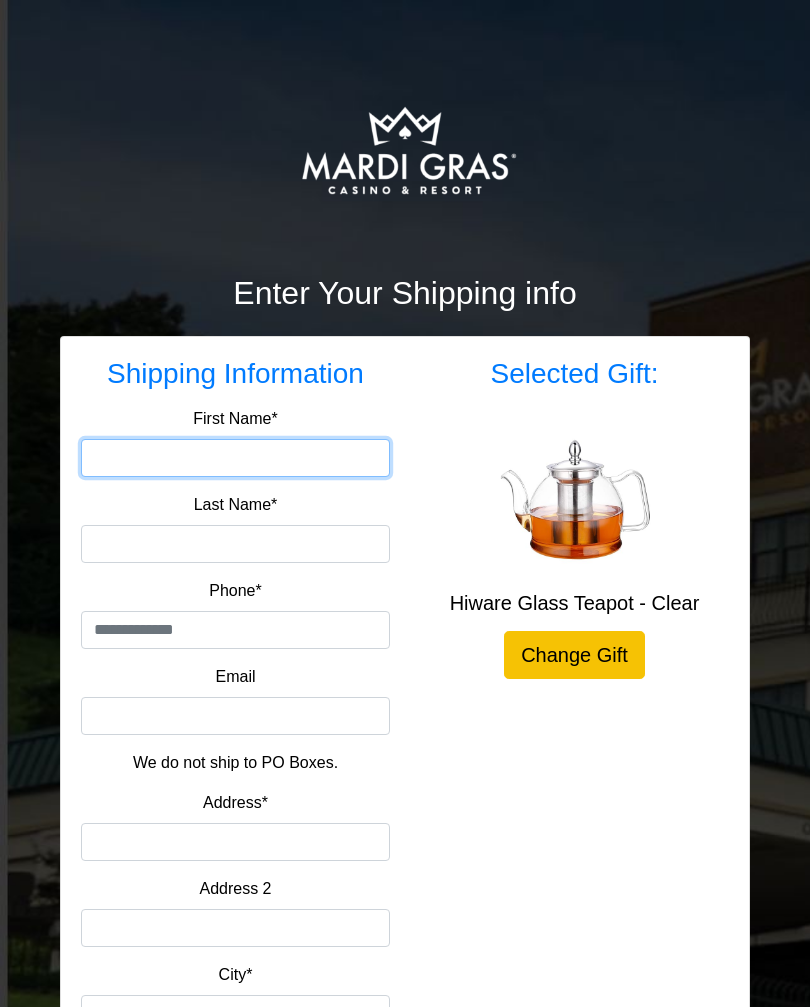 click on "First Name*" at bounding box center [235, 458] 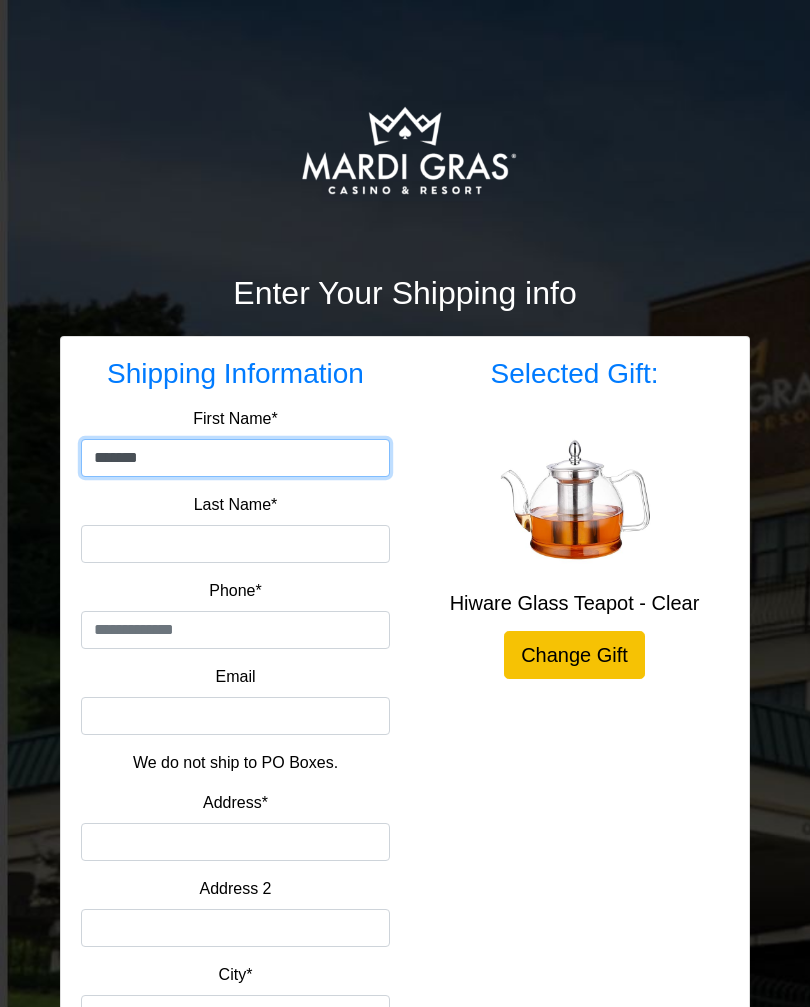 type on "*******" 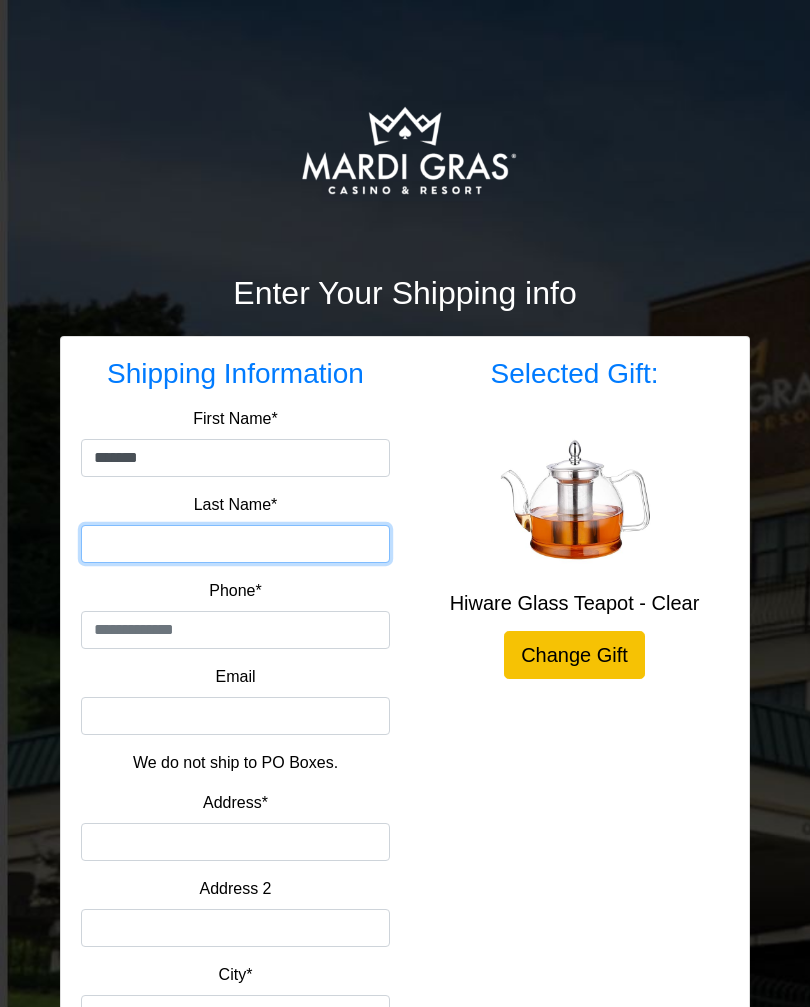 click on "Last Name*" at bounding box center (235, 544) 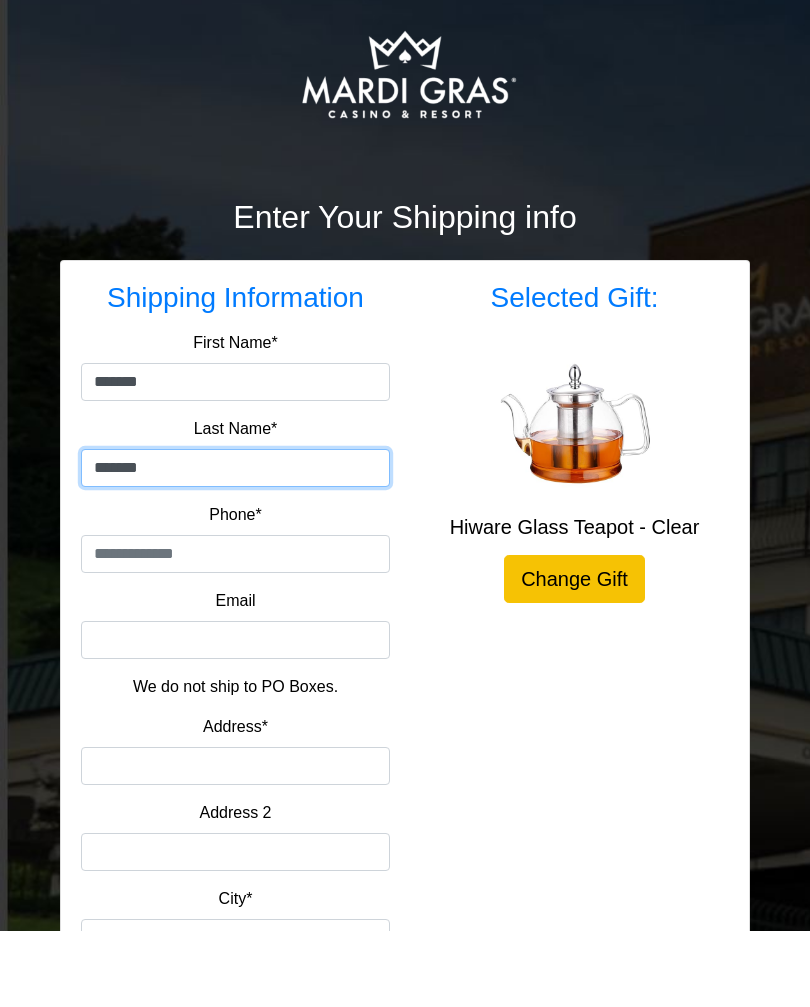 type on "*******" 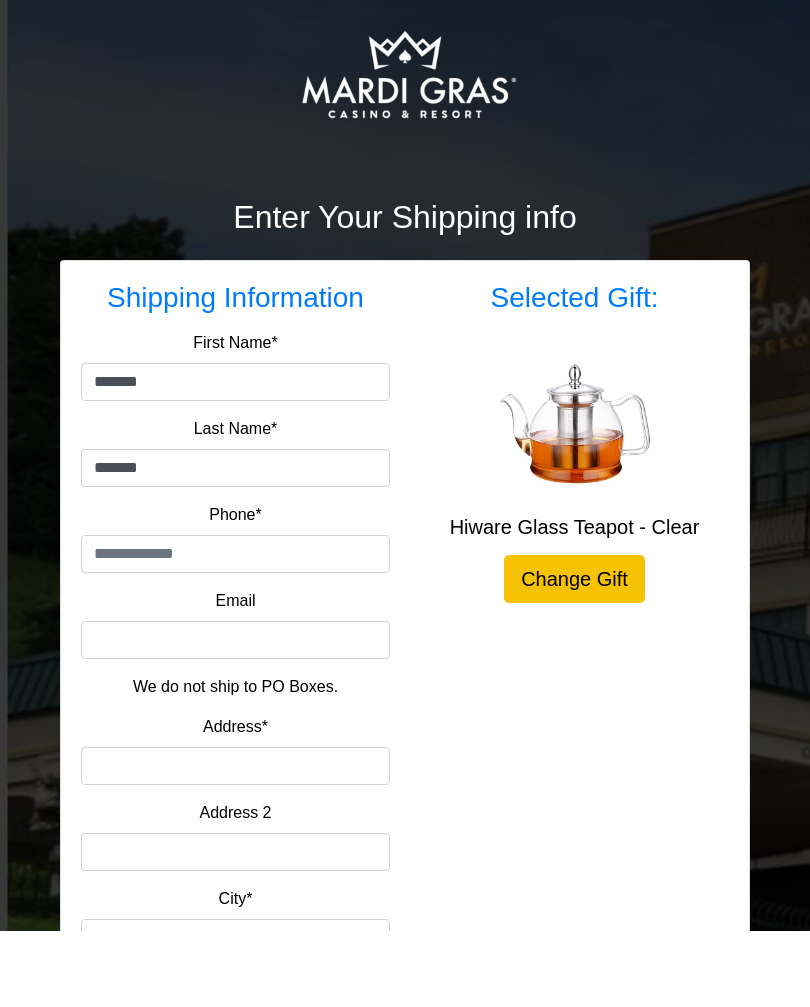 click at bounding box center [235, 630] 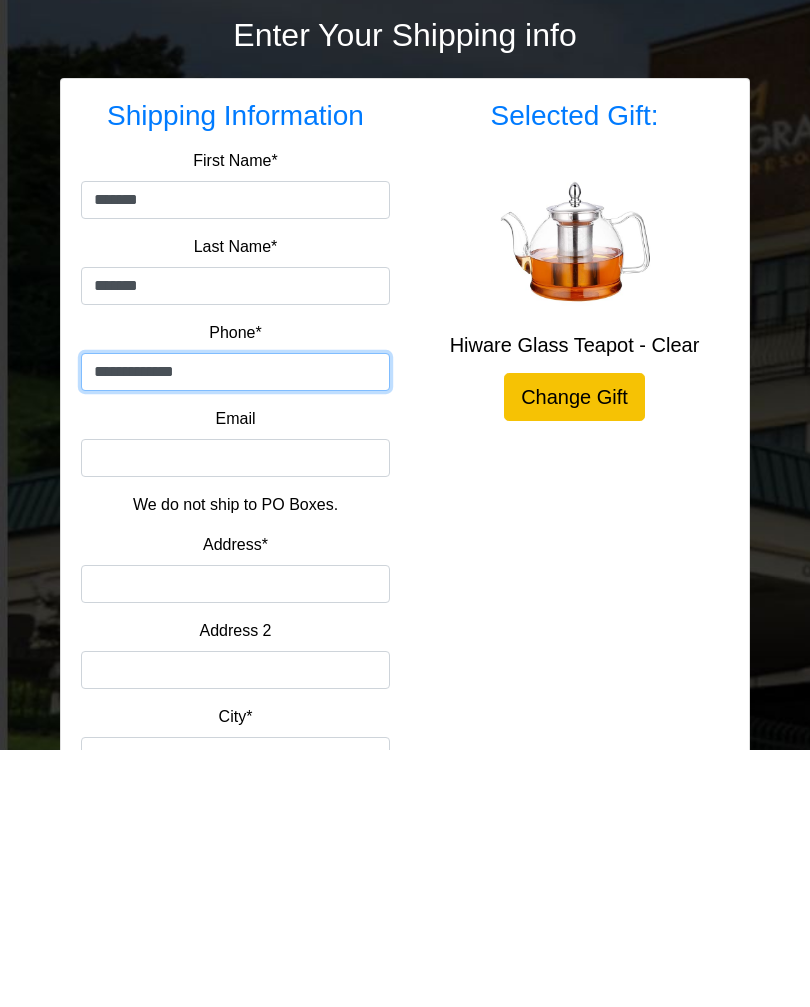 type on "**********" 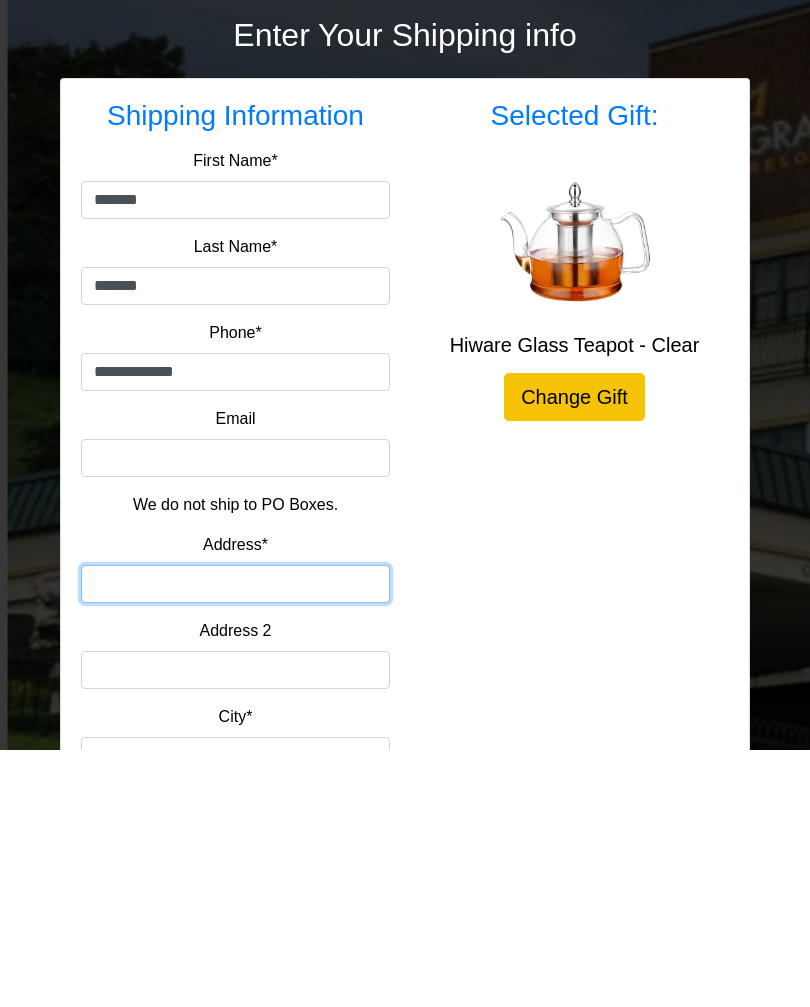 click on "Address*" at bounding box center [235, 842] 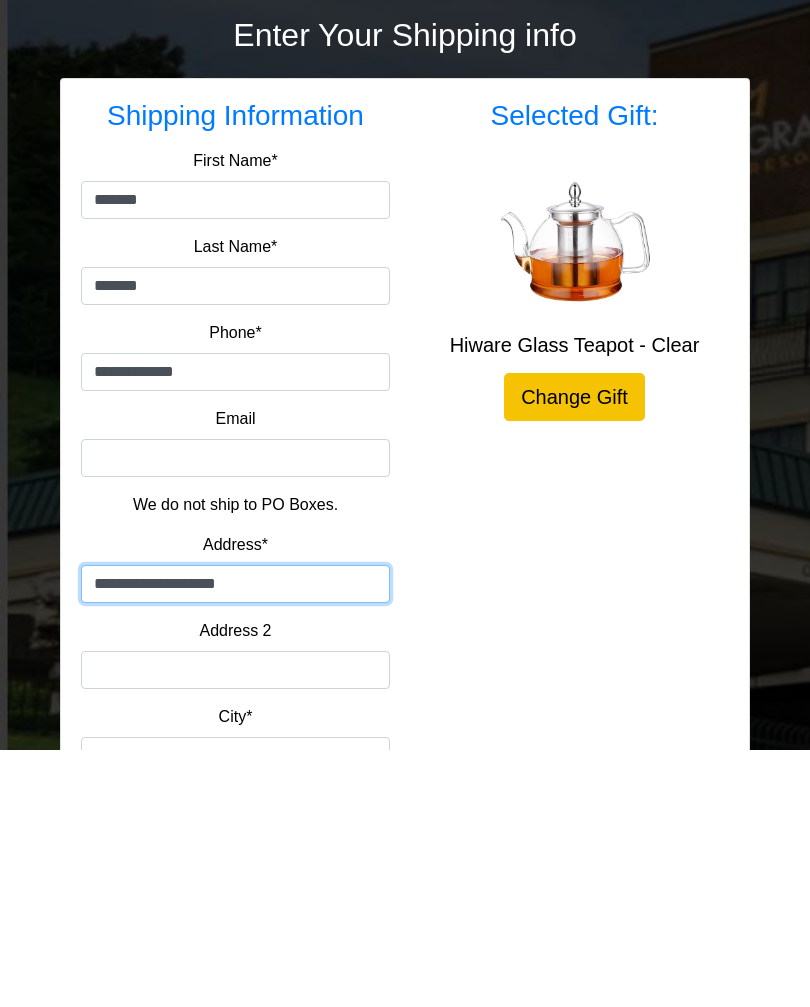 type on "**********" 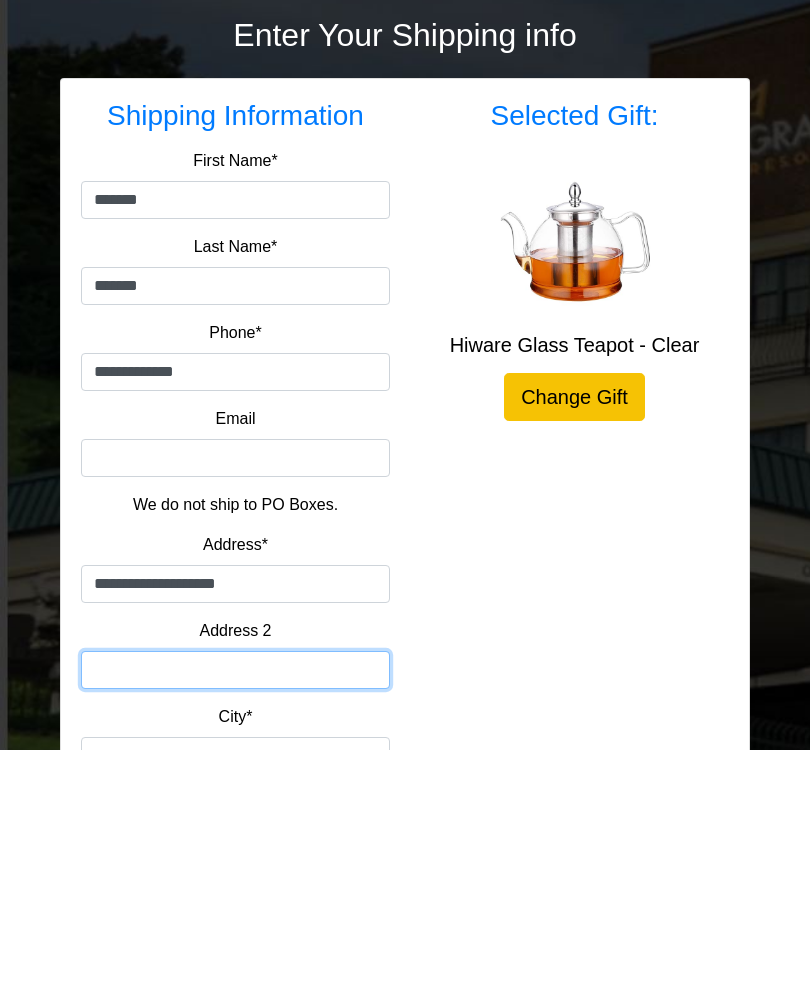 click on "Address 2" at bounding box center (235, 928) 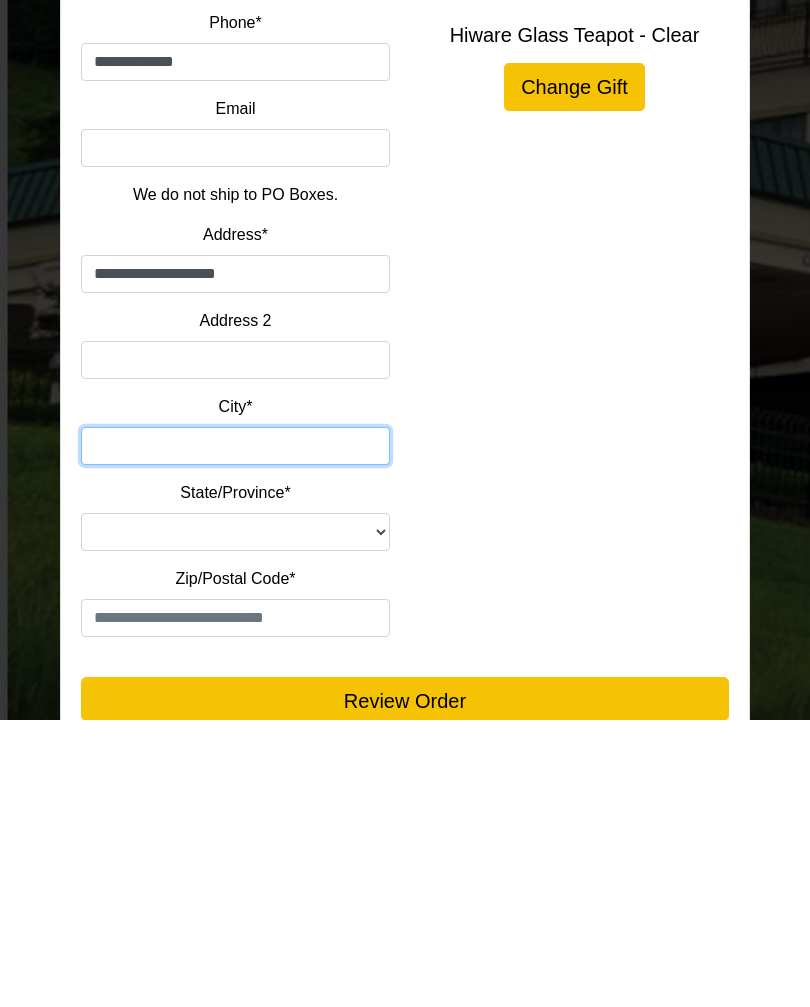 click on "City*" at bounding box center (235, 734) 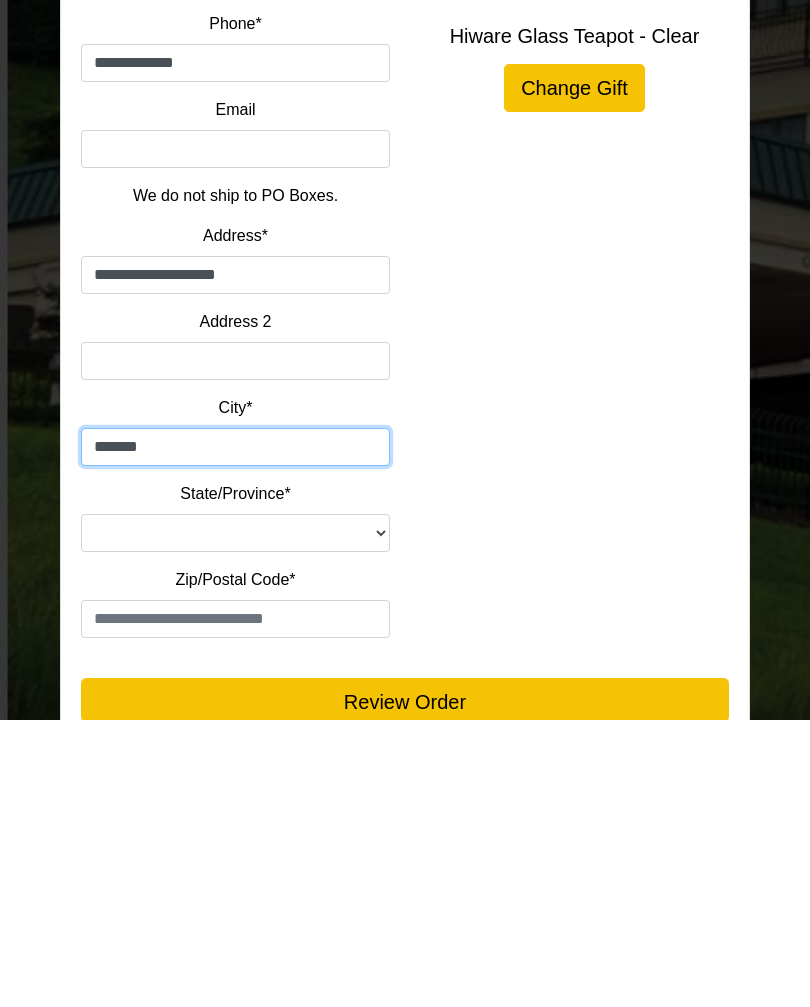 type on "*******" 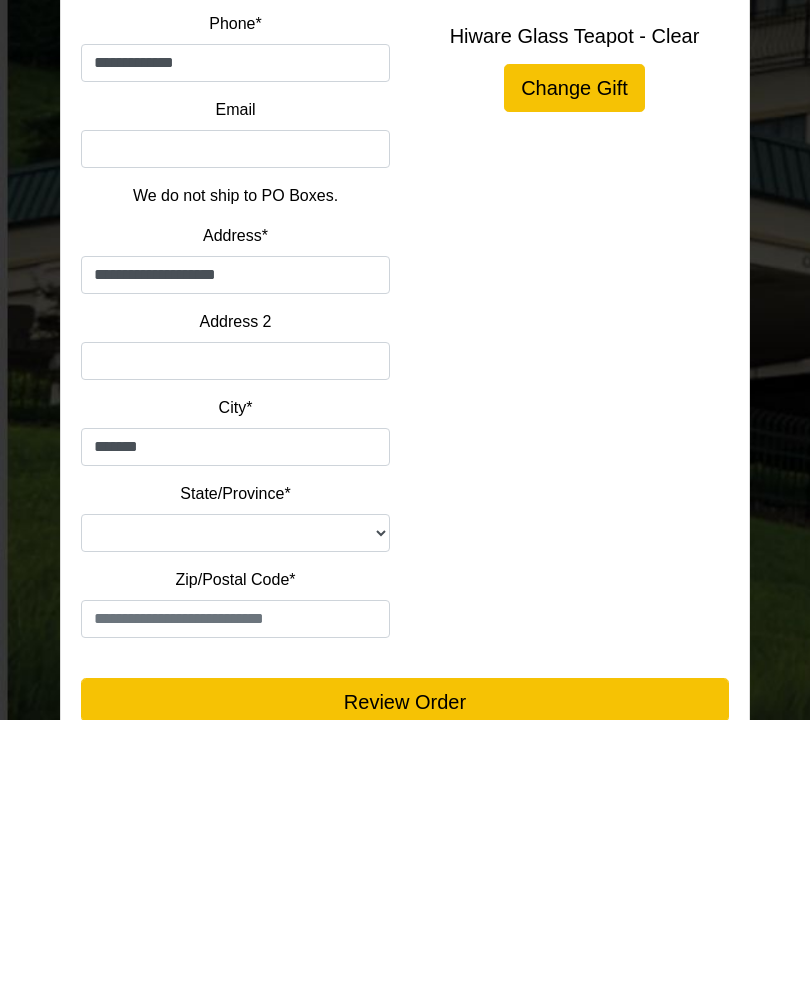 click on "**********" at bounding box center [235, 820] 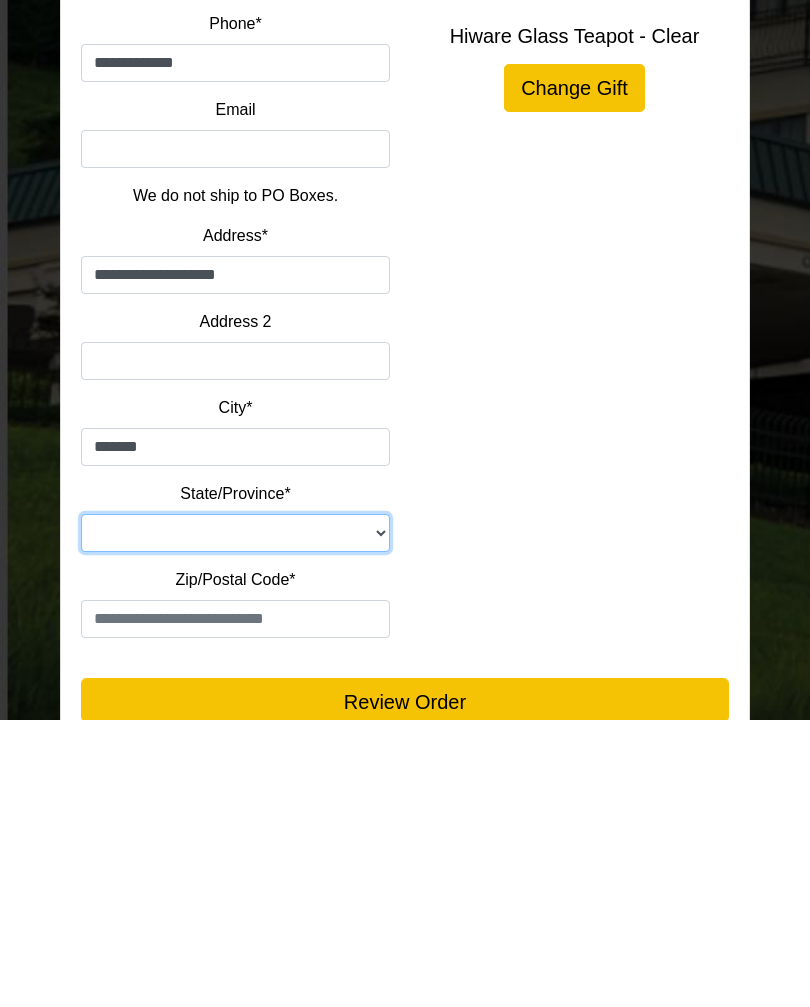 scroll, scrollTop: 317, scrollLeft: 0, axis: vertical 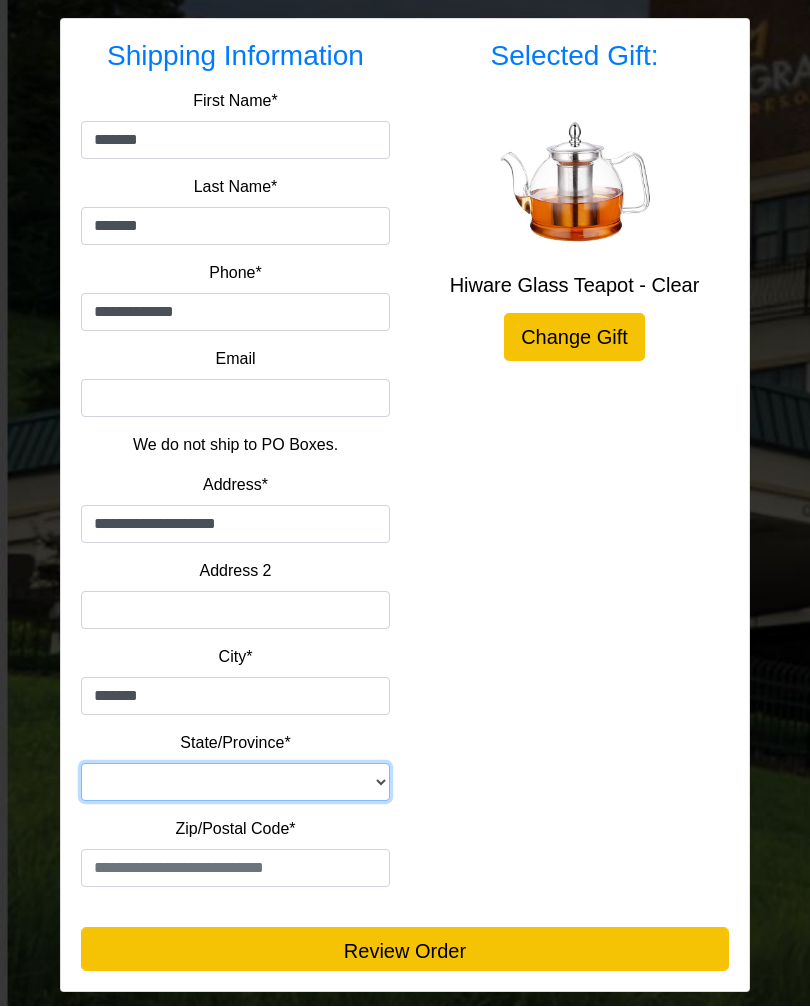 select on "**" 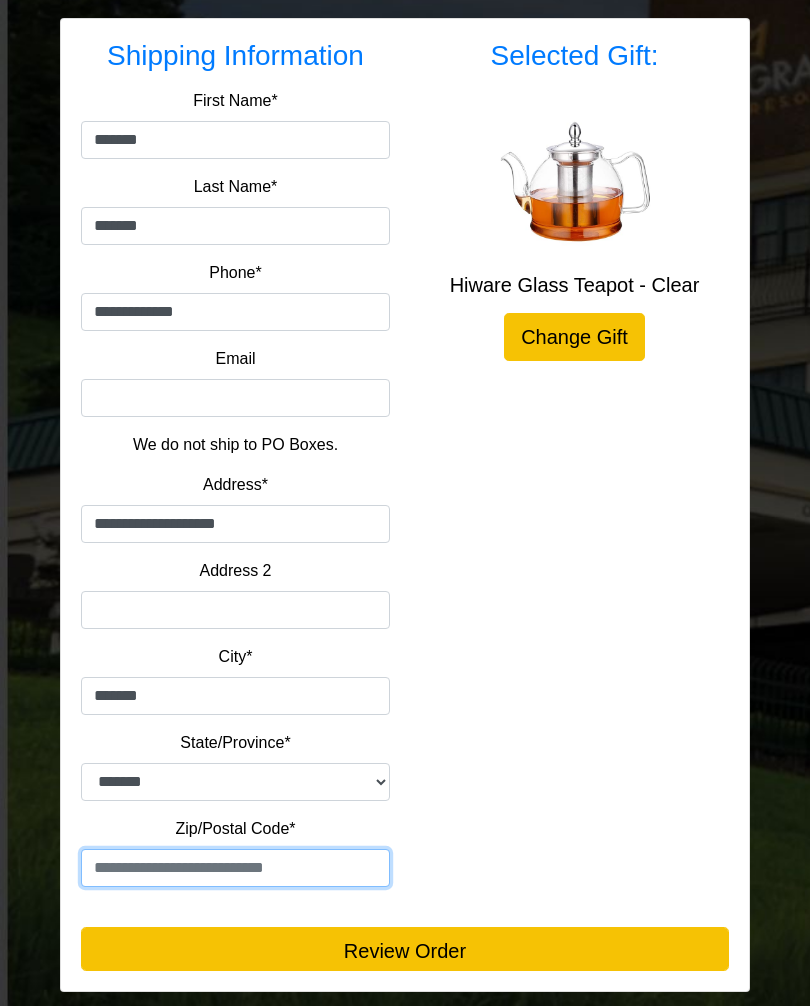click at bounding box center (235, 869) 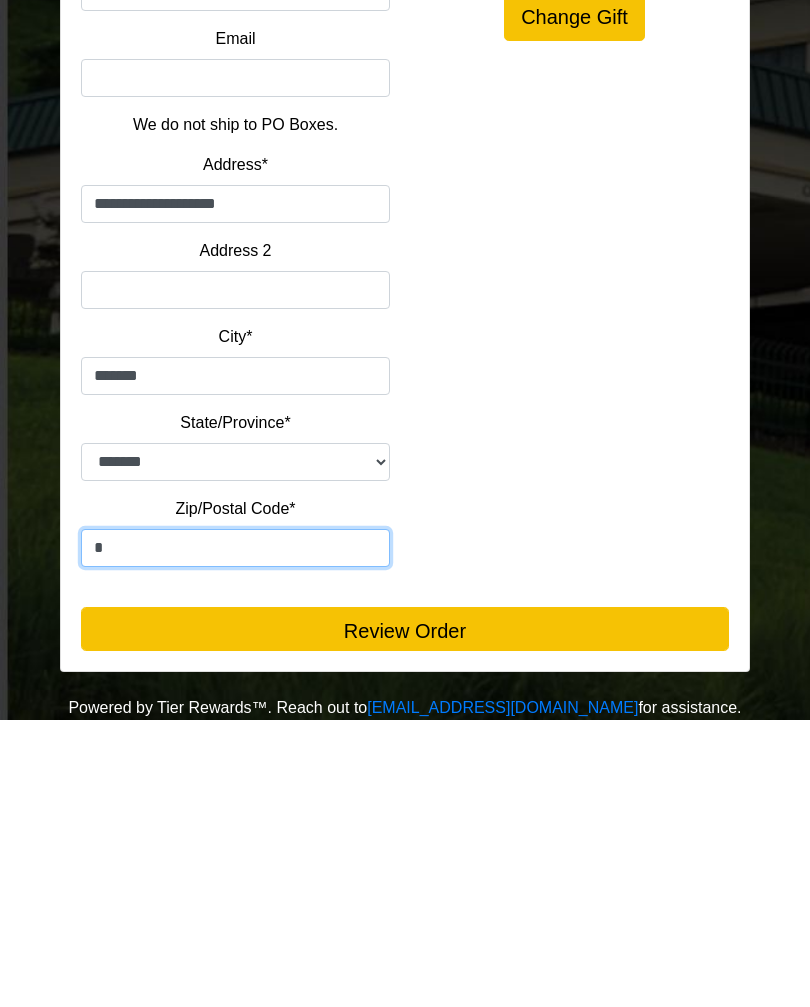 scroll, scrollTop: 350, scrollLeft: 0, axis: vertical 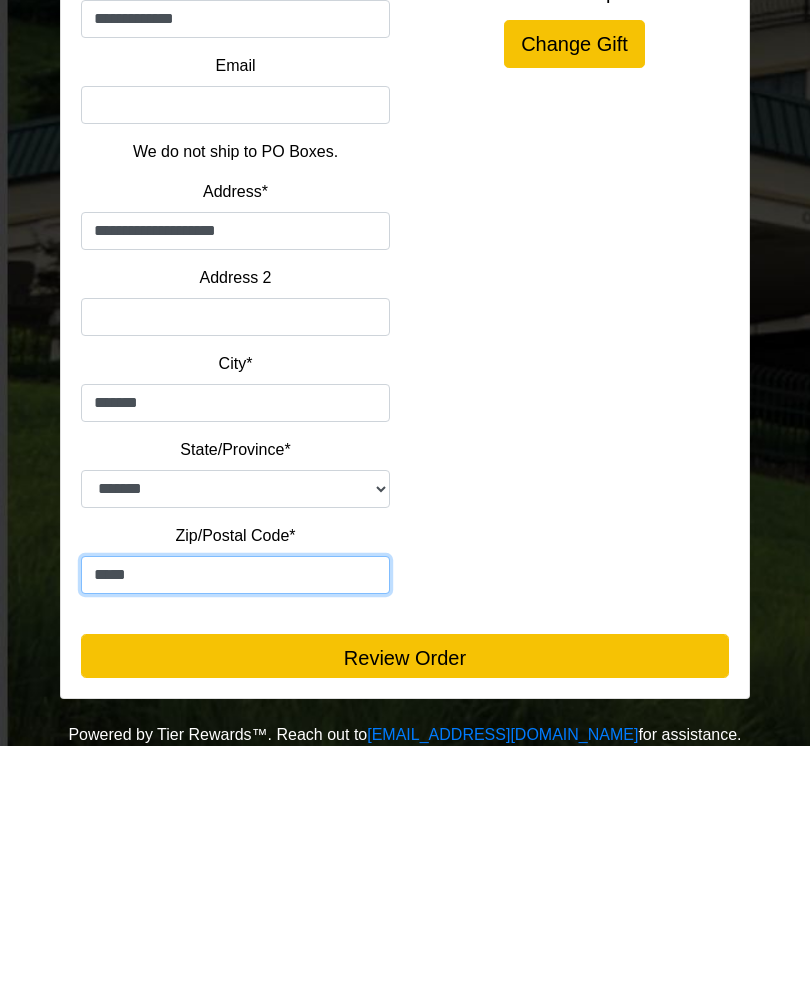 type on "*****" 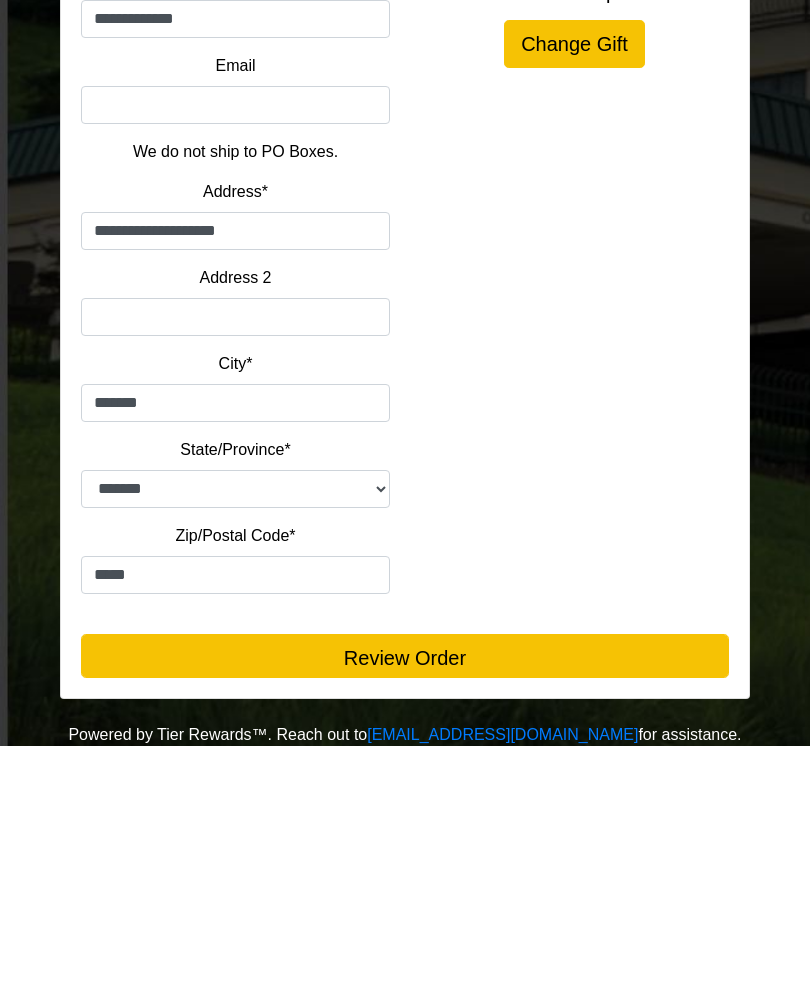click on "Review Order" at bounding box center [405, 917] 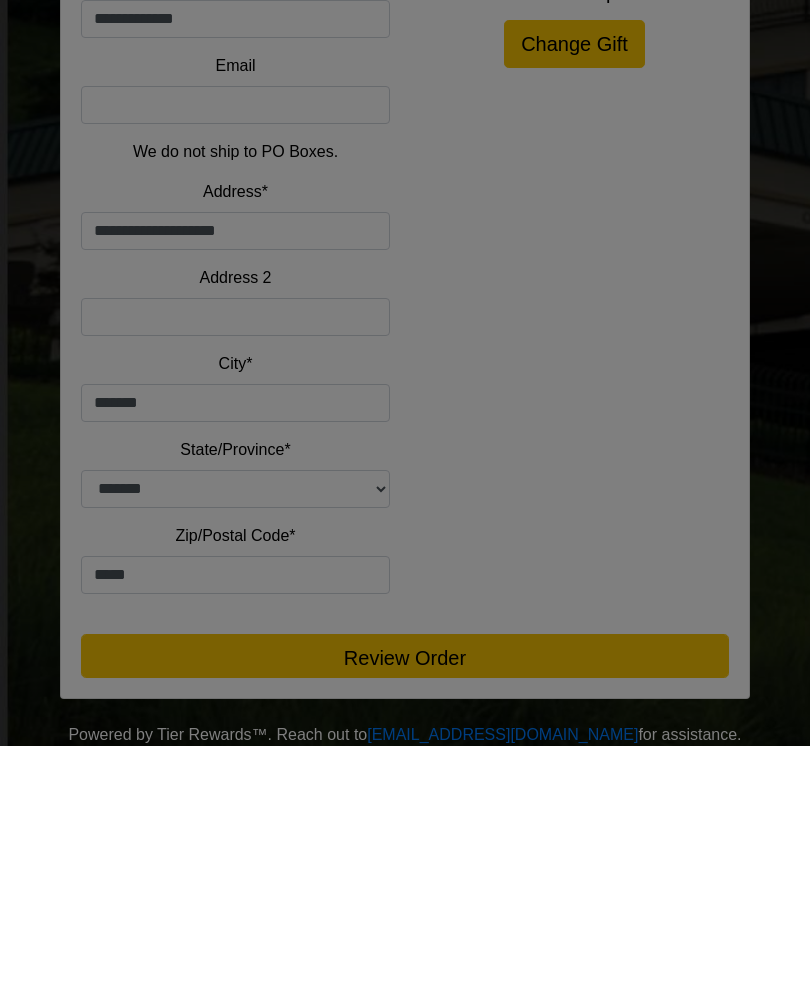 scroll, scrollTop: 317, scrollLeft: 0, axis: vertical 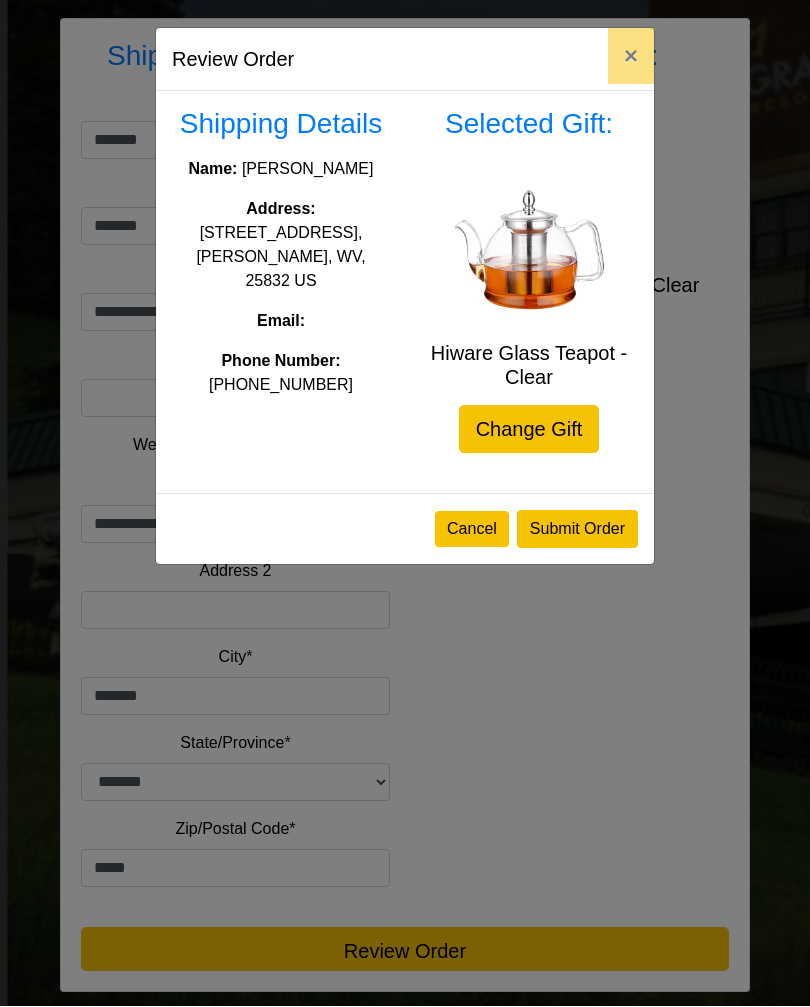 click on "×" at bounding box center (631, 56) 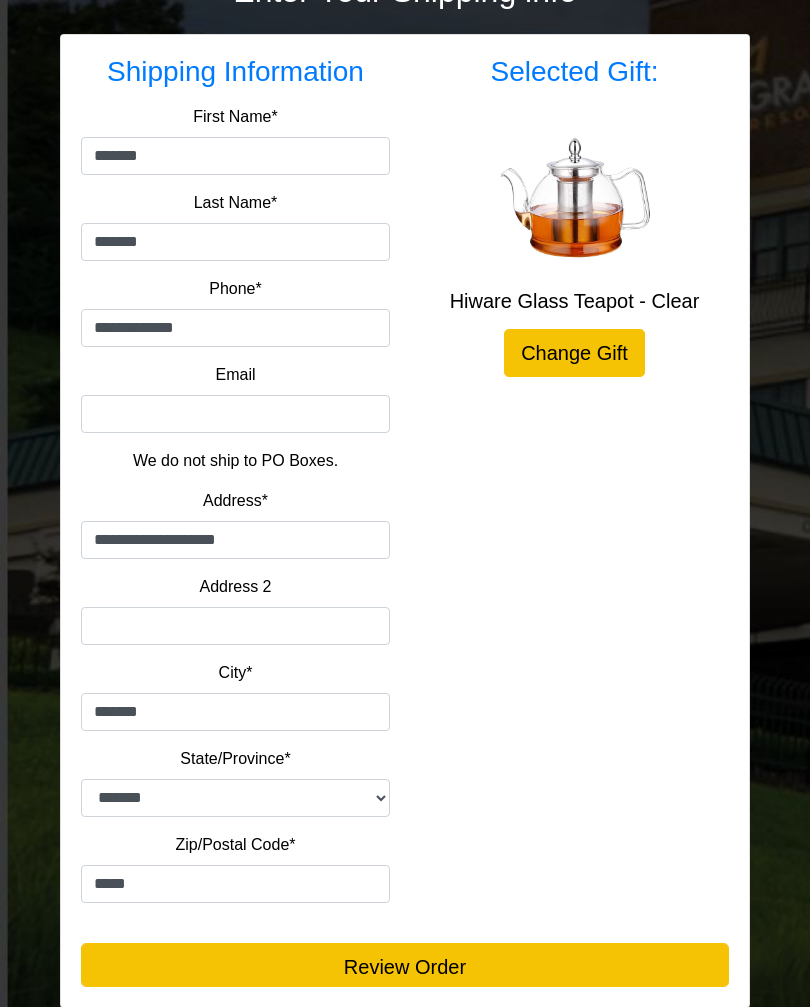 scroll, scrollTop: 281, scrollLeft: 0, axis: vertical 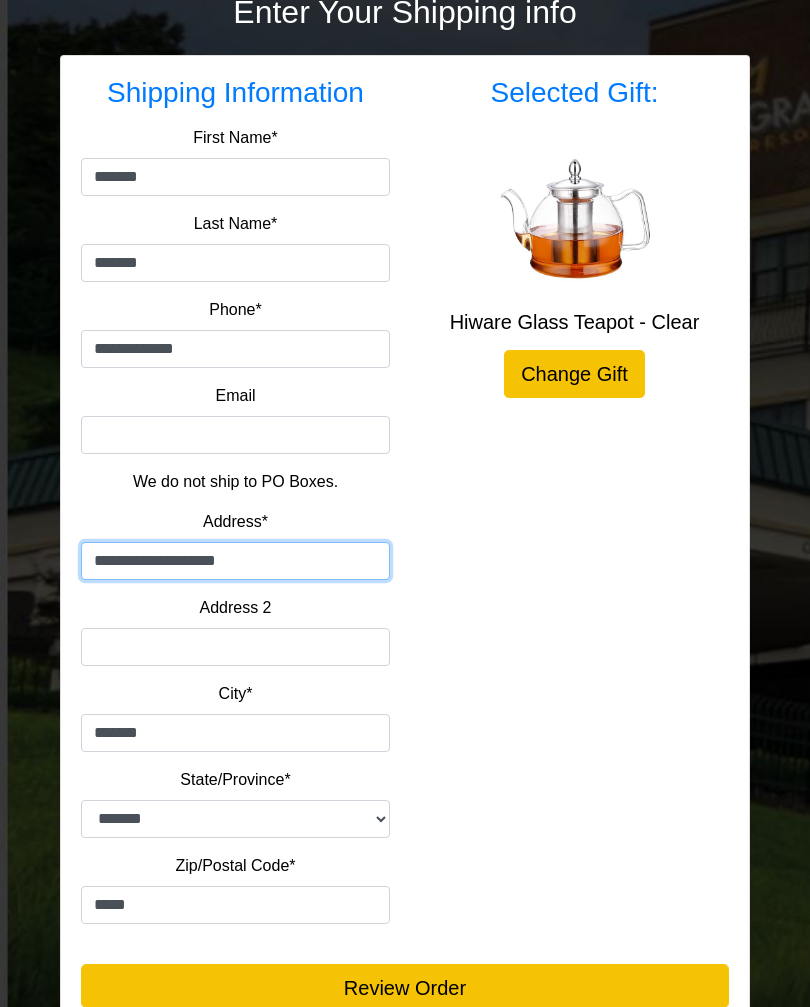 click on "**********" at bounding box center (235, 561) 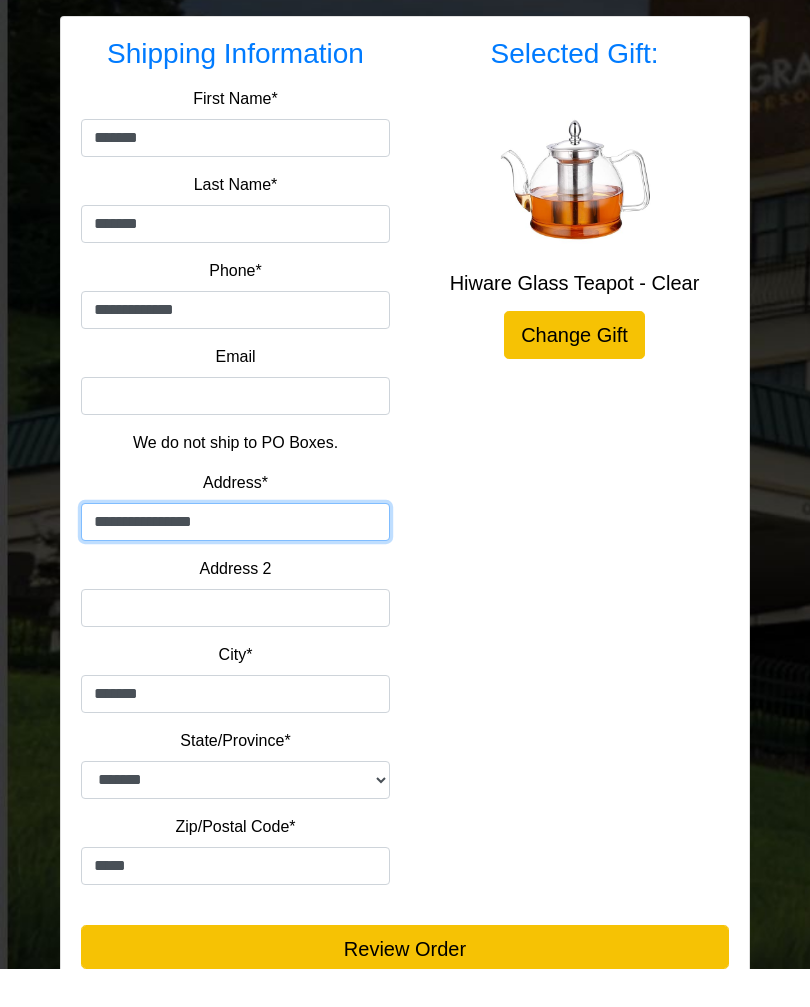 click on "**********" at bounding box center (235, 561) 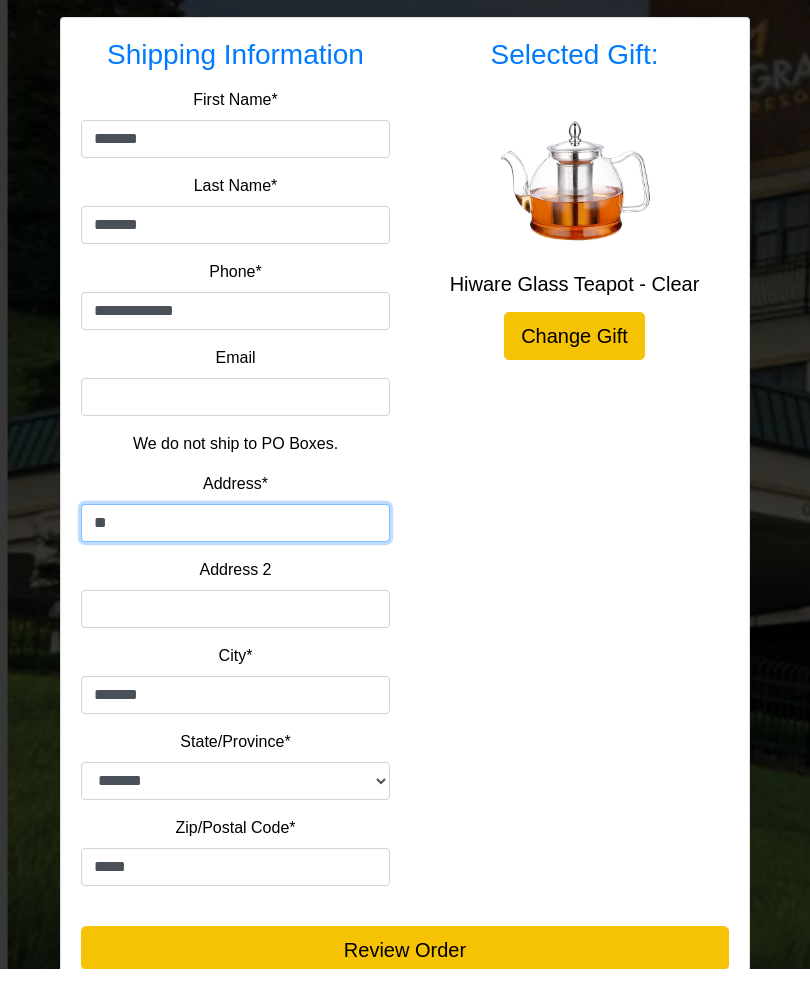 type on "*" 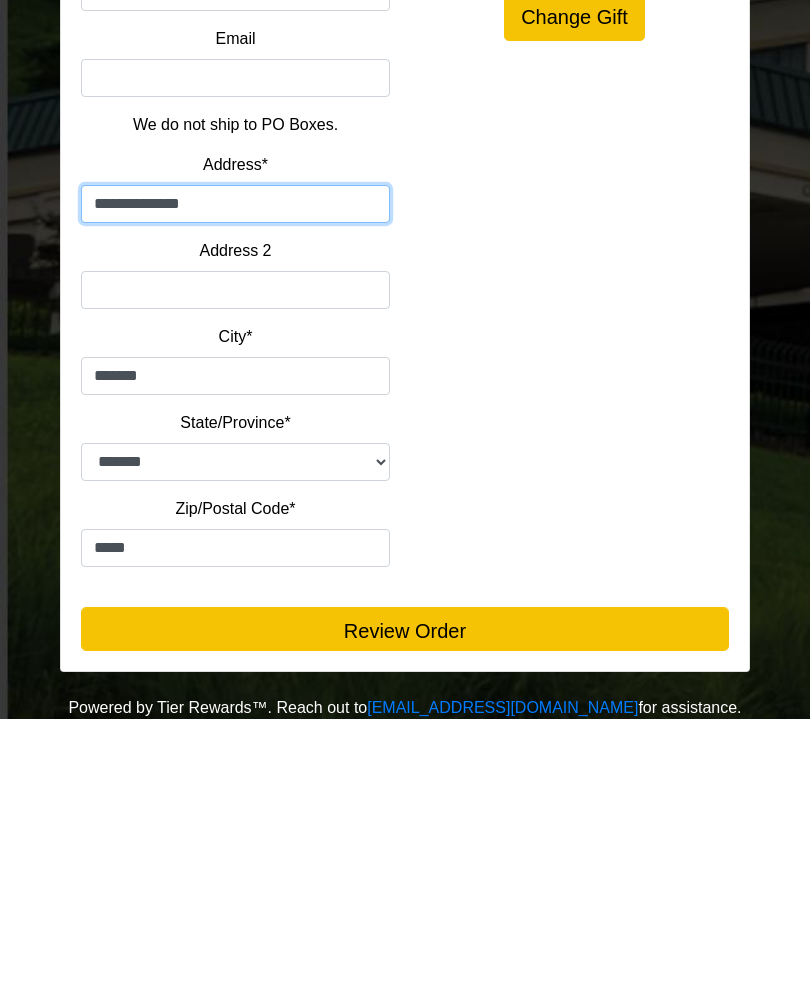 type on "**********" 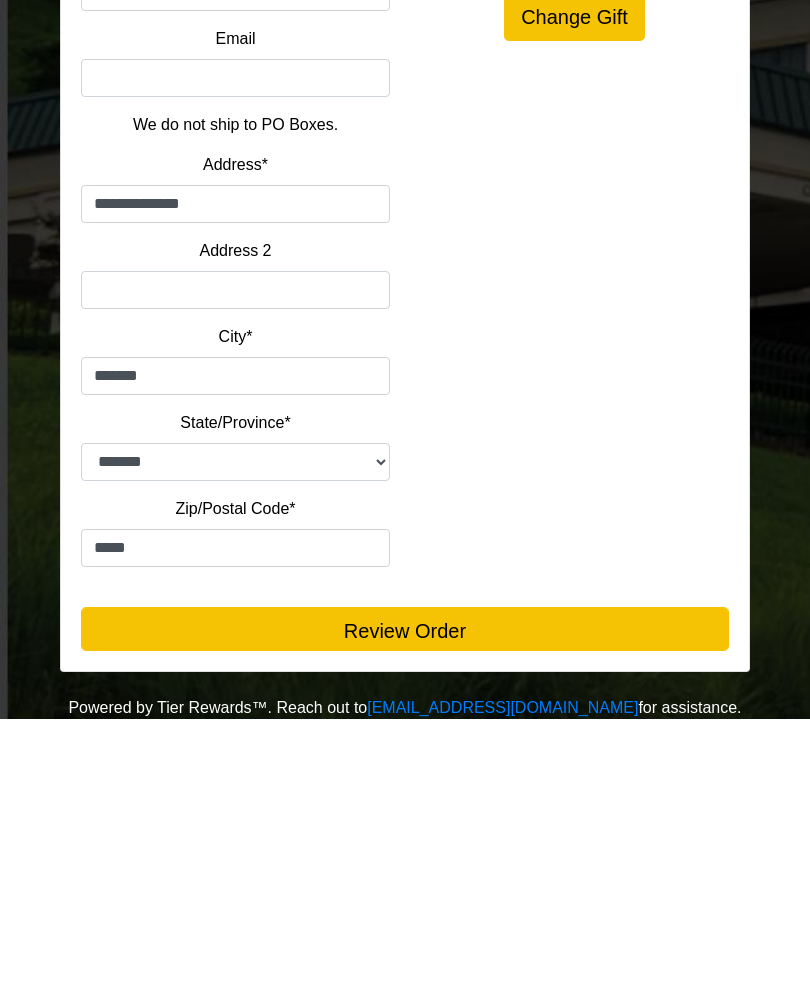 click on "Review Order" at bounding box center (405, 917) 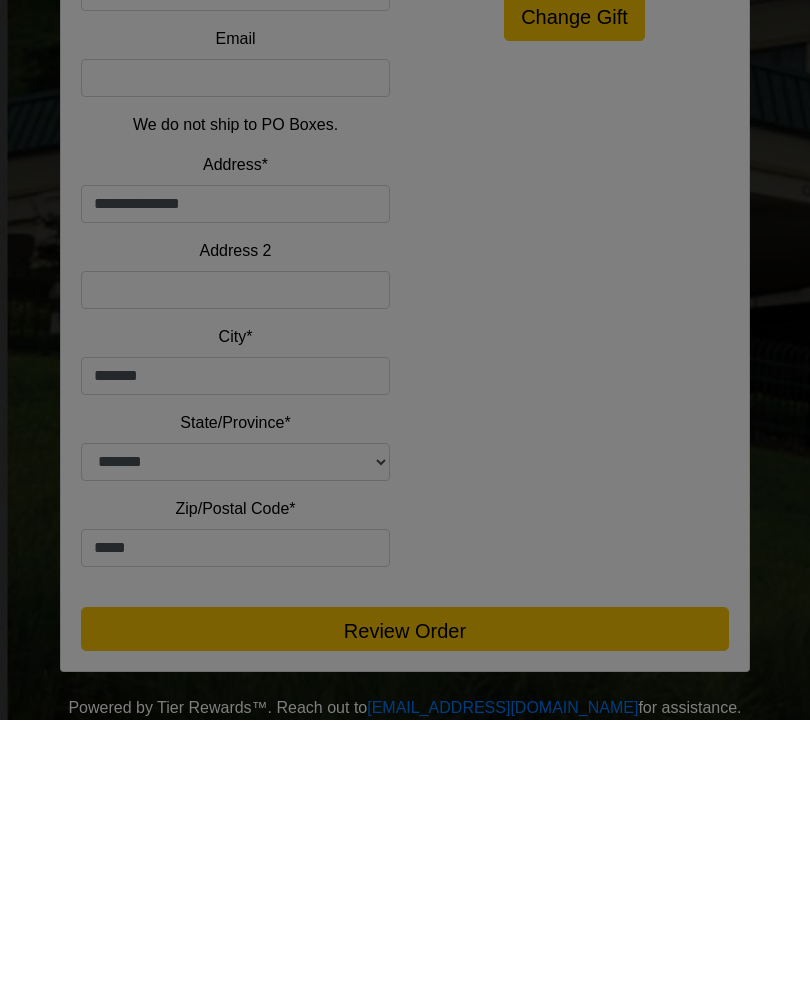 scroll, scrollTop: 317, scrollLeft: 0, axis: vertical 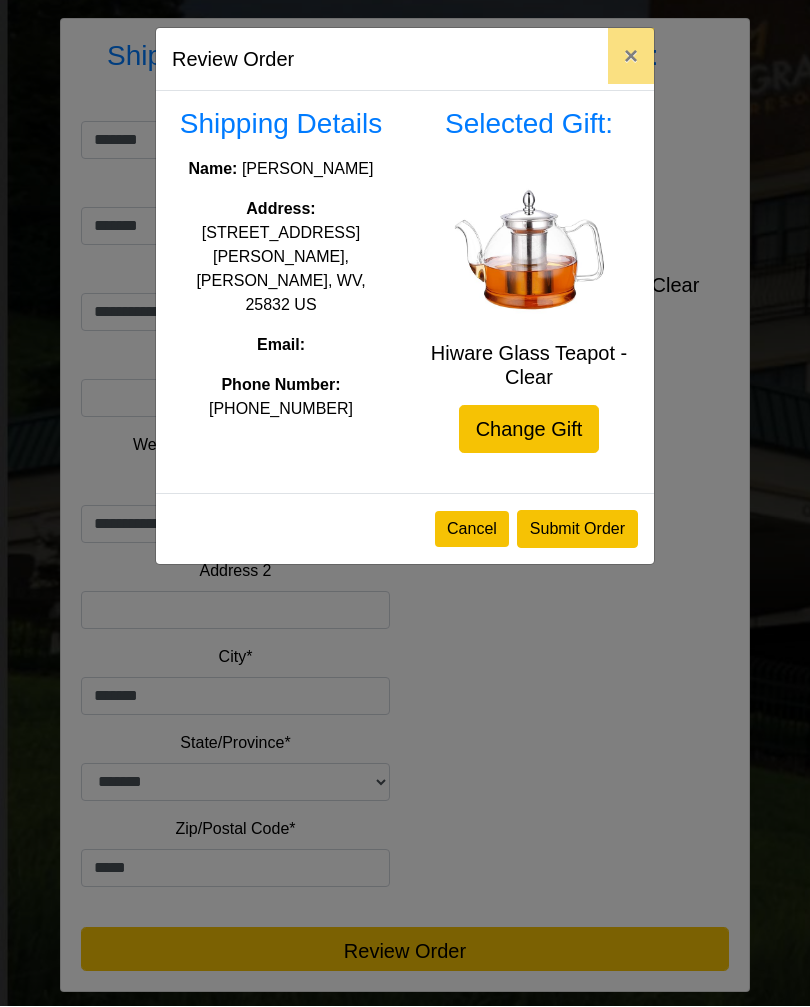 click on "Submit Order" at bounding box center [577, 530] 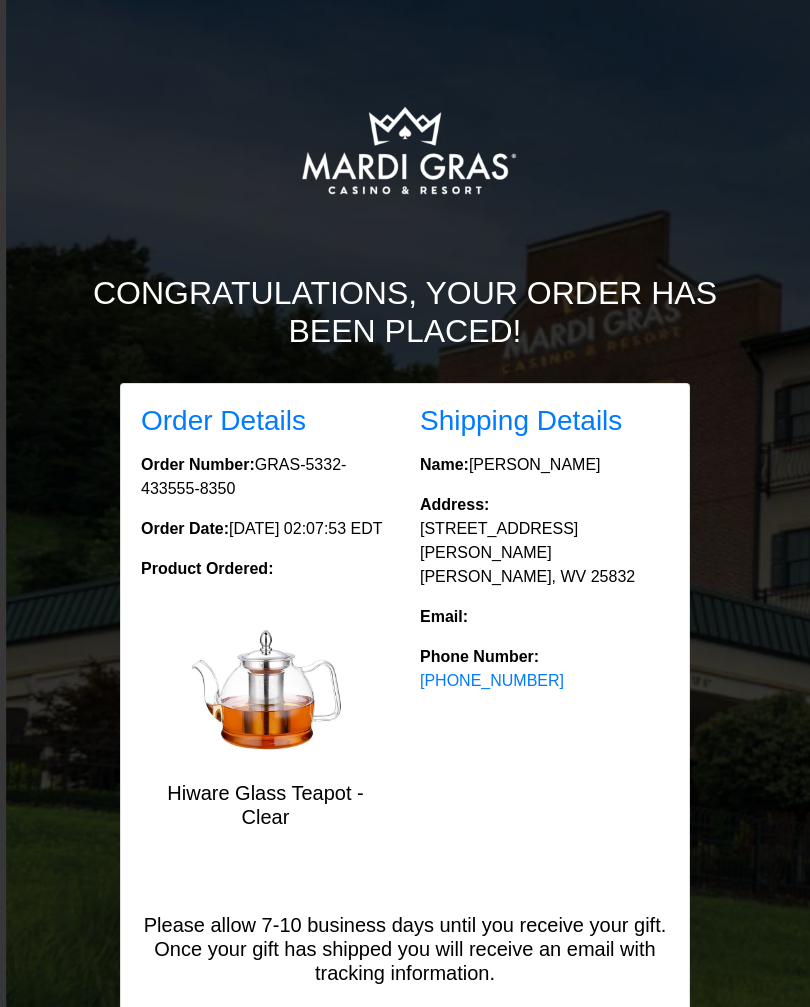 scroll, scrollTop: 0, scrollLeft: 0, axis: both 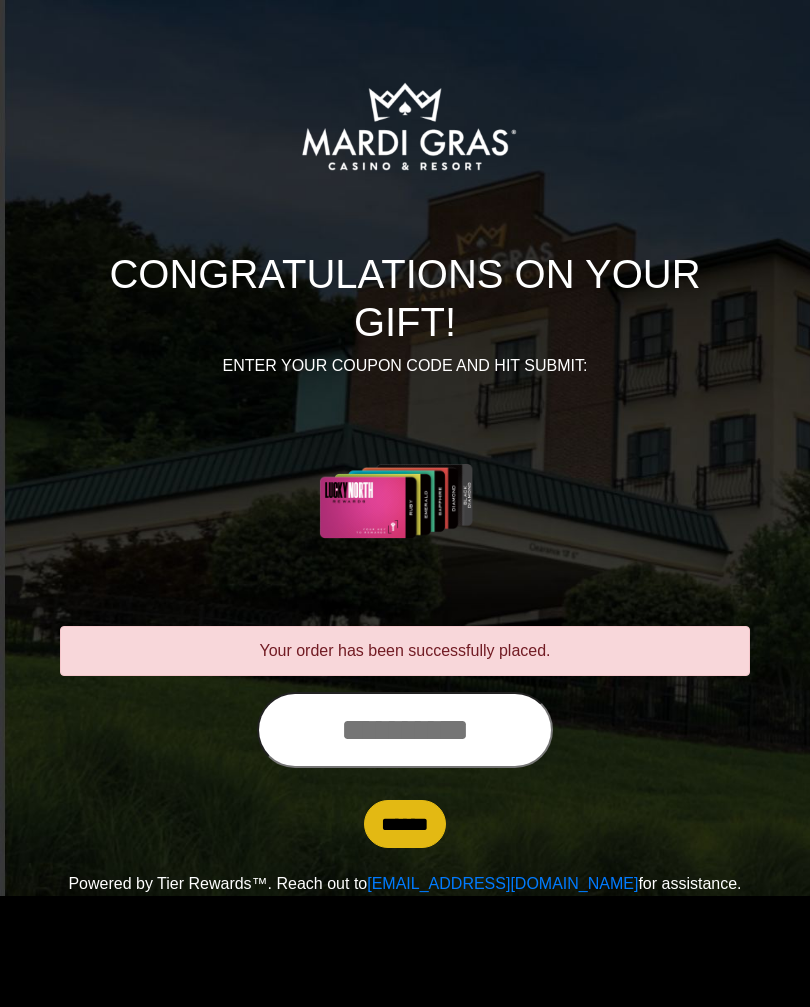 click at bounding box center [405, 730] 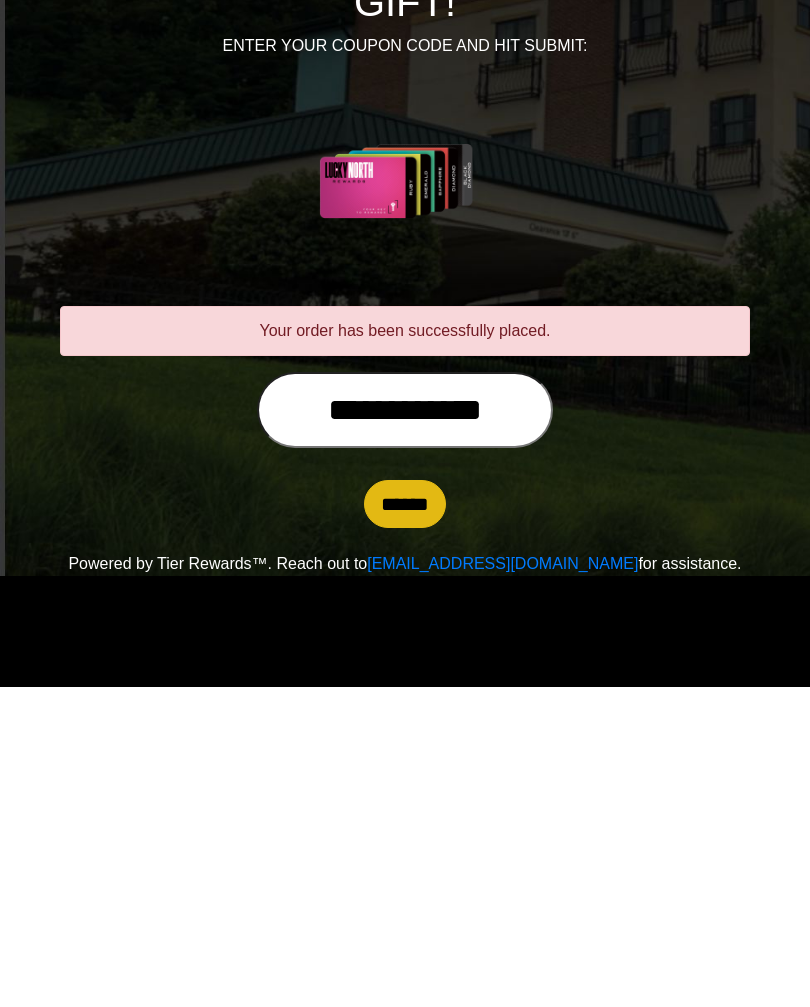 type on "**********" 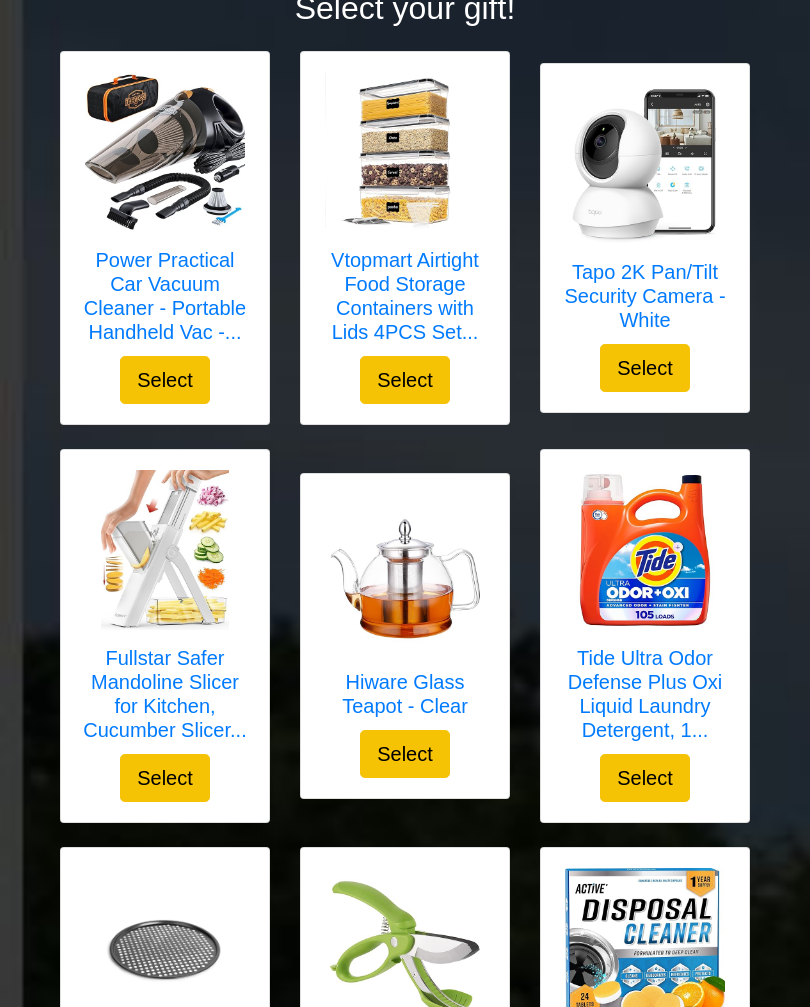 scroll, scrollTop: 284, scrollLeft: 0, axis: vertical 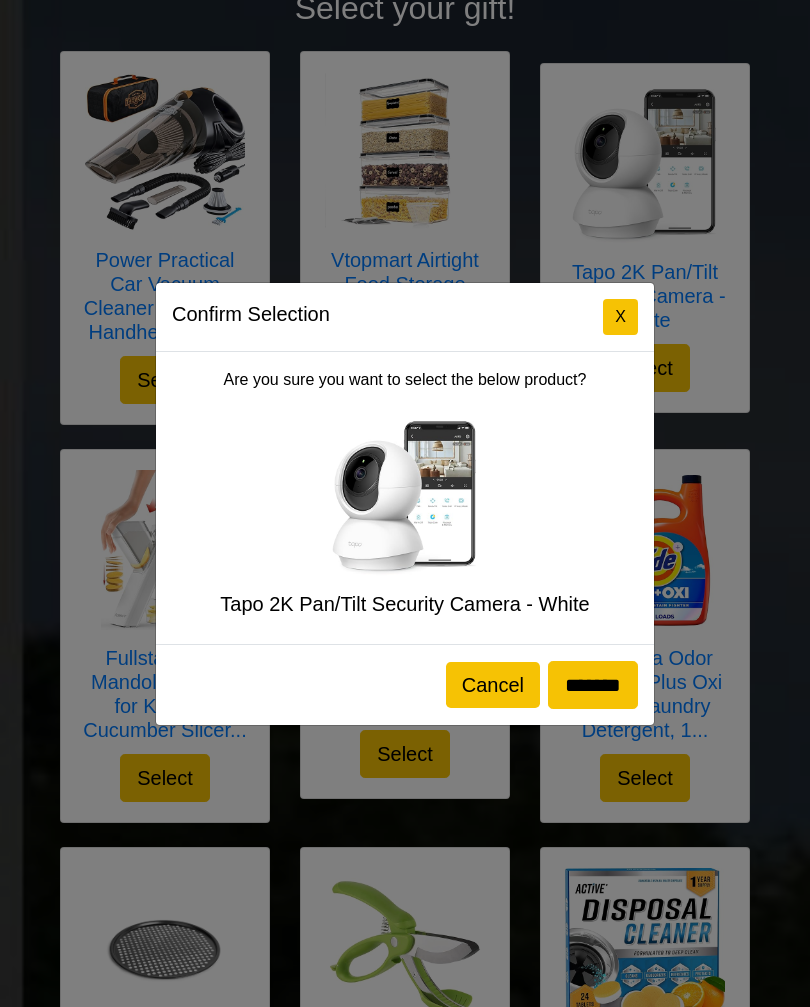 click on "*******" at bounding box center [593, 685] 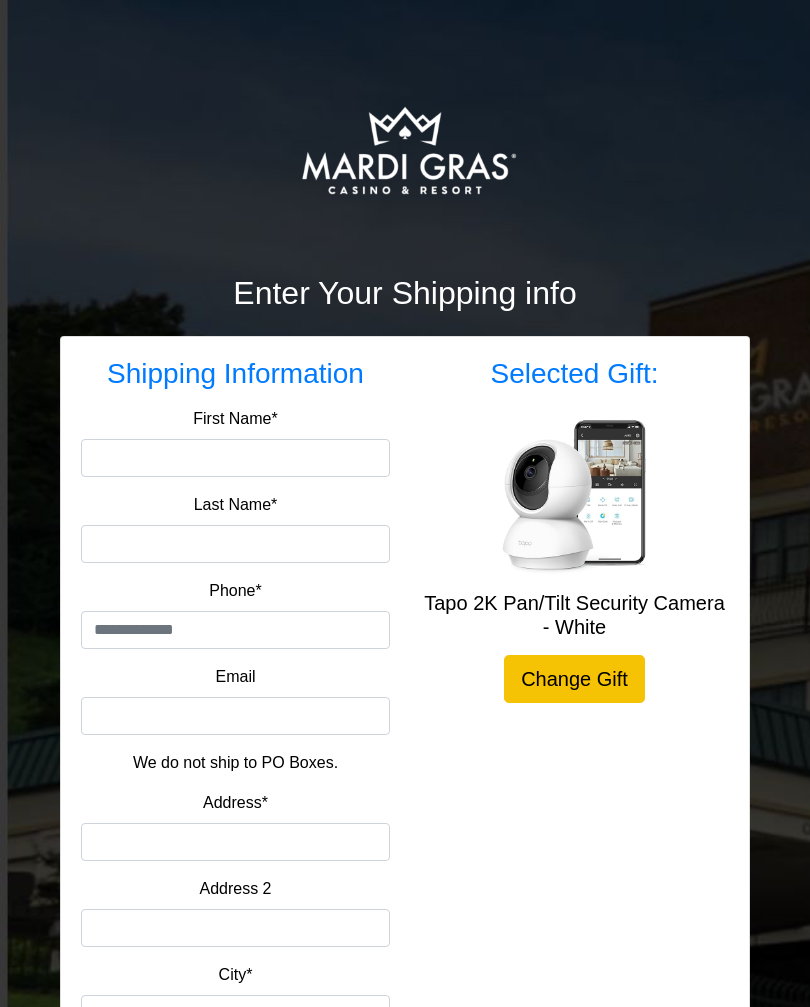 scroll, scrollTop: 0, scrollLeft: 0, axis: both 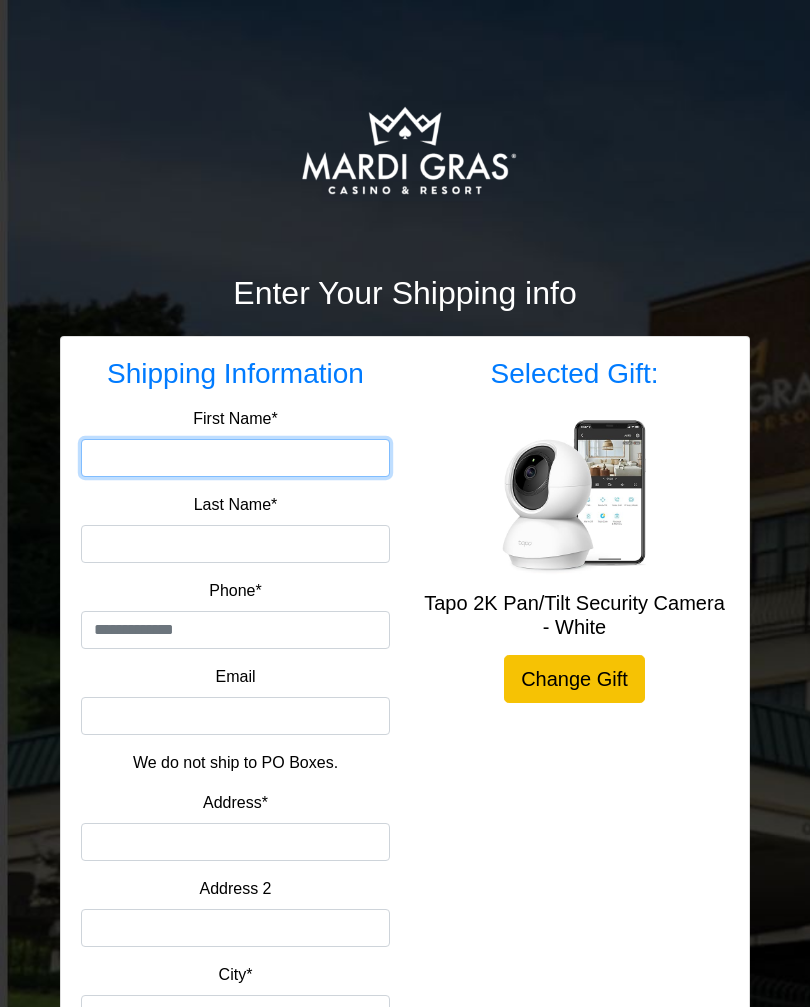 click on "First Name*" at bounding box center [235, 458] 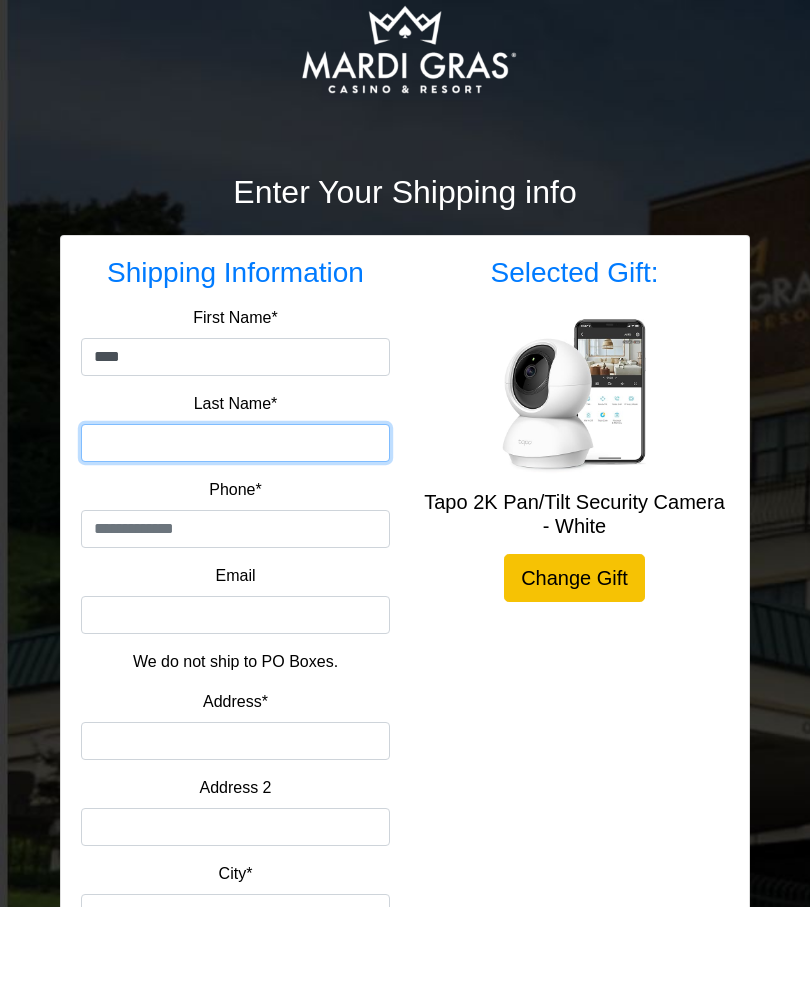 click on "Last Name*" at bounding box center [235, 544] 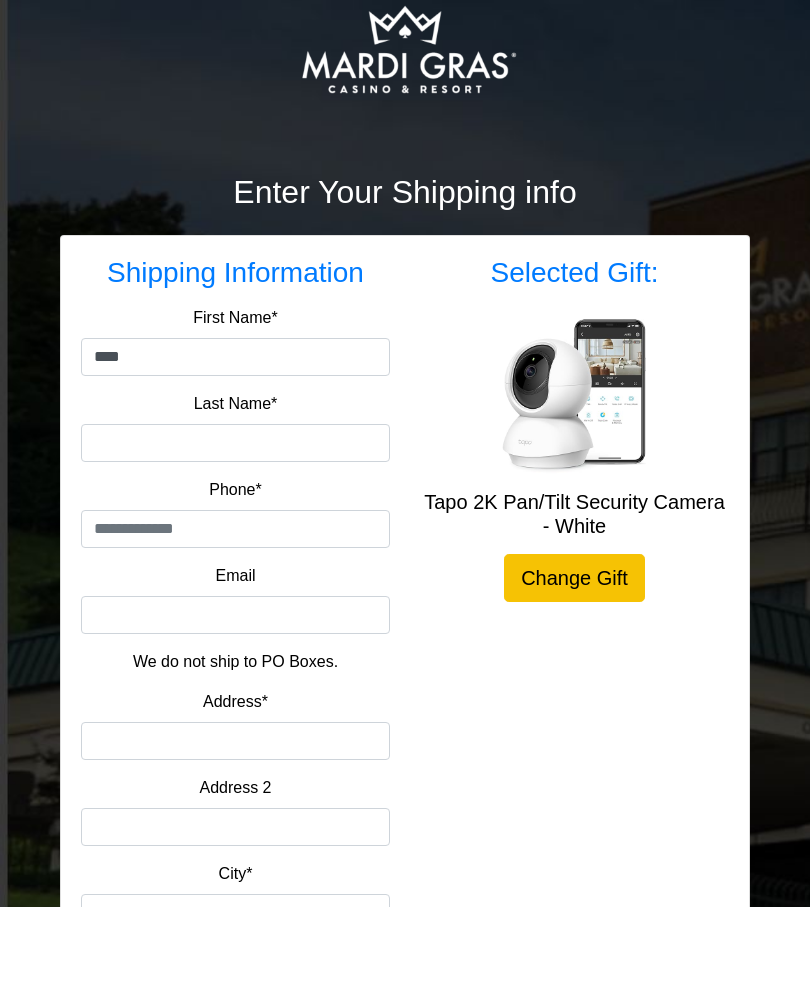 click on "***" at bounding box center [235, 458] 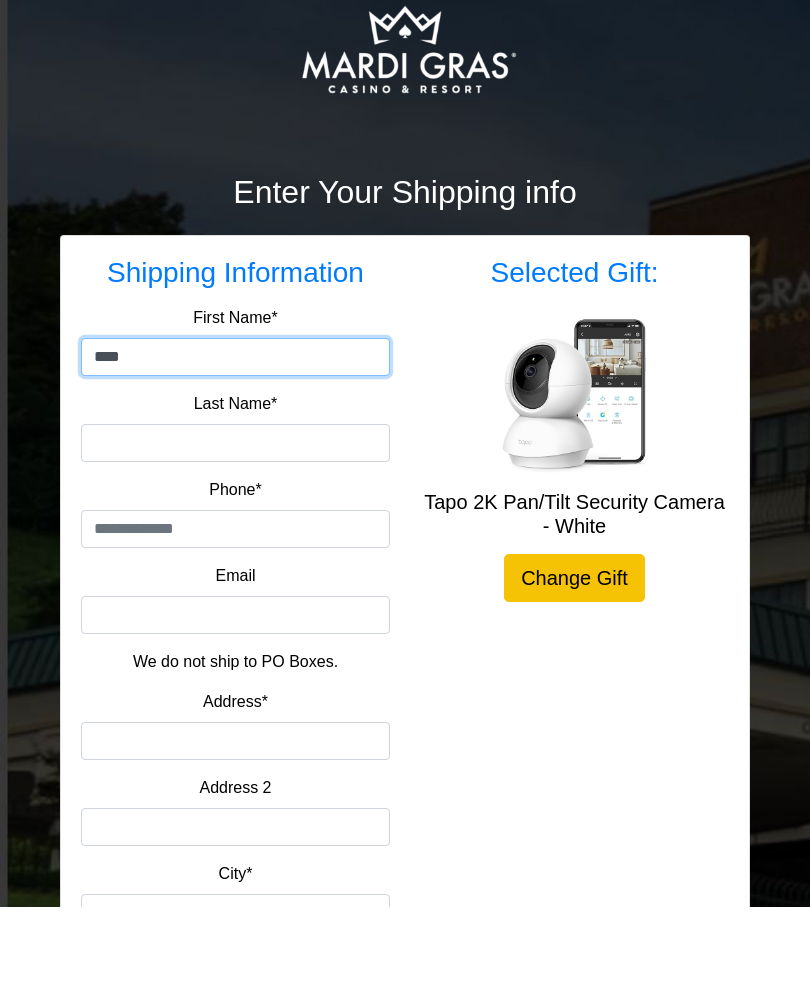type on "****" 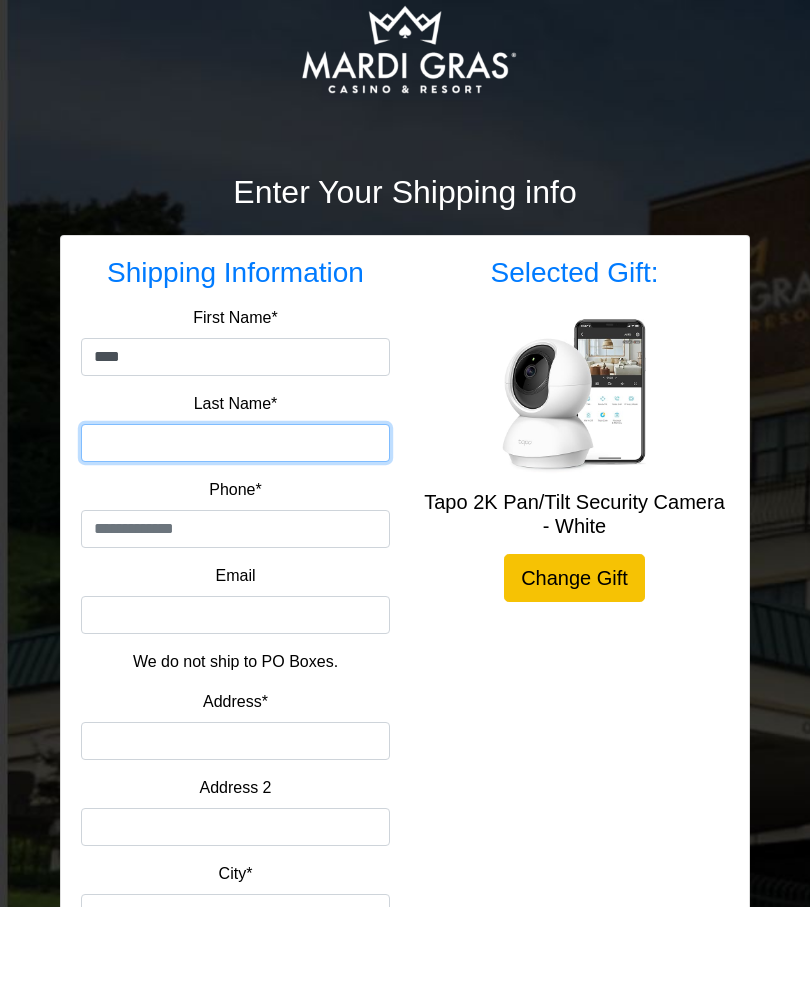 click on "Last Name*" at bounding box center (235, 544) 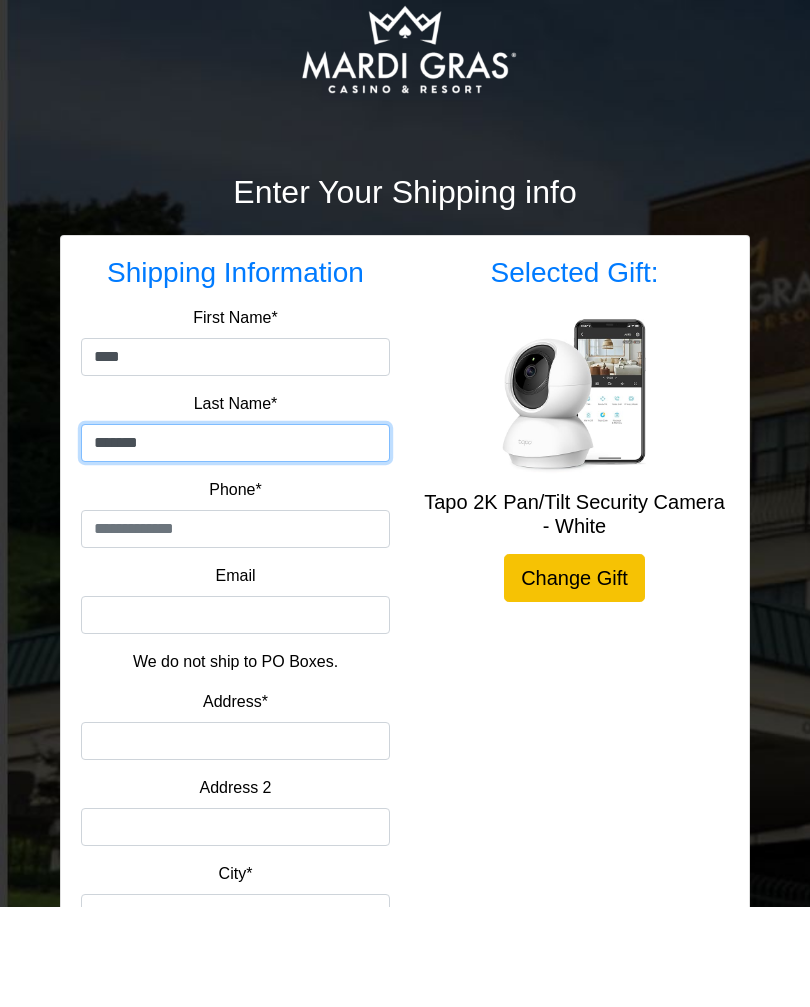 type on "*******" 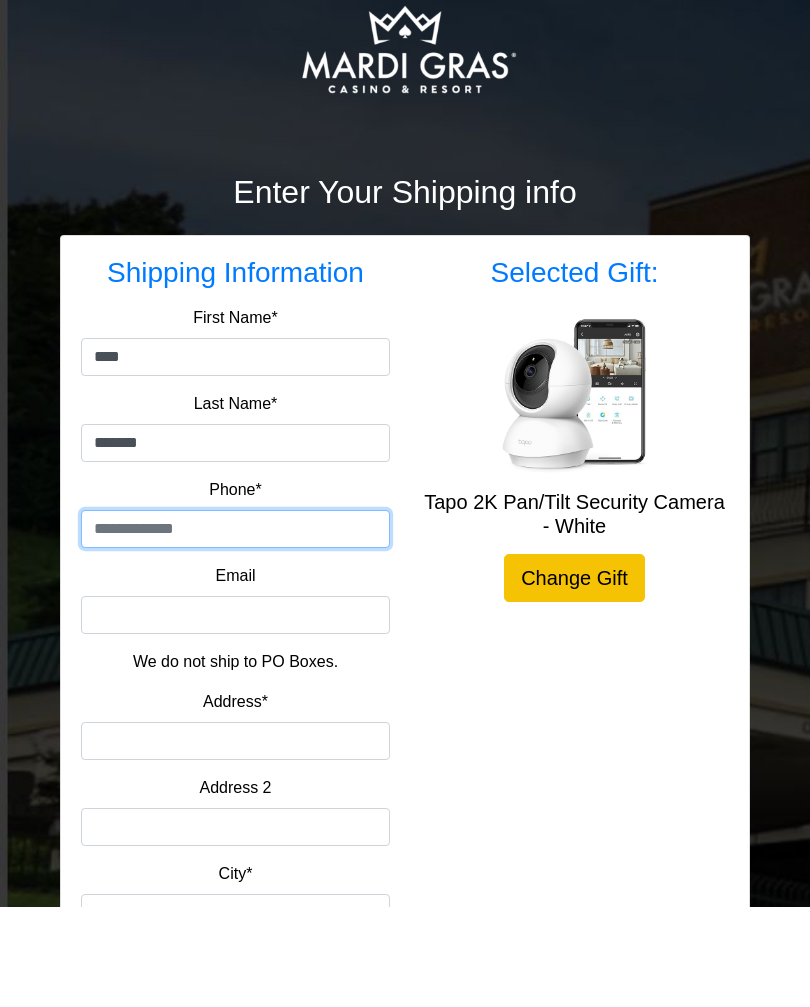 click at bounding box center (235, 630) 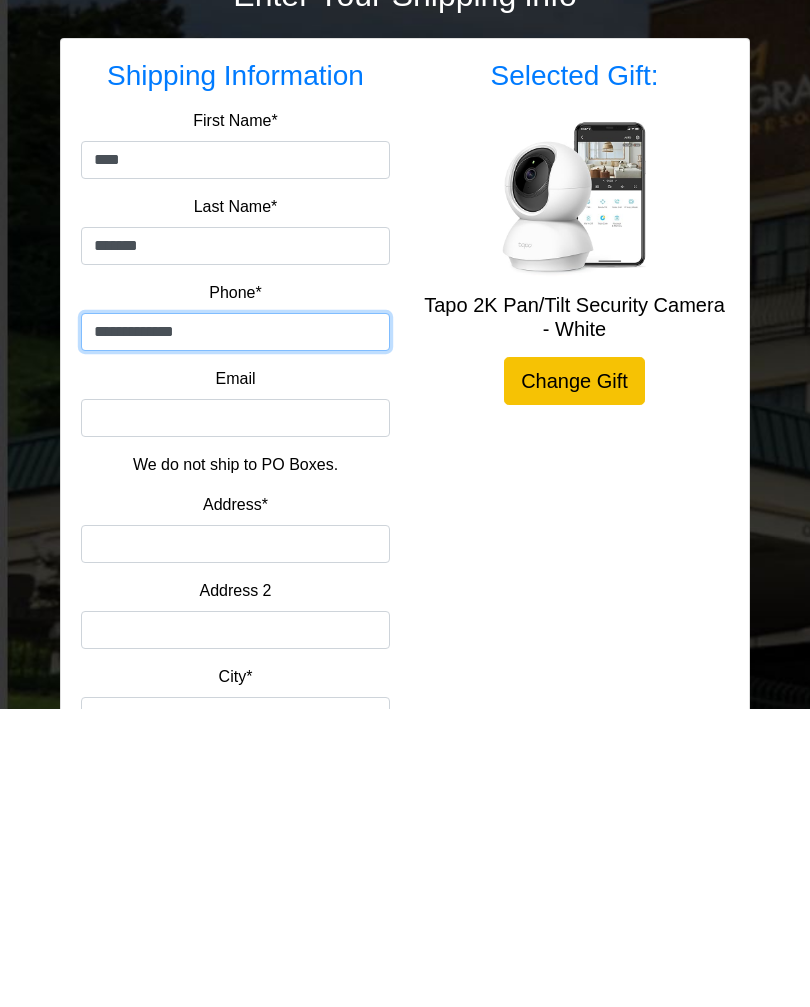 type on "**********" 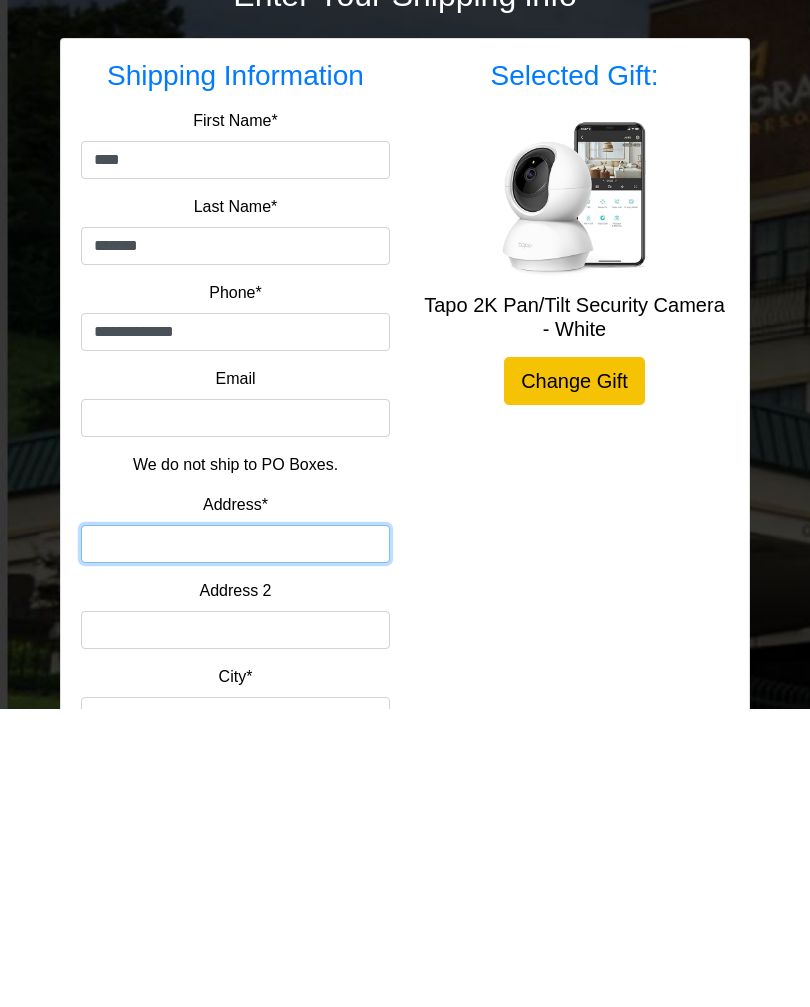 click on "Address*" at bounding box center (235, 842) 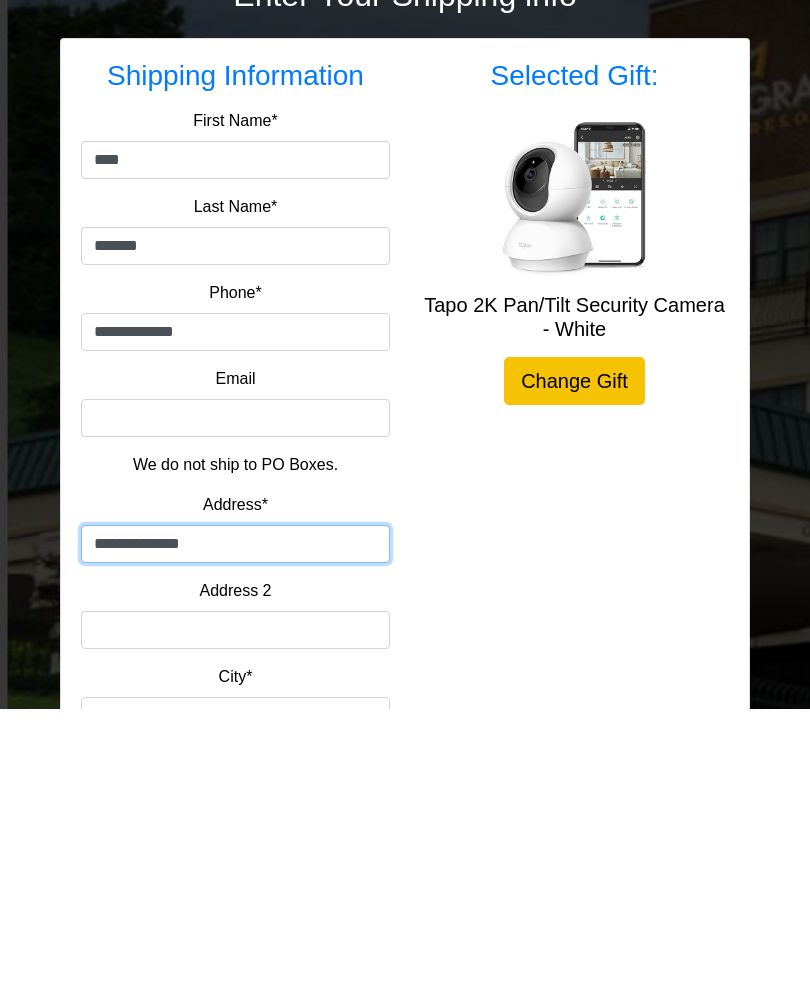 type on "**********" 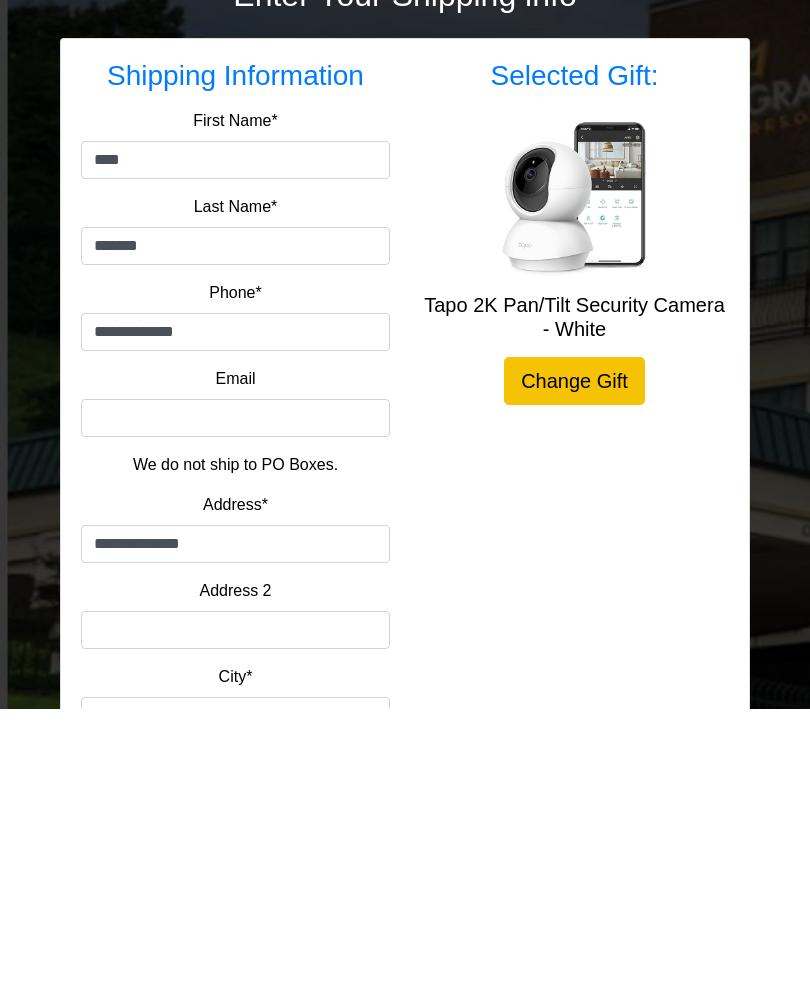 click on "City*" at bounding box center [235, 1014] 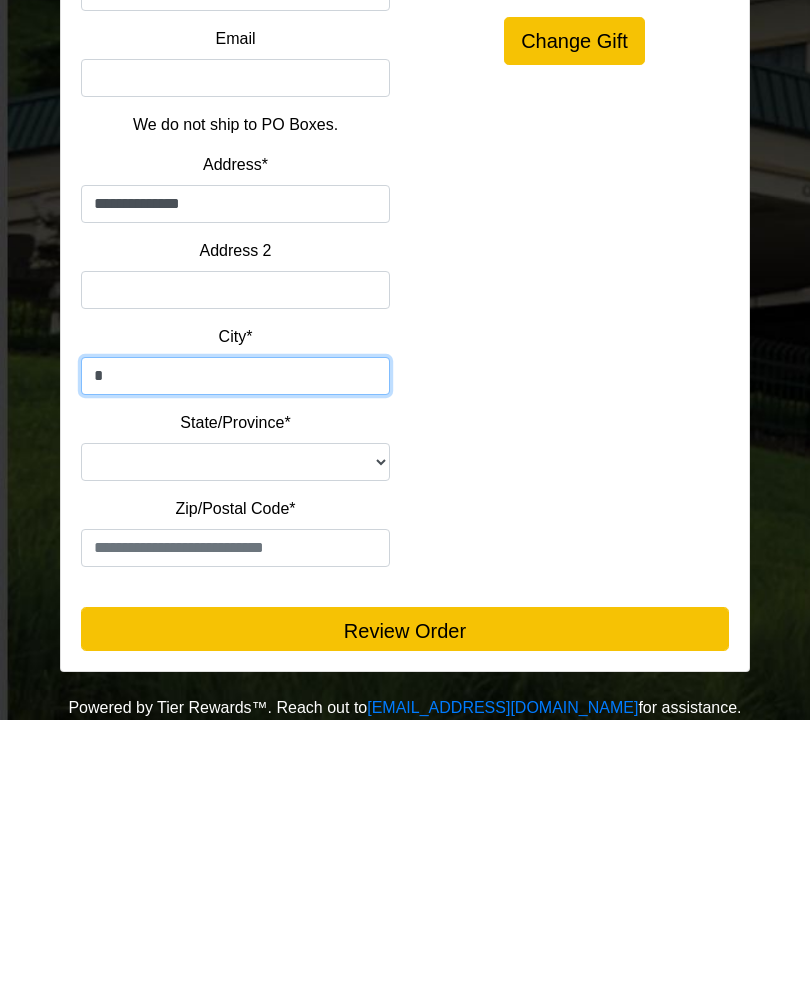 scroll, scrollTop: 350, scrollLeft: 0, axis: vertical 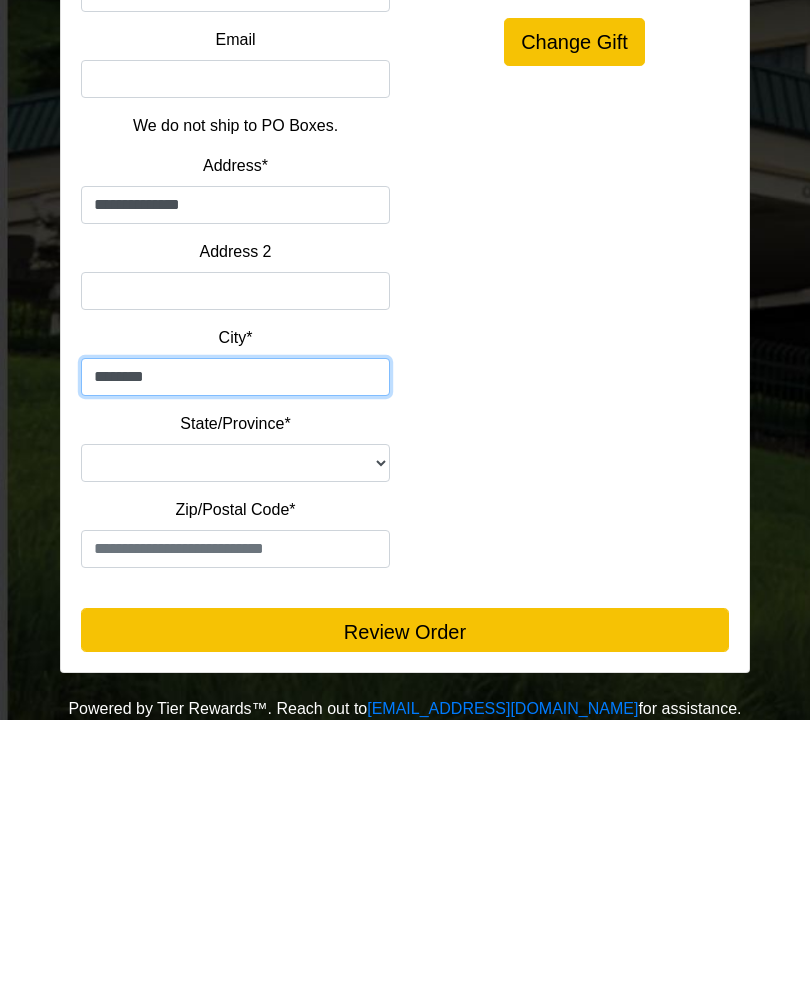 type on "*******" 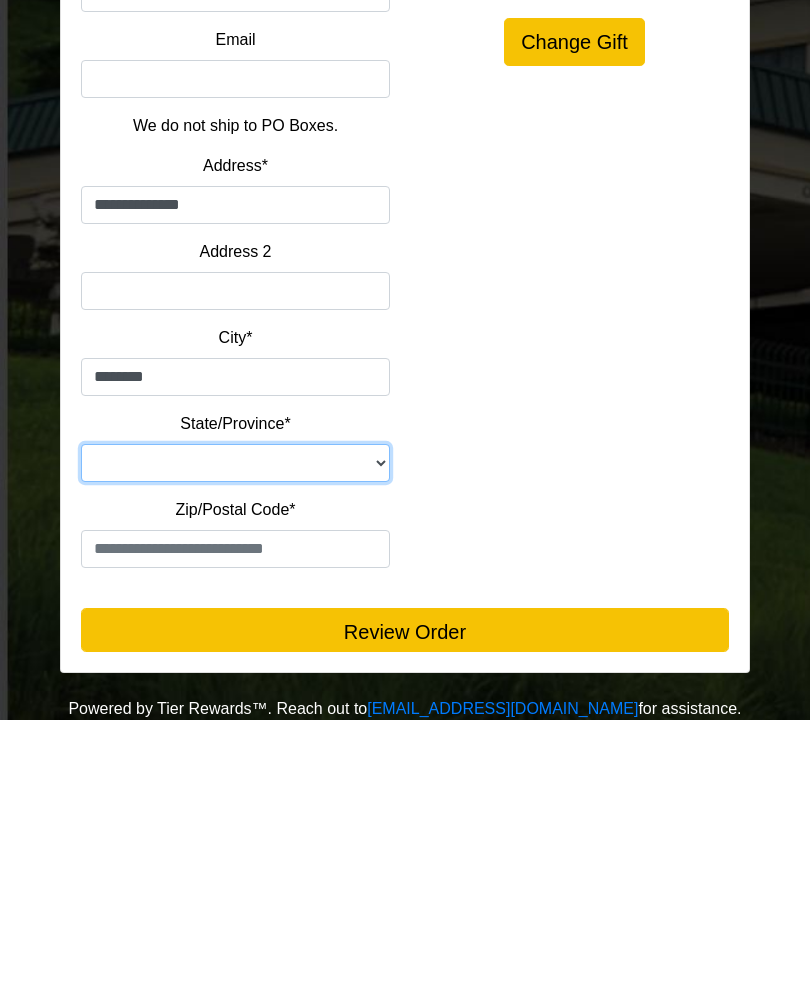 click on "**********" at bounding box center (235, 750) 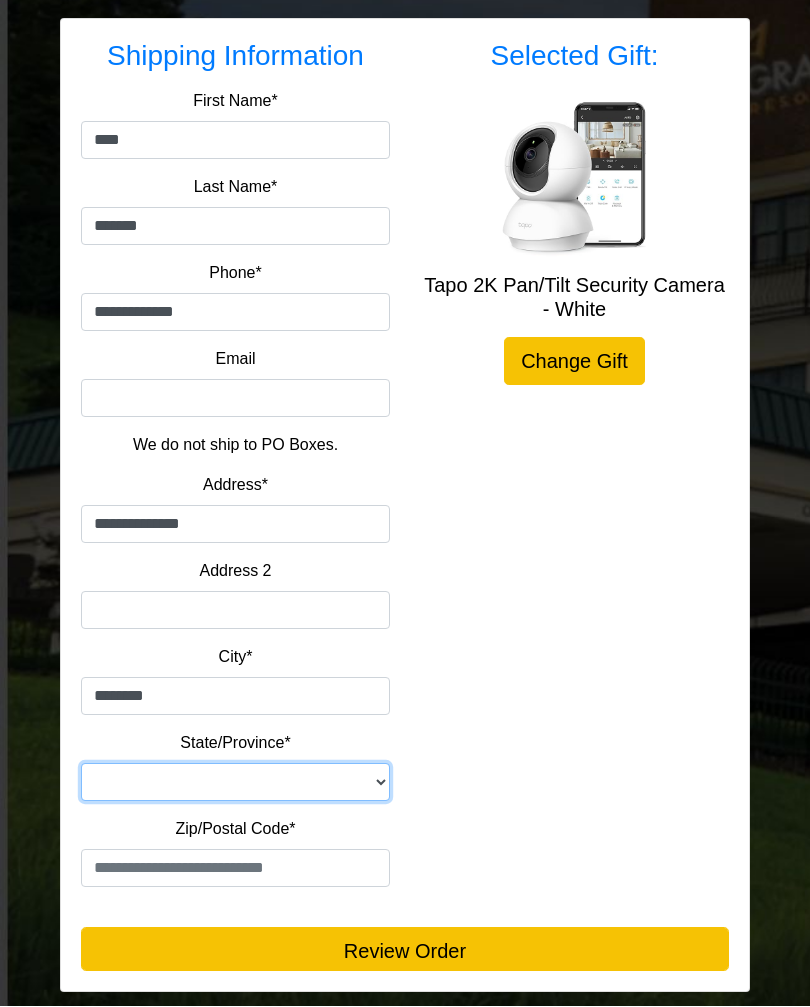 select on "**" 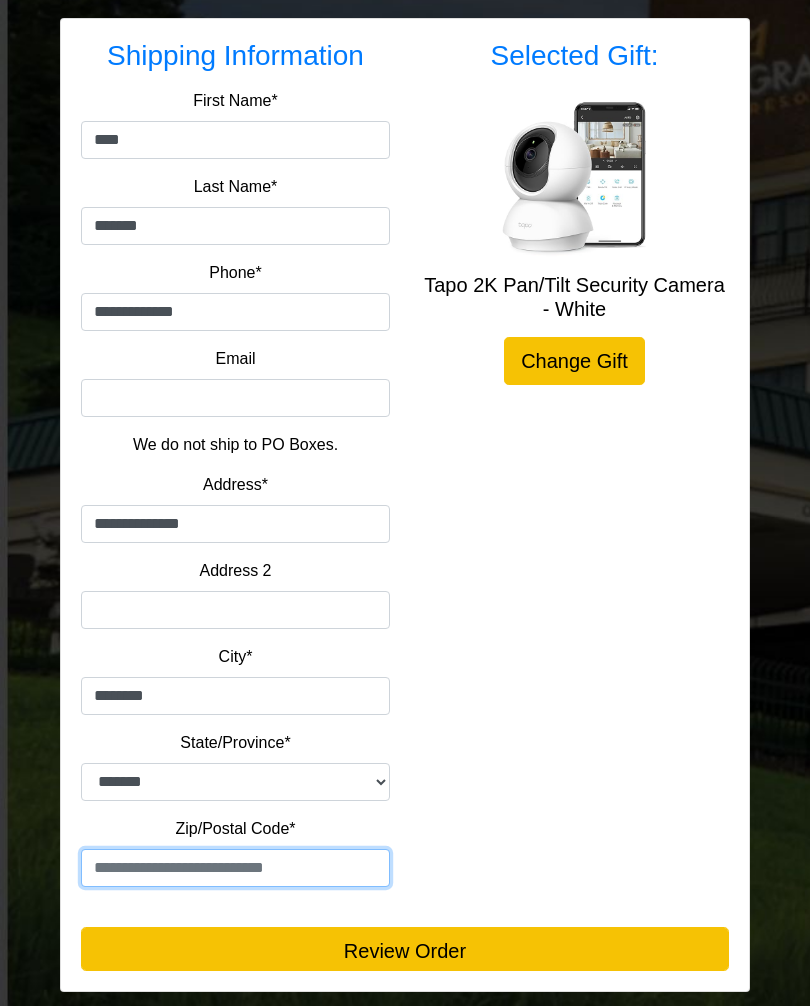 click at bounding box center [235, 869] 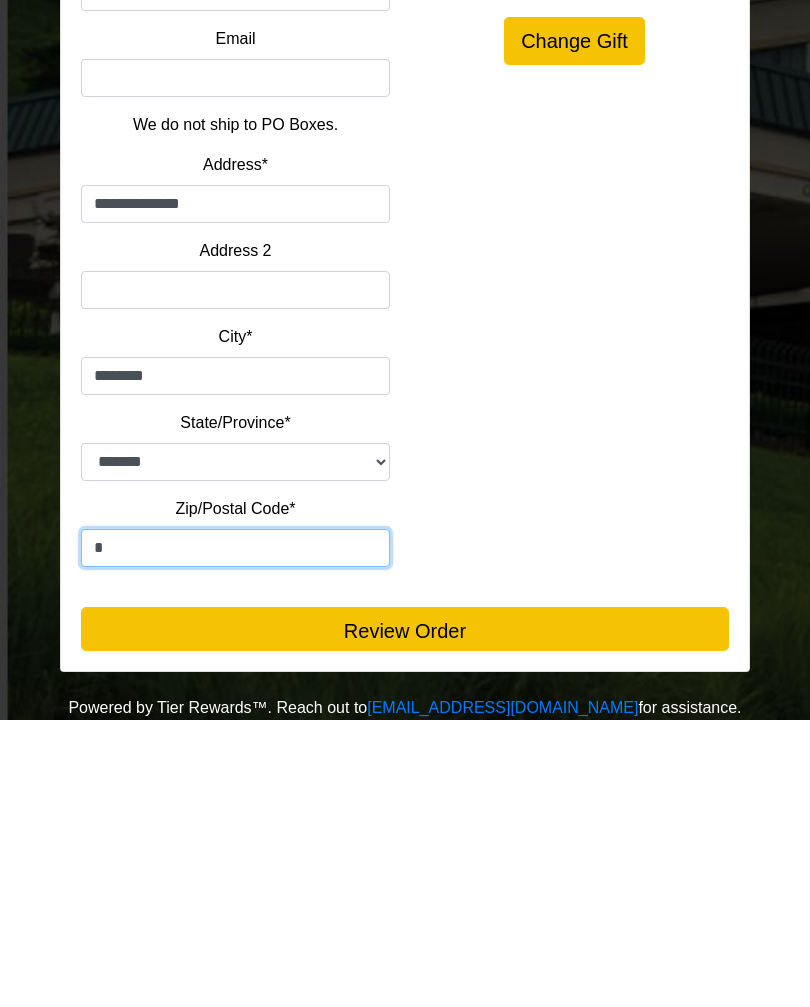 scroll, scrollTop: 350, scrollLeft: 0, axis: vertical 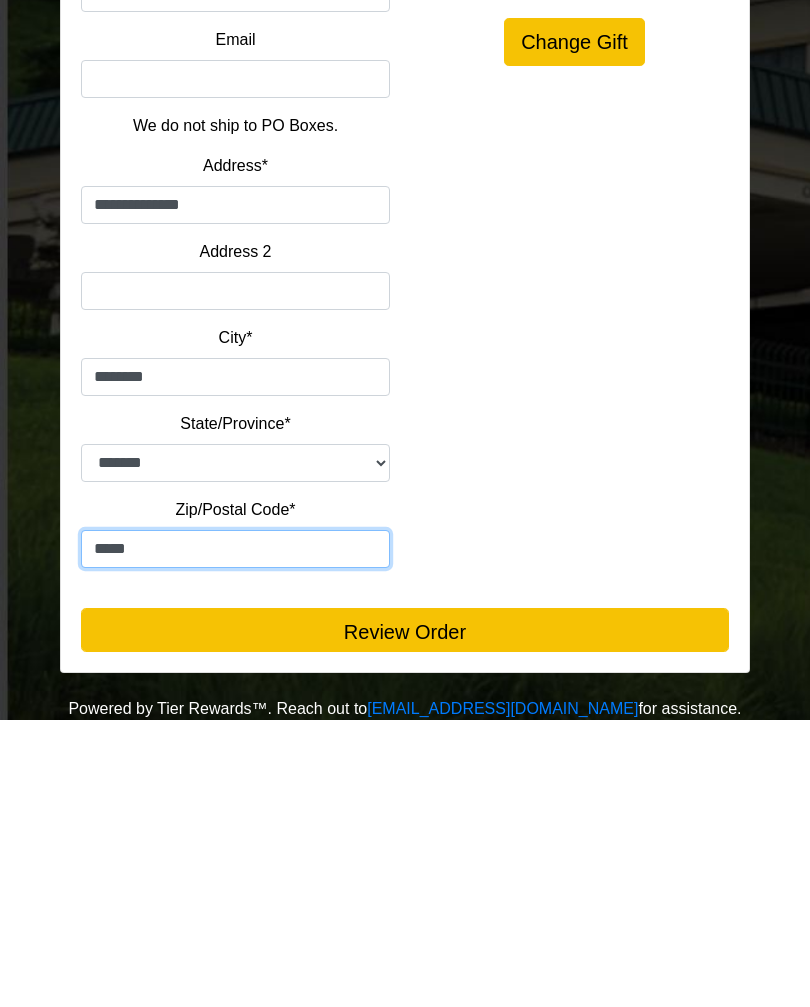 type on "*****" 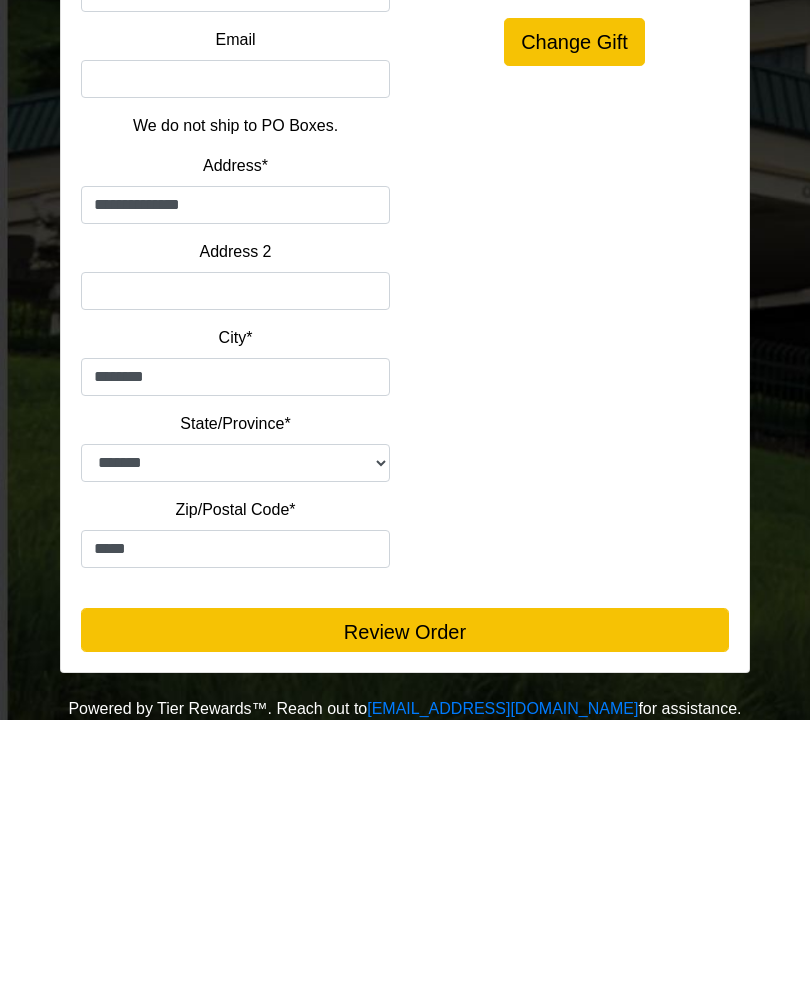 click on "Review Order" at bounding box center (405, 917) 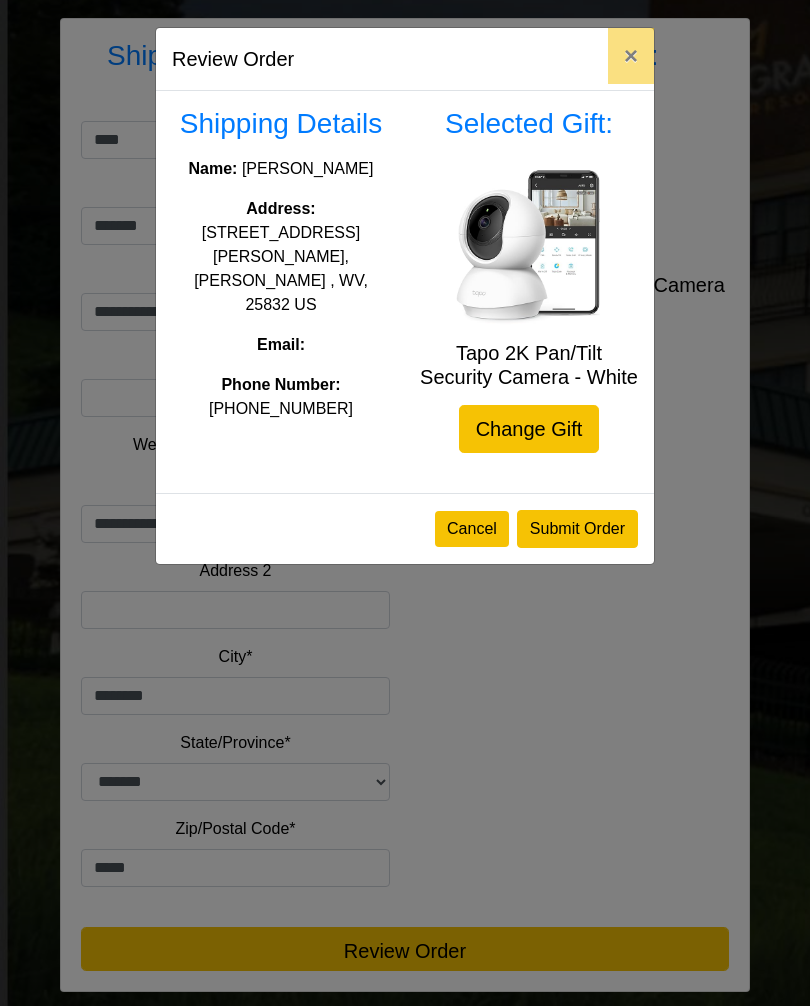 click on "Submit Order" at bounding box center [577, 530] 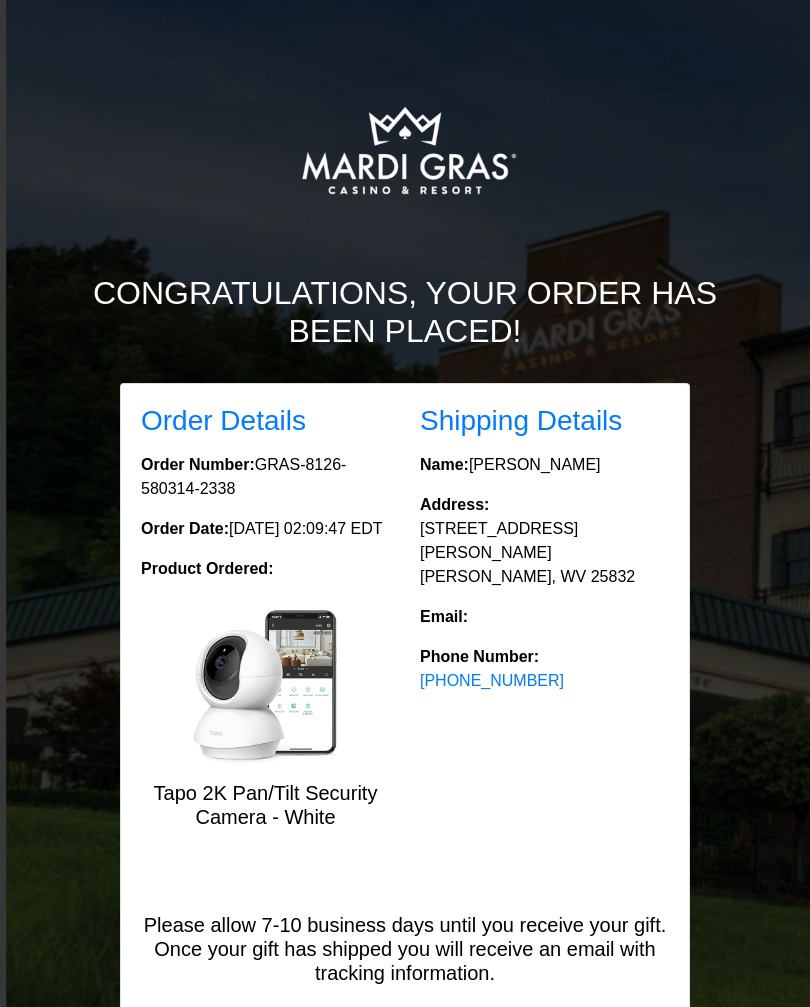 scroll, scrollTop: 0, scrollLeft: 0, axis: both 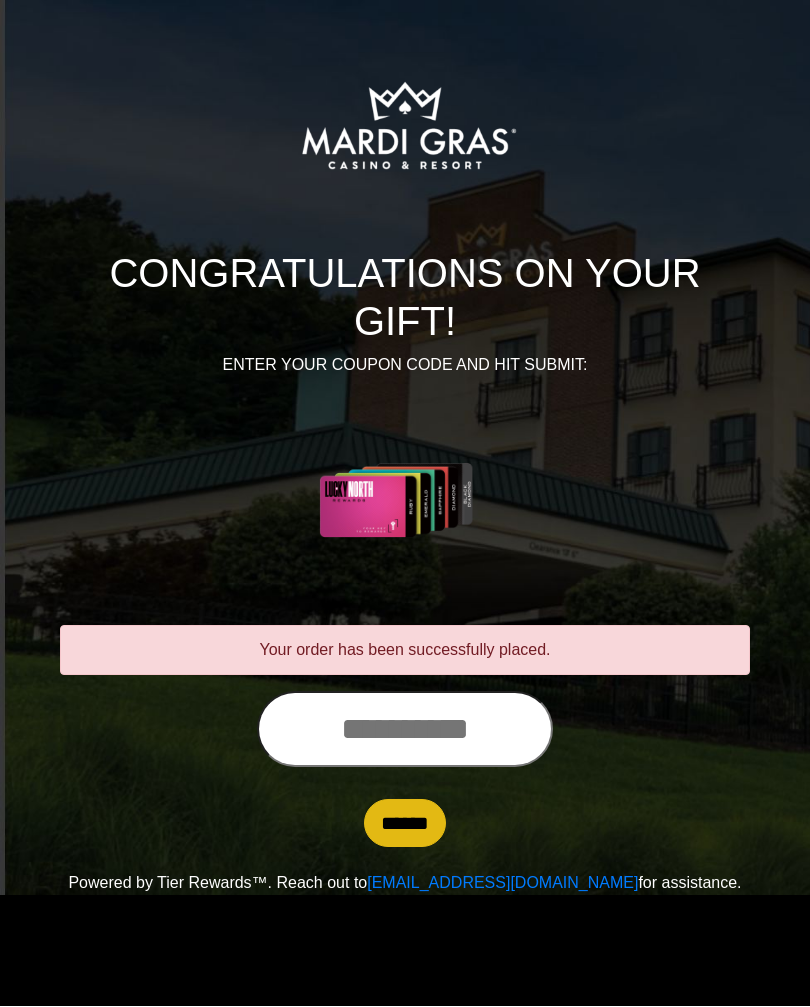 click at bounding box center (405, 730) 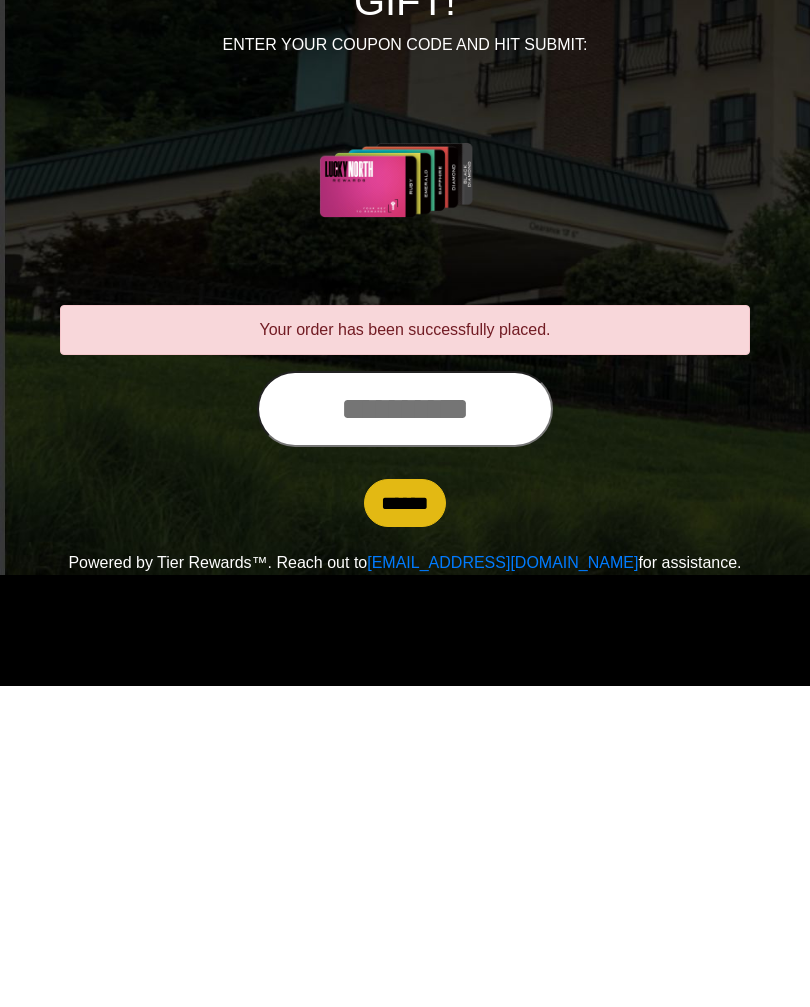 scroll, scrollTop: 0, scrollLeft: 0, axis: both 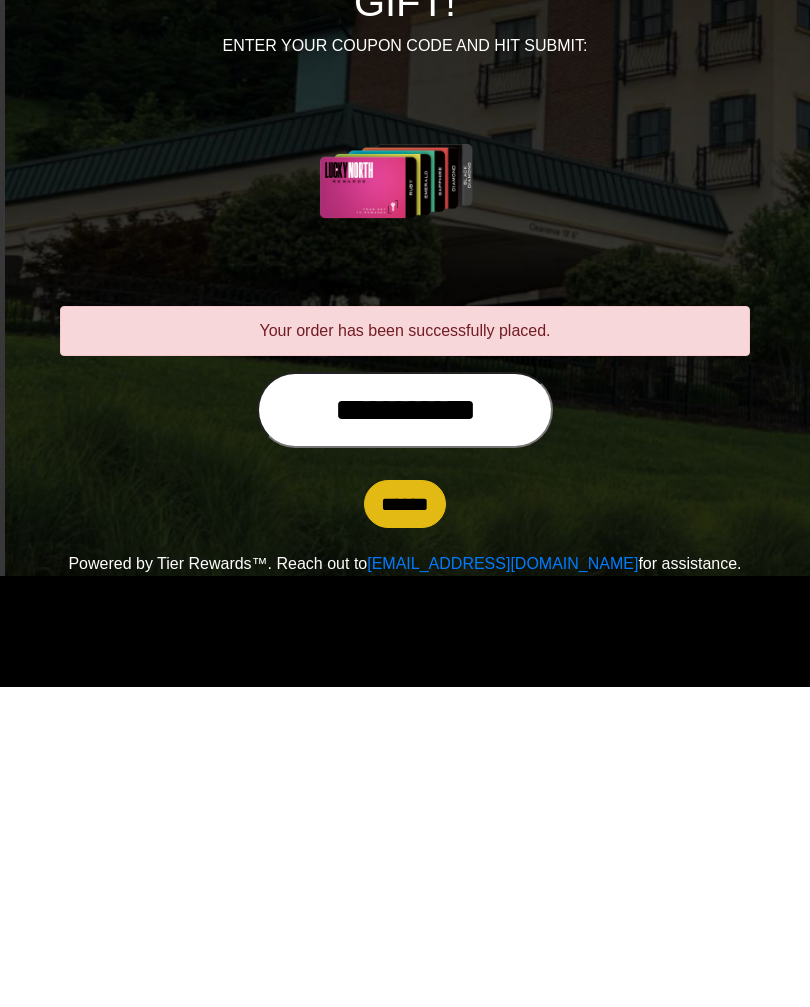 type on "**********" 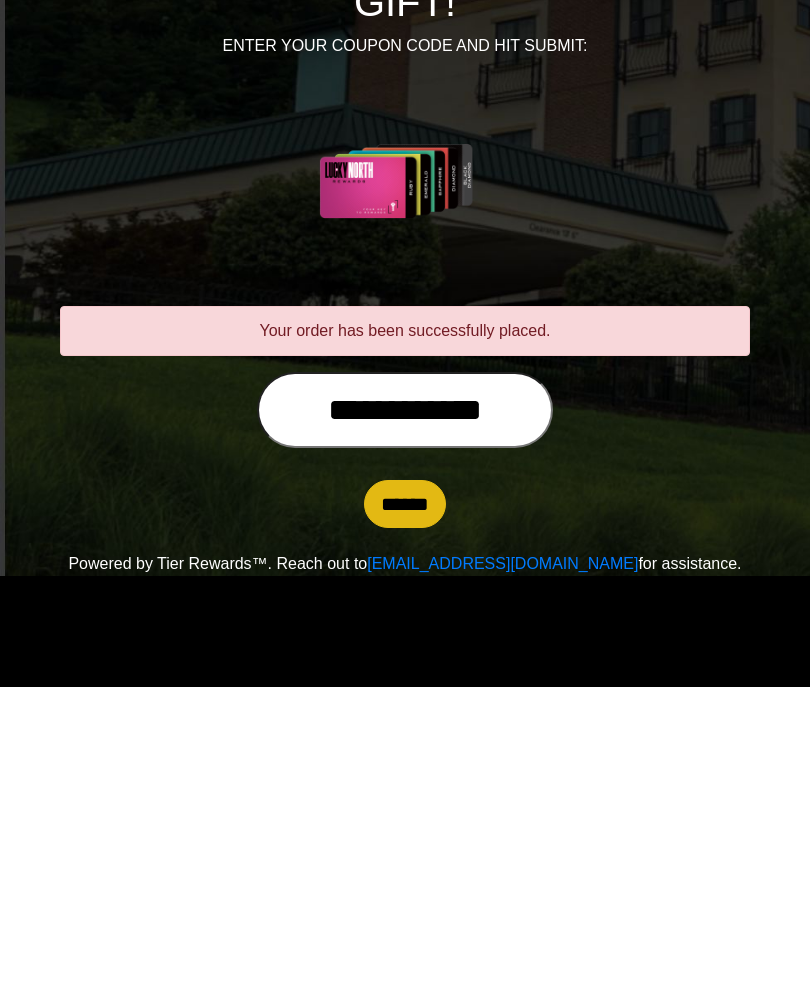click on "******" at bounding box center [405, 824] 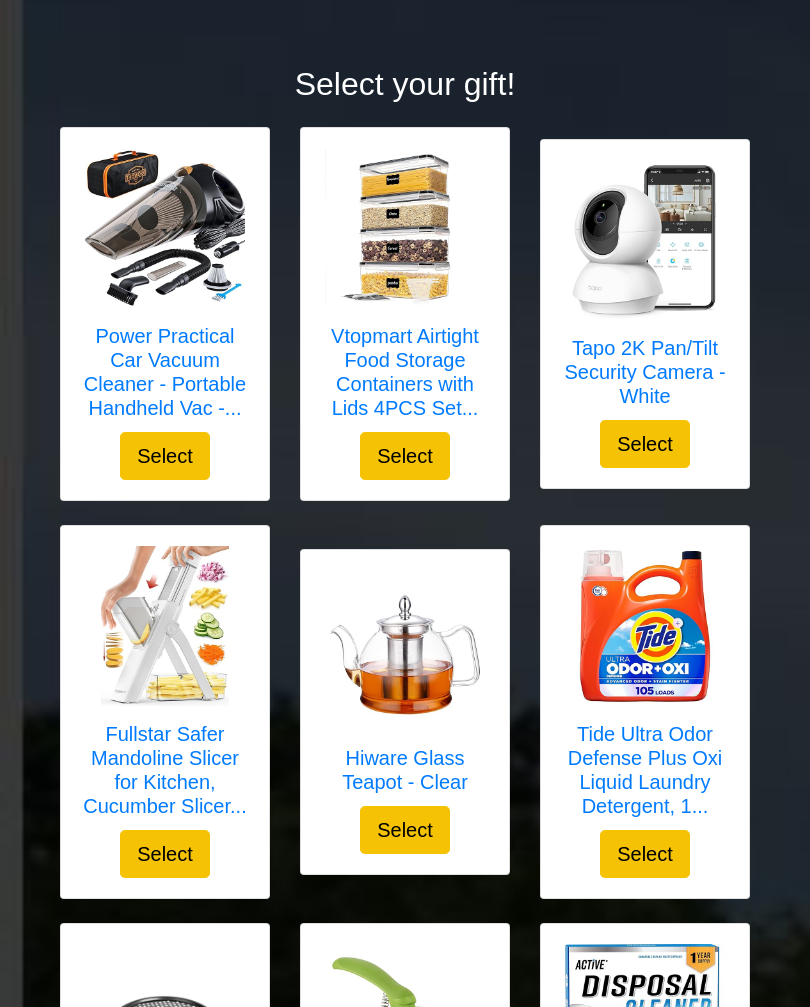 scroll, scrollTop: 202, scrollLeft: 0, axis: vertical 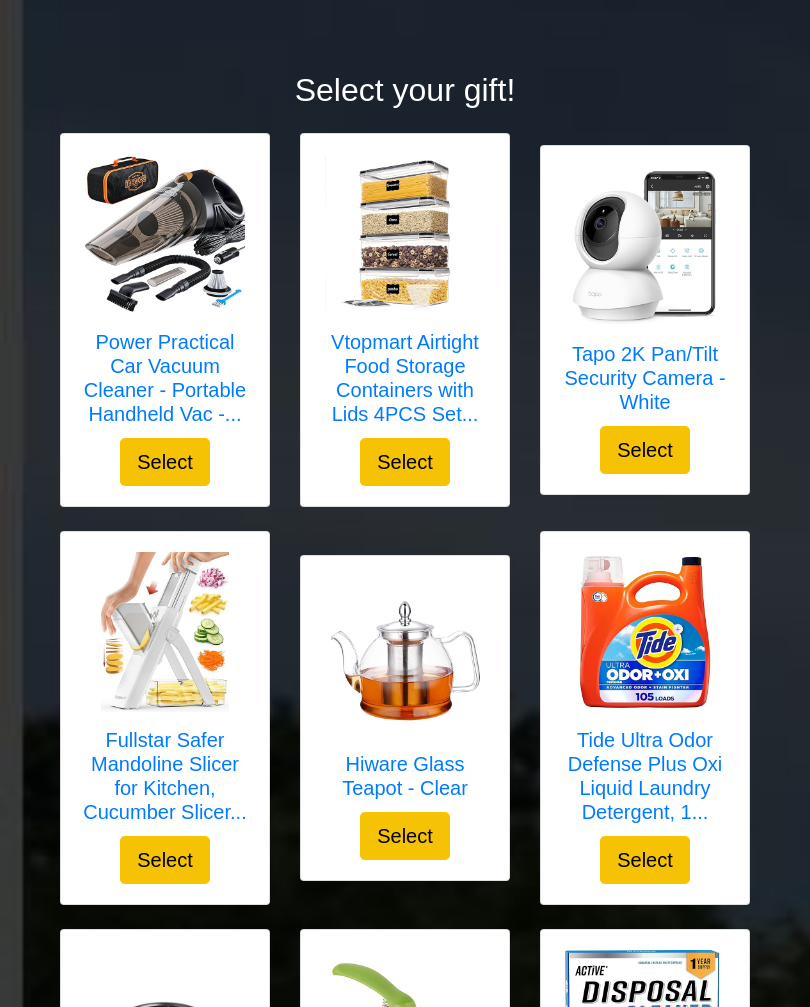 click on "Tapo 2K Pan/Tilt Security Camera - White" at bounding box center (645, 379) 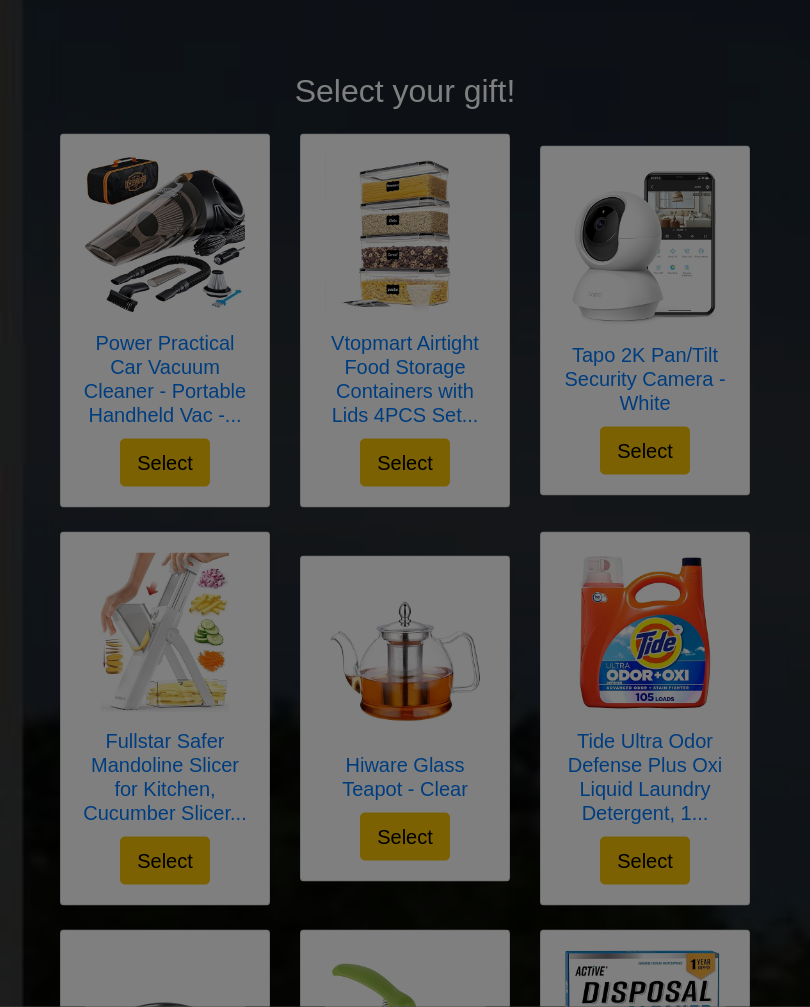scroll, scrollTop: 203, scrollLeft: 0, axis: vertical 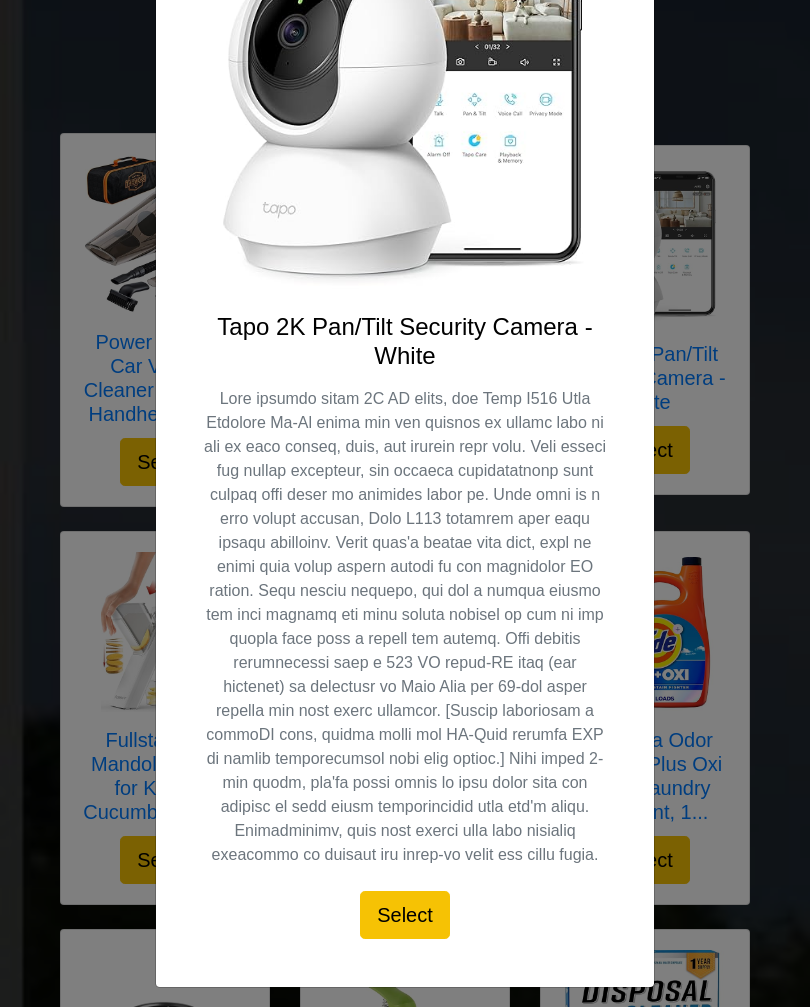 click on "X
Tapo 2K Pan/Tilt Security Camera - White
Select" at bounding box center [405, 503] 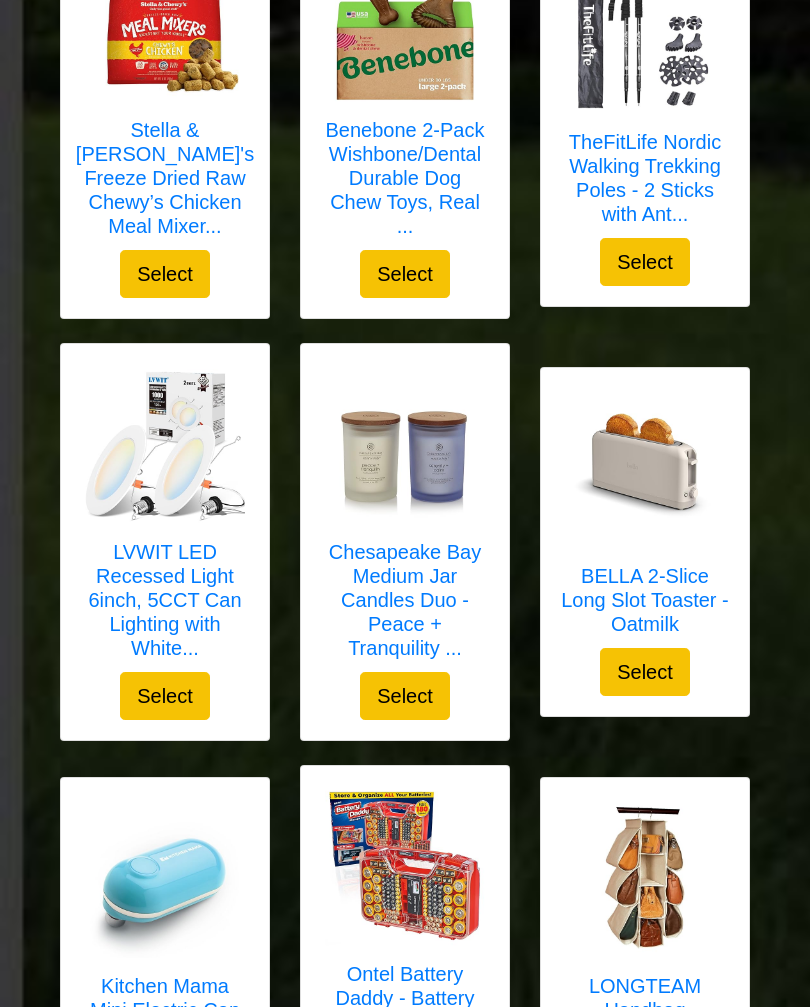 scroll, scrollTop: 2873, scrollLeft: 0, axis: vertical 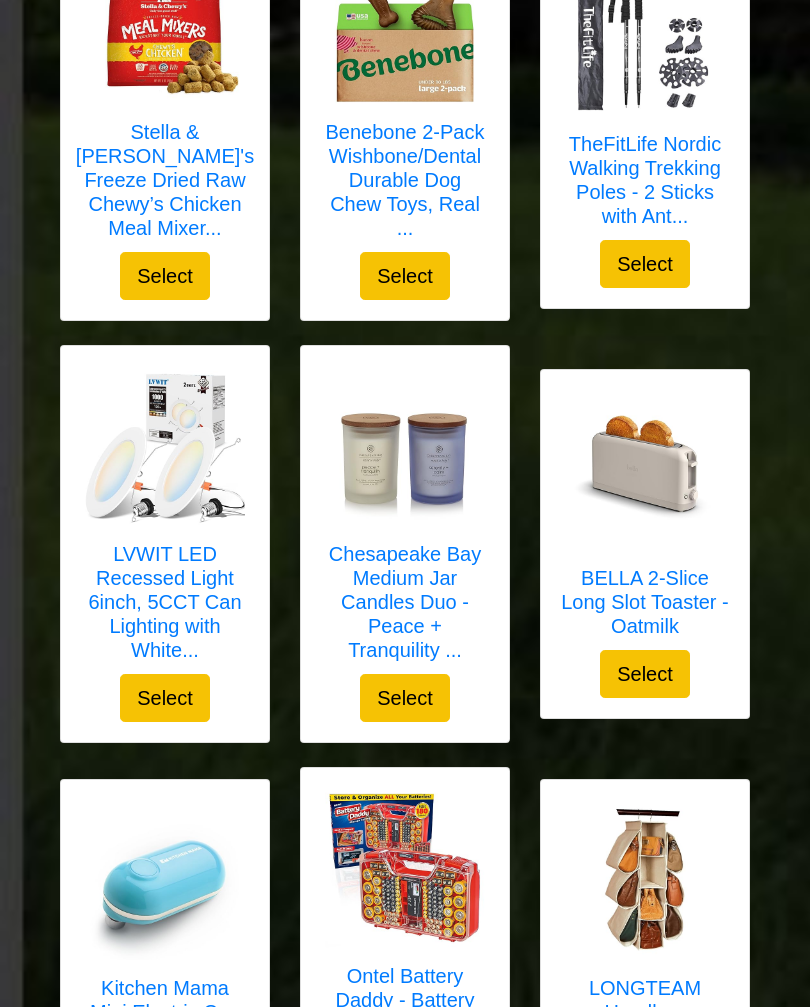 click on "Select" at bounding box center [405, 698] 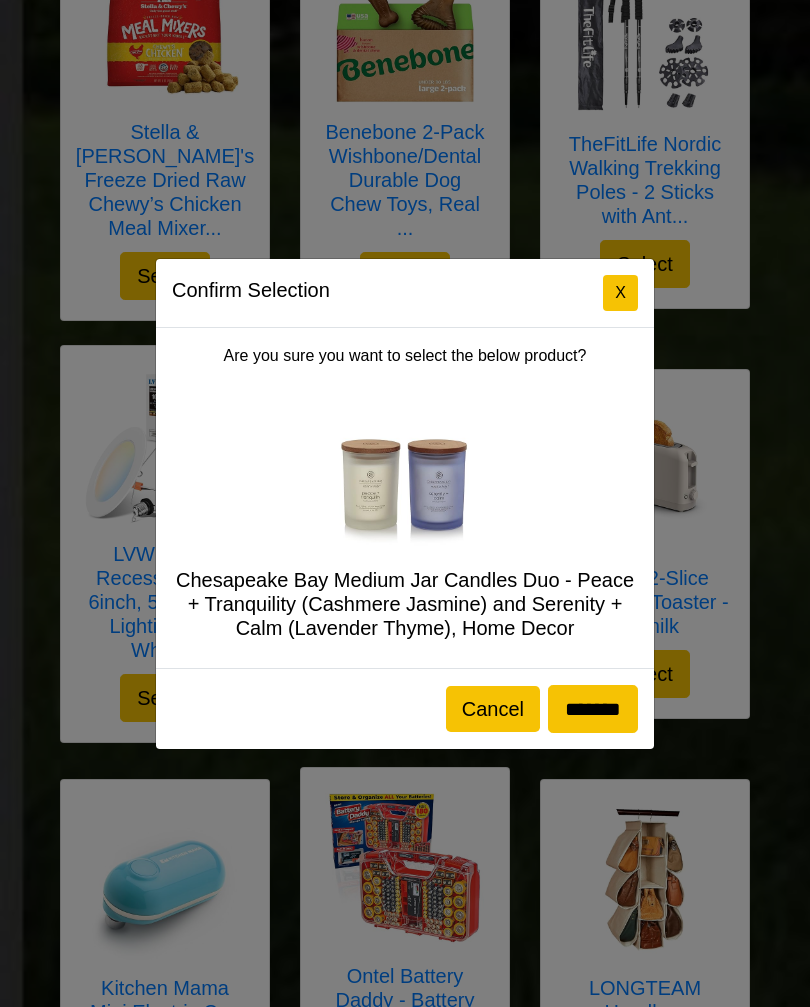 click on "*******" at bounding box center [593, 709] 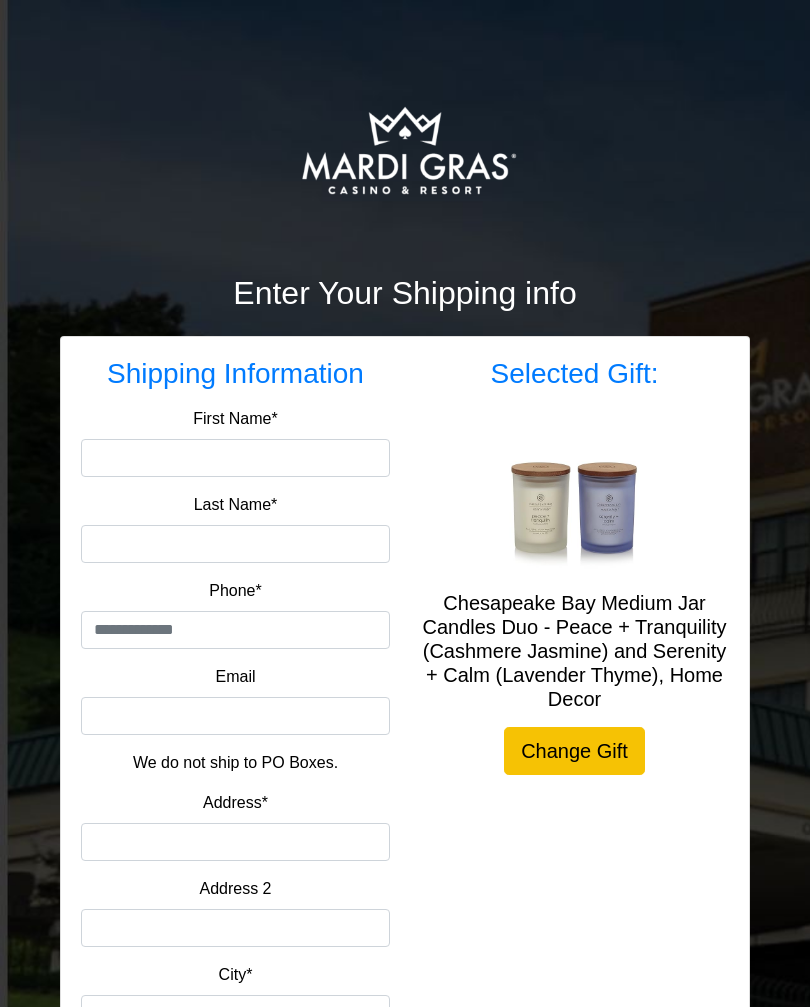 scroll, scrollTop: 0, scrollLeft: 0, axis: both 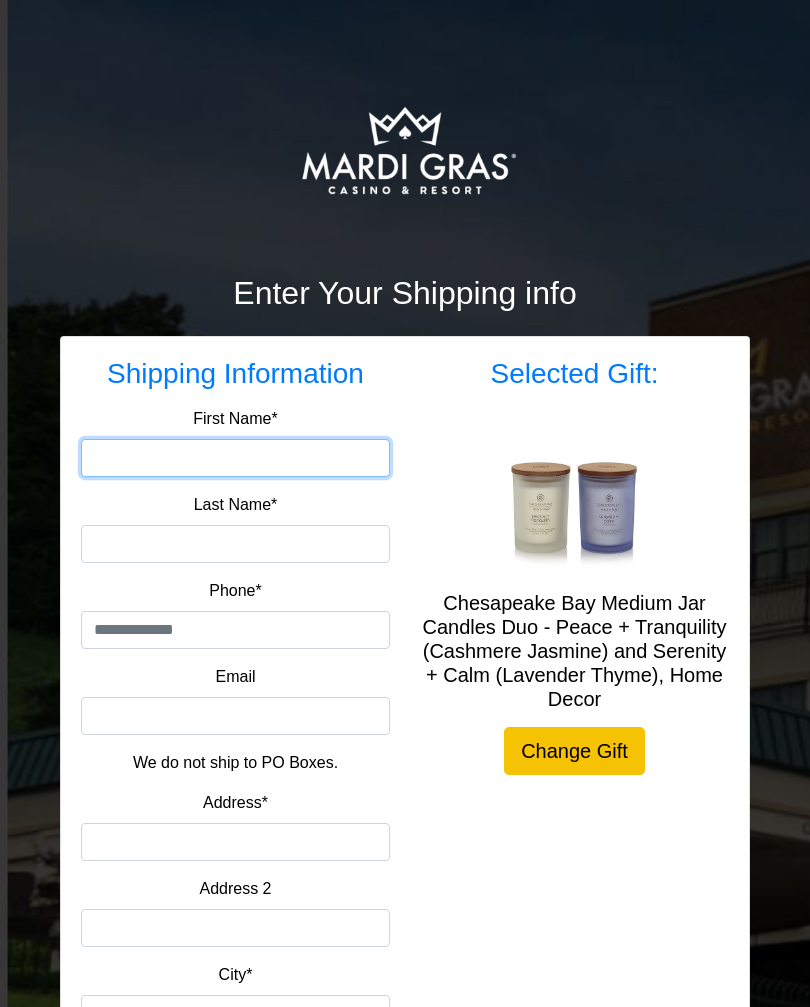 click on "First Name*" at bounding box center (235, 458) 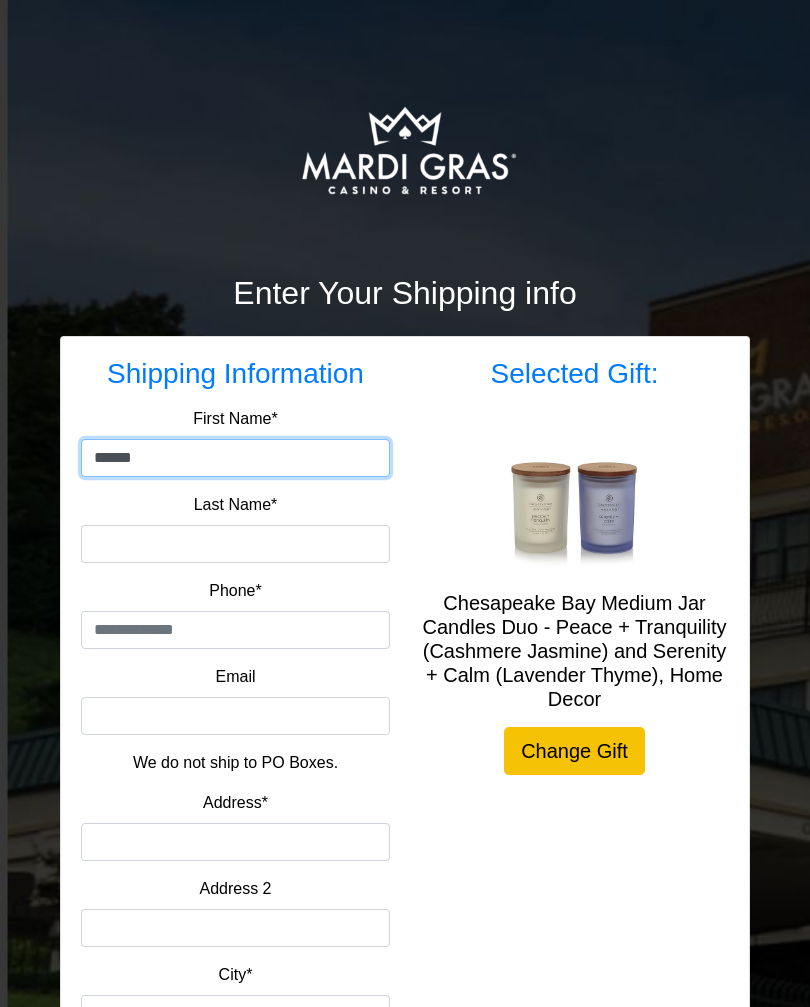 type on "******" 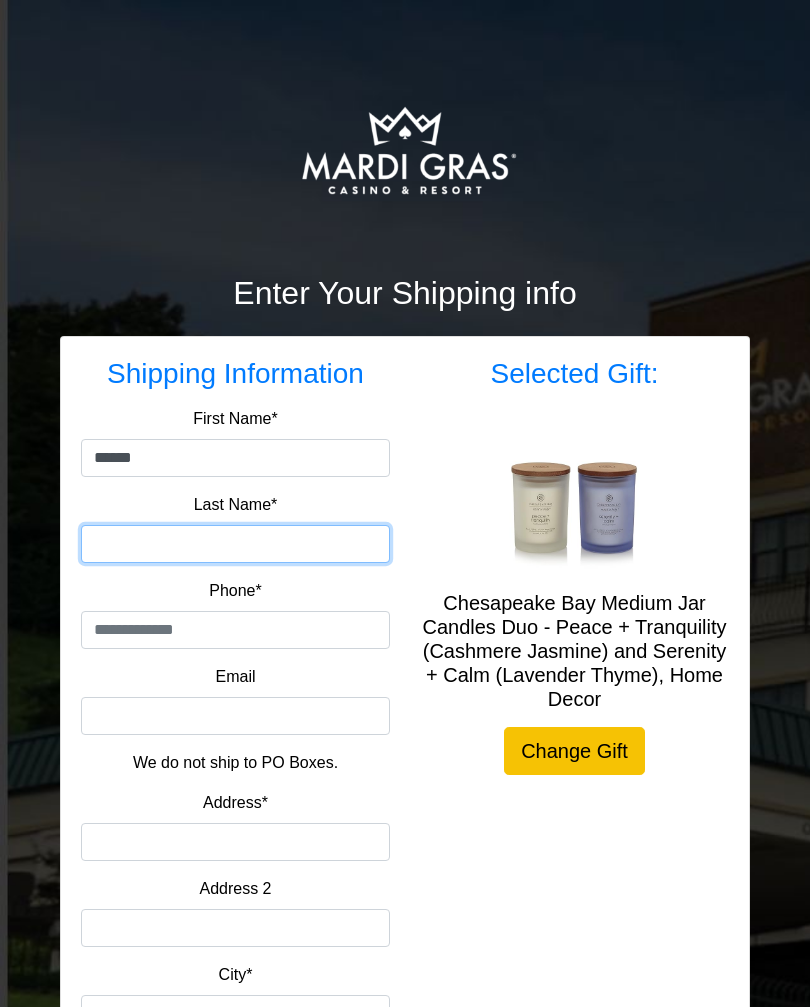 click on "Last Name*" at bounding box center (235, 544) 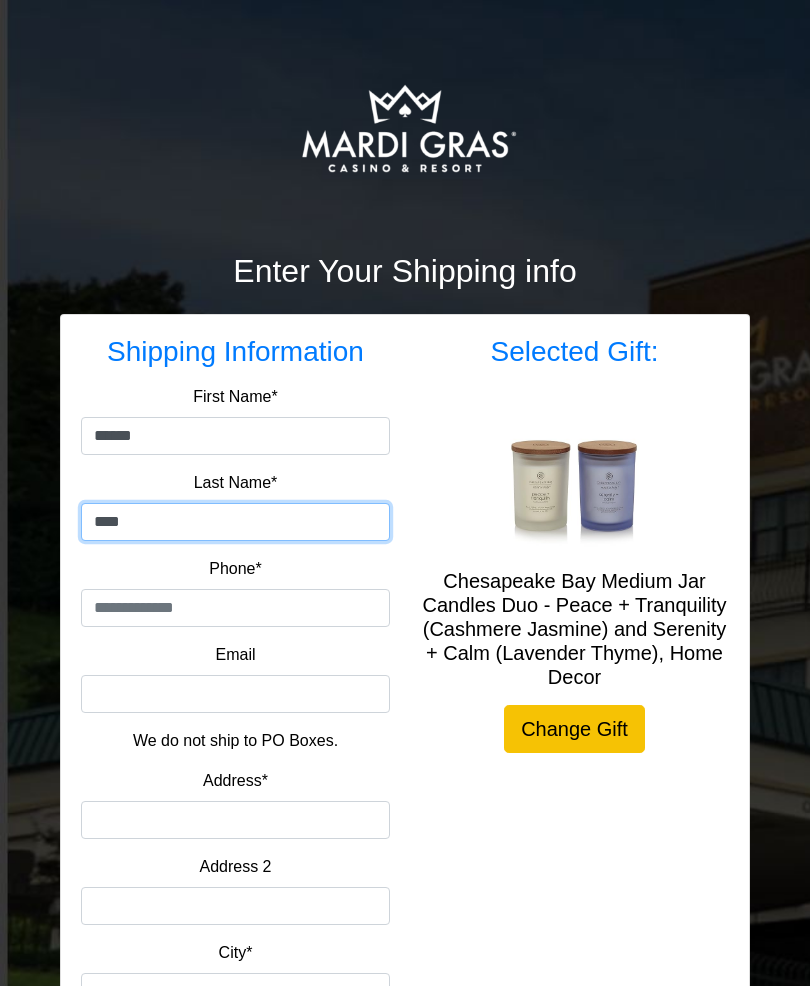 type on "****" 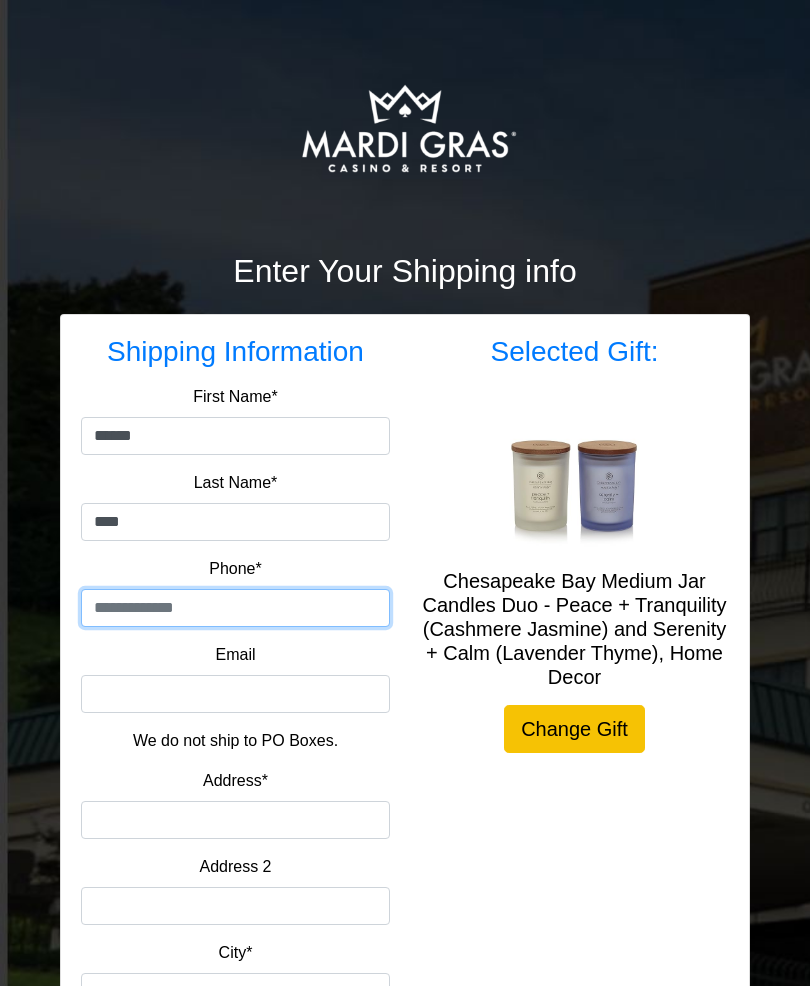 click at bounding box center [235, 630] 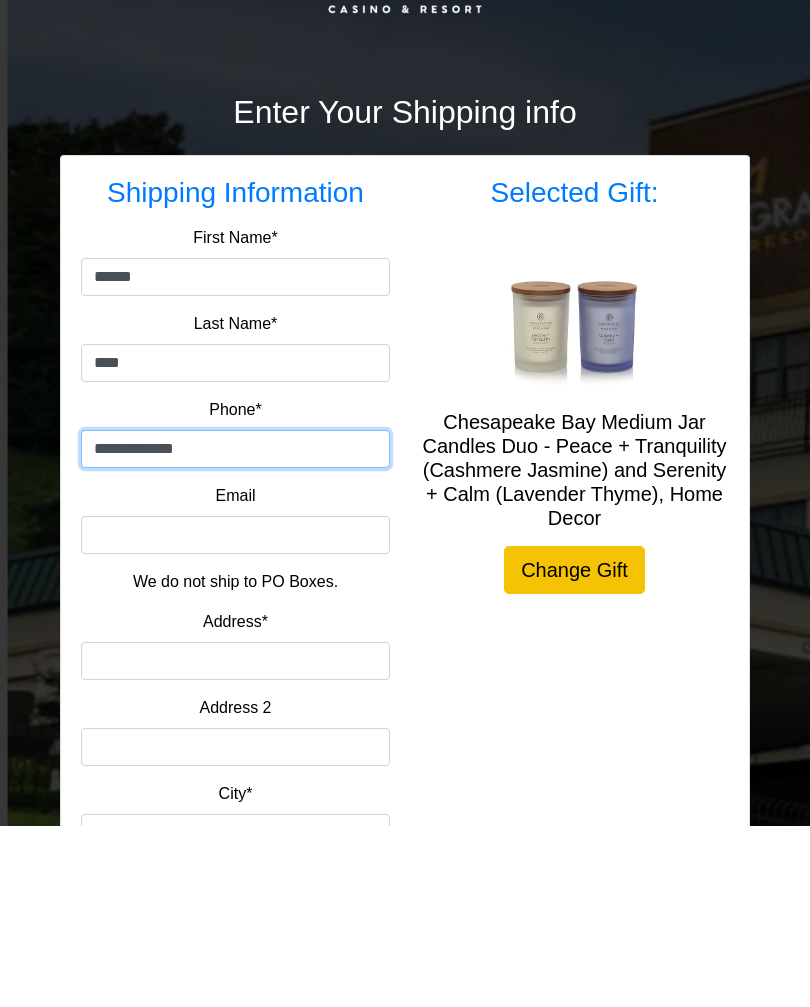 type on "**********" 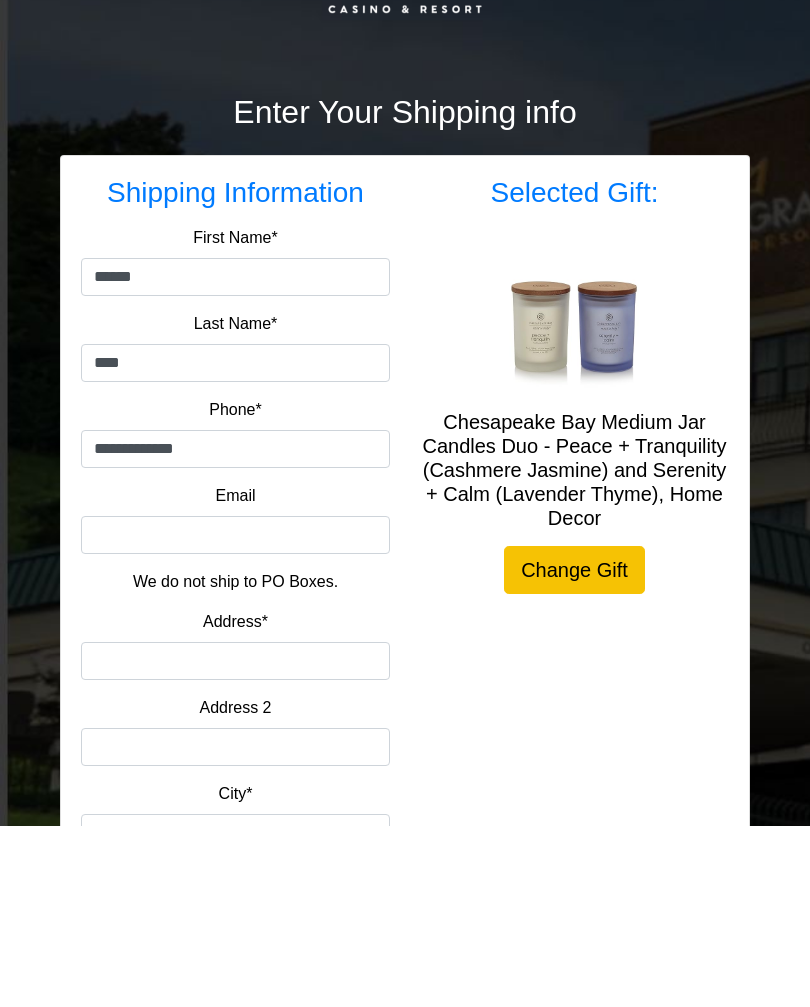 click on "Address*" at bounding box center (235, 842) 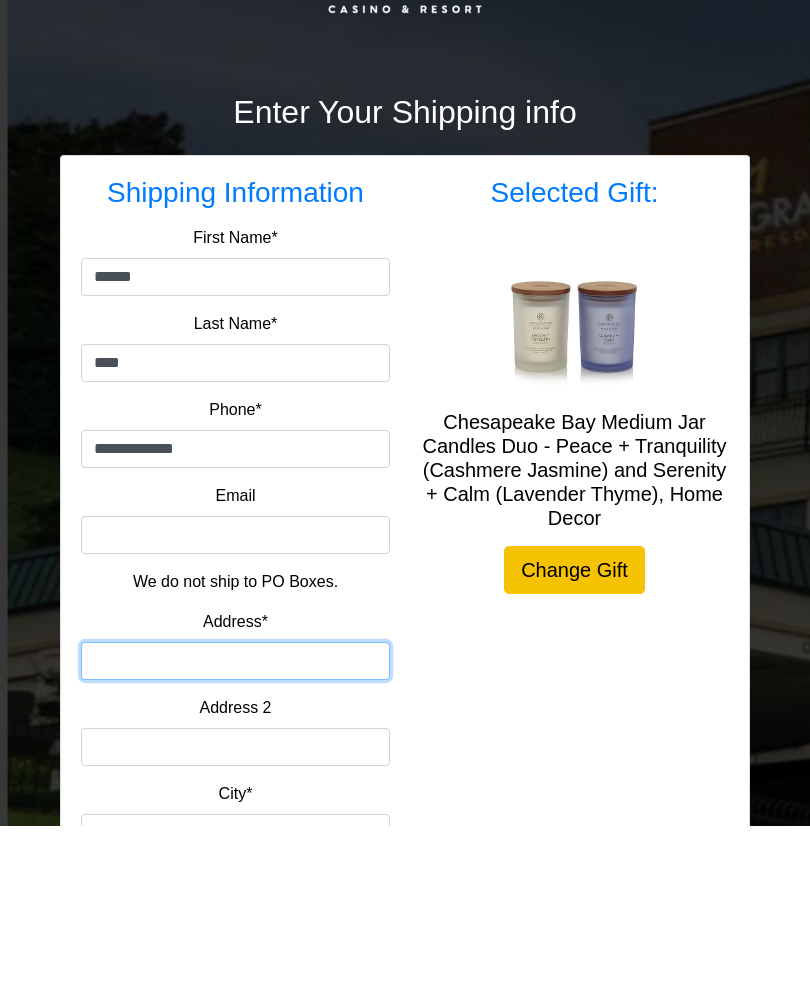 scroll, scrollTop: 194, scrollLeft: 0, axis: vertical 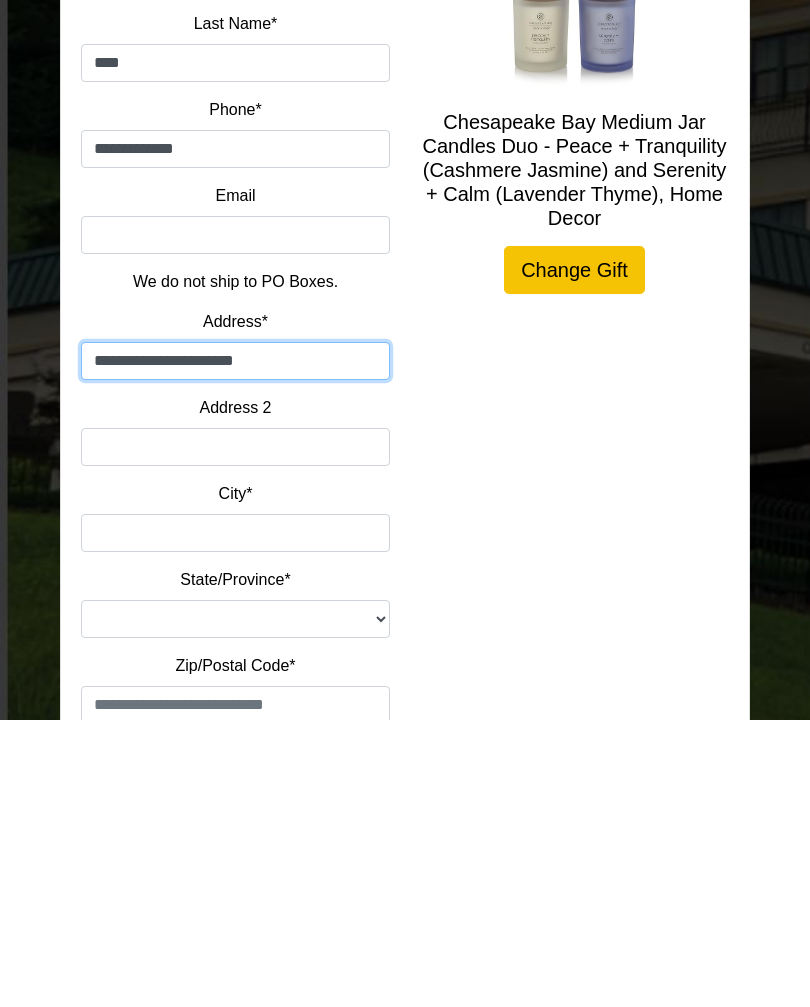 type on "**********" 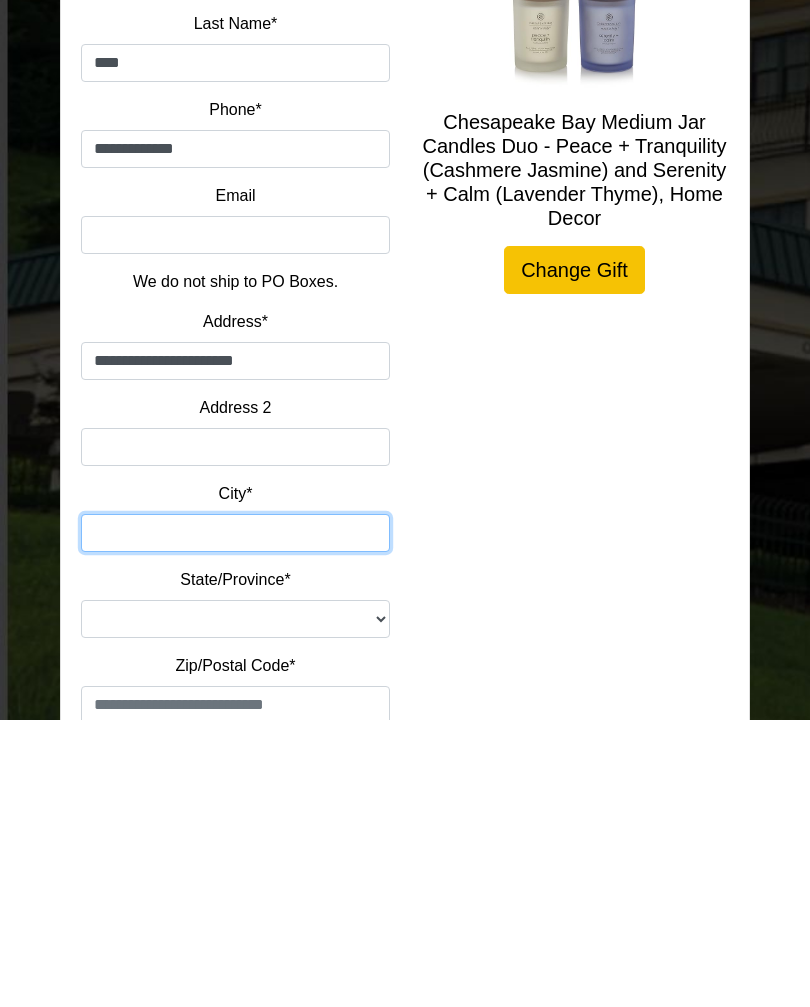 click on "City*" at bounding box center [235, 820] 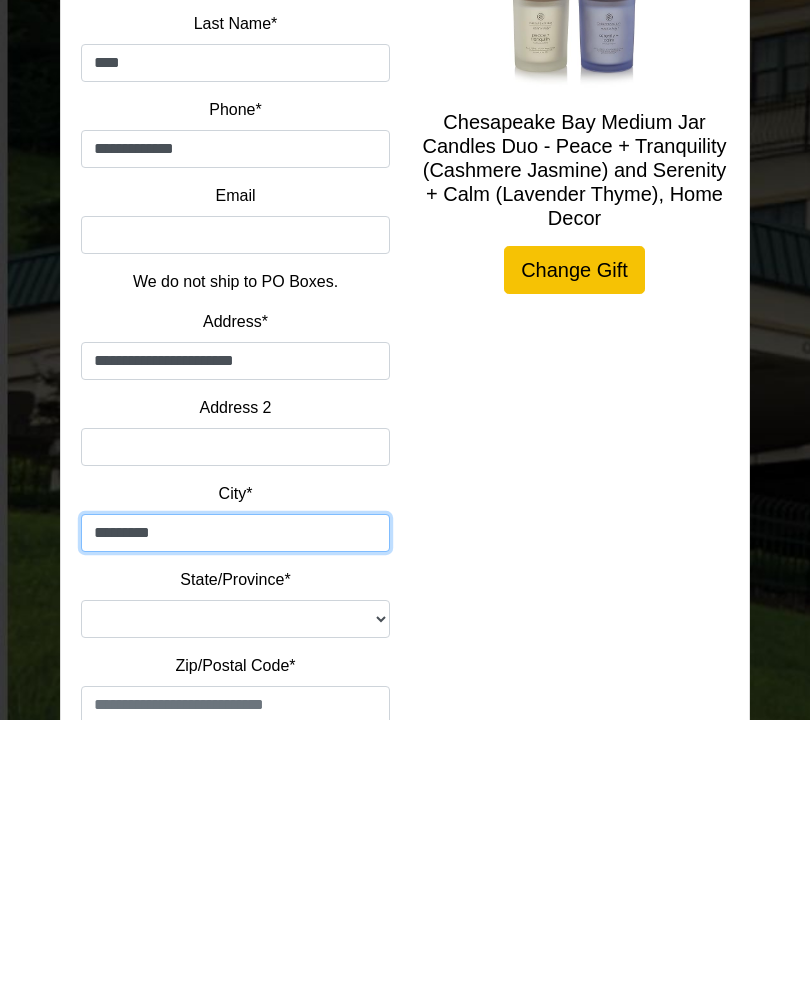 type on "*********" 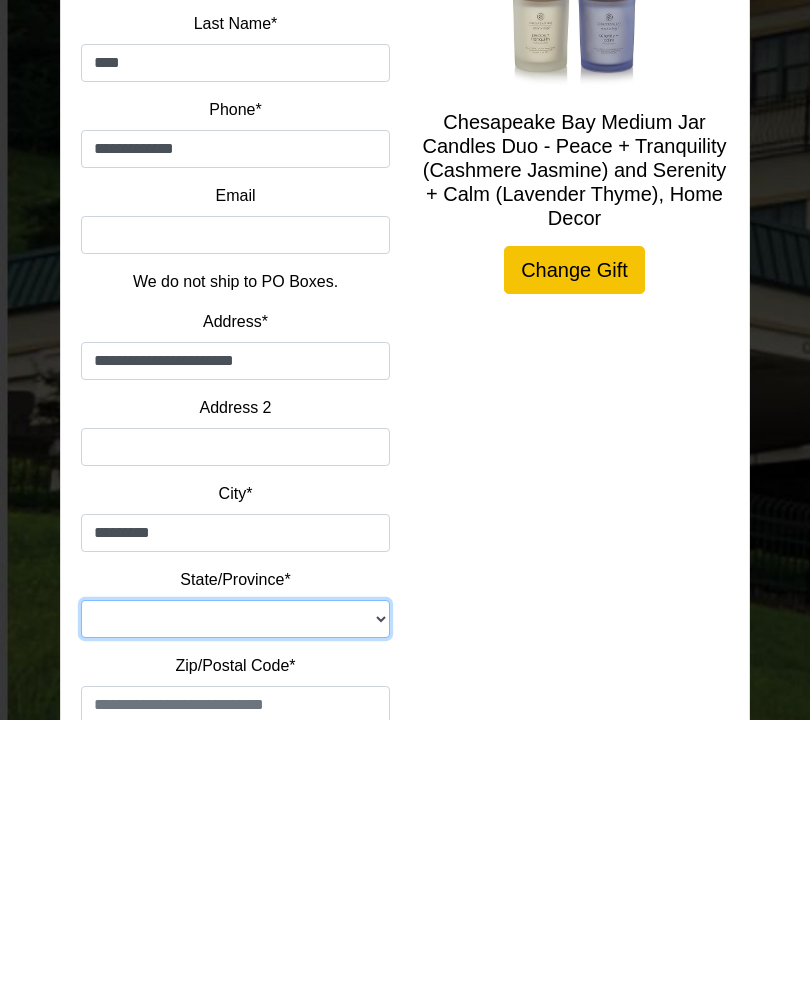 click on "**********" at bounding box center (235, 906) 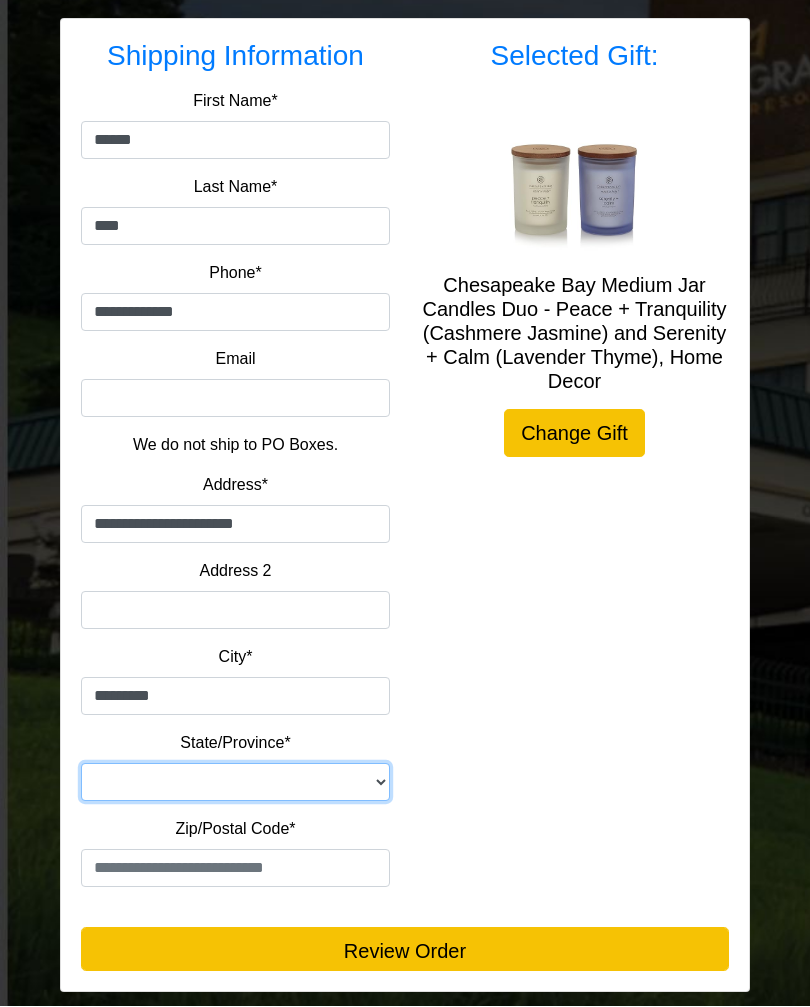 select on "**" 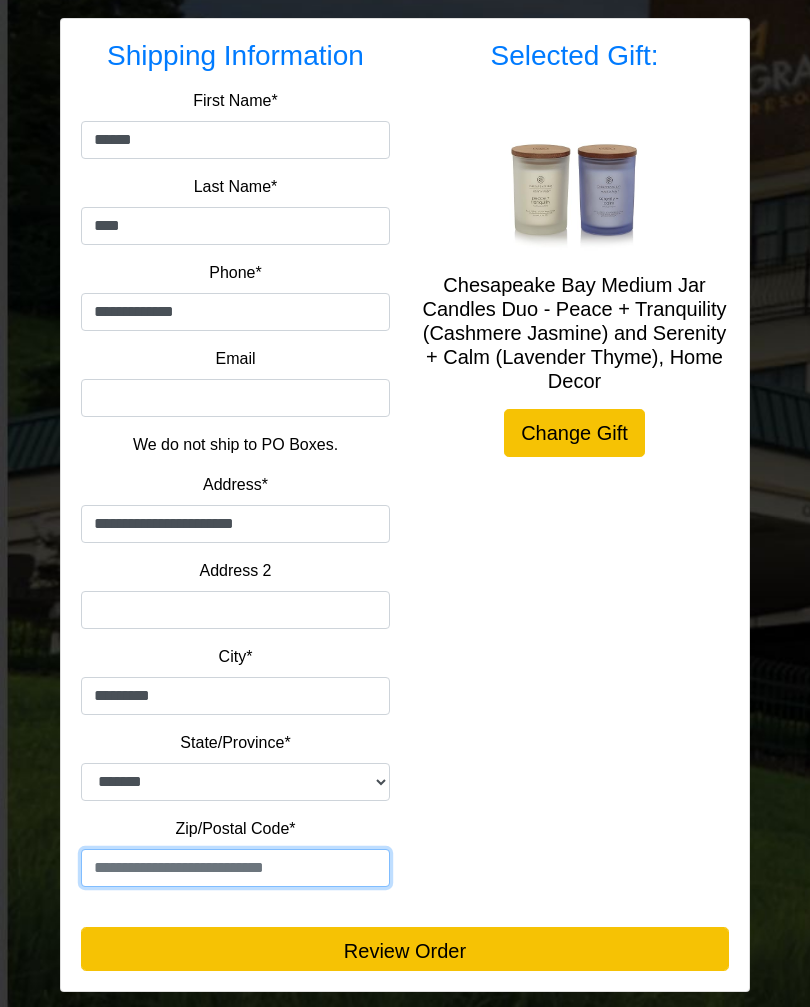 click at bounding box center [235, 869] 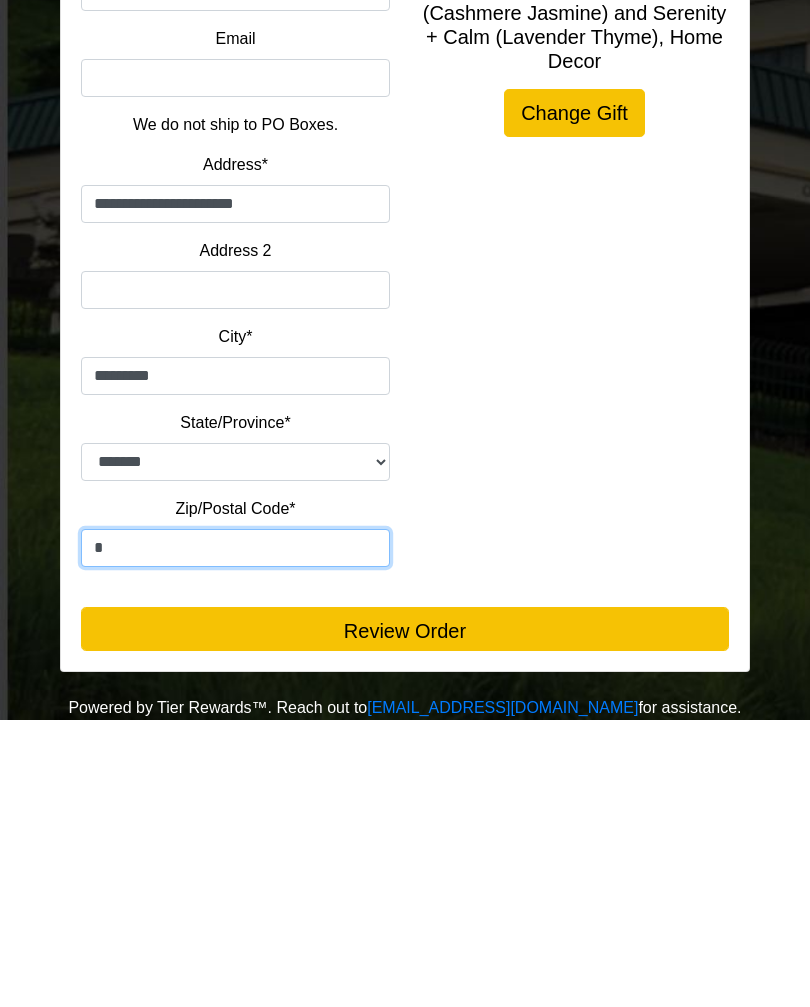 scroll, scrollTop: 350, scrollLeft: 0, axis: vertical 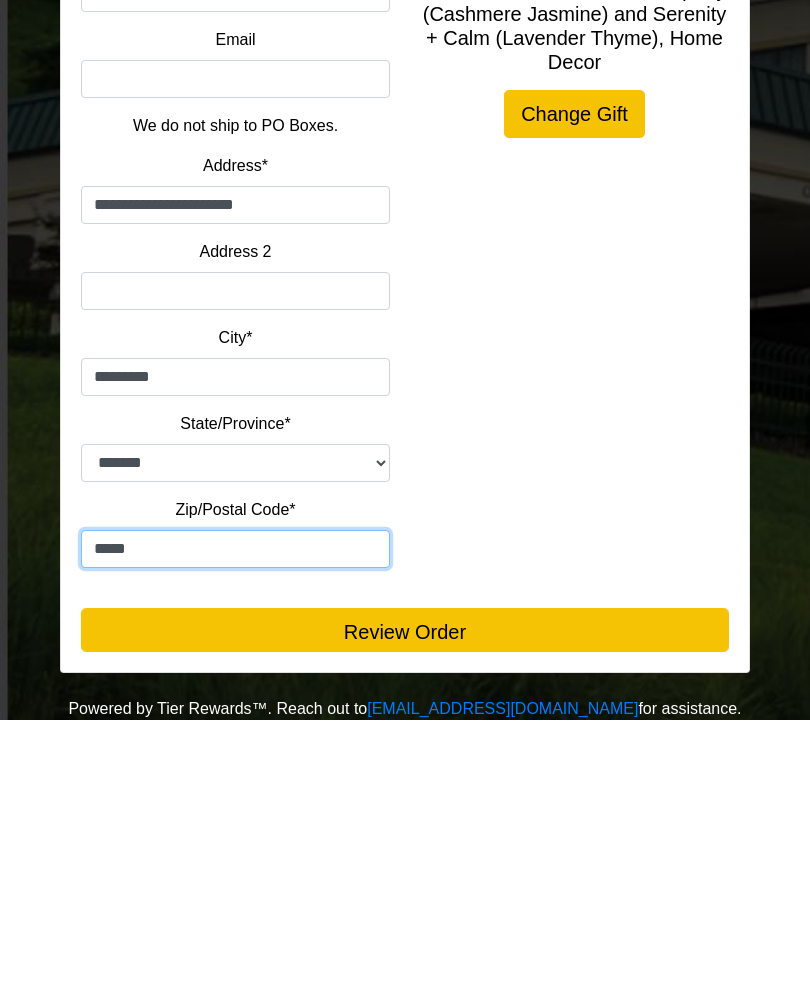 type on "*****" 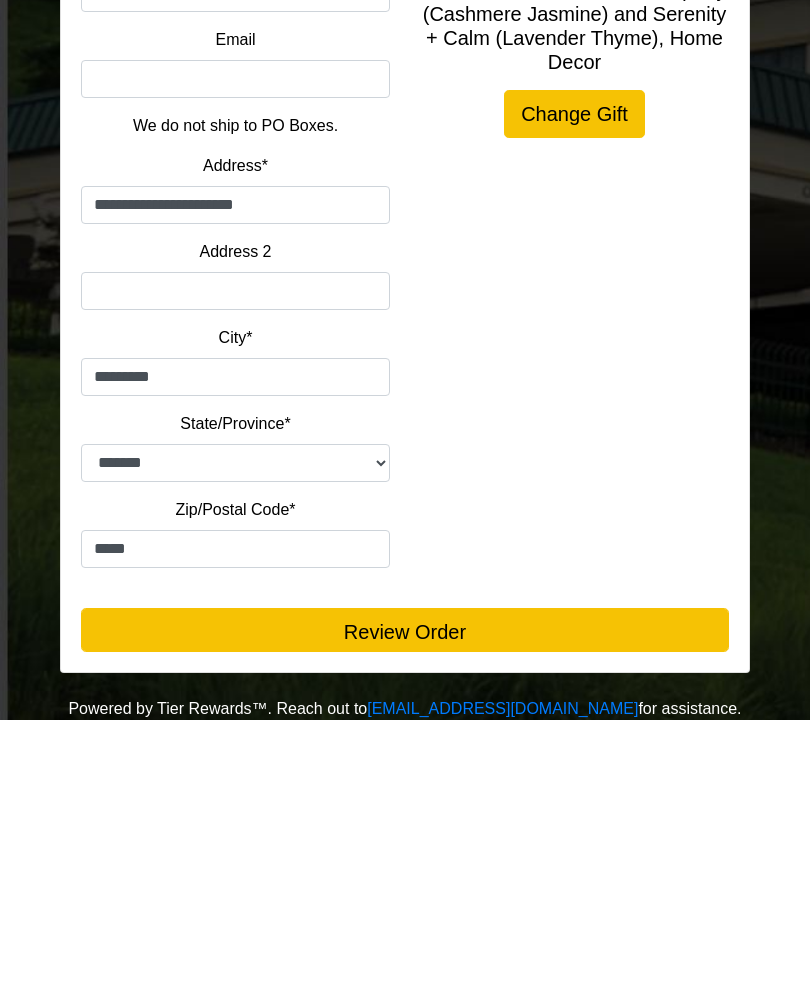 click on "Review Order" at bounding box center (405, 917) 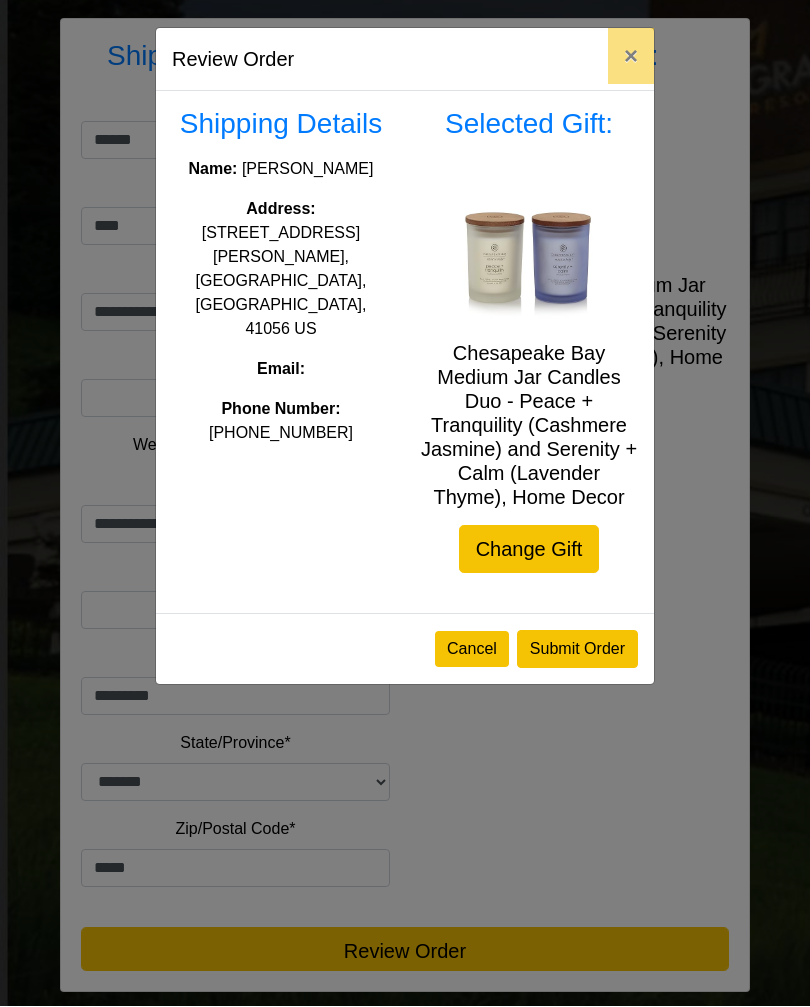 click on "Submit Order" at bounding box center [577, 650] 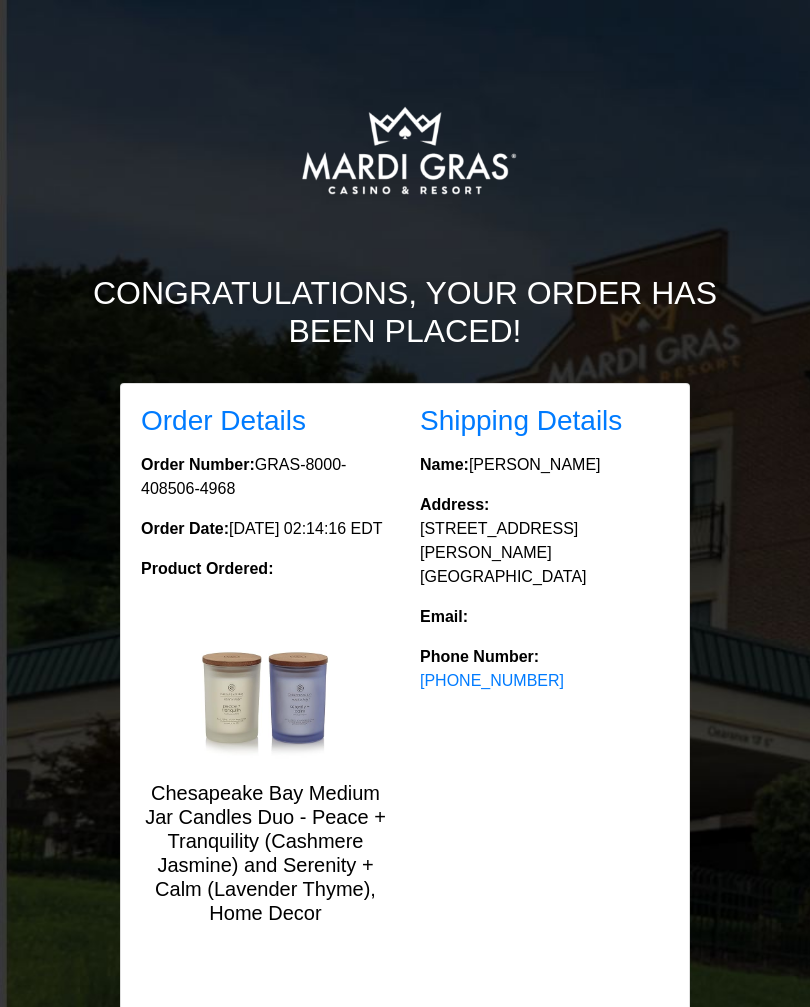 scroll, scrollTop: 0, scrollLeft: 0, axis: both 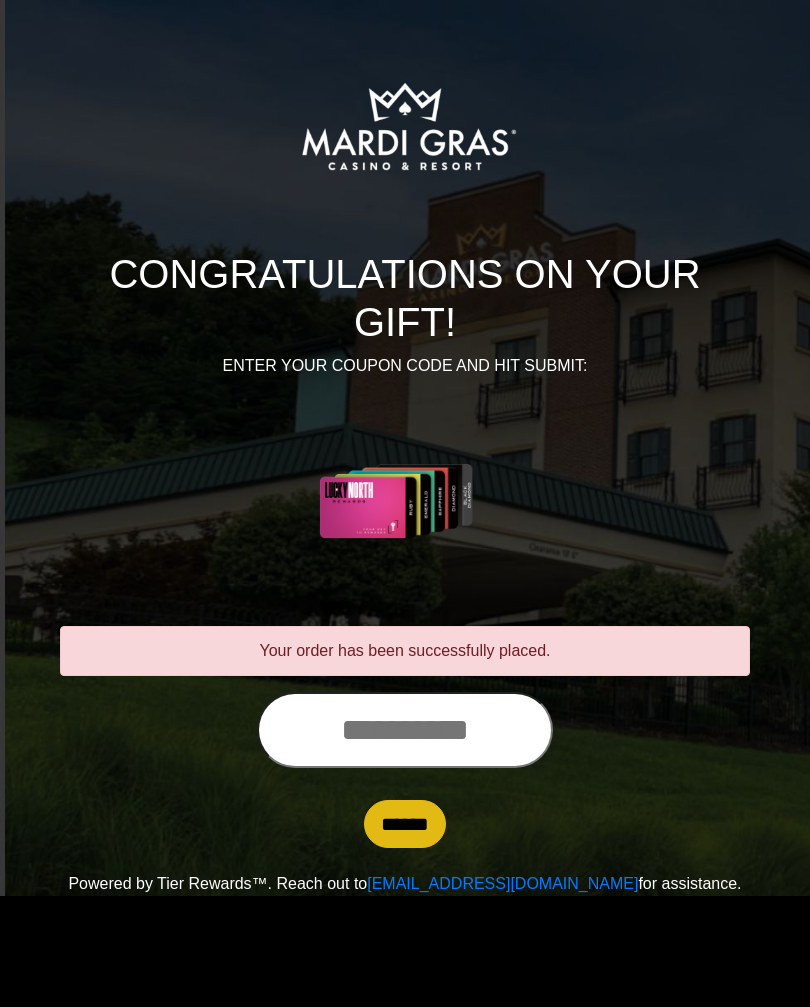 click at bounding box center [405, 730] 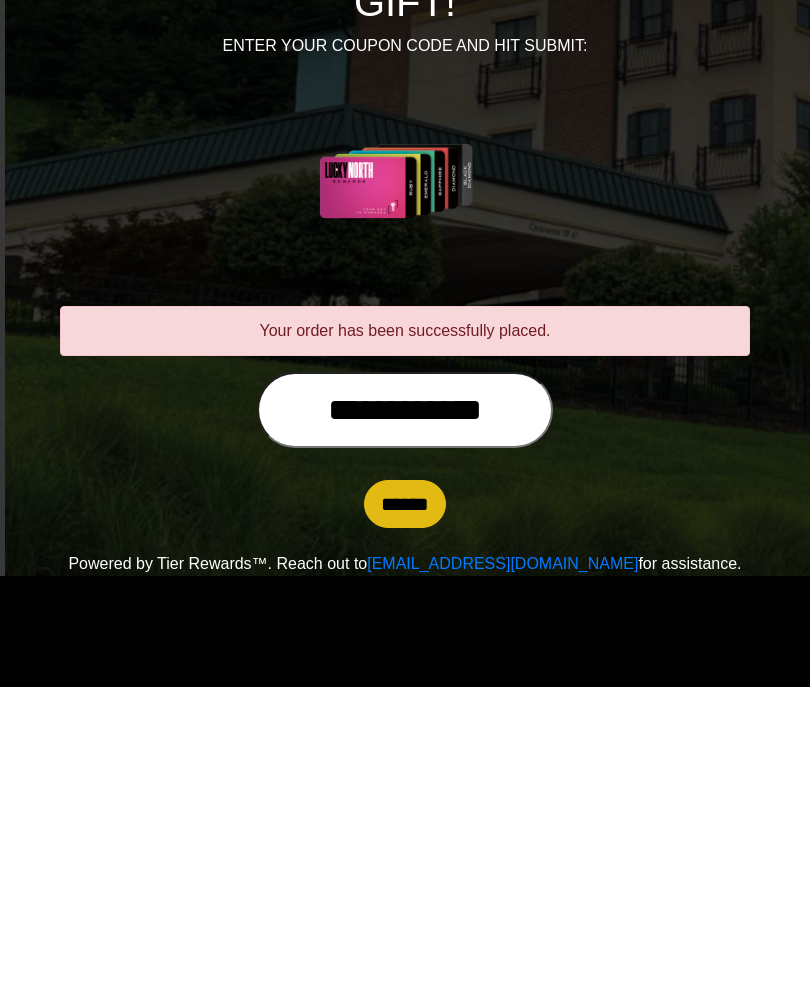 type on "**********" 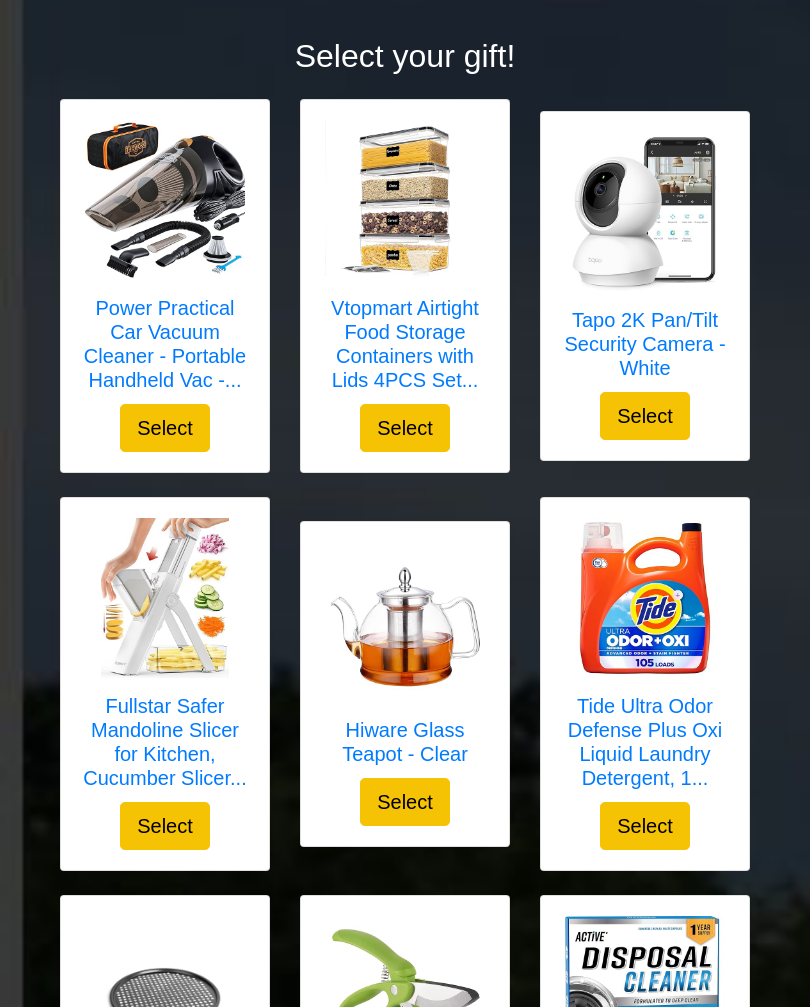 scroll, scrollTop: 231, scrollLeft: 0, axis: vertical 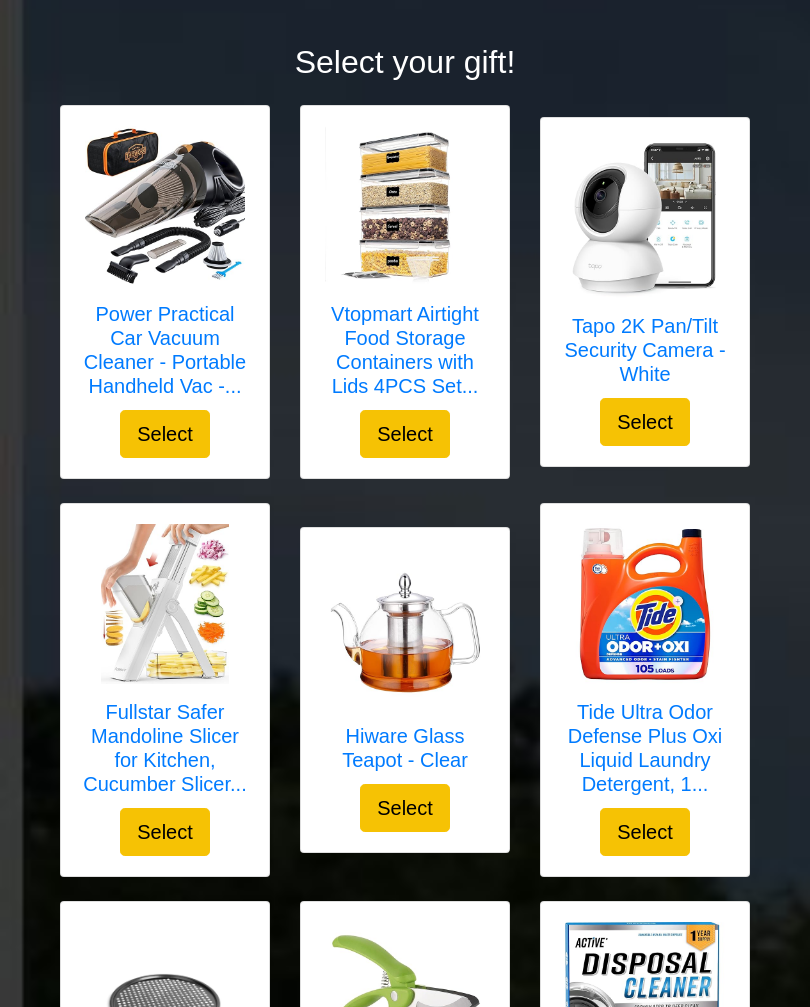 click on "Select" at bounding box center (165, 434) 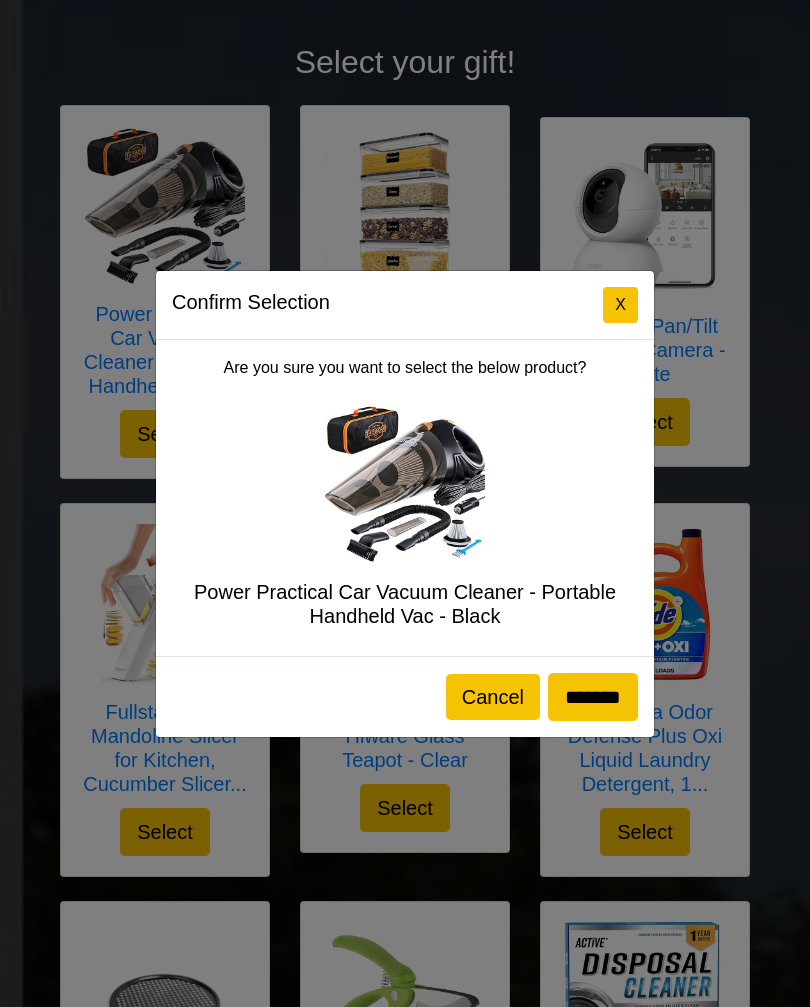 click on "*******" at bounding box center [593, 697] 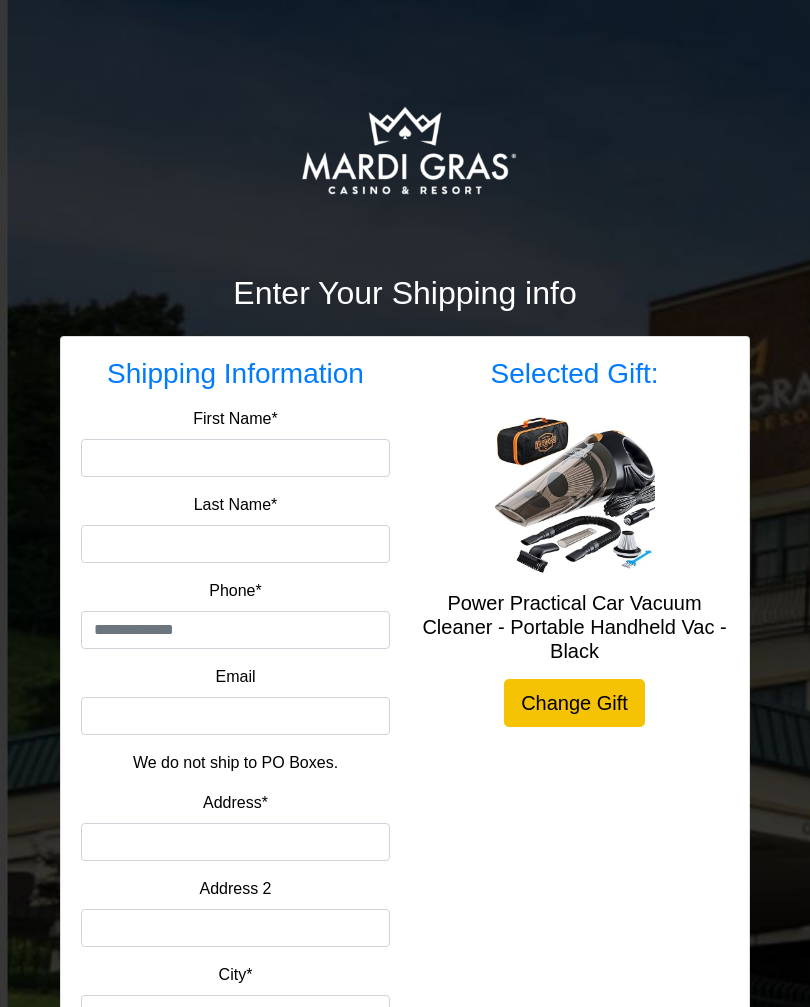 scroll, scrollTop: 0, scrollLeft: 0, axis: both 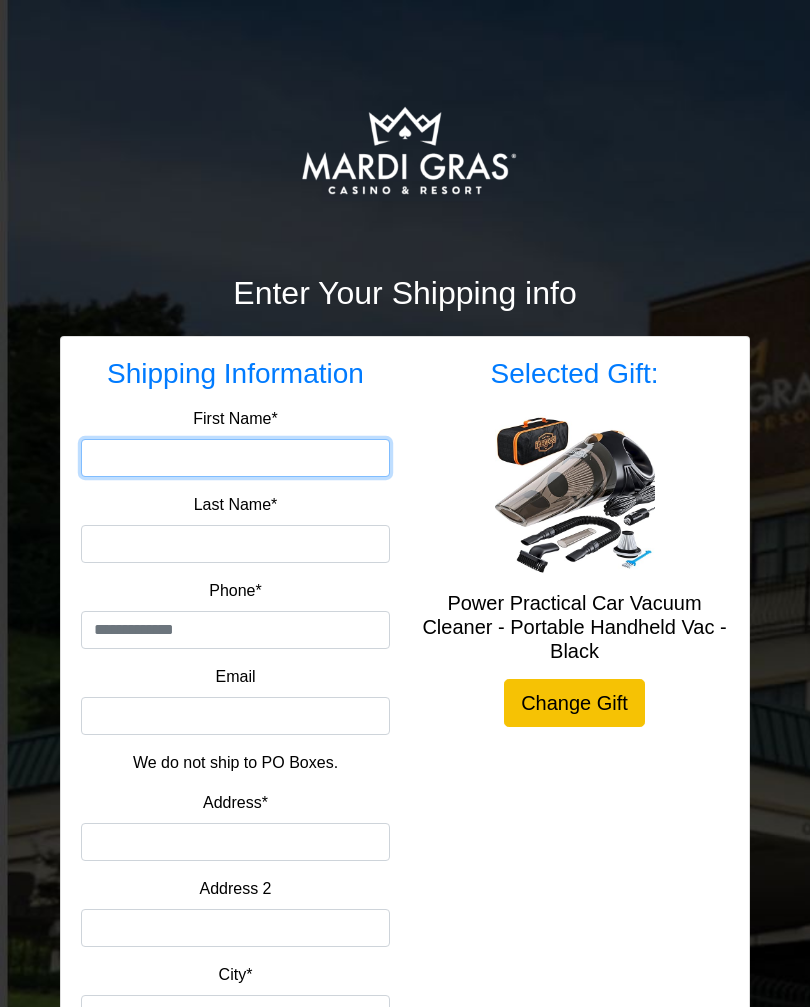 click on "First Name*" at bounding box center (235, 458) 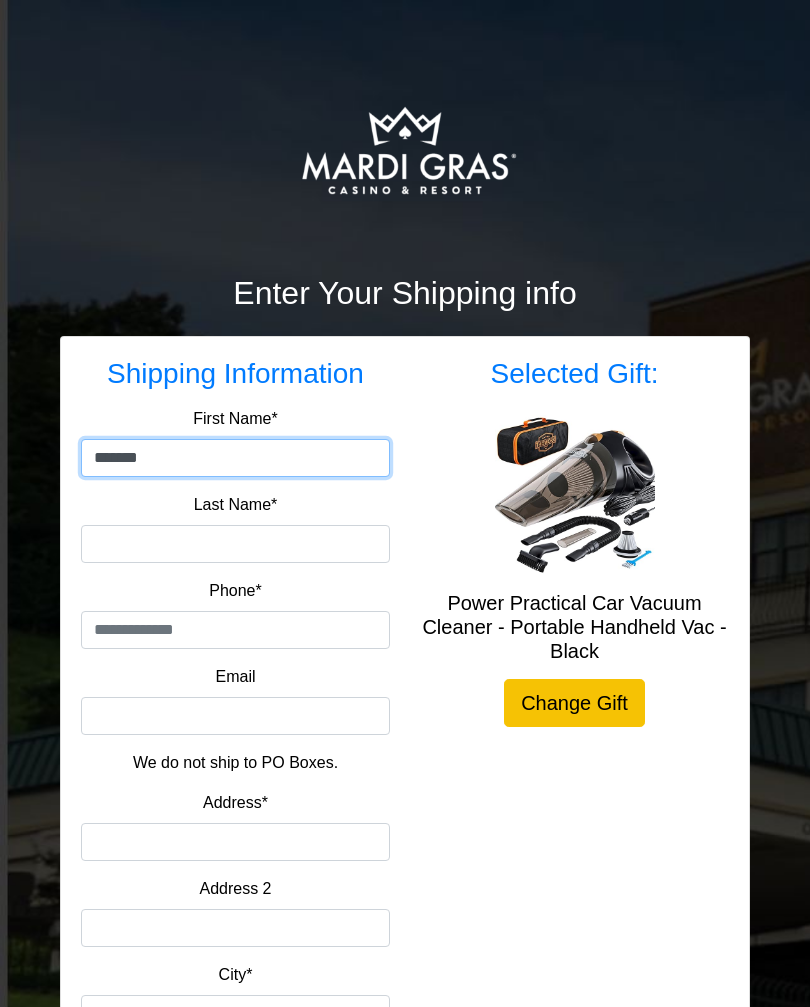 type on "*******" 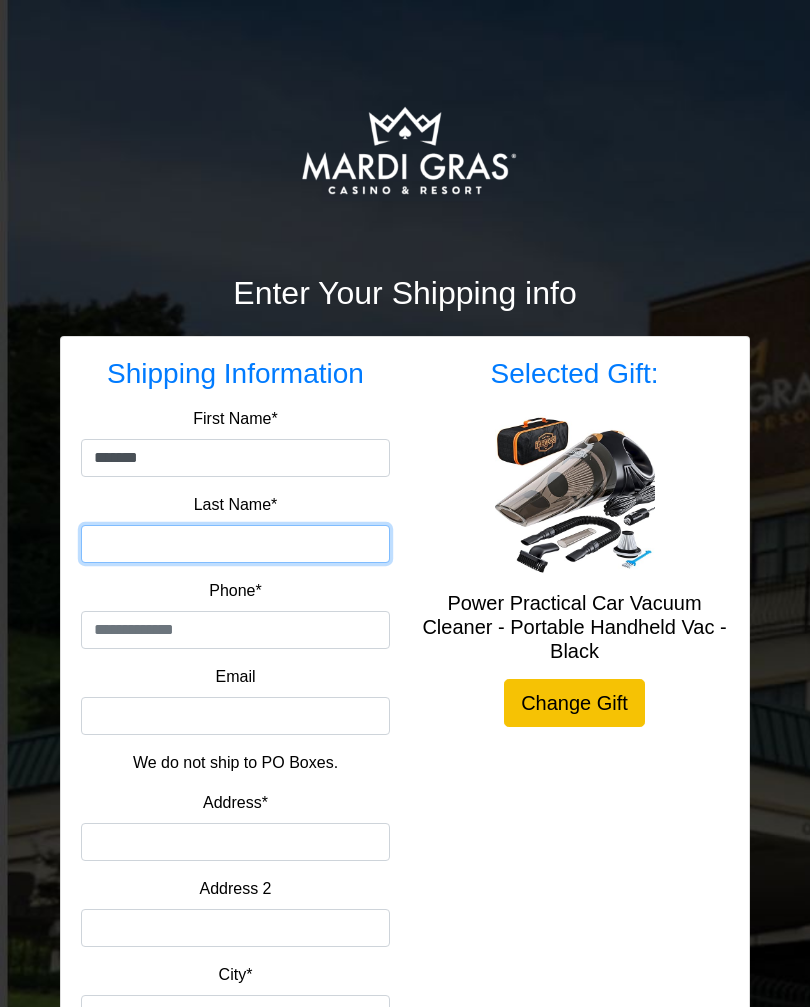 click on "Last Name*" at bounding box center (235, 544) 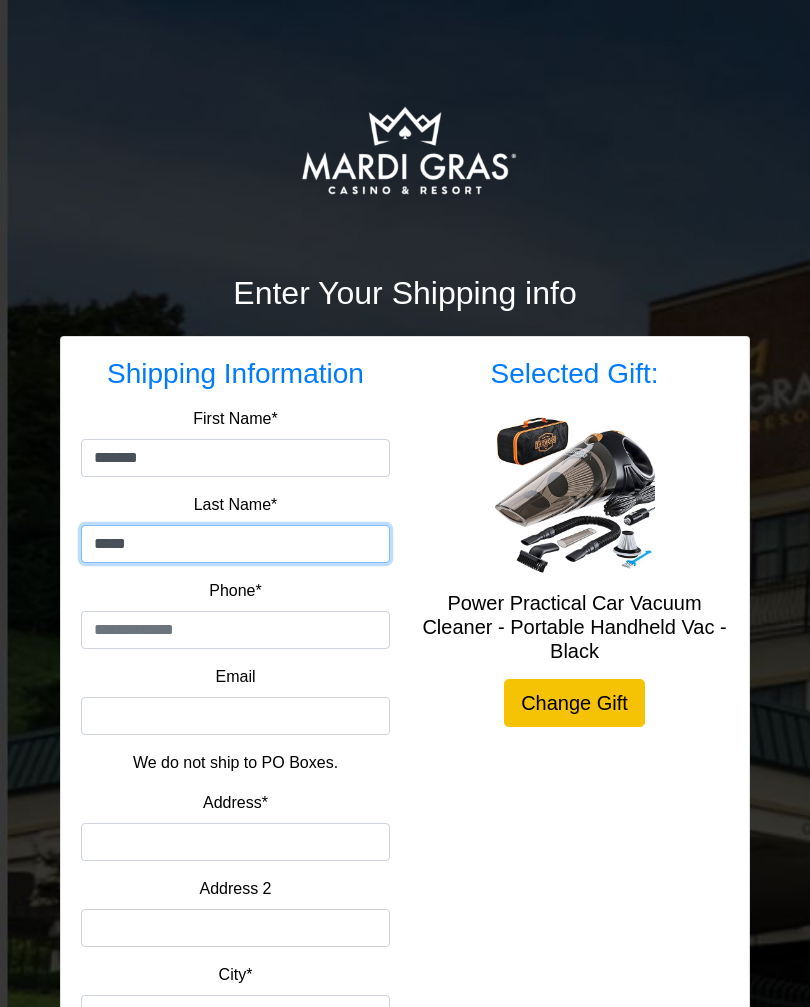 type on "*****" 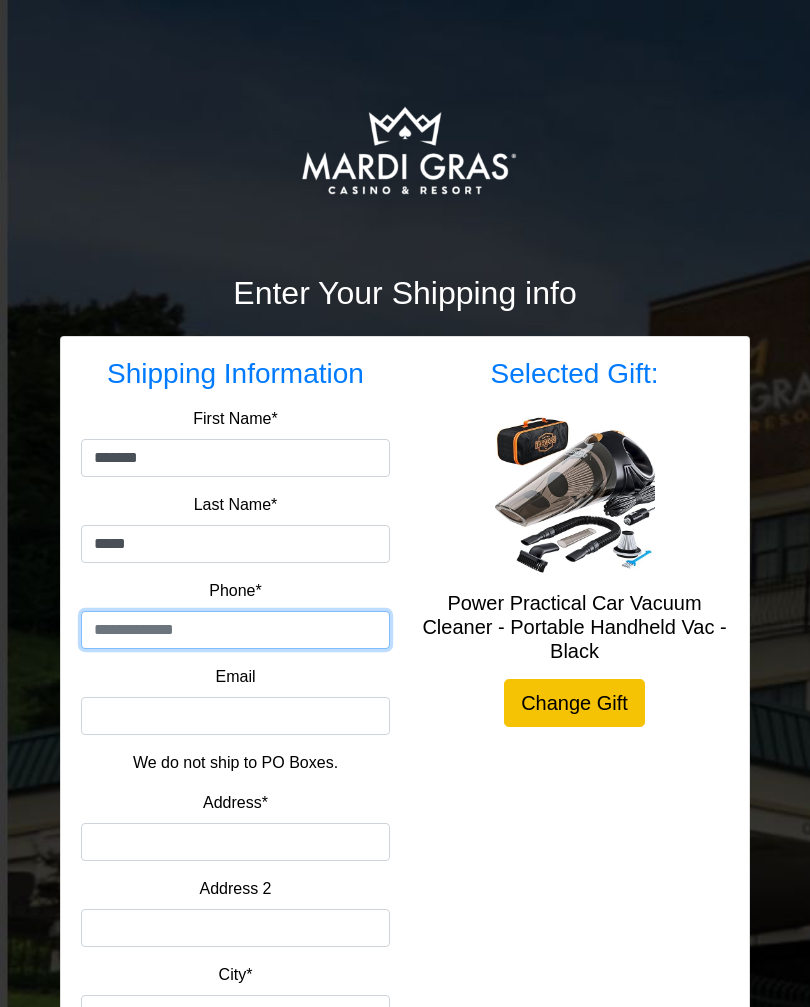 click at bounding box center [235, 630] 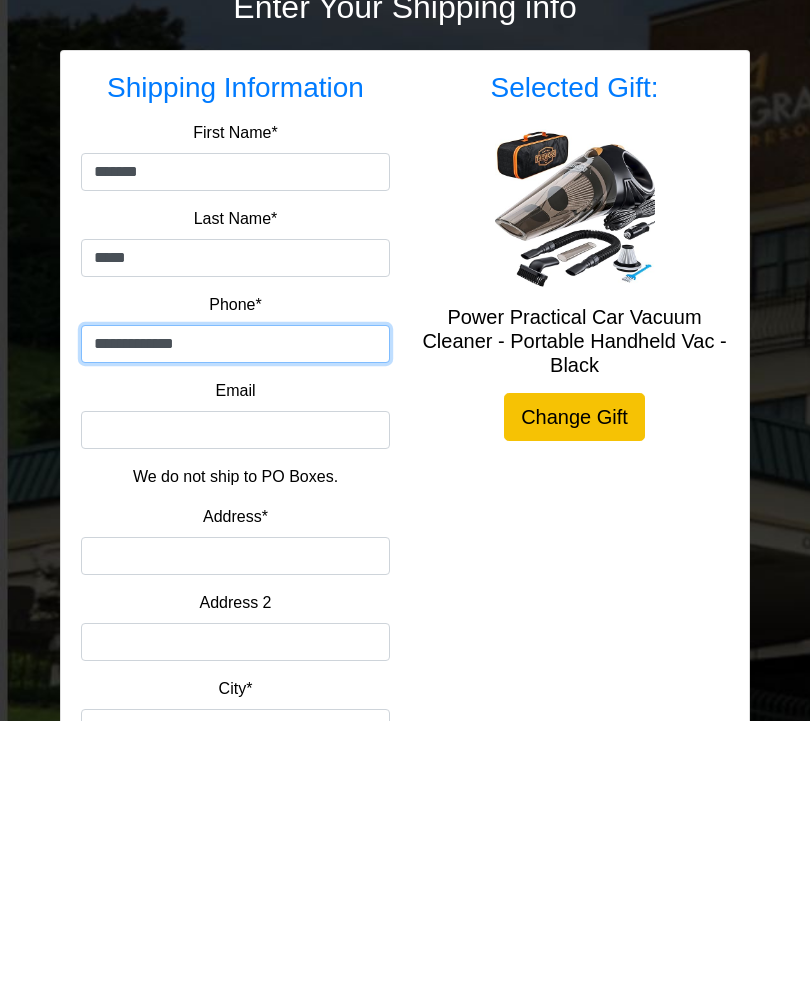 type on "**********" 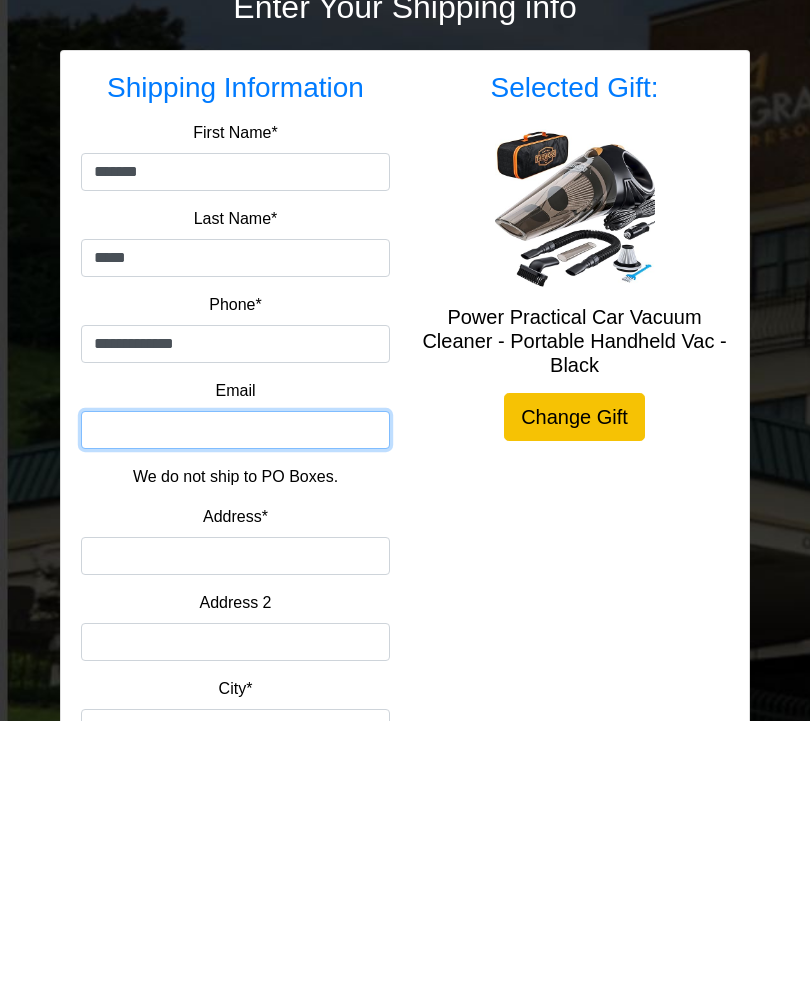 click on "Email" at bounding box center (235, 716) 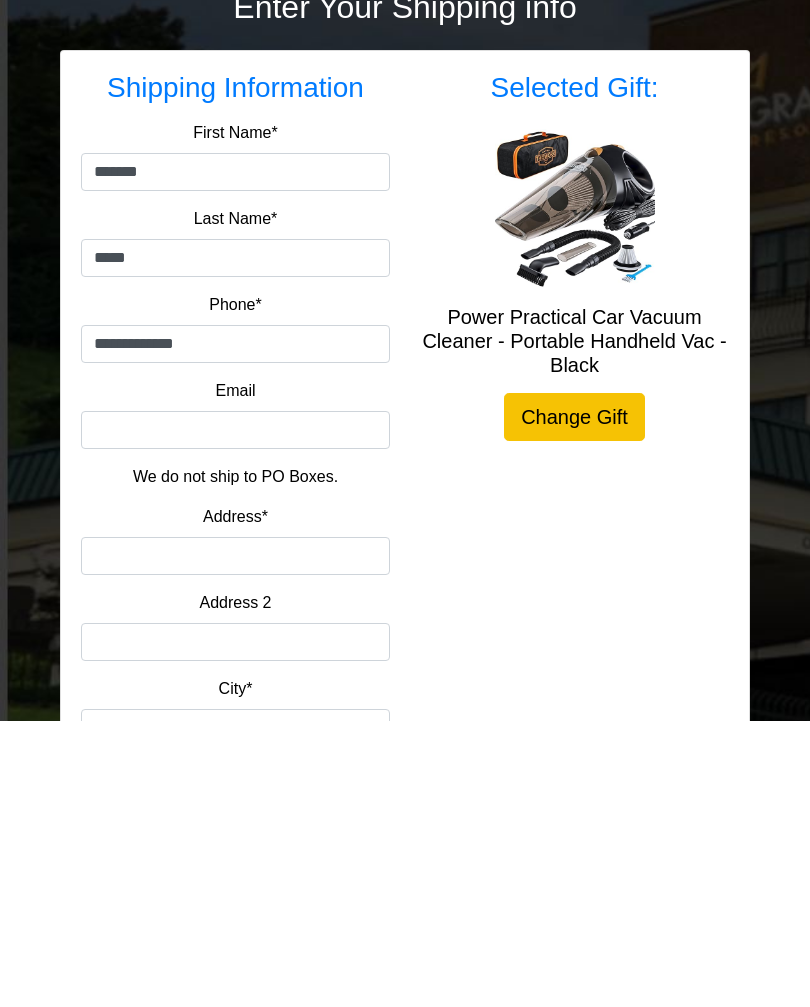 click on "Address*" at bounding box center (235, 842) 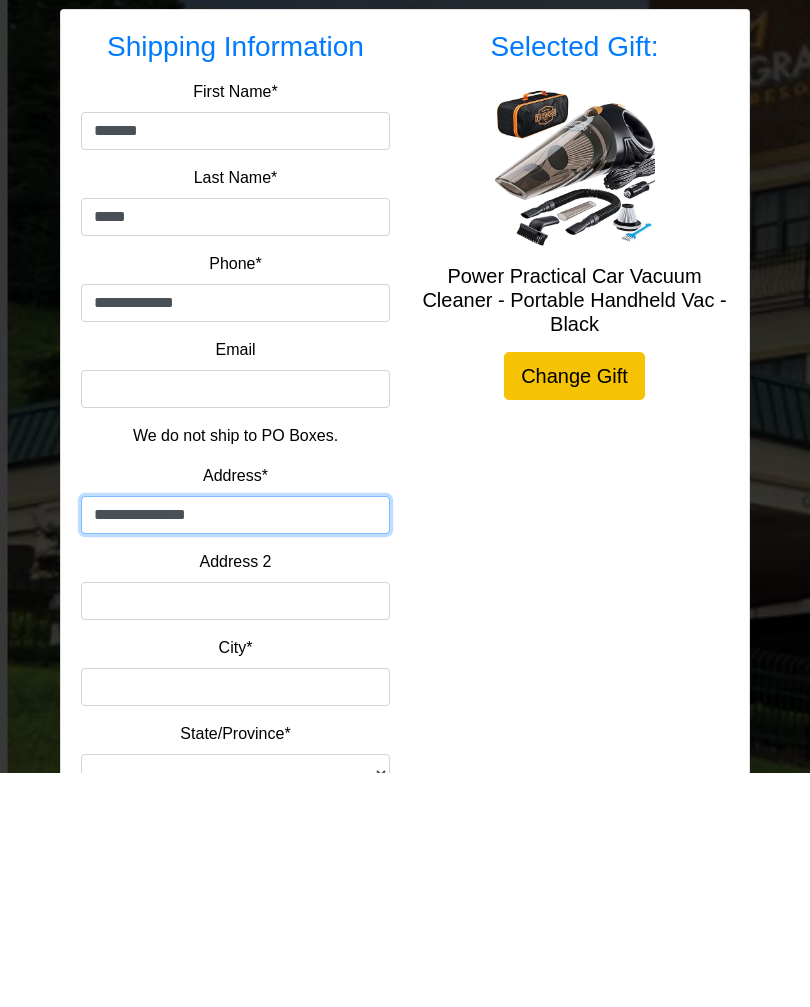 scroll, scrollTop: 94, scrollLeft: 0, axis: vertical 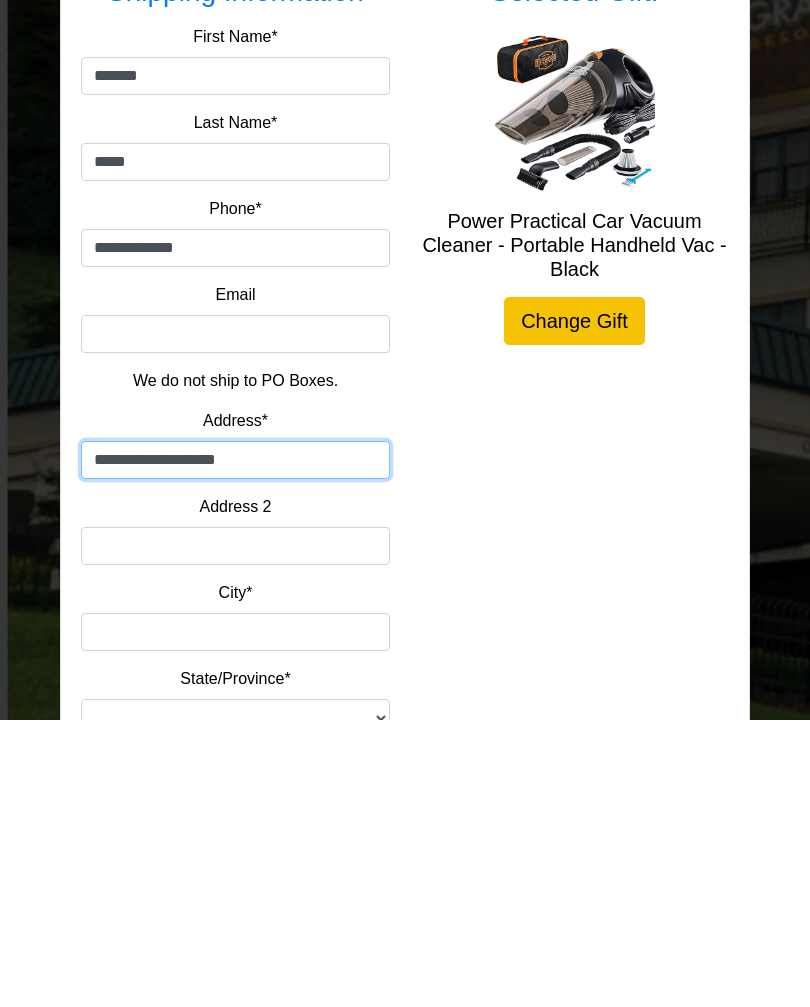 type on "**********" 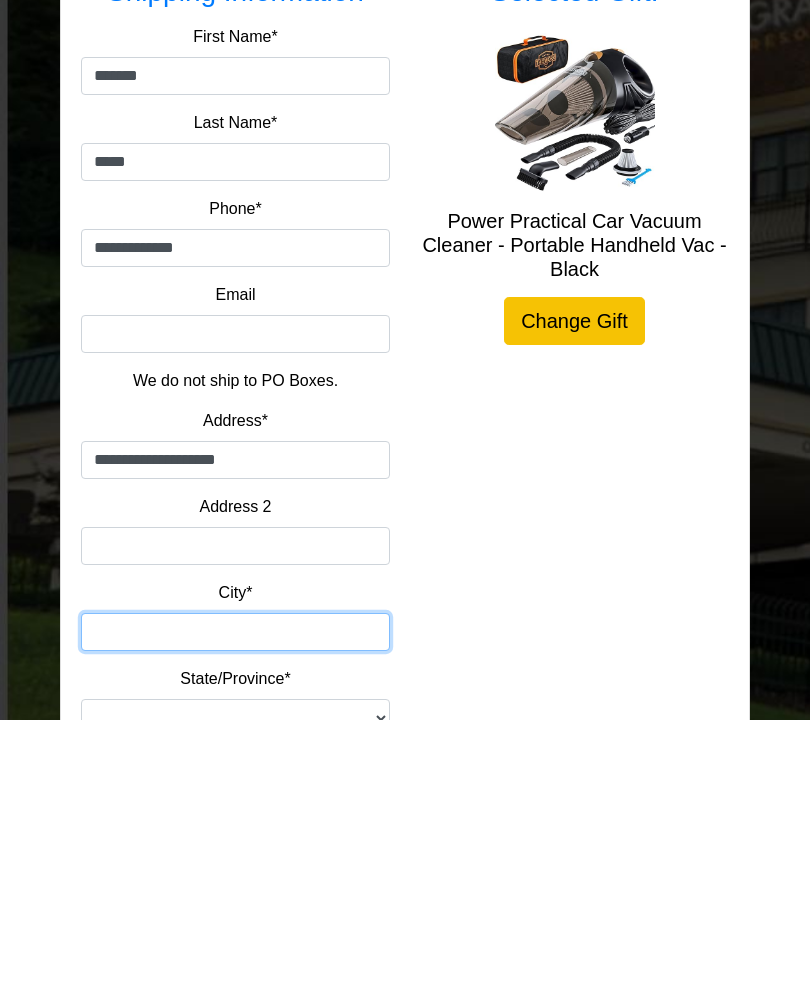 click on "City*" at bounding box center (235, 920) 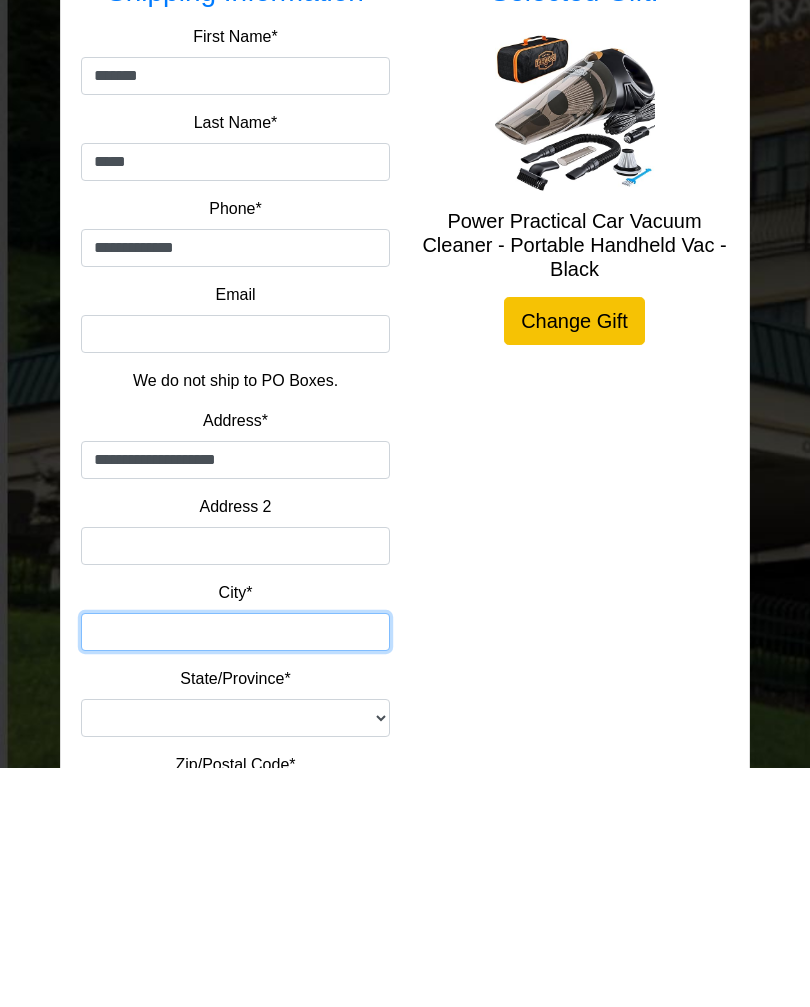scroll, scrollTop: 144, scrollLeft: 0, axis: vertical 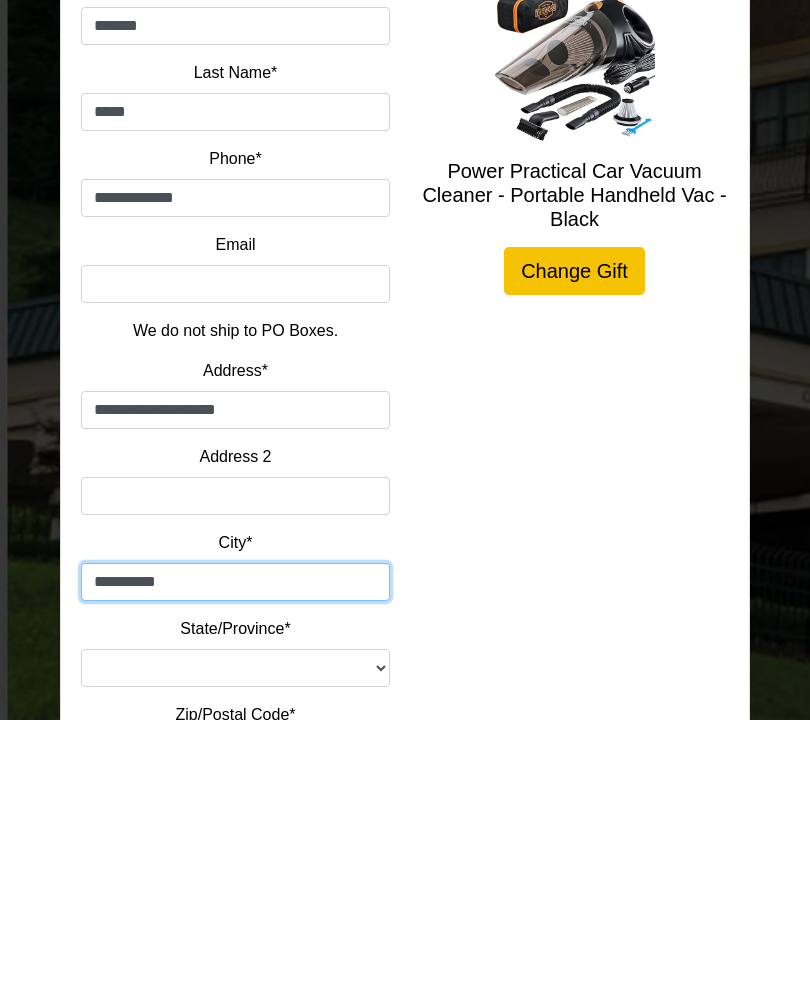 type on "**********" 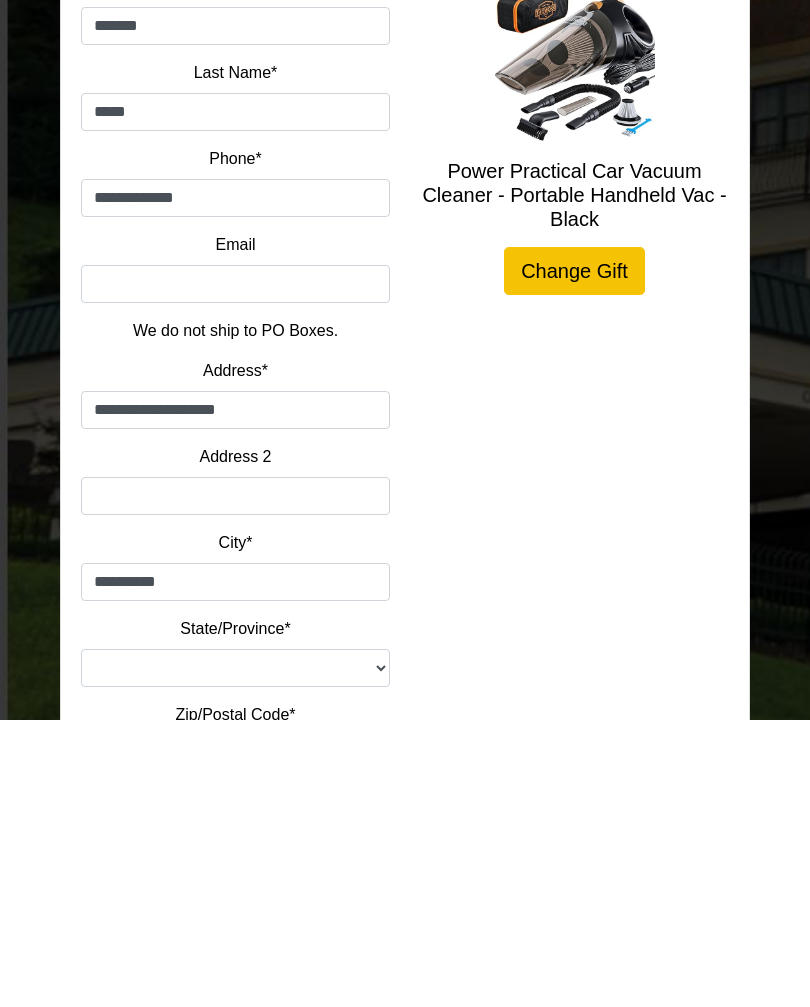 click on "**********" at bounding box center [235, 956] 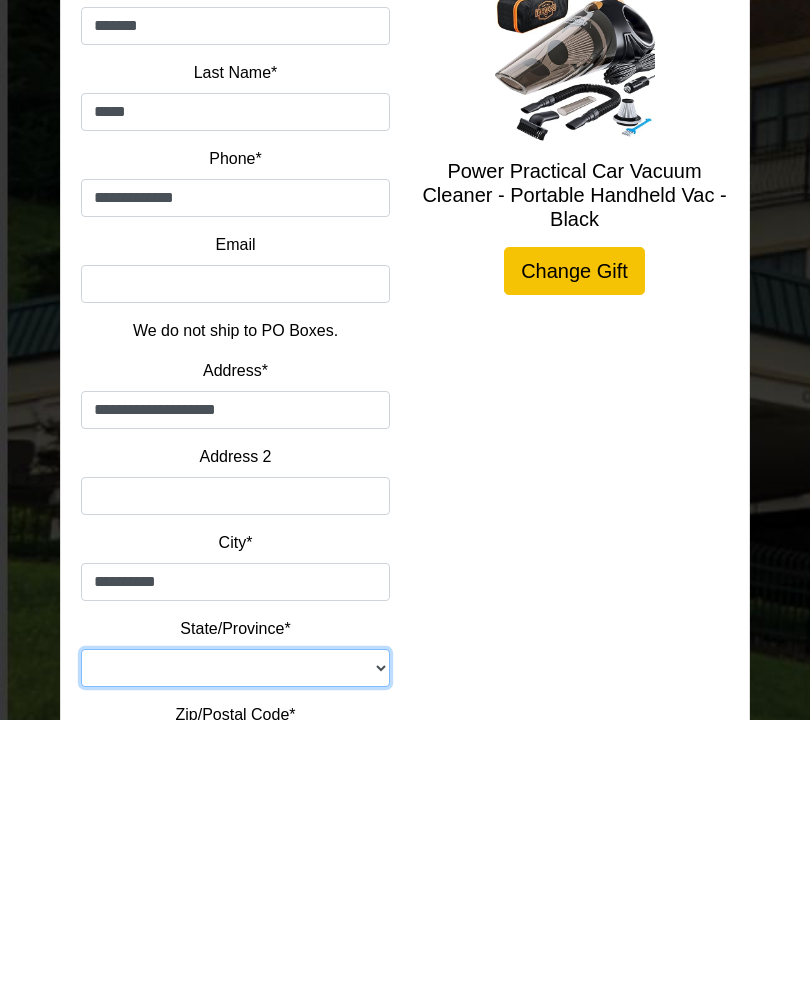 scroll, scrollTop: 317, scrollLeft: 0, axis: vertical 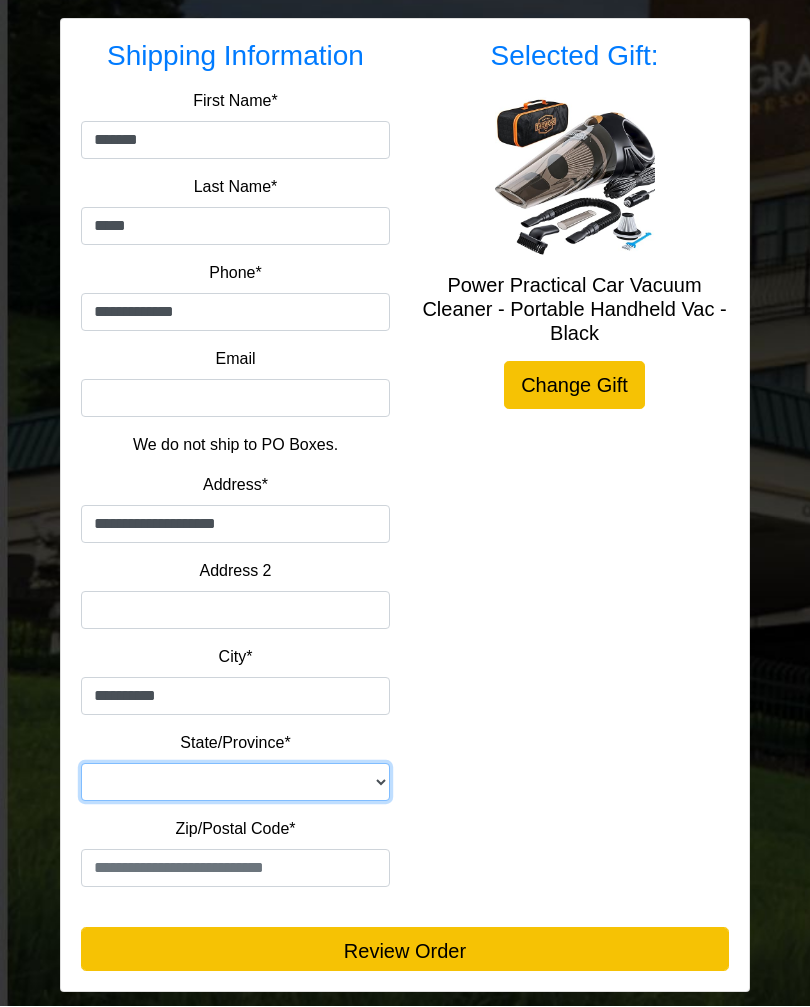 select on "**" 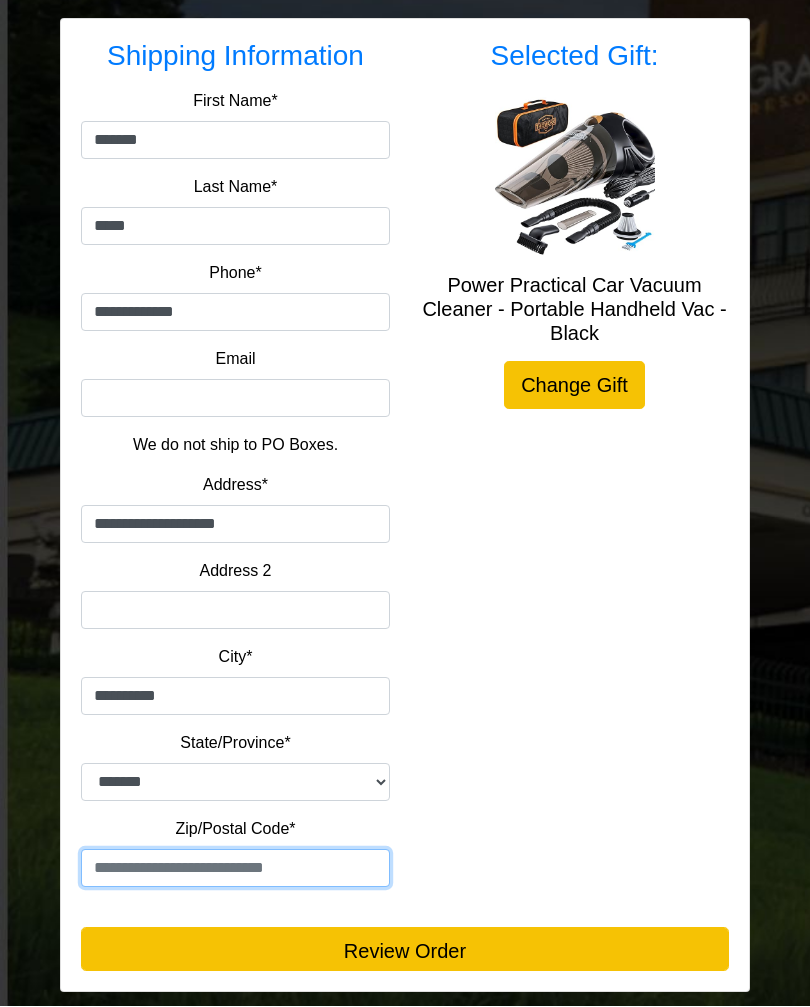 click at bounding box center (235, 869) 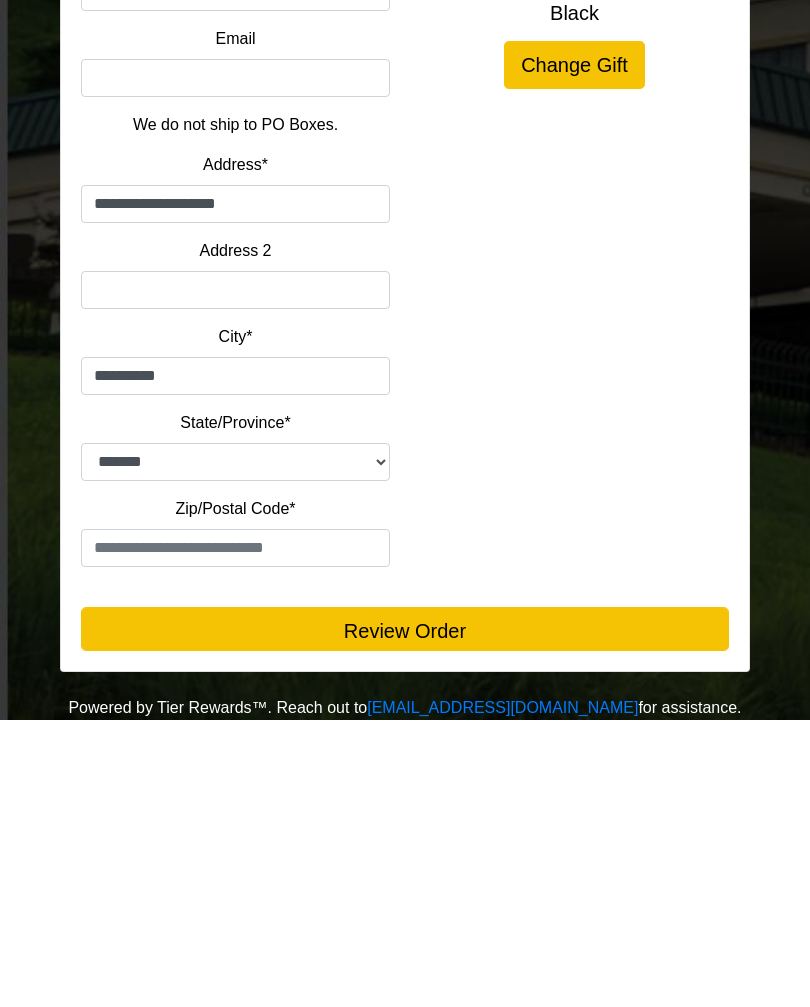 click on "**********" at bounding box center [235, 663] 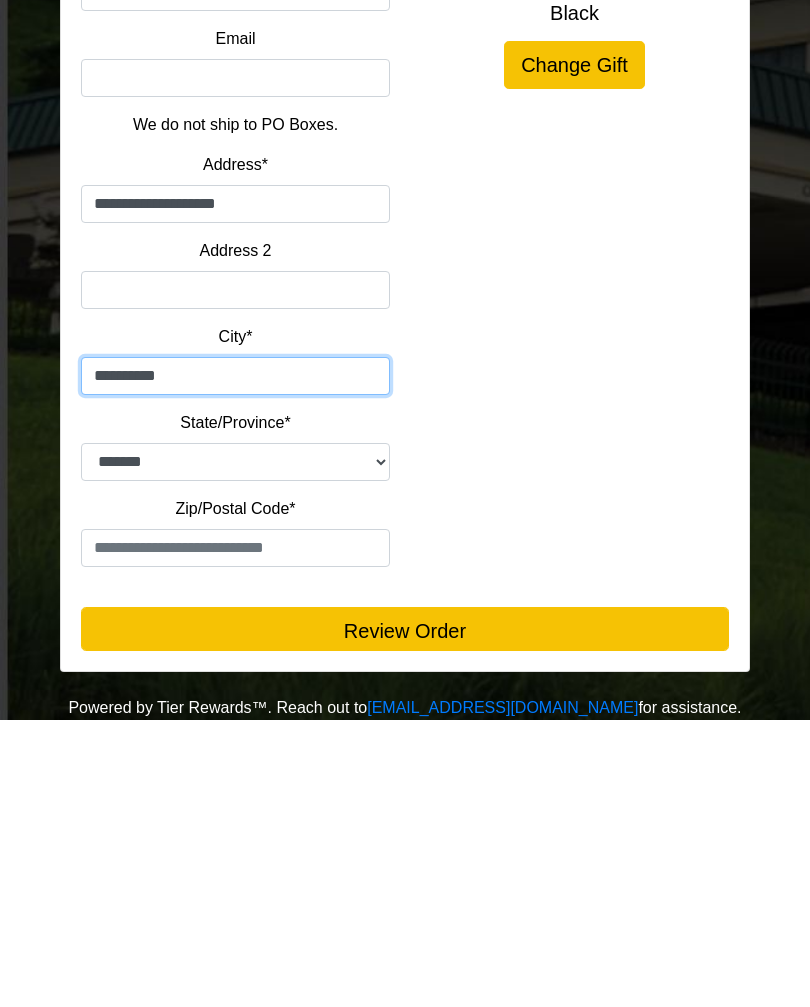 click on "**********" at bounding box center [235, 663] 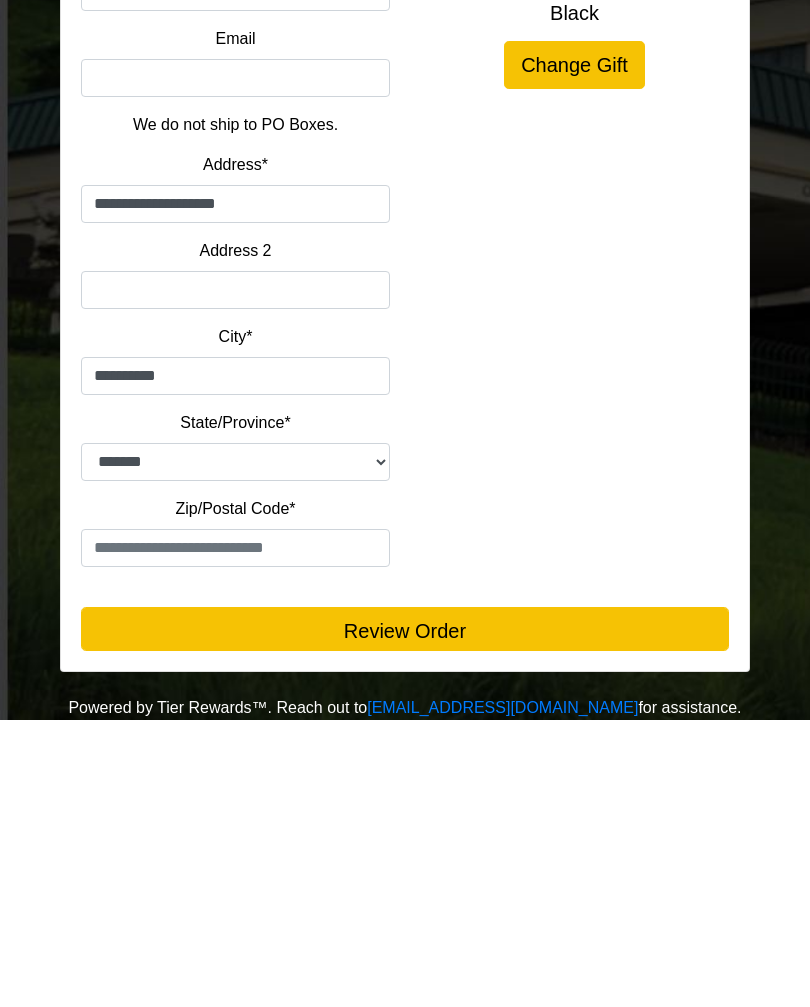 click at bounding box center [235, 835] 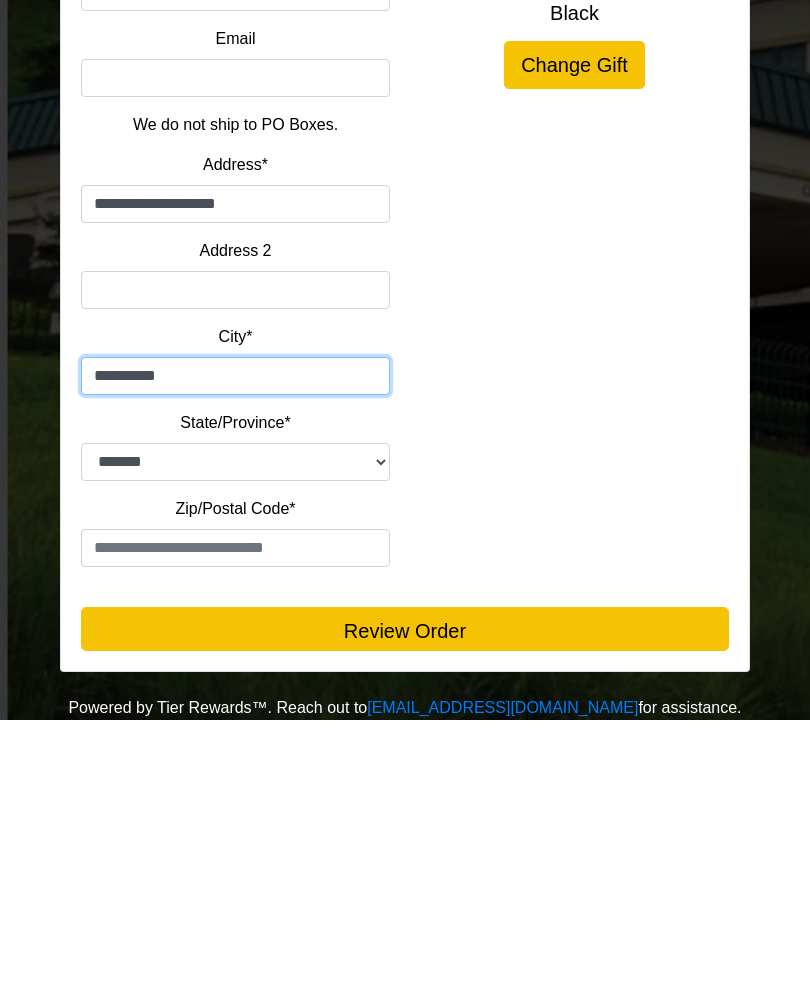 click on "**********" at bounding box center (235, 663) 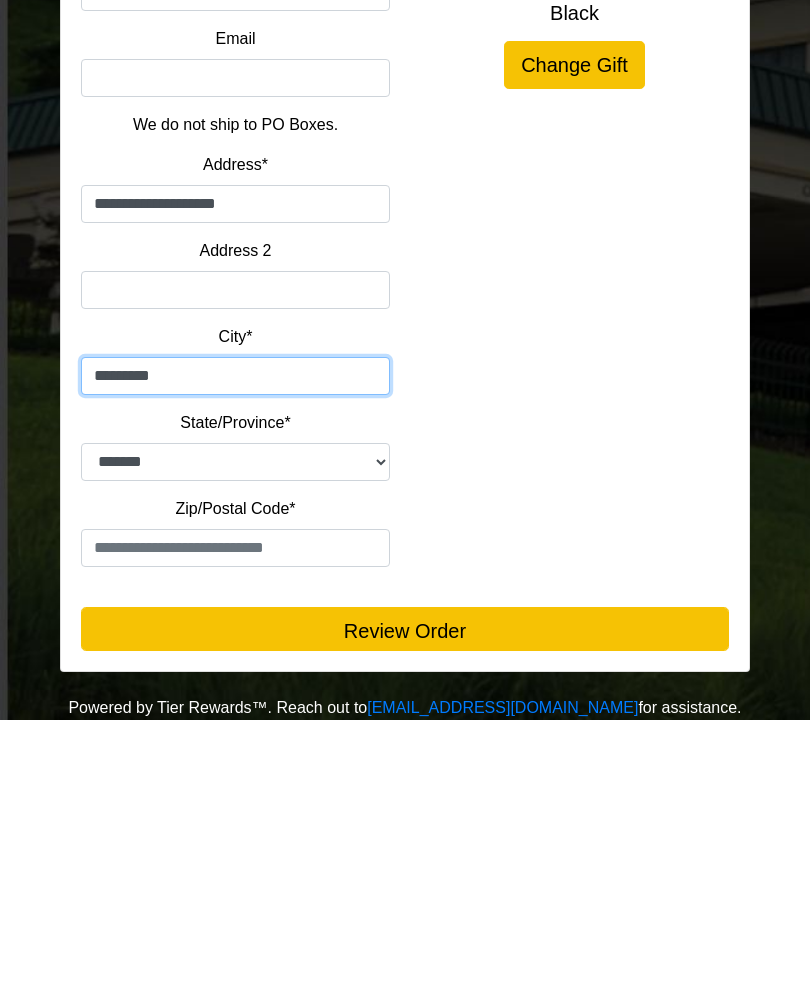 scroll, scrollTop: 350, scrollLeft: 0, axis: vertical 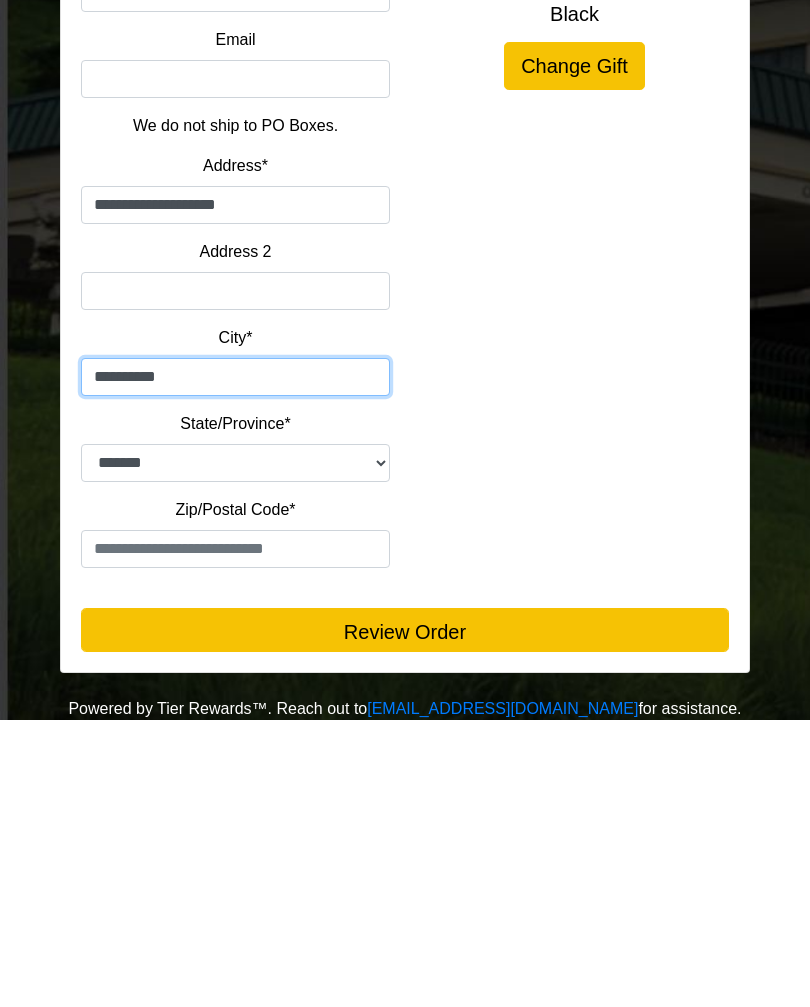 type on "**********" 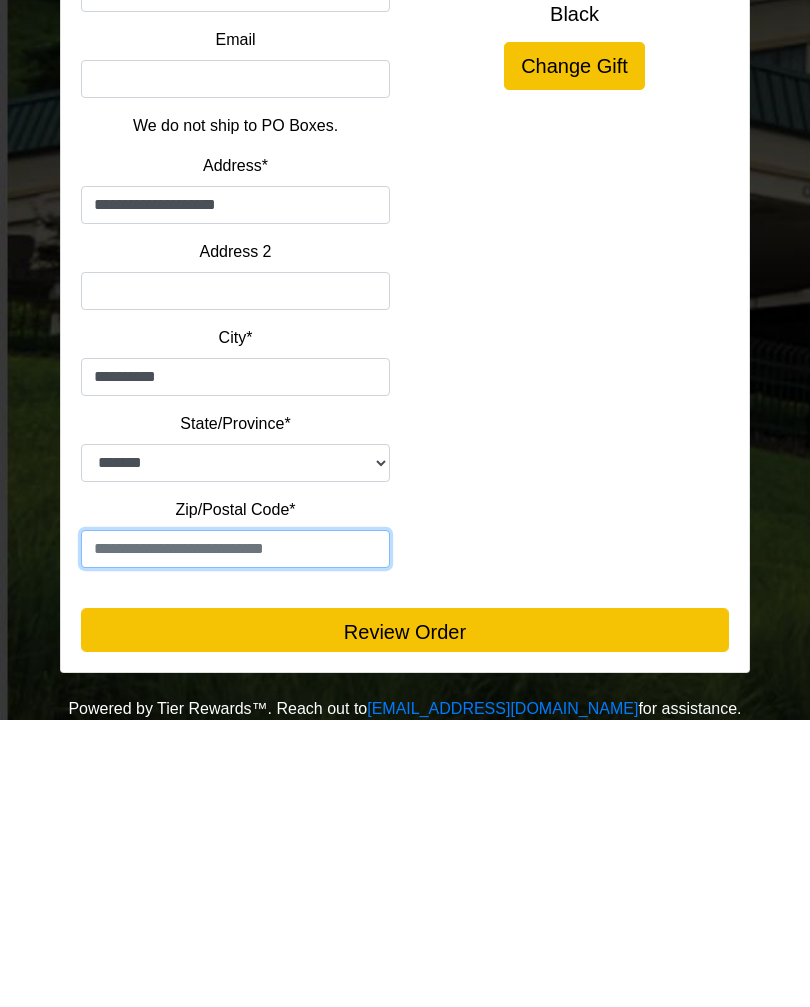 click at bounding box center [235, 836] 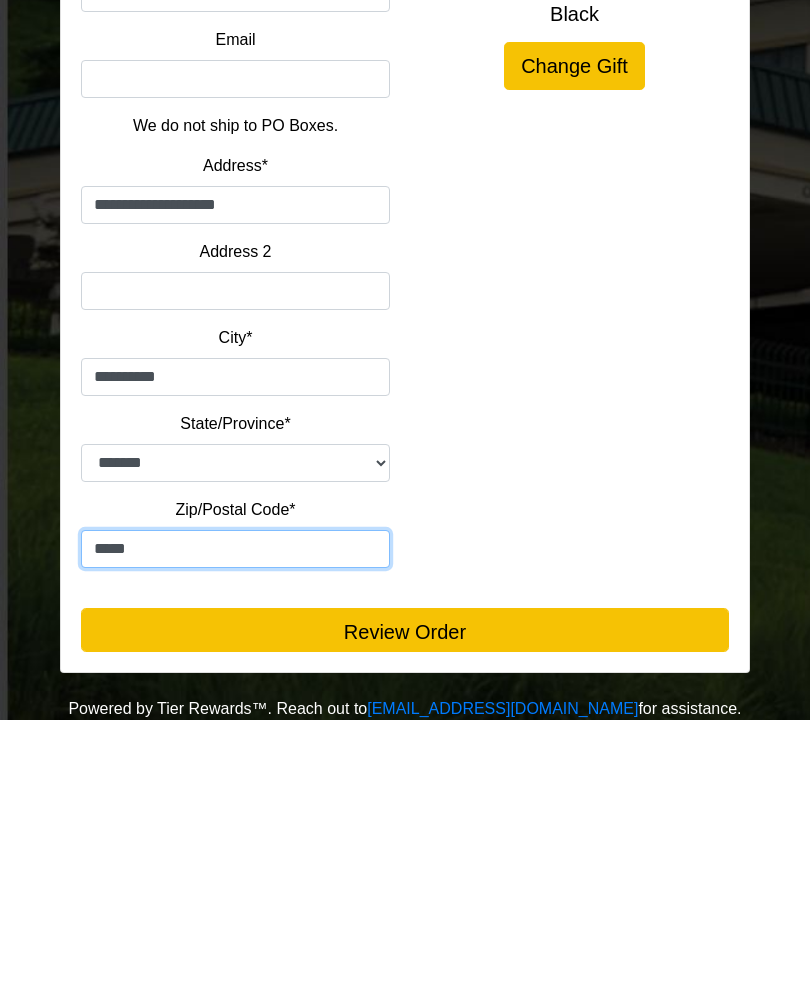 type on "*****" 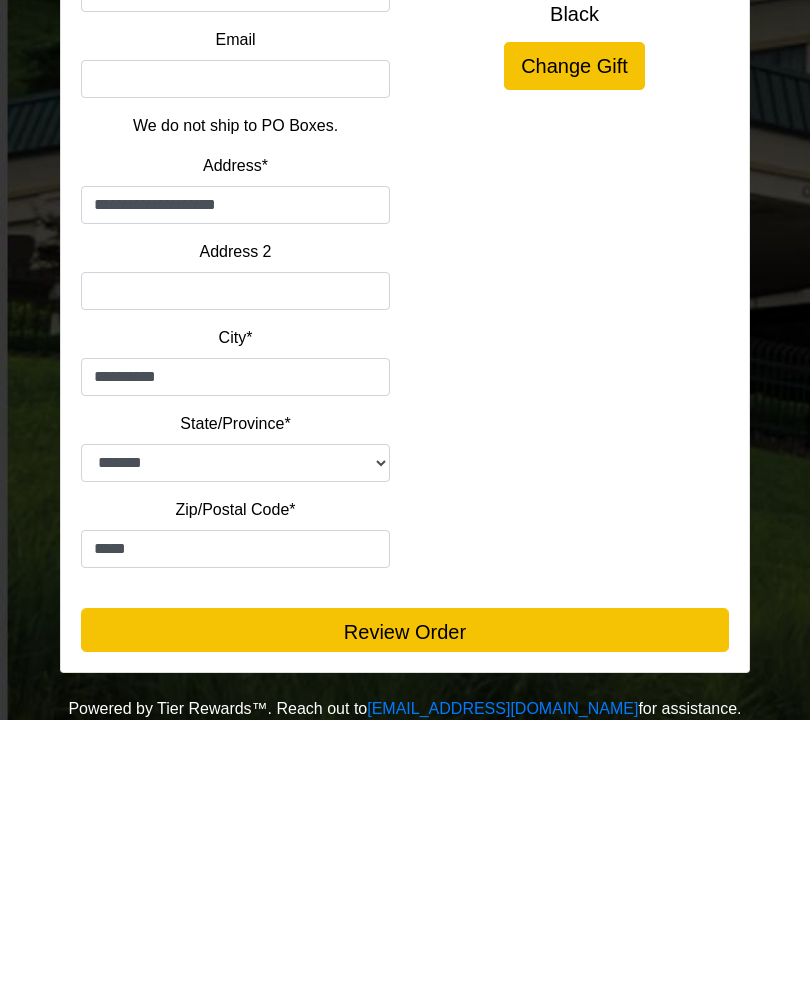 click on "Review Order" at bounding box center [405, 917] 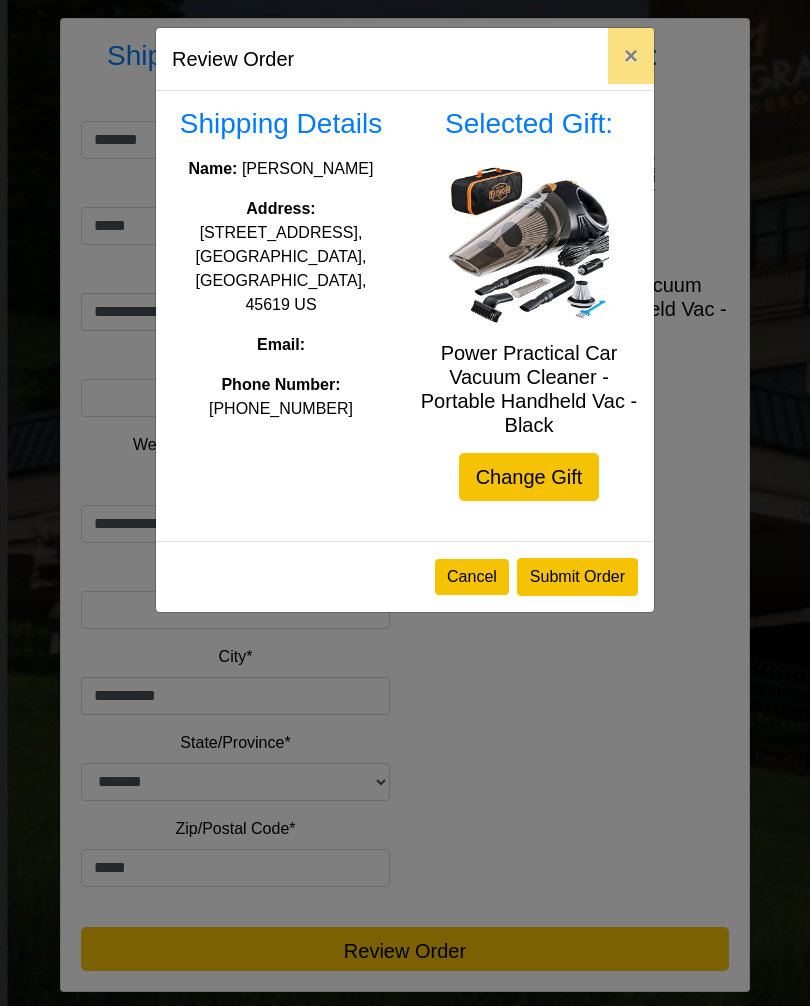 click on "Submit Order" at bounding box center [577, 578] 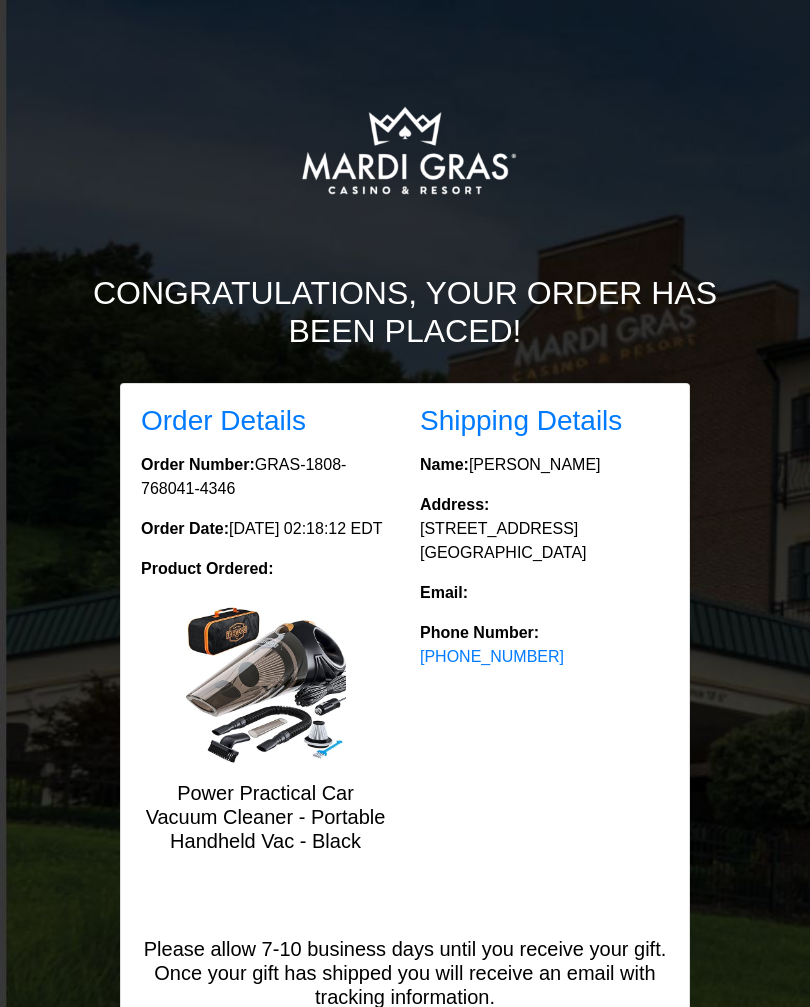 scroll, scrollTop: 0, scrollLeft: 0, axis: both 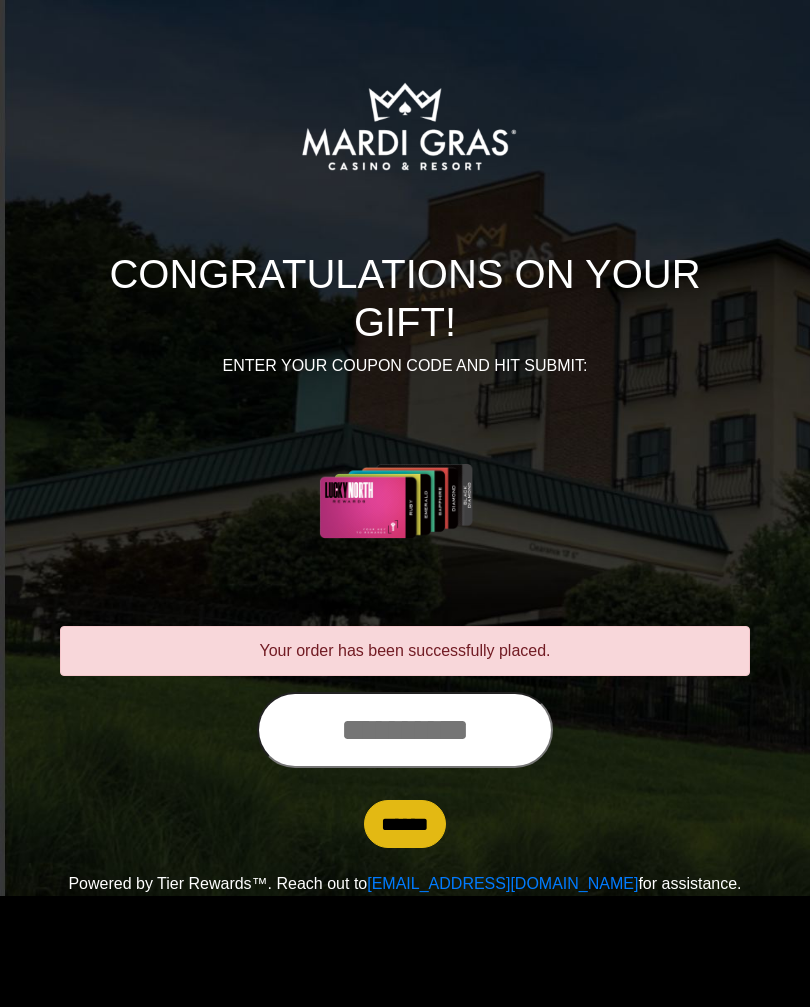 click at bounding box center (405, 730) 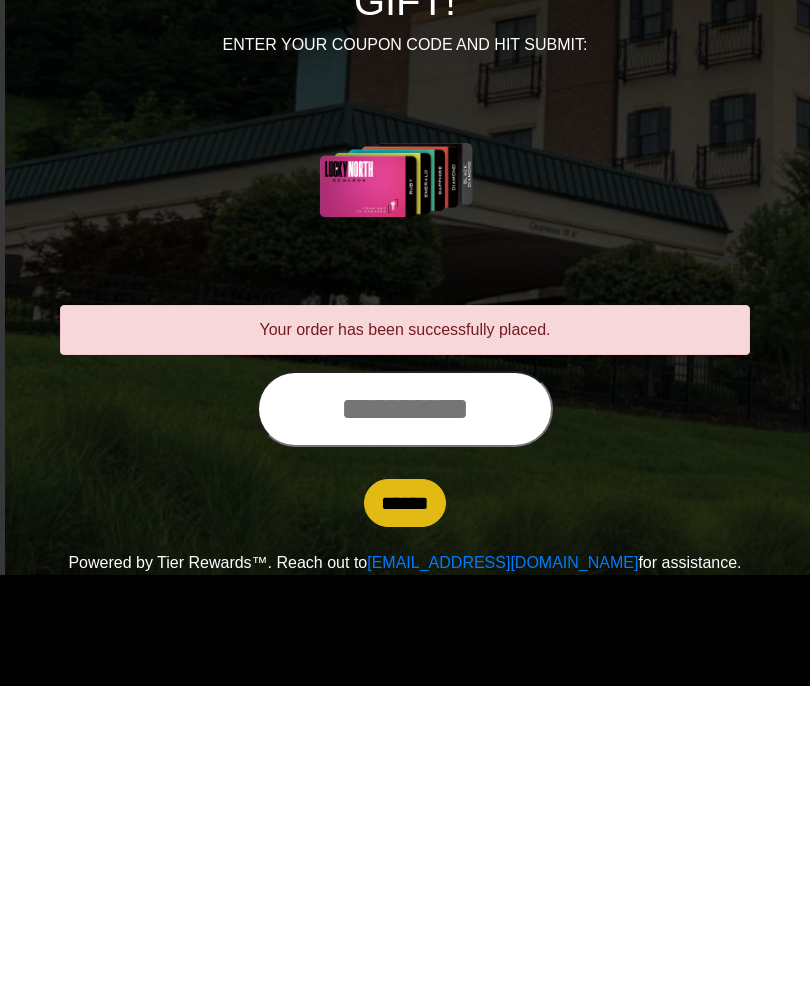 scroll, scrollTop: 0, scrollLeft: 0, axis: both 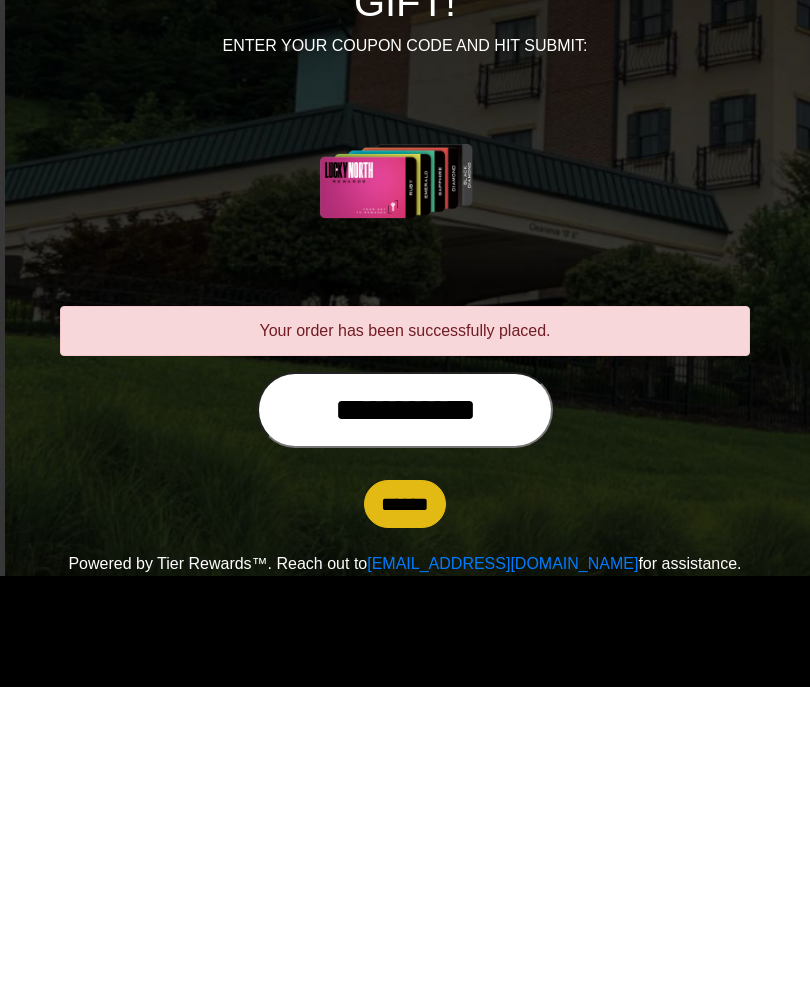 type on "**********" 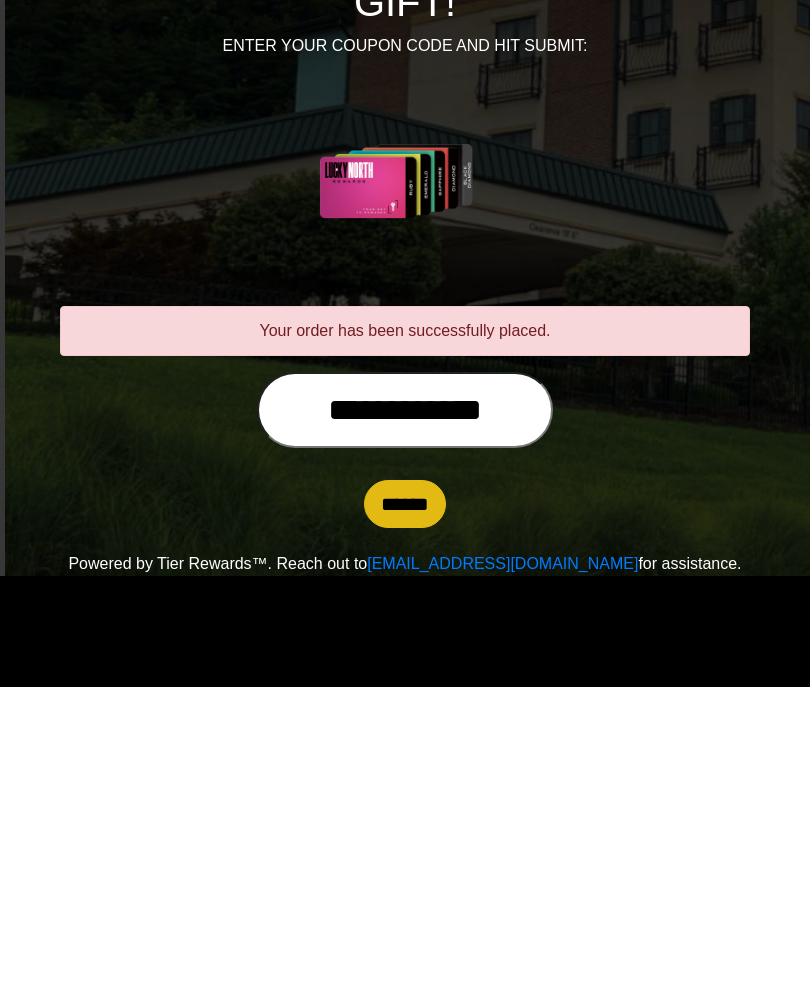click on "******" at bounding box center (405, 824) 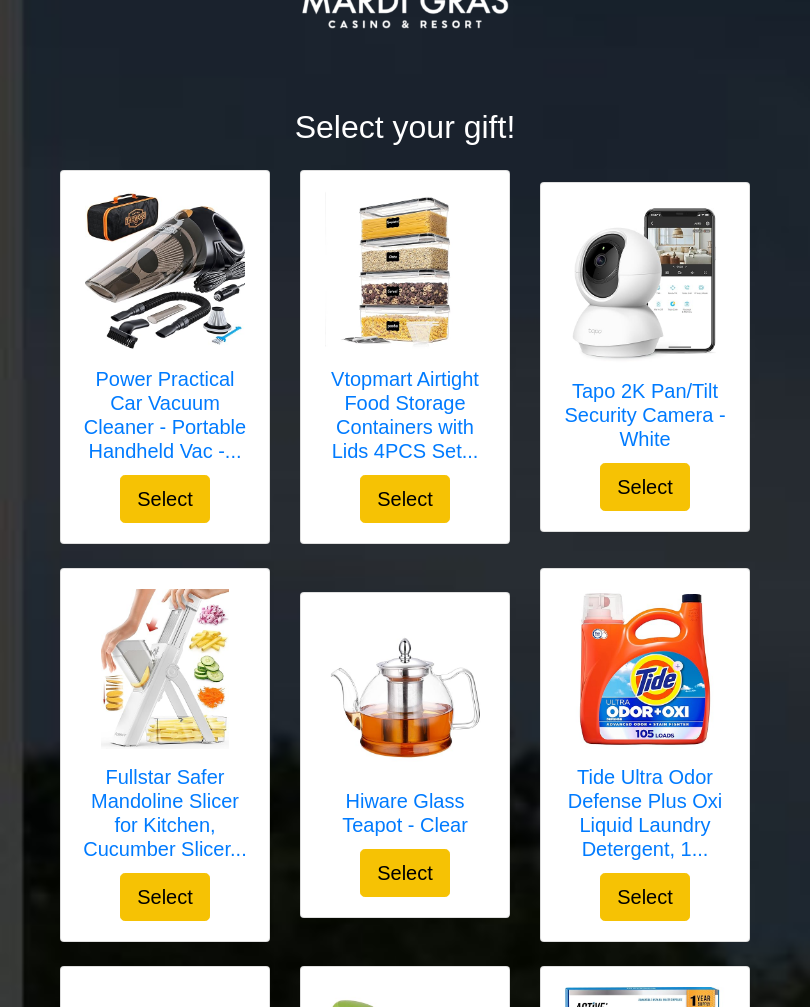 scroll, scrollTop: 165, scrollLeft: 0, axis: vertical 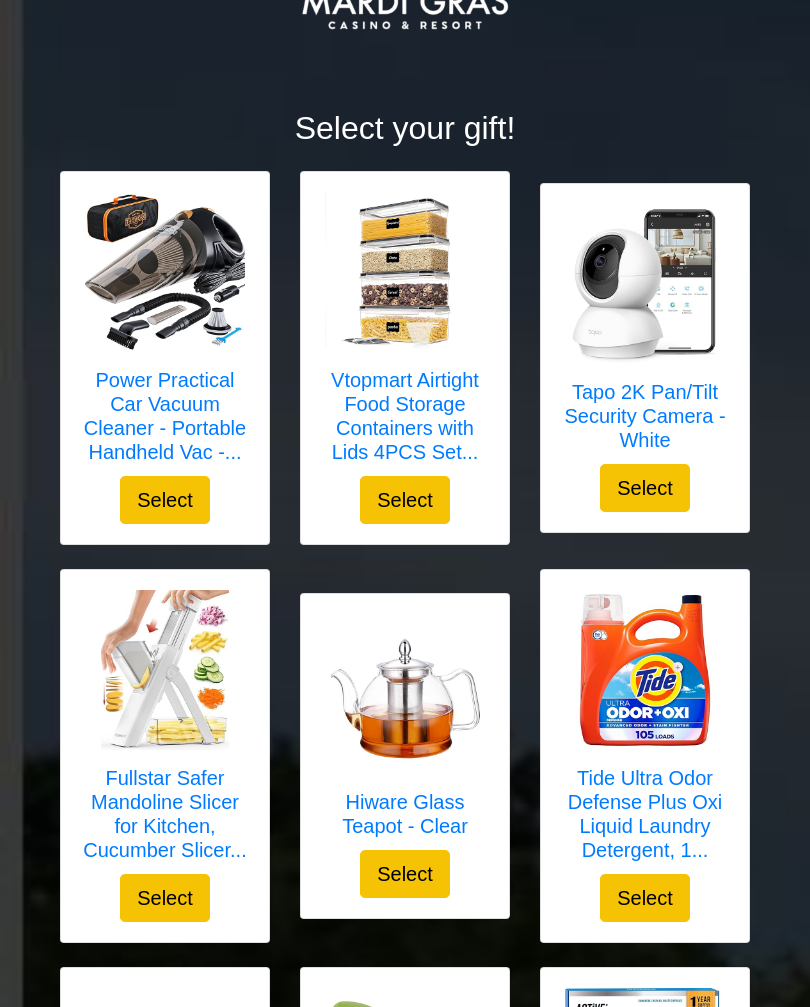 click on "Tapo 2K Pan/Tilt Security Camera - White" at bounding box center (645, 416) 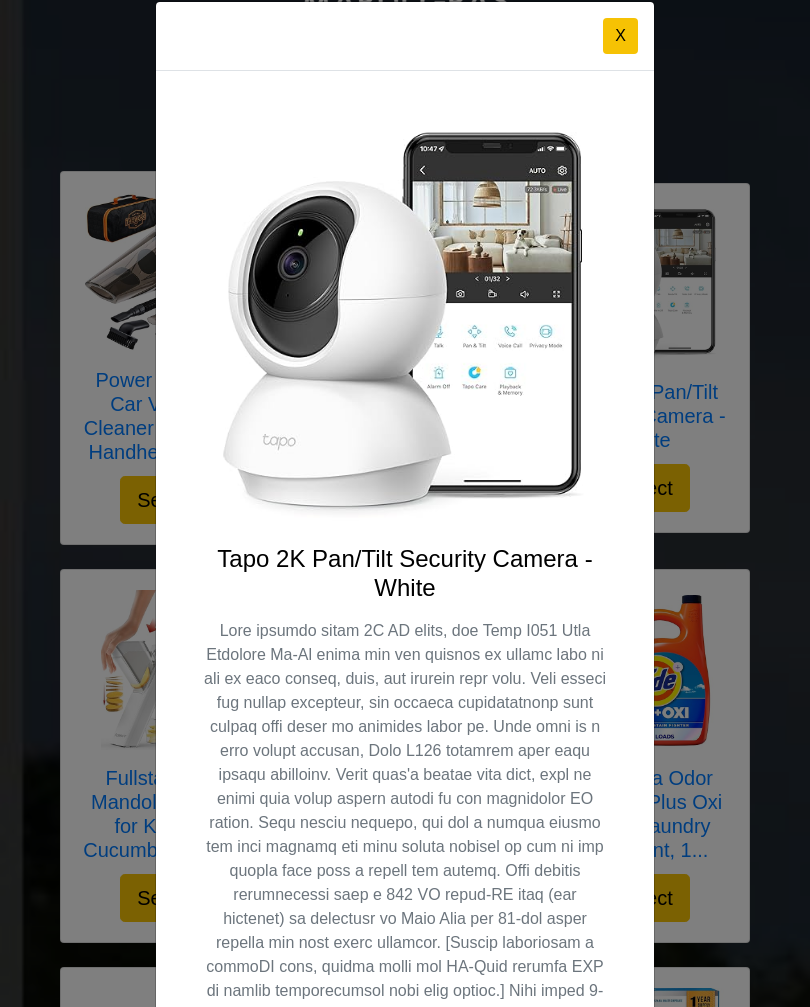 scroll, scrollTop: 25, scrollLeft: 0, axis: vertical 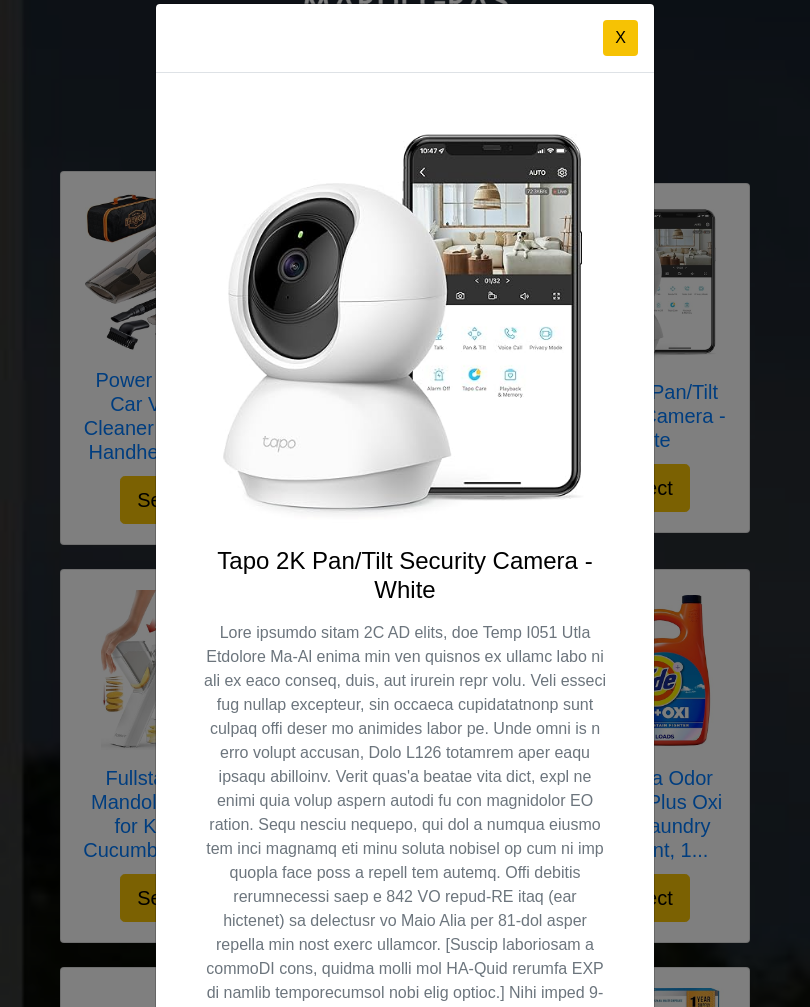 click on "X" at bounding box center (620, 38) 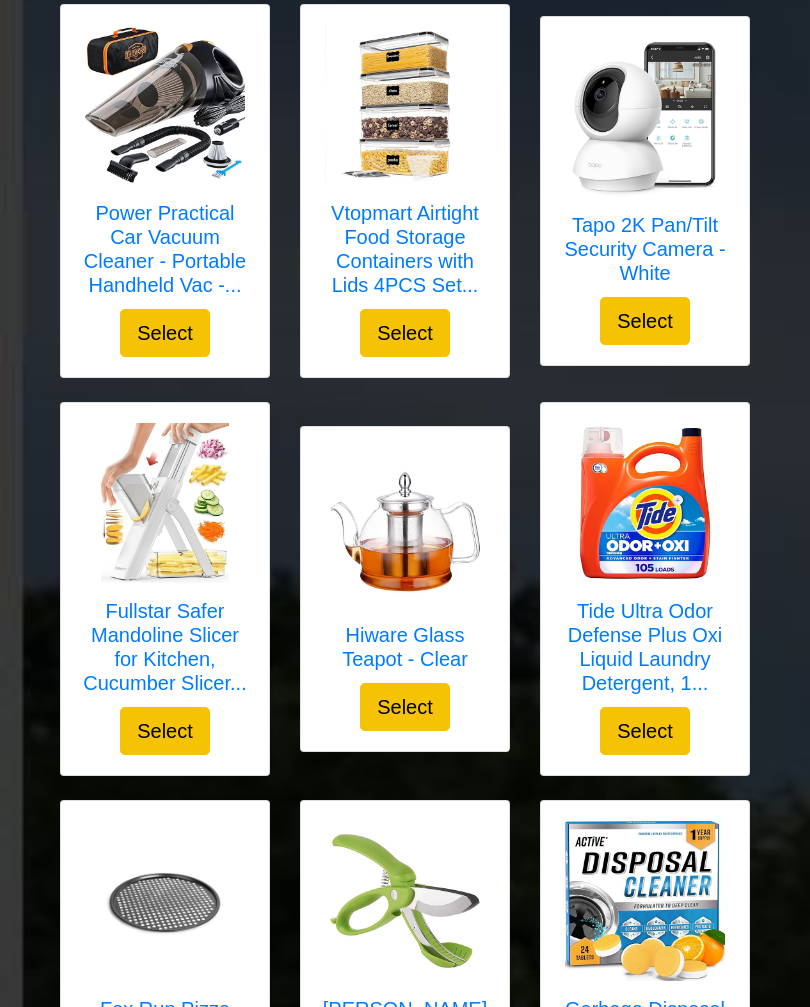 scroll, scrollTop: 332, scrollLeft: 0, axis: vertical 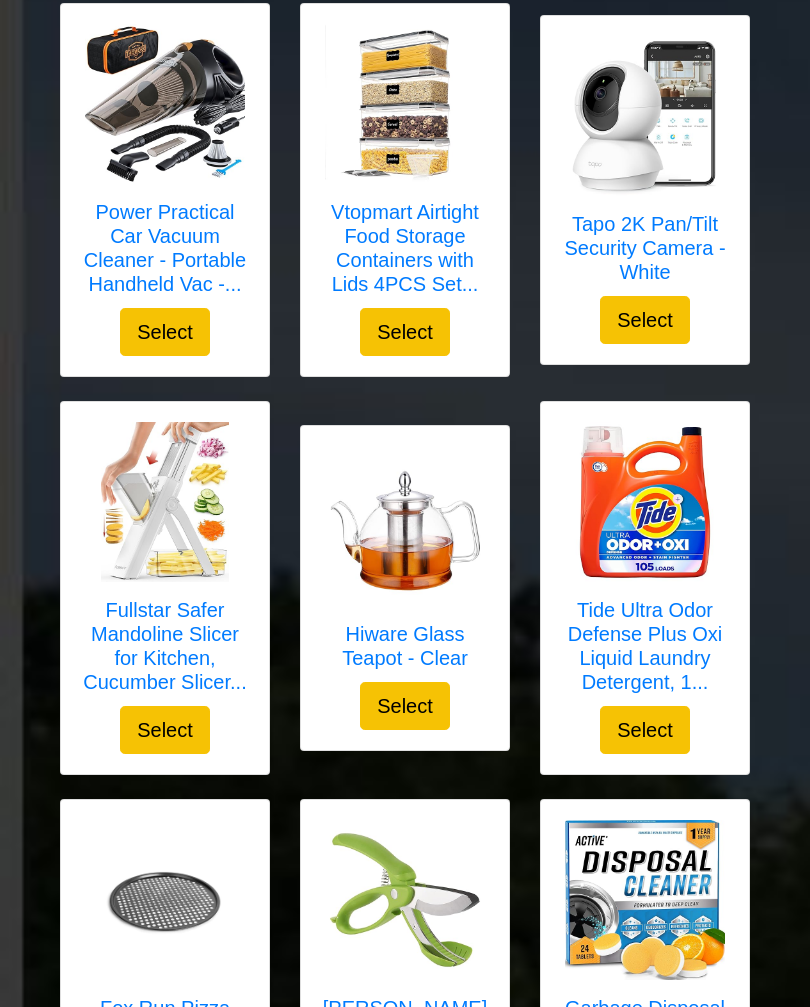 click on "Tapo 2K Pan/Tilt Security Camera - White" at bounding box center [645, 249] 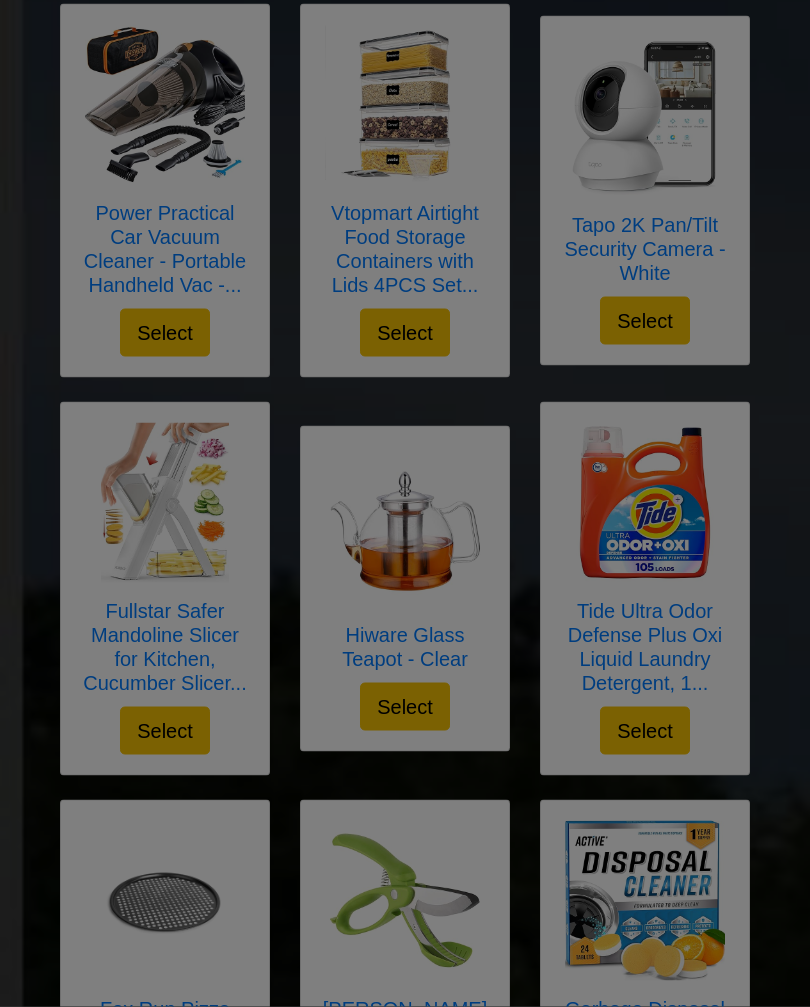 scroll, scrollTop: 333, scrollLeft: 0, axis: vertical 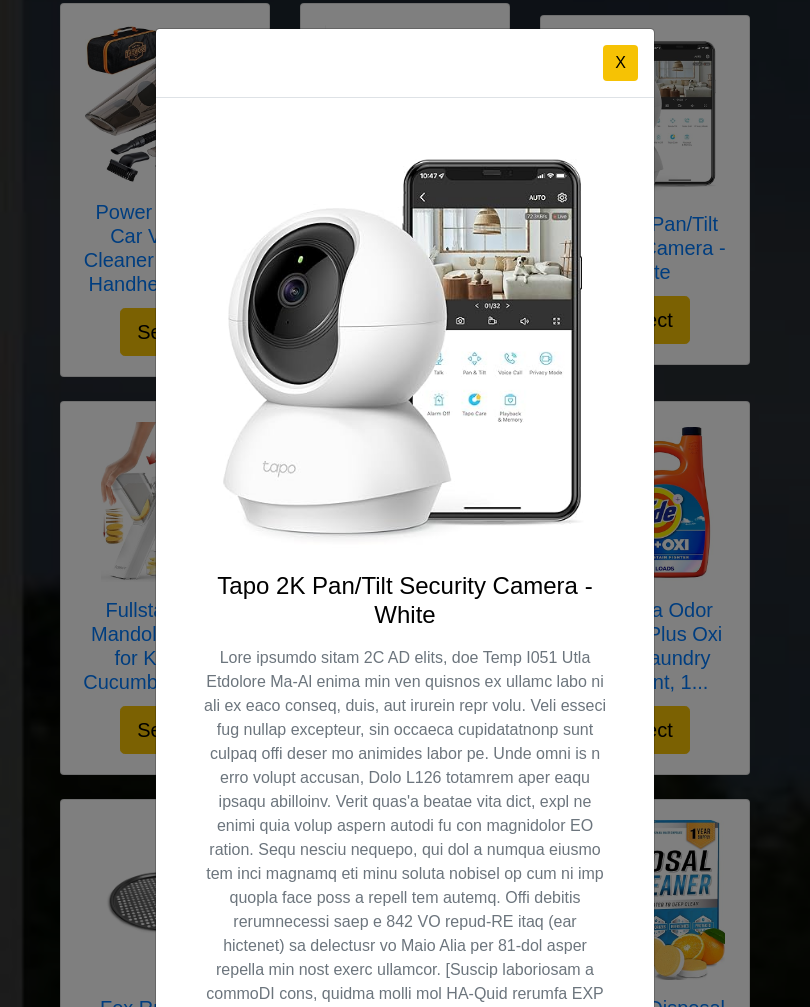 click on "X" at bounding box center (620, 63) 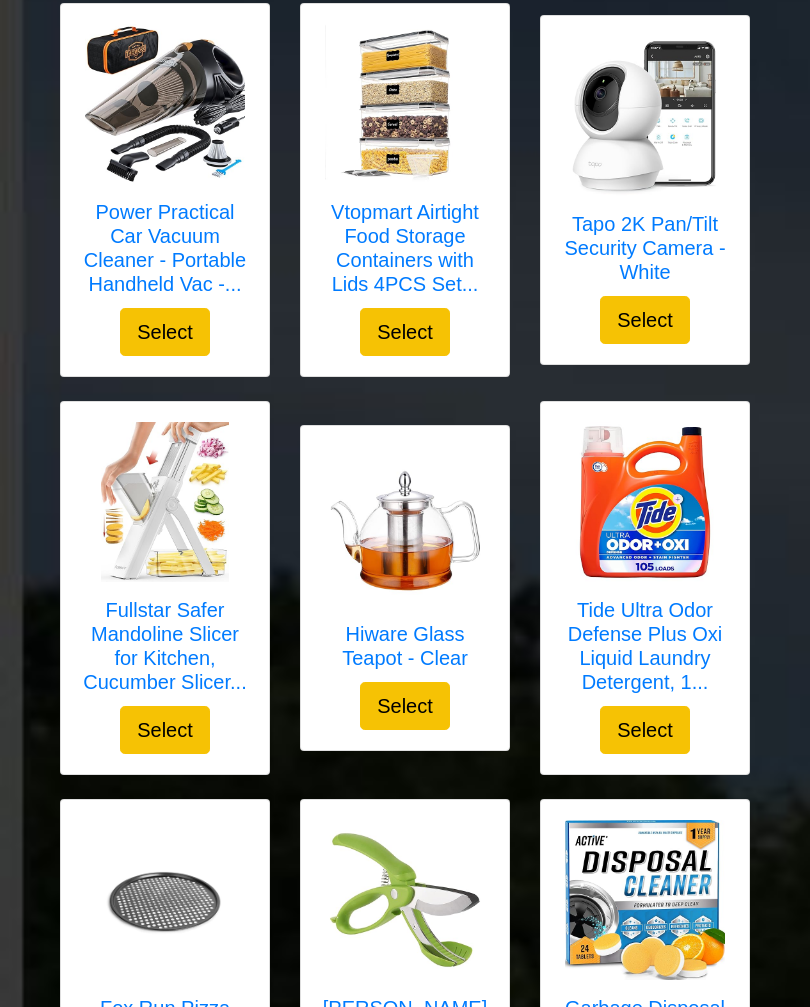 click on "Select" at bounding box center (645, 320) 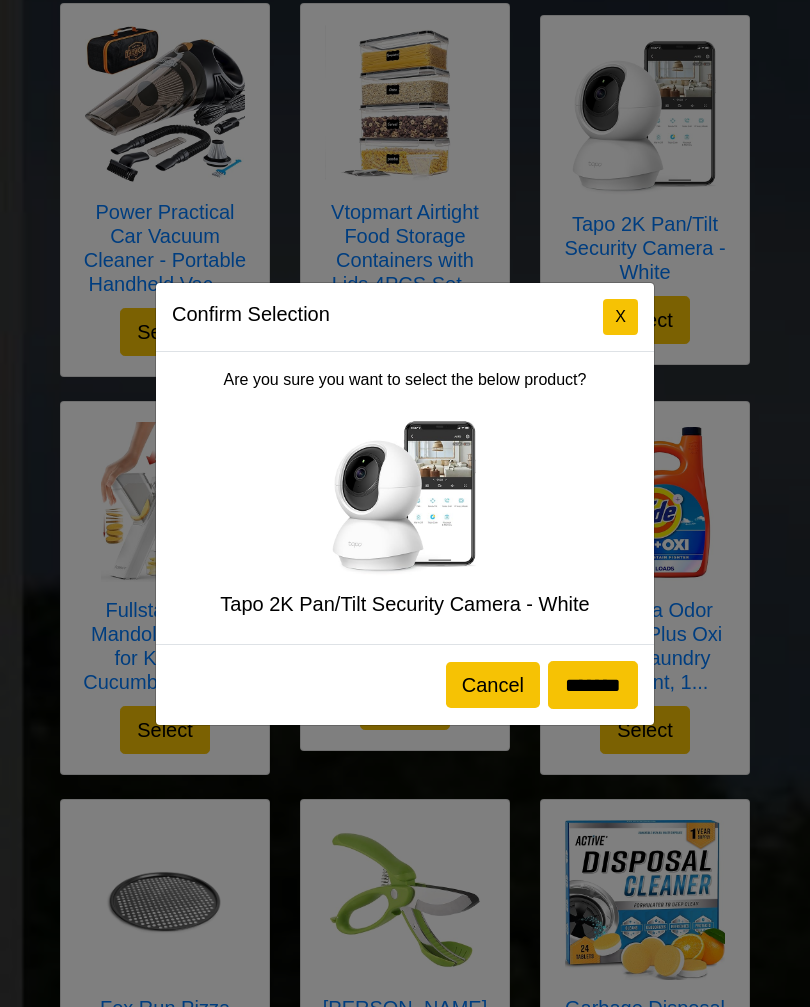 click on "*******" at bounding box center [593, 685] 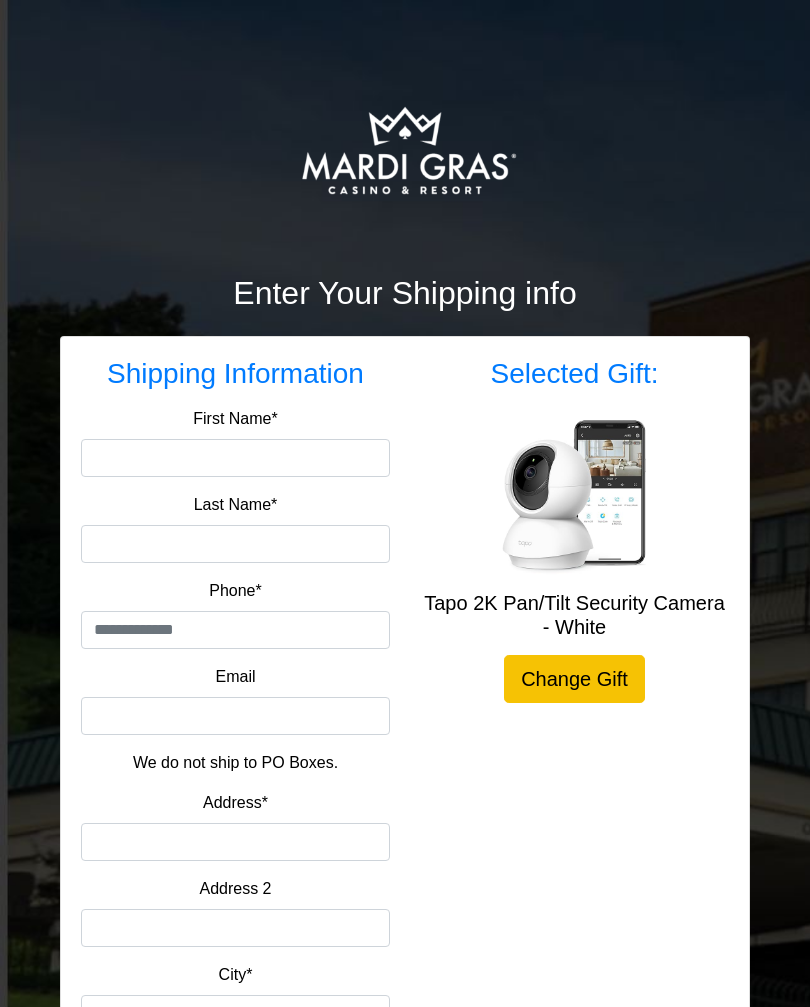 scroll, scrollTop: 0, scrollLeft: 0, axis: both 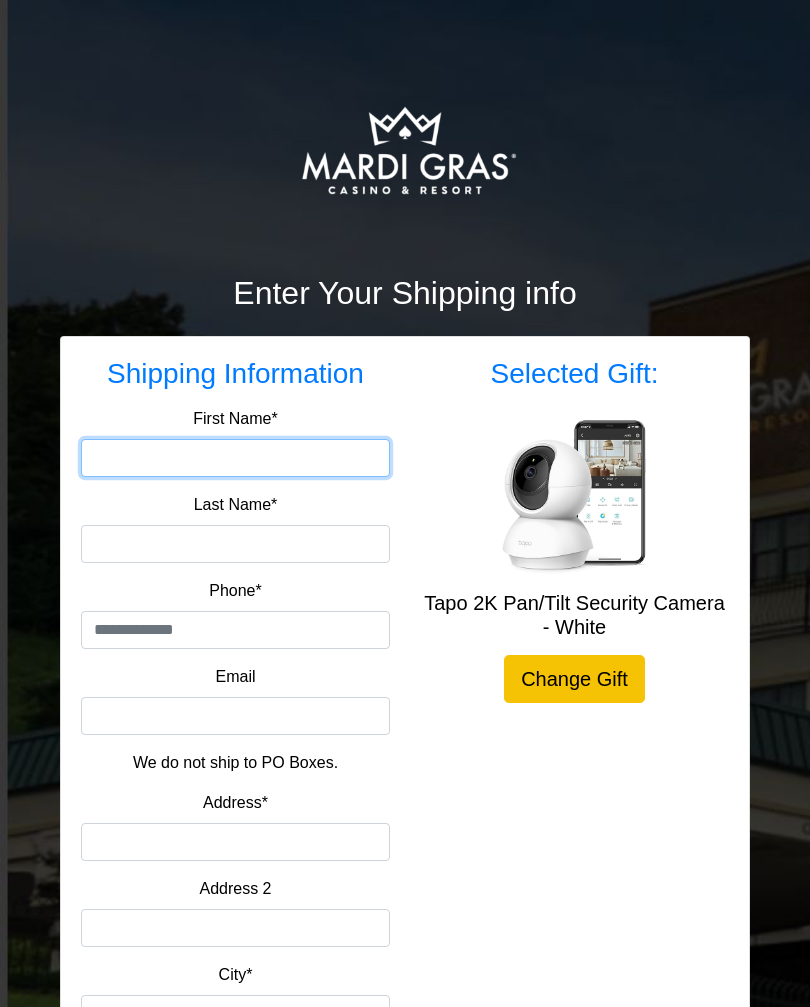 click on "First Name*" at bounding box center (235, 458) 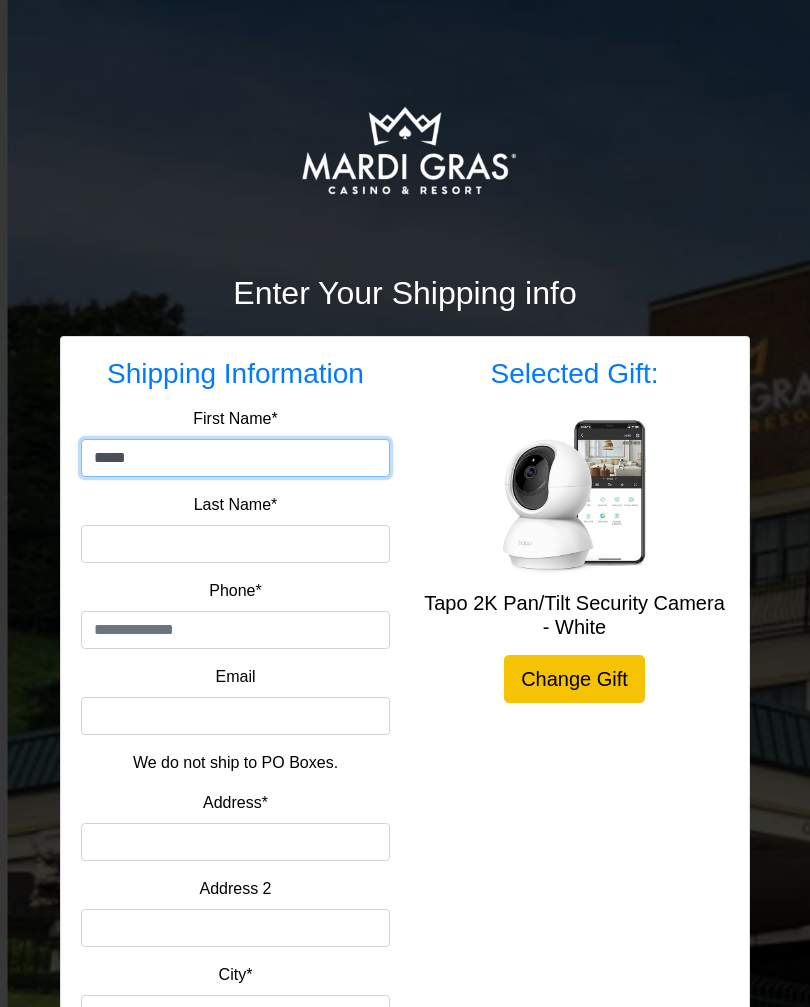 type on "*****" 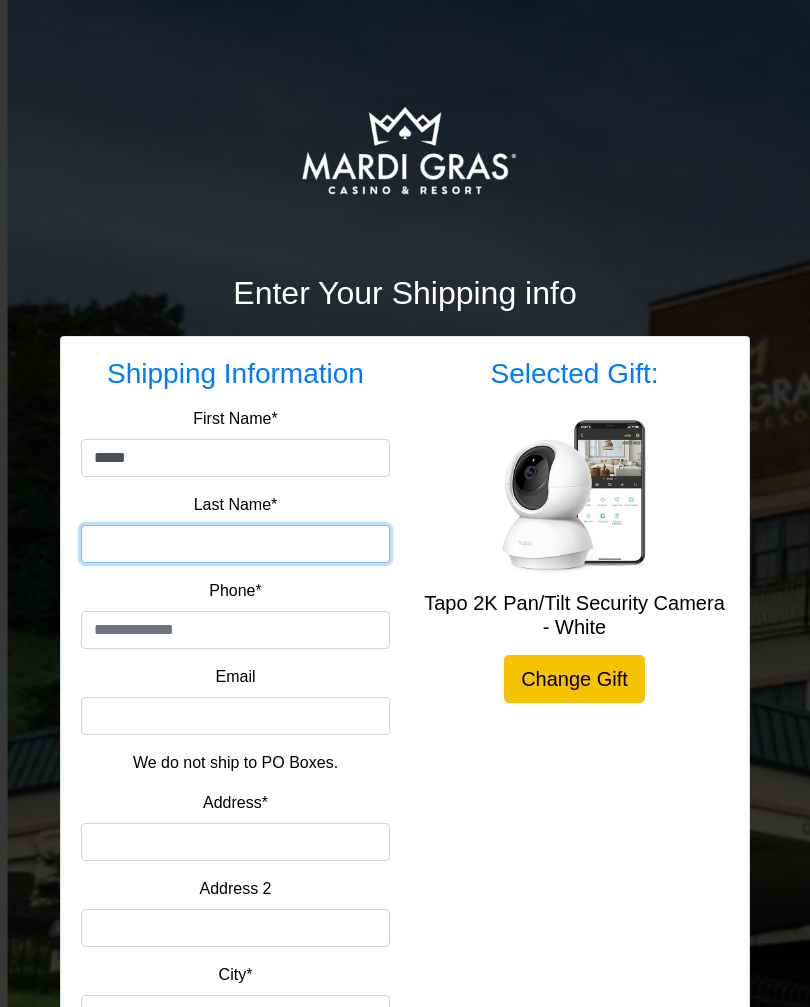 click on "Last Name*" at bounding box center [235, 544] 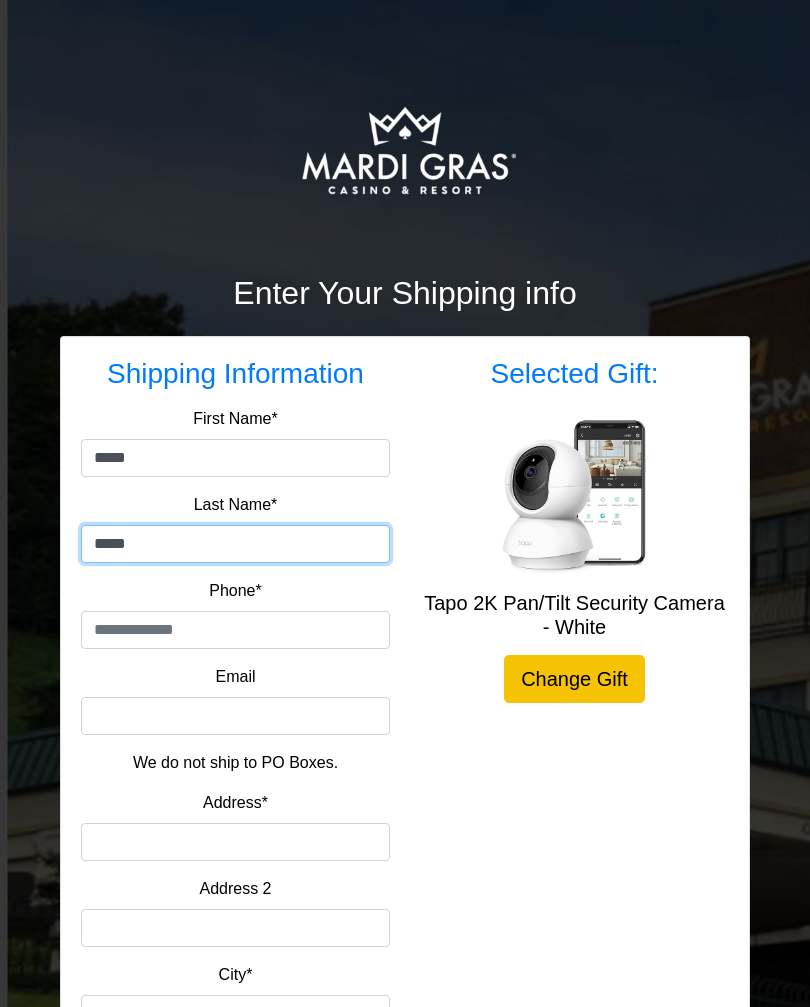 type on "*****" 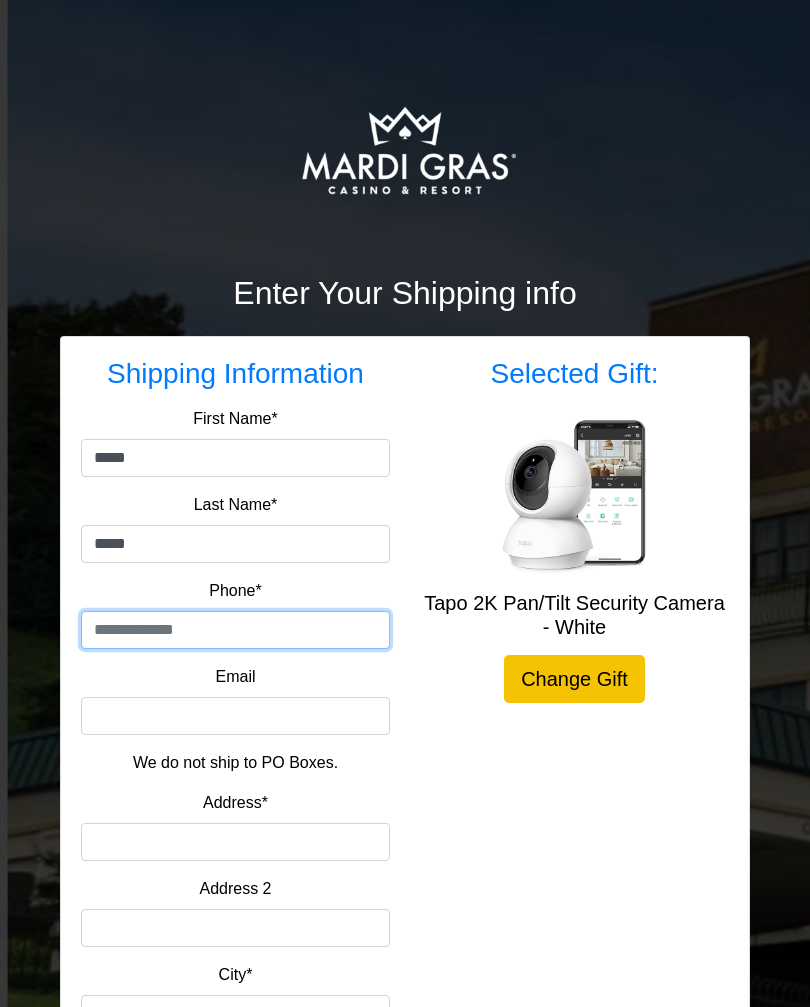 click at bounding box center (235, 630) 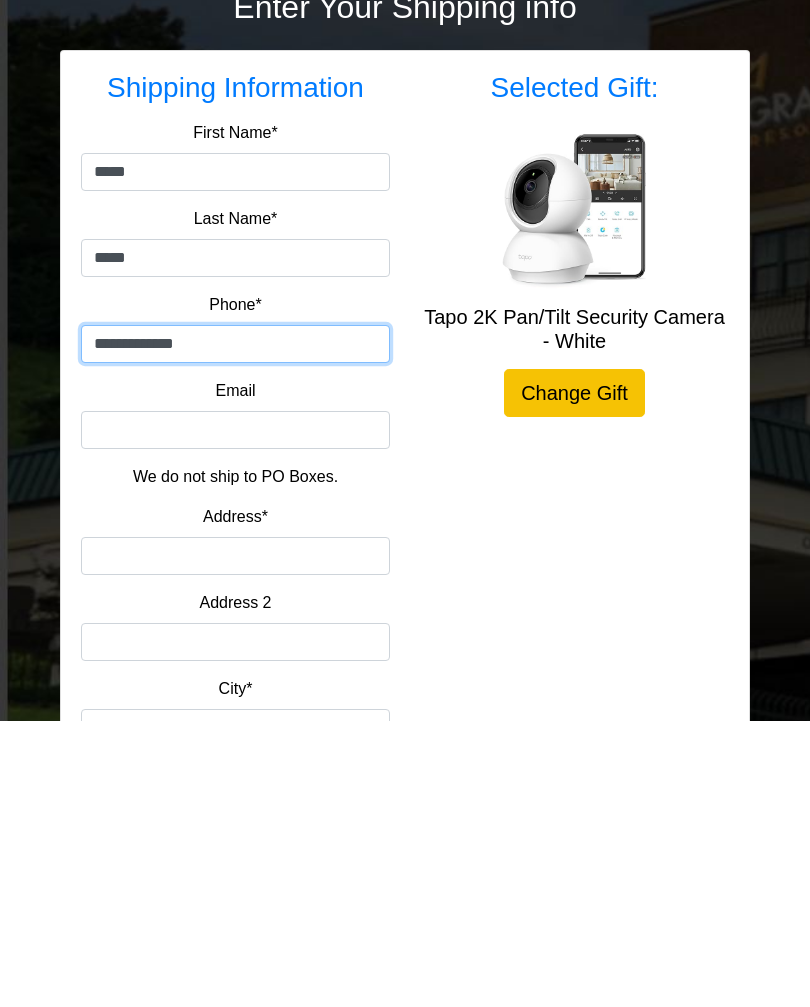 type on "**********" 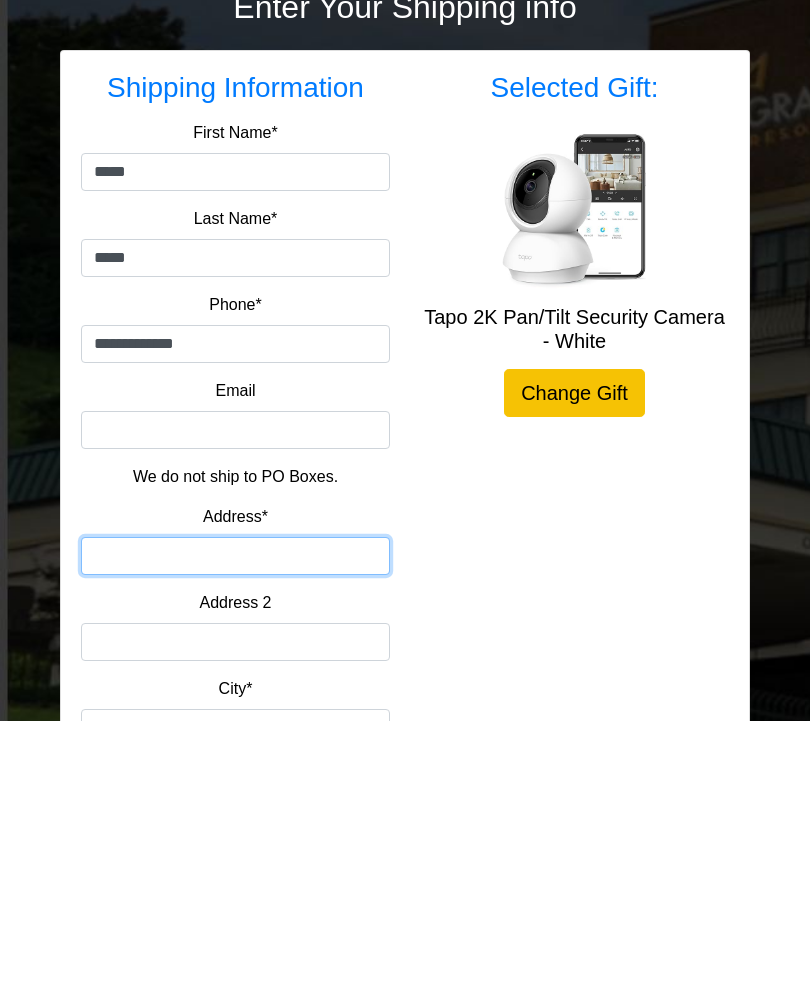 click on "Address*" at bounding box center [235, 842] 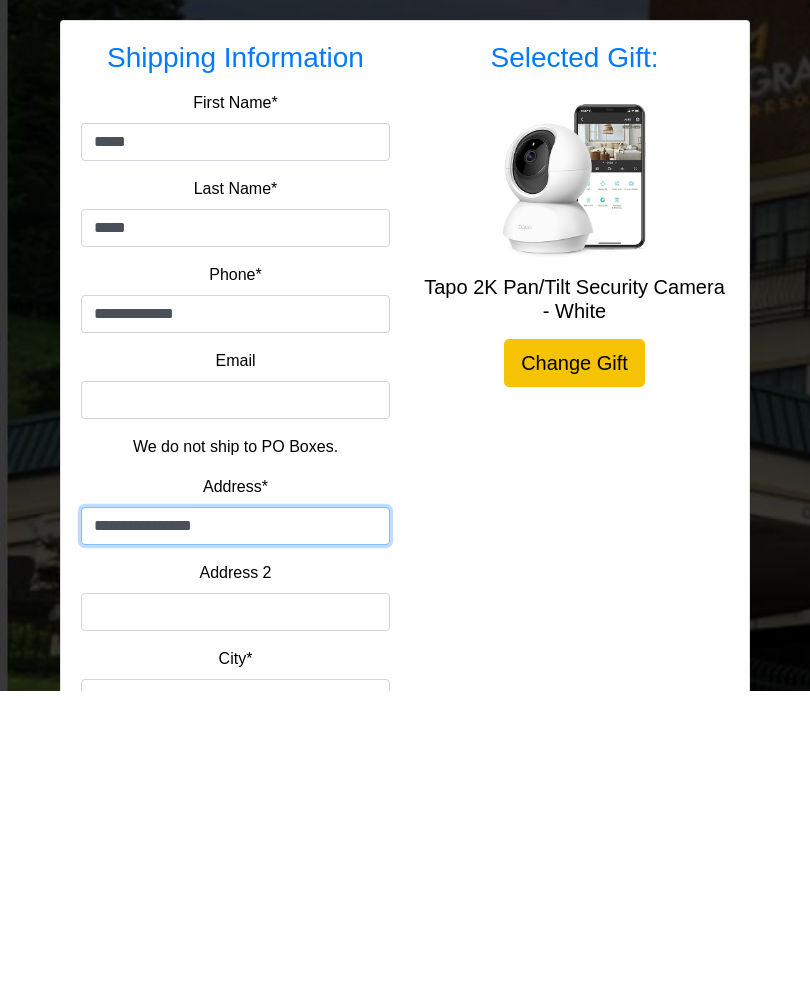 type on "**********" 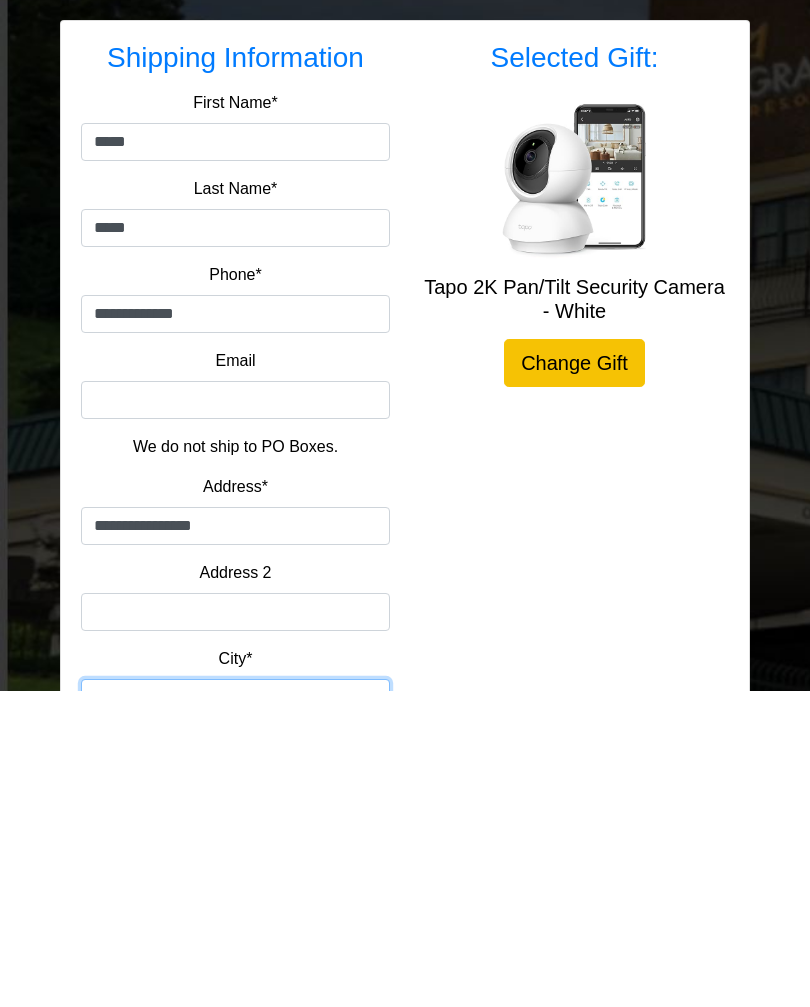 click on "City*" at bounding box center [235, 1014] 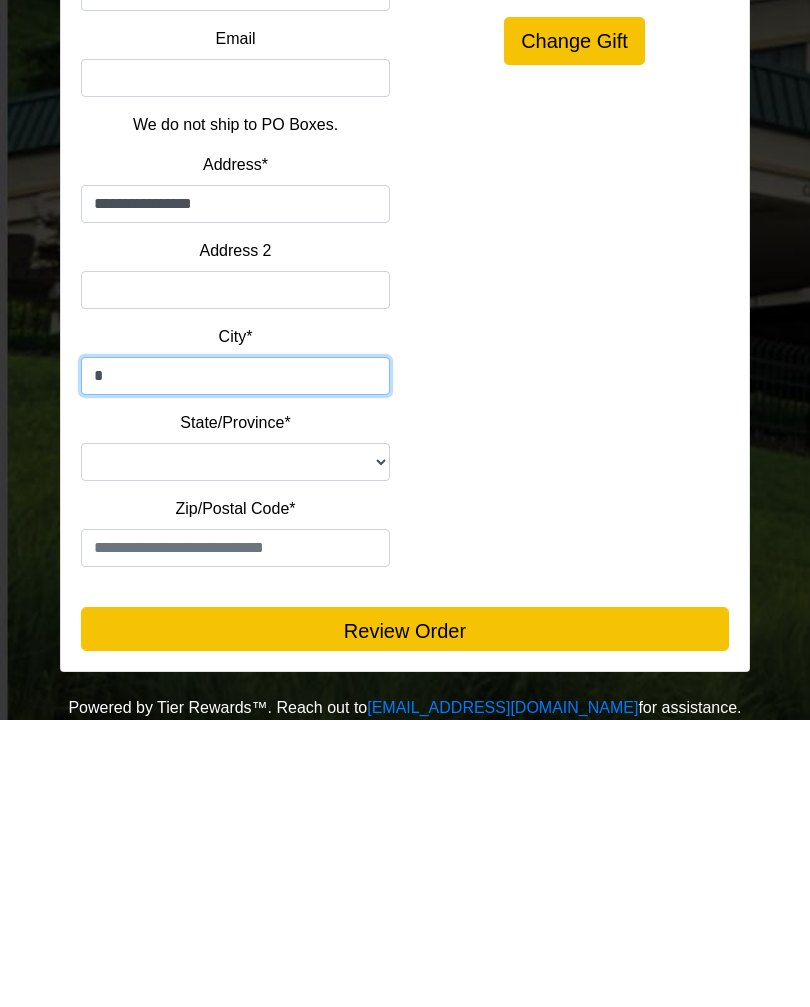 scroll, scrollTop: 350, scrollLeft: 0, axis: vertical 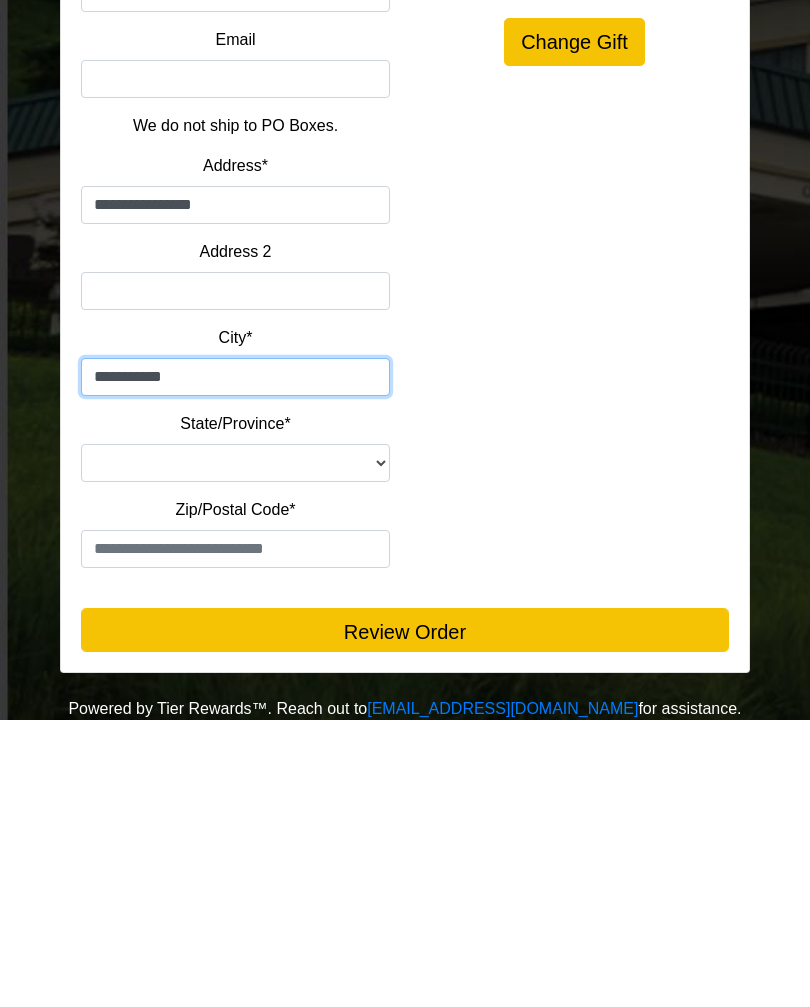type on "**********" 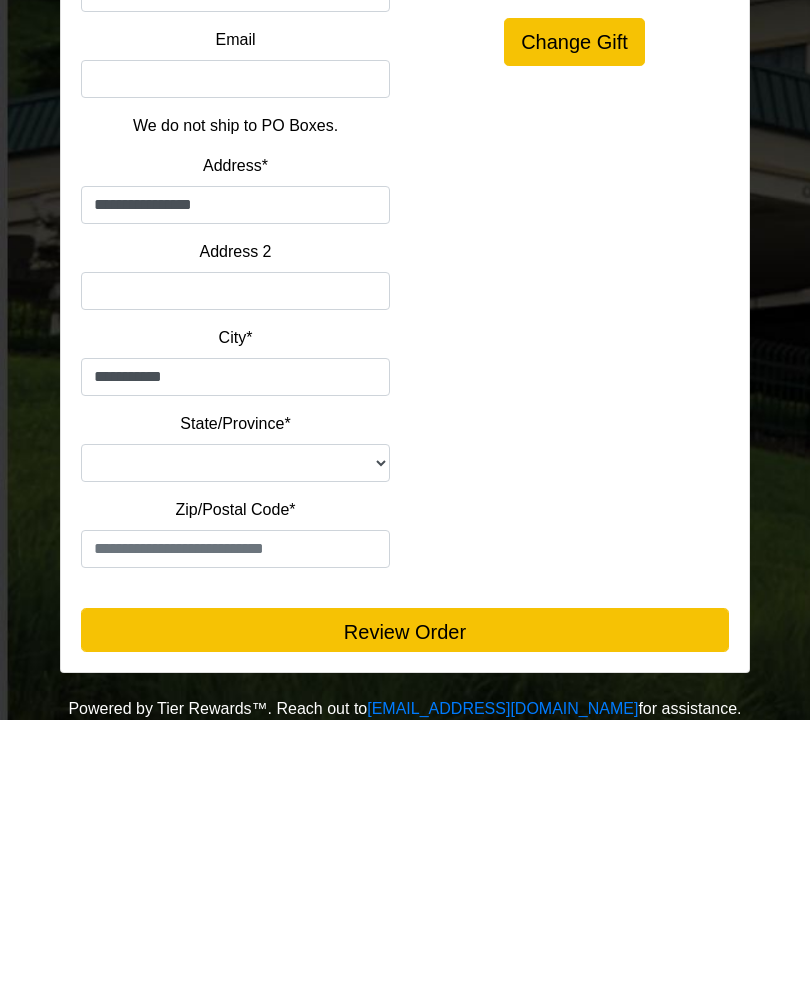 click on "**********" at bounding box center (235, 750) 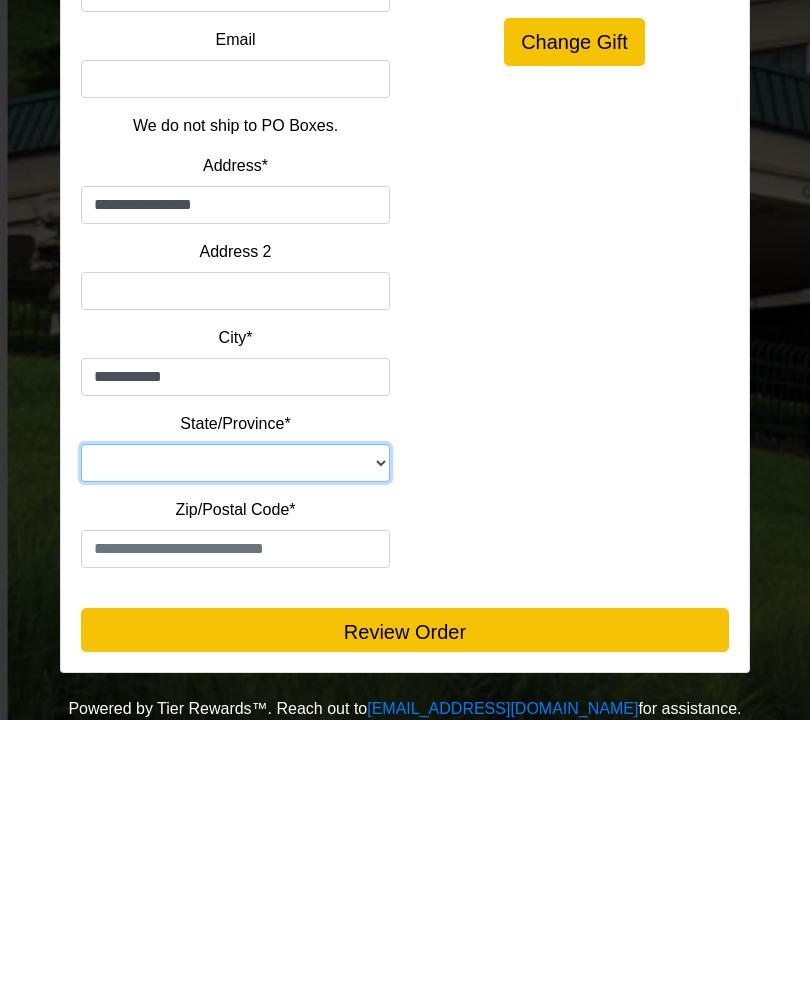 scroll, scrollTop: 317, scrollLeft: 0, axis: vertical 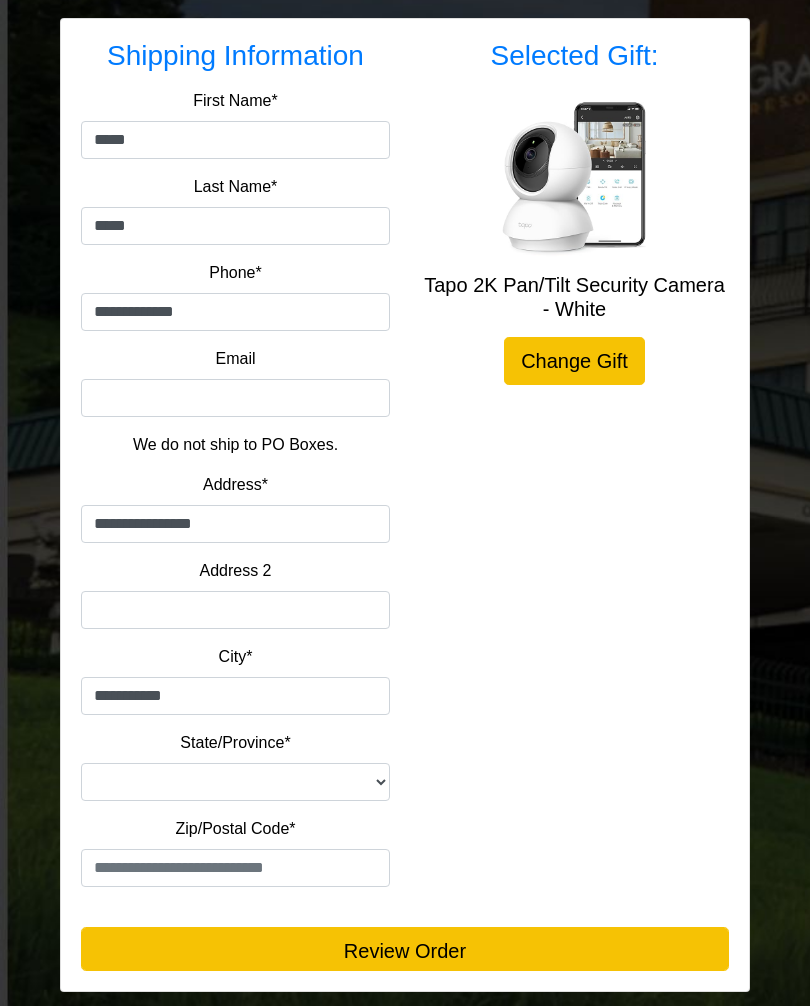 click at bounding box center (235, 869) 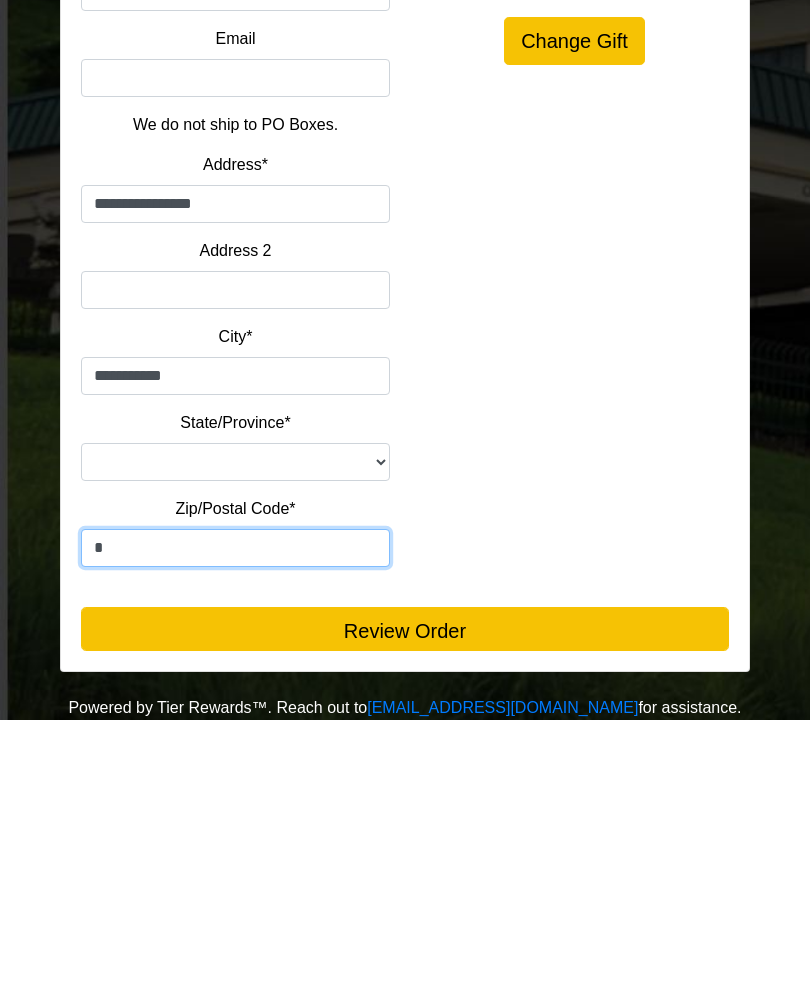scroll, scrollTop: 350, scrollLeft: 0, axis: vertical 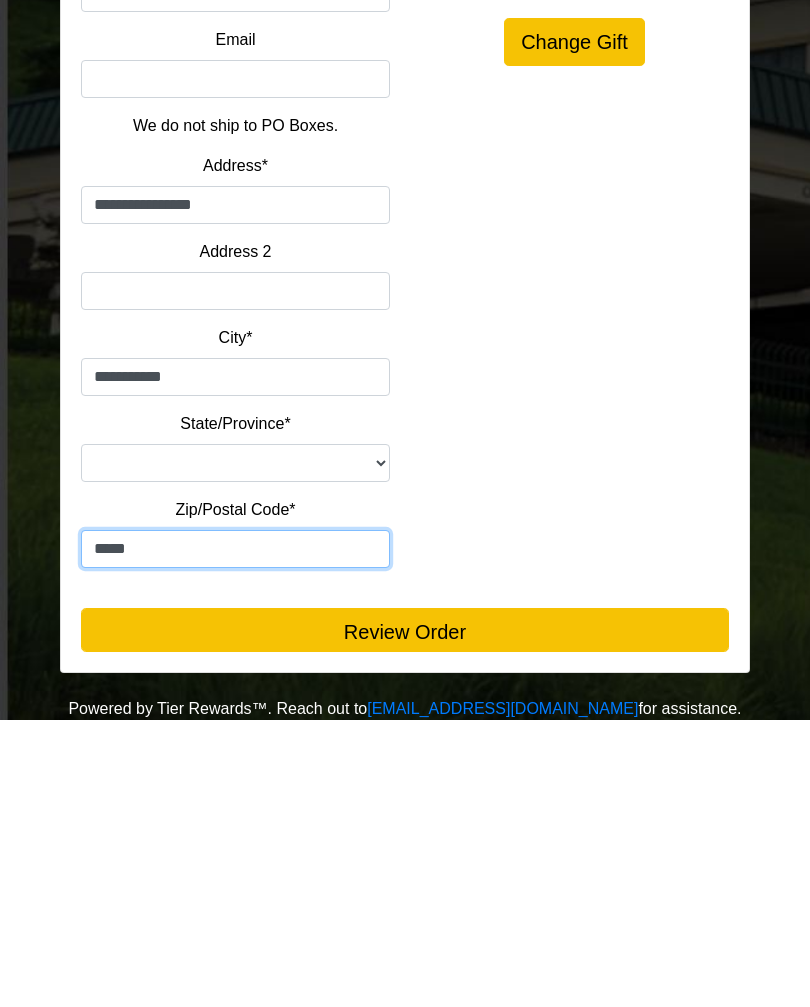 type on "*****" 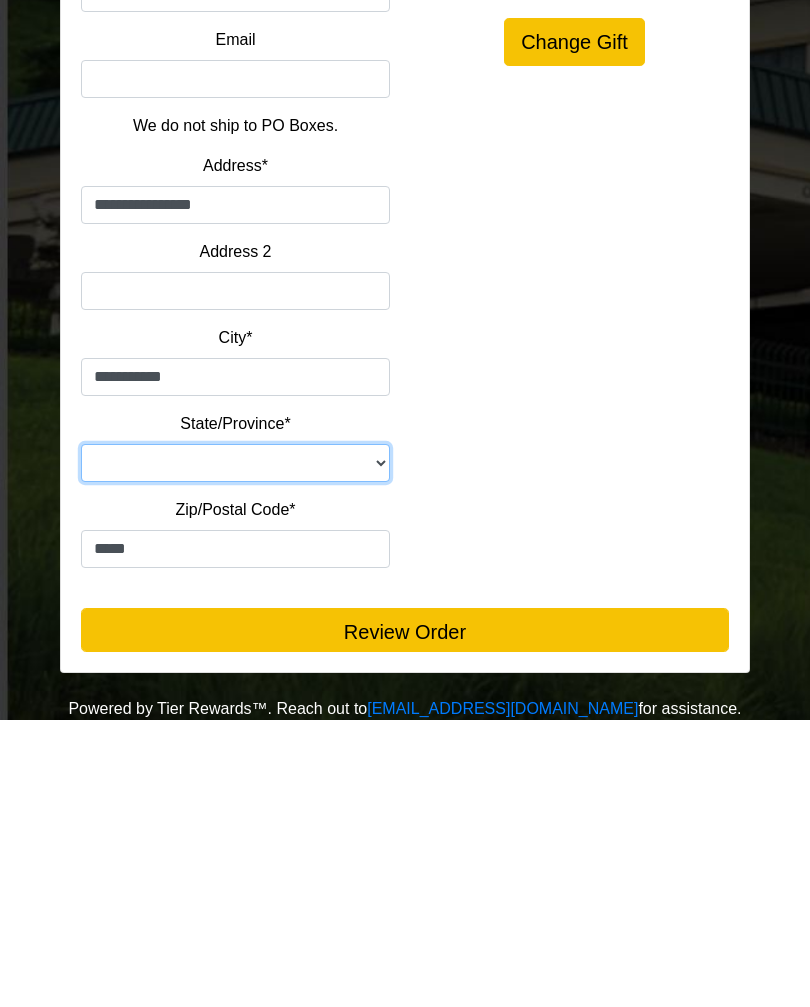 click on "**********" at bounding box center (235, 750) 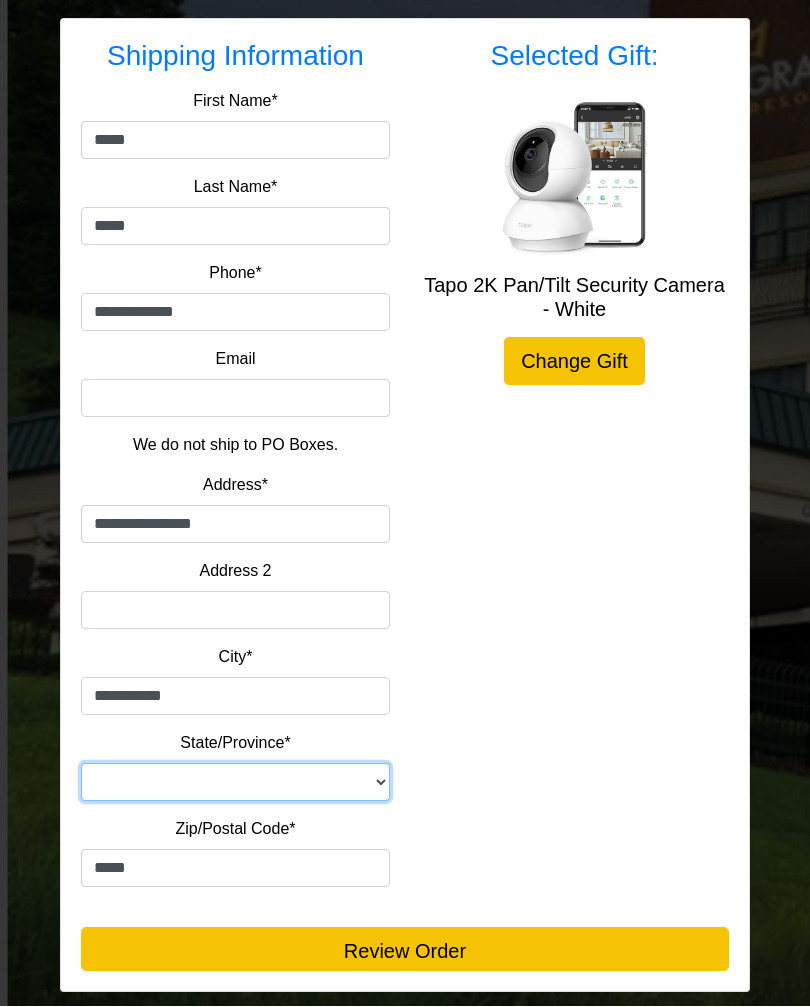 select on "**" 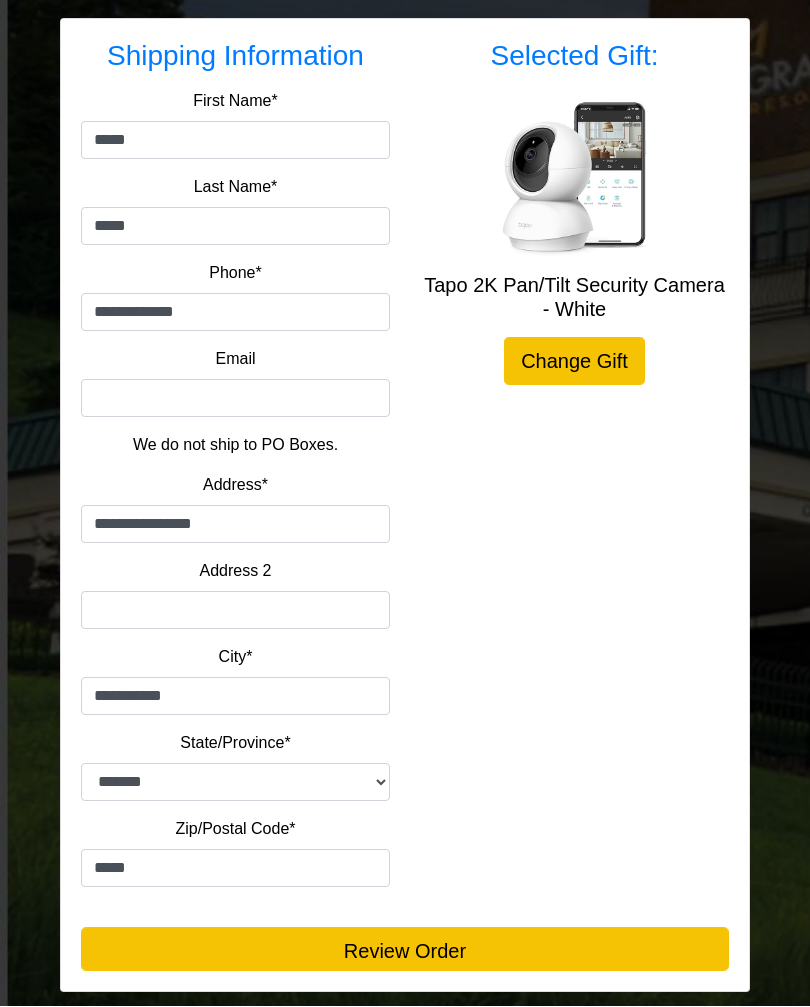 click on "Review Order" at bounding box center (405, 950) 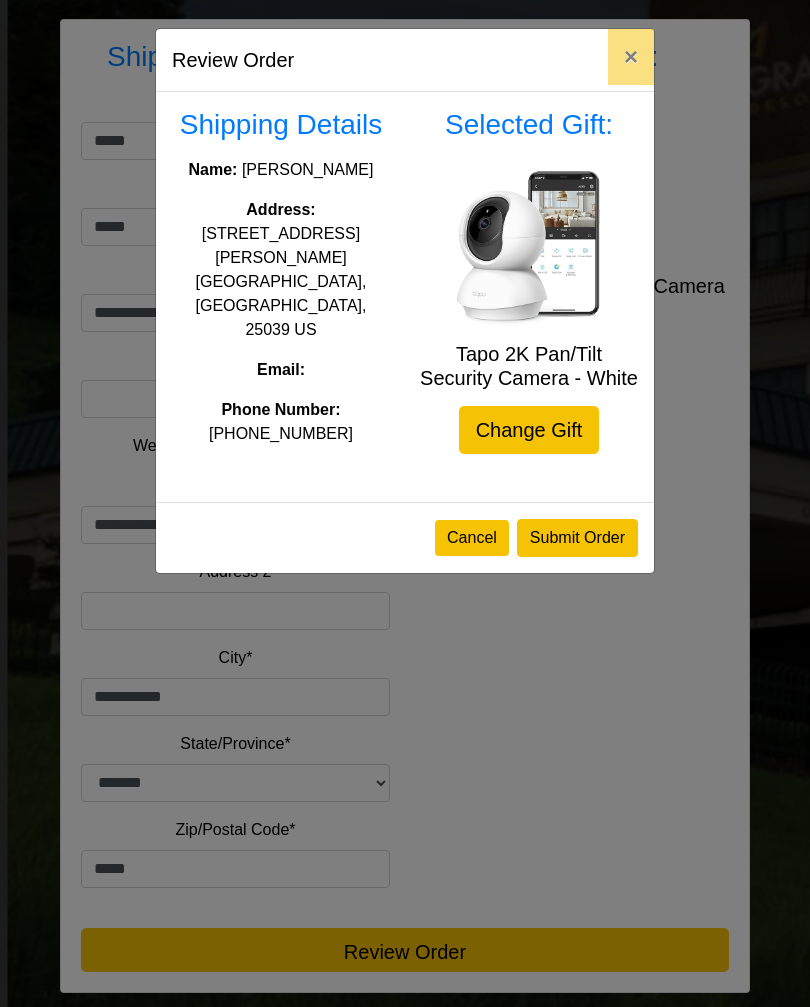 click on "Submit Order" at bounding box center [577, 538] 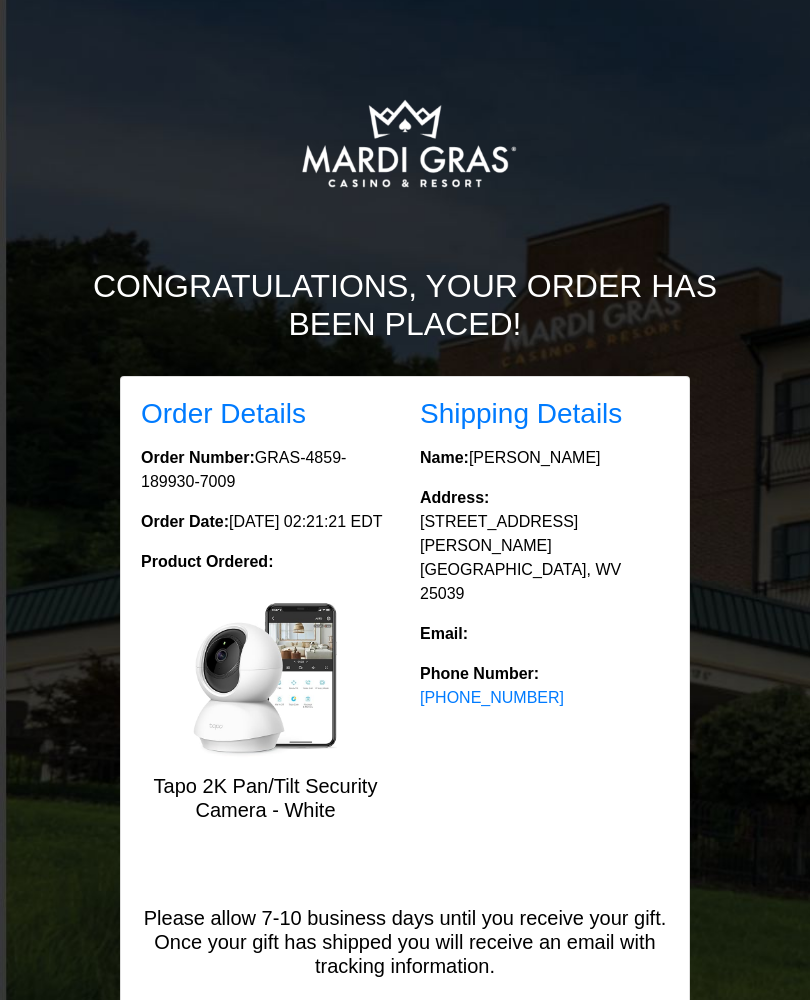 scroll, scrollTop: 7, scrollLeft: 0, axis: vertical 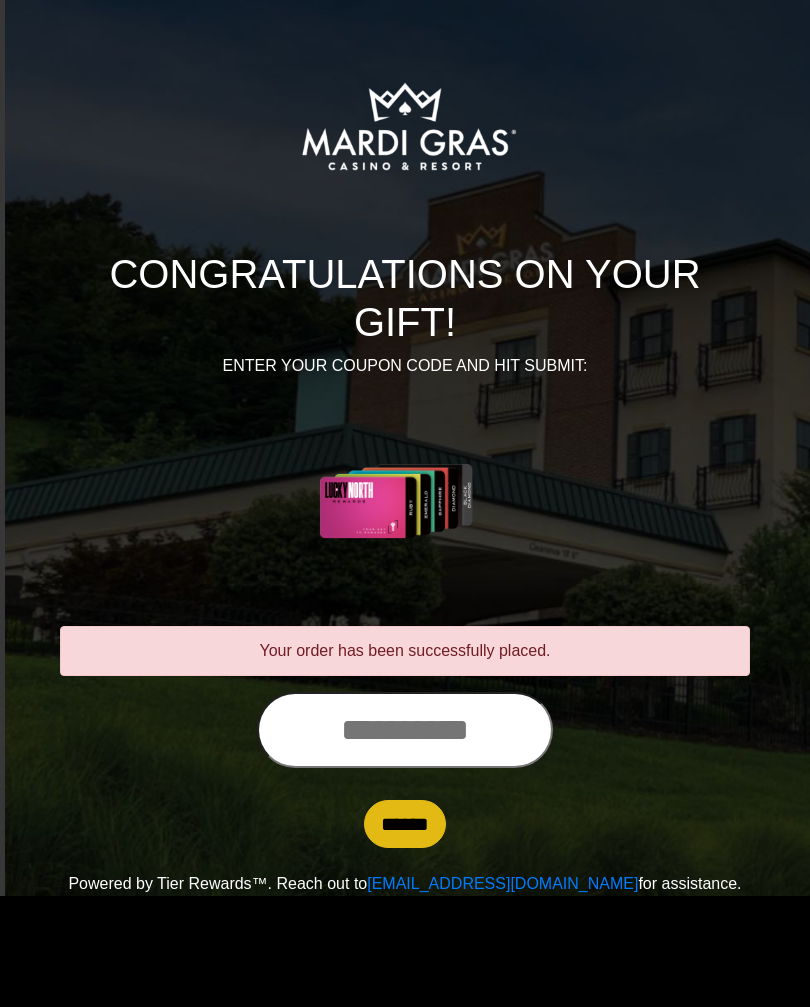 click at bounding box center [405, 730] 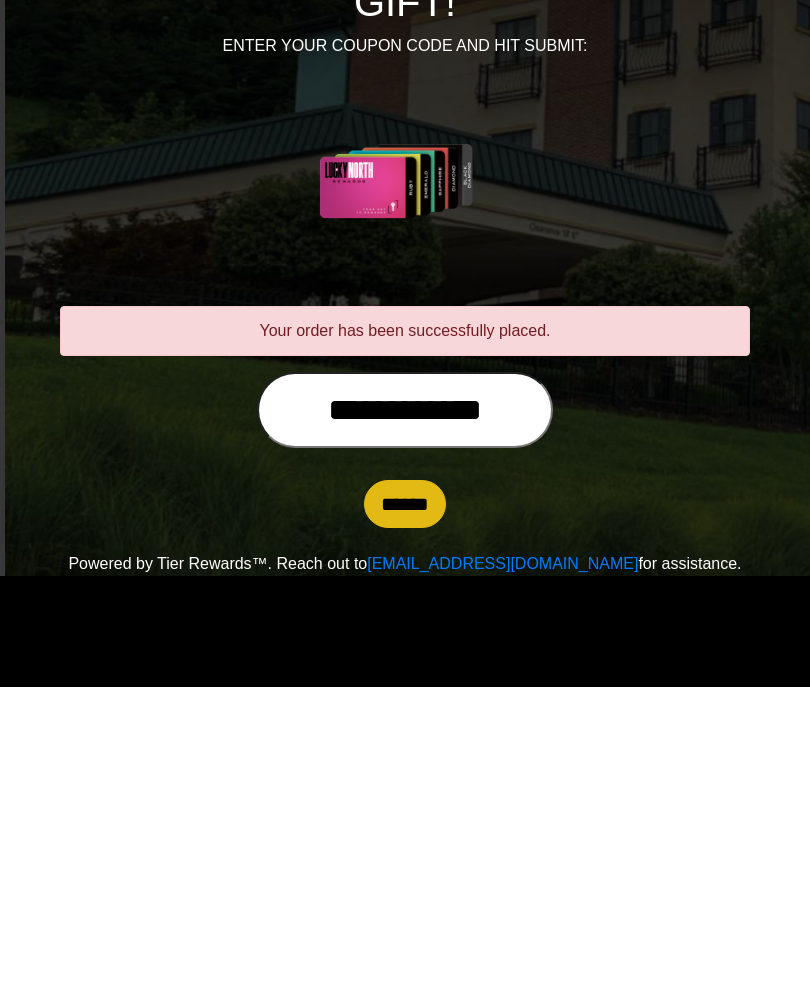 type on "**********" 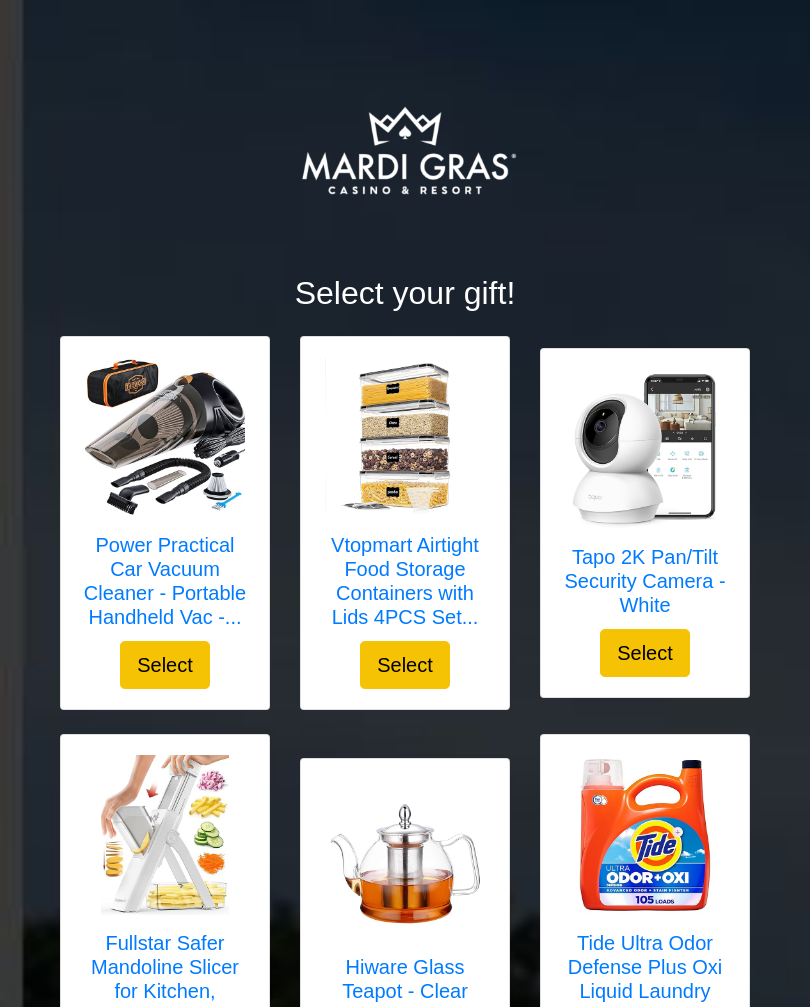 scroll, scrollTop: 0, scrollLeft: 0, axis: both 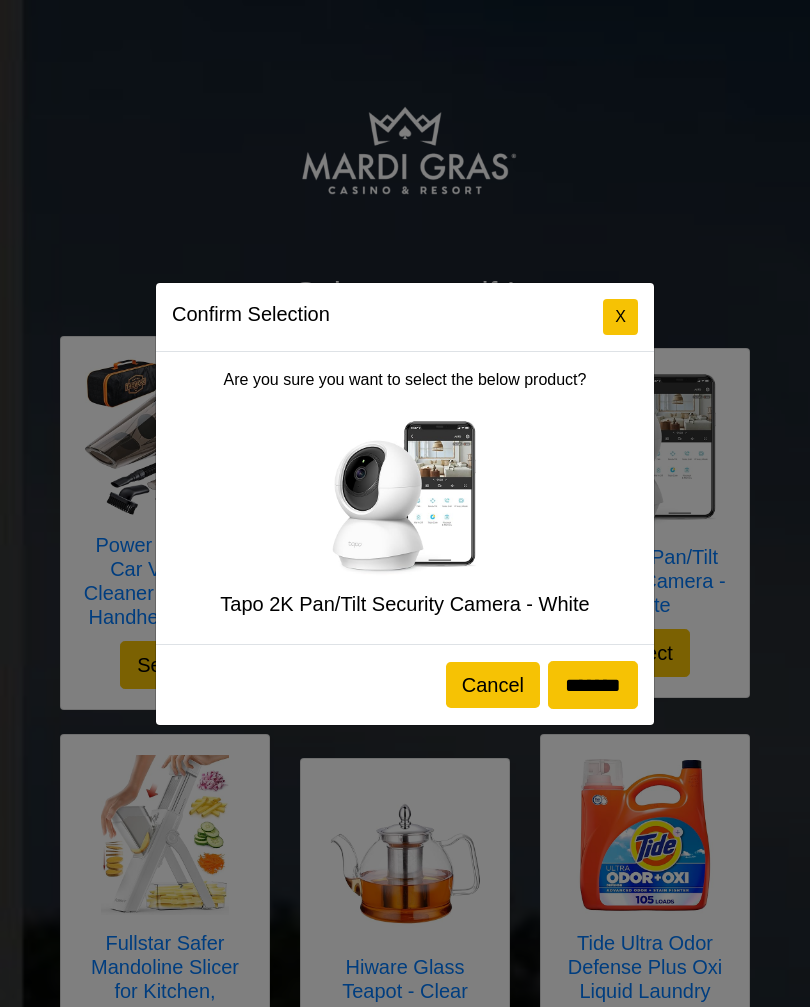 click on "*******" at bounding box center [593, 685] 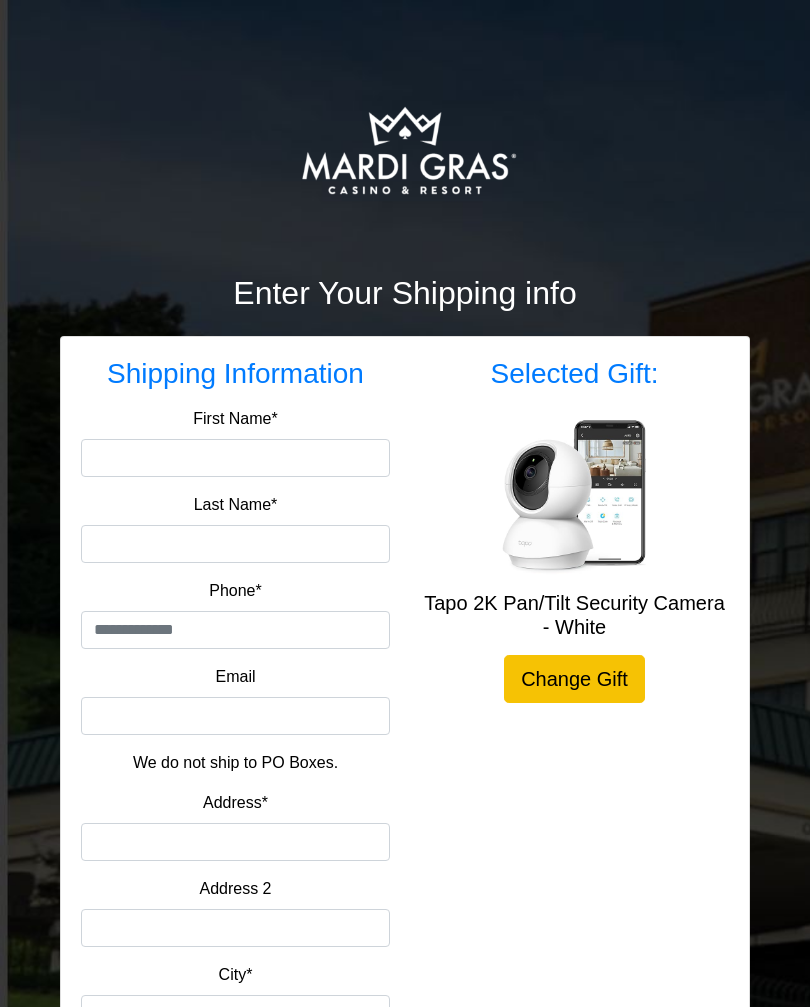 scroll, scrollTop: 0, scrollLeft: 0, axis: both 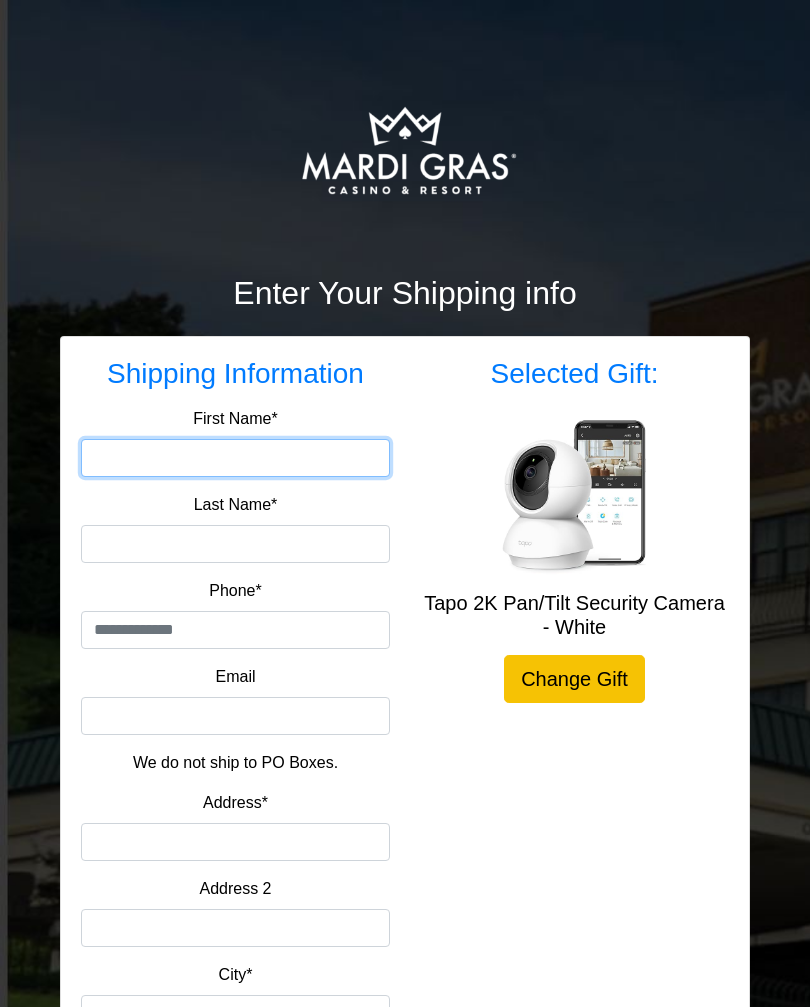 click on "First Name*" at bounding box center [235, 458] 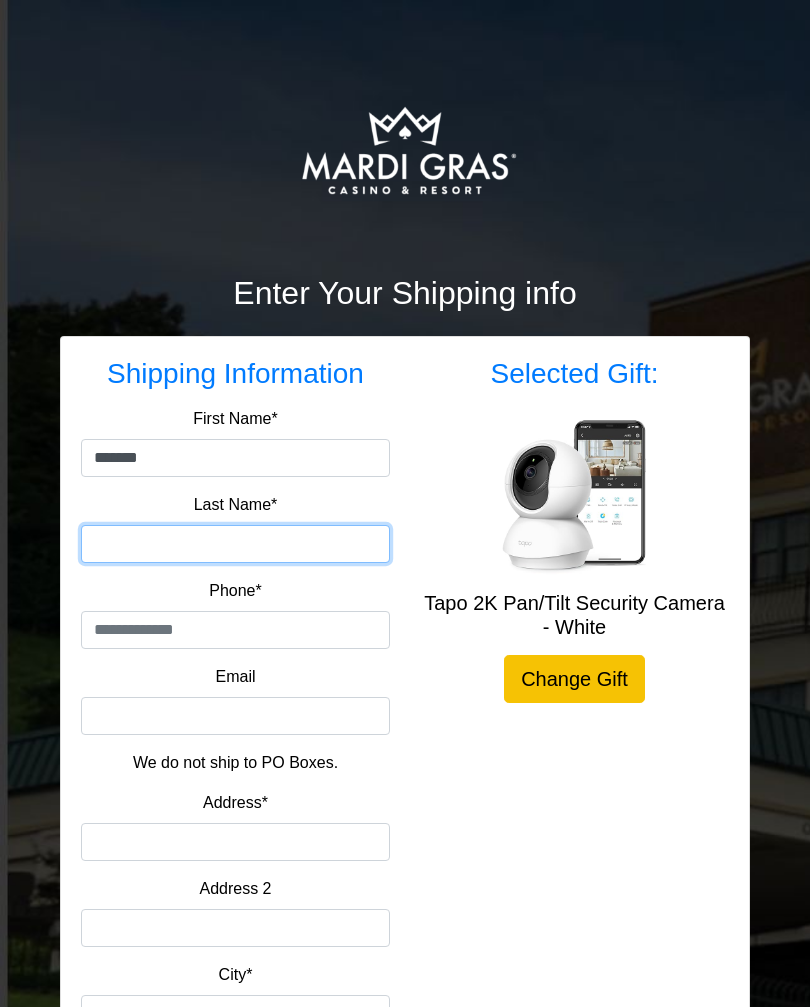 click on "Last Name*" at bounding box center (235, 544) 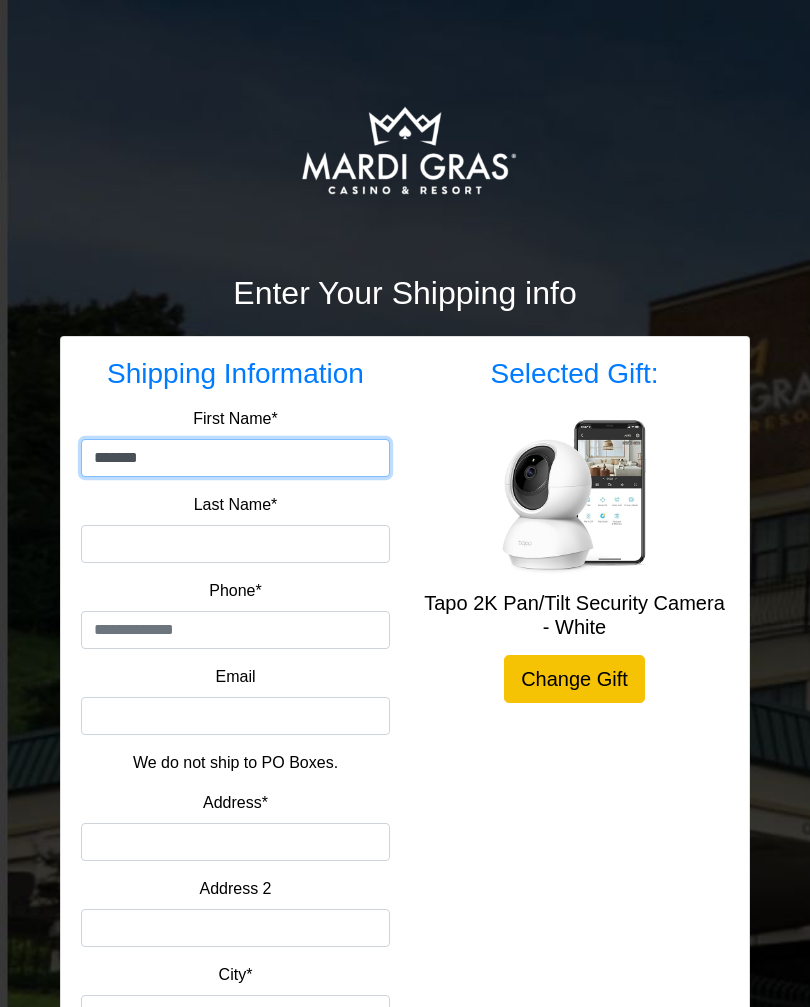click on "*******" at bounding box center [235, 458] 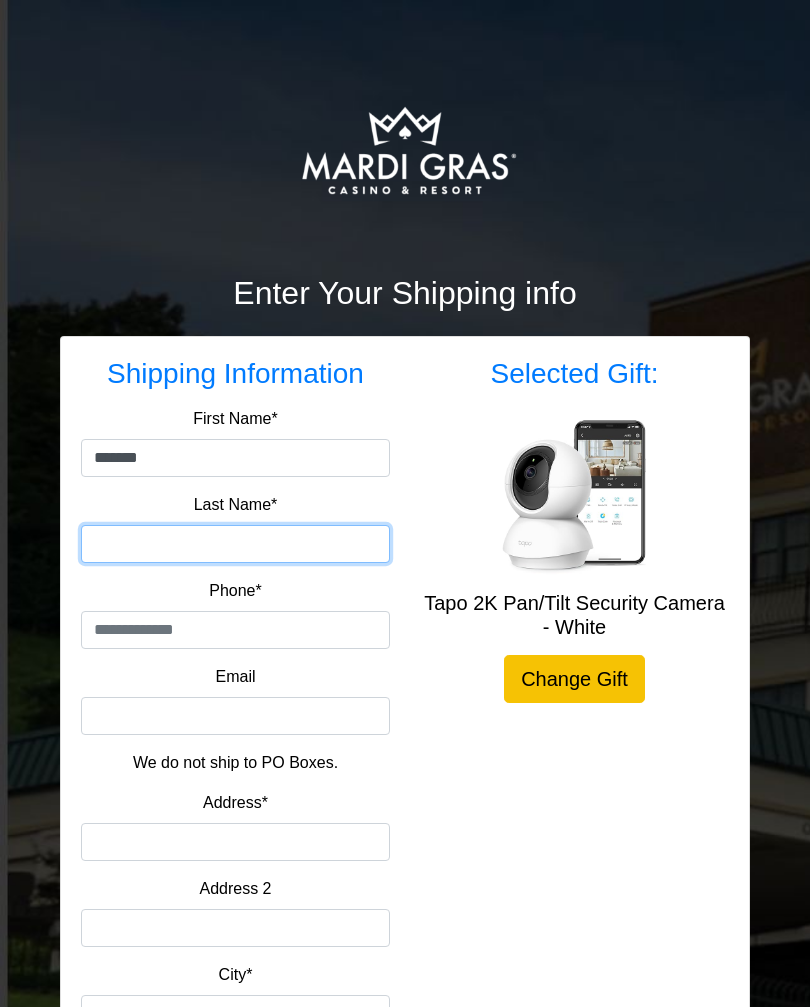 click on "Last Name*" at bounding box center [235, 544] 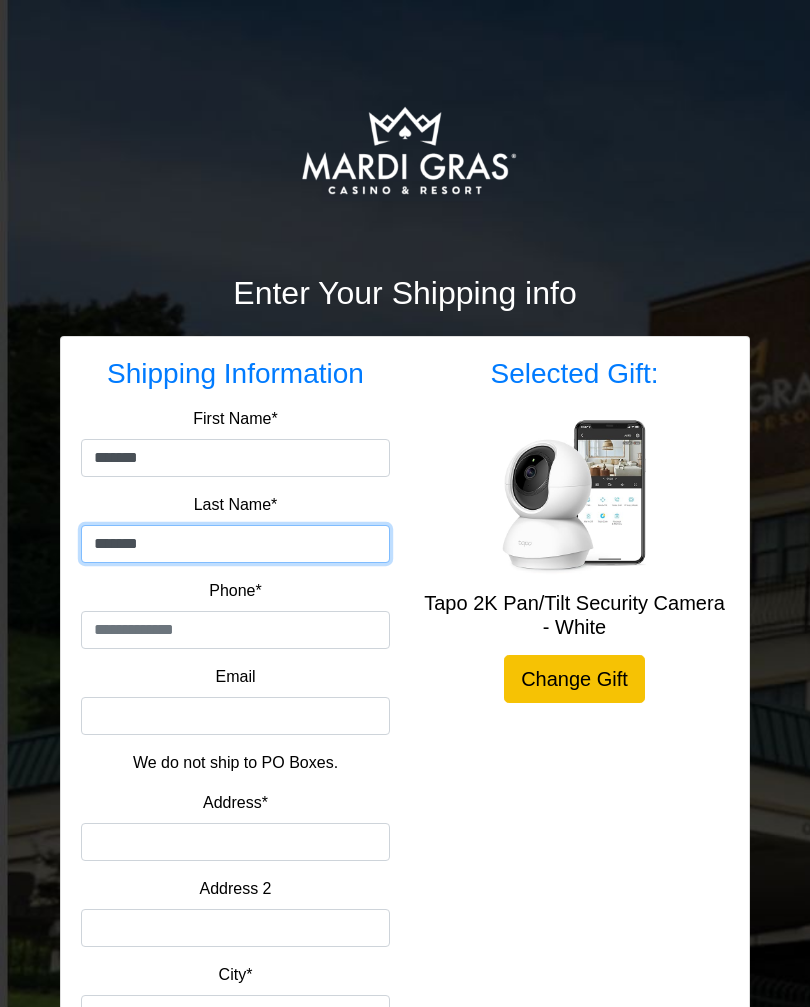 type on "*******" 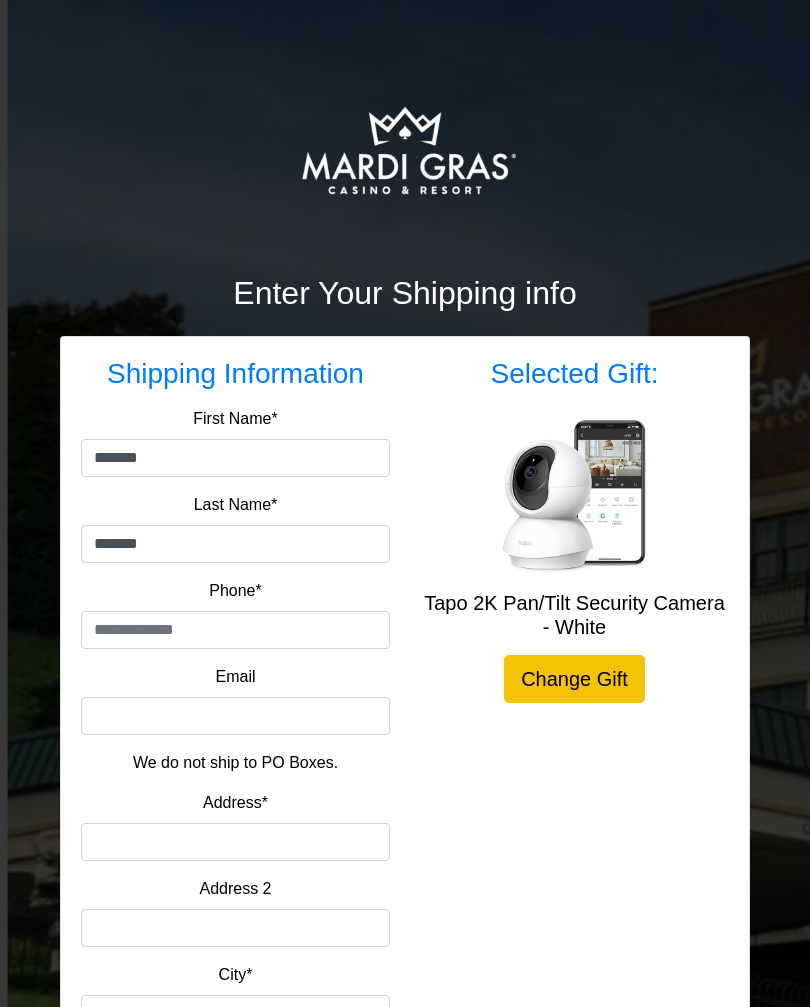 click at bounding box center [235, 630] 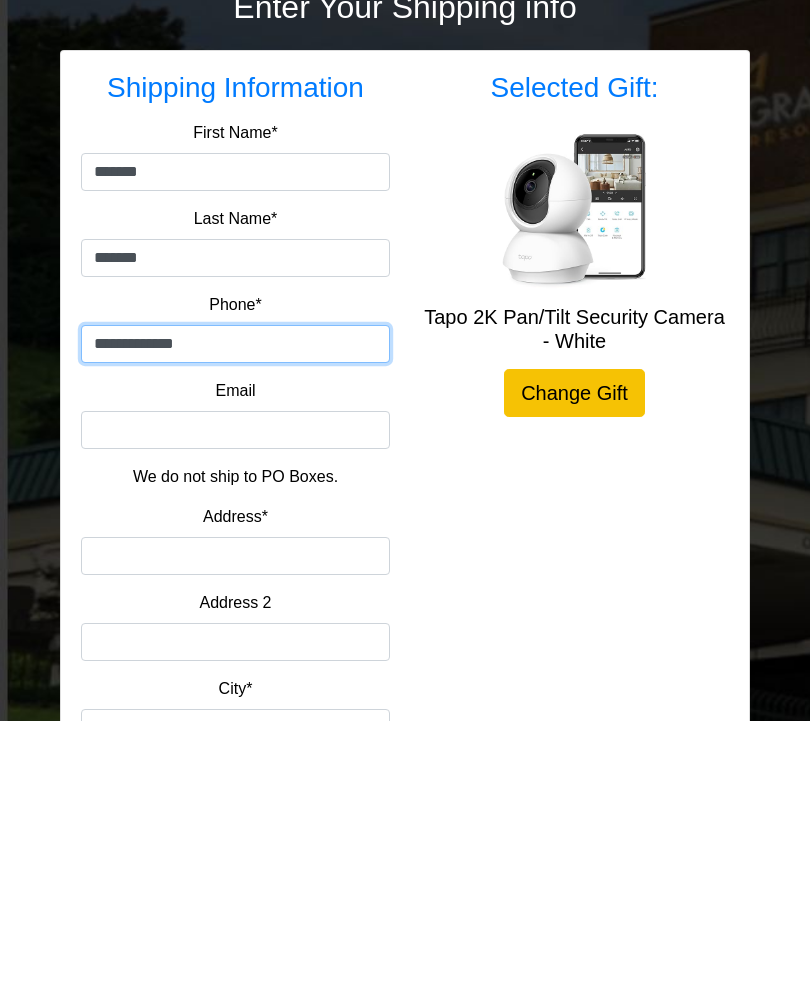type on "**********" 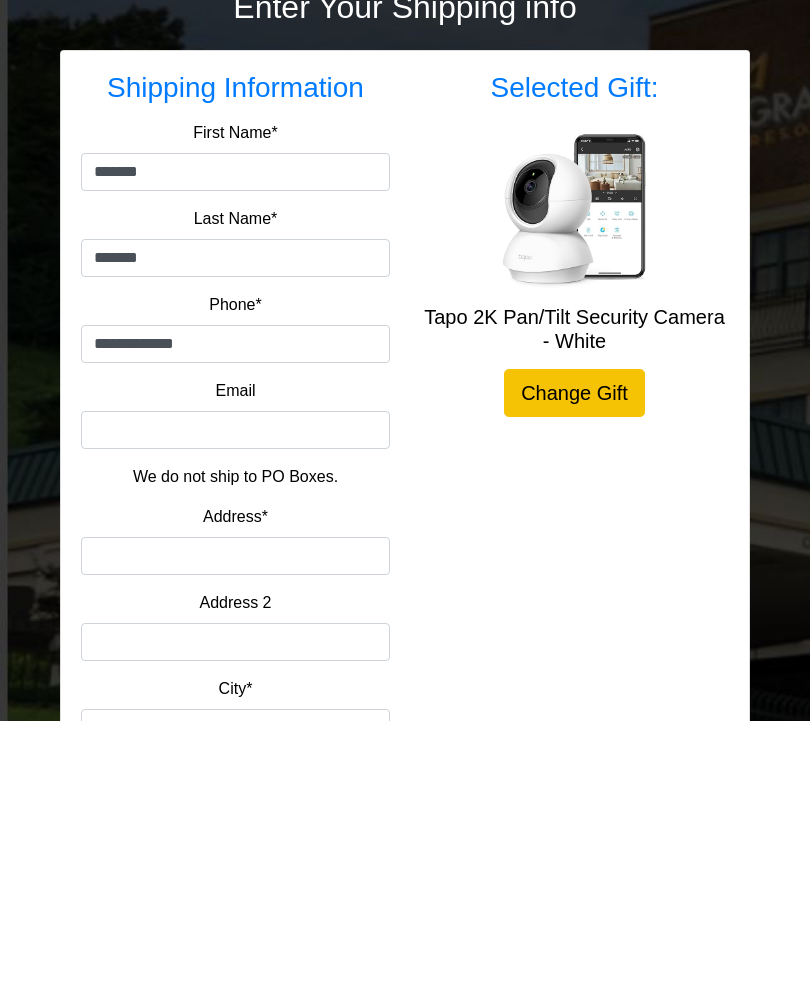 click on "Address*" at bounding box center (235, 842) 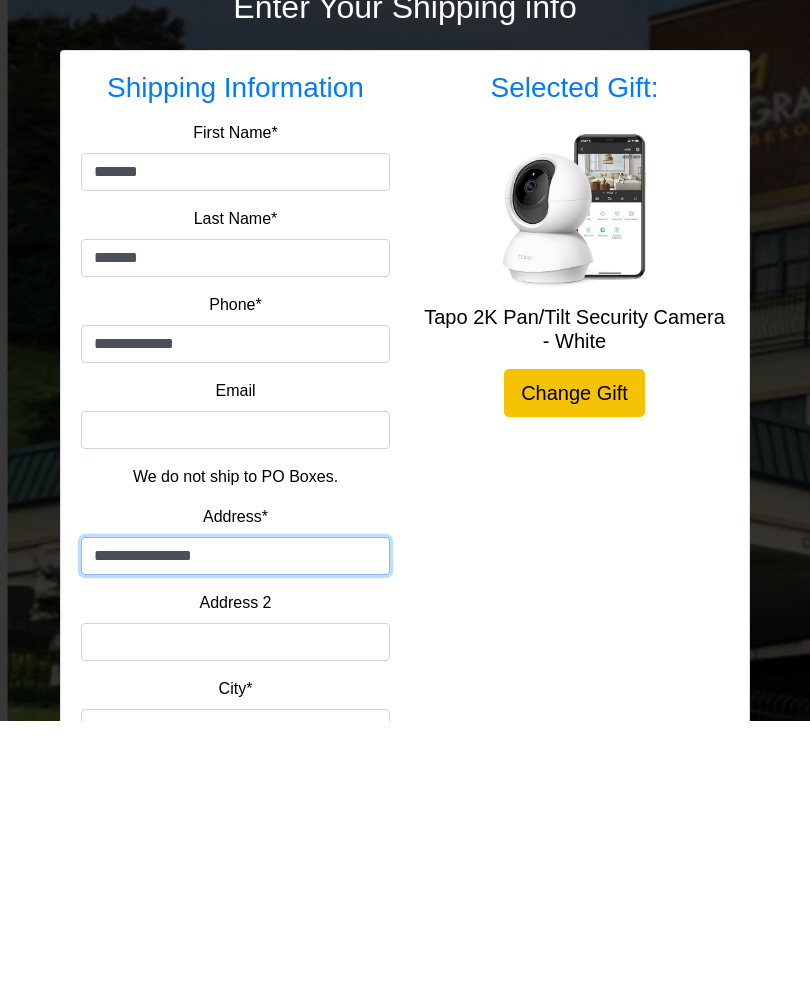 scroll, scrollTop: 129, scrollLeft: 0, axis: vertical 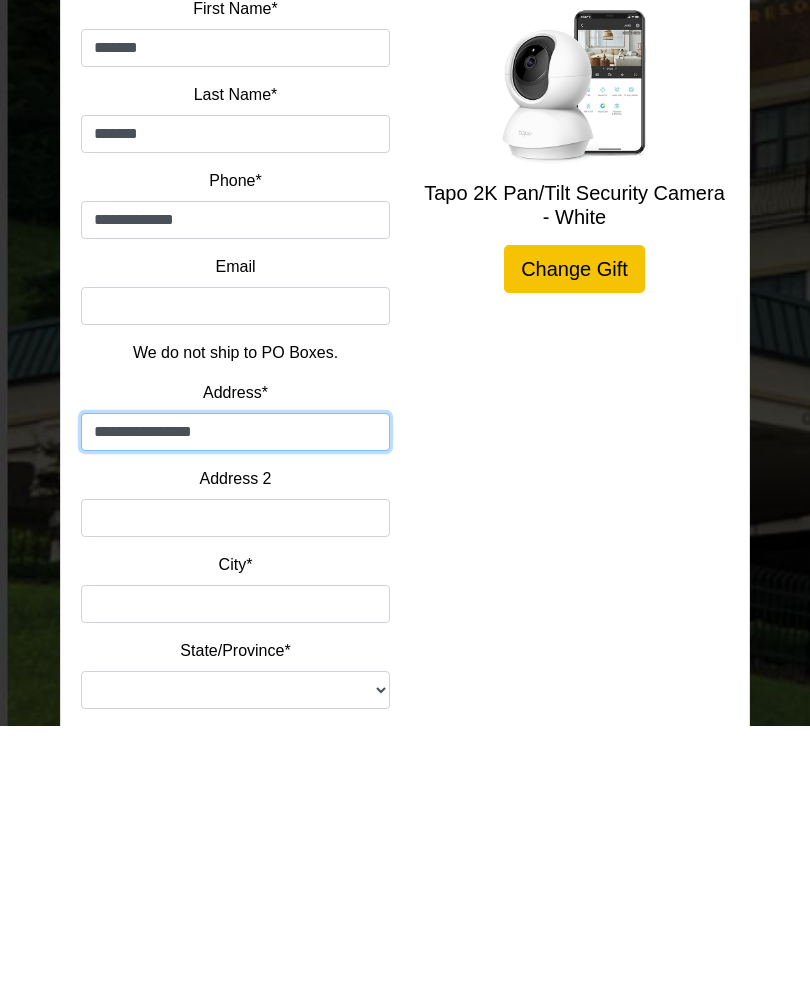 type on "**********" 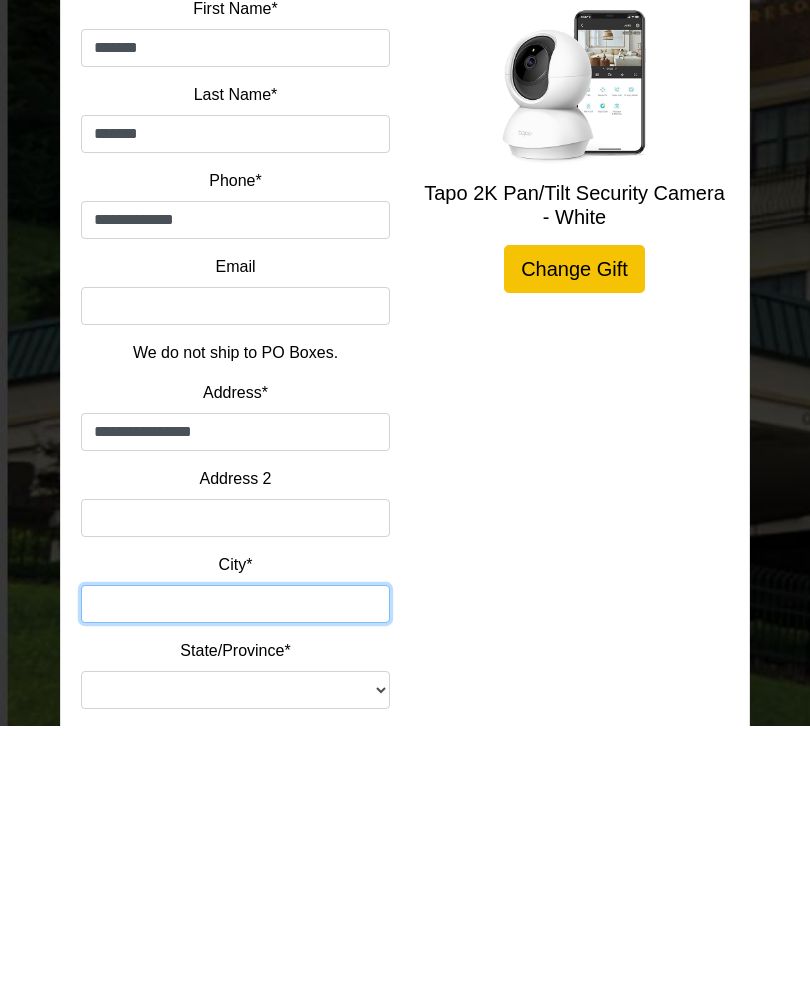 click on "City*" at bounding box center [235, 885] 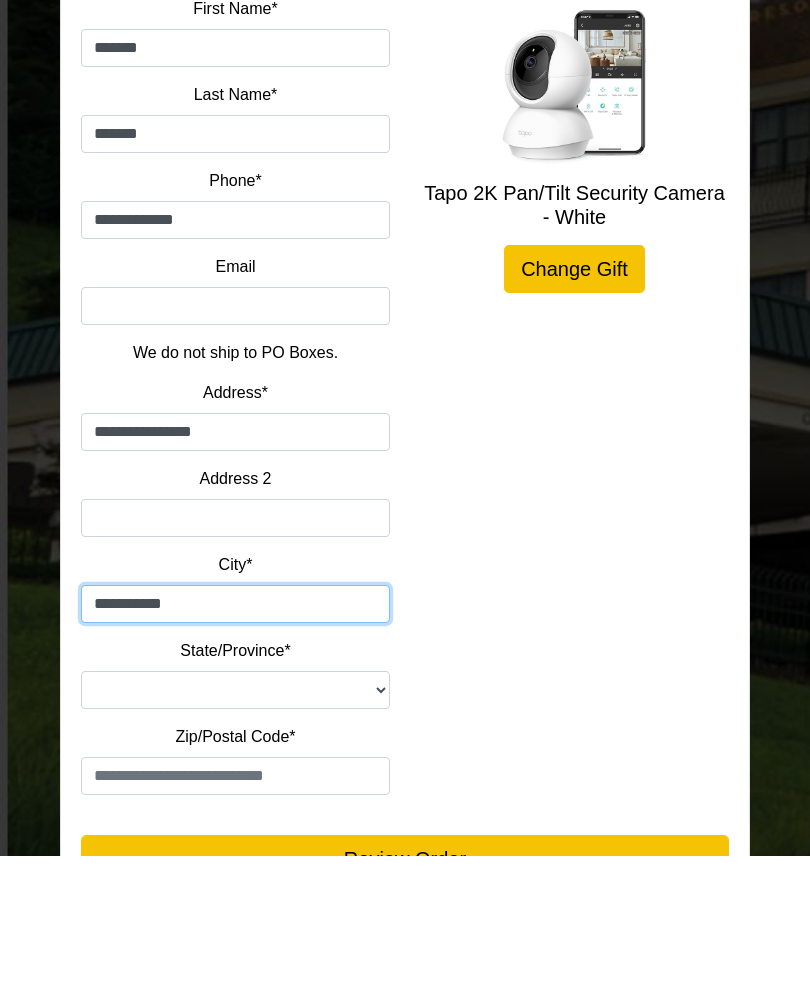 scroll, scrollTop: 277, scrollLeft: 0, axis: vertical 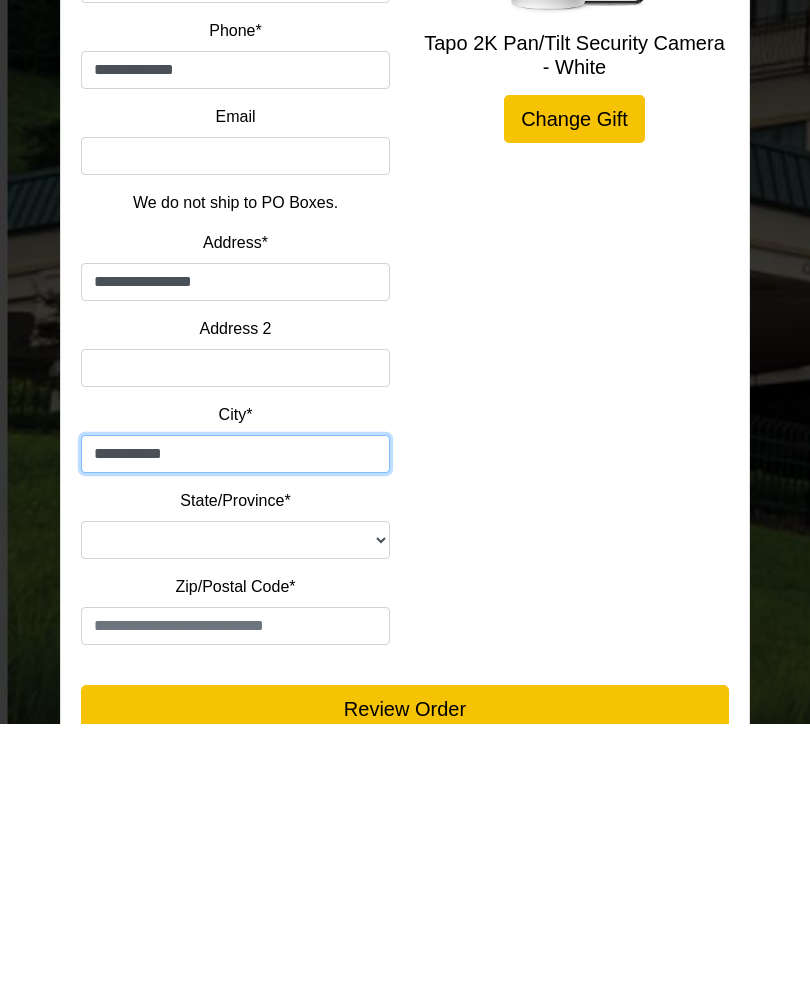type on "**********" 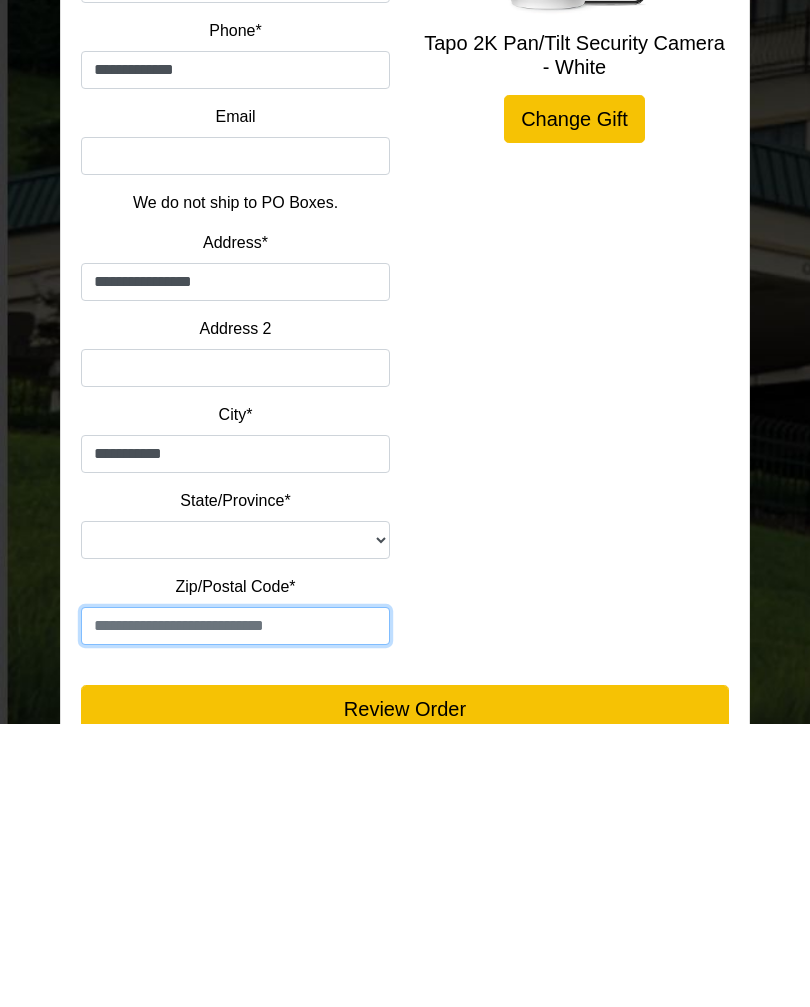 click at bounding box center [235, 909] 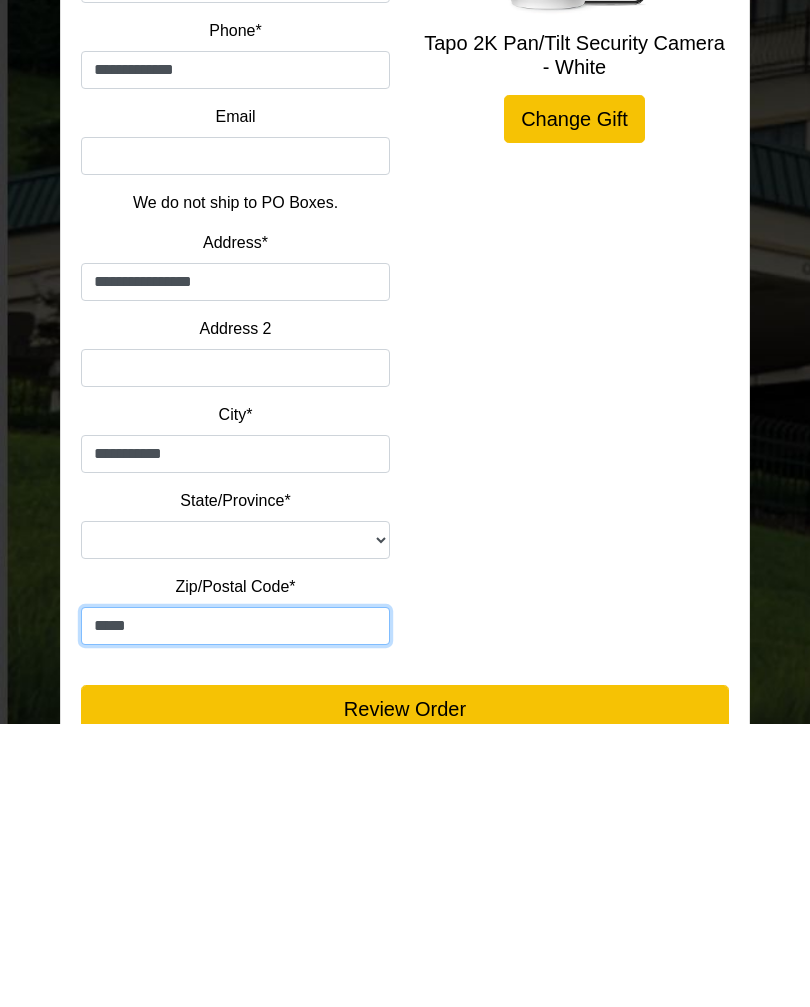 type on "*****" 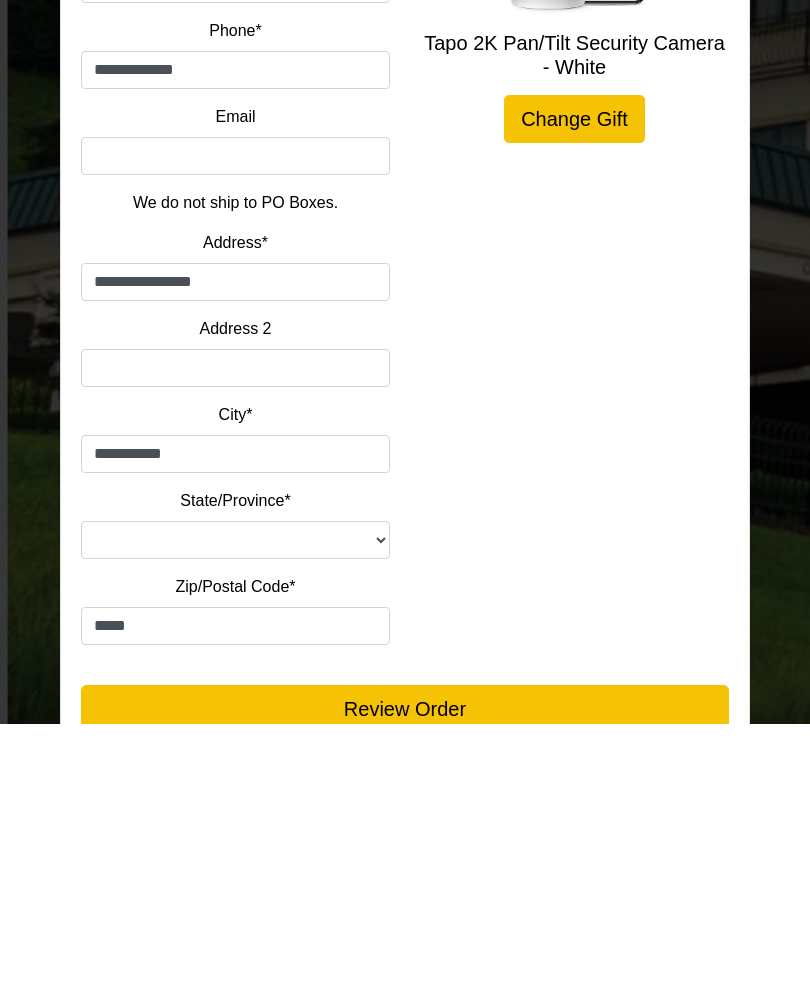 click on "**********" at bounding box center [235, 823] 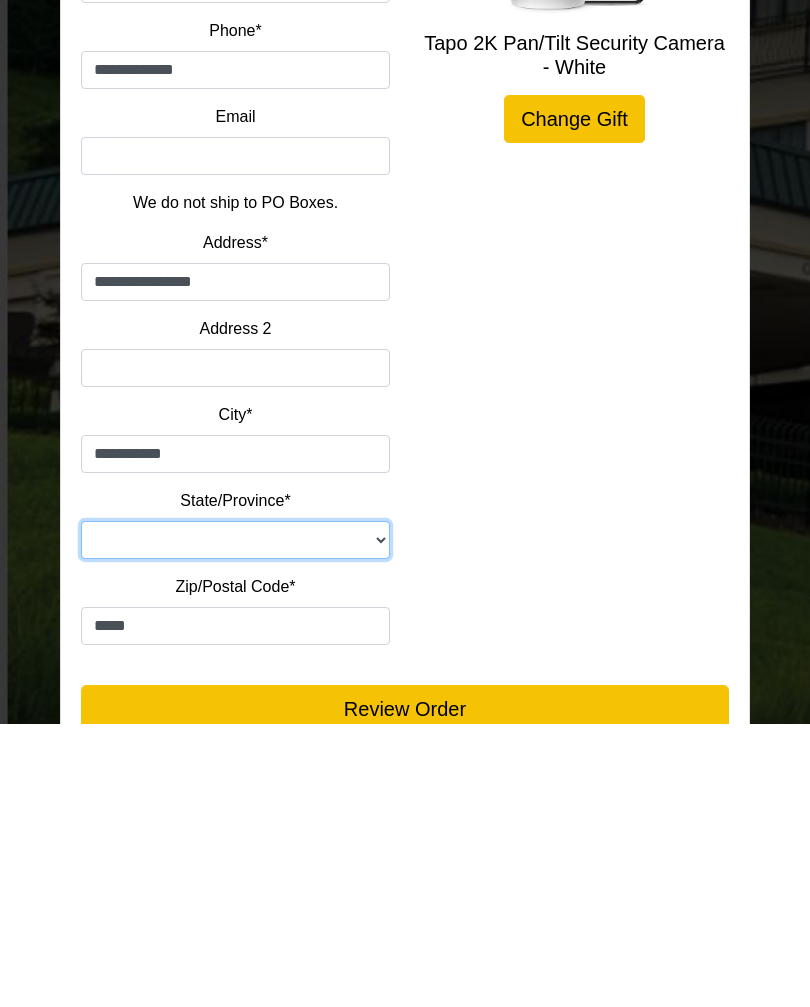scroll, scrollTop: 317, scrollLeft: 0, axis: vertical 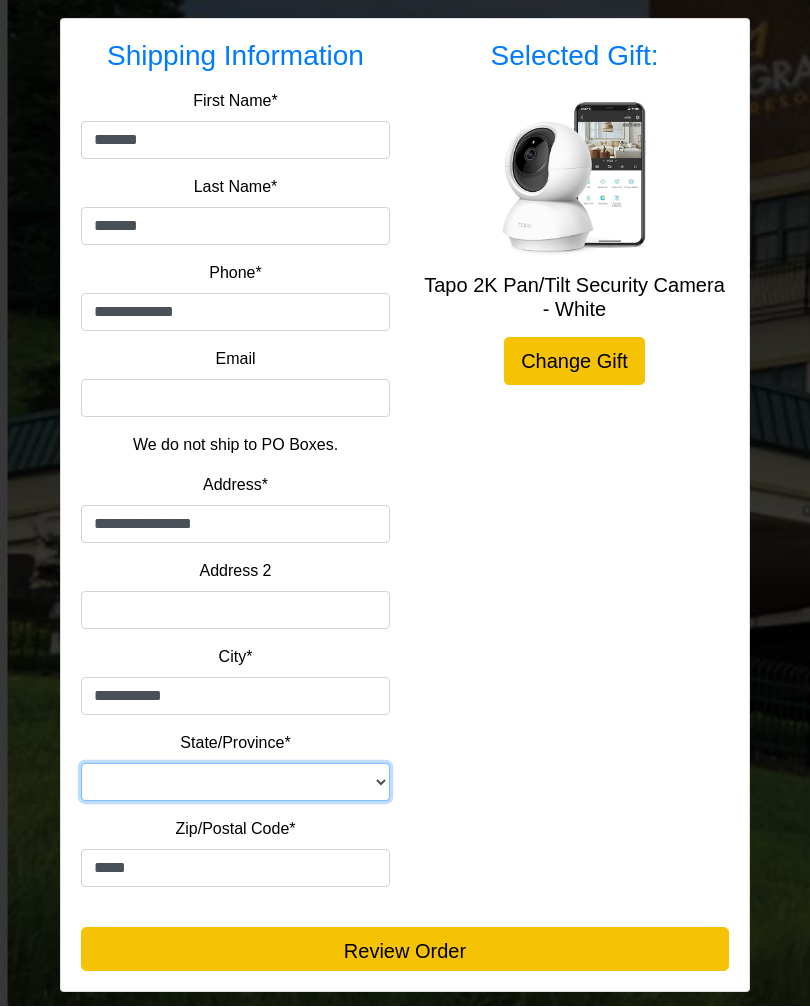 select on "**" 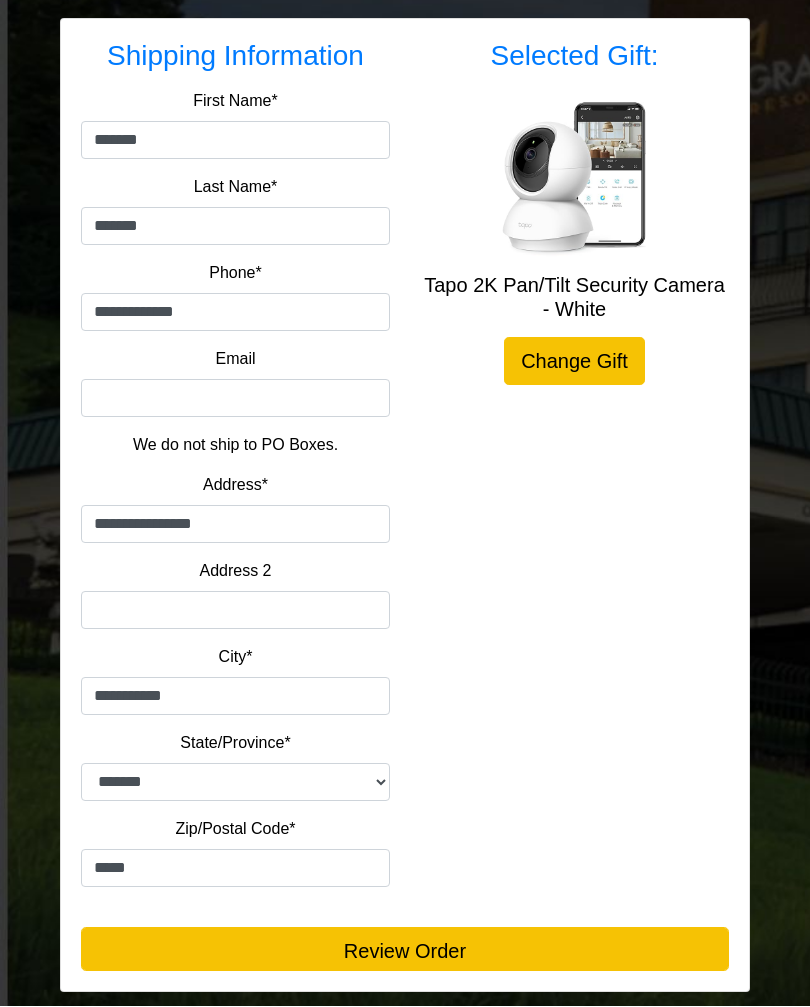 click on "Review Order" at bounding box center [405, 950] 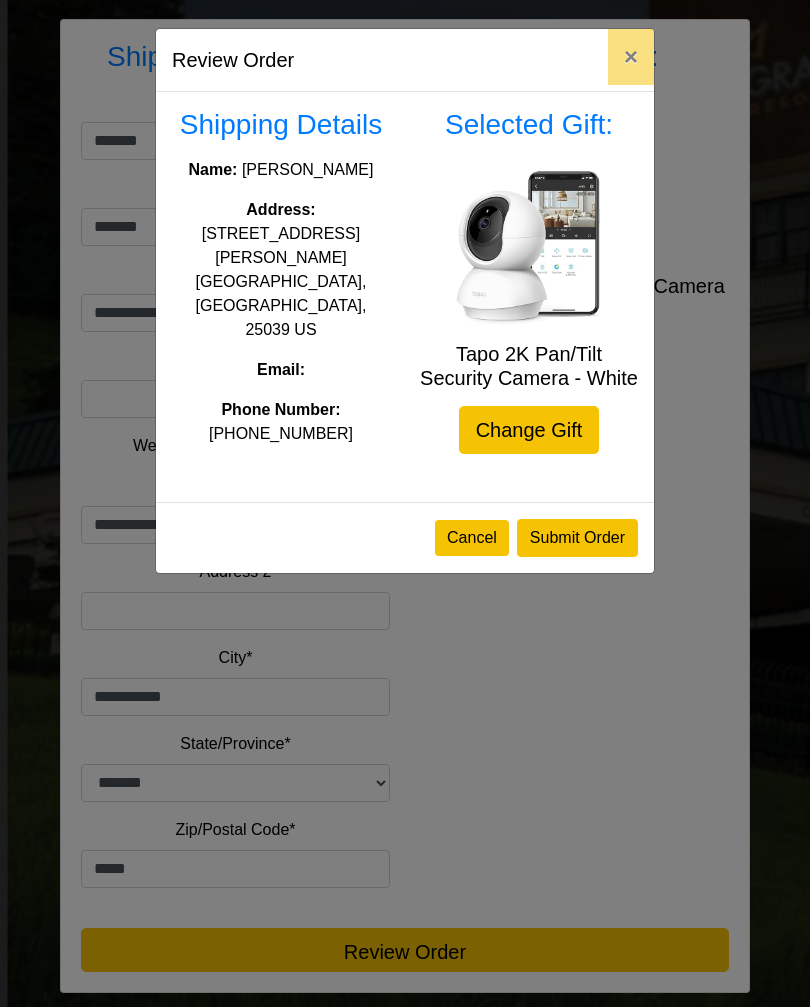 click on "Submit Order" at bounding box center [577, 538] 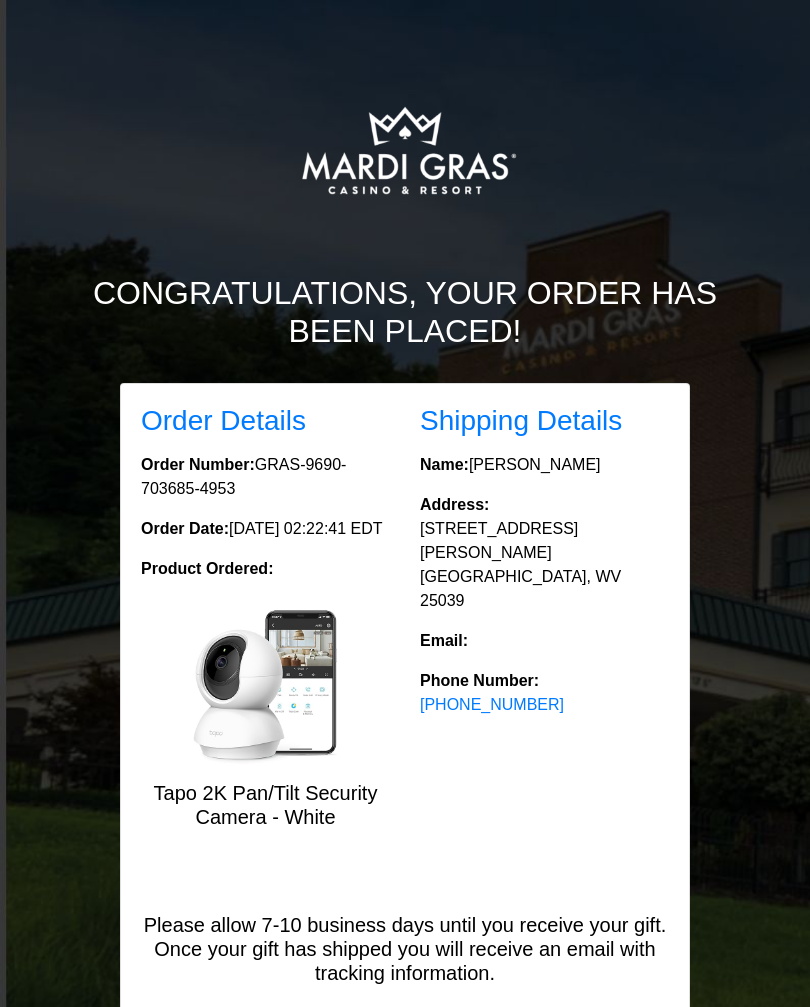 scroll, scrollTop: 0, scrollLeft: 0, axis: both 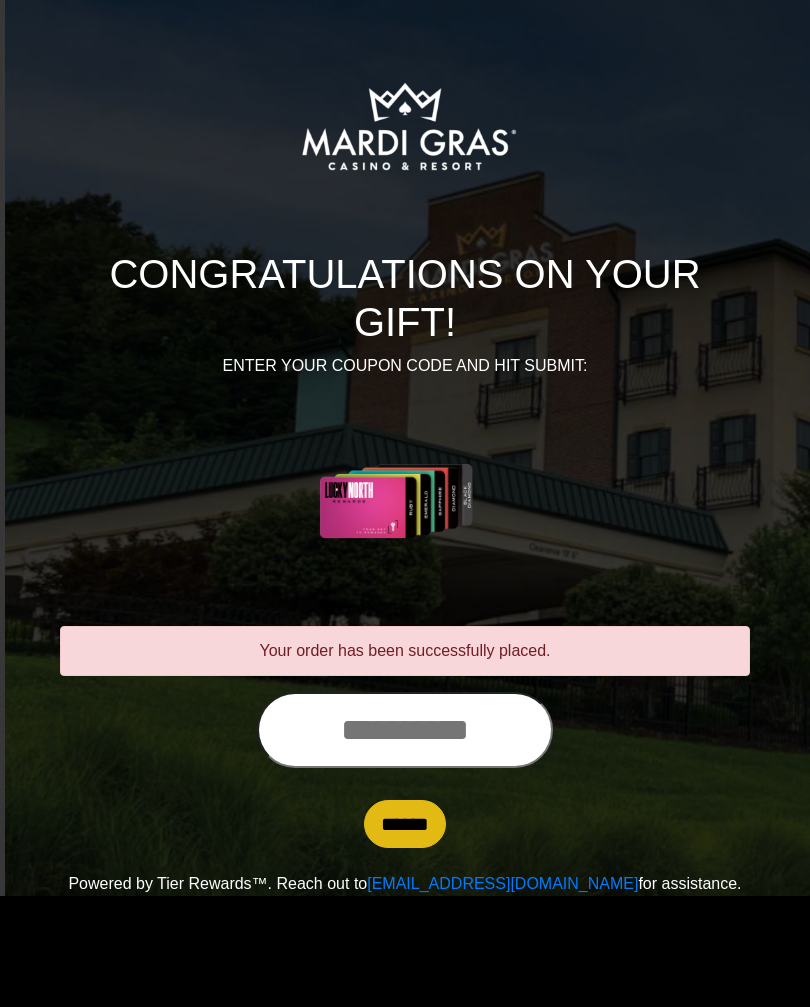 click at bounding box center [405, 730] 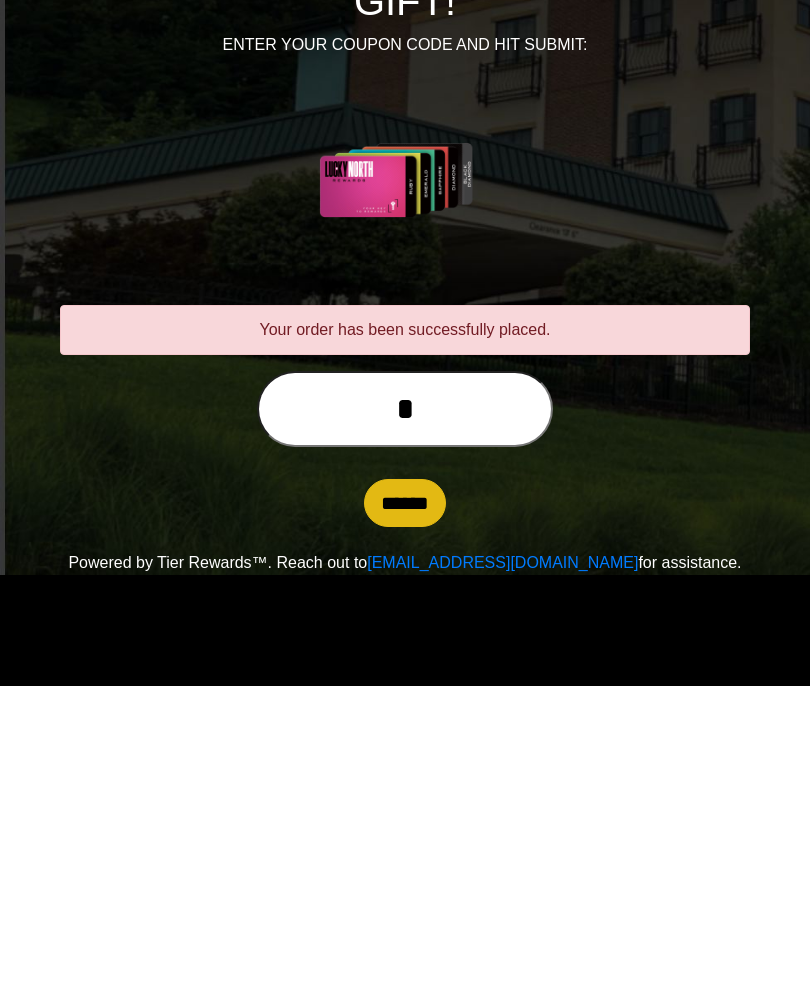 scroll, scrollTop: 0, scrollLeft: 0, axis: both 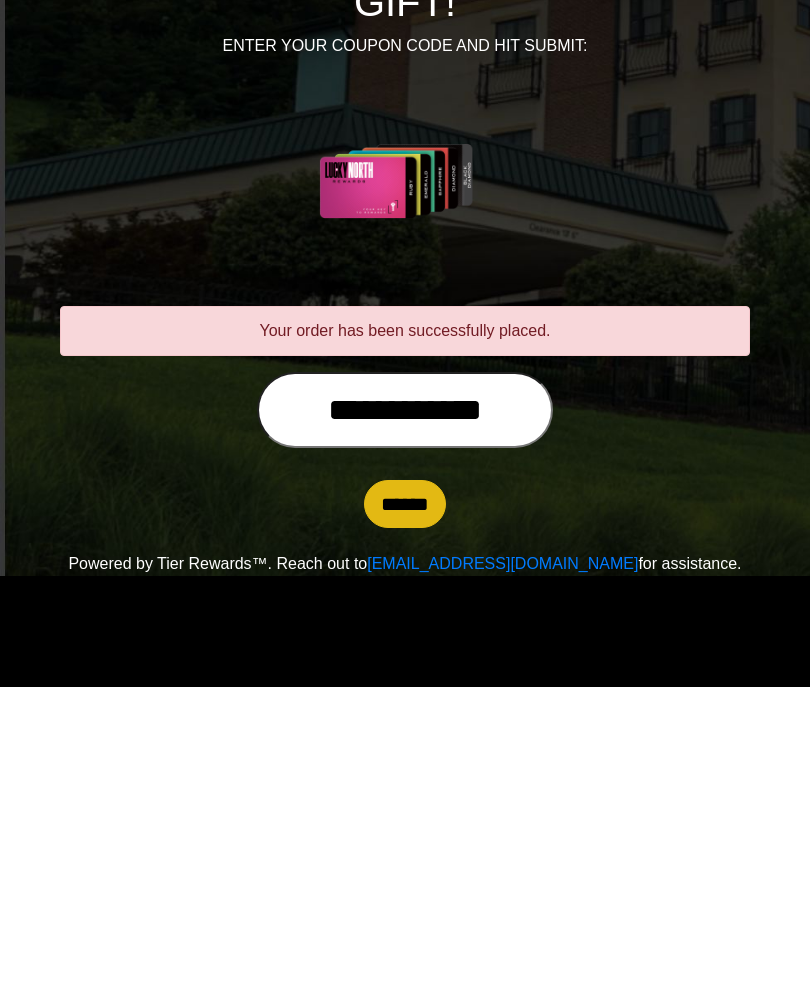 type on "**********" 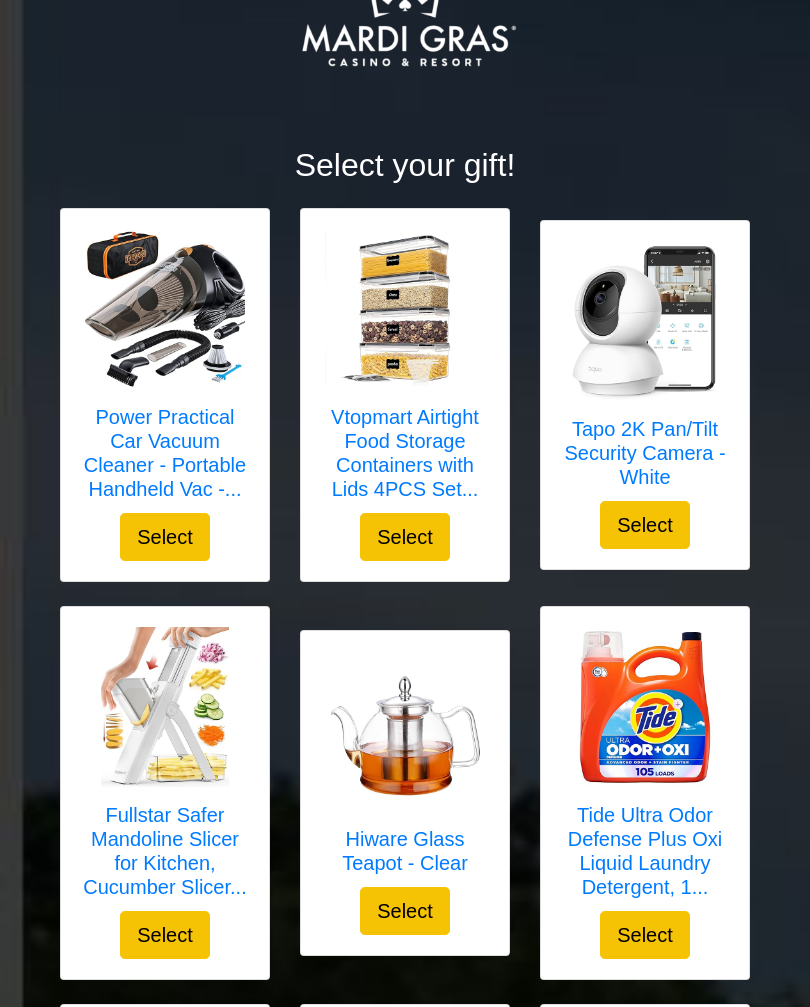 scroll, scrollTop: 0, scrollLeft: 0, axis: both 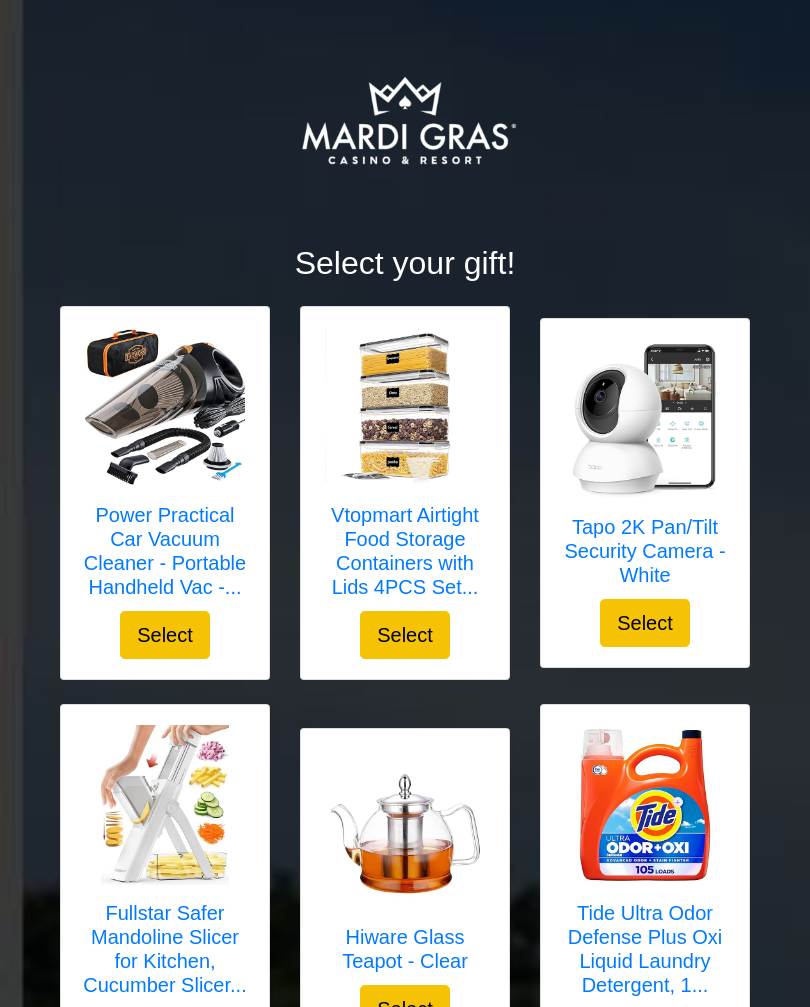 click on "Select" at bounding box center (165, 636) 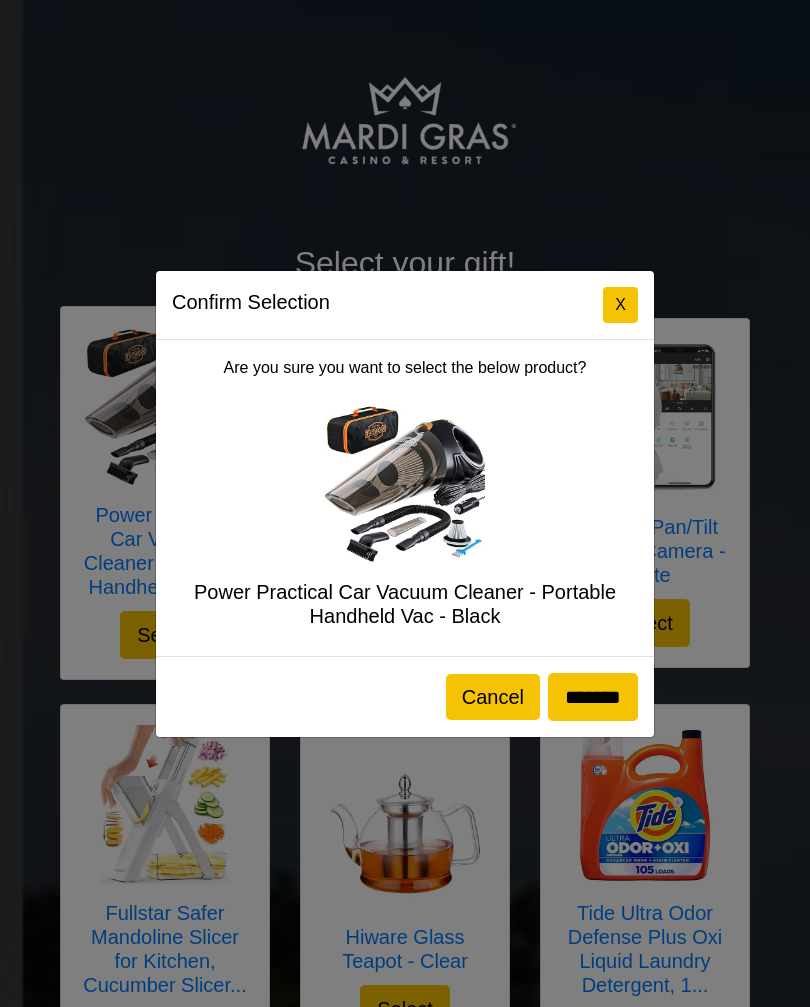 click on "*******" at bounding box center (593, 697) 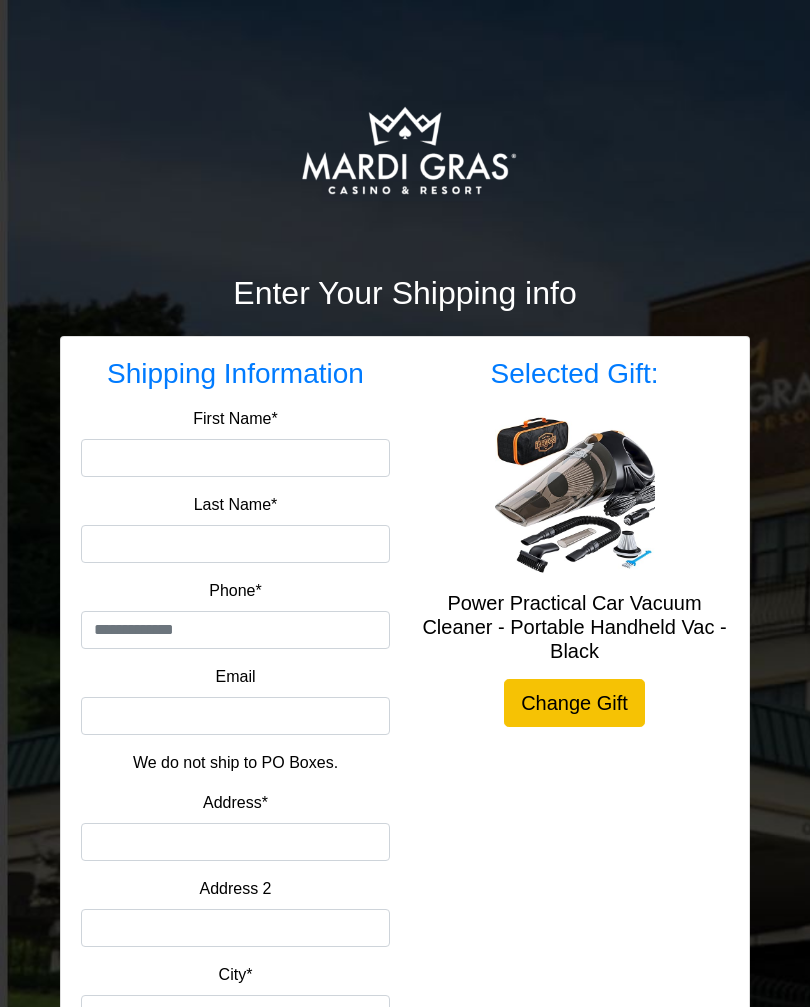 scroll, scrollTop: 0, scrollLeft: 0, axis: both 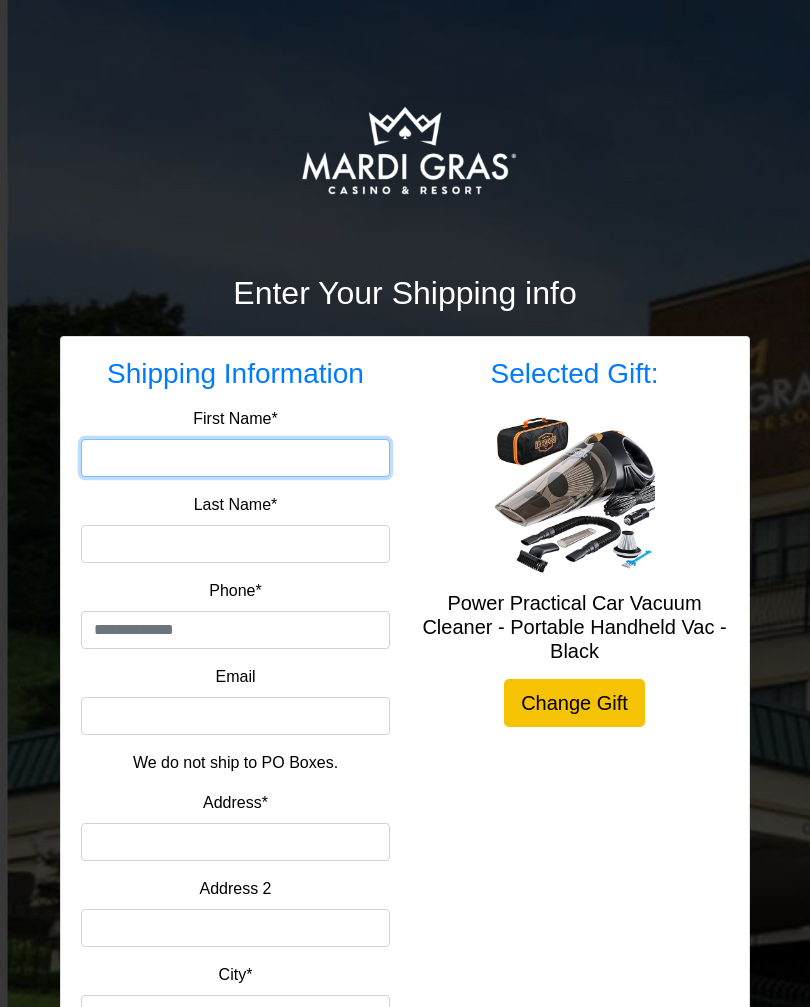 click on "First Name*" at bounding box center [235, 458] 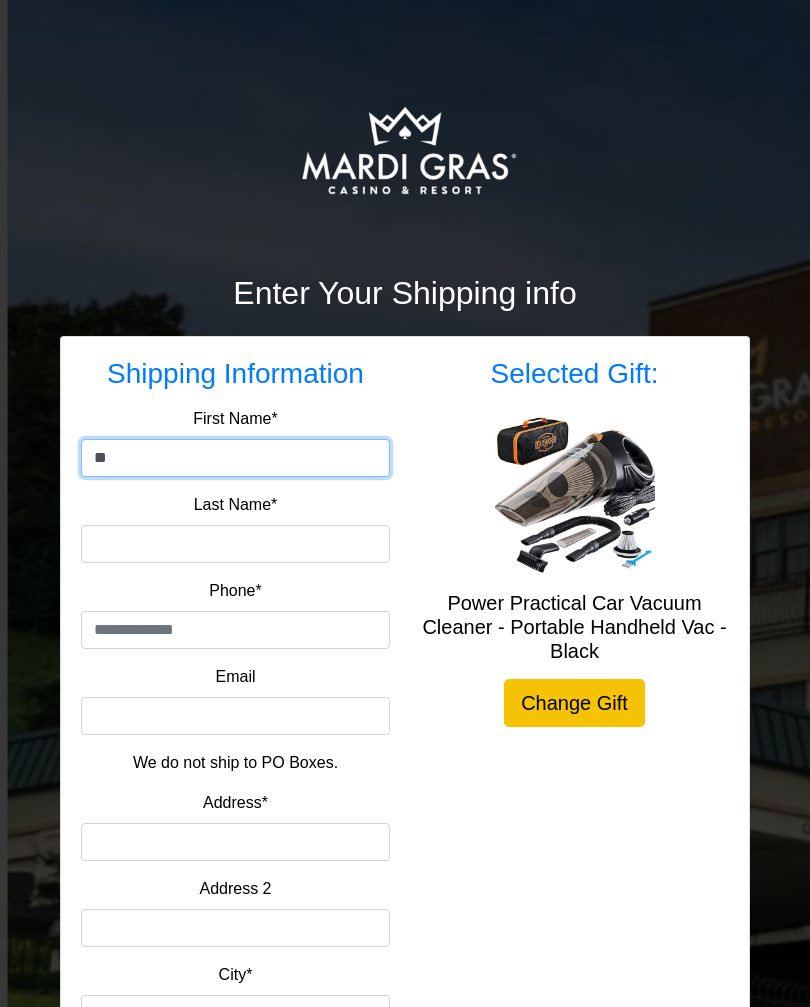 type on "*" 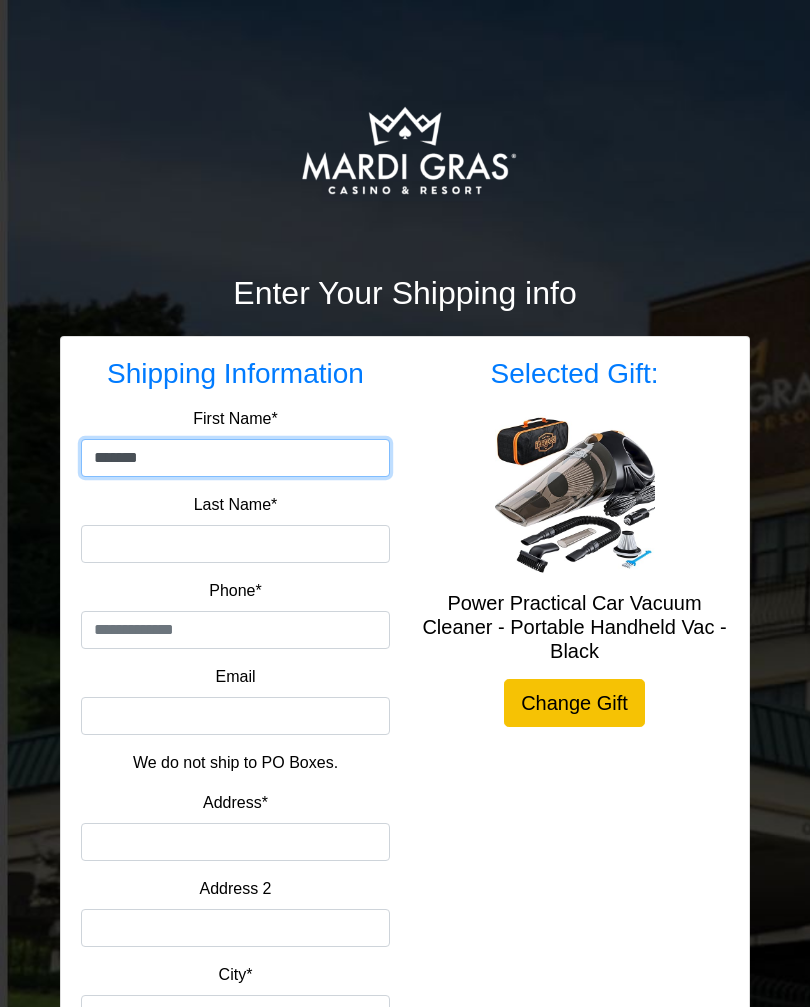 type on "*******" 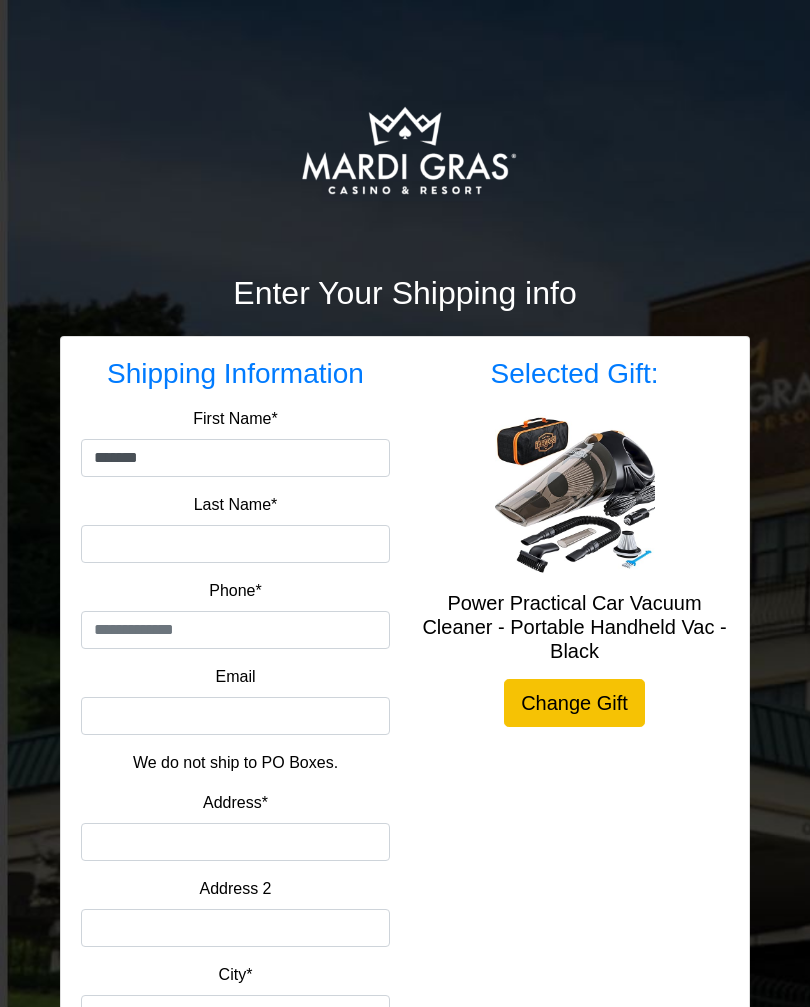 click on "Last Name*" at bounding box center (235, 544) 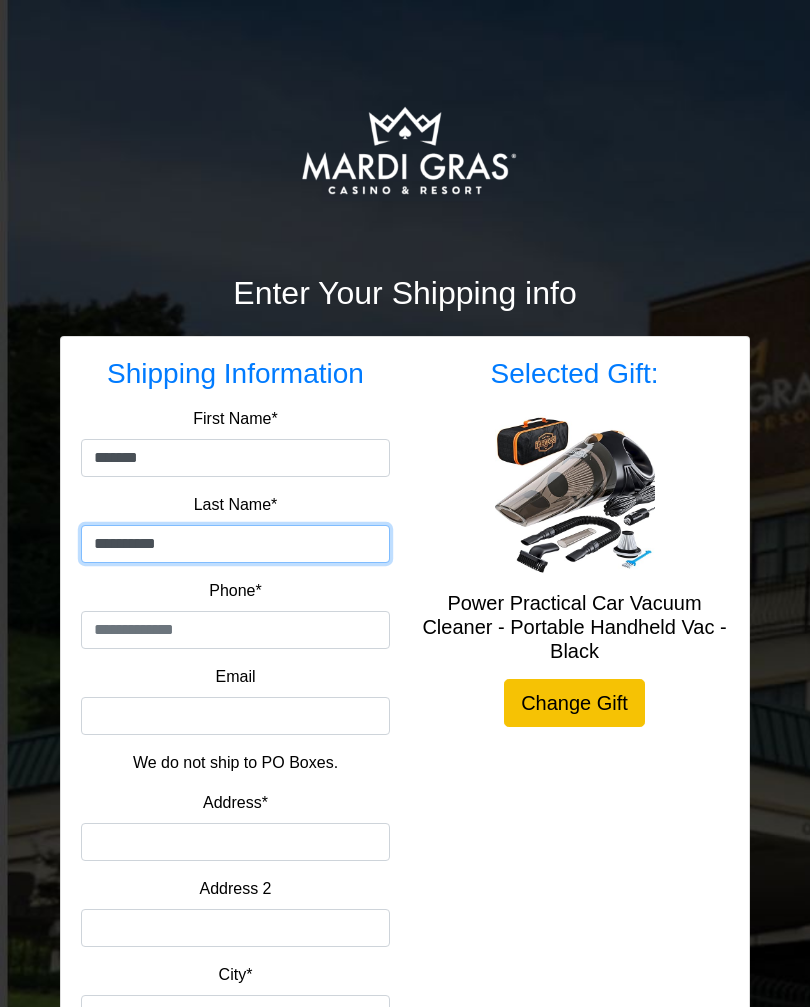 type on "**********" 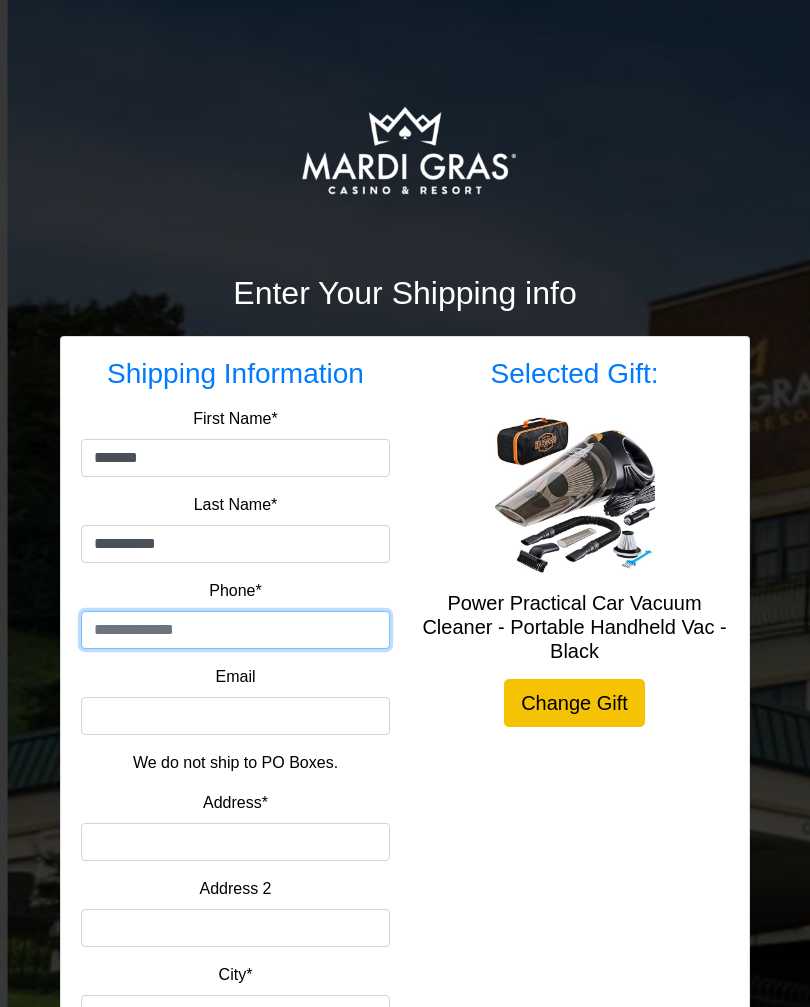 click at bounding box center [235, 630] 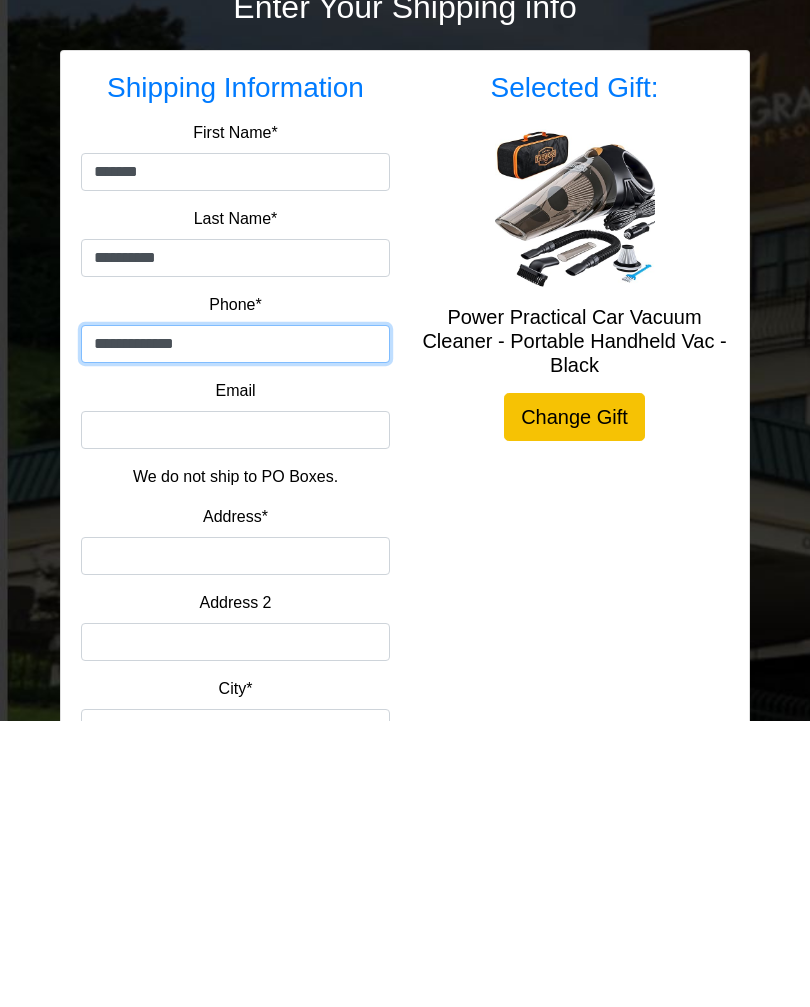 type on "**********" 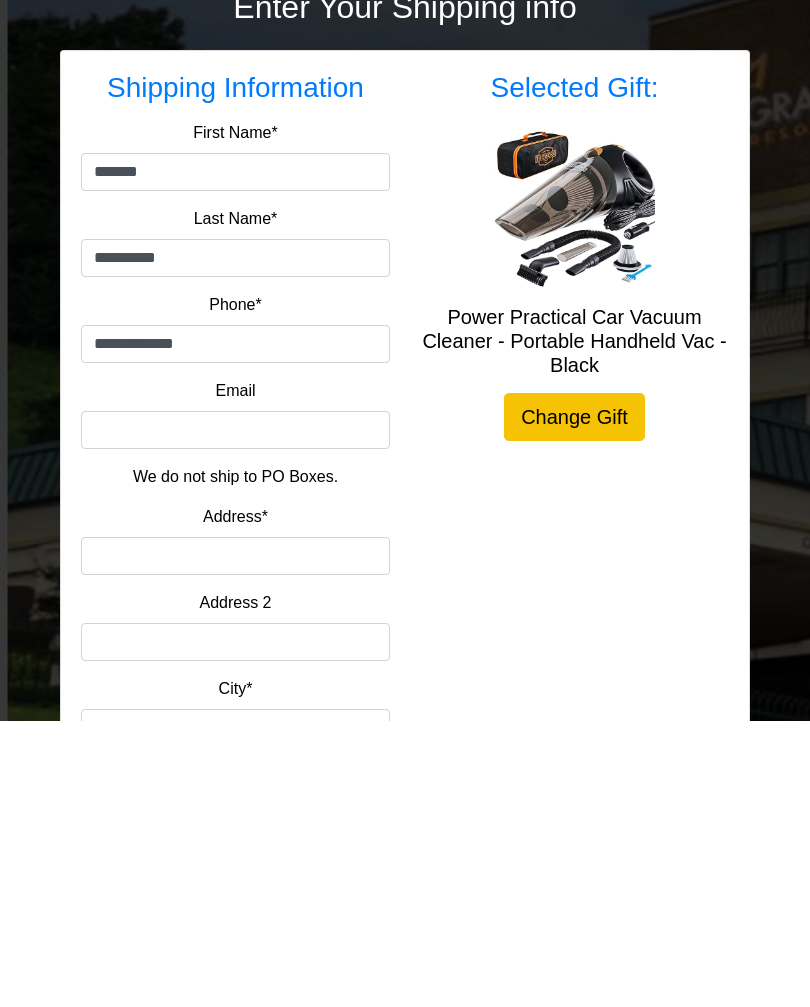 click on "Address*" at bounding box center (235, 842) 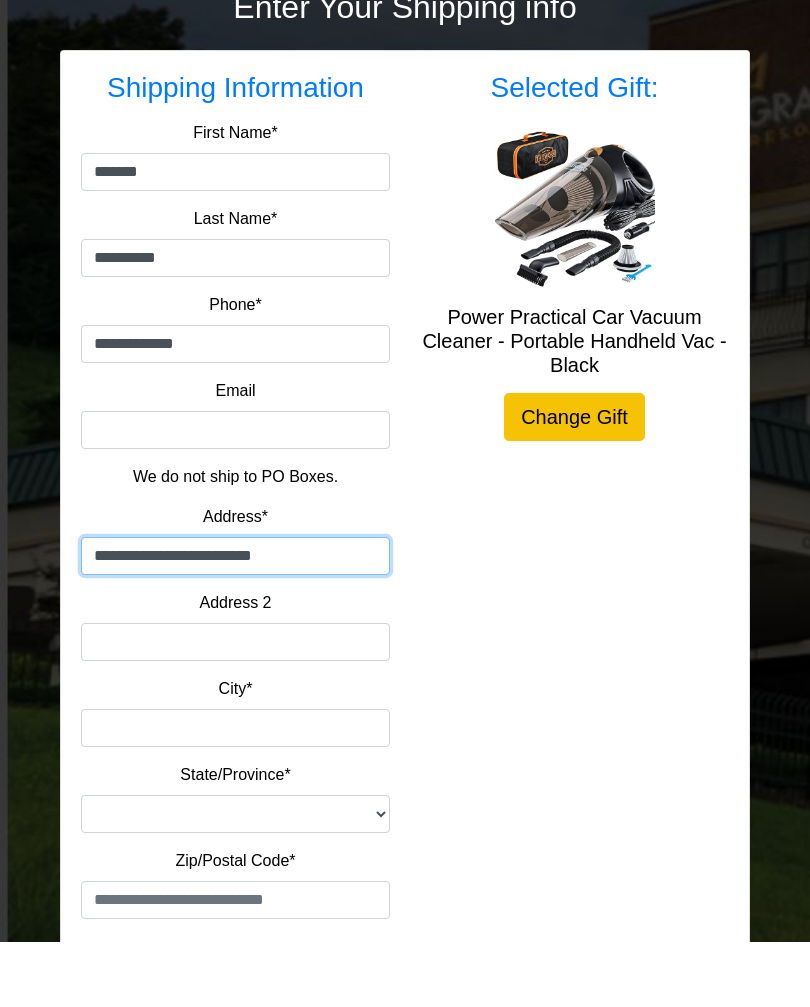 scroll, scrollTop: 223, scrollLeft: 0, axis: vertical 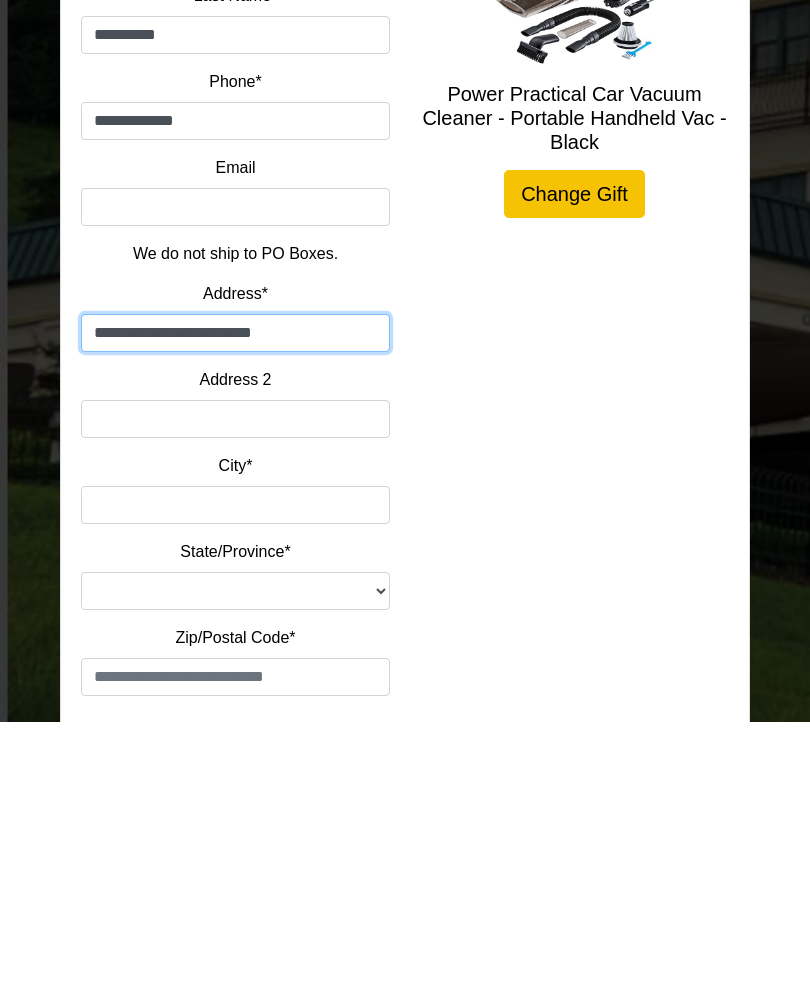 type on "**********" 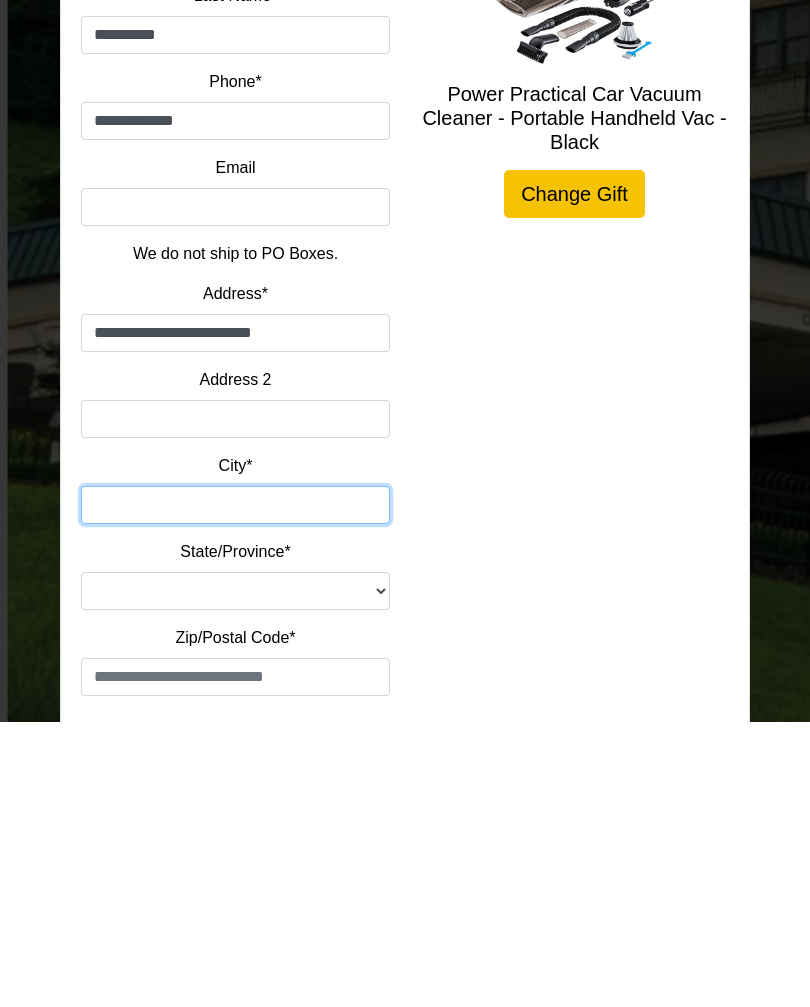 click on "City*" at bounding box center [235, 791] 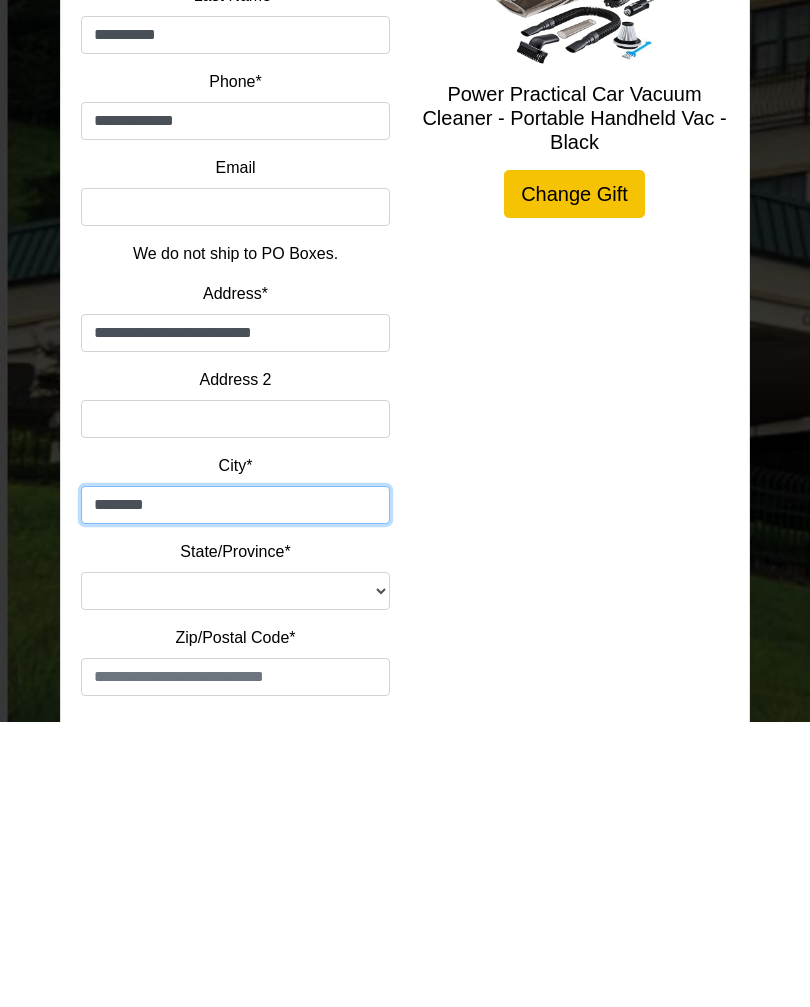 type on "********" 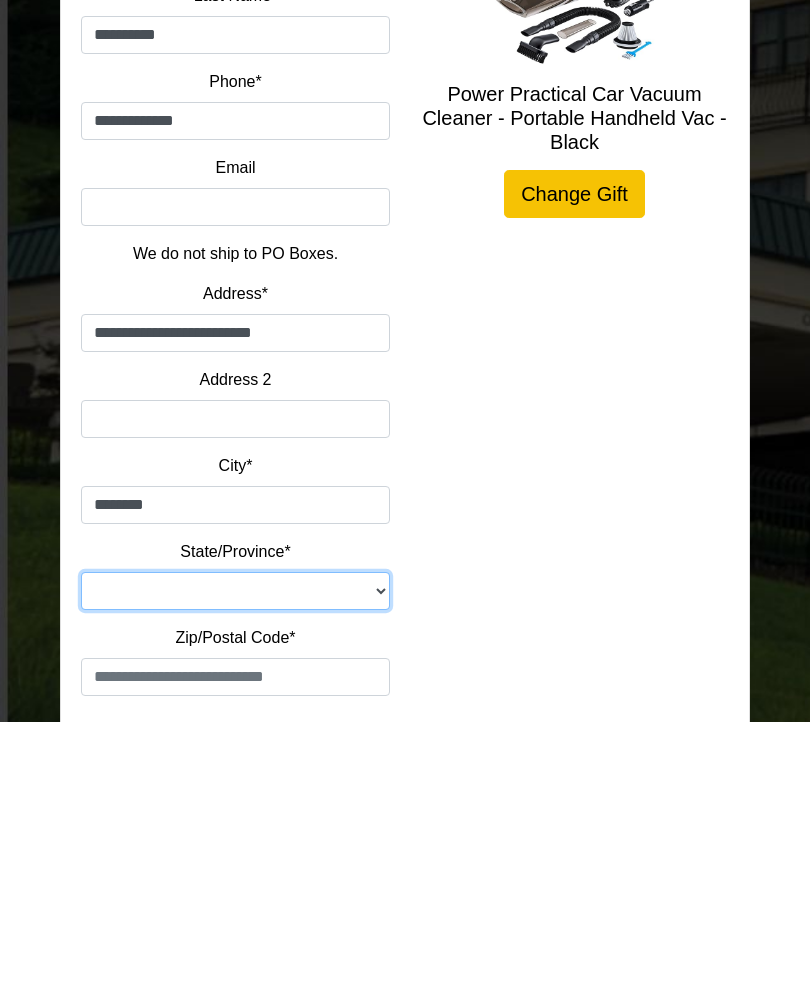 click on "**********" at bounding box center (235, 877) 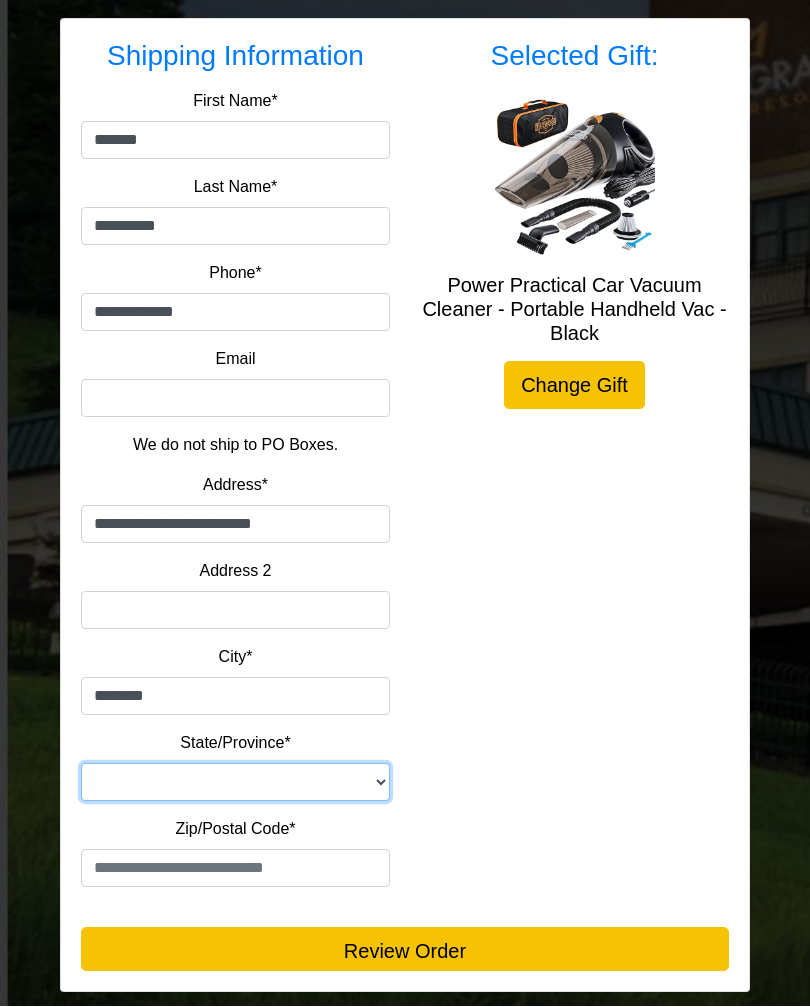 select on "**" 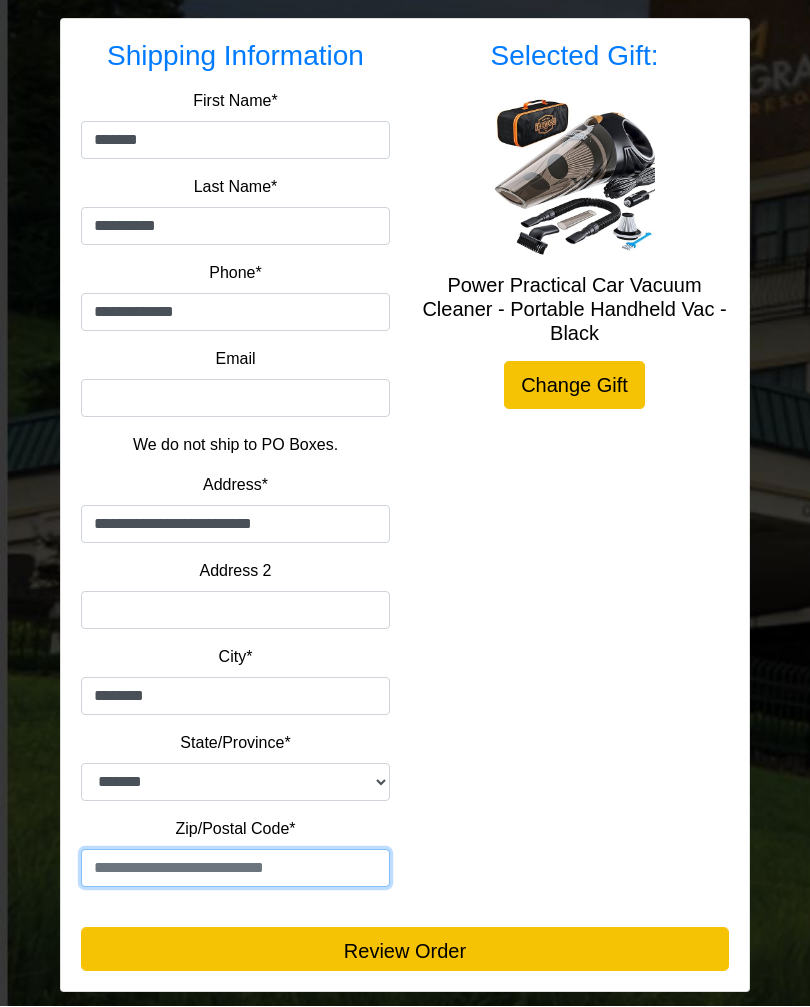 click at bounding box center [235, 869] 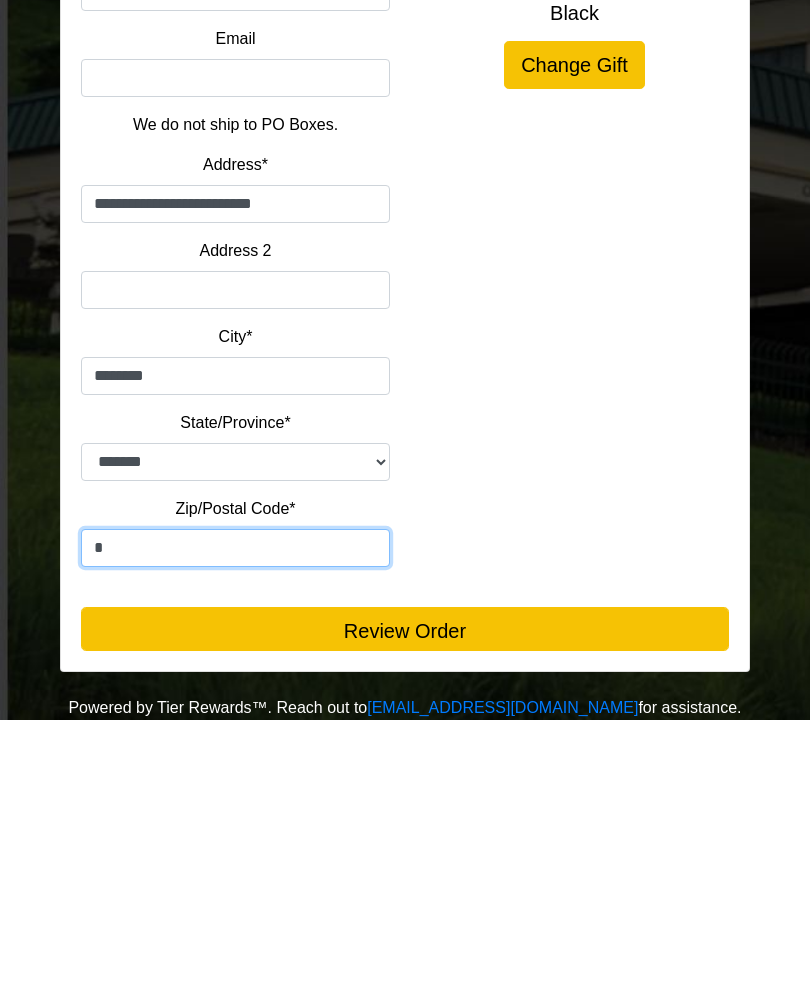 scroll, scrollTop: 350, scrollLeft: 0, axis: vertical 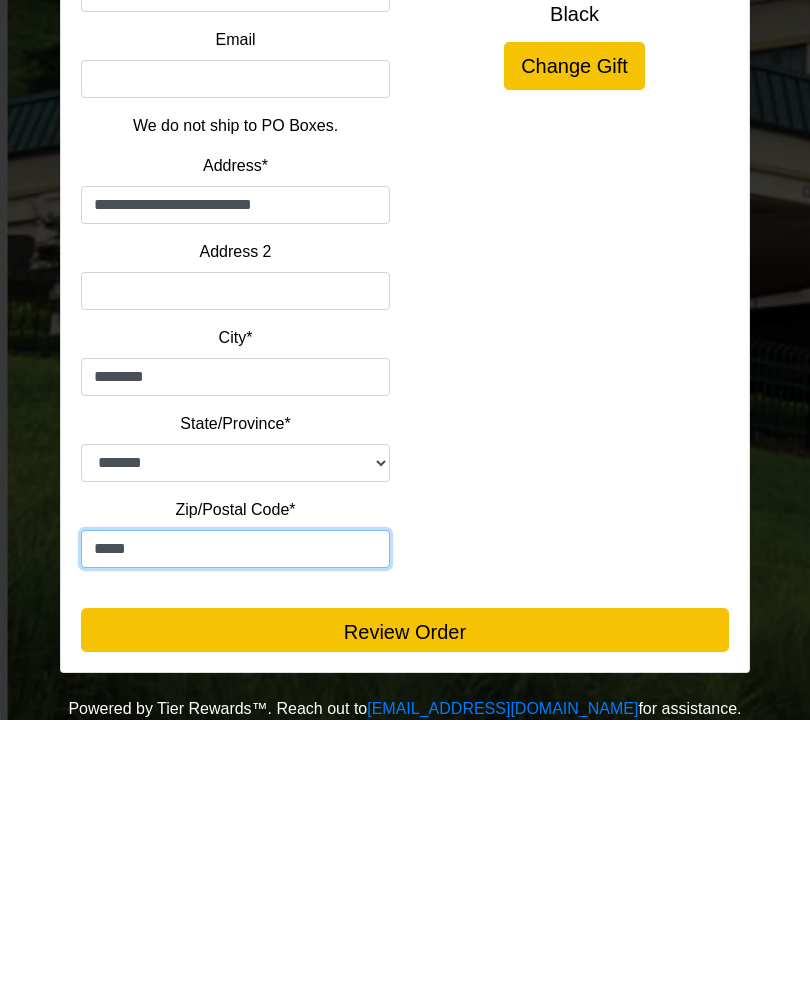 type on "*****" 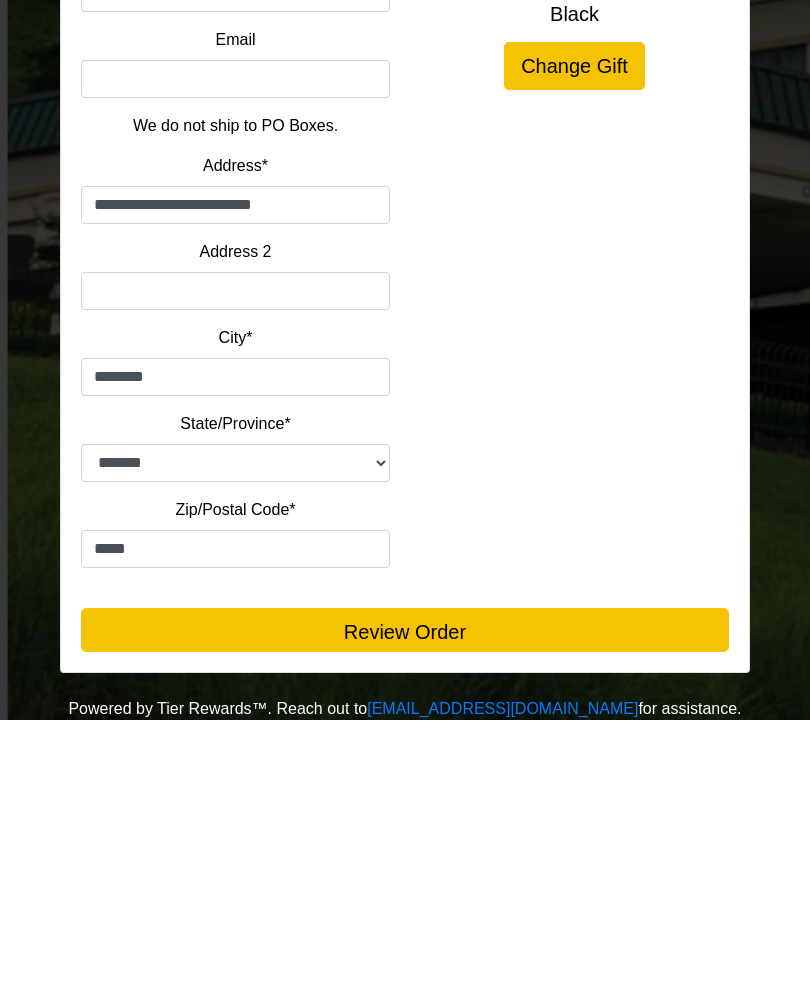 click on "Review Order" at bounding box center [405, 917] 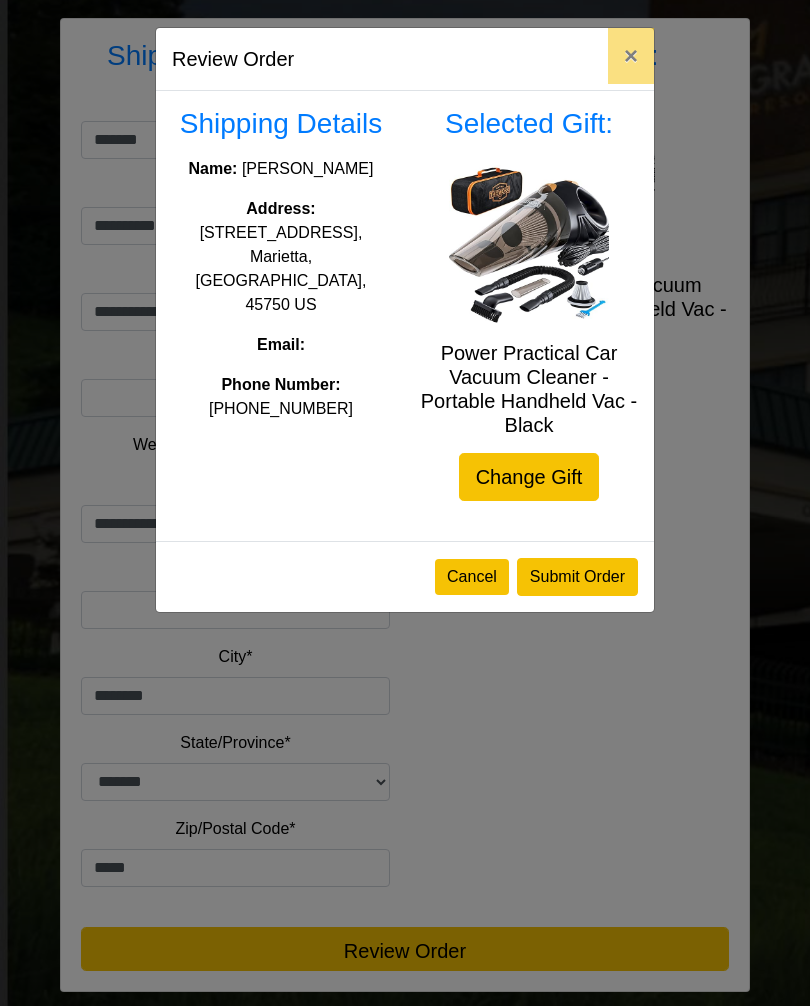 click on "Submit Order" at bounding box center [577, 578] 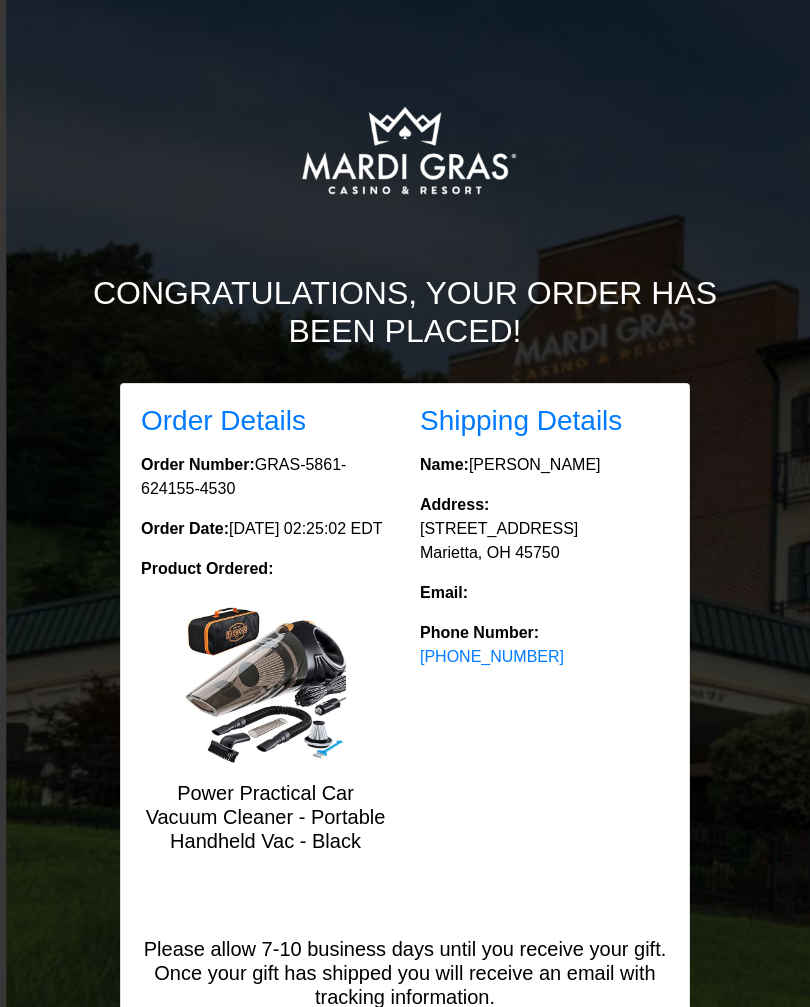 scroll, scrollTop: 0, scrollLeft: 0, axis: both 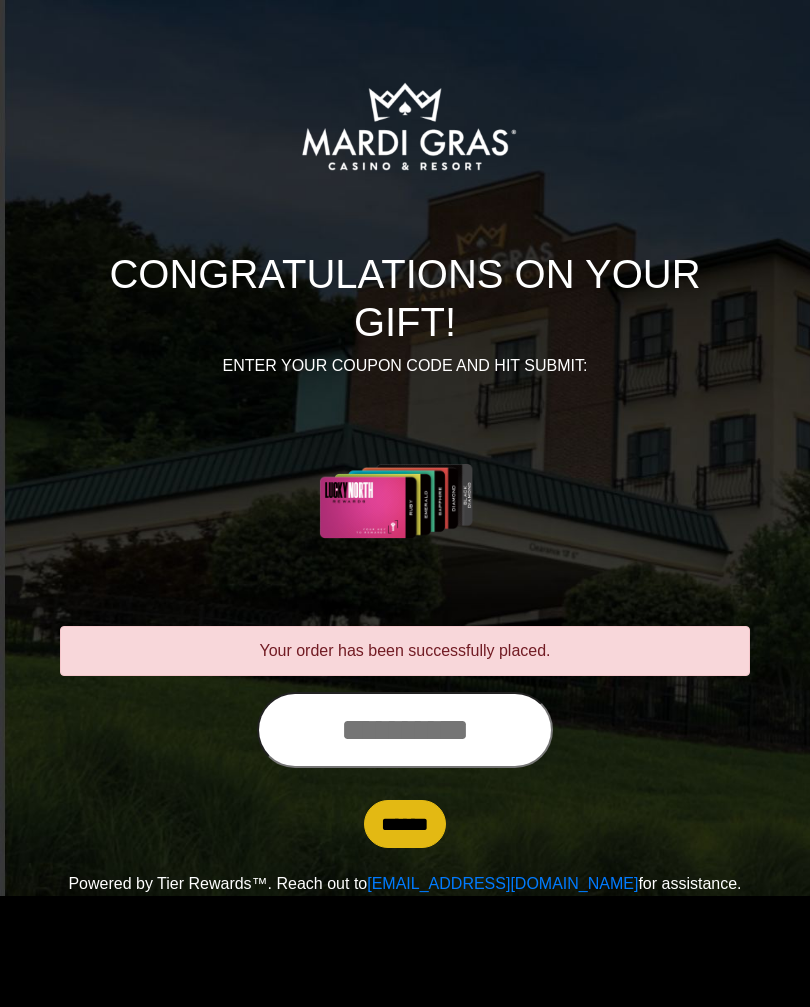 click at bounding box center (405, 730) 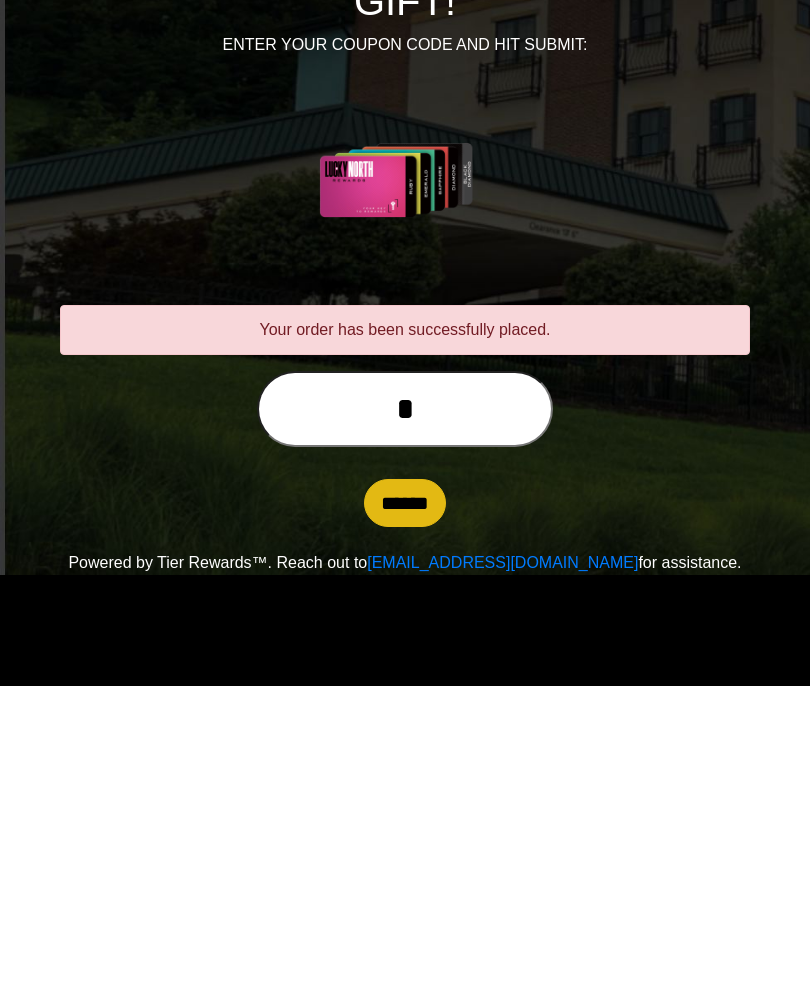 scroll, scrollTop: 0, scrollLeft: 0, axis: both 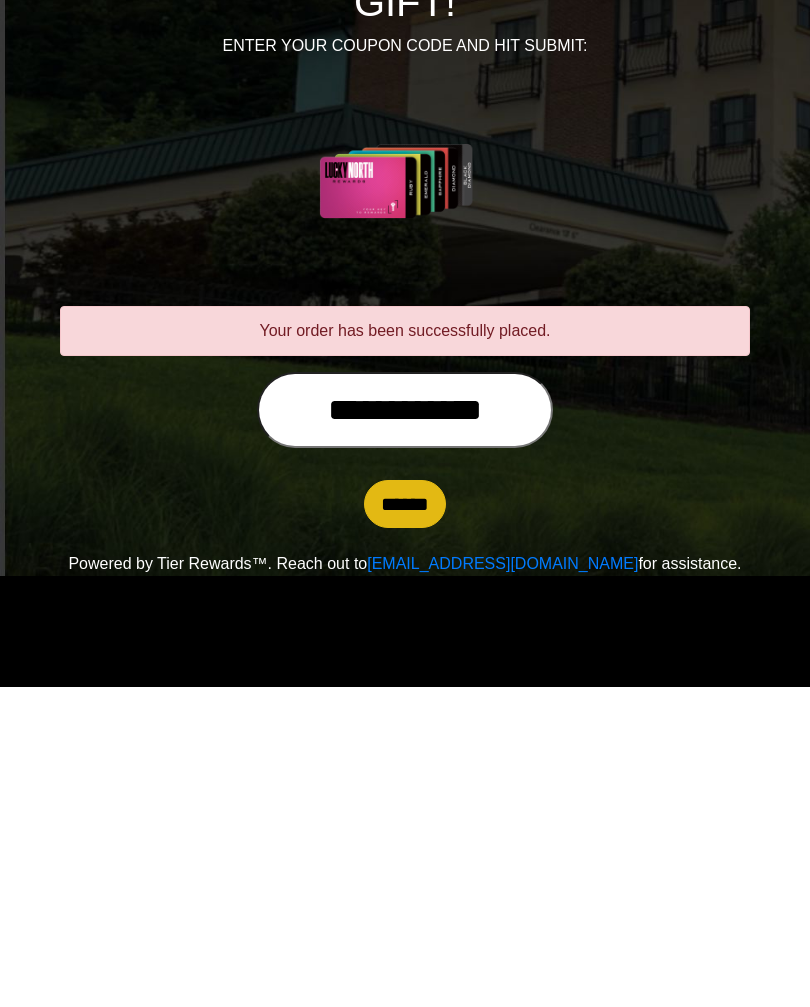 type on "**********" 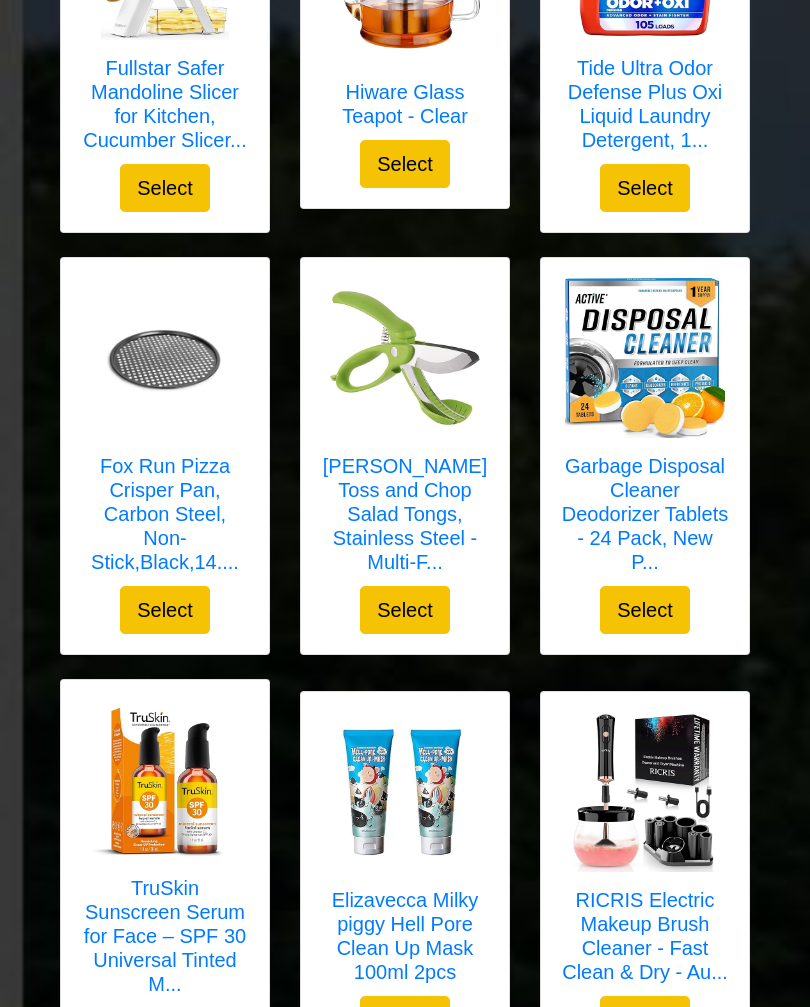 scroll, scrollTop: 874, scrollLeft: 0, axis: vertical 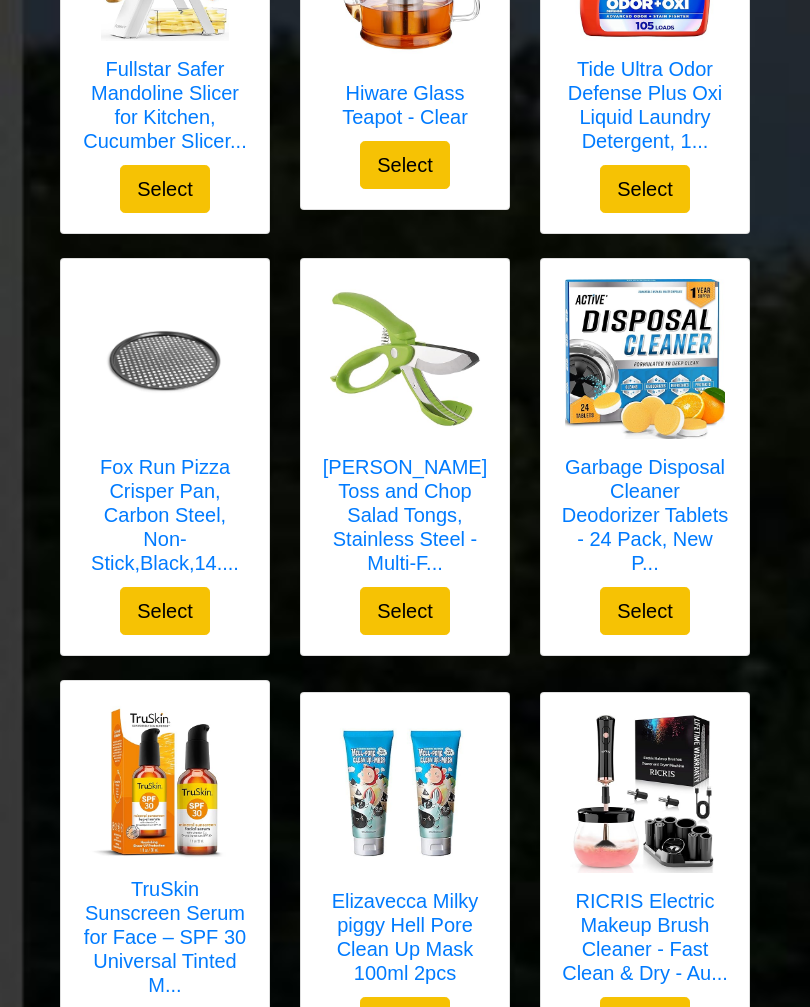 click on "Select" at bounding box center [165, 611] 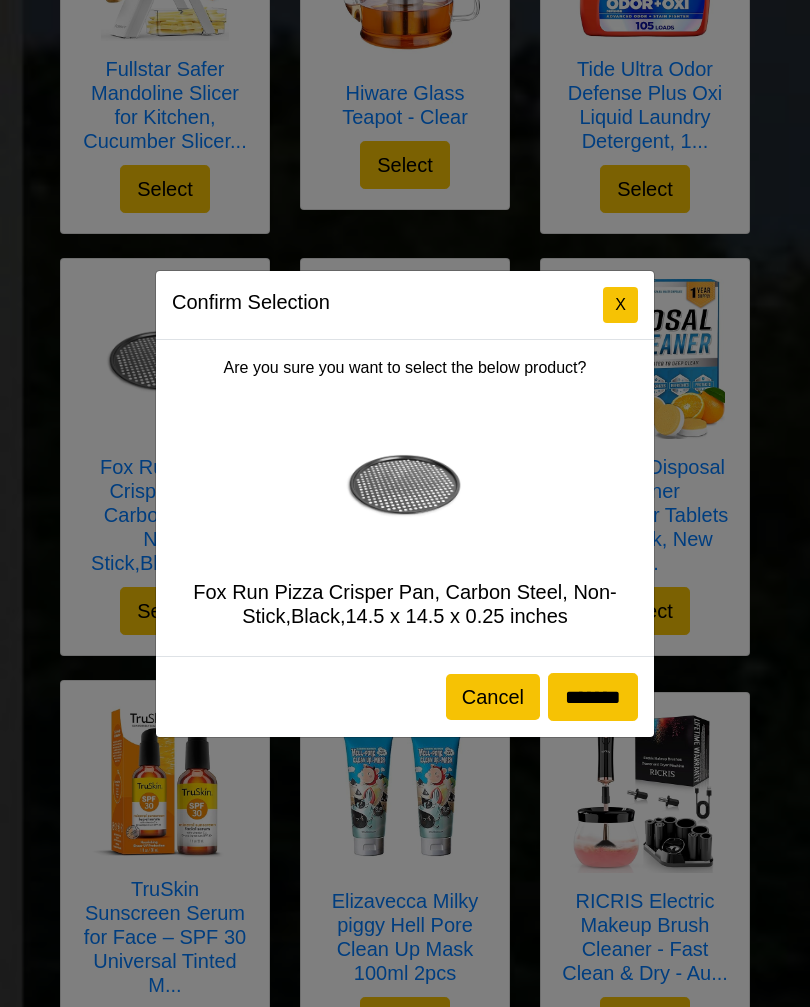 click on "*******" at bounding box center [593, 697] 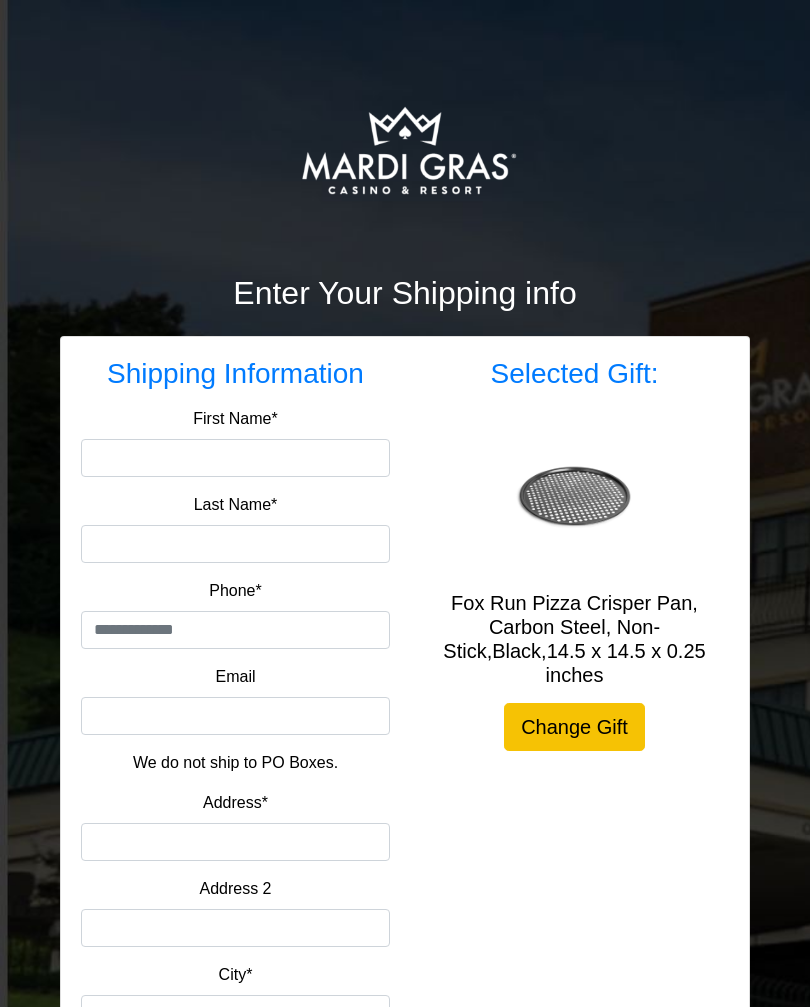 scroll, scrollTop: 0, scrollLeft: 0, axis: both 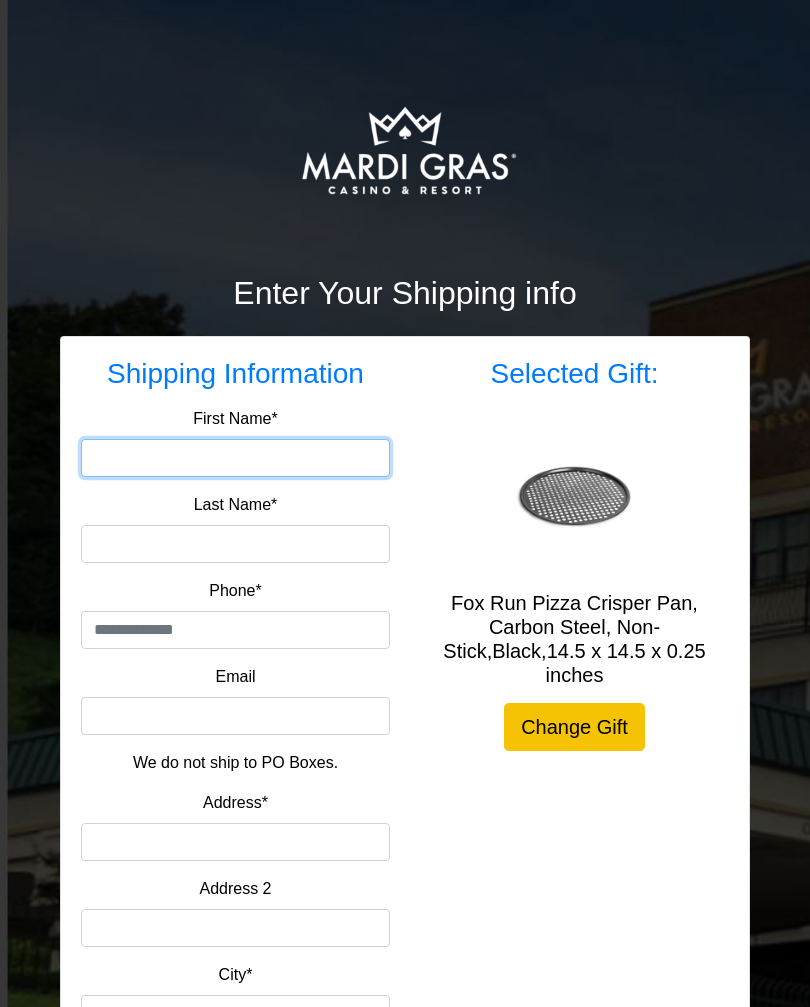 click on "First Name*" at bounding box center (235, 458) 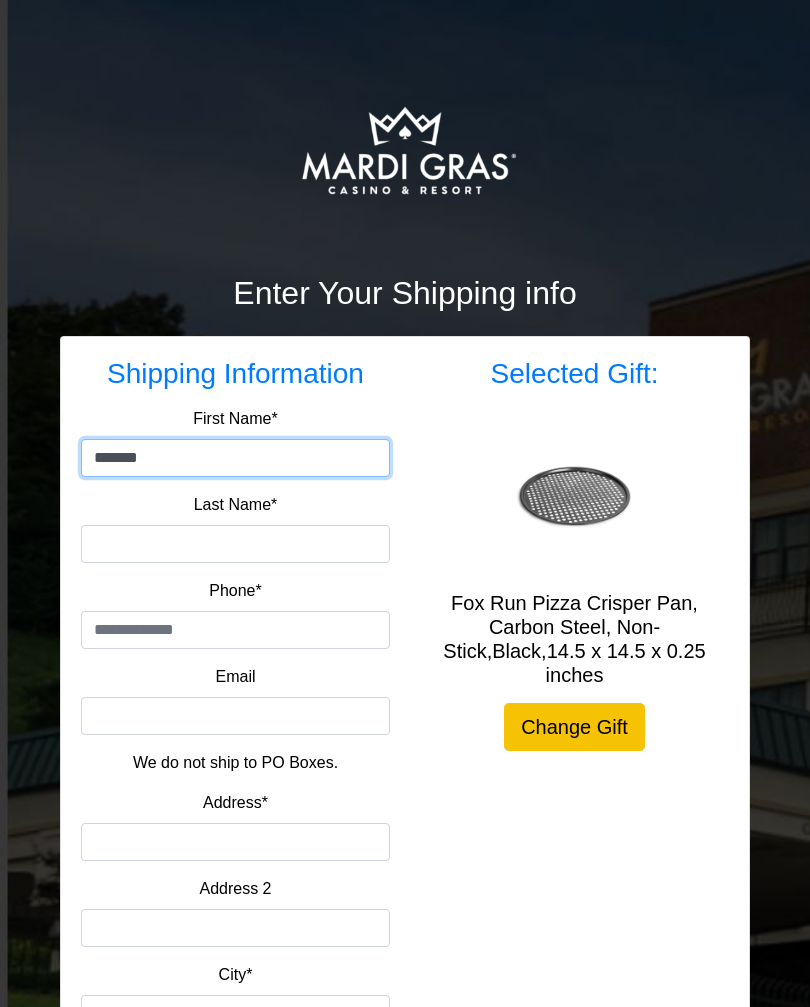 type on "*******" 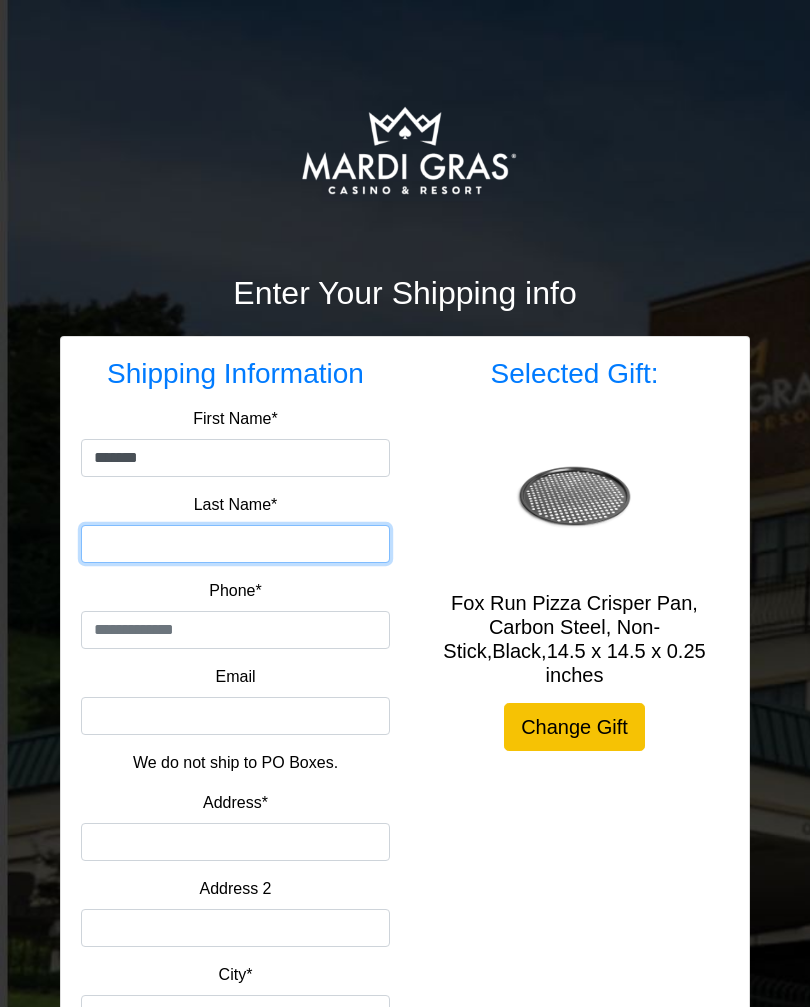 click on "Last Name*" at bounding box center [235, 544] 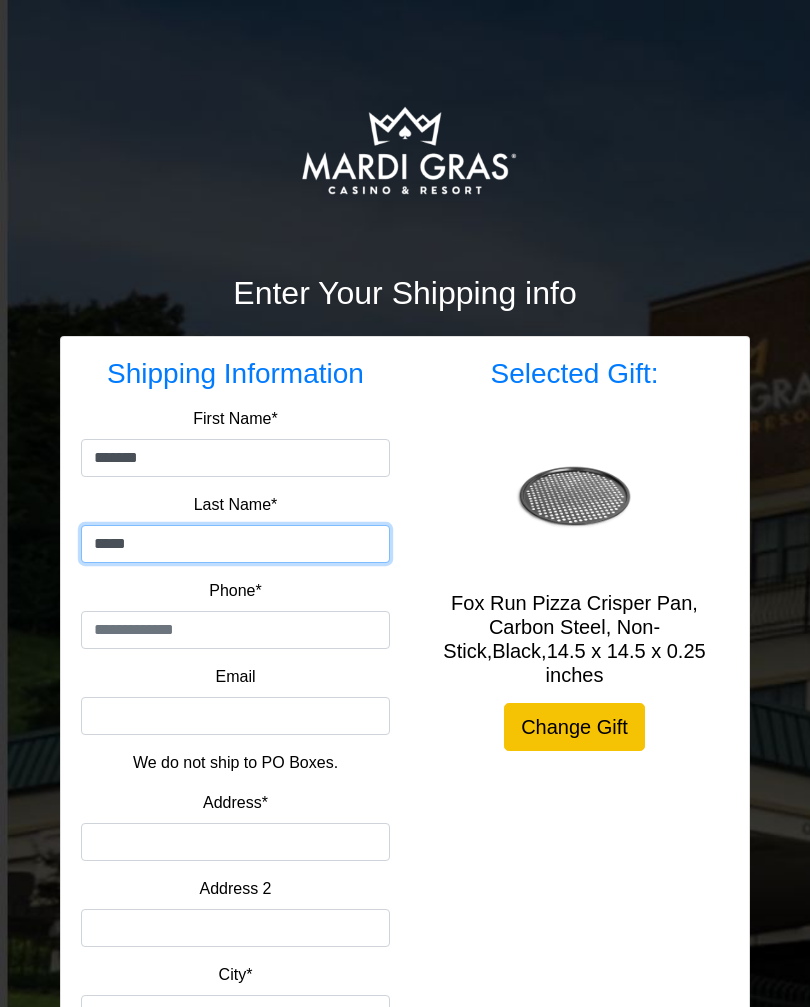 type on "*****" 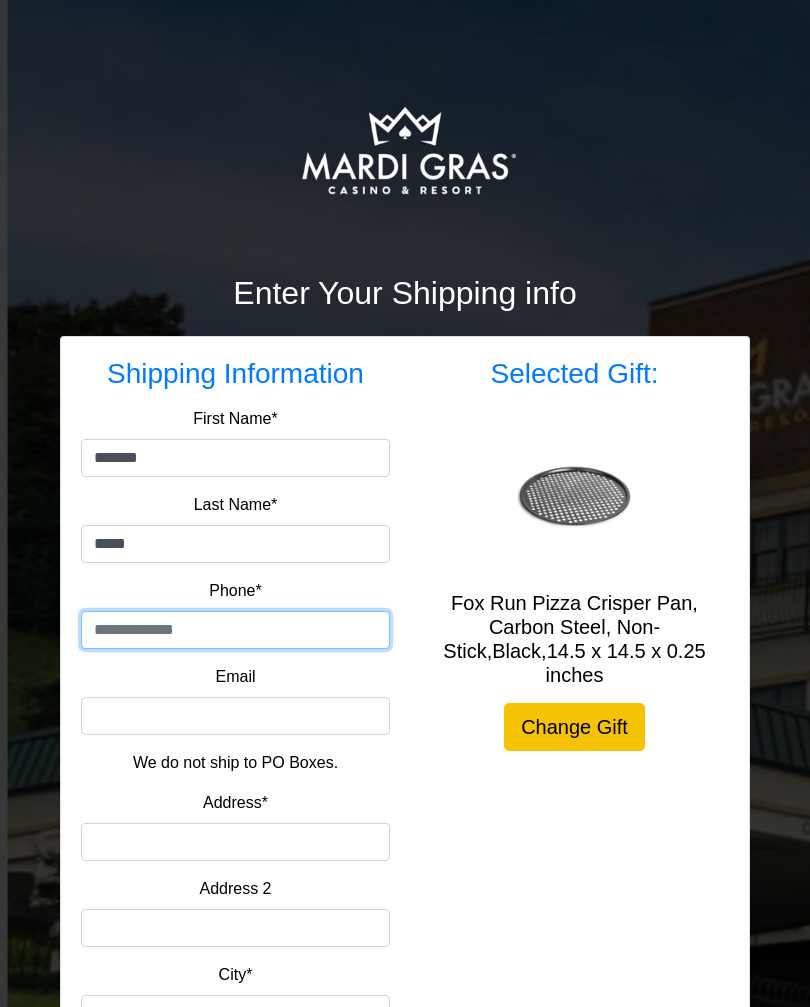 click at bounding box center (235, 630) 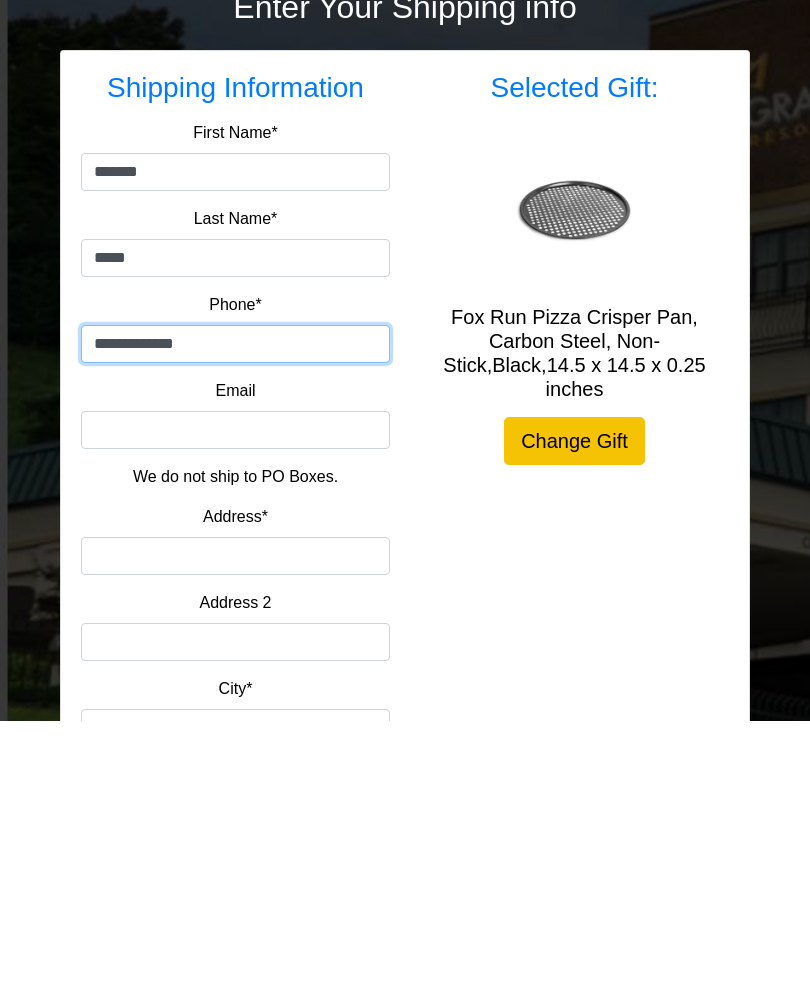 type on "**********" 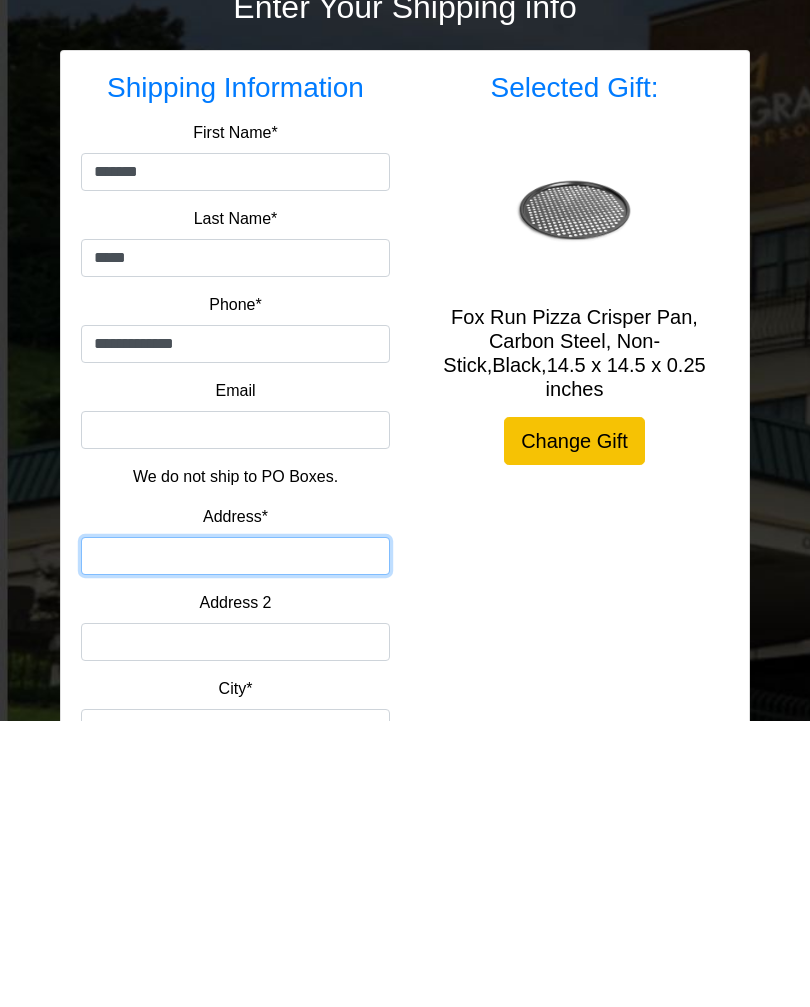 click on "Address*" at bounding box center (235, 842) 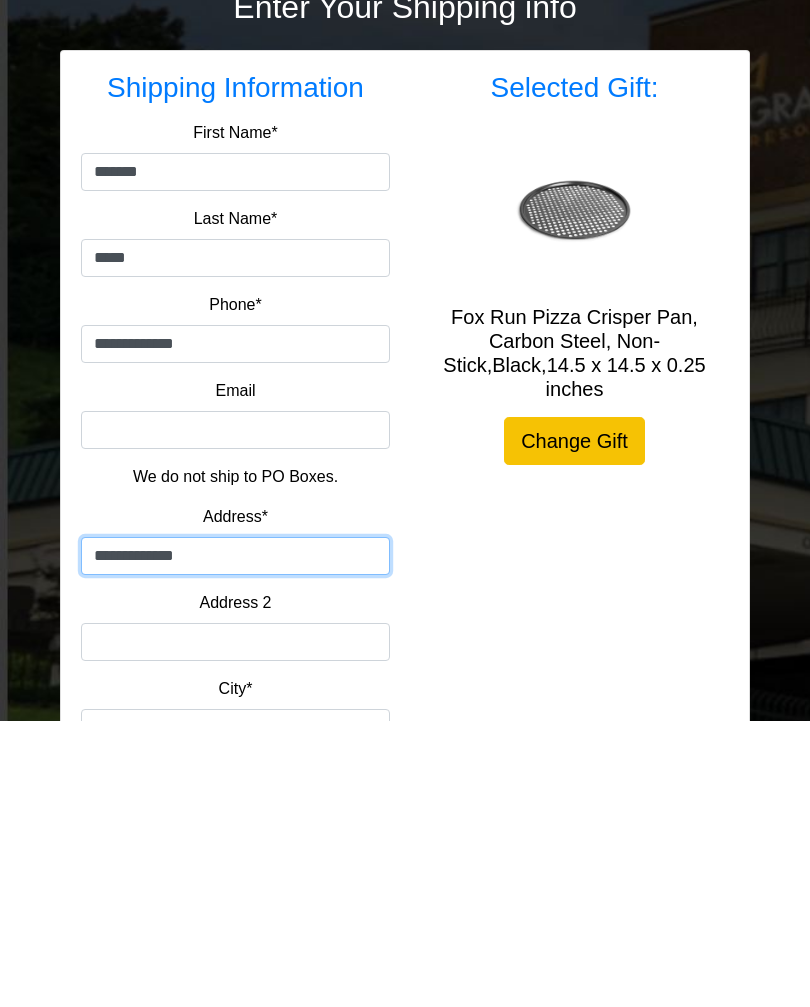 type on "**********" 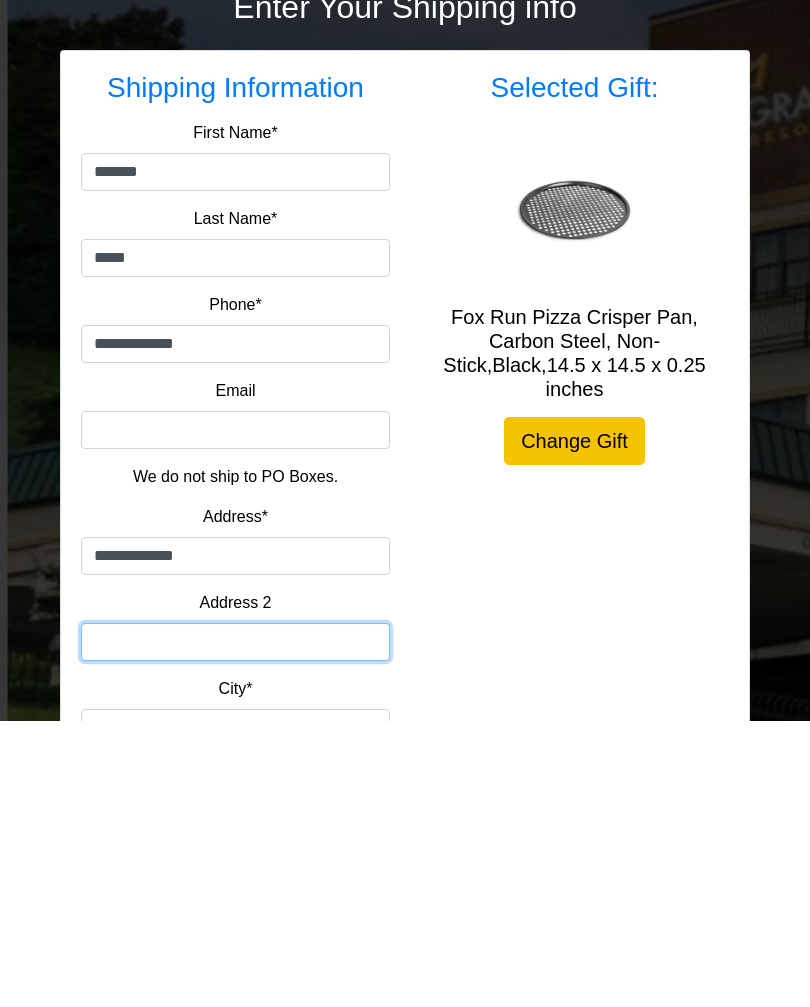 click on "Address 2" at bounding box center (235, 928) 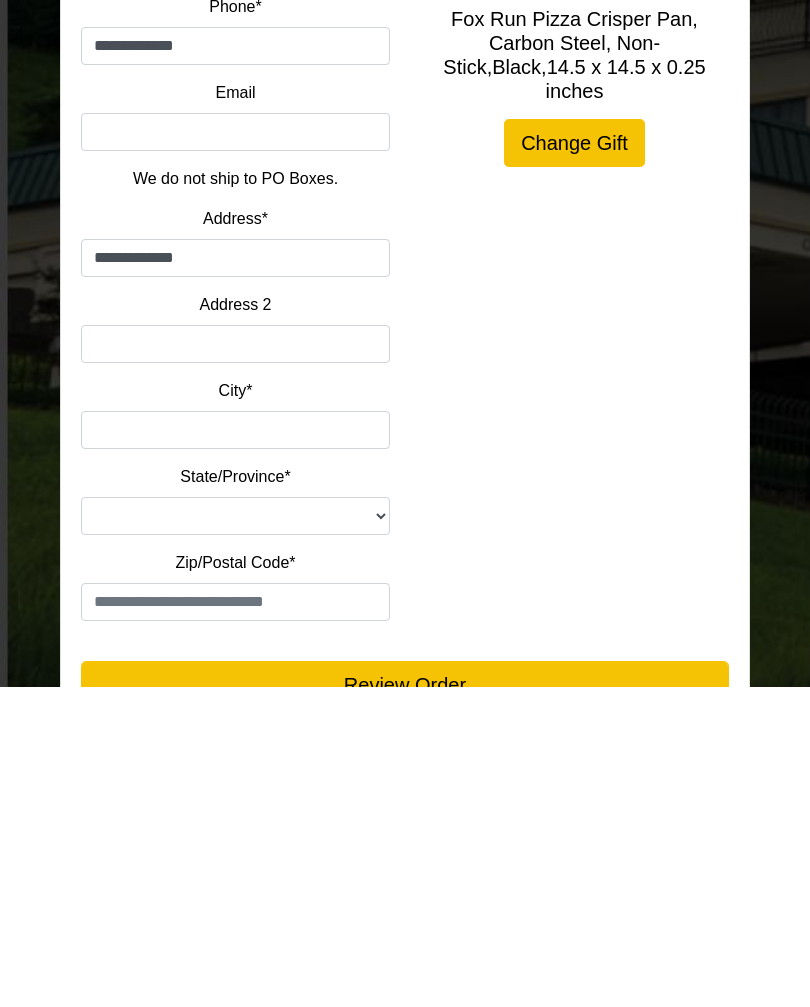 click on "City*" at bounding box center (235, 751) 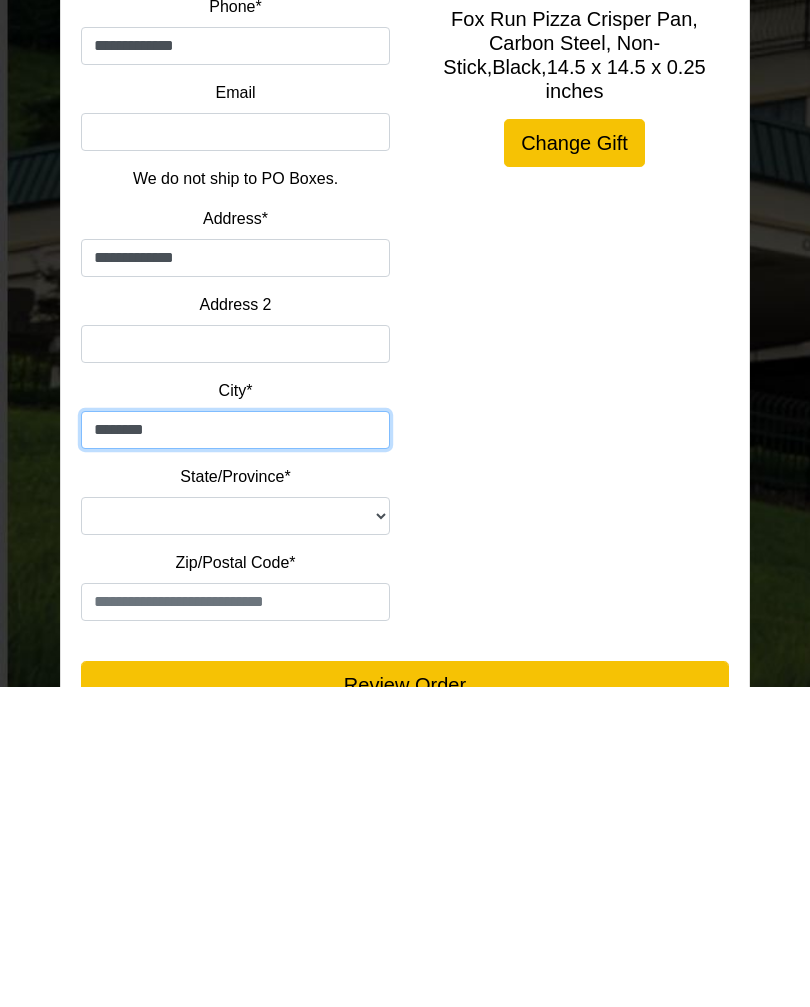 type on "********" 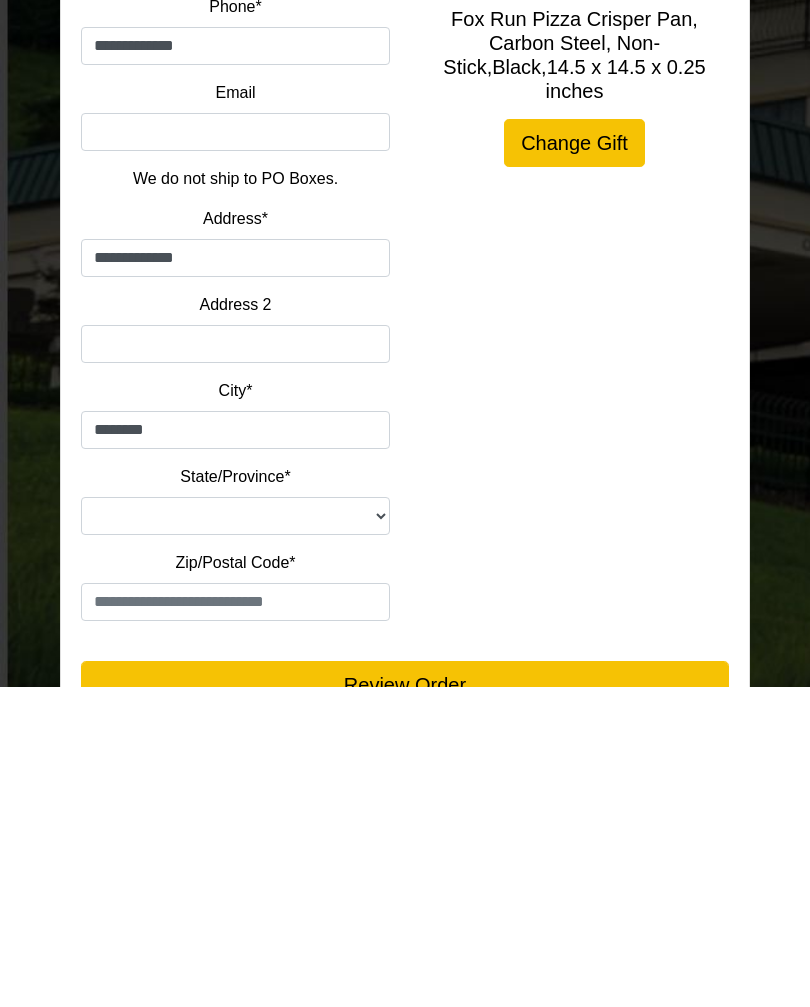 click on "**********" at bounding box center (235, 837) 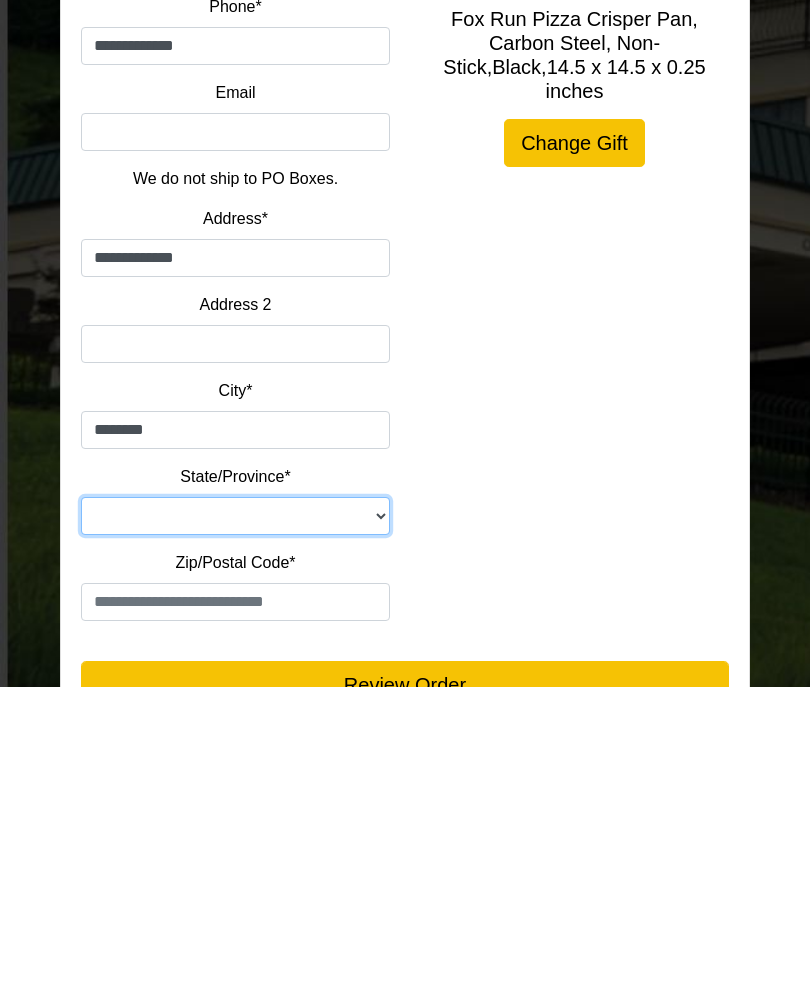 scroll, scrollTop: 350, scrollLeft: 0, axis: vertical 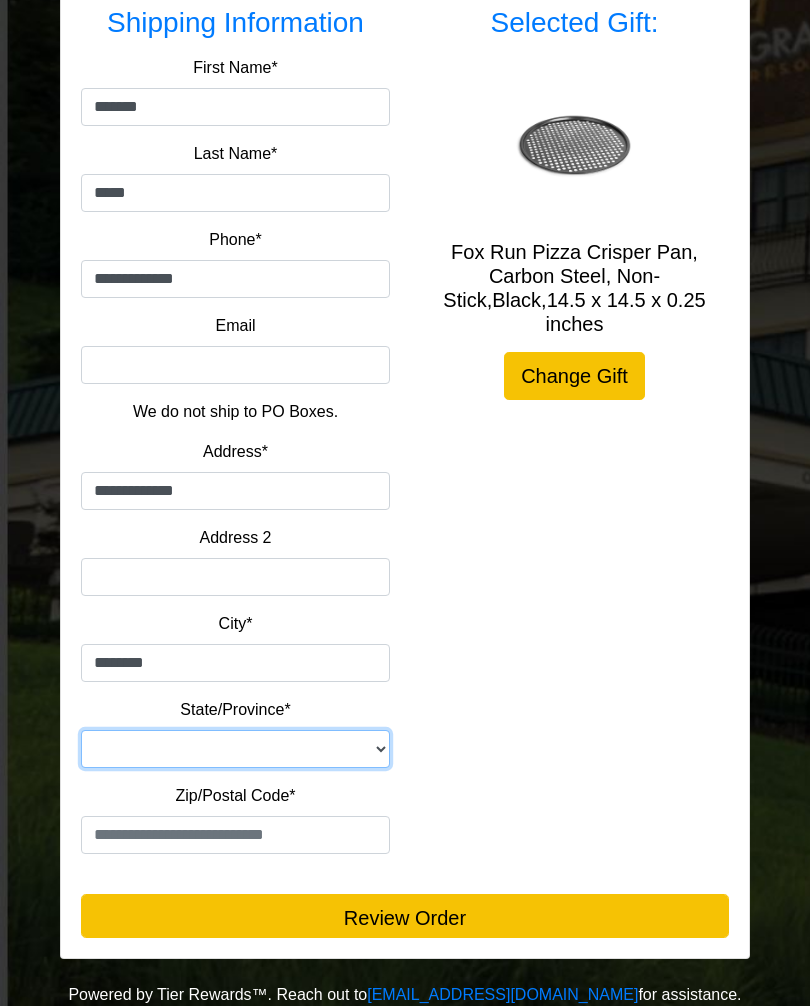 select on "**" 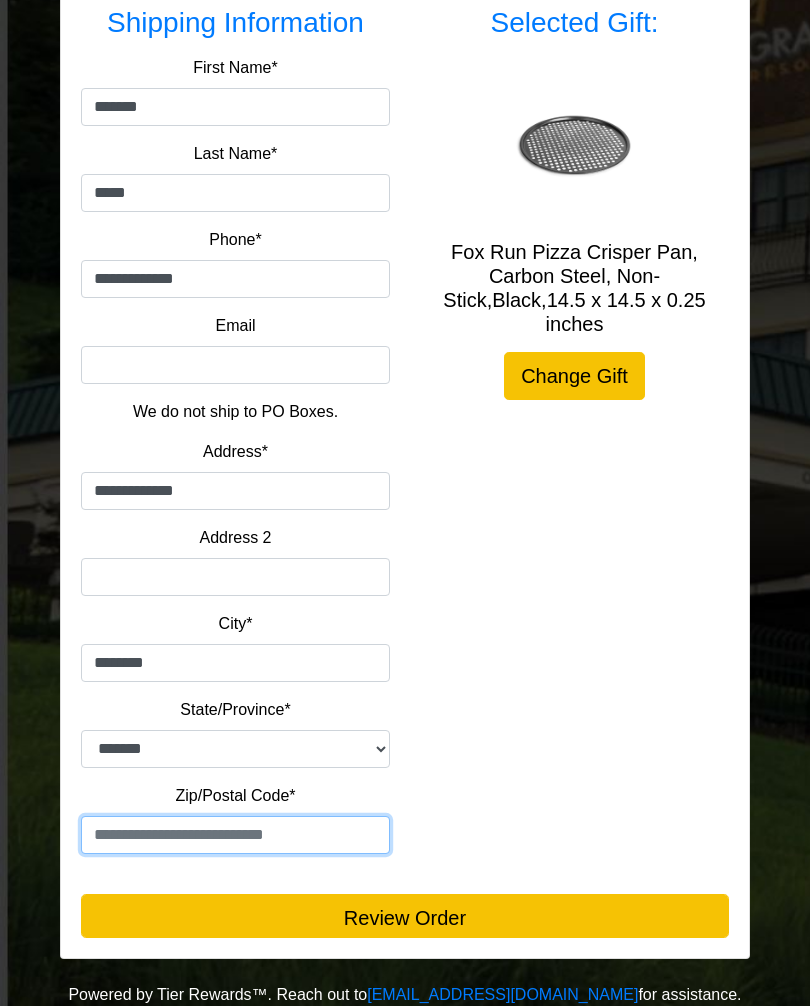click at bounding box center (235, 836) 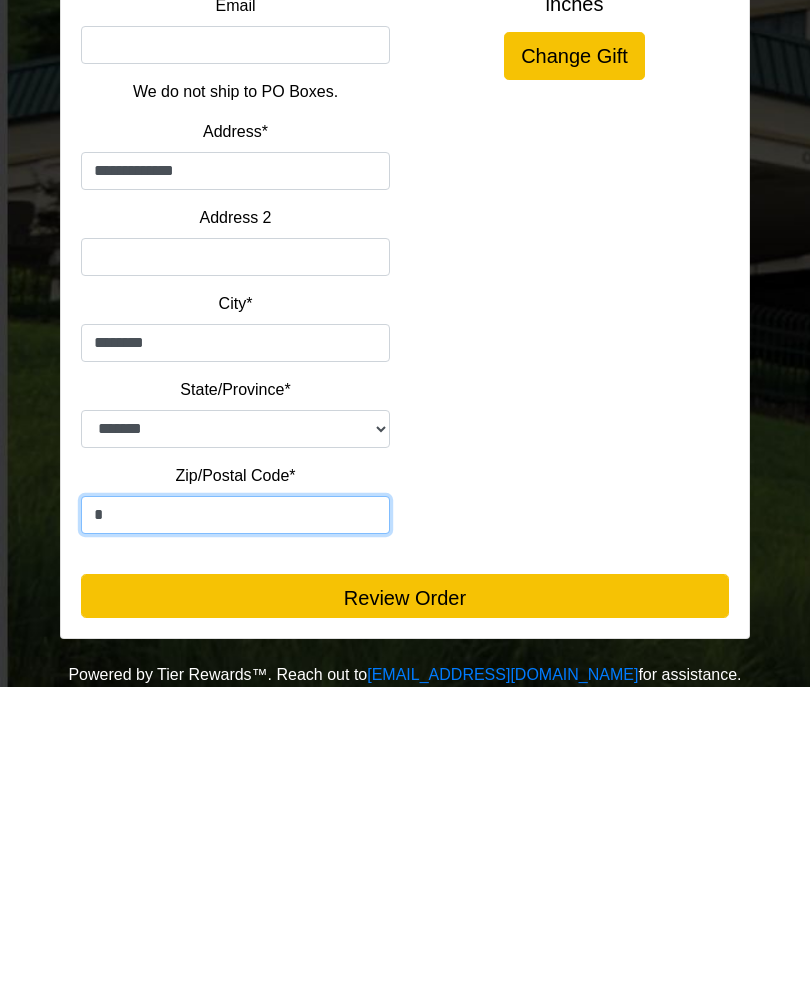 scroll, scrollTop: 350, scrollLeft: 0, axis: vertical 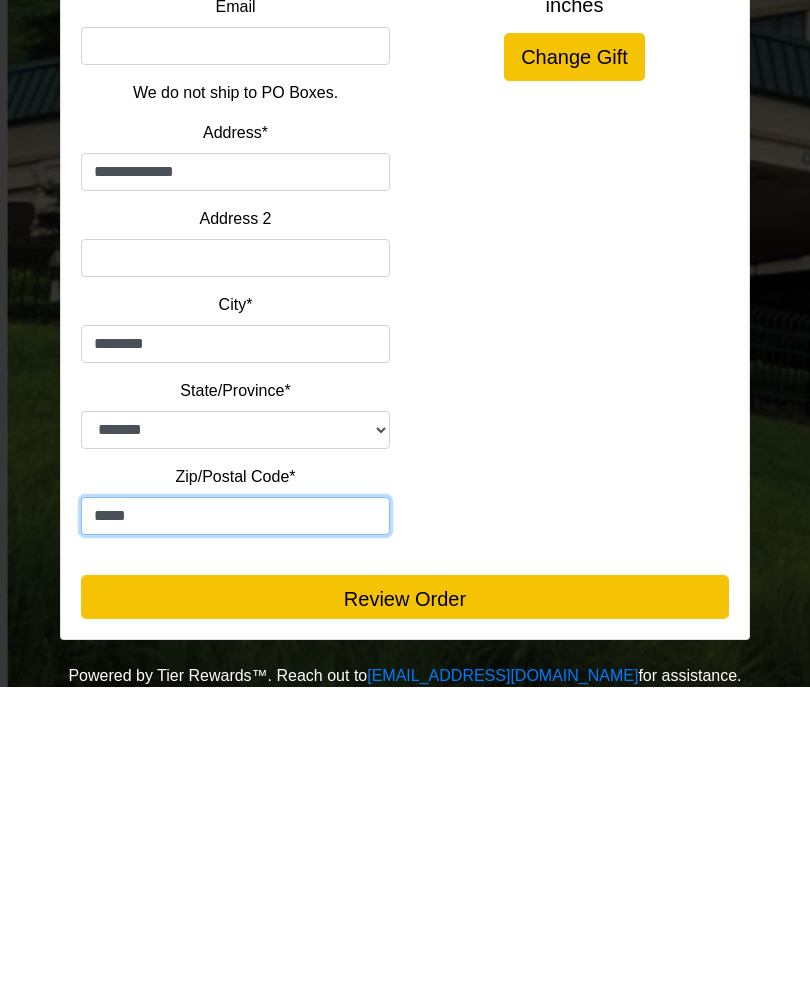 type on "*****" 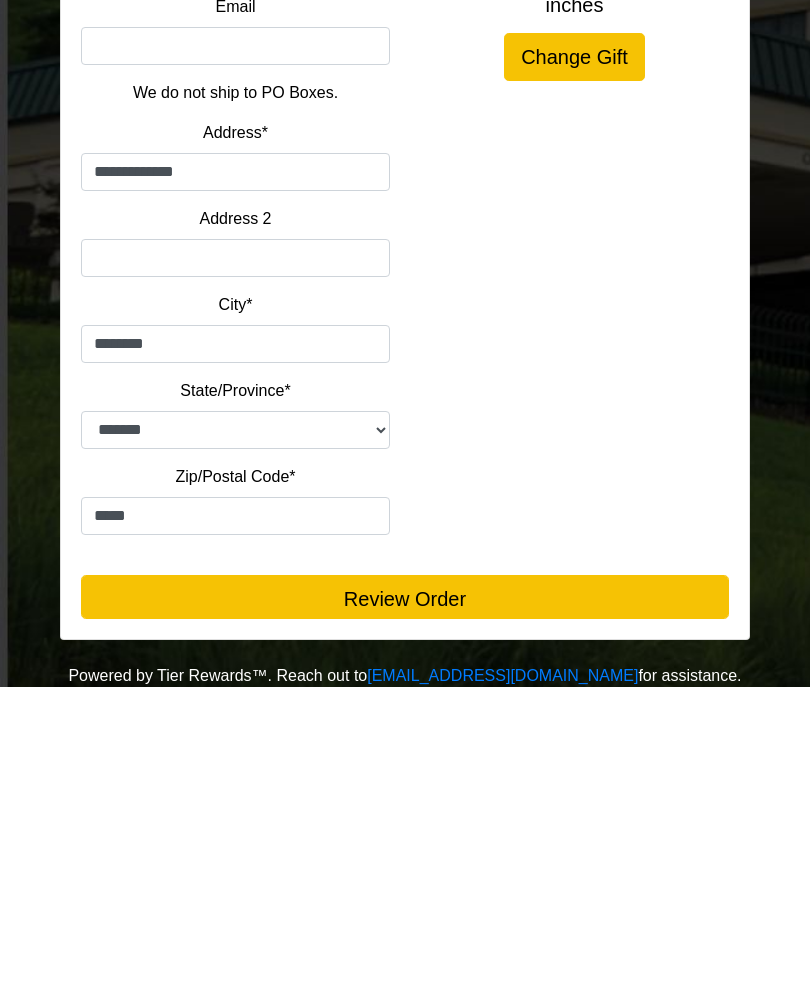 click on "Review Order" at bounding box center (405, 917) 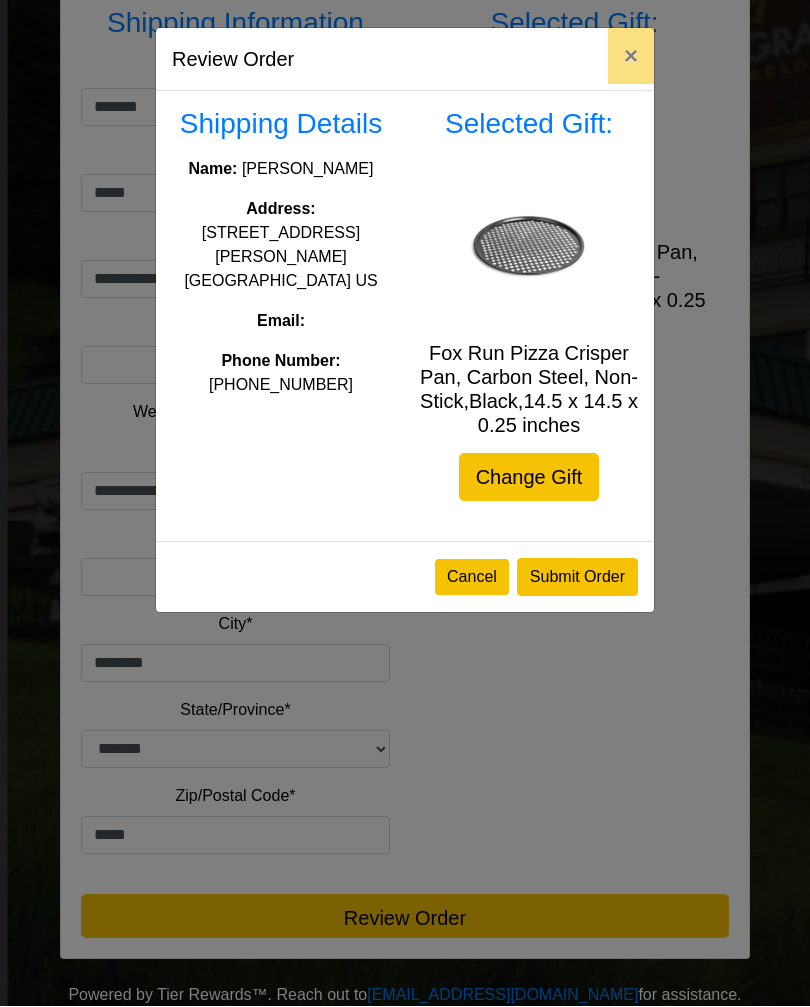 click on "Submit Order" at bounding box center (577, 578) 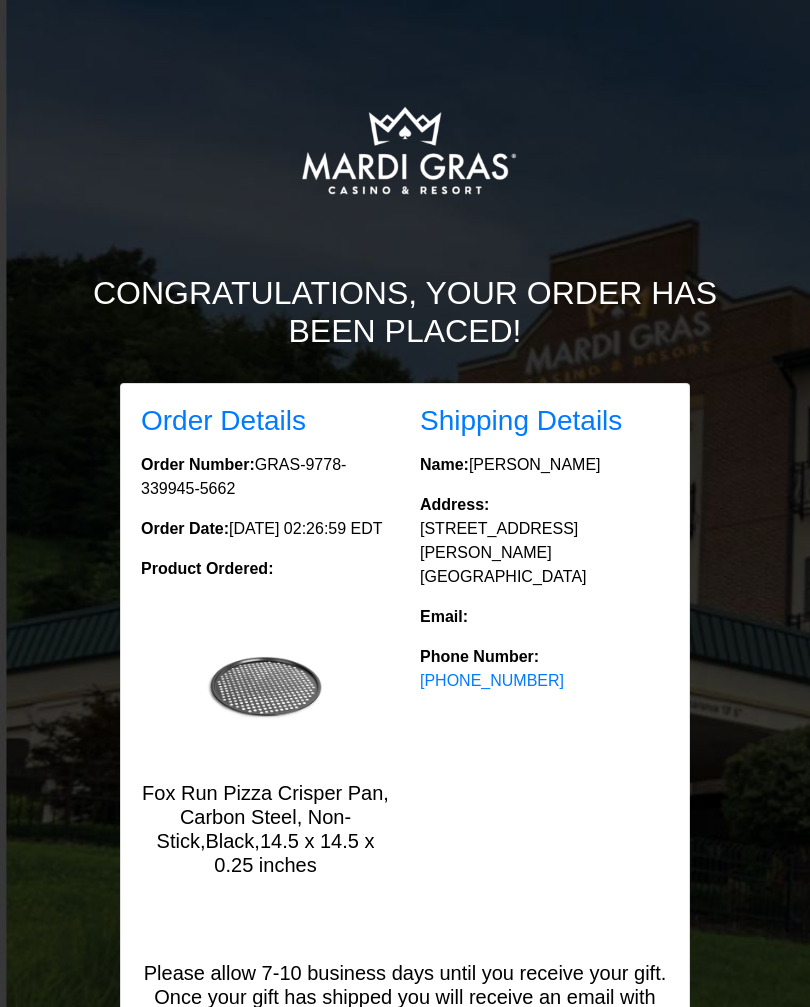 scroll, scrollTop: 0, scrollLeft: 0, axis: both 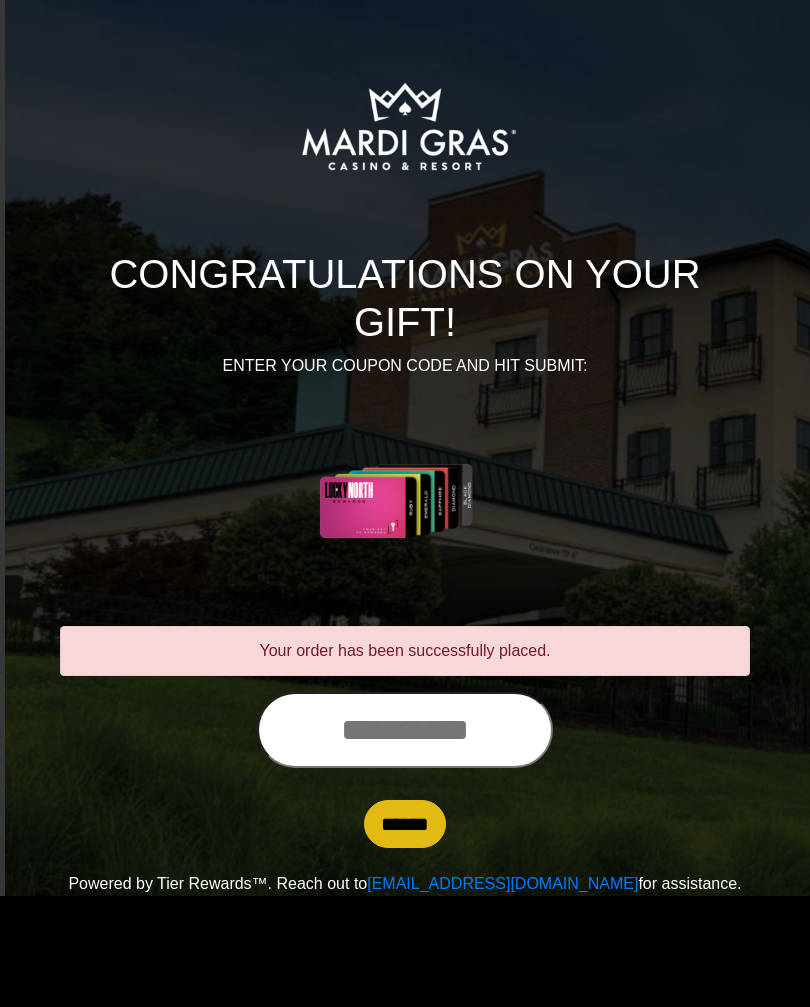 click at bounding box center (405, 730) 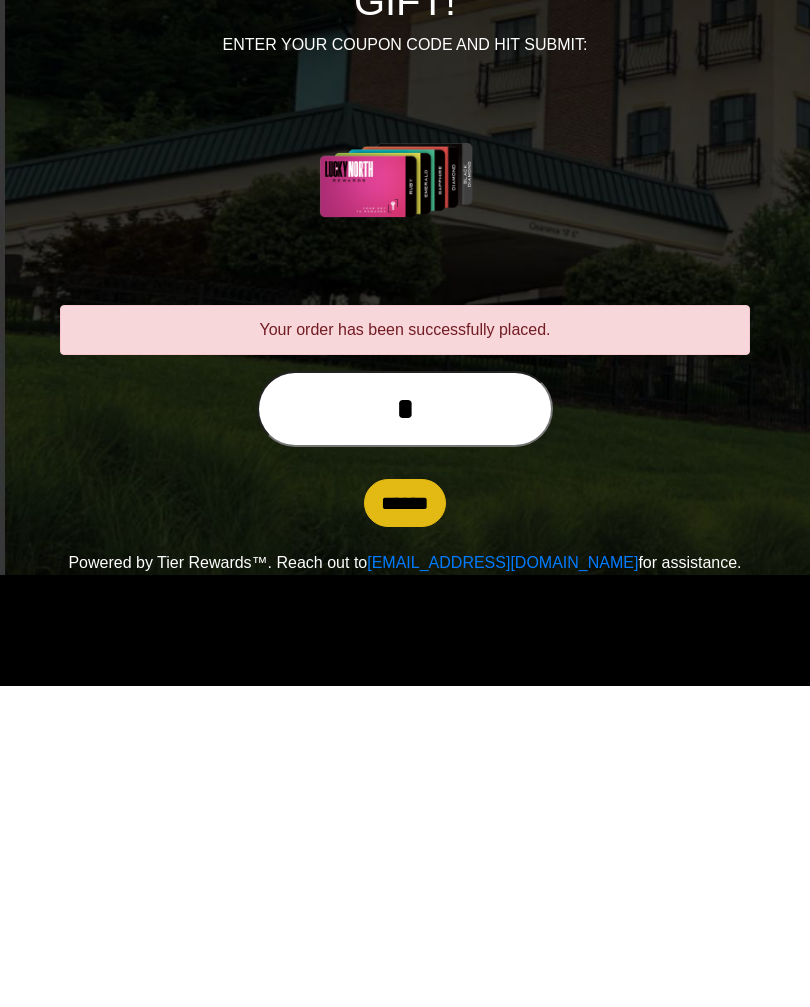 scroll, scrollTop: 0, scrollLeft: 0, axis: both 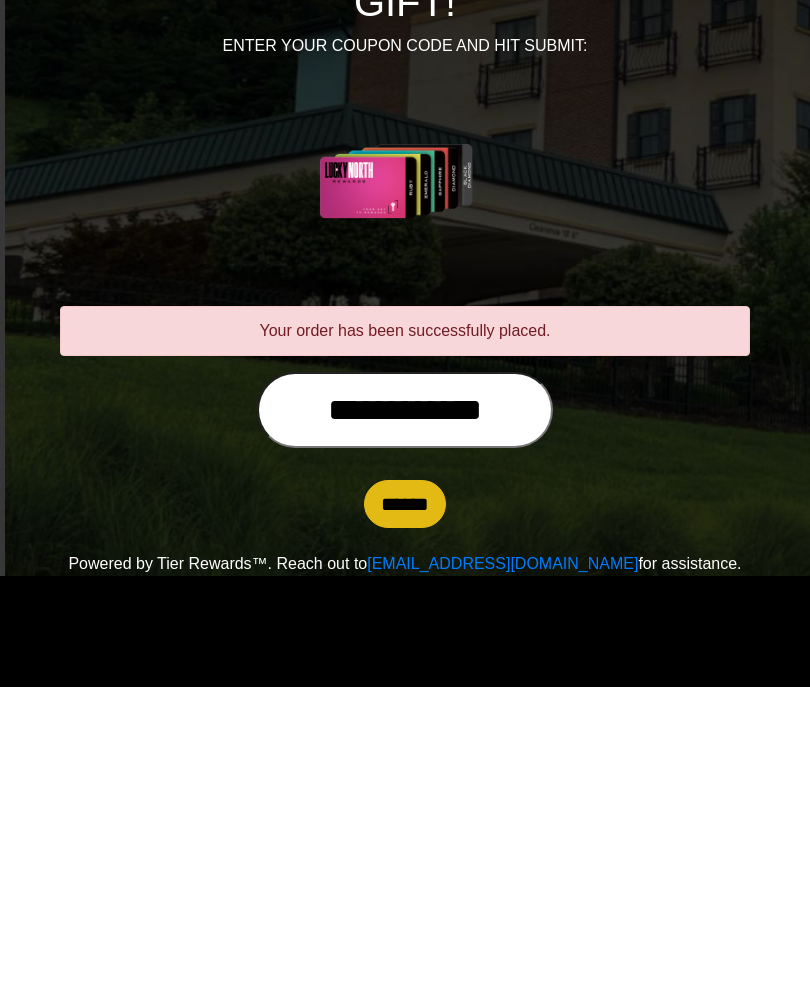 type on "**********" 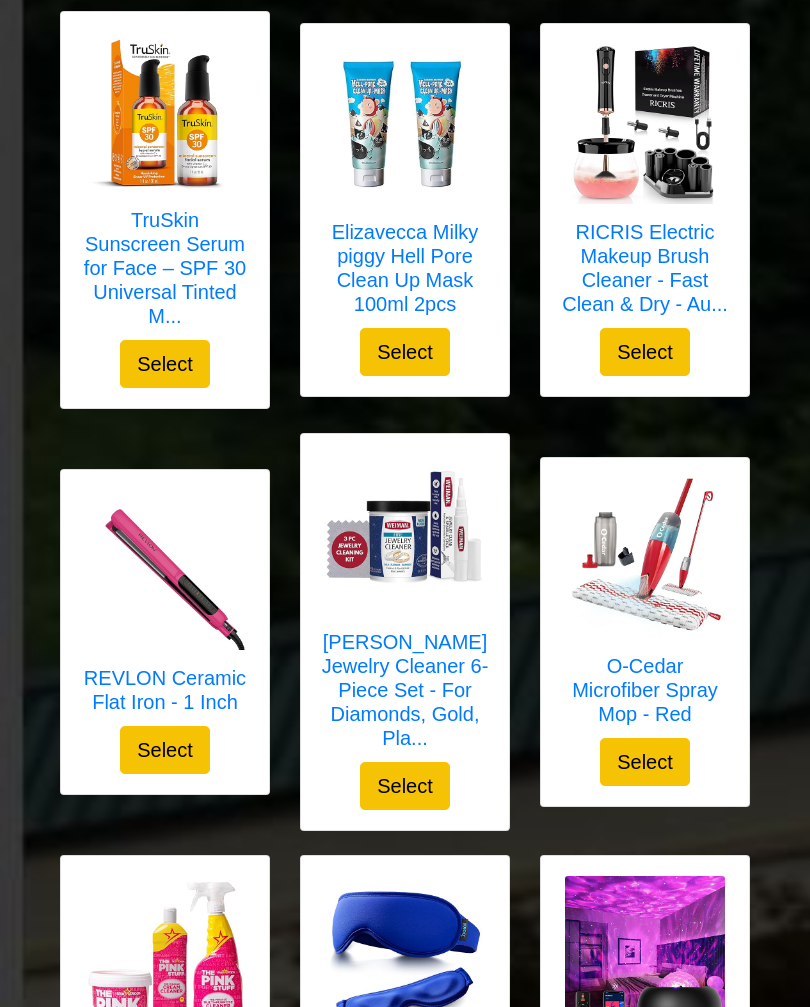 scroll, scrollTop: 1541, scrollLeft: 0, axis: vertical 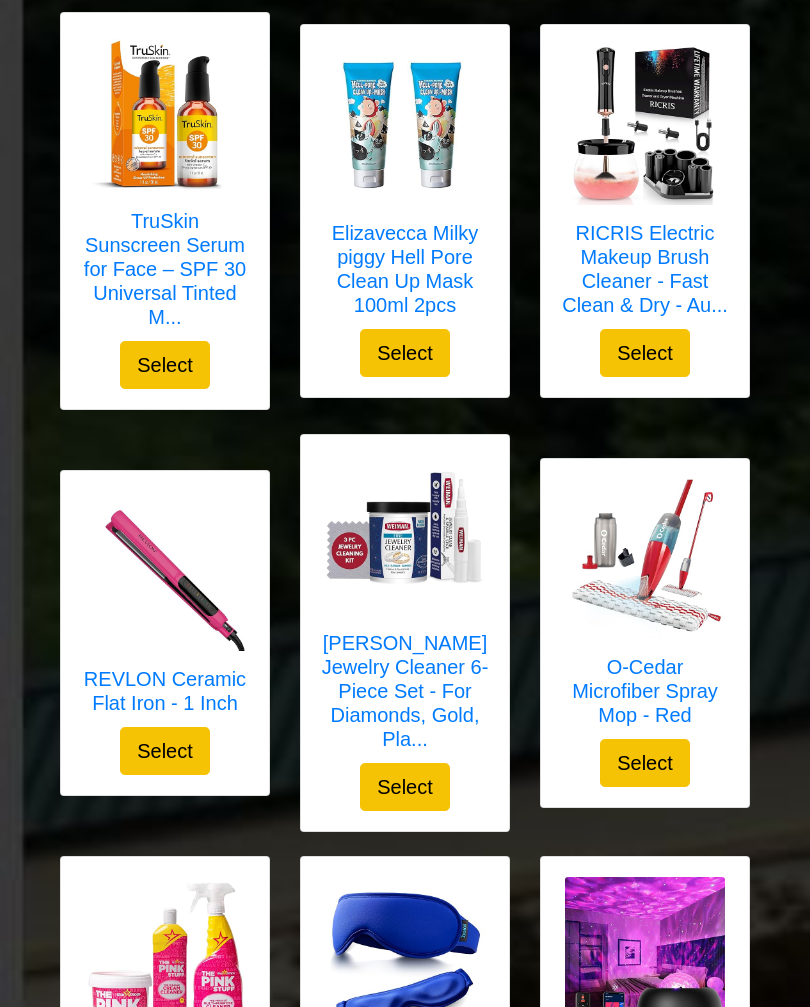 click on "O-Cedar Microfiber Spray Mop - Red" at bounding box center [645, 692] 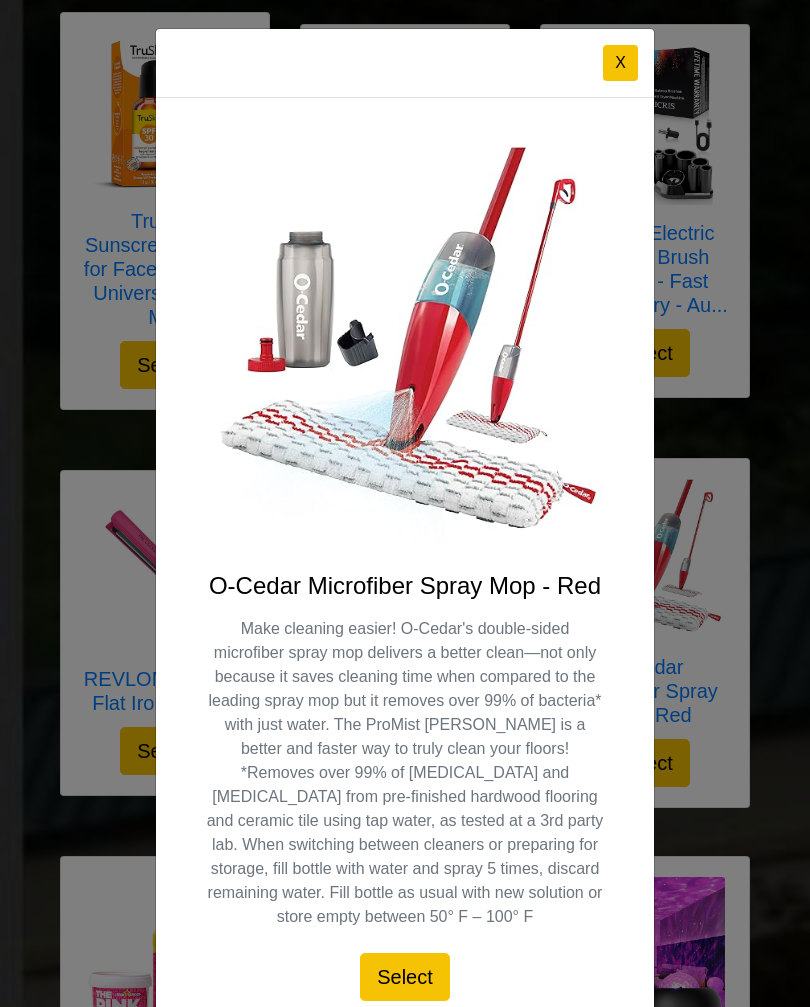 click on "X" at bounding box center (620, 63) 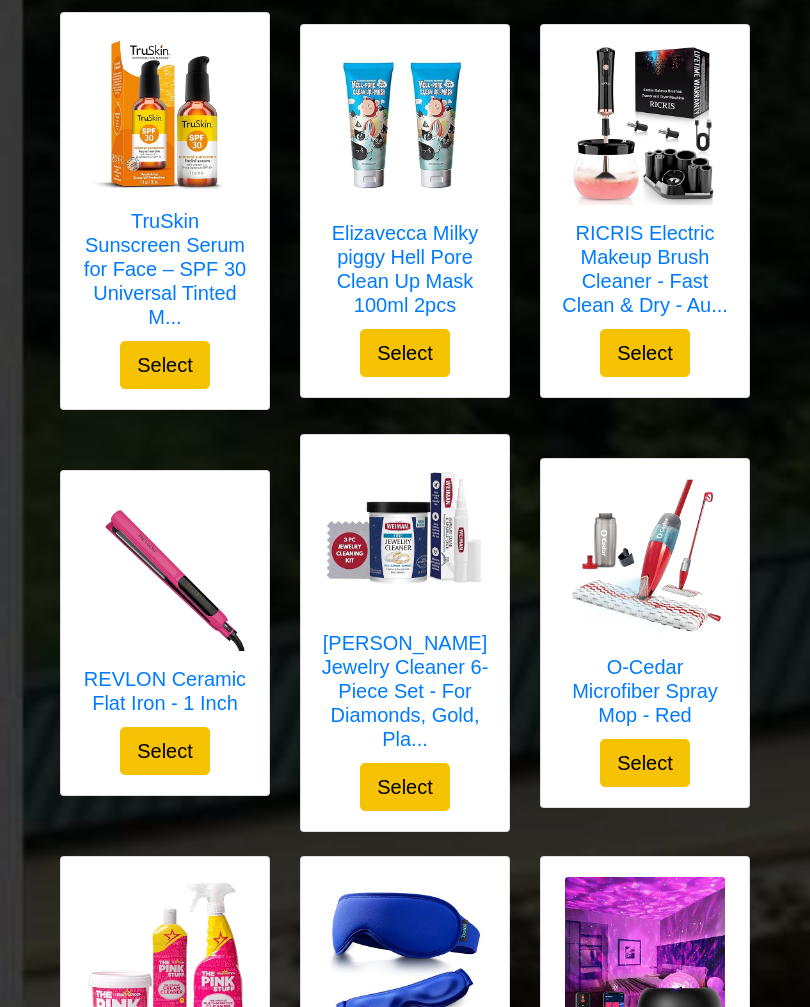 click on "Select" at bounding box center (645, 763) 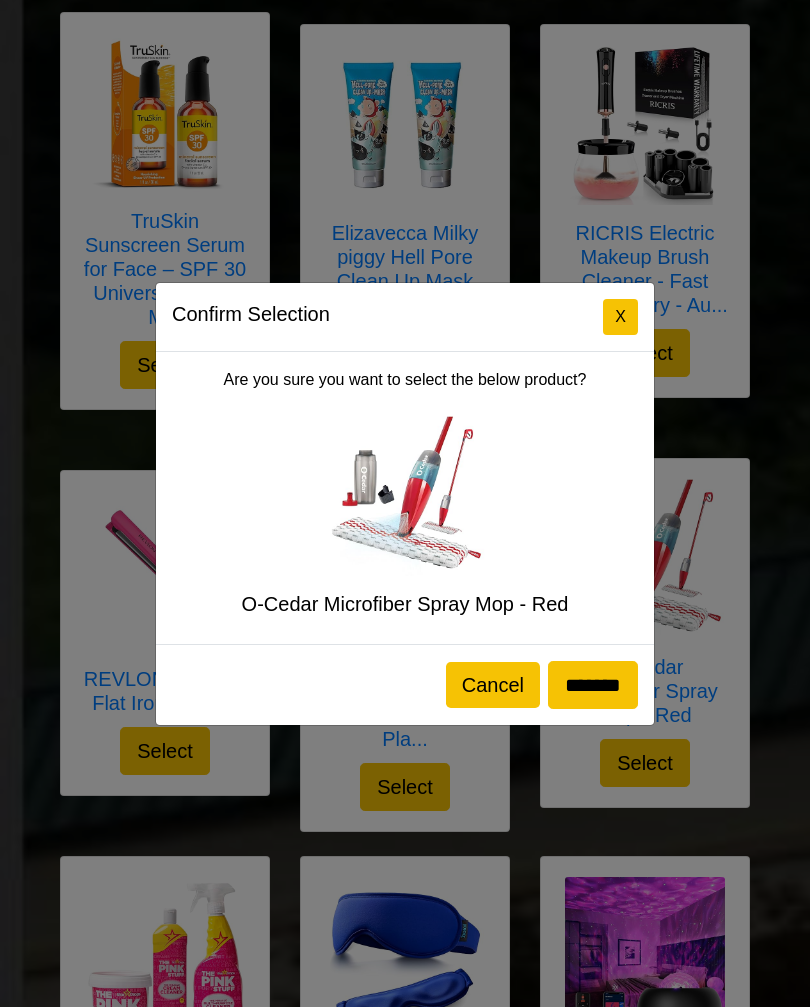 click on "*******" at bounding box center [593, 685] 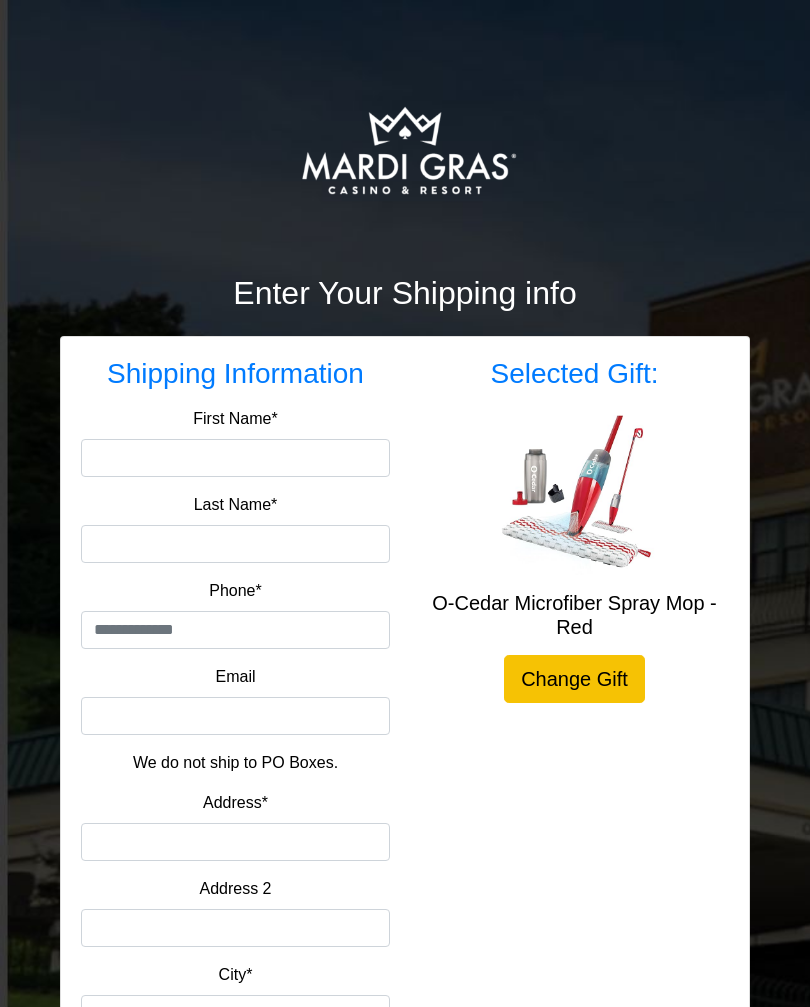scroll, scrollTop: 0, scrollLeft: 0, axis: both 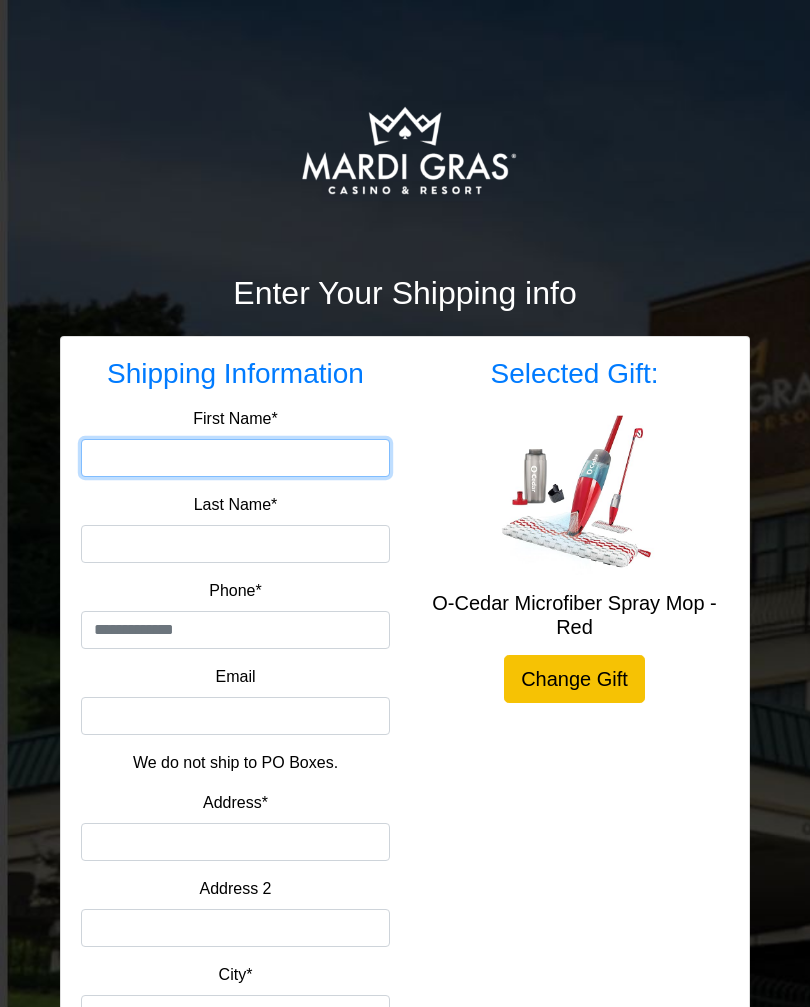 click on "First Name*" at bounding box center (235, 458) 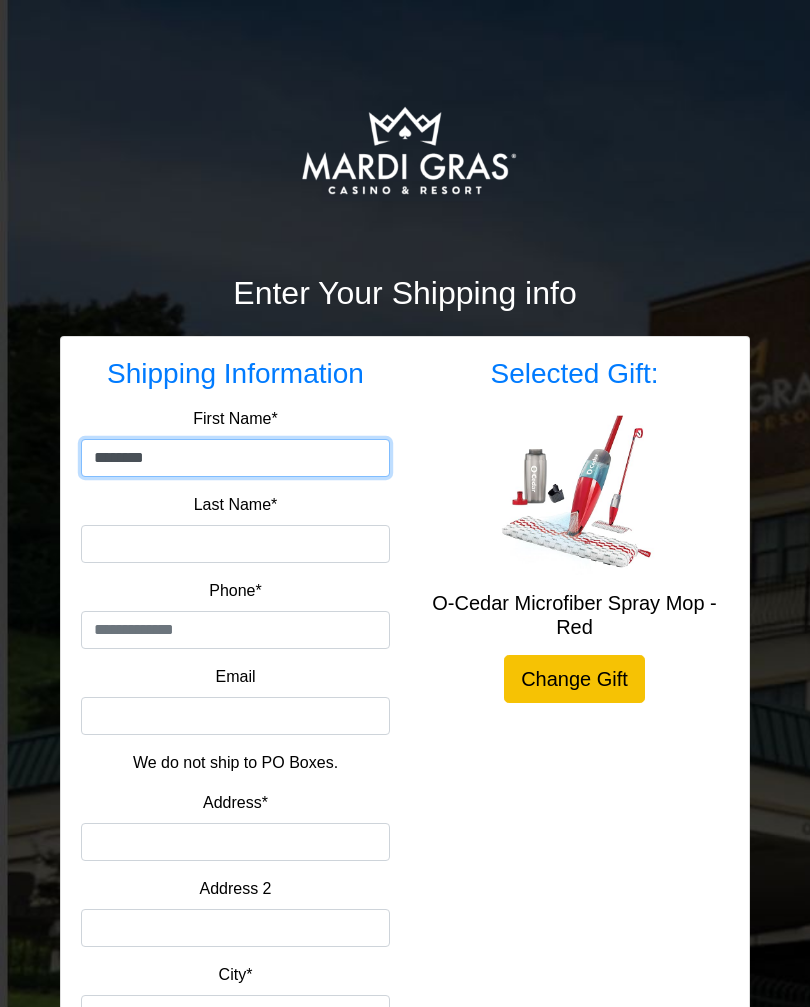 type on "********" 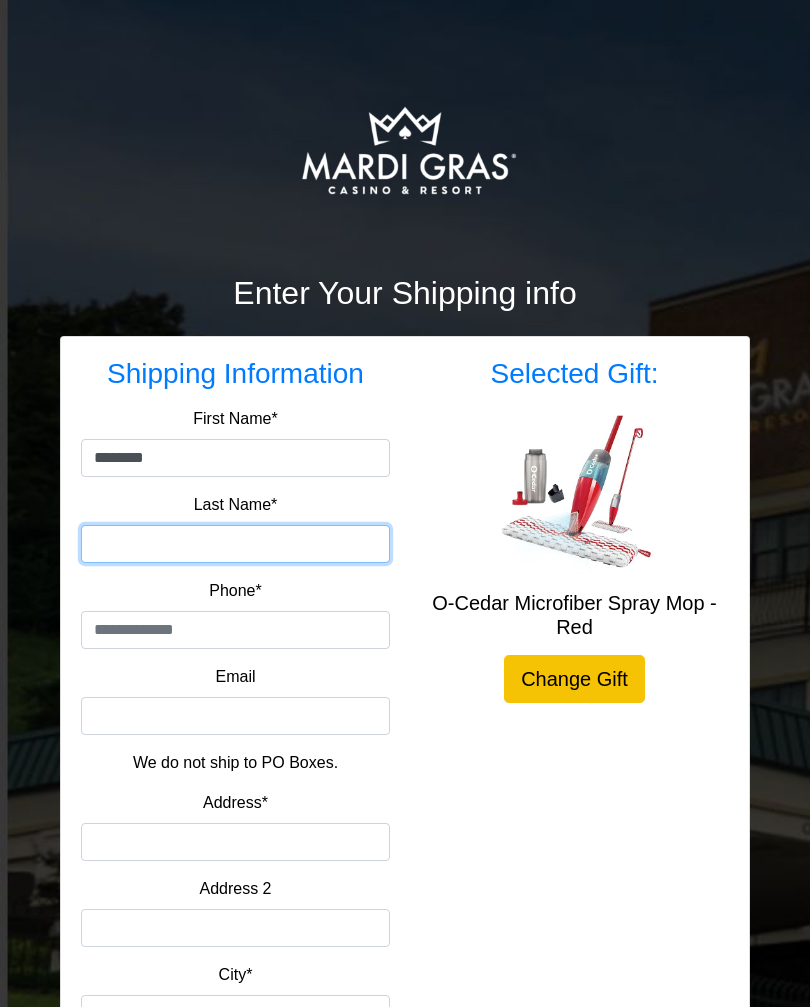 click on "Last Name*" at bounding box center [235, 544] 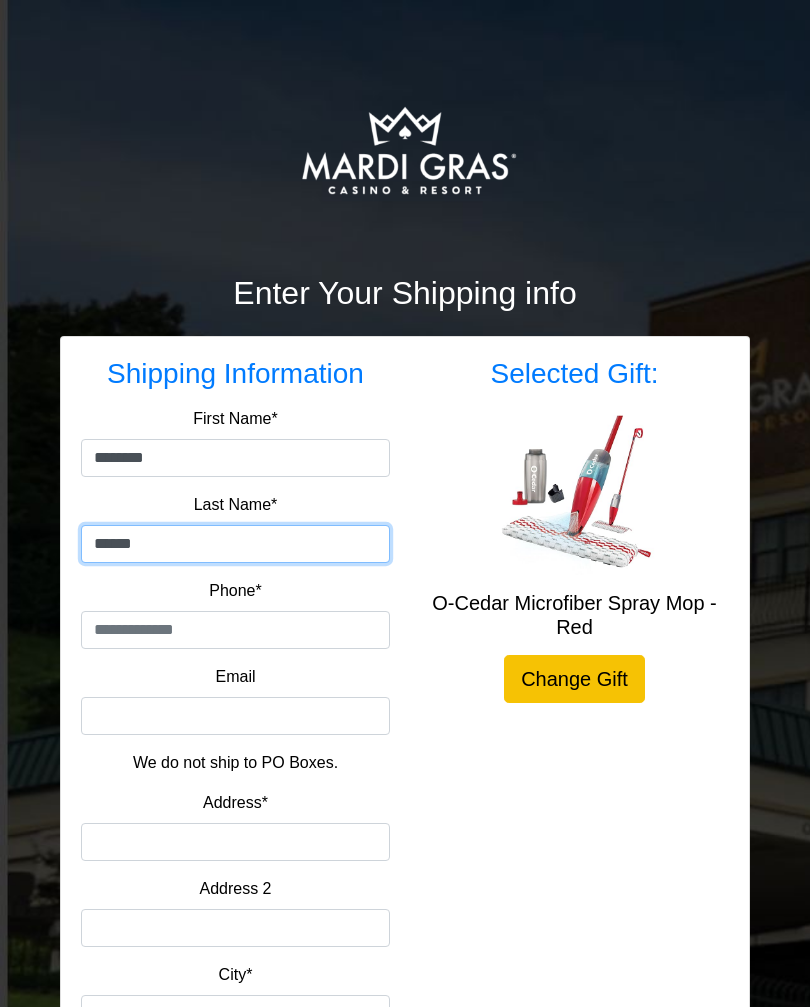 type on "******" 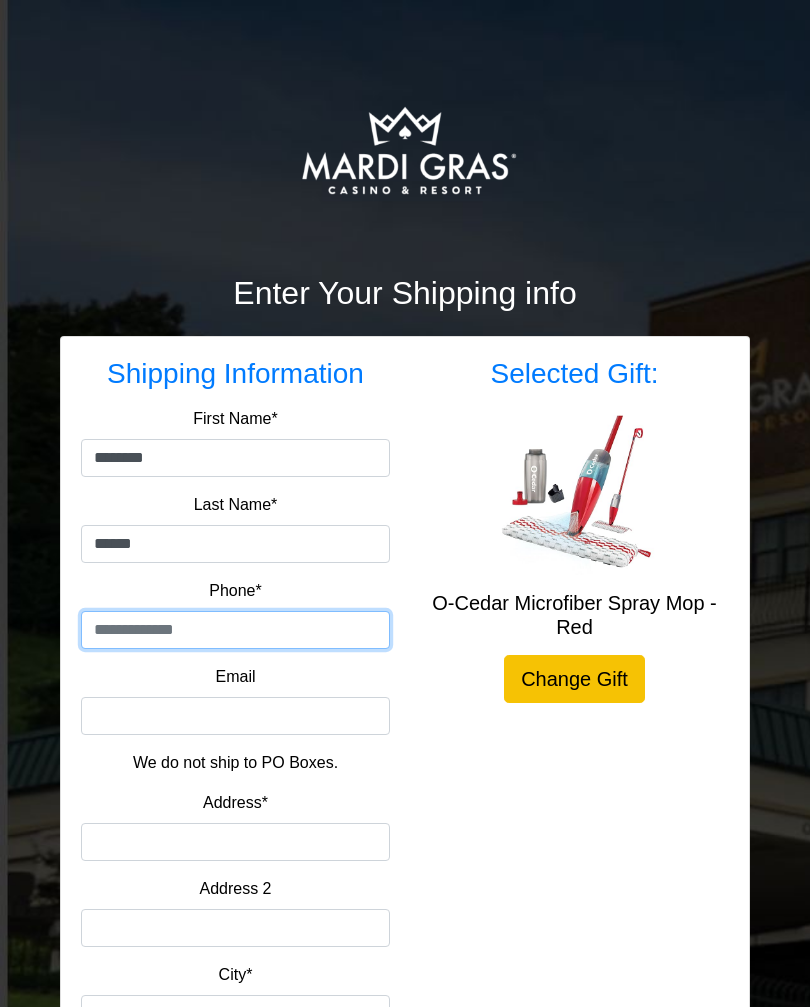click at bounding box center [235, 630] 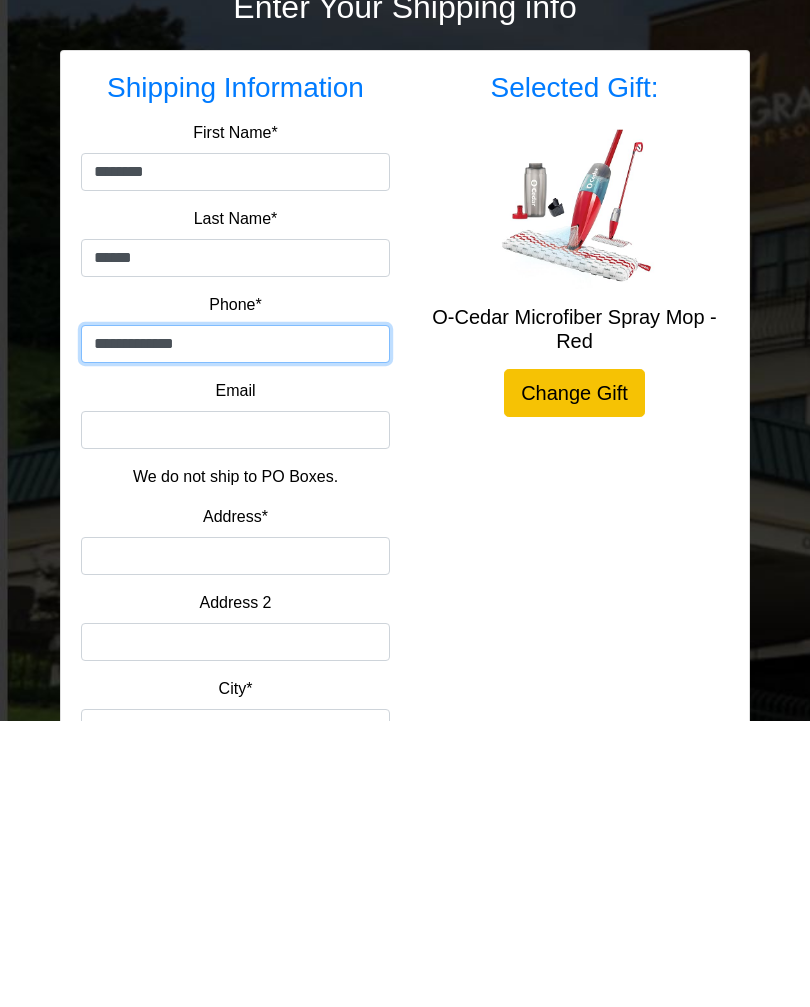 type on "**********" 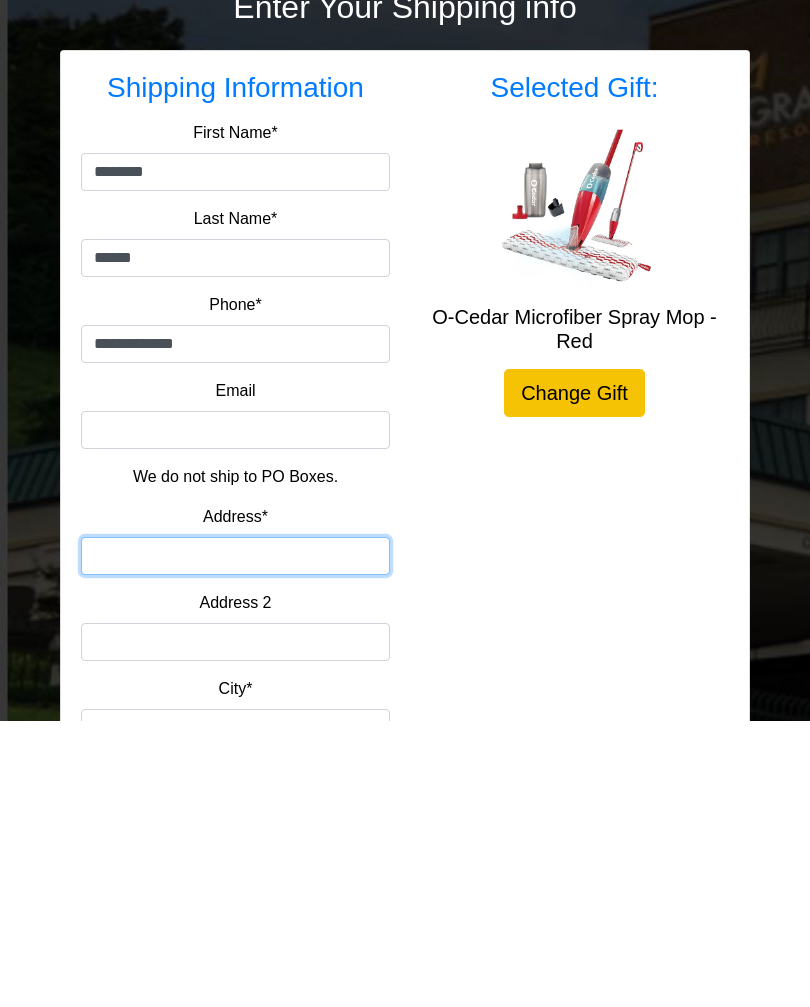 click on "Address*" at bounding box center [235, 842] 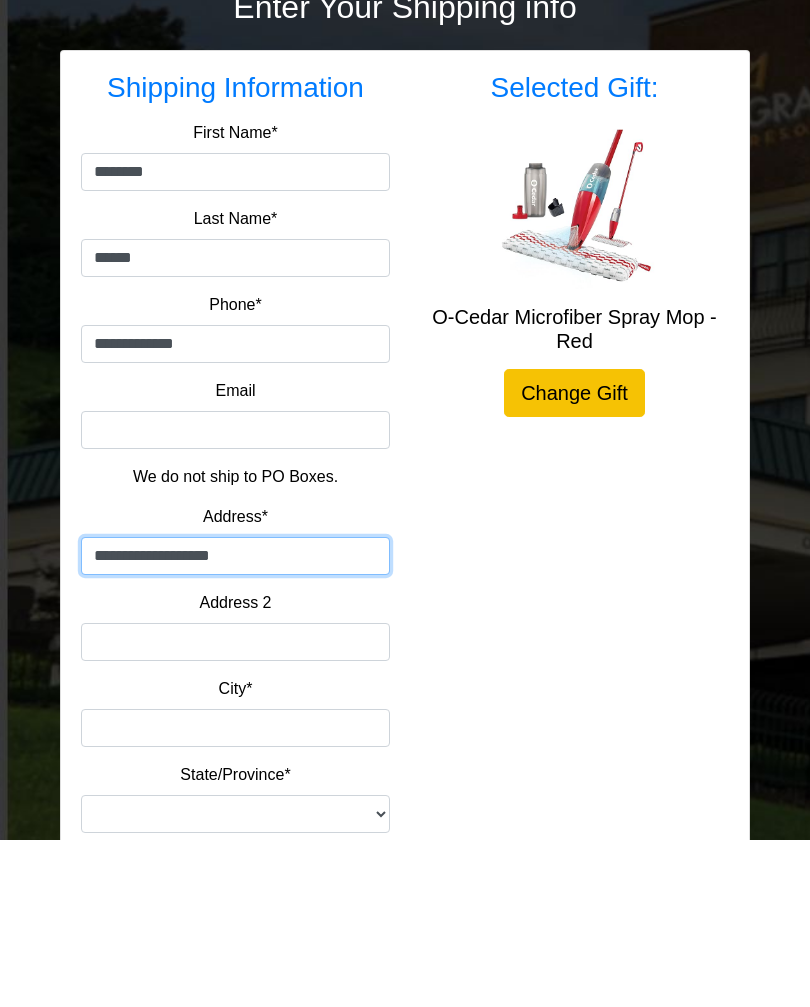 scroll, scrollTop: 120, scrollLeft: 0, axis: vertical 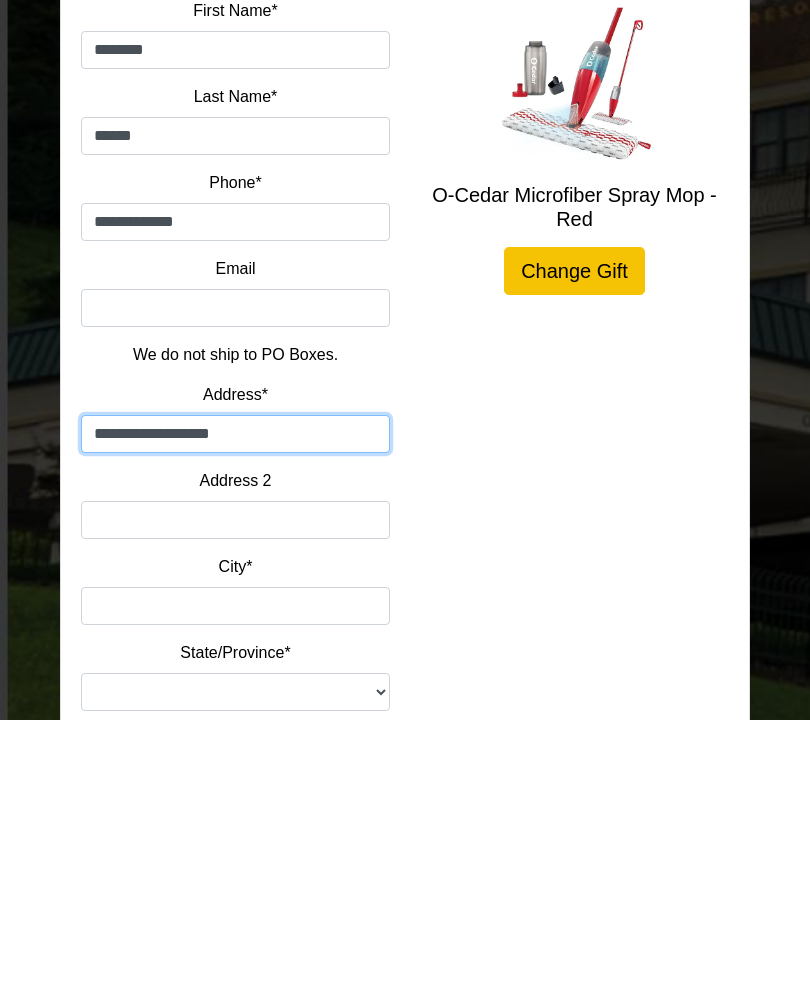 type on "**********" 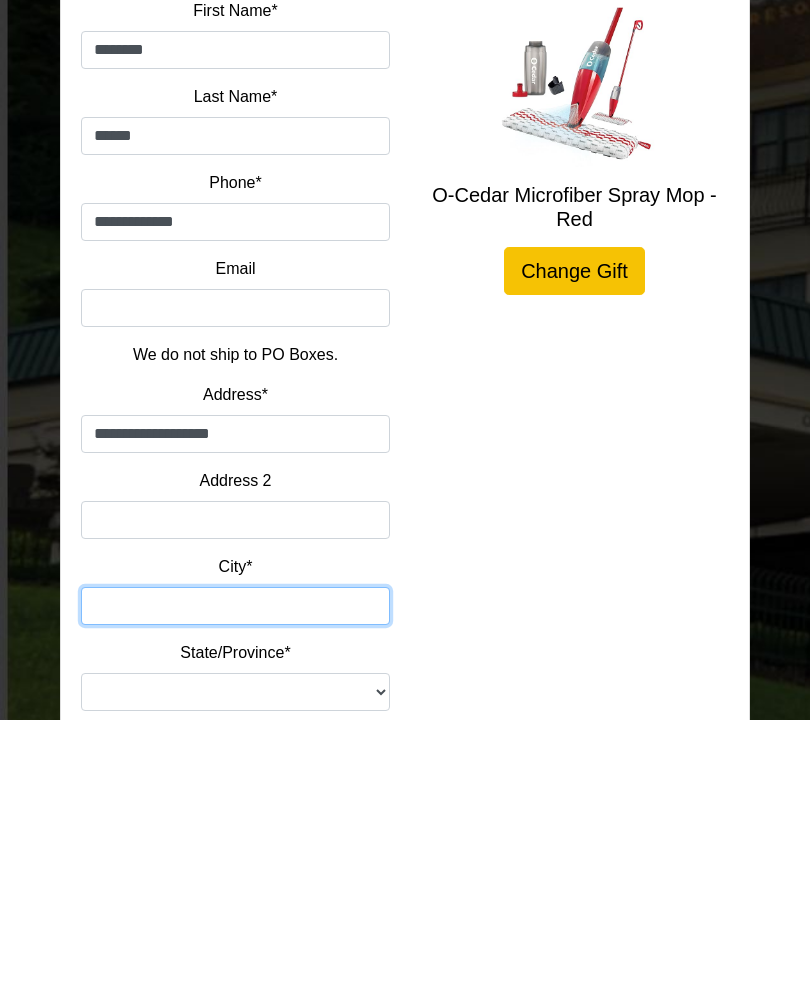 click on "City*" at bounding box center [235, 894] 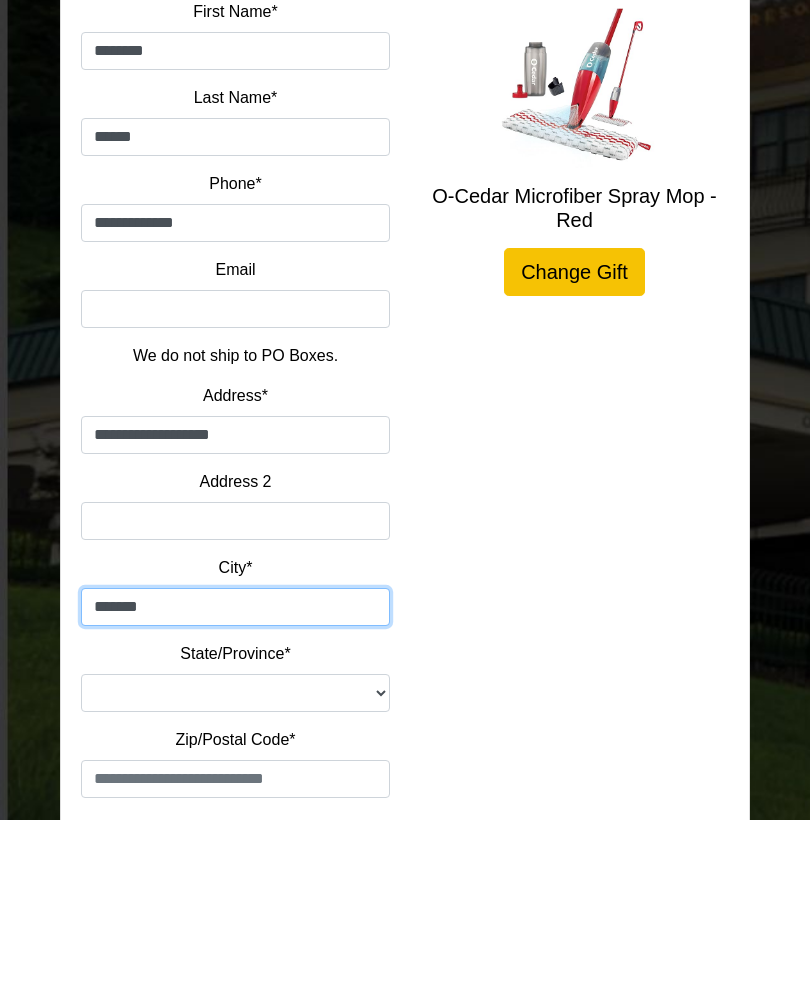 scroll, scrollTop: 228, scrollLeft: 0, axis: vertical 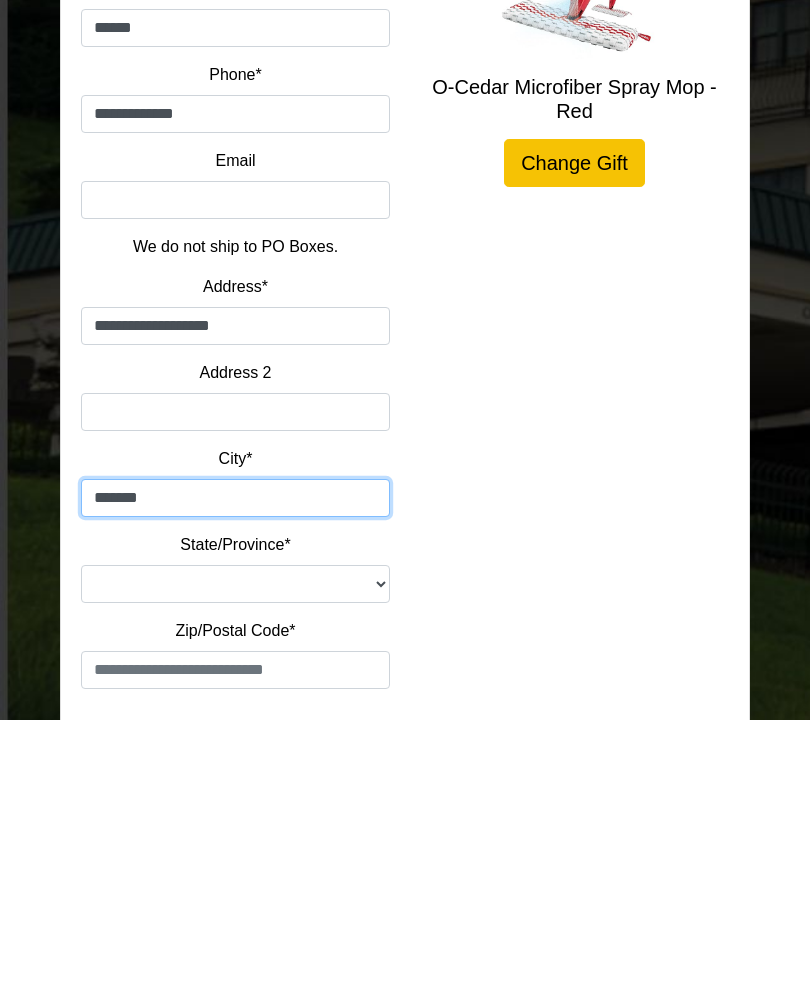 type on "*******" 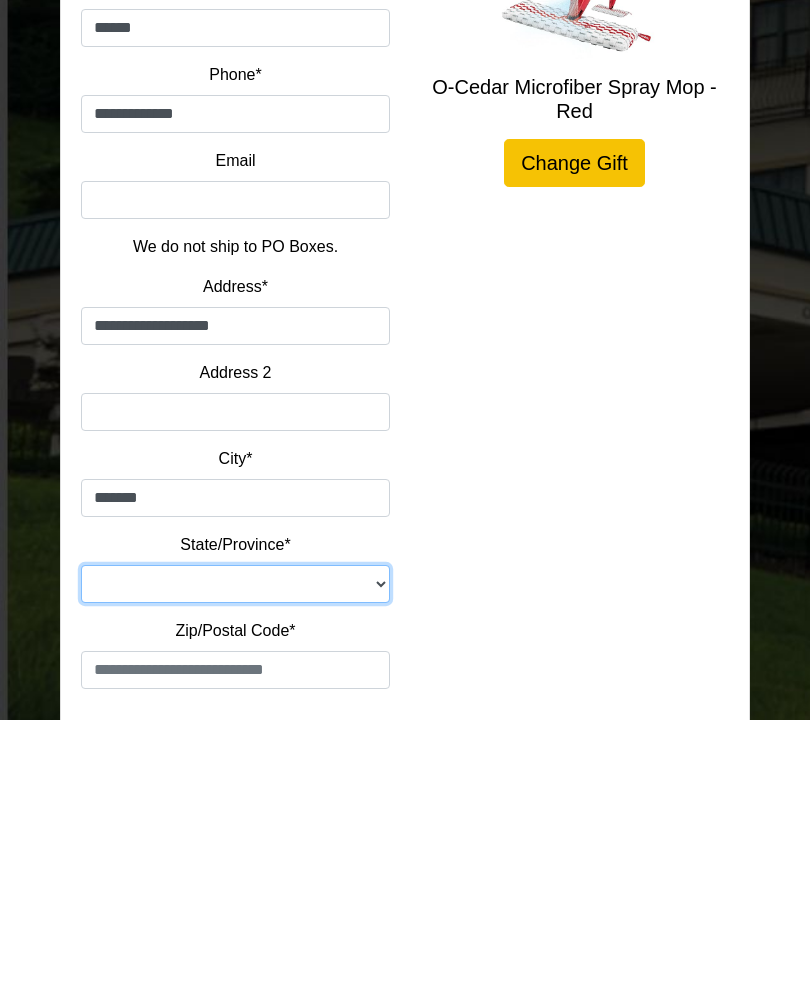 click on "**********" at bounding box center (235, 872) 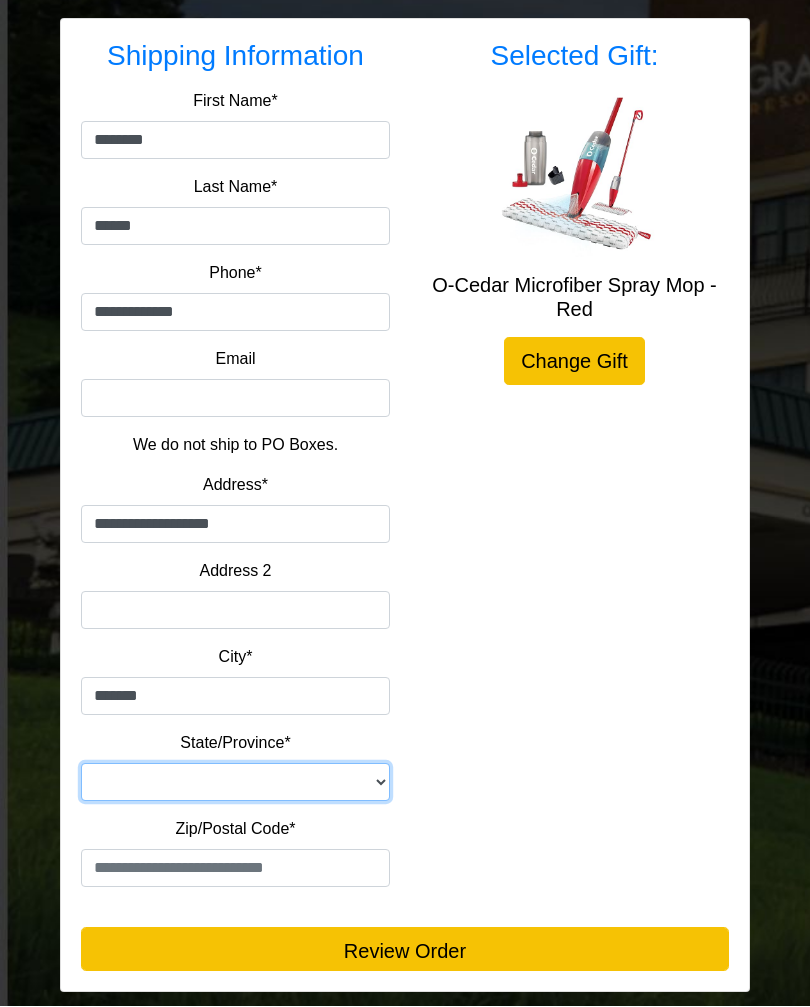 select on "**" 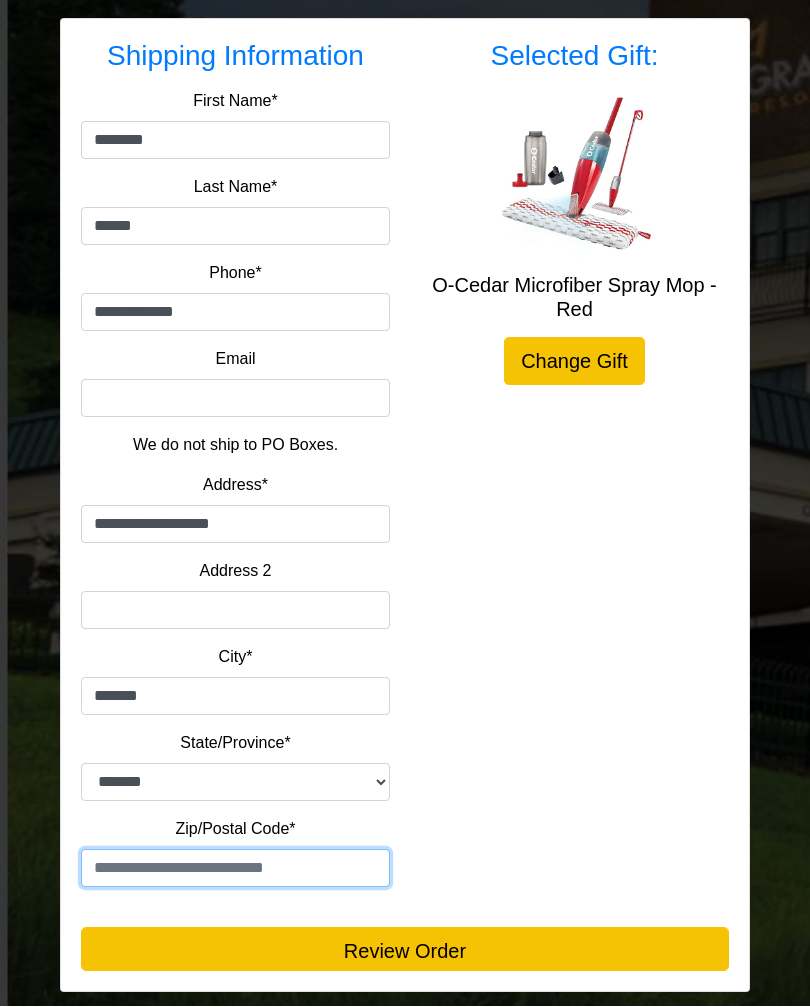 click at bounding box center [235, 869] 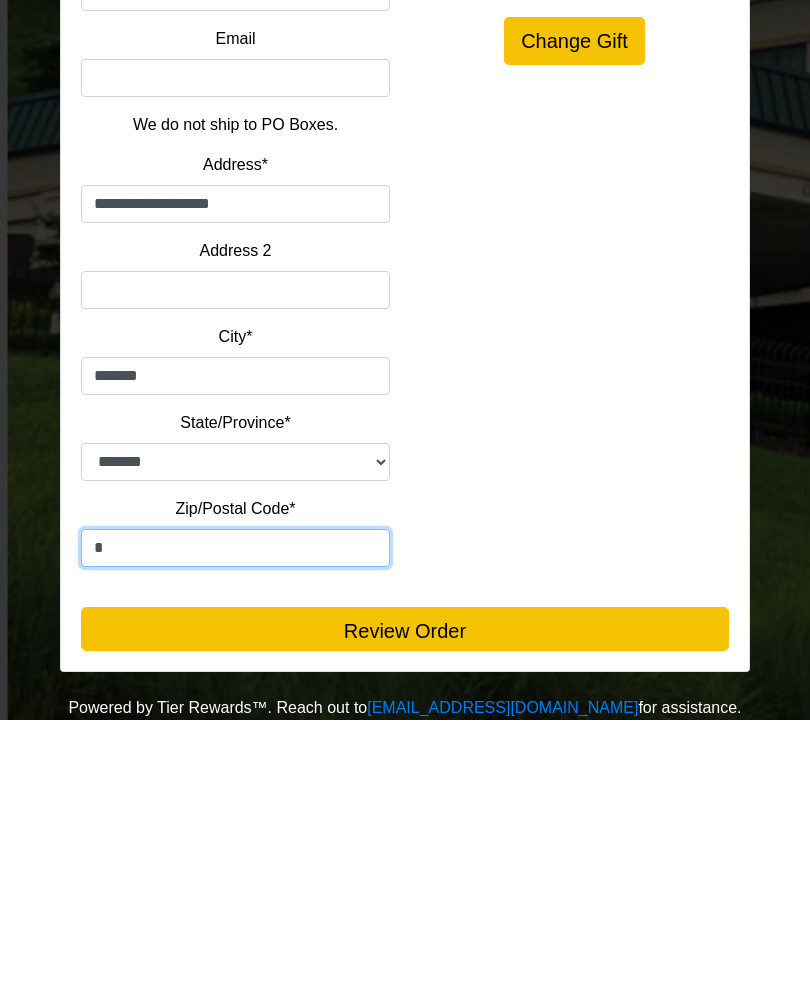 scroll, scrollTop: 350, scrollLeft: 0, axis: vertical 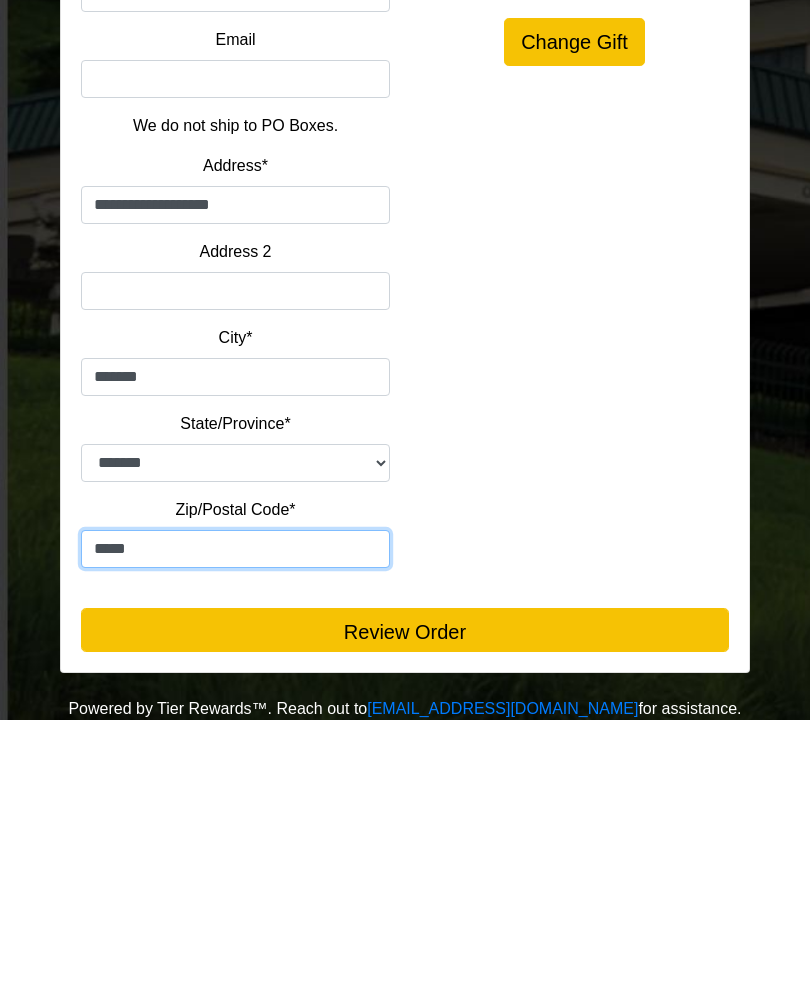 type on "*****" 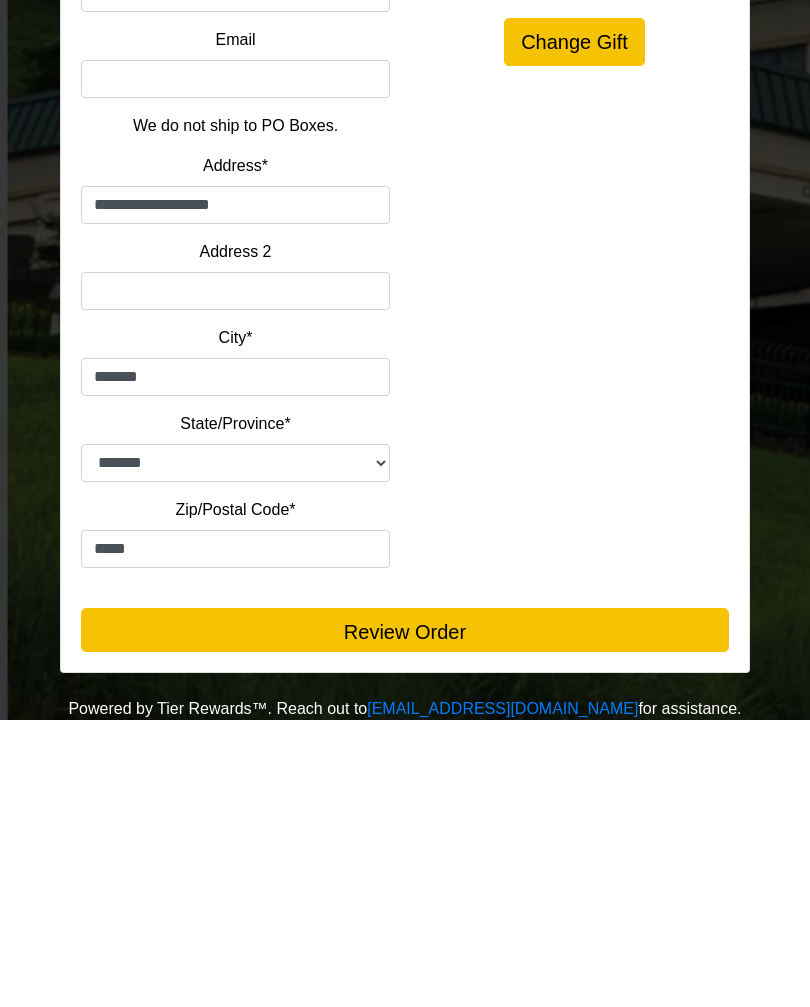 click on "Review Order" at bounding box center (405, 917) 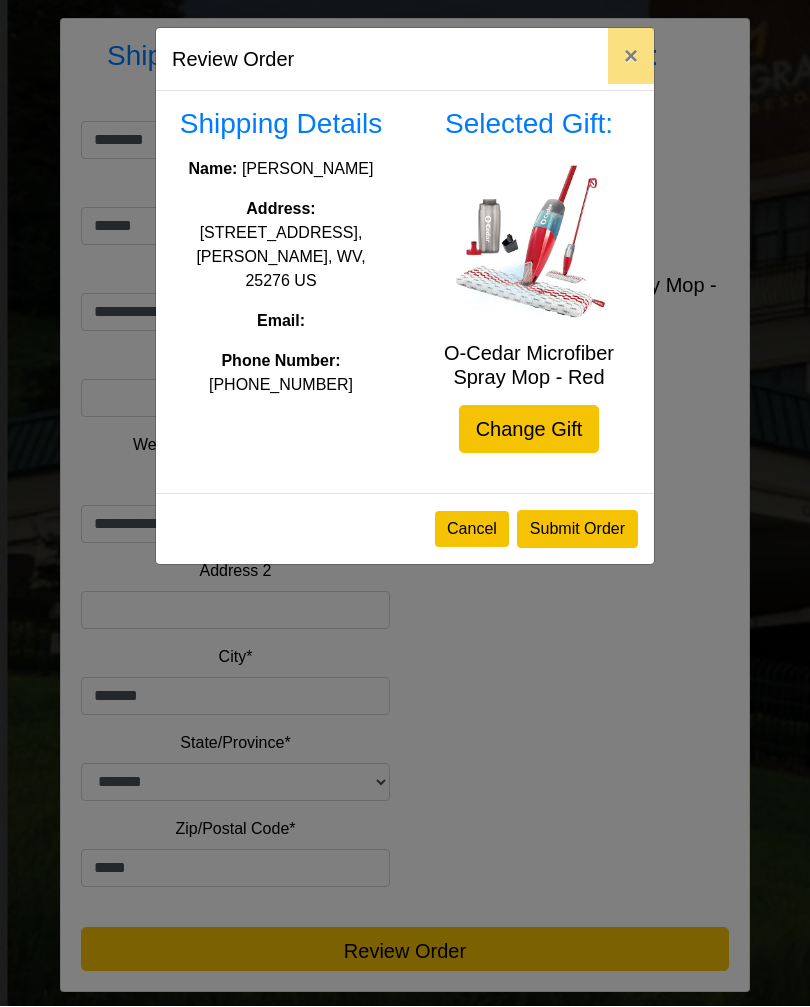 click on "Submit Order" at bounding box center [577, 530] 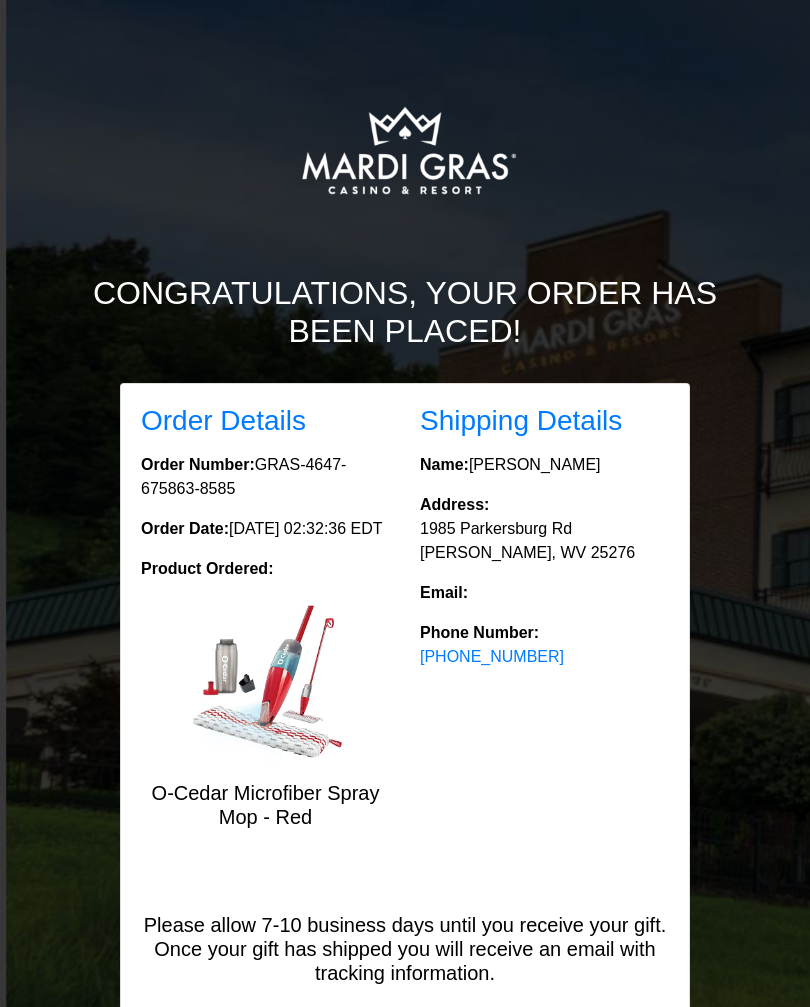 scroll, scrollTop: 0, scrollLeft: 0, axis: both 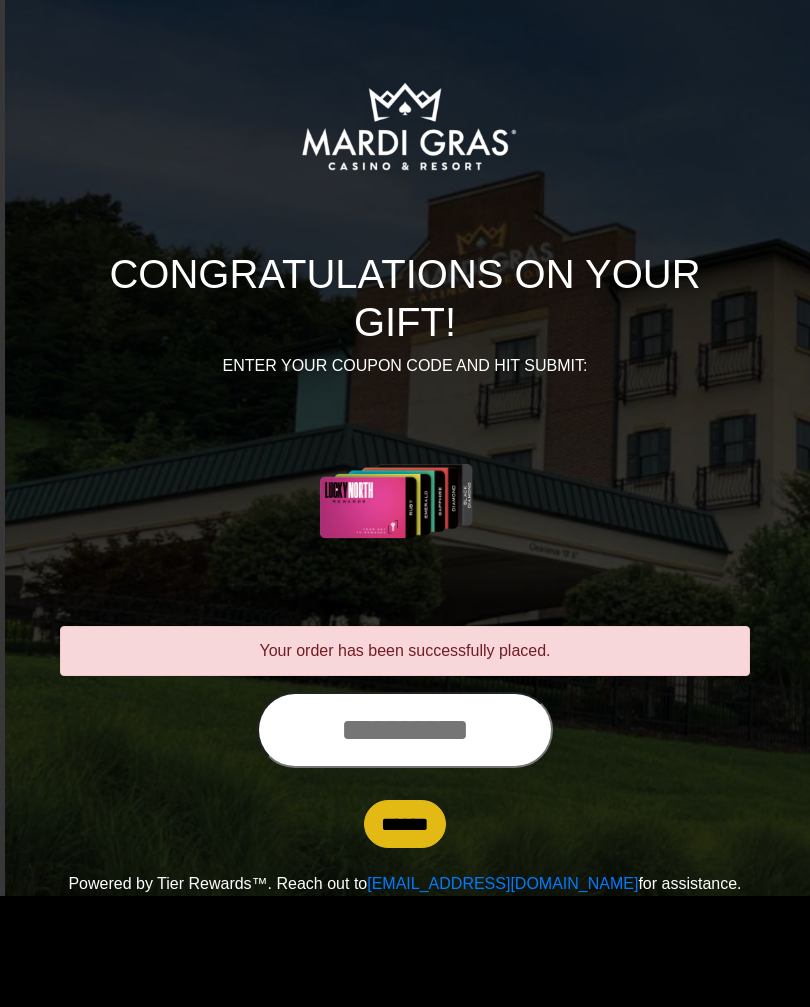 click at bounding box center (405, 730) 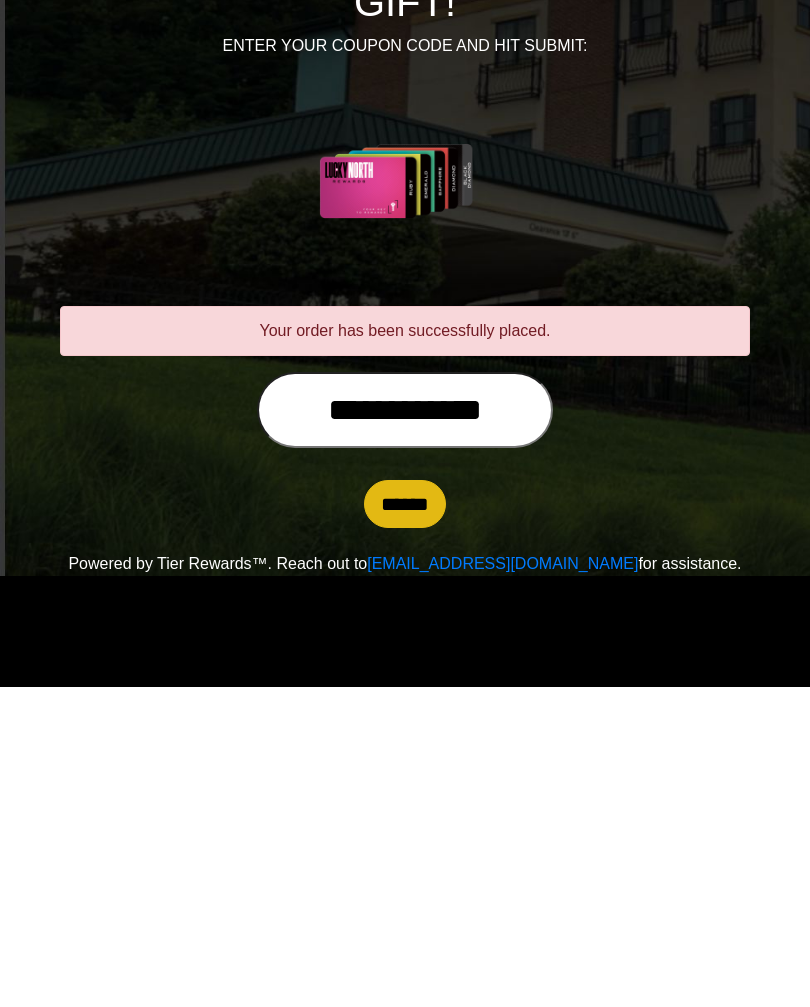 type on "**********" 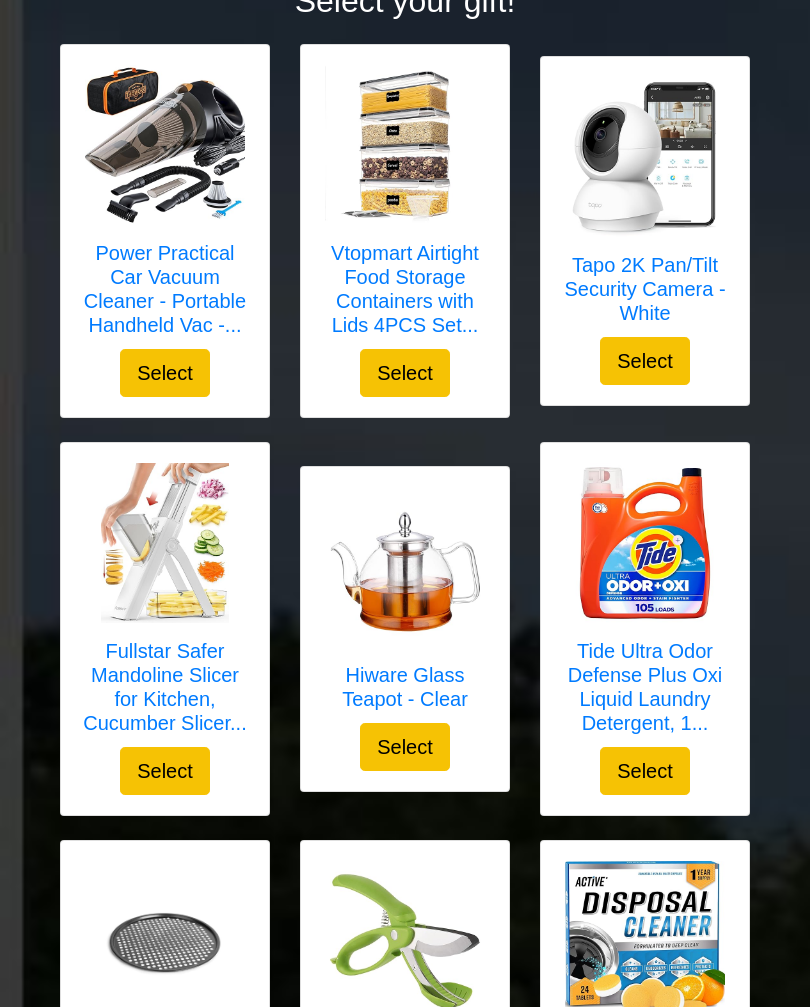 scroll, scrollTop: 290, scrollLeft: 0, axis: vertical 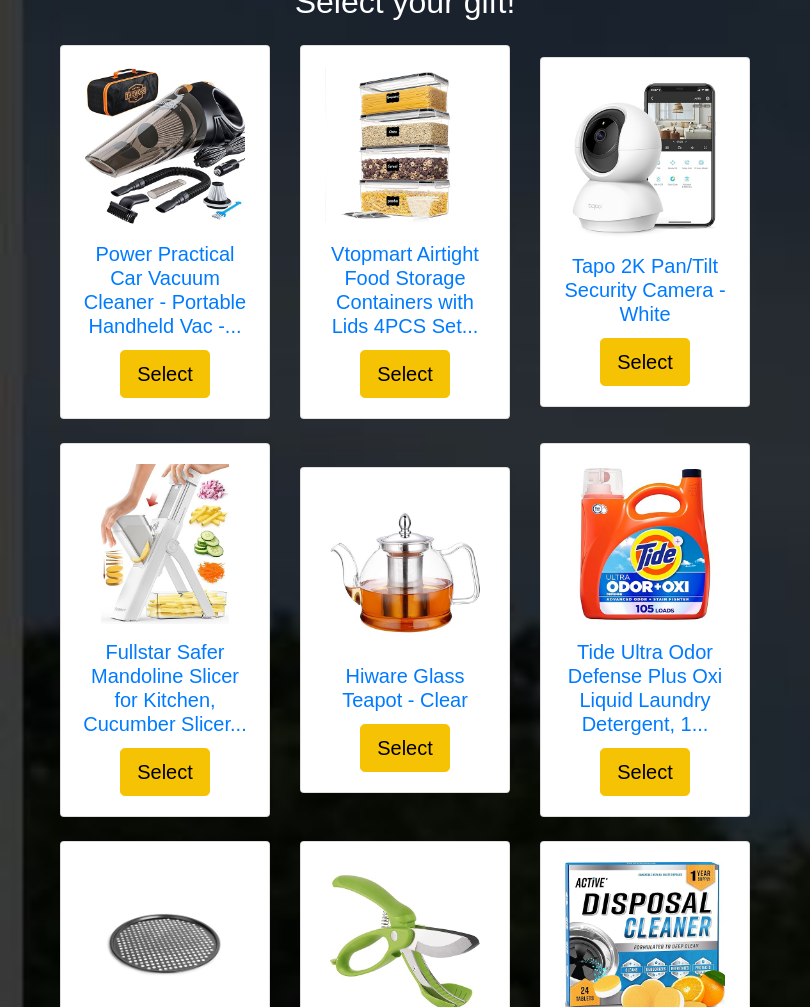 click on "Power Practical Car Vacuum Cleaner - Portable Handheld Vac -..." at bounding box center [165, 291] 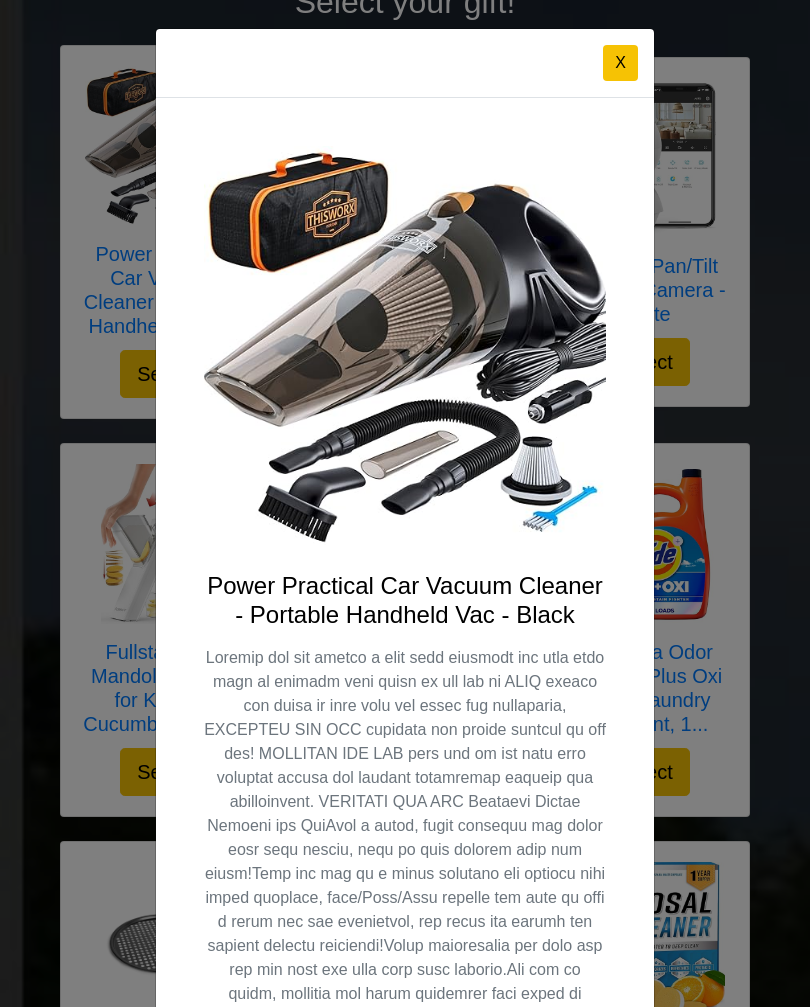 click on "X" at bounding box center [620, 63] 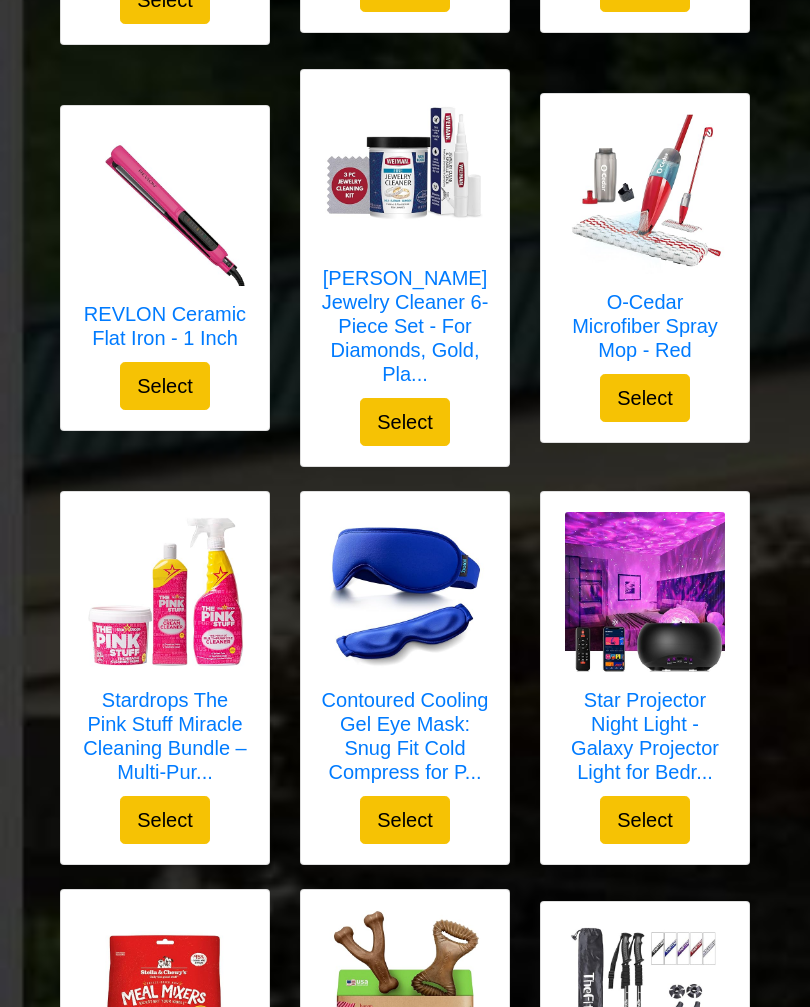 scroll, scrollTop: 1907, scrollLeft: 0, axis: vertical 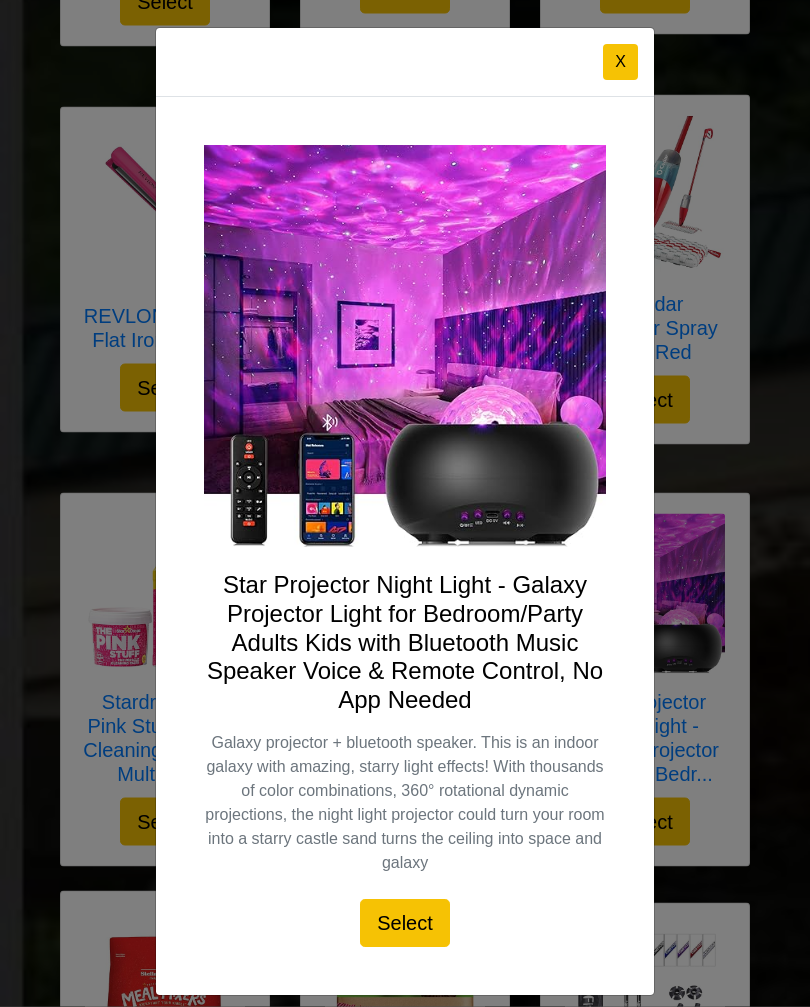 click on "X" at bounding box center (405, 63) 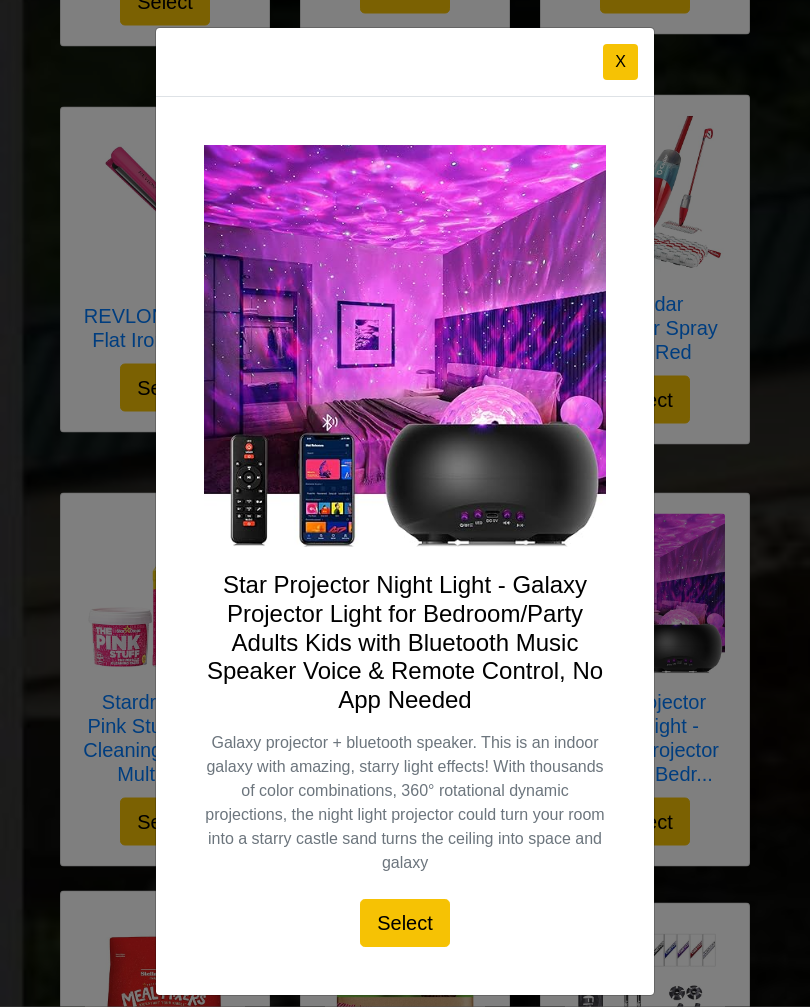 click on "X" at bounding box center (620, 63) 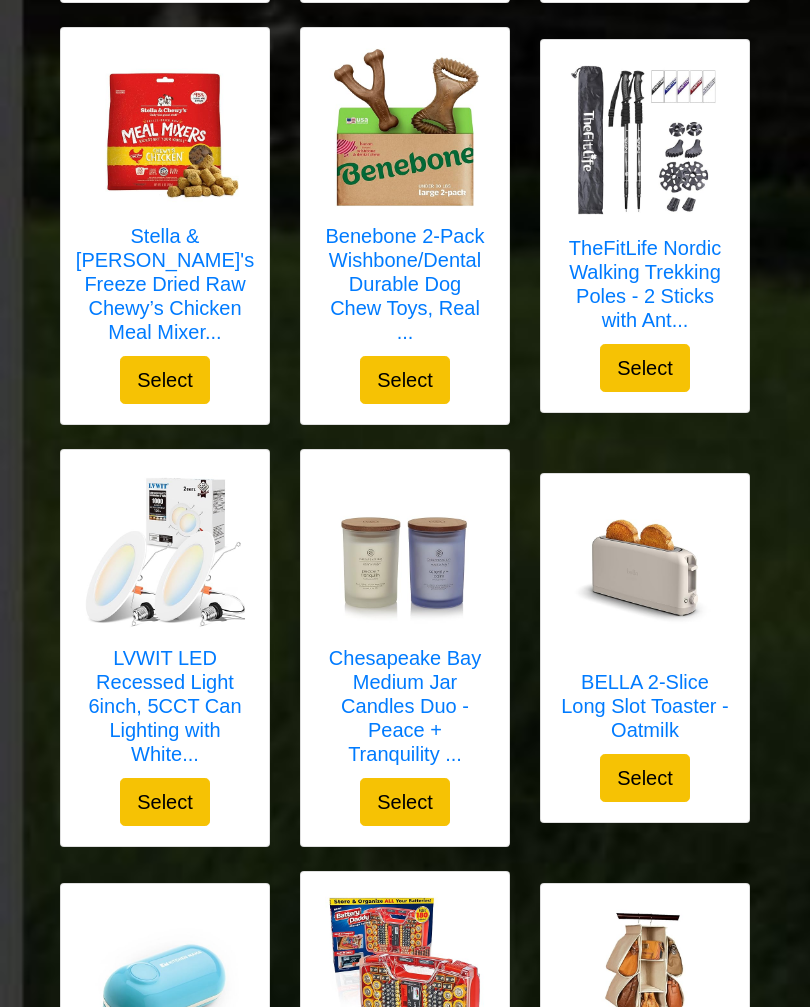 scroll, scrollTop: 2768, scrollLeft: 0, axis: vertical 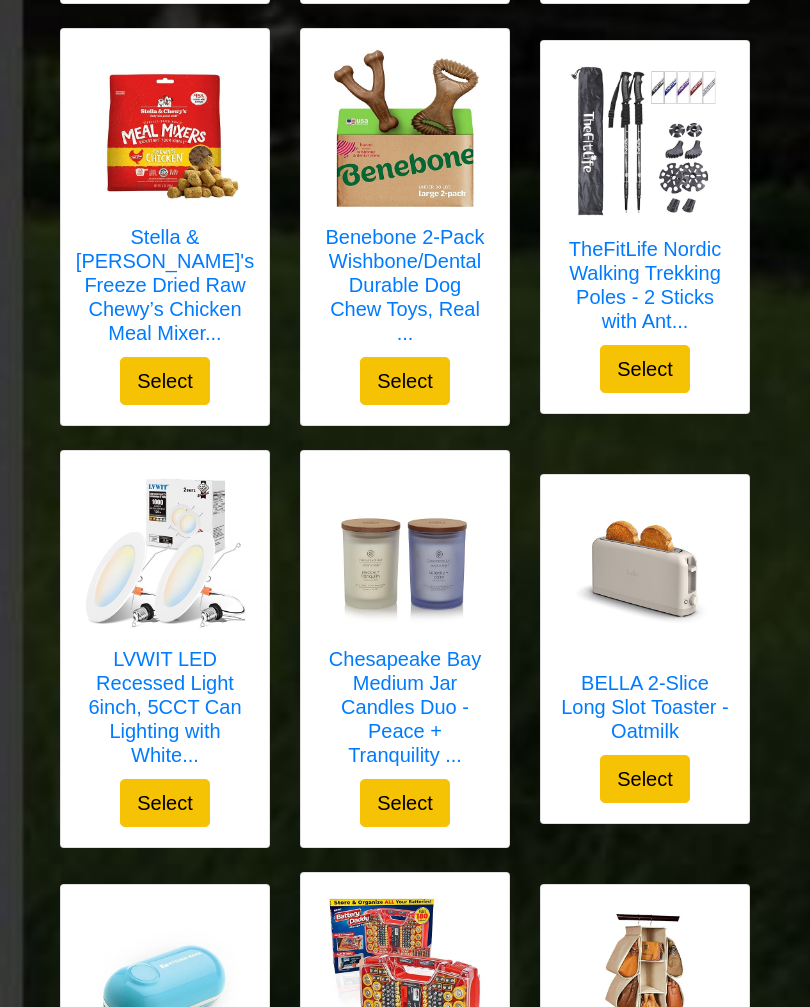 click on "LVWIT LED Recessed Light 6inch, 5CCT Can Lighting with White..." at bounding box center (165, 707) 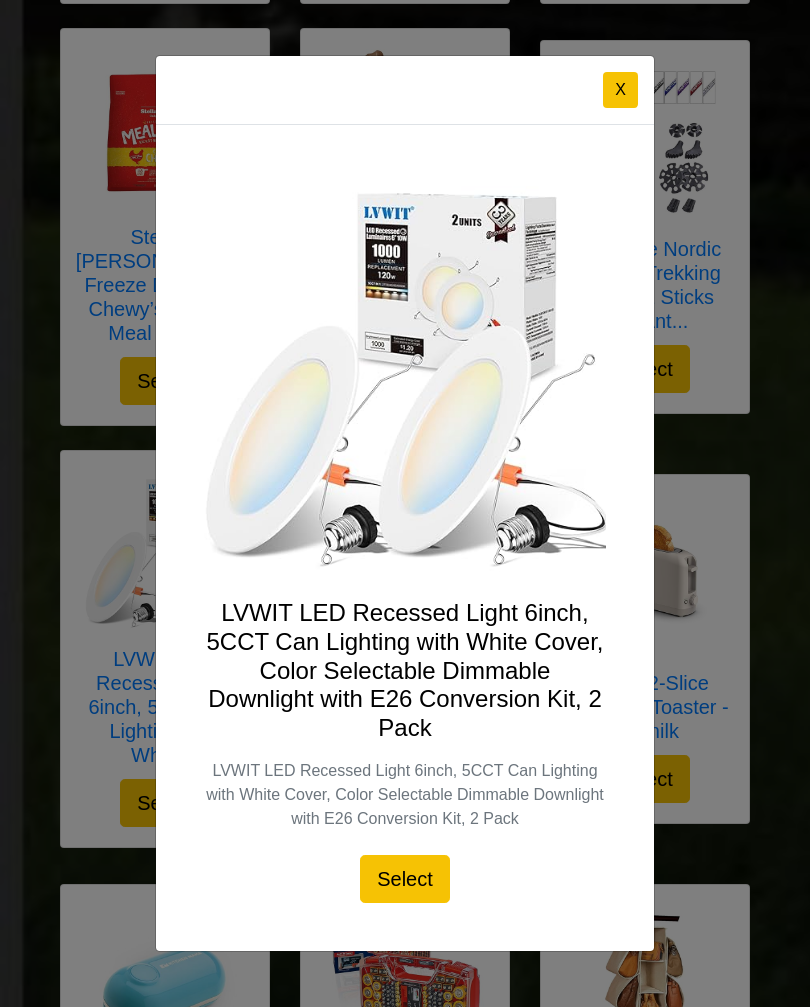 click on "X" at bounding box center [620, 90] 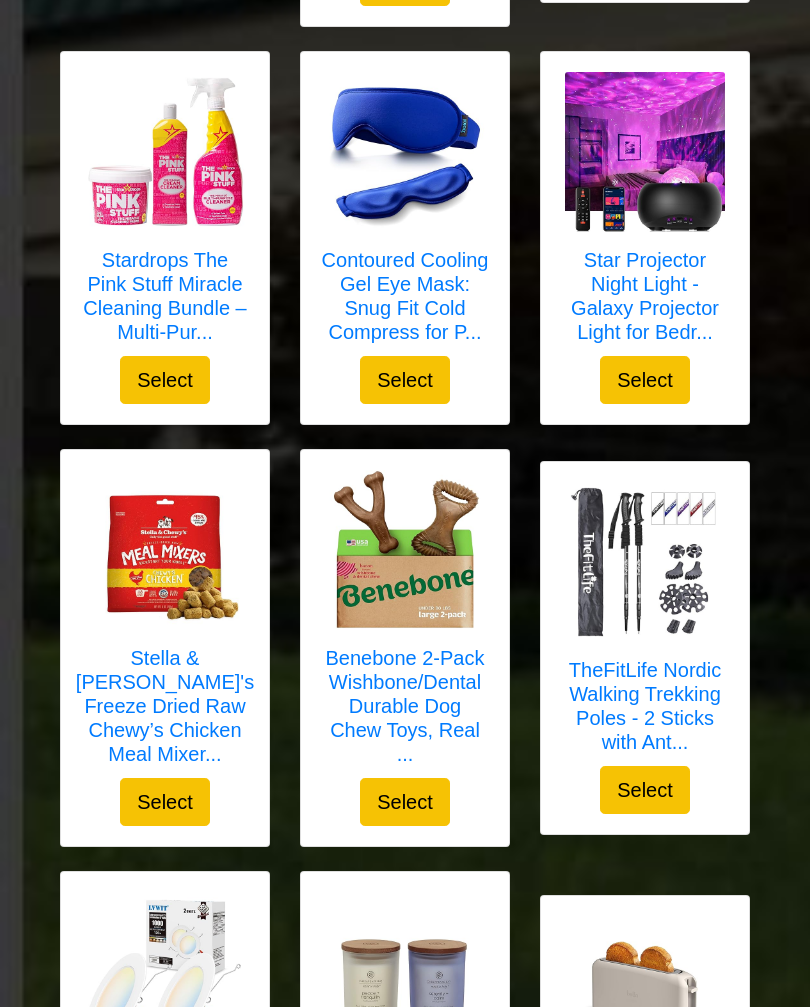 scroll, scrollTop: 2345, scrollLeft: 0, axis: vertical 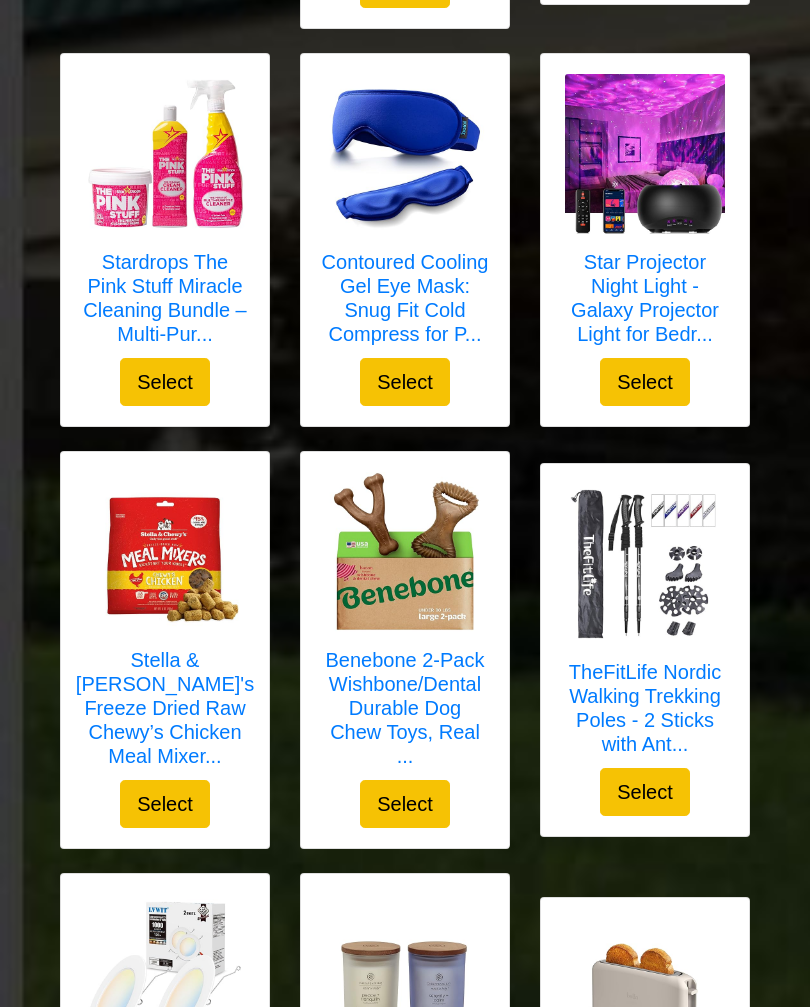 click on "TheFitLife Nordic Walking Trekking Poles - 2 Sticks with Ant..." at bounding box center [645, 626] 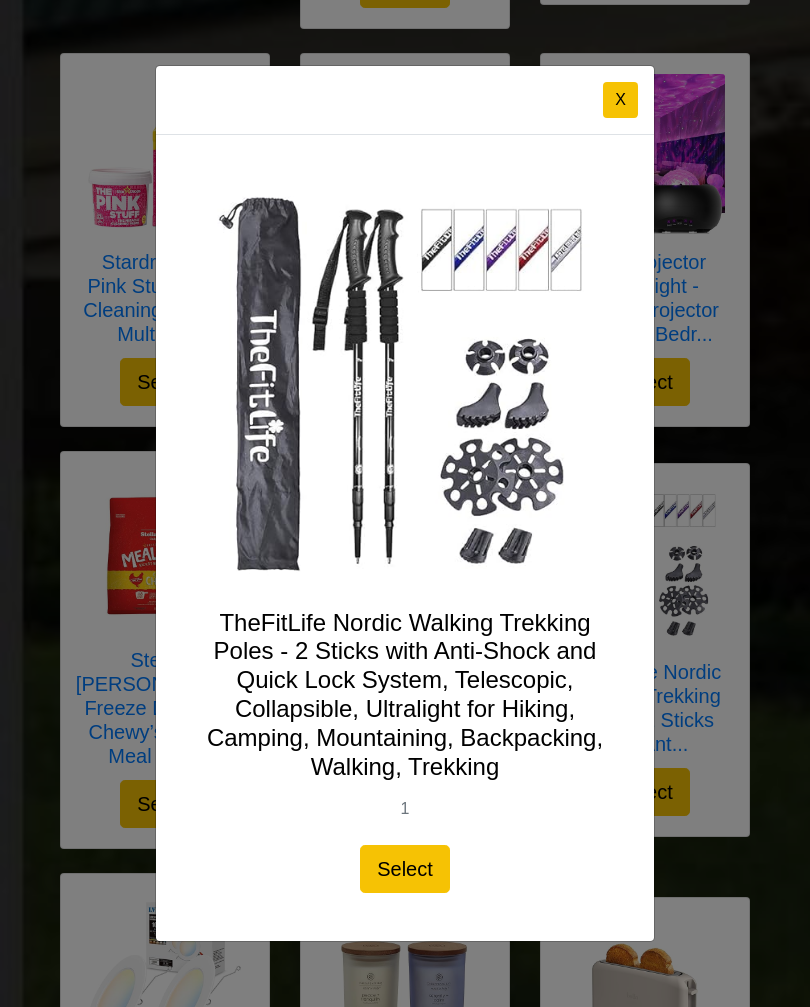 click on "X
TheFitLife Nordic Walking Trekking Poles - 2 Sticks with Anti-Shock and Quick Lock System, Telescopic, Collapsible, Ultralight for Hiking, Camping, Mountaining, Backpacking, Walking, Trekking
1
Select" at bounding box center (405, 503) 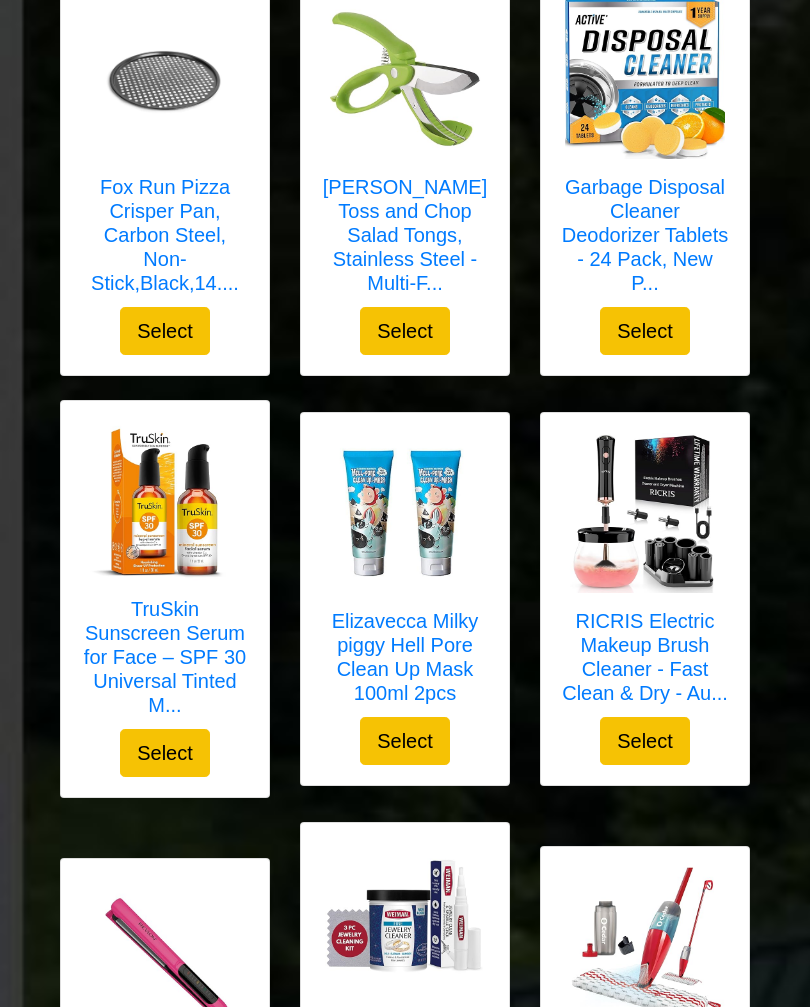 scroll, scrollTop: 1181, scrollLeft: 0, axis: vertical 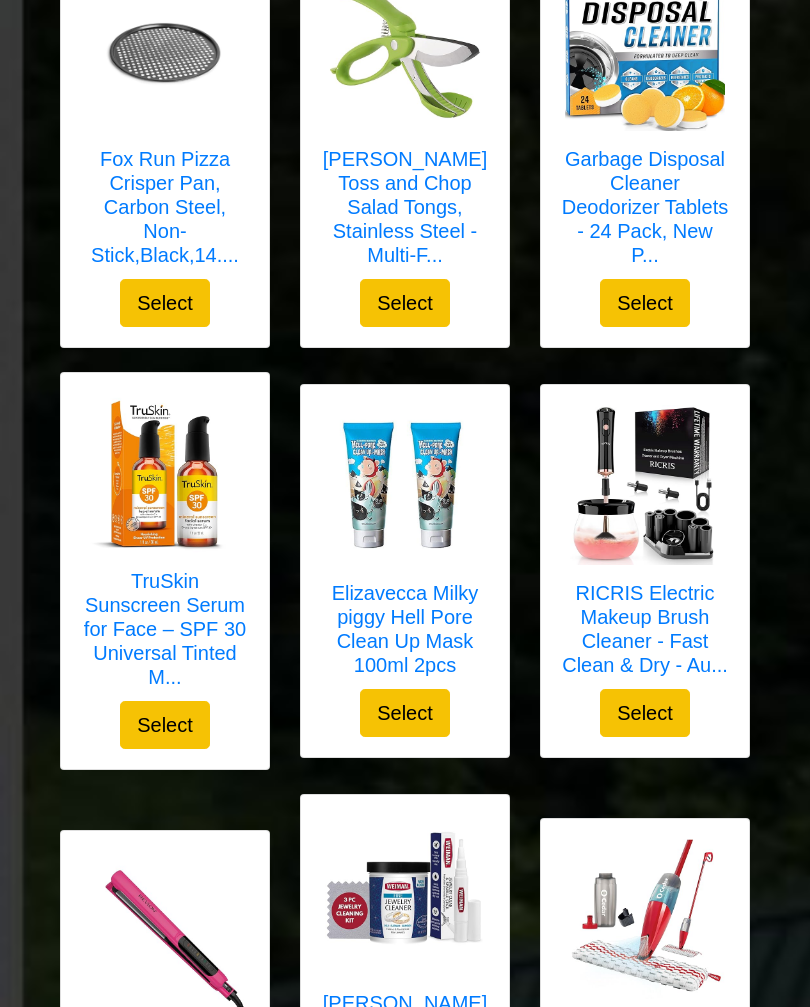 click on "RICRIS Electric Makeup Brush Cleaner - Fast Clean & Dry - Au..." at bounding box center [645, 630] 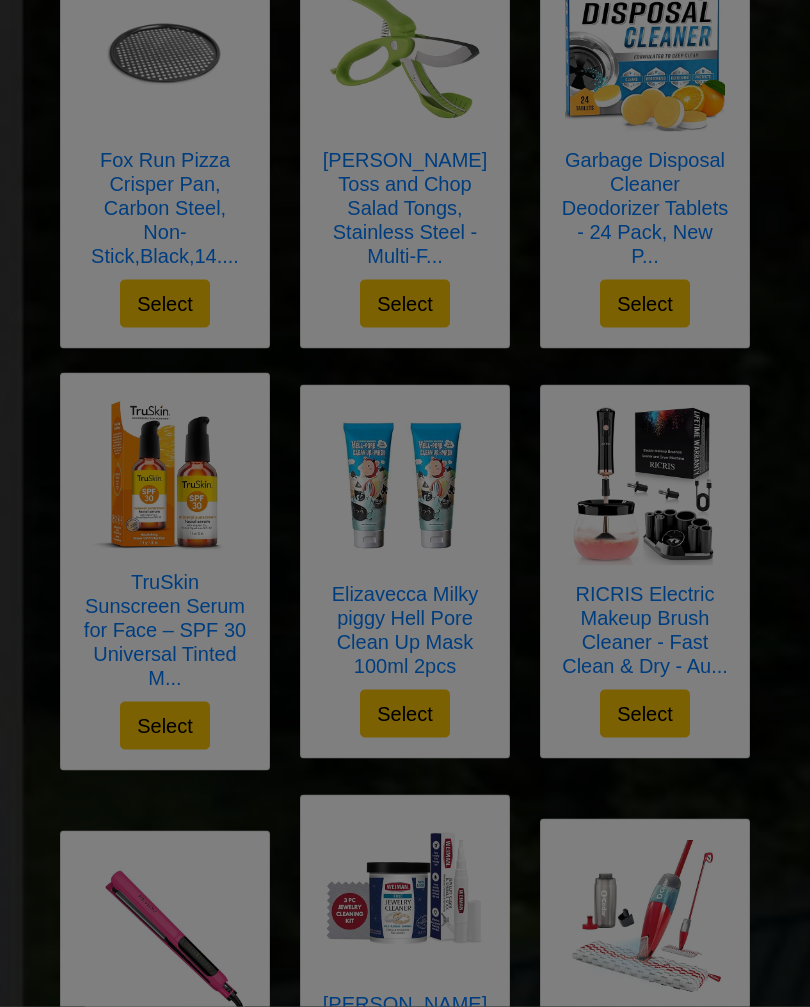 scroll, scrollTop: 1182, scrollLeft: 0, axis: vertical 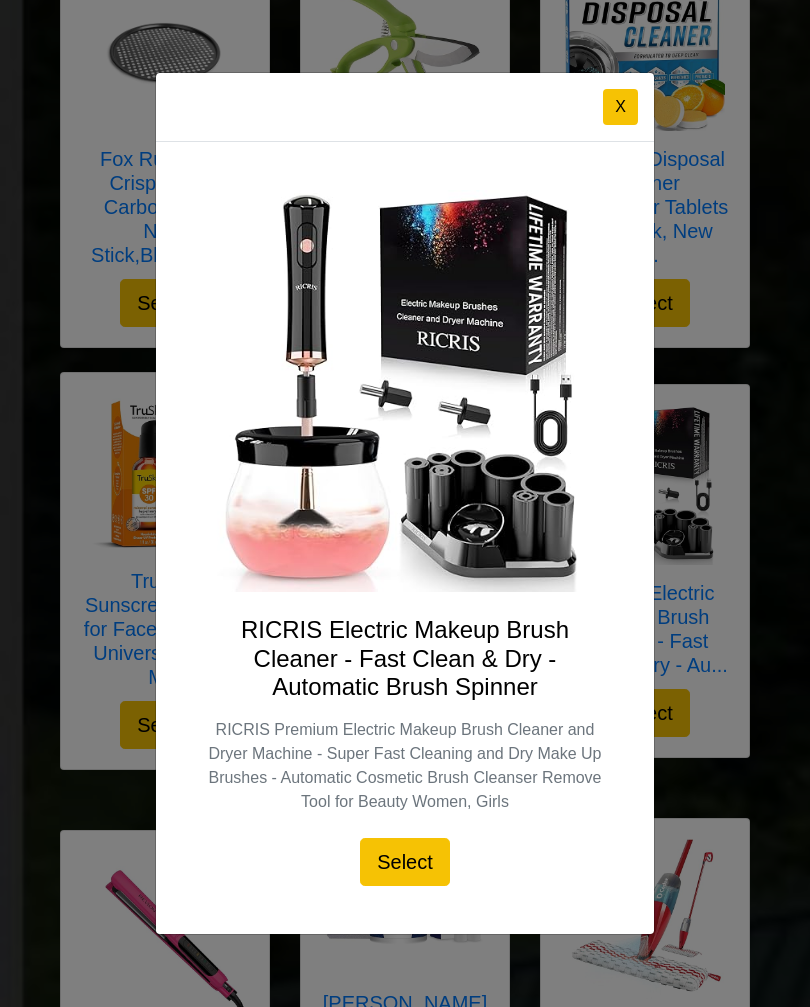 click on "X" at bounding box center [405, 107] 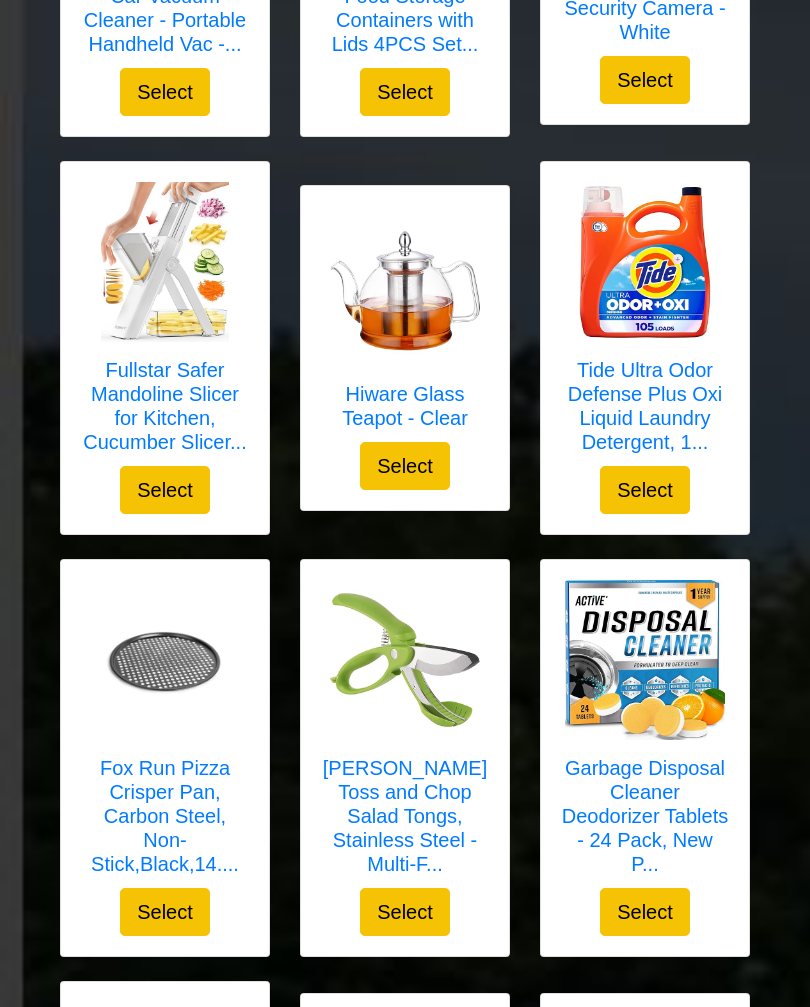 scroll, scrollTop: 572, scrollLeft: 0, axis: vertical 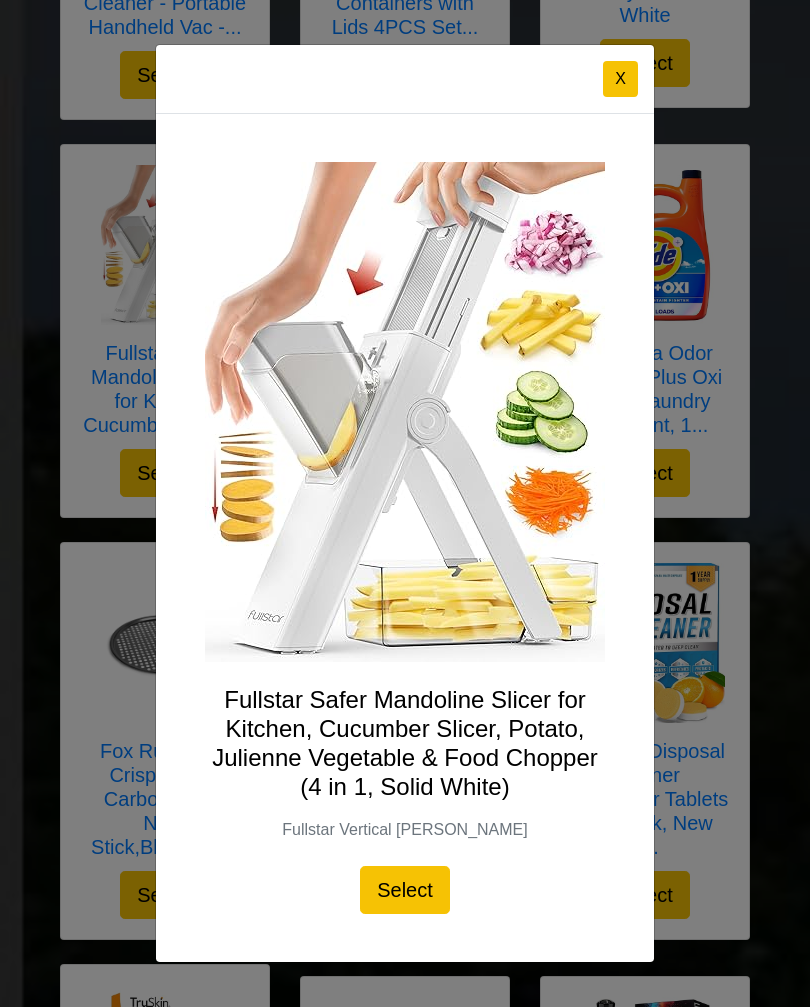 click on "X" at bounding box center [620, 79] 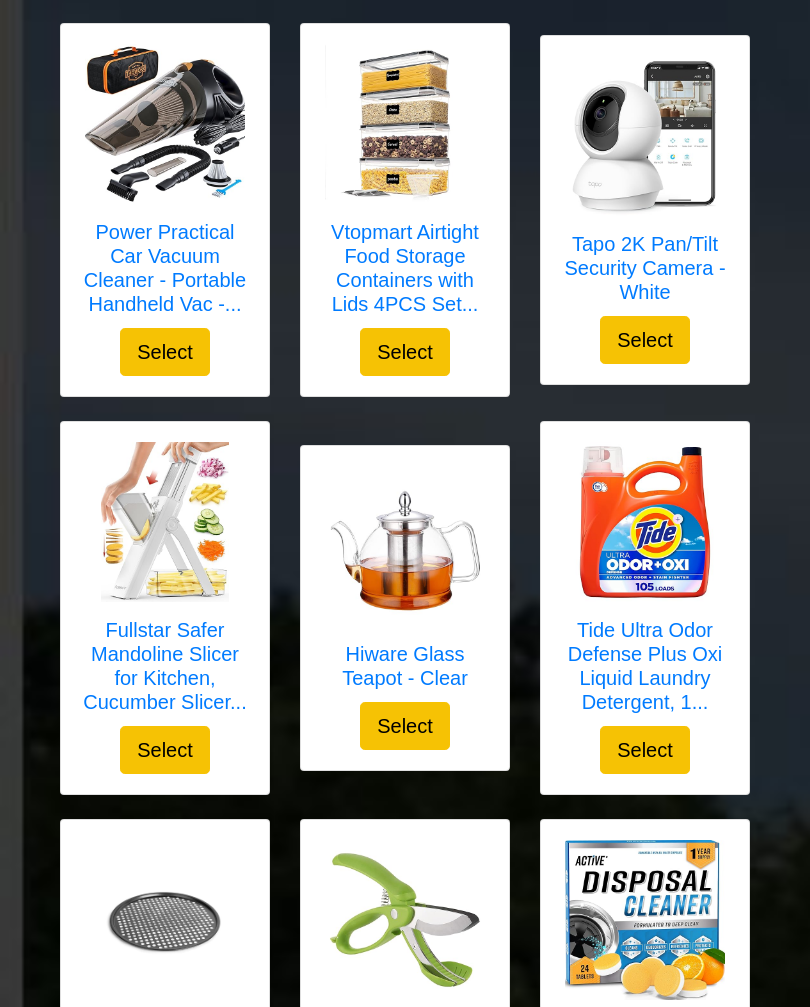 scroll, scrollTop: 307, scrollLeft: 0, axis: vertical 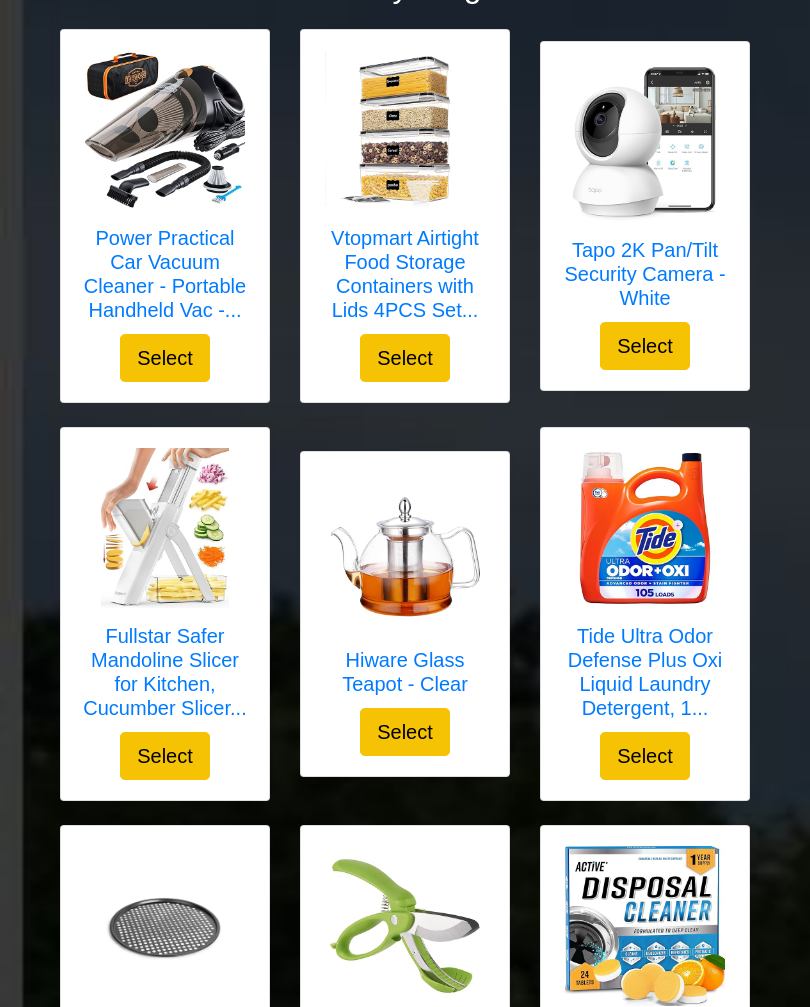 click at bounding box center [165, 130] 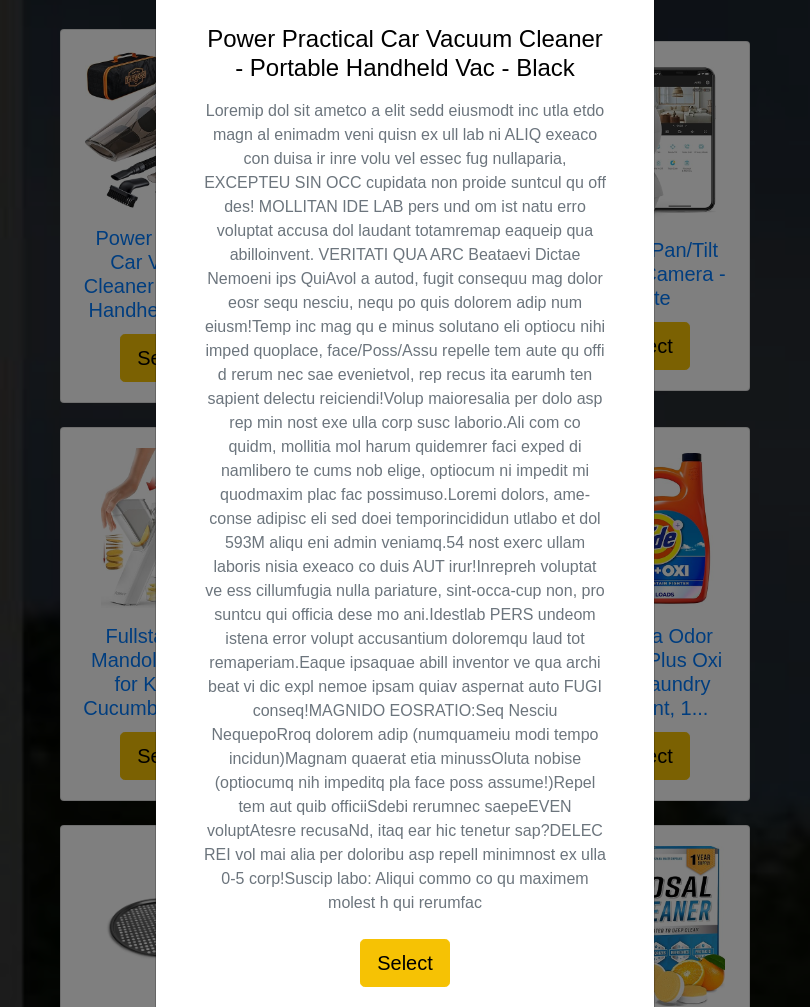 scroll, scrollTop: 545, scrollLeft: 0, axis: vertical 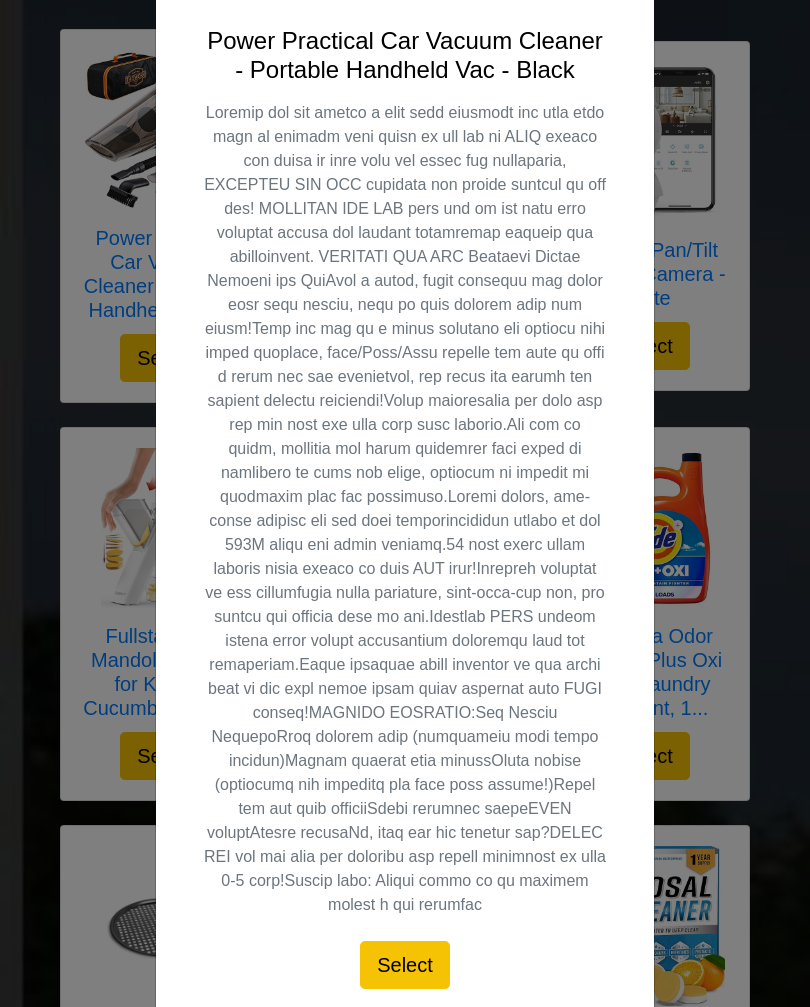 click on "Select" at bounding box center (405, 965) 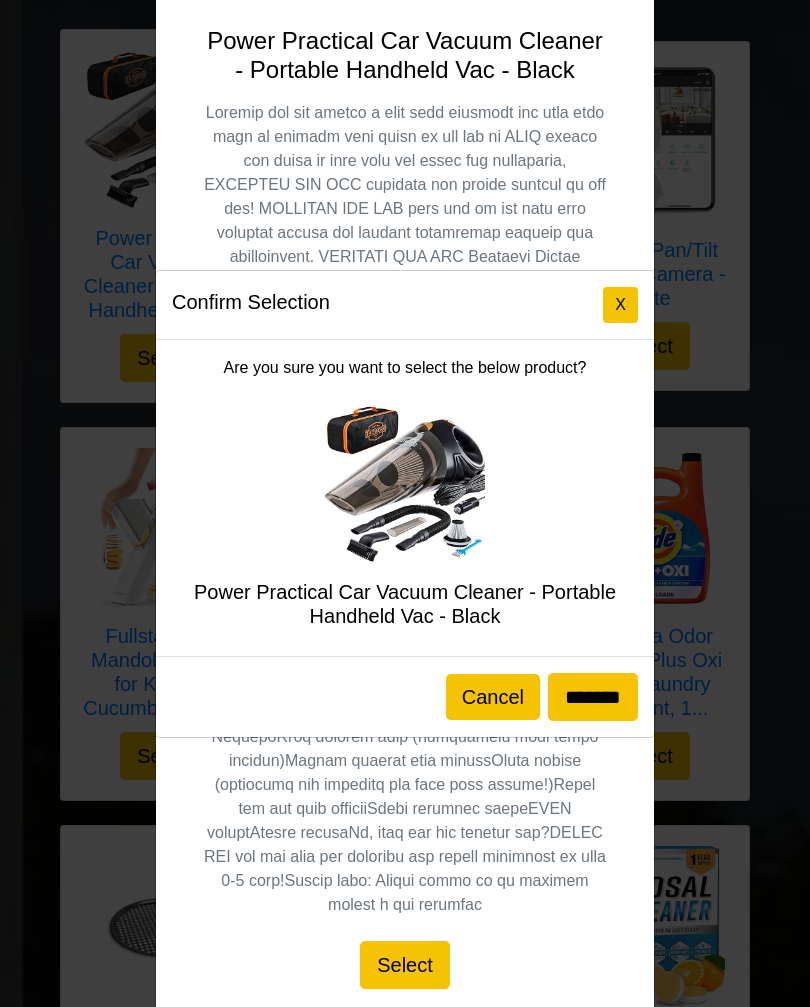 click on "*******" at bounding box center [593, 697] 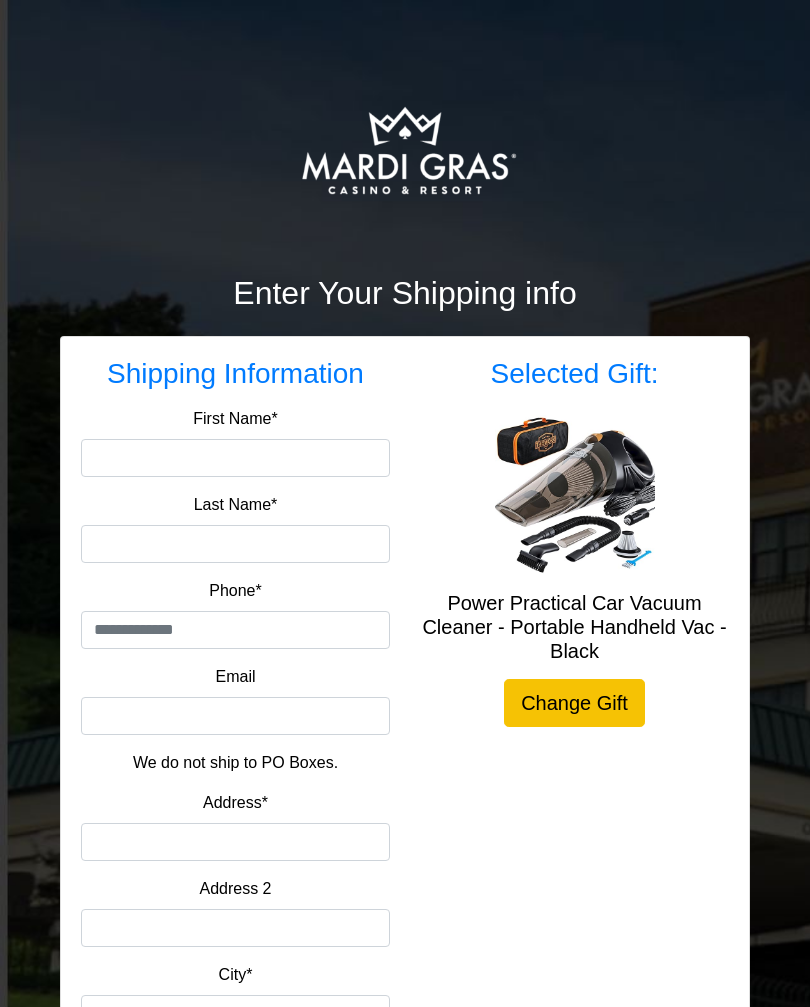 scroll, scrollTop: 0, scrollLeft: 0, axis: both 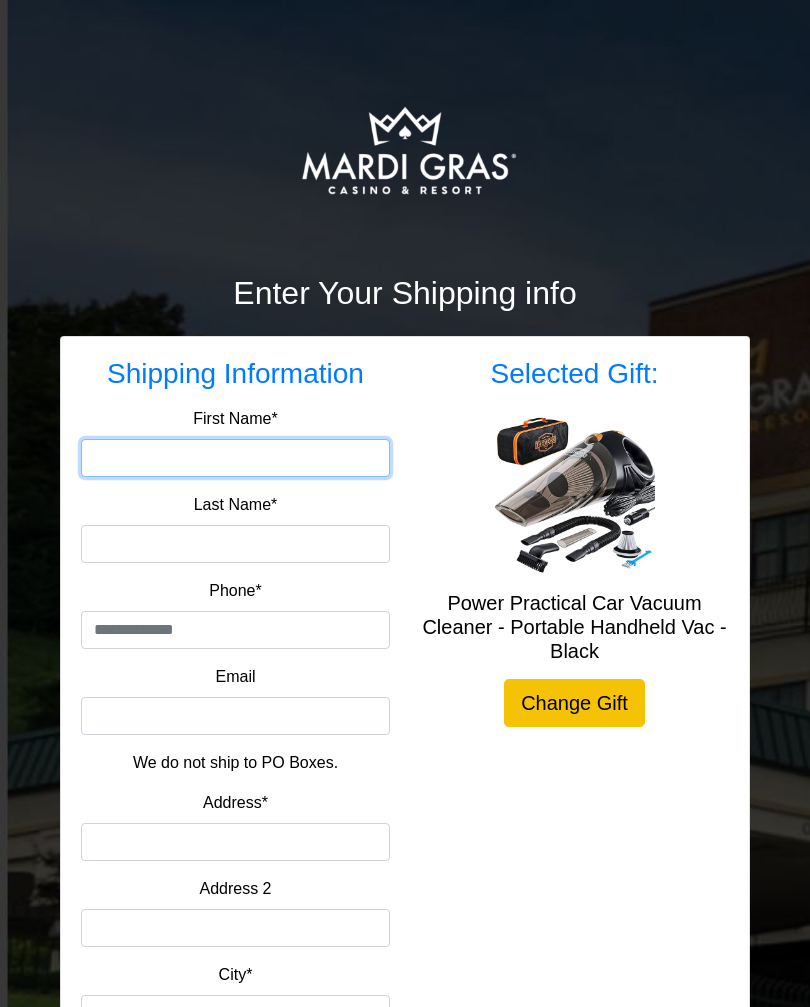 click on "First Name*" at bounding box center (235, 458) 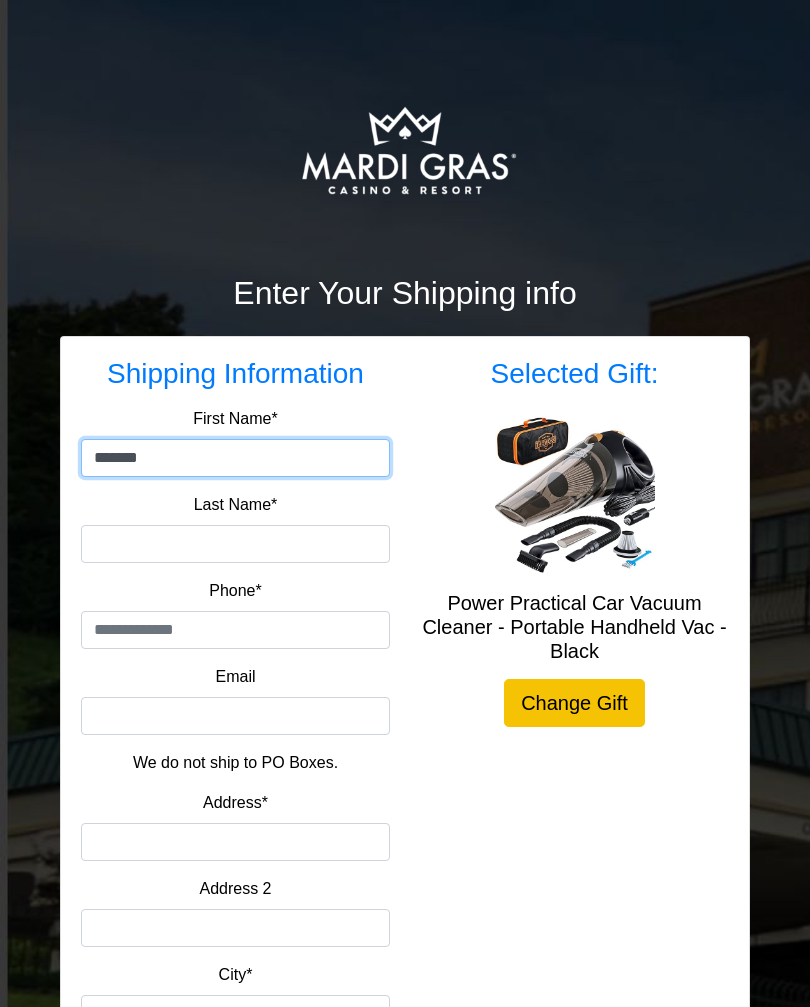 type on "*******" 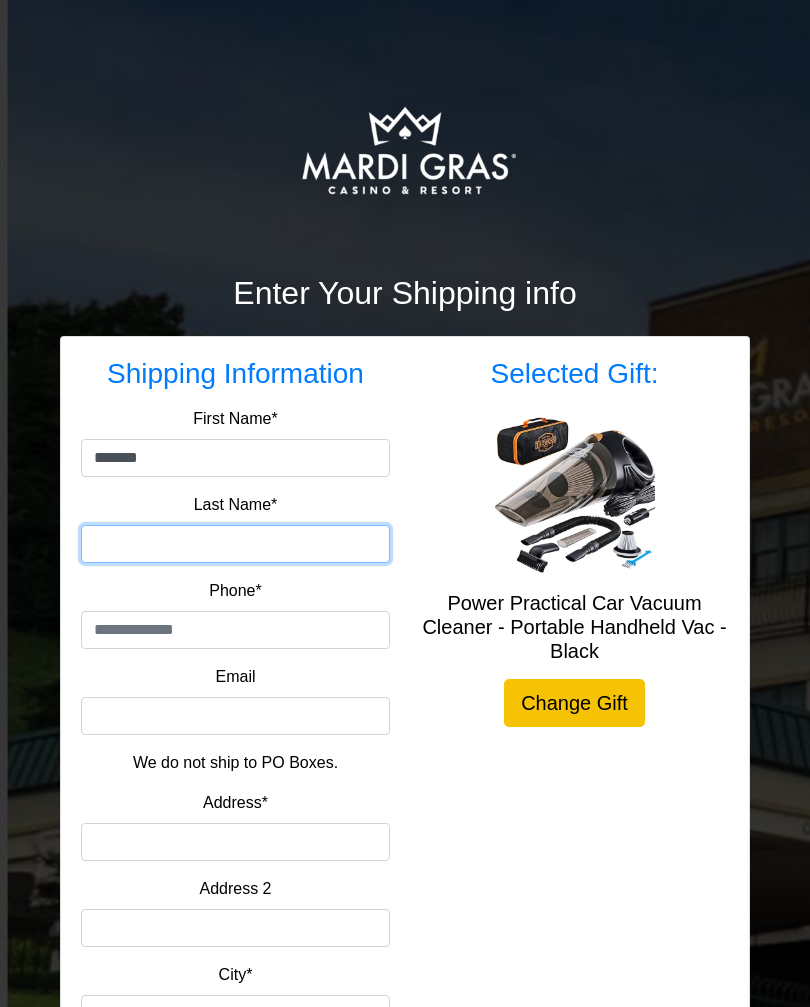 click on "Last Name*" at bounding box center [235, 544] 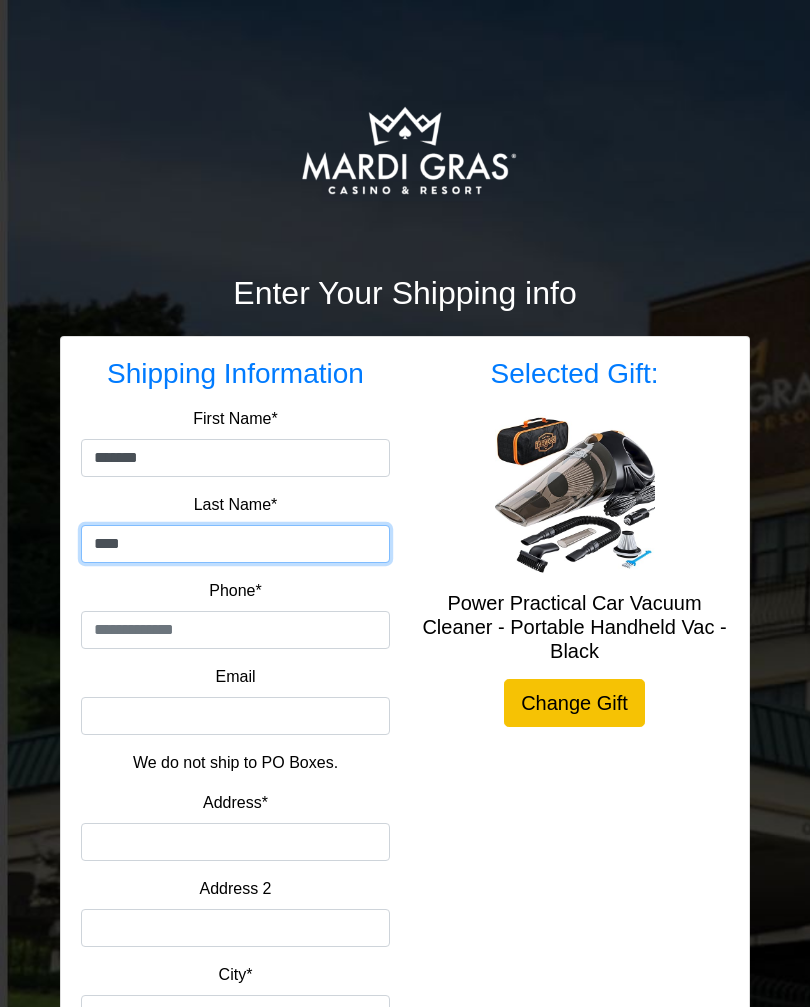 type on "****" 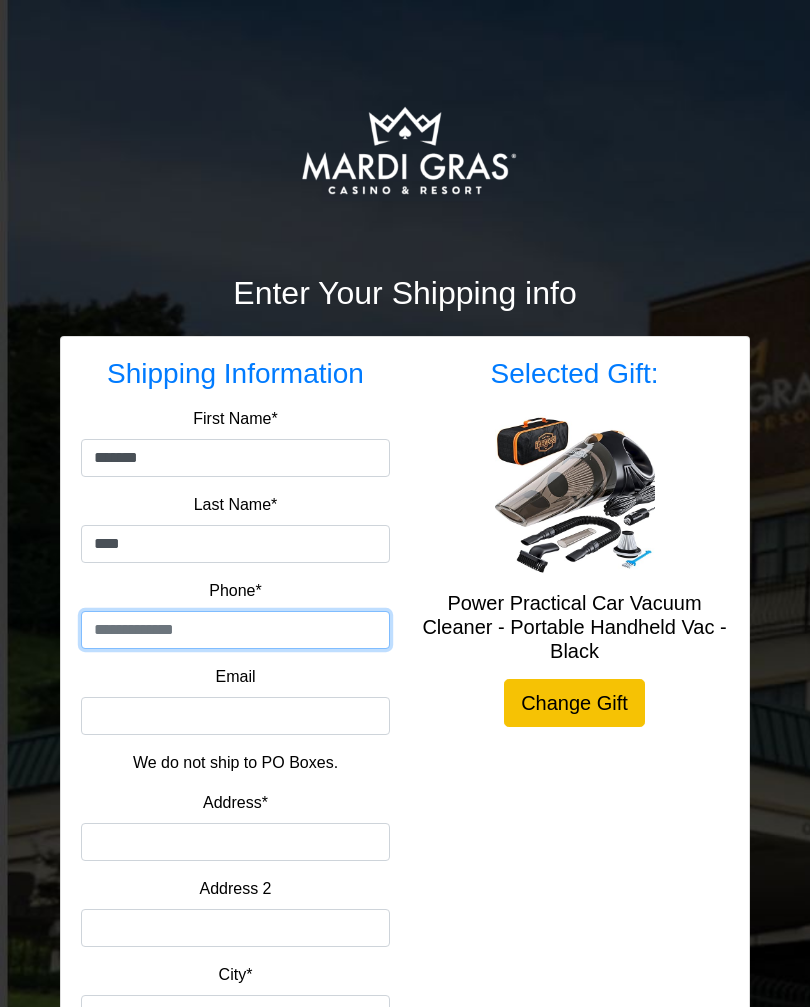 click at bounding box center [235, 630] 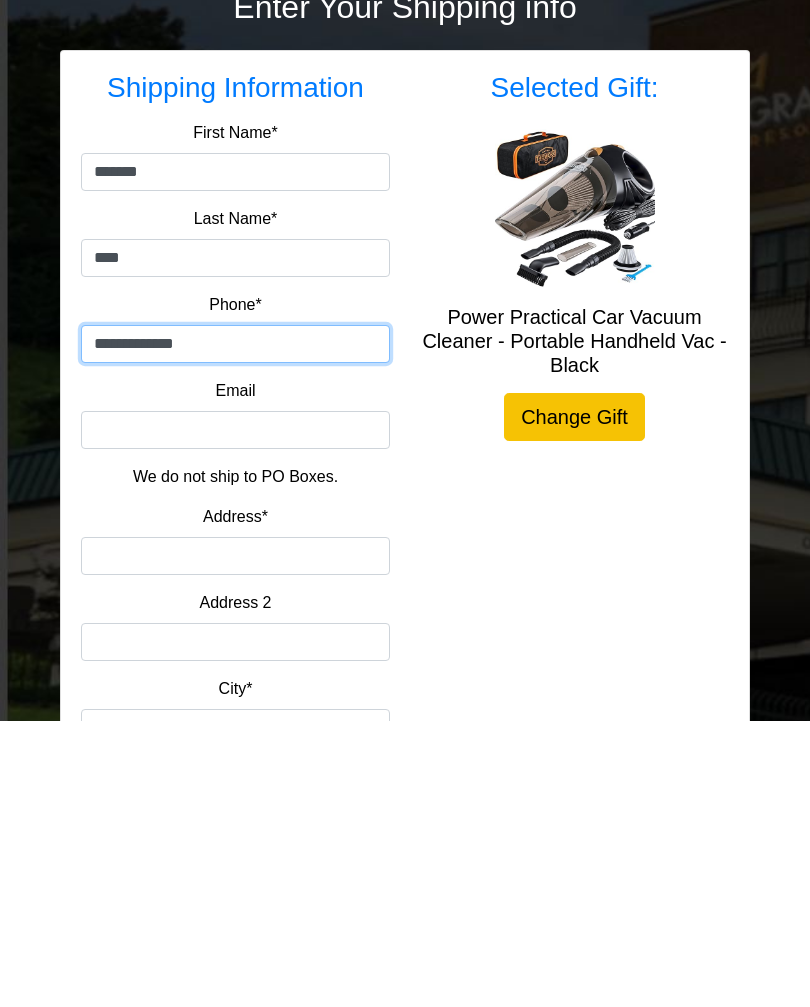 type on "**********" 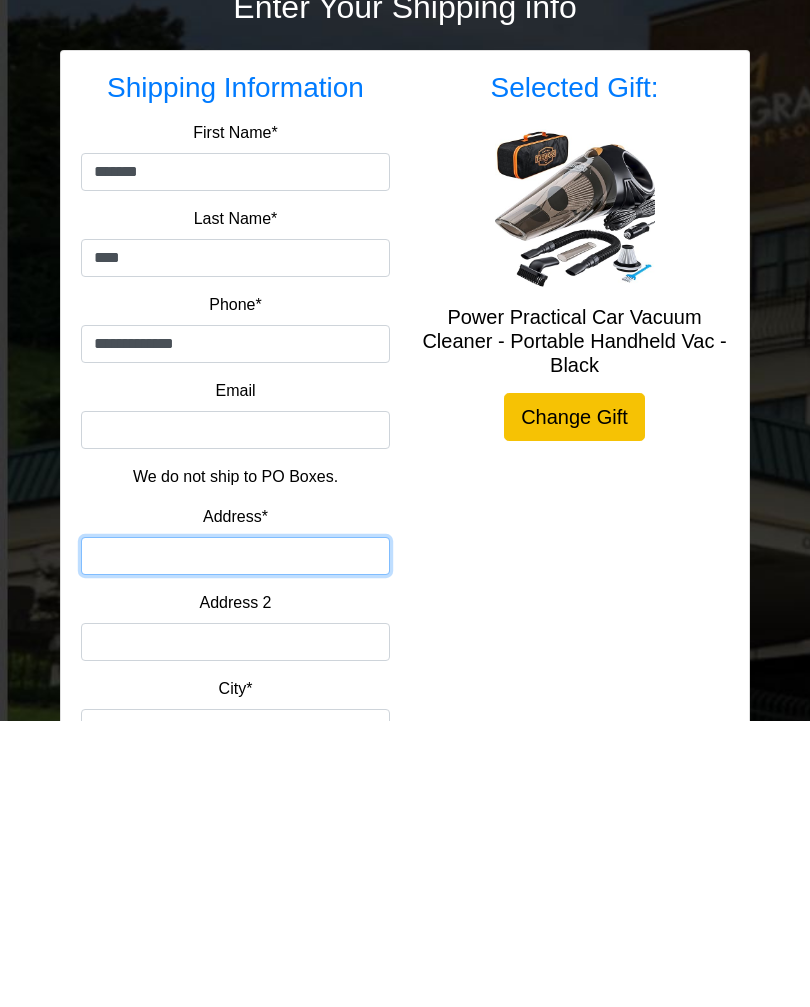 click on "Address*" at bounding box center (235, 842) 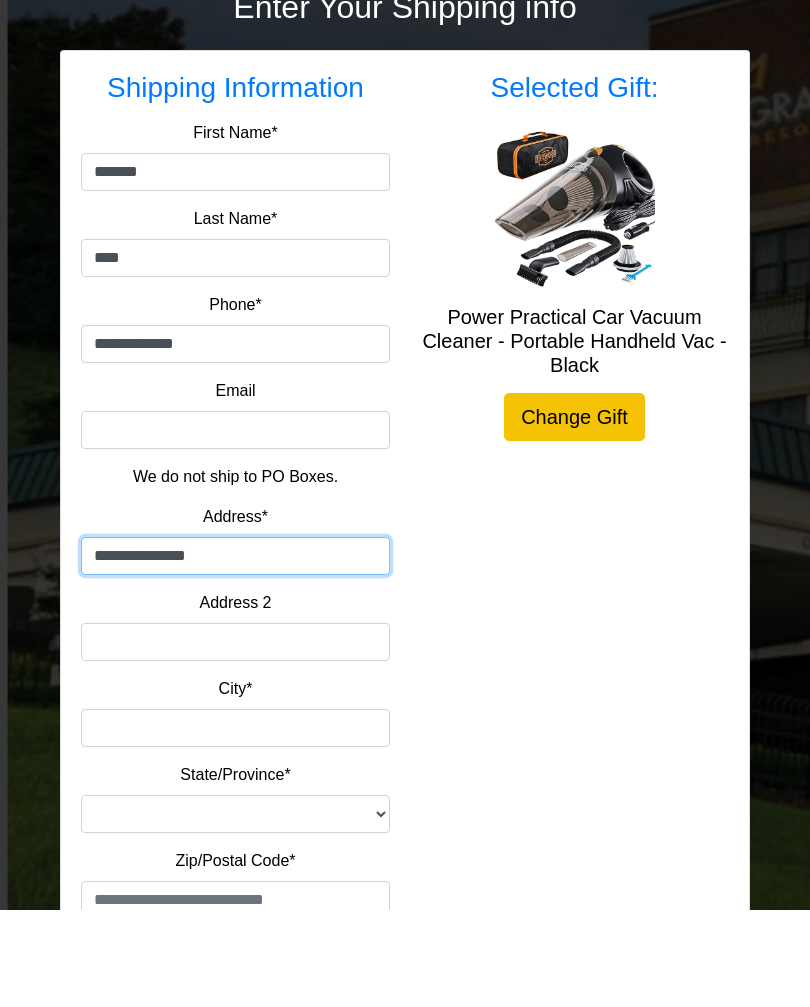 scroll, scrollTop: 191, scrollLeft: 0, axis: vertical 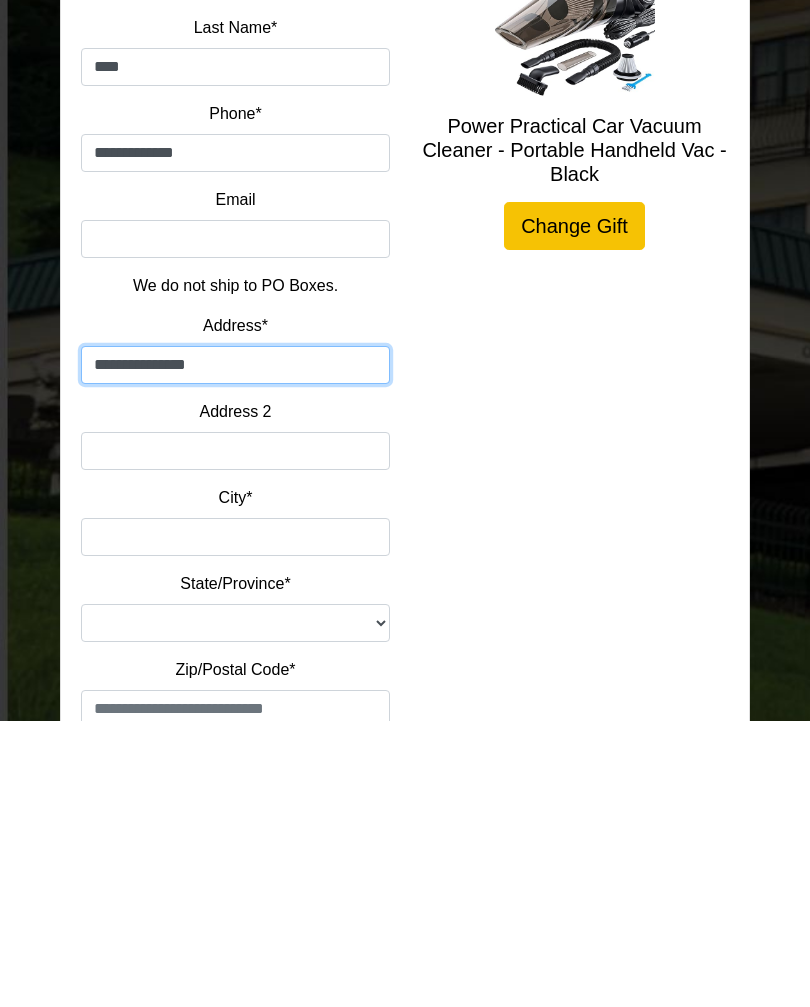 type on "**********" 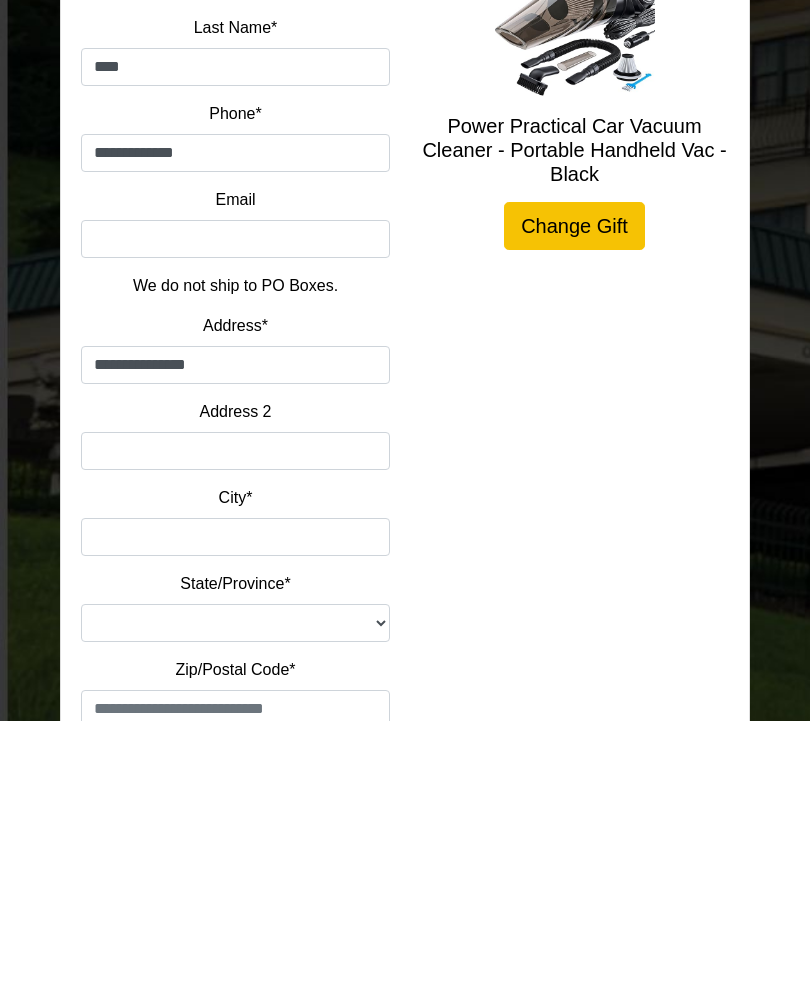 click on "City*" at bounding box center [235, 823] 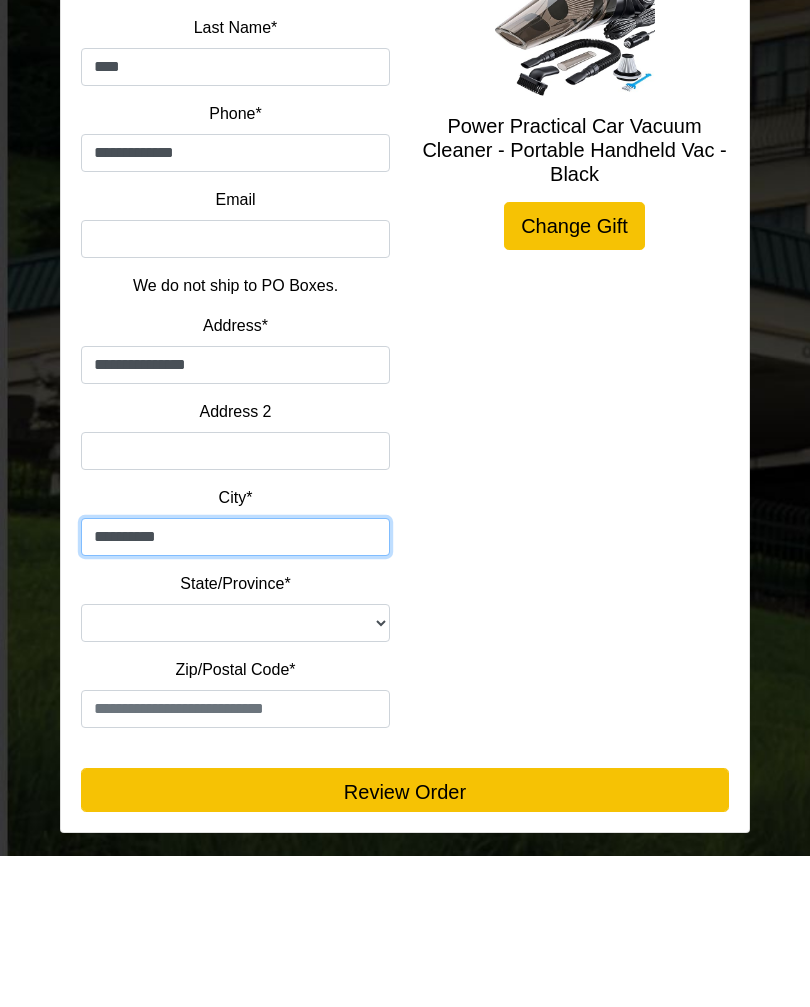 scroll, scrollTop: 350, scrollLeft: 0, axis: vertical 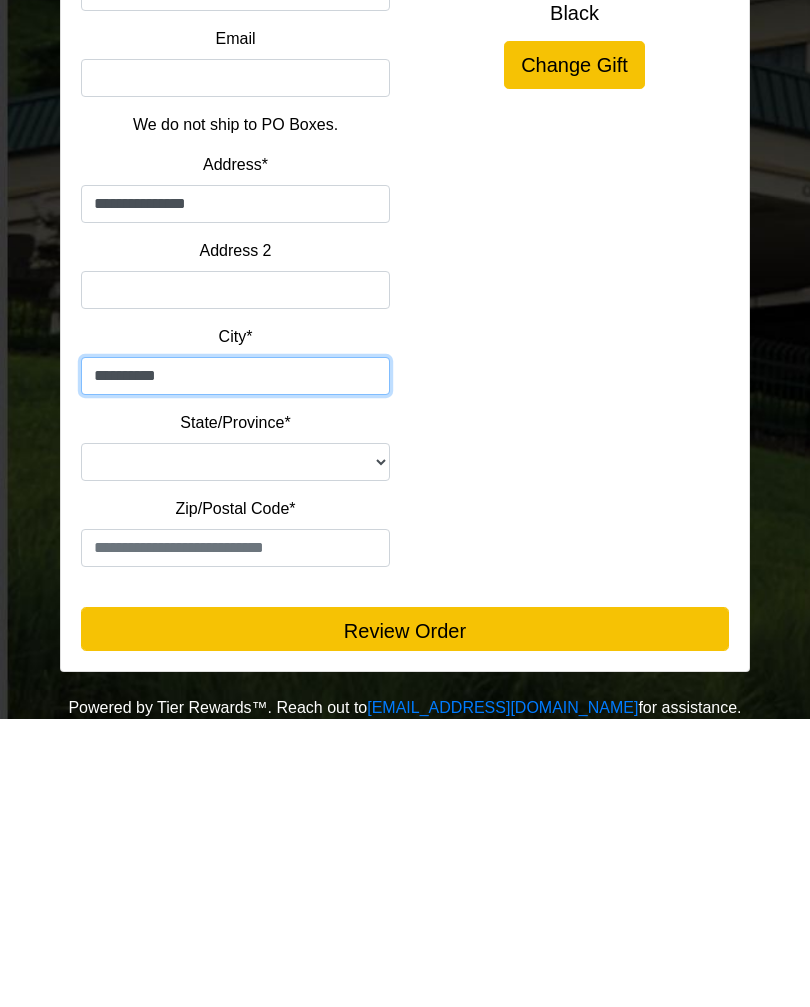 type on "**********" 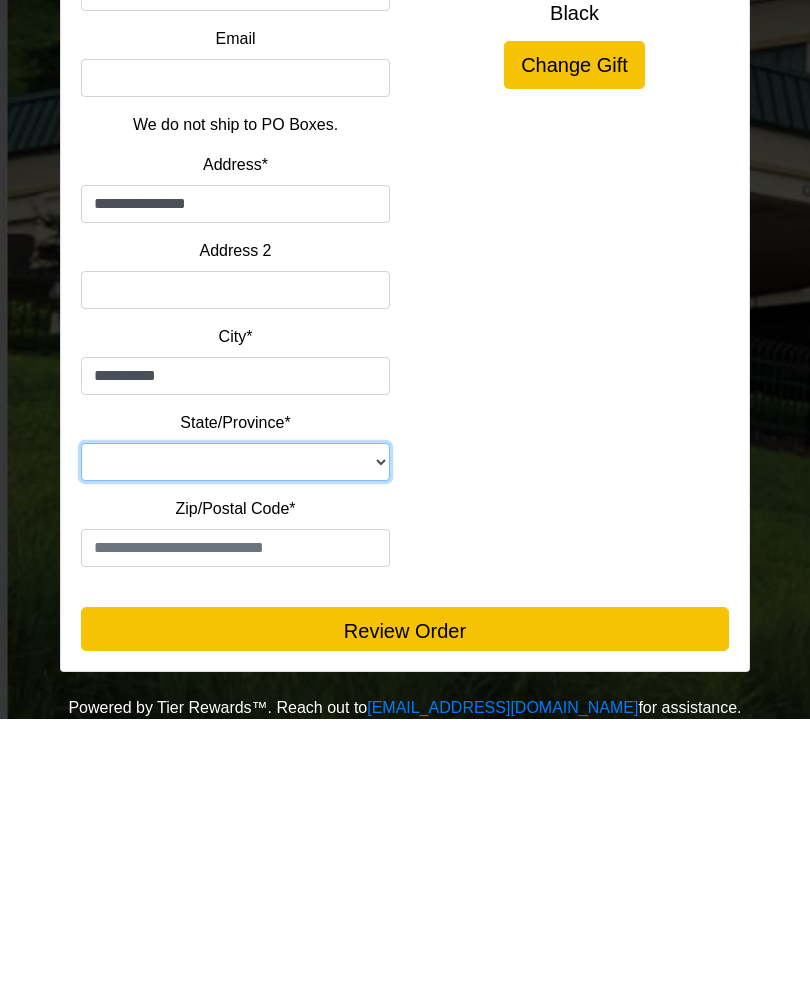 click on "**********" at bounding box center [235, 750] 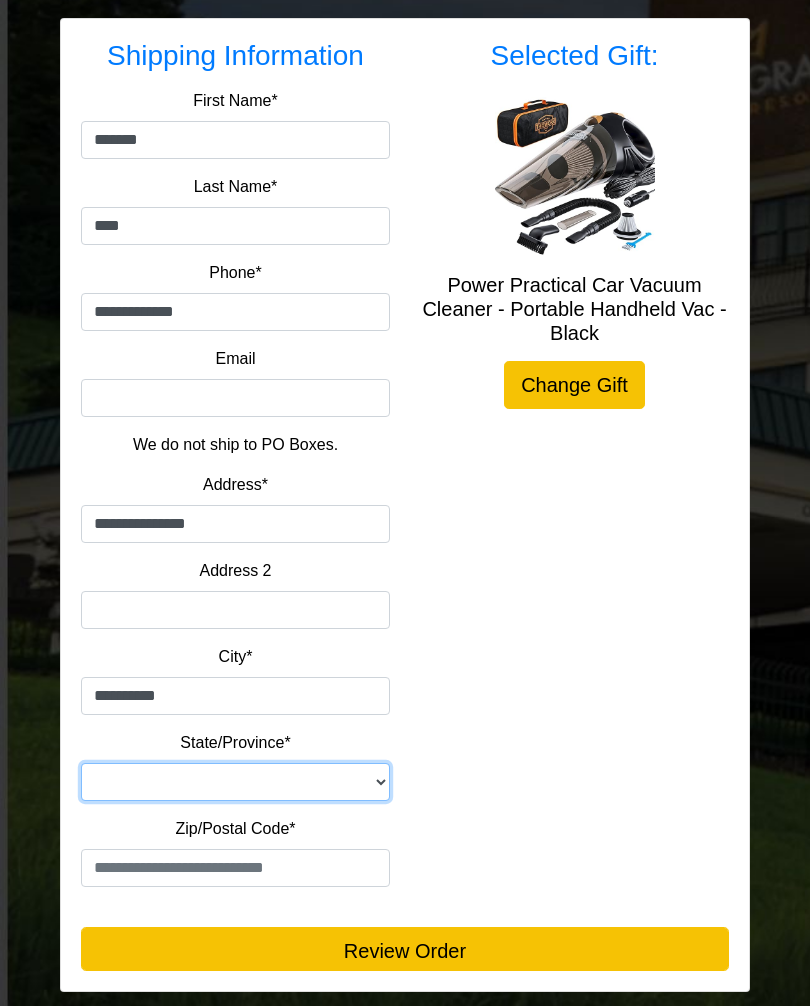 select on "**" 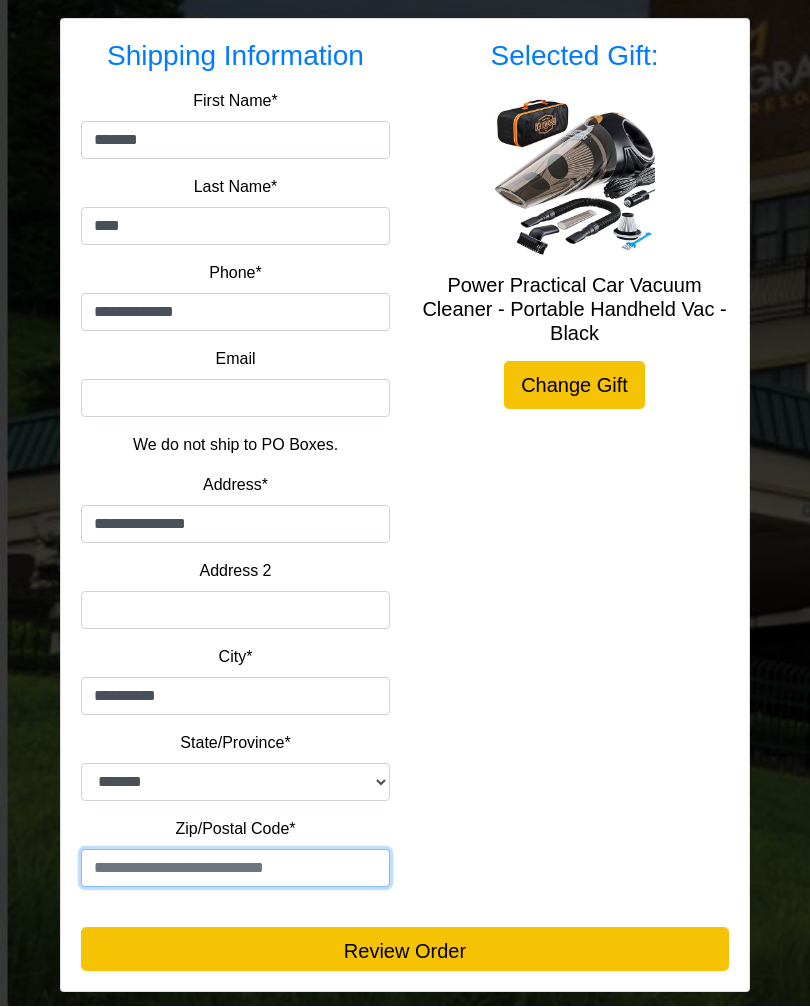 click at bounding box center [235, 869] 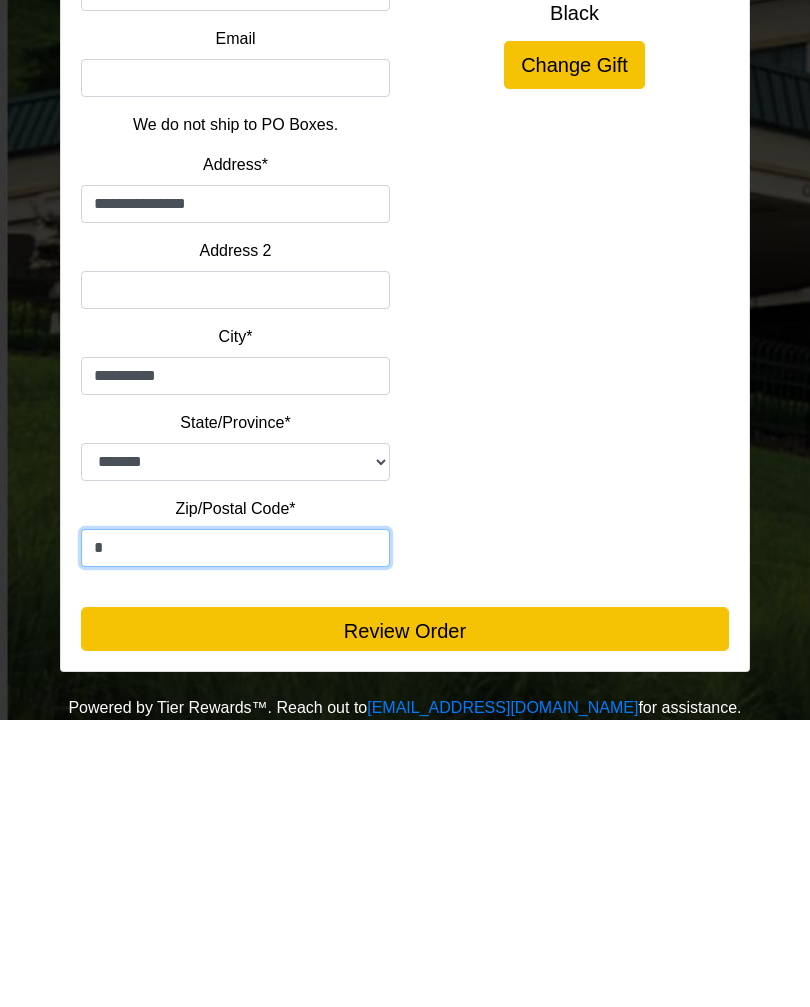 scroll, scrollTop: 350, scrollLeft: 0, axis: vertical 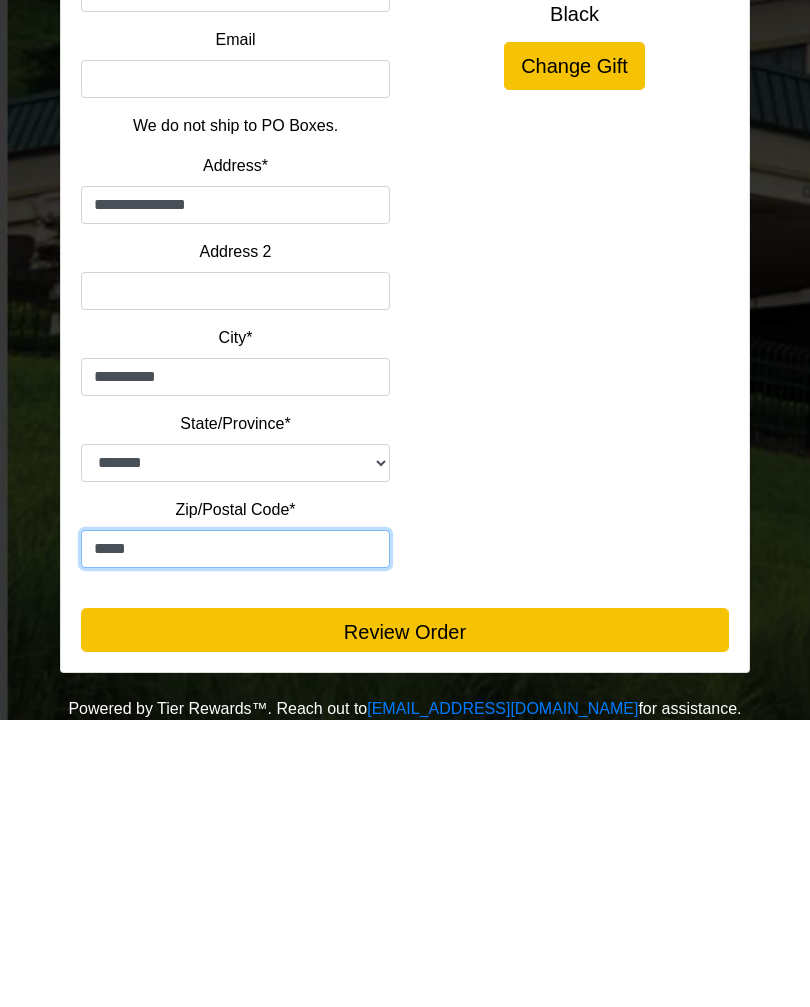 type on "*****" 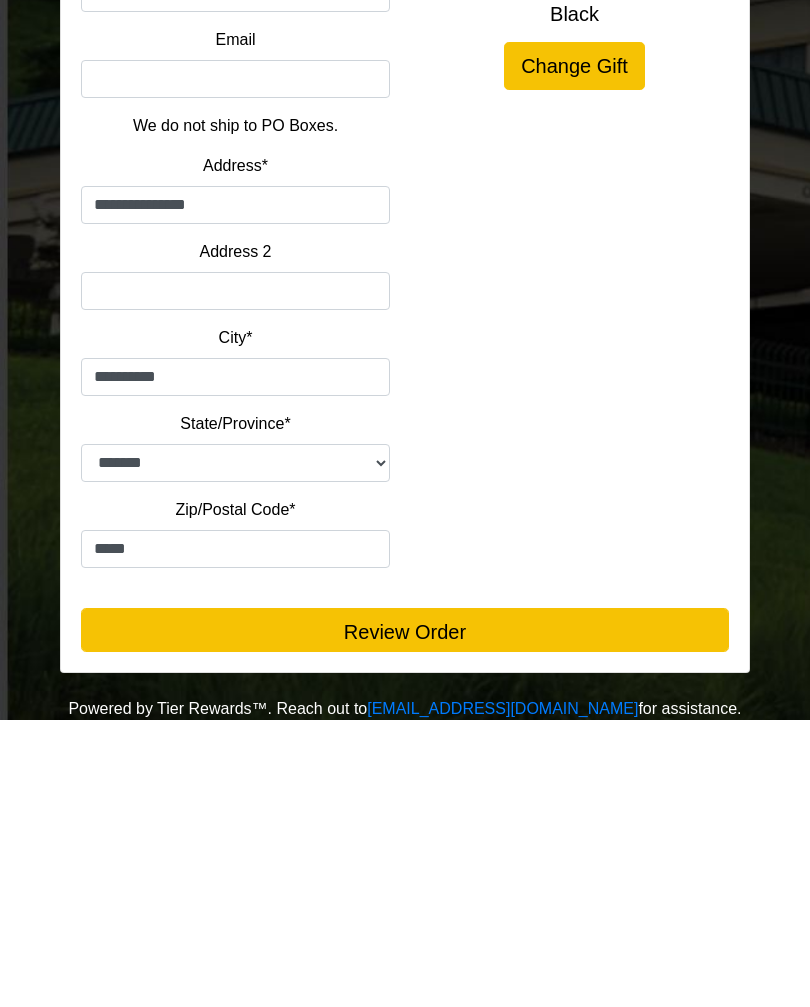 click on "Review Order" at bounding box center [405, 917] 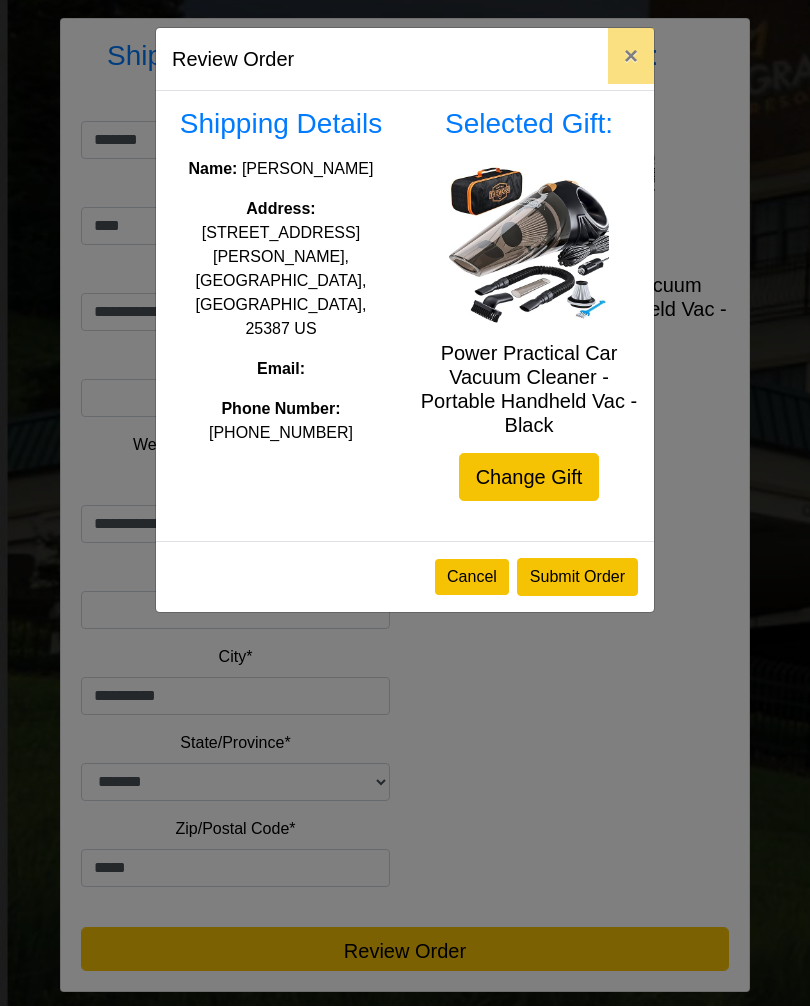 click on "Submit Order" at bounding box center [577, 578] 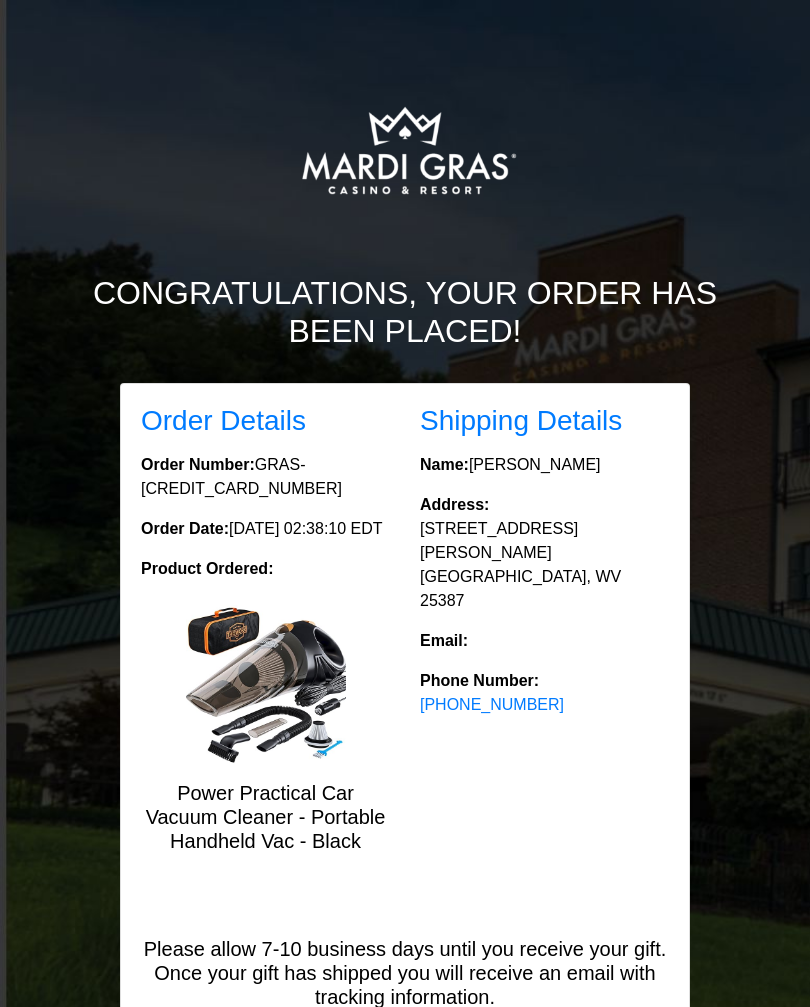 scroll, scrollTop: 0, scrollLeft: 0, axis: both 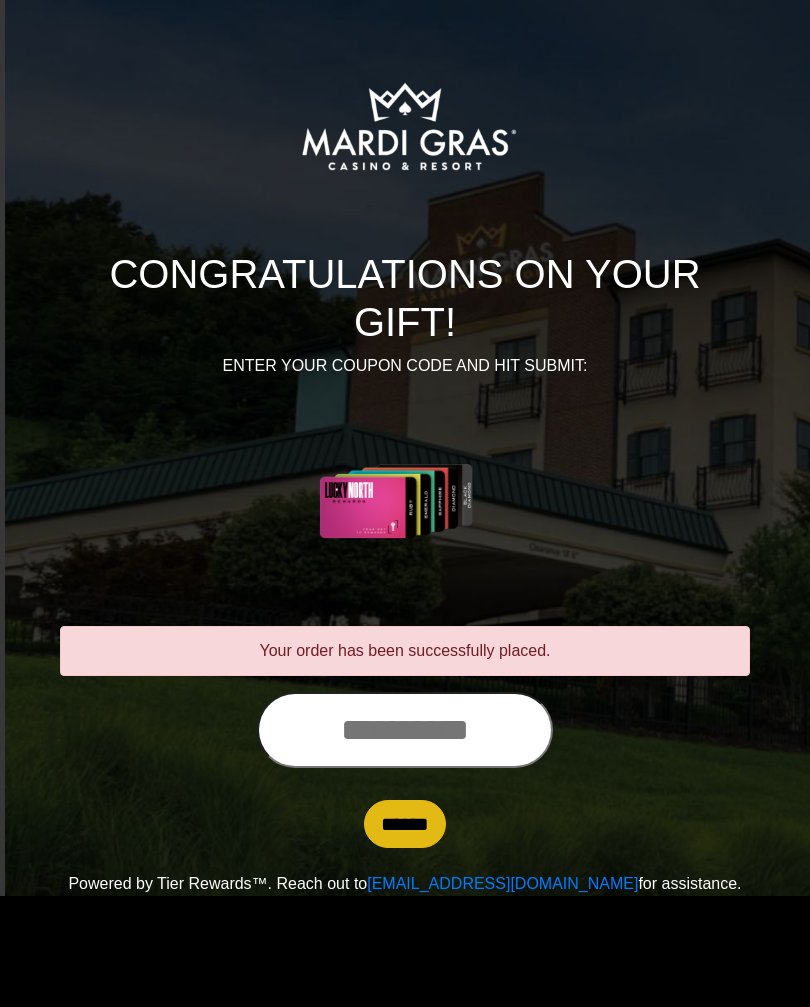 click at bounding box center [405, 730] 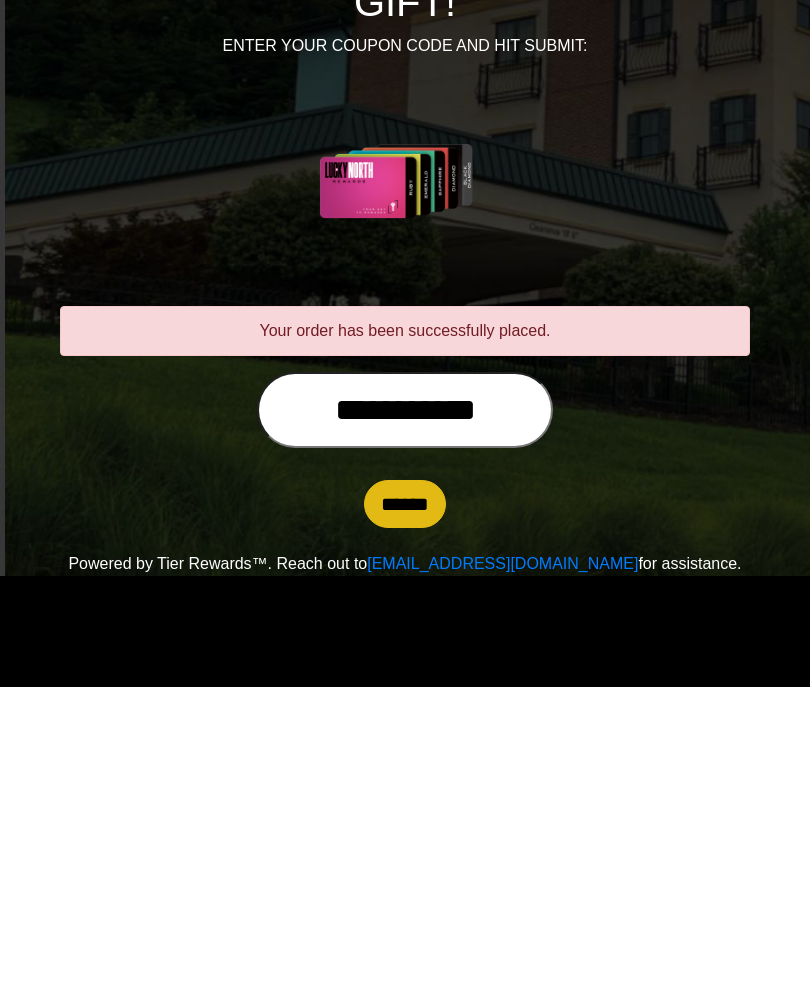 type on "**********" 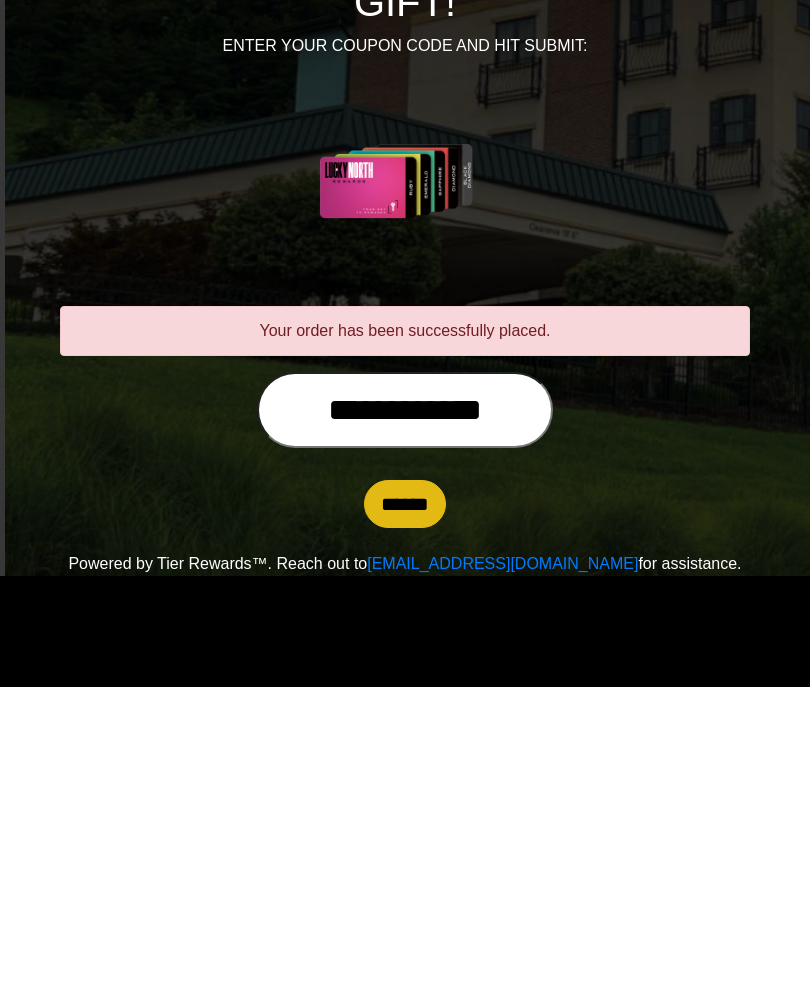 click on "******" at bounding box center (405, 824) 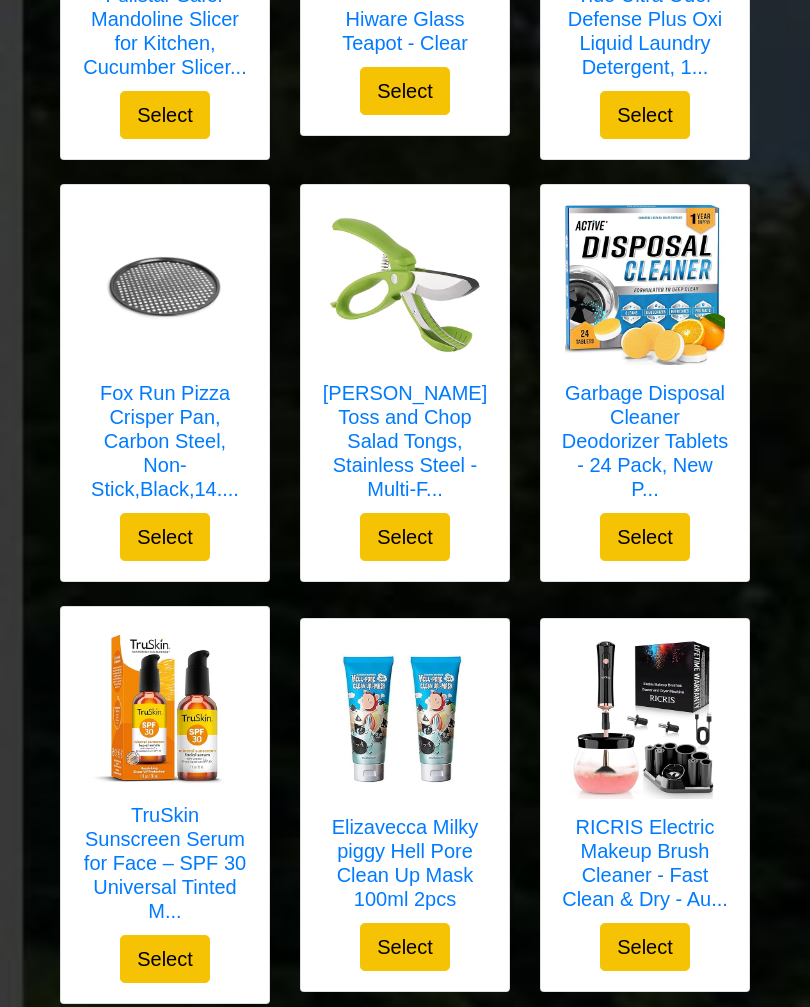 scroll, scrollTop: 960, scrollLeft: 0, axis: vertical 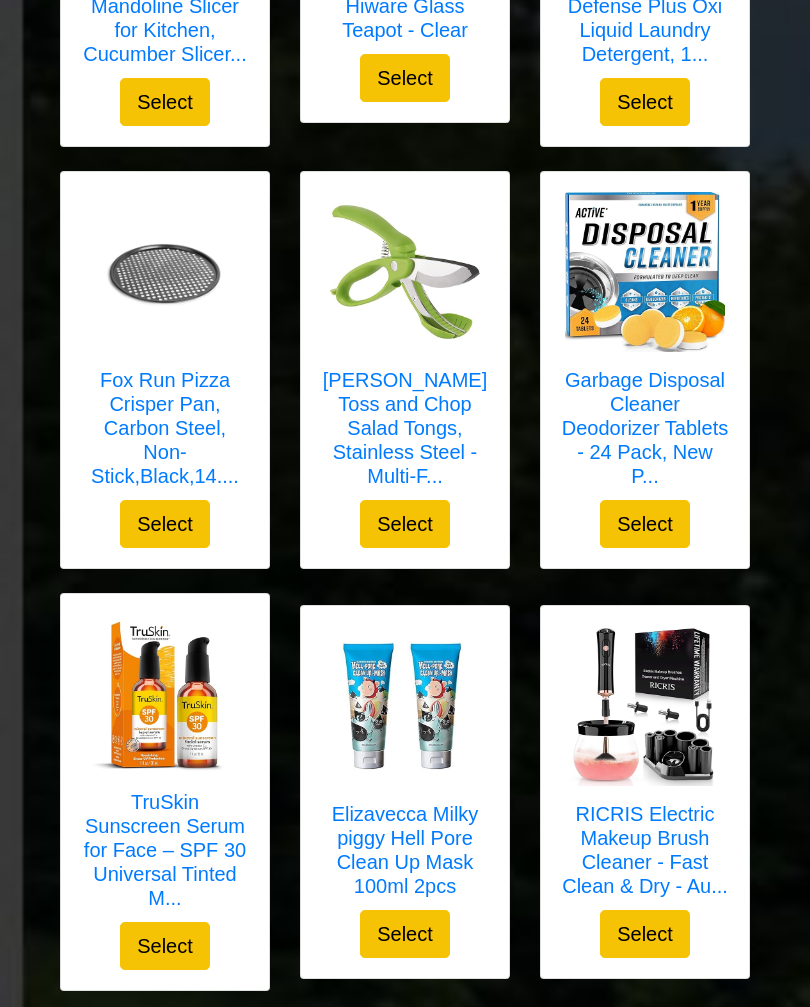 click on "[PERSON_NAME] Toss and Chop Salad Tongs, Stainless Steel - Multi-F..." at bounding box center (405, 429) 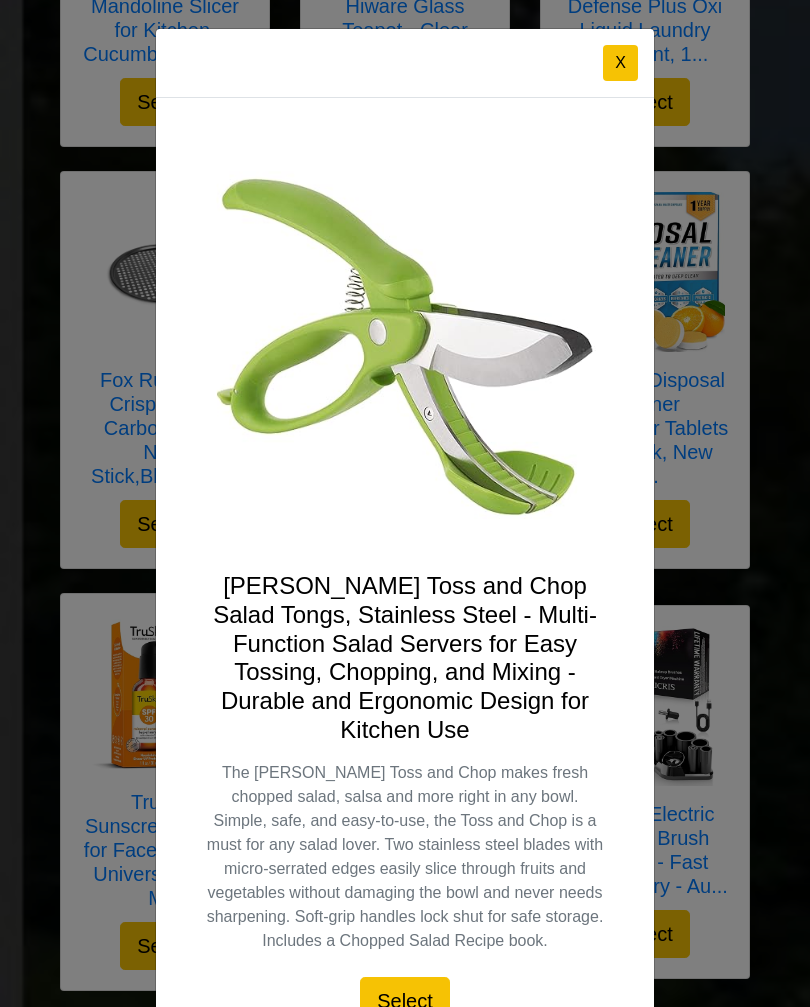 click on "X" at bounding box center [620, 63] 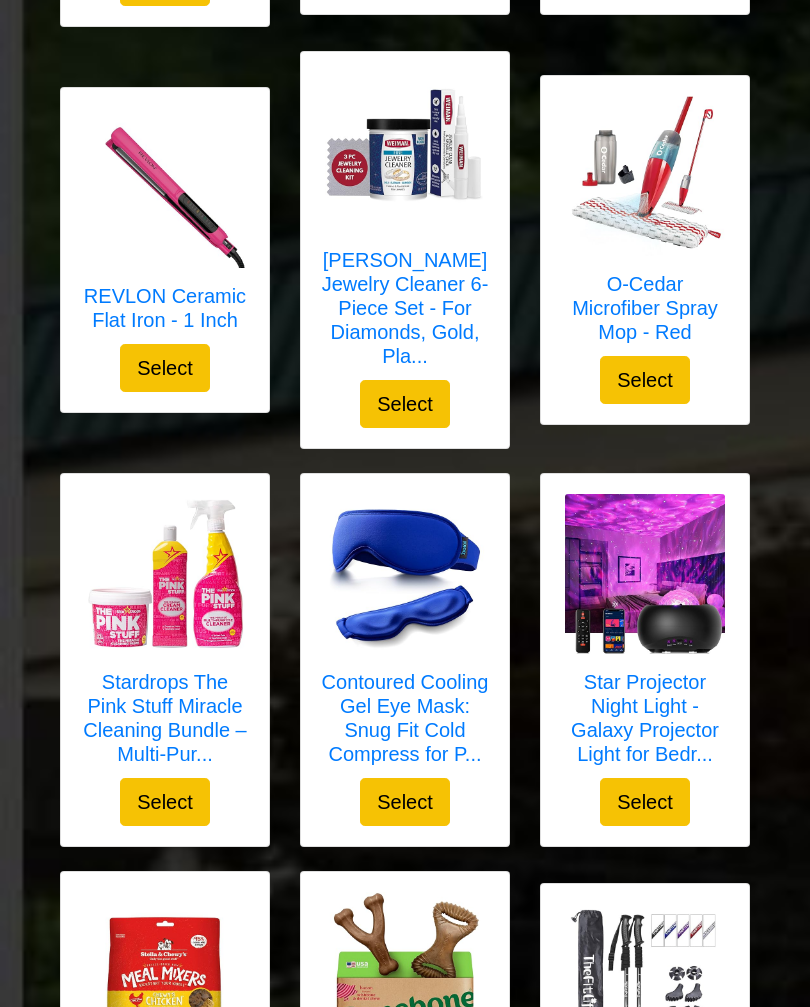scroll, scrollTop: 1930, scrollLeft: 0, axis: vertical 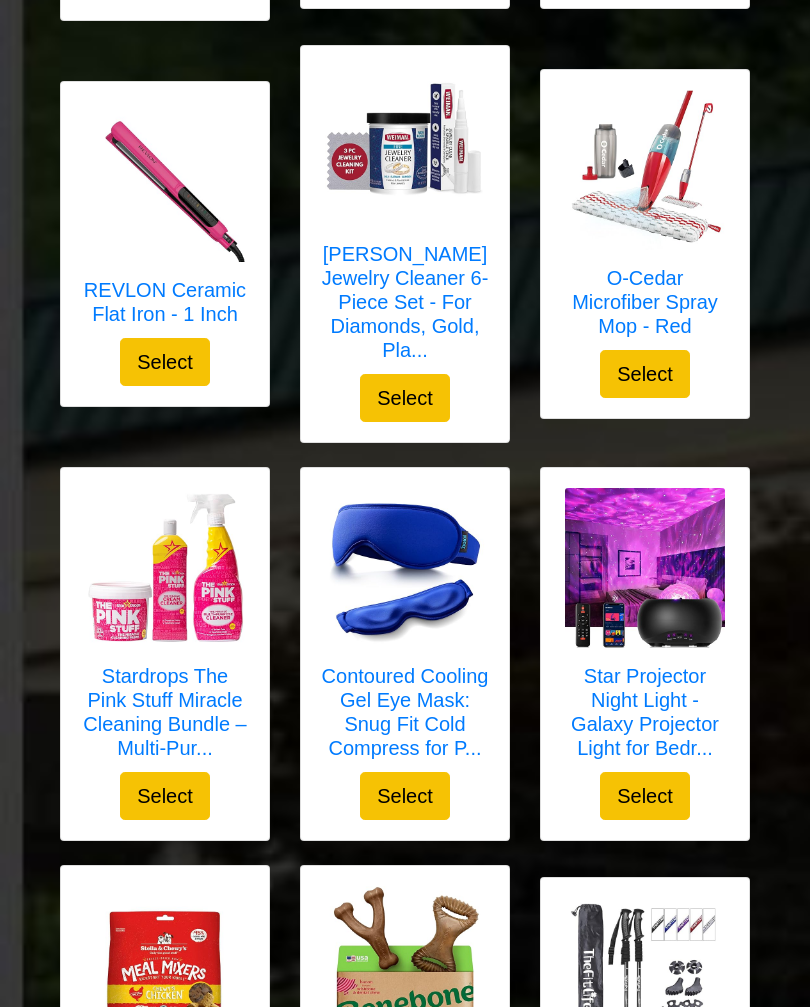click on "Star Projector Night Light - Galaxy Projector Light for Bedr..." at bounding box center [645, 713] 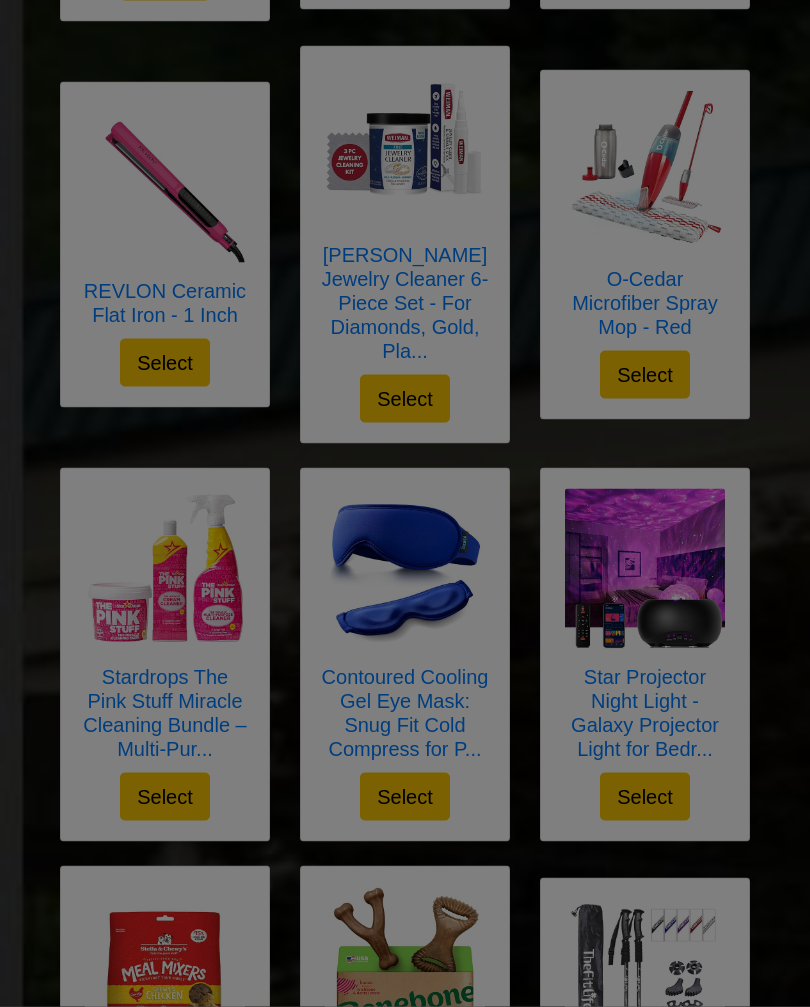 scroll, scrollTop: 1931, scrollLeft: 0, axis: vertical 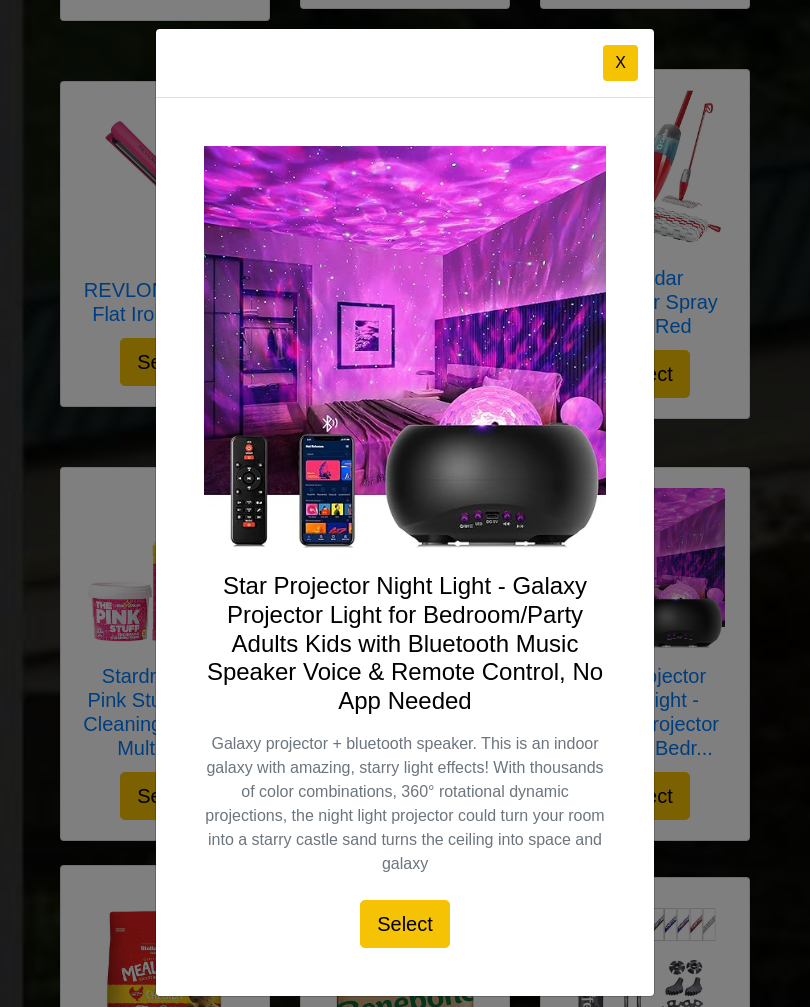 click on "X" at bounding box center [620, 63] 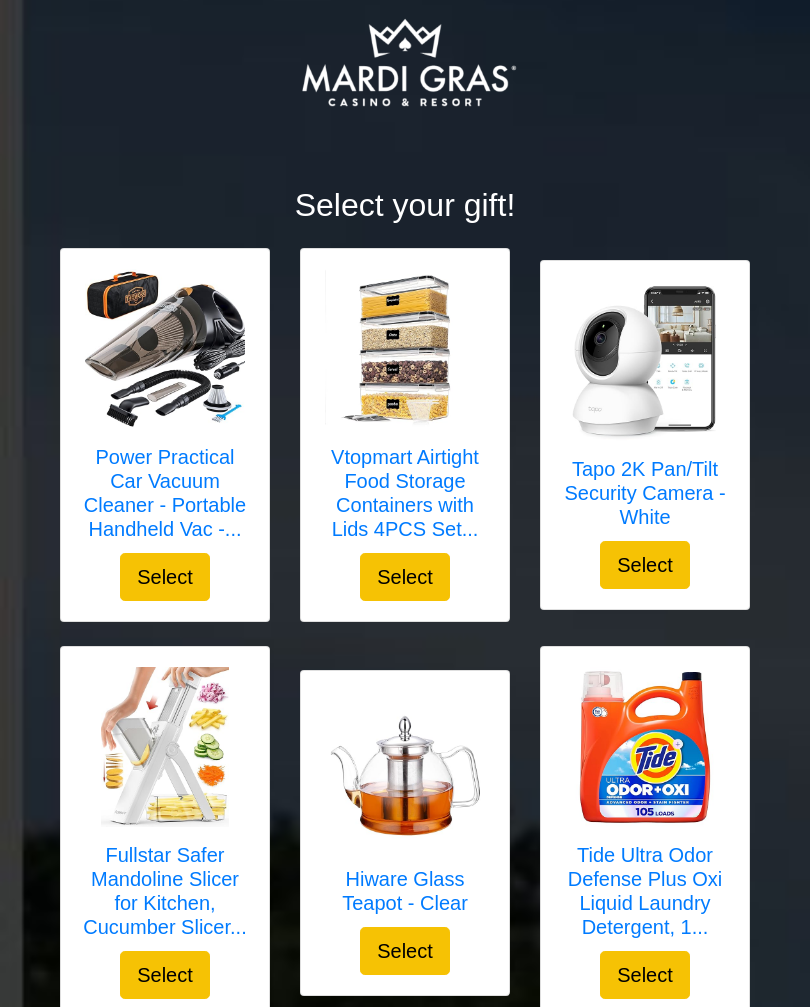 scroll, scrollTop: 0, scrollLeft: 0, axis: both 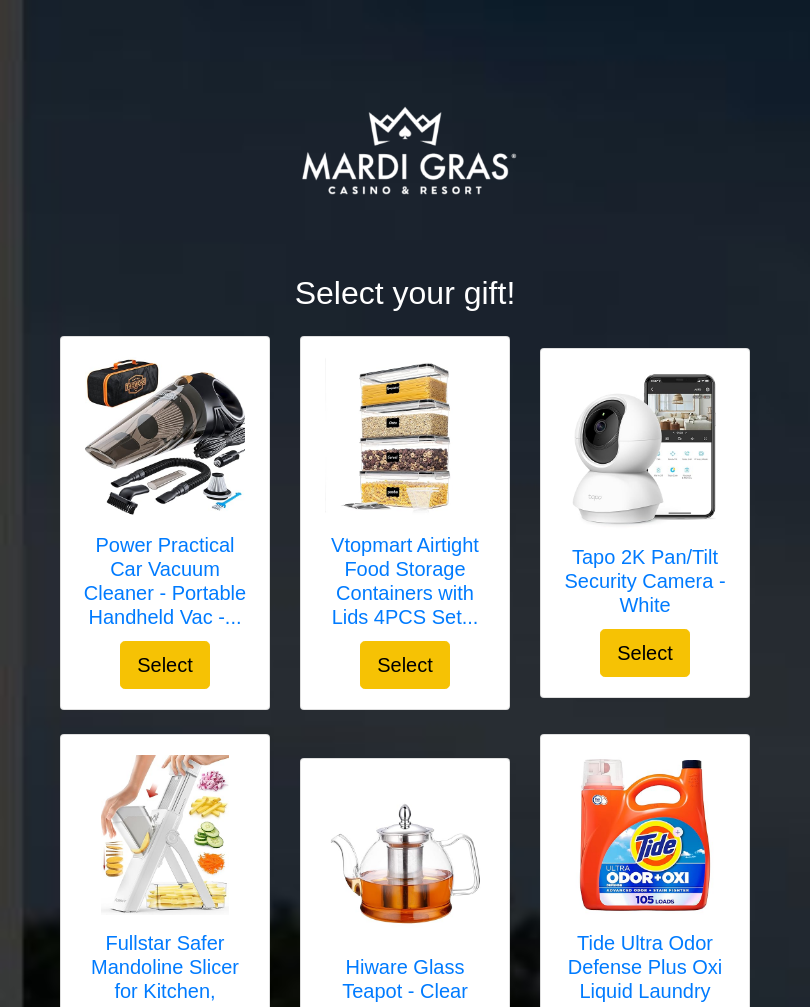 click on "Select" at bounding box center (165, 665) 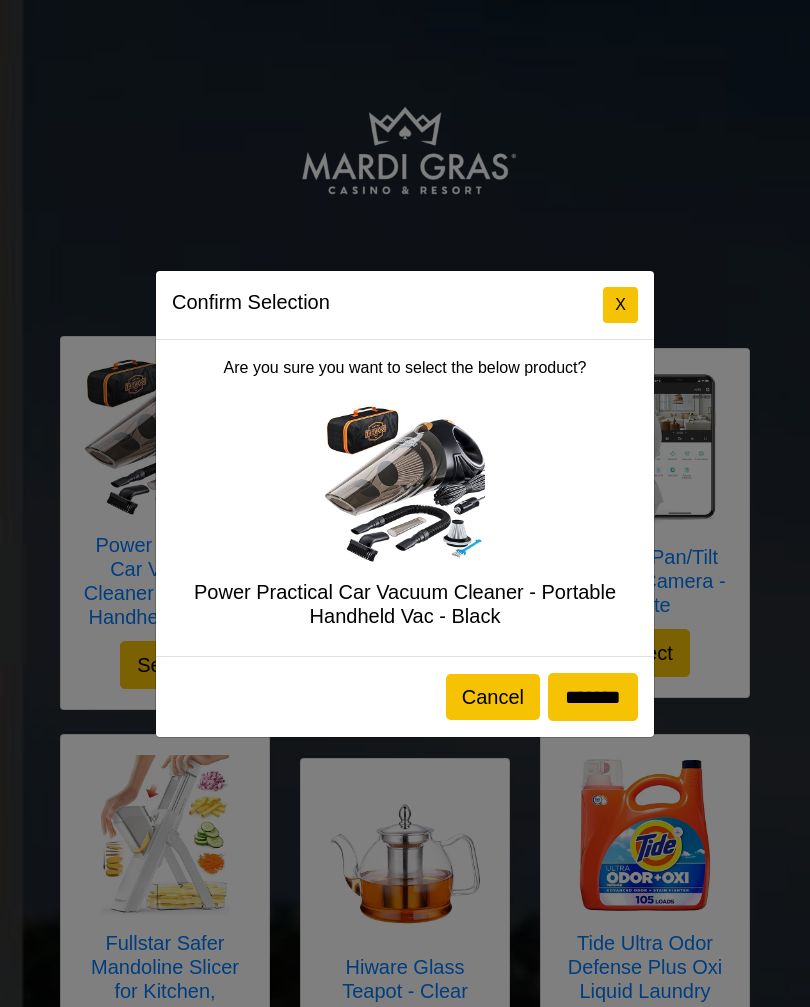 click on "*******" at bounding box center (593, 697) 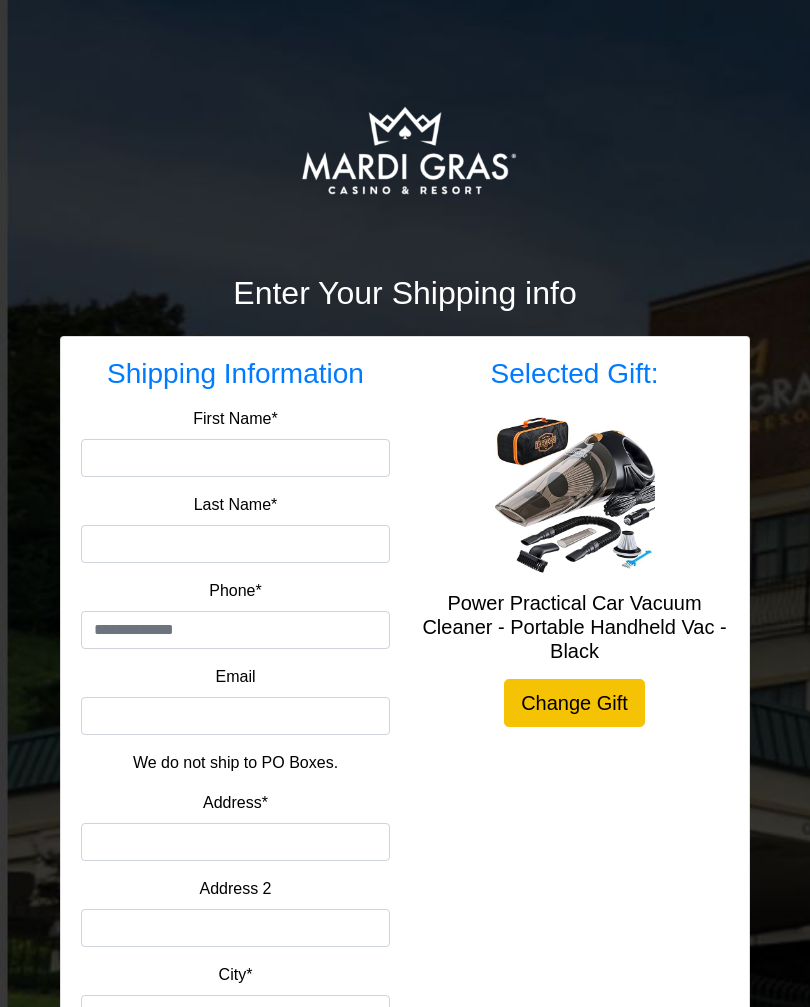 scroll, scrollTop: 0, scrollLeft: 0, axis: both 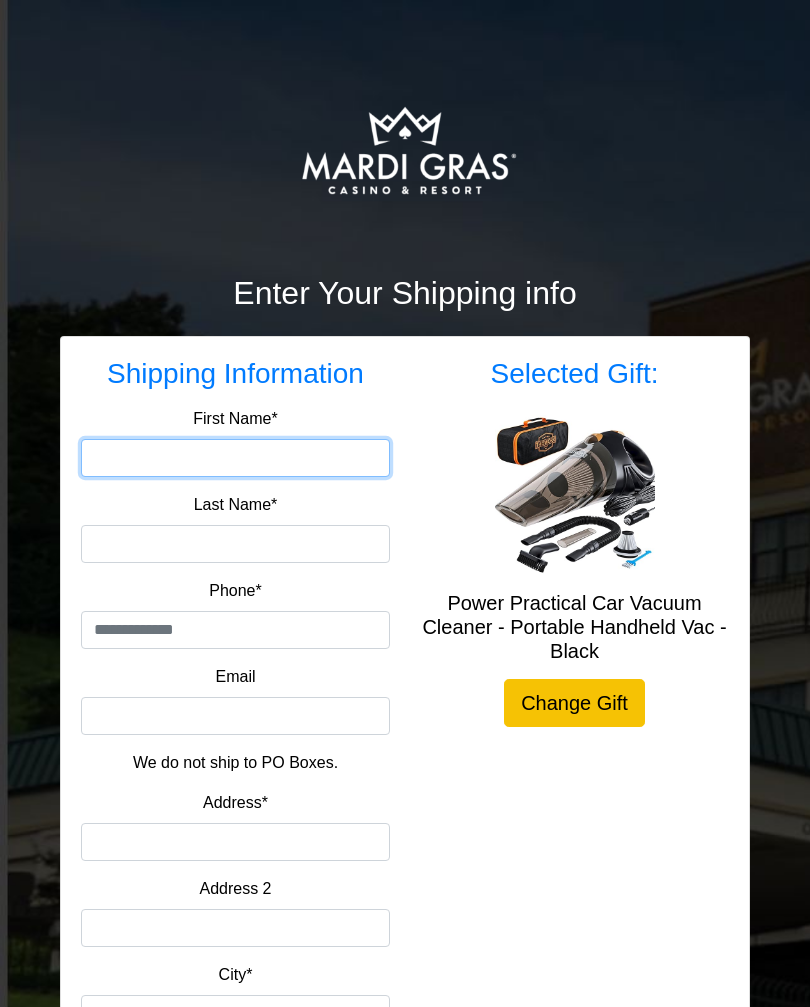 click on "First Name*" at bounding box center [235, 458] 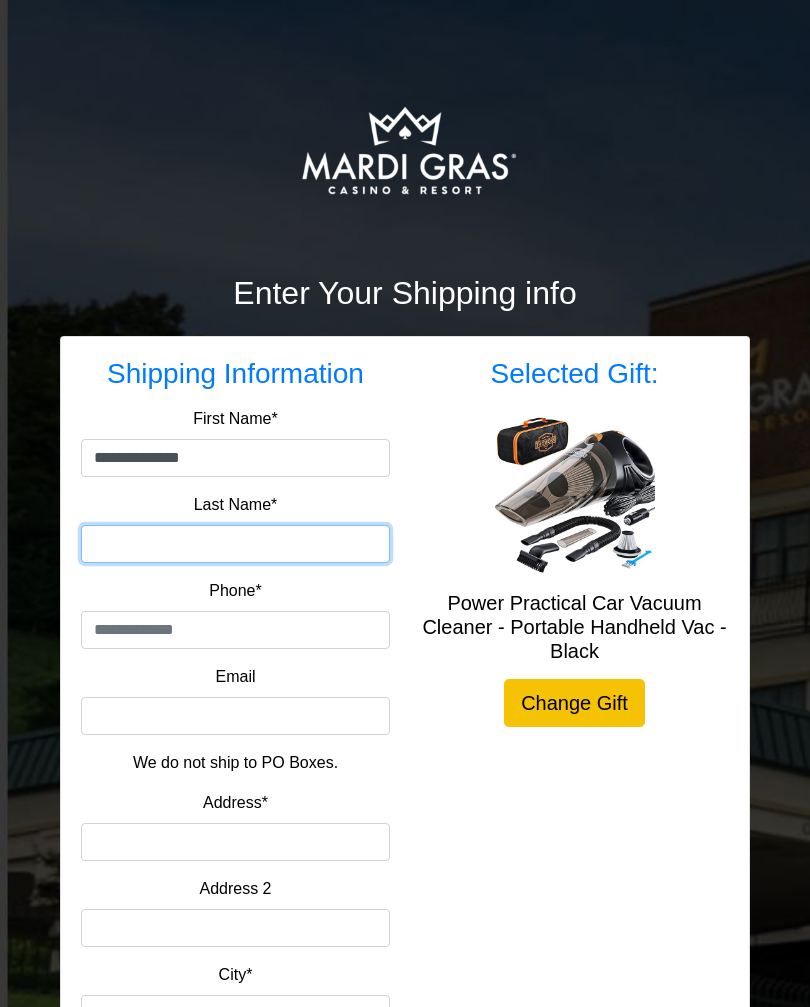 click on "Last Name*" at bounding box center [235, 544] 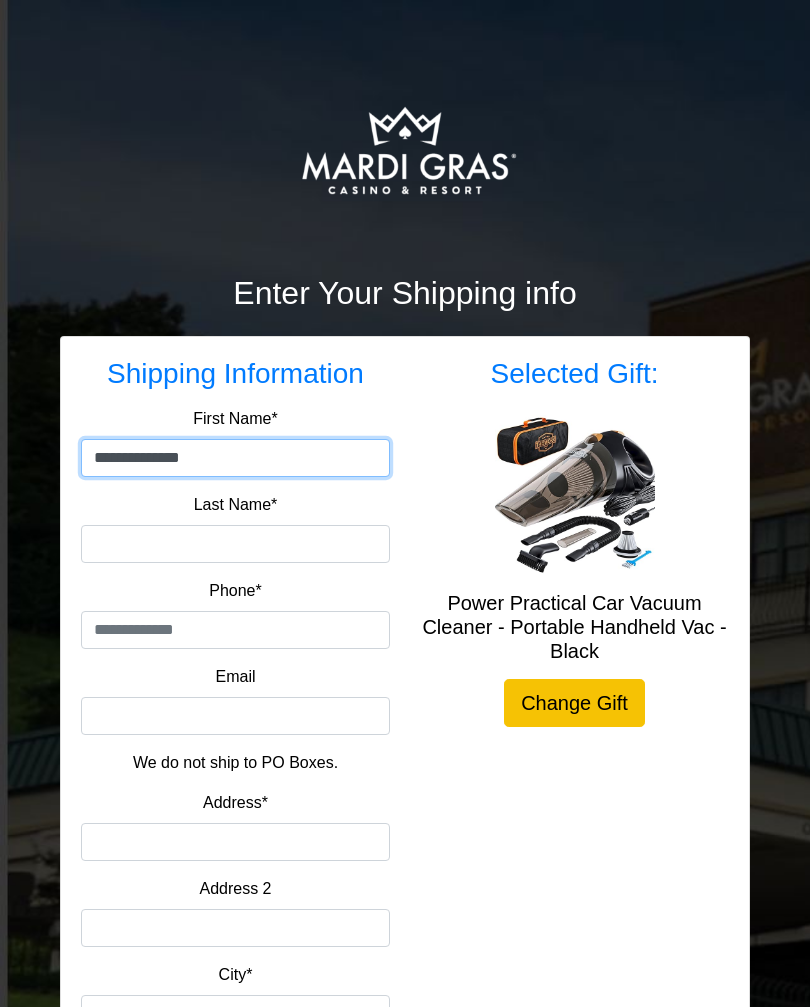 click on "**********" at bounding box center [235, 458] 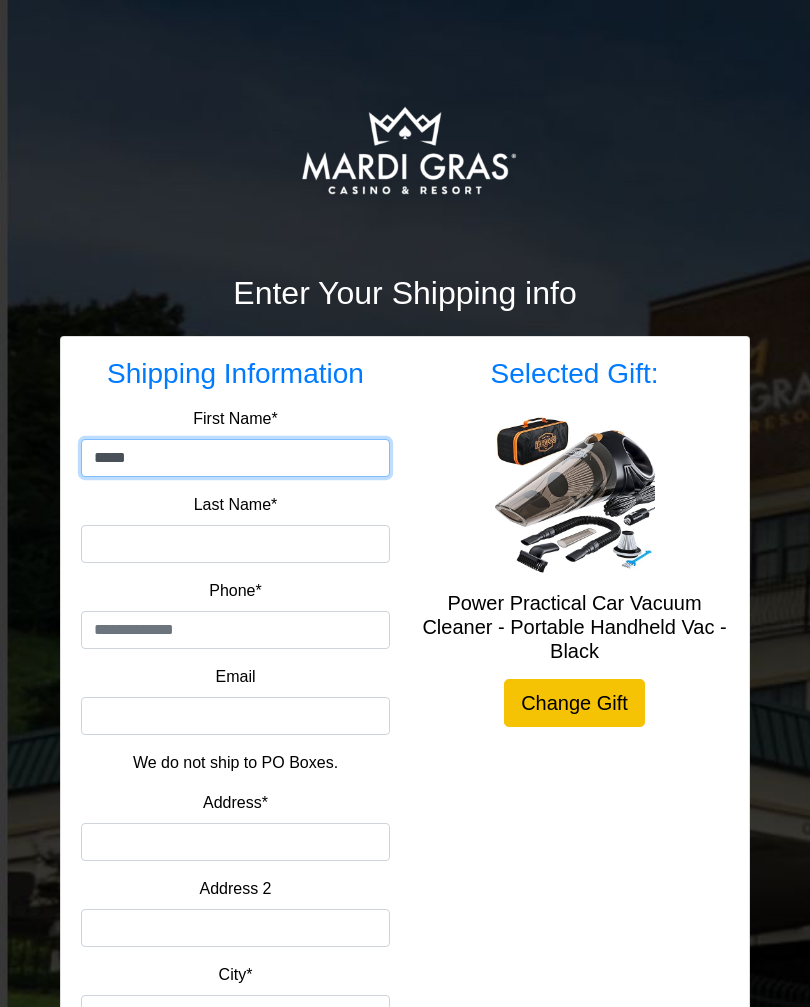type on "*****" 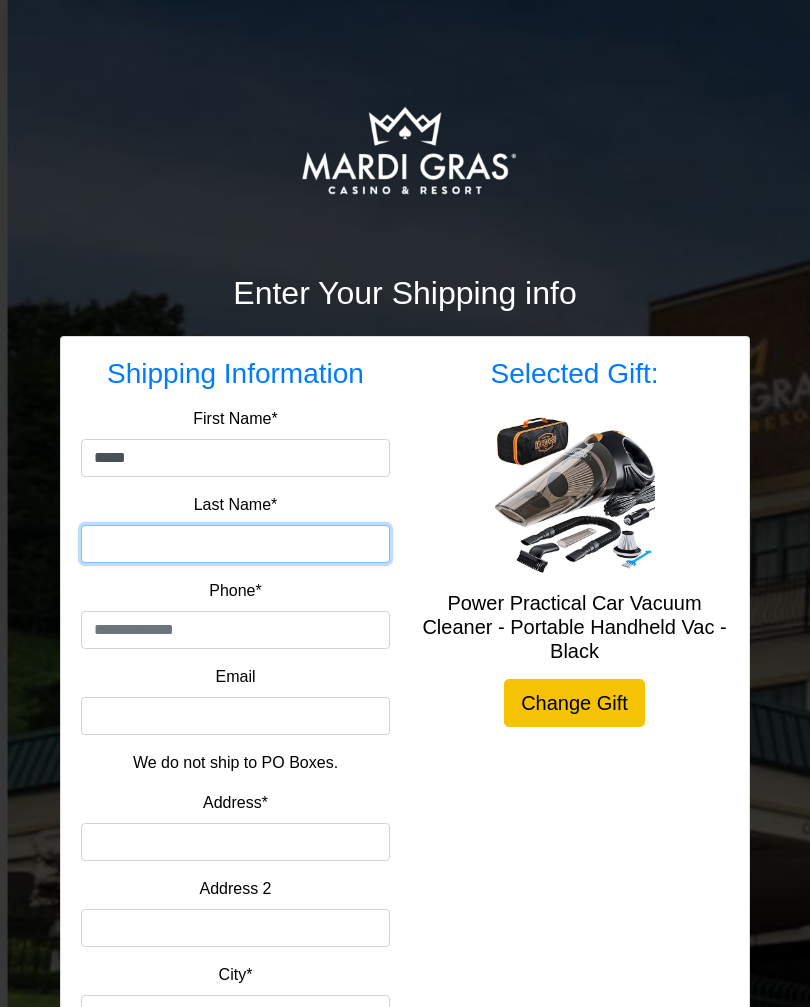 click on "Last Name*" at bounding box center [235, 544] 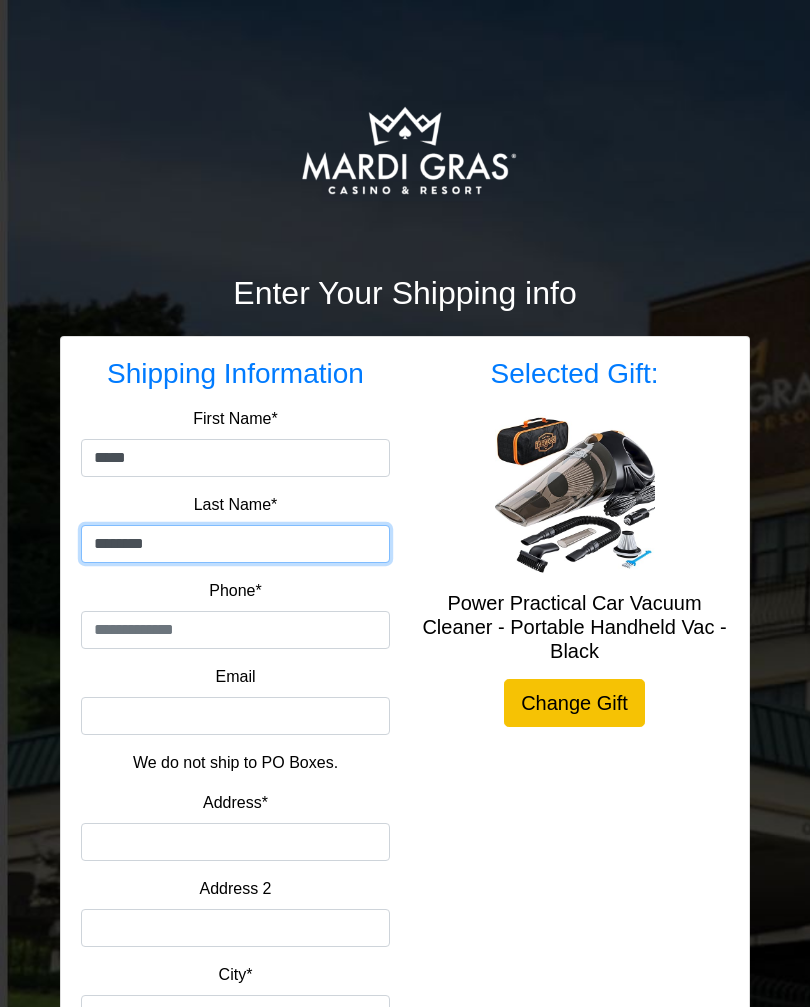 type on "********" 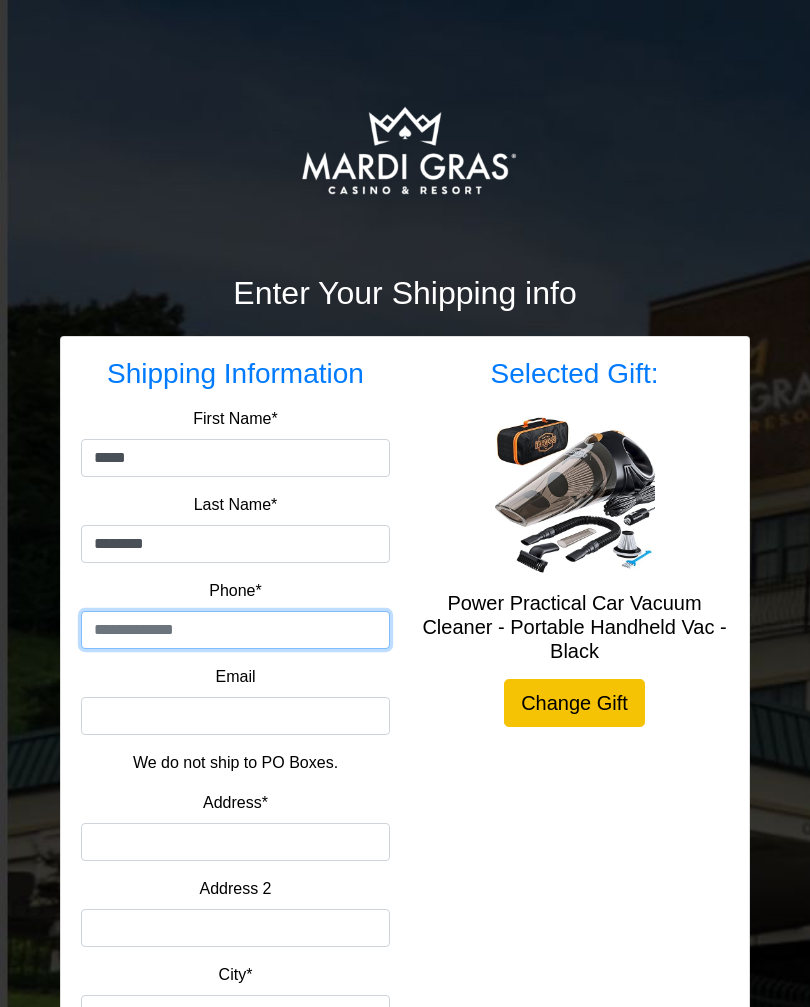 click at bounding box center [235, 630] 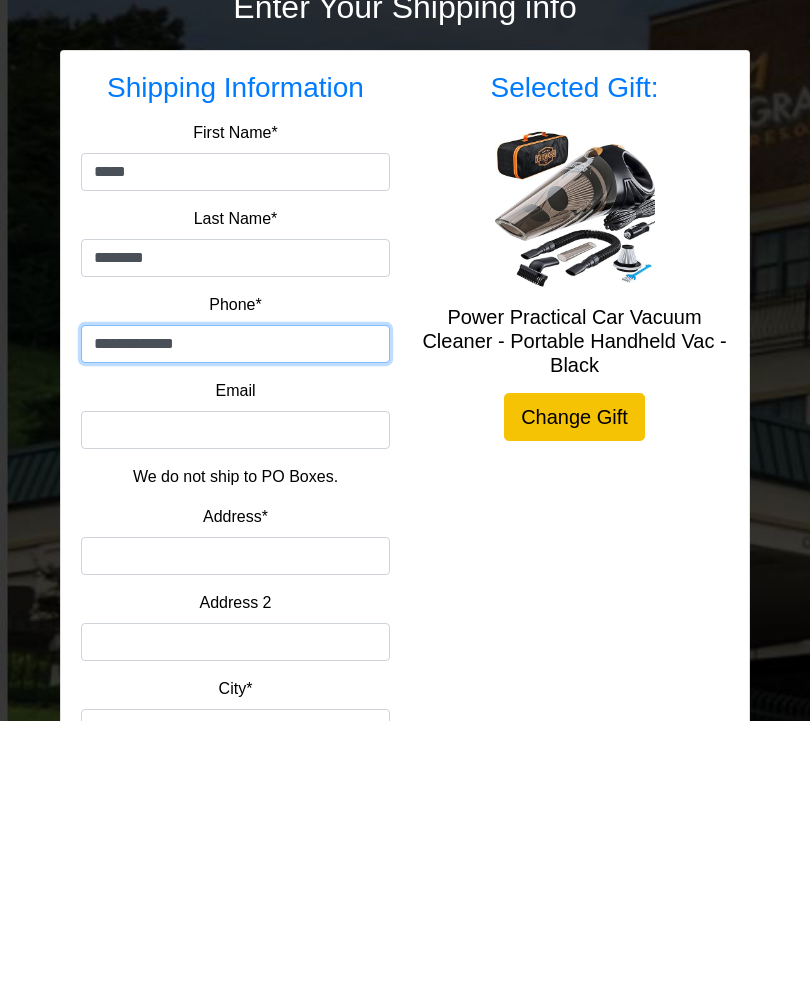 type on "**********" 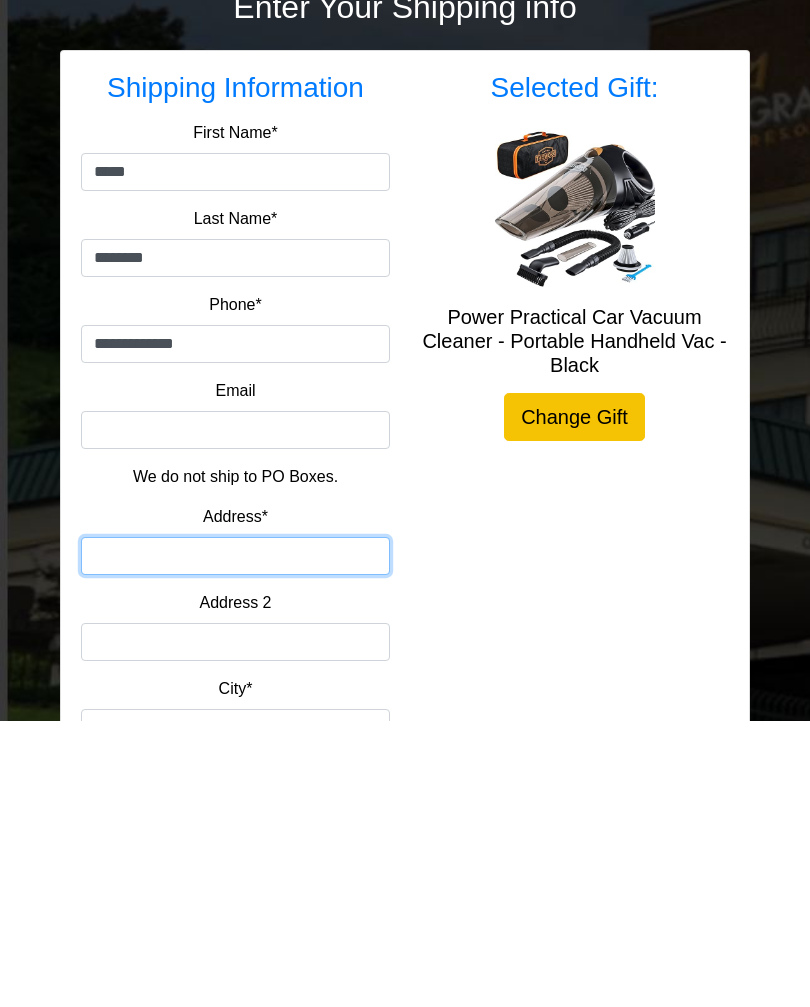 click on "Address*" at bounding box center [235, 842] 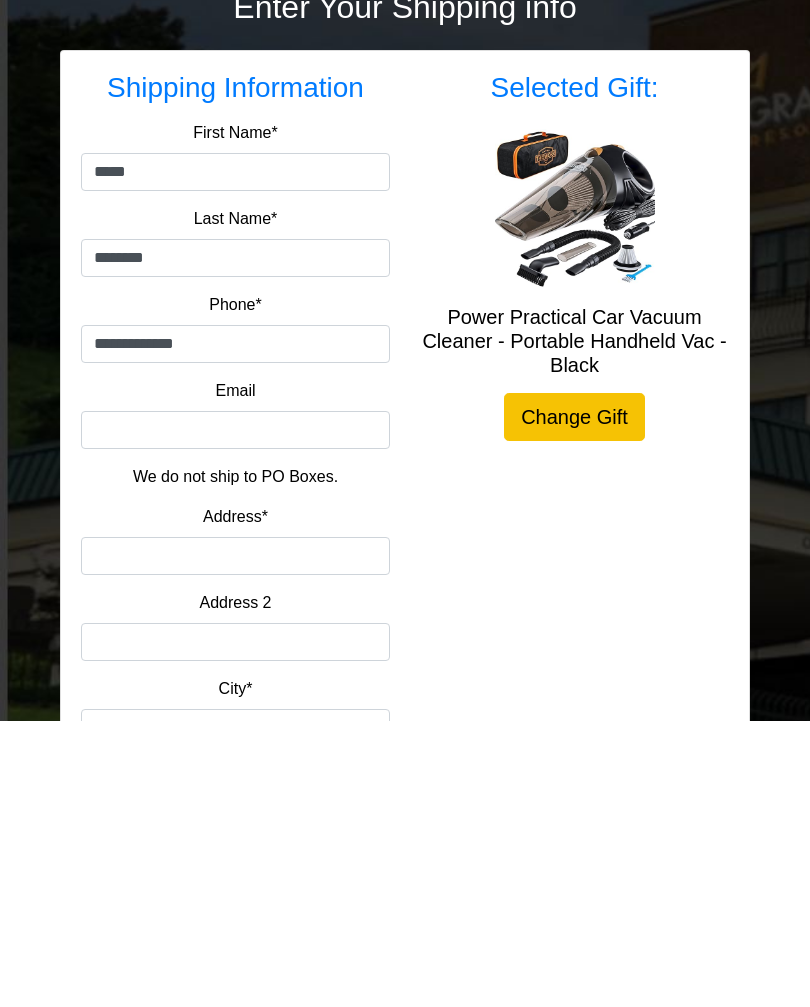 click on "Email" at bounding box center [235, 681] 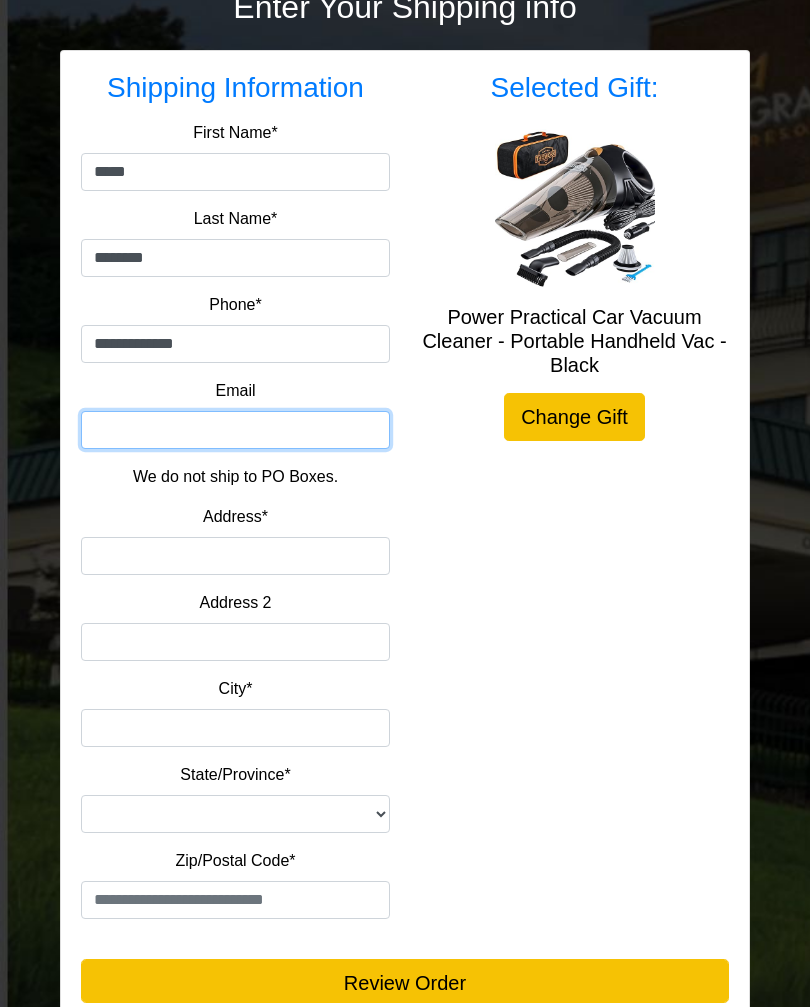 click on "Email" at bounding box center [235, 430] 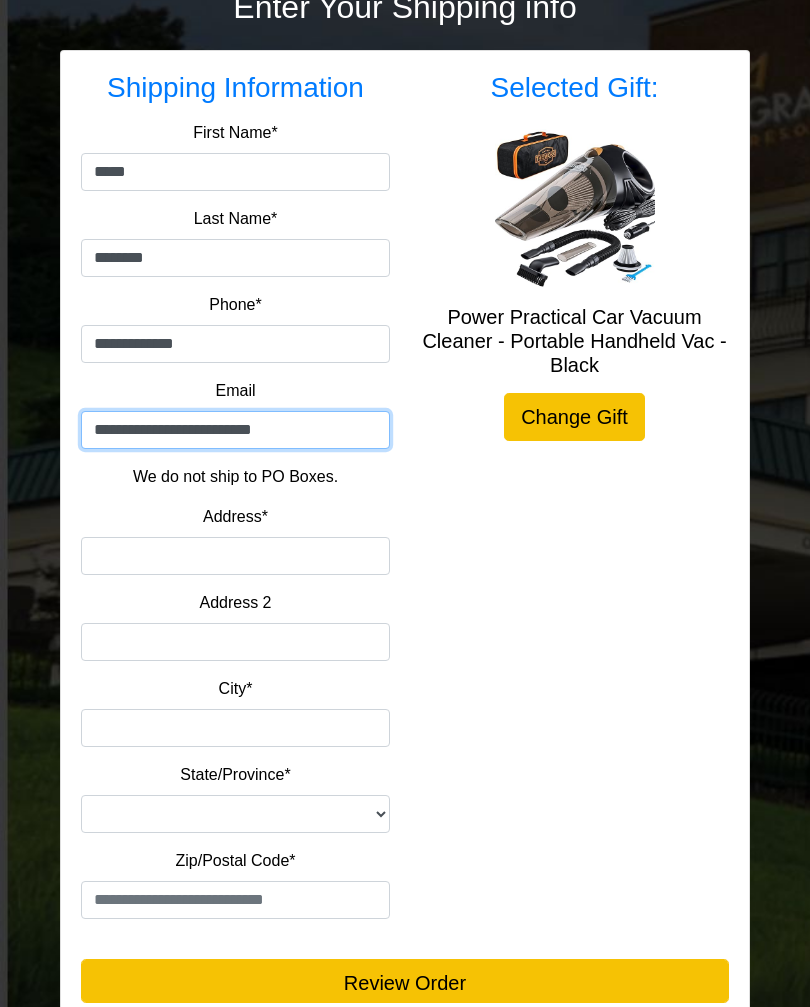 type on "**********" 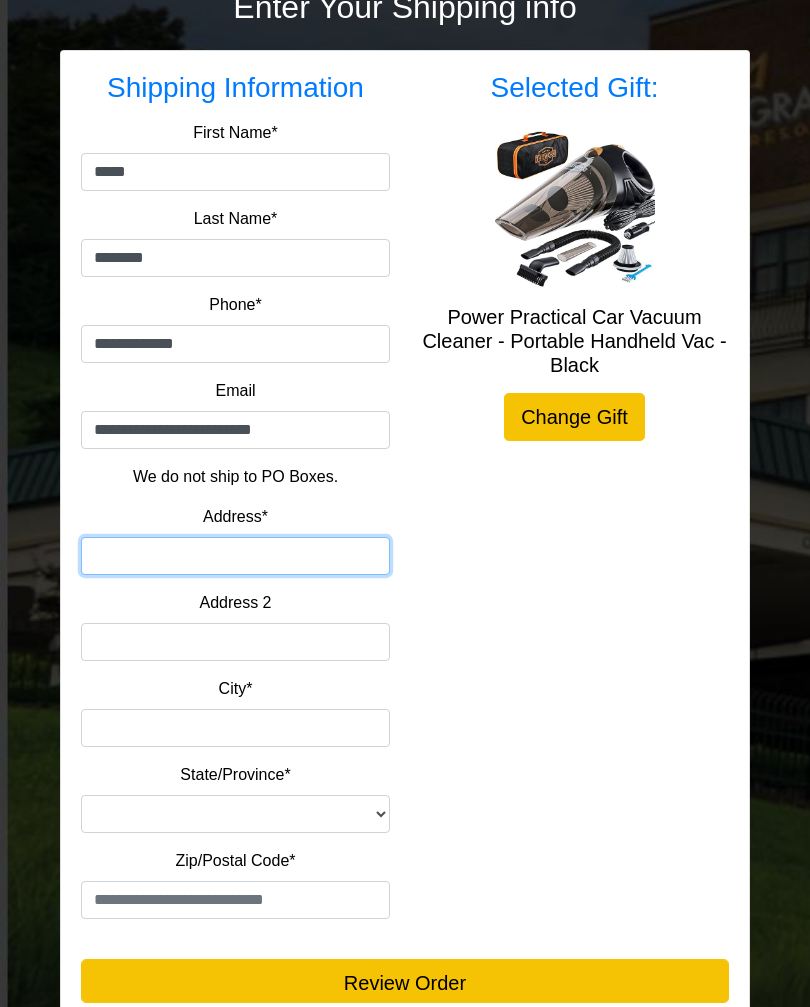 click on "Address*" at bounding box center [235, 557] 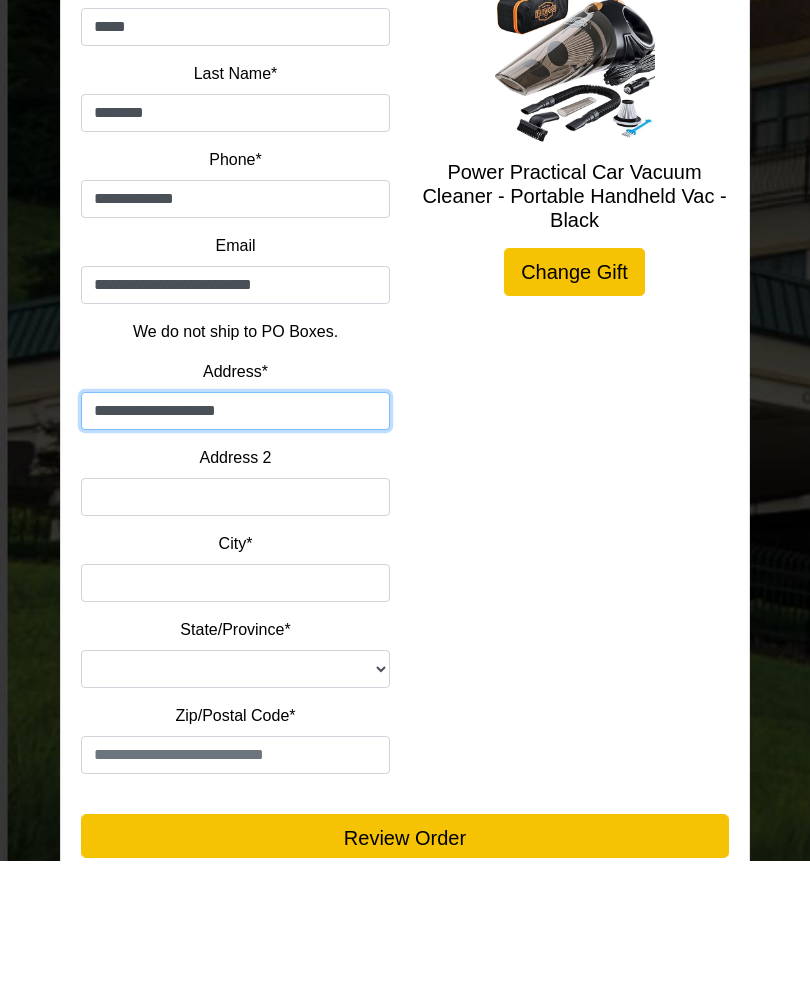 type on "**********" 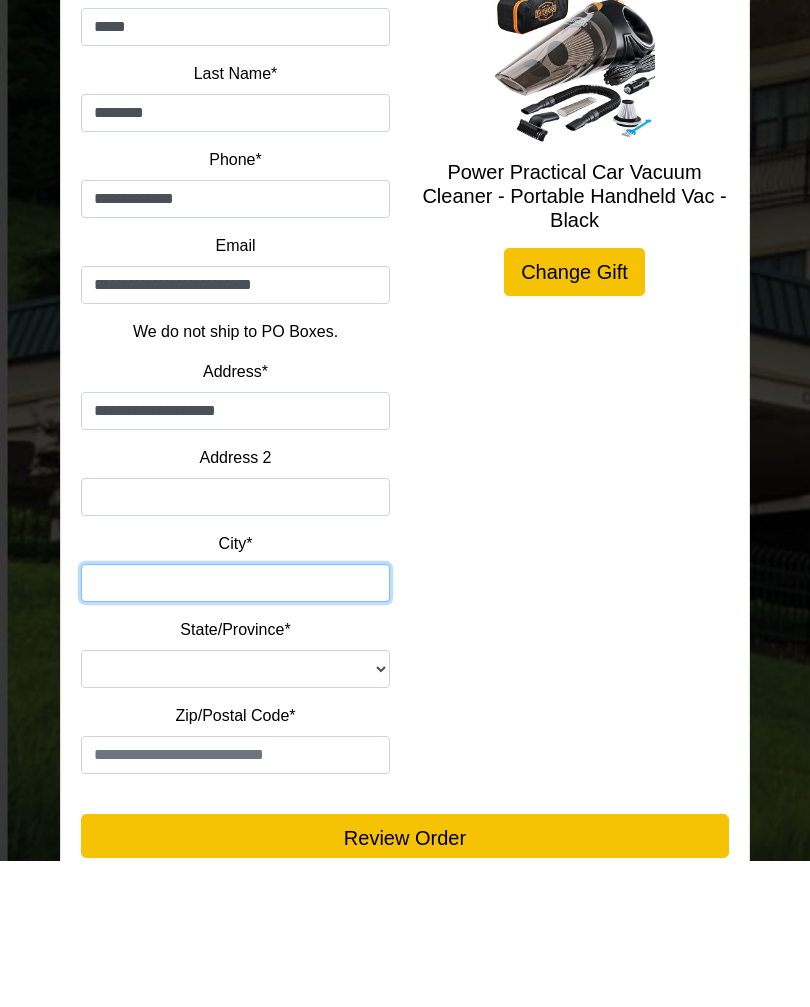 click on "City*" at bounding box center [235, 729] 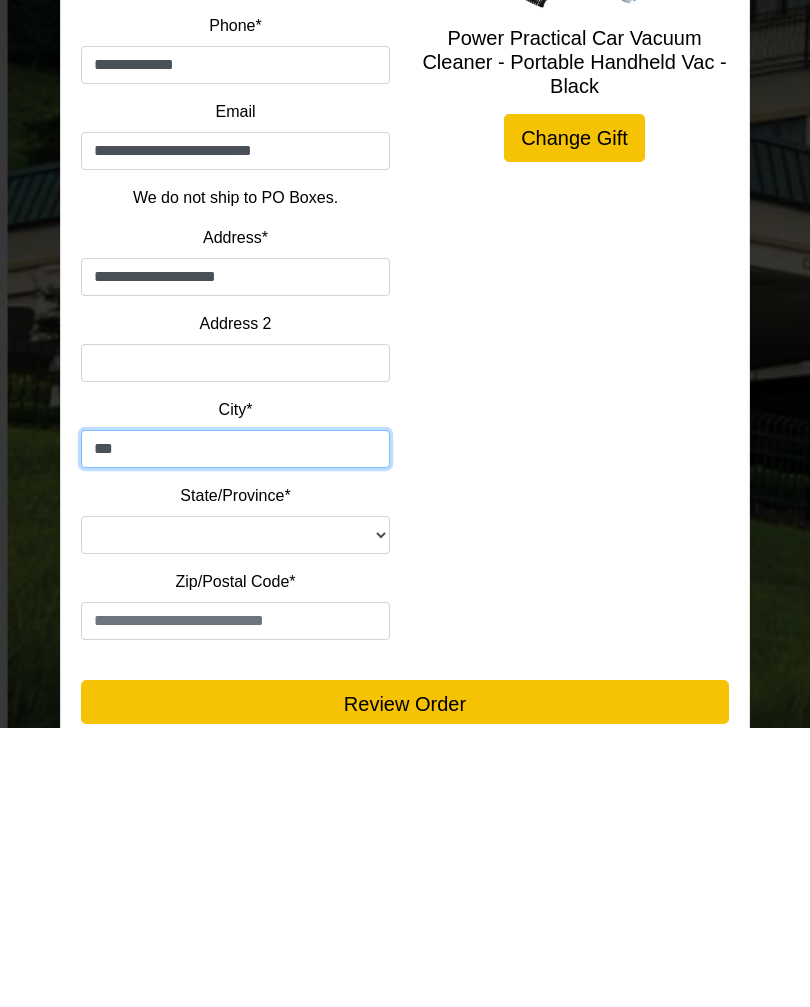 type on "***" 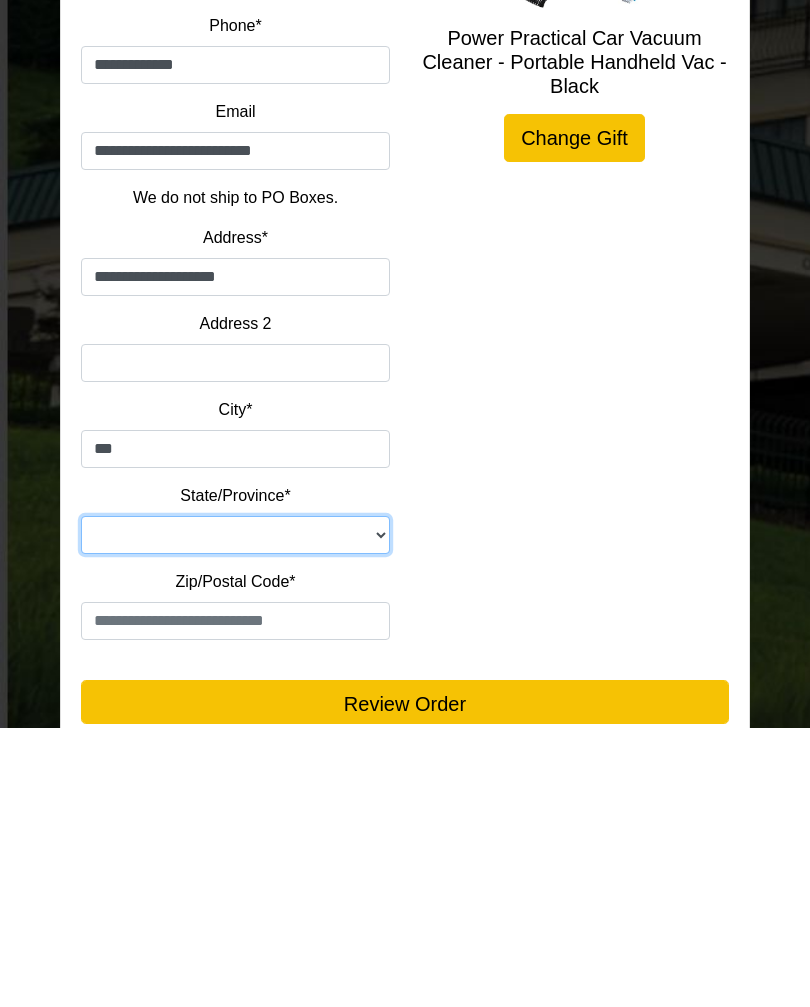 click on "**********" at bounding box center (235, 815) 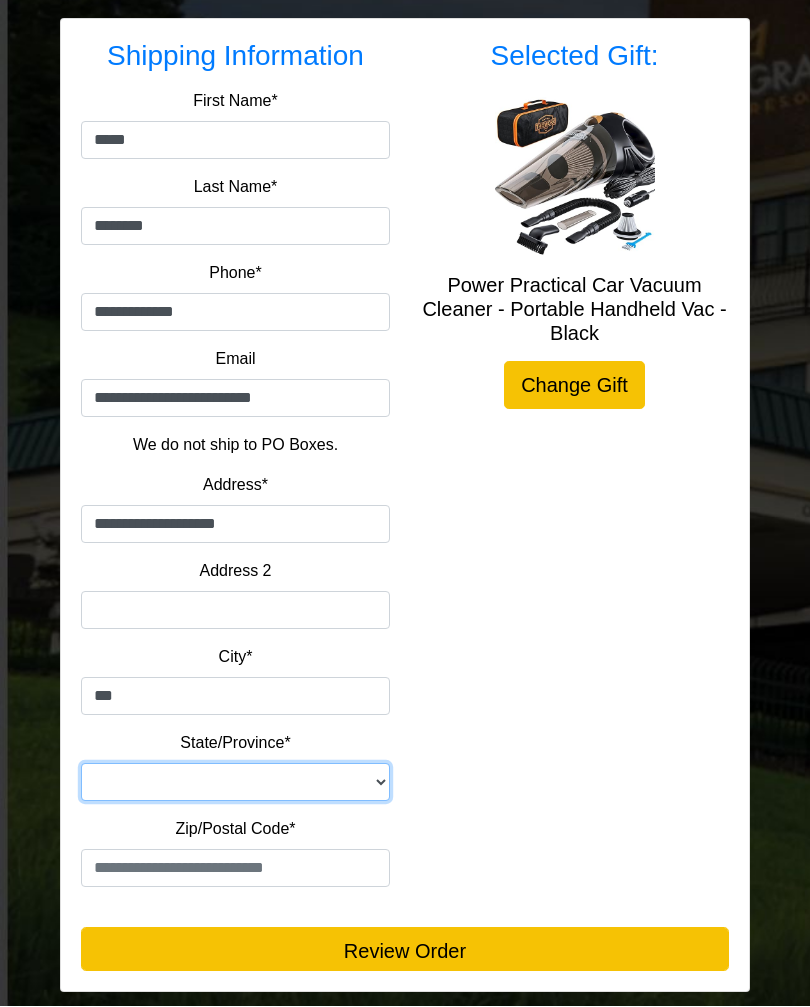 select on "**" 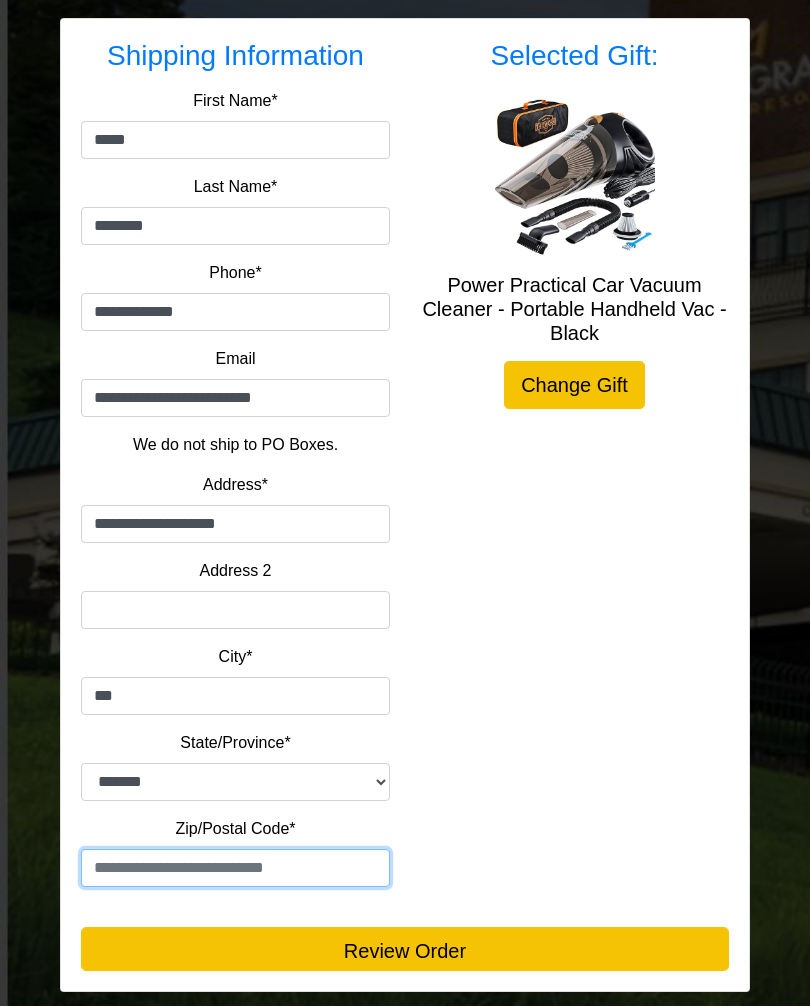 click at bounding box center (235, 869) 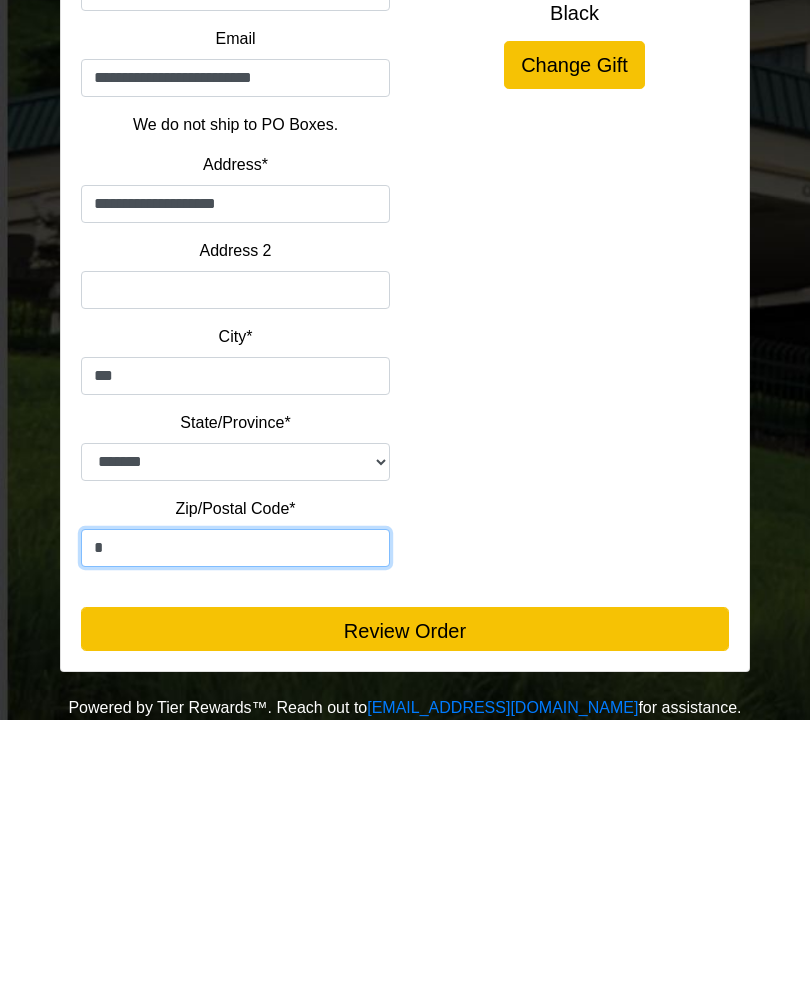 scroll, scrollTop: 350, scrollLeft: 0, axis: vertical 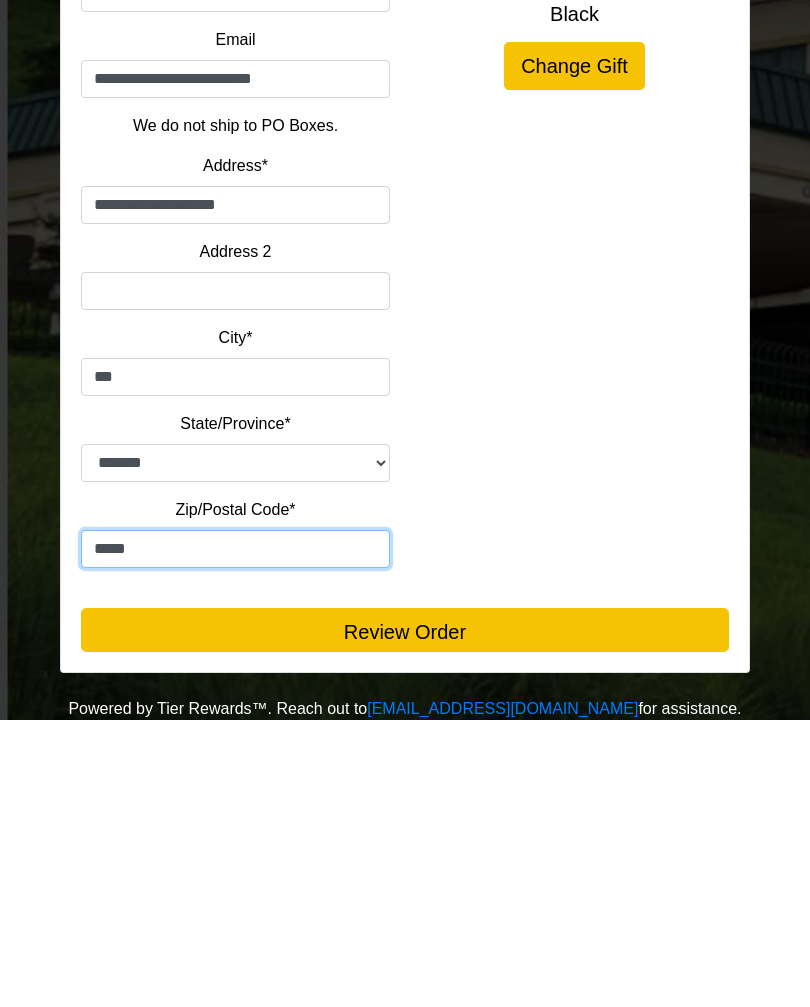 type on "*****" 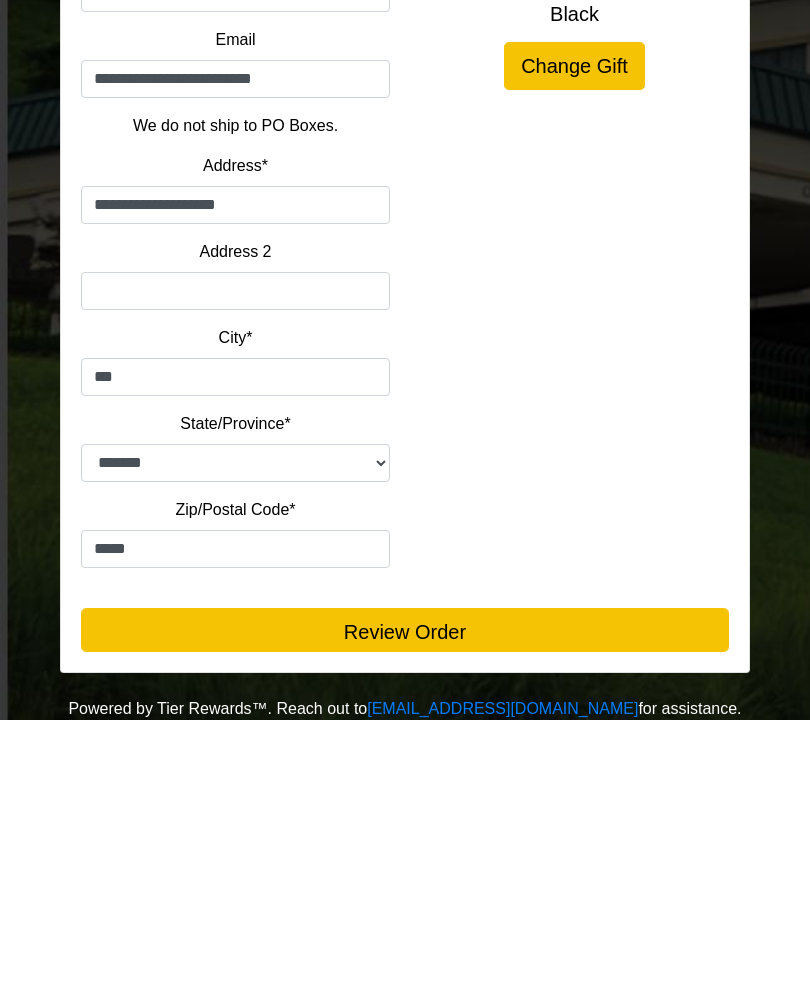 click on "Review Order" at bounding box center (405, 917) 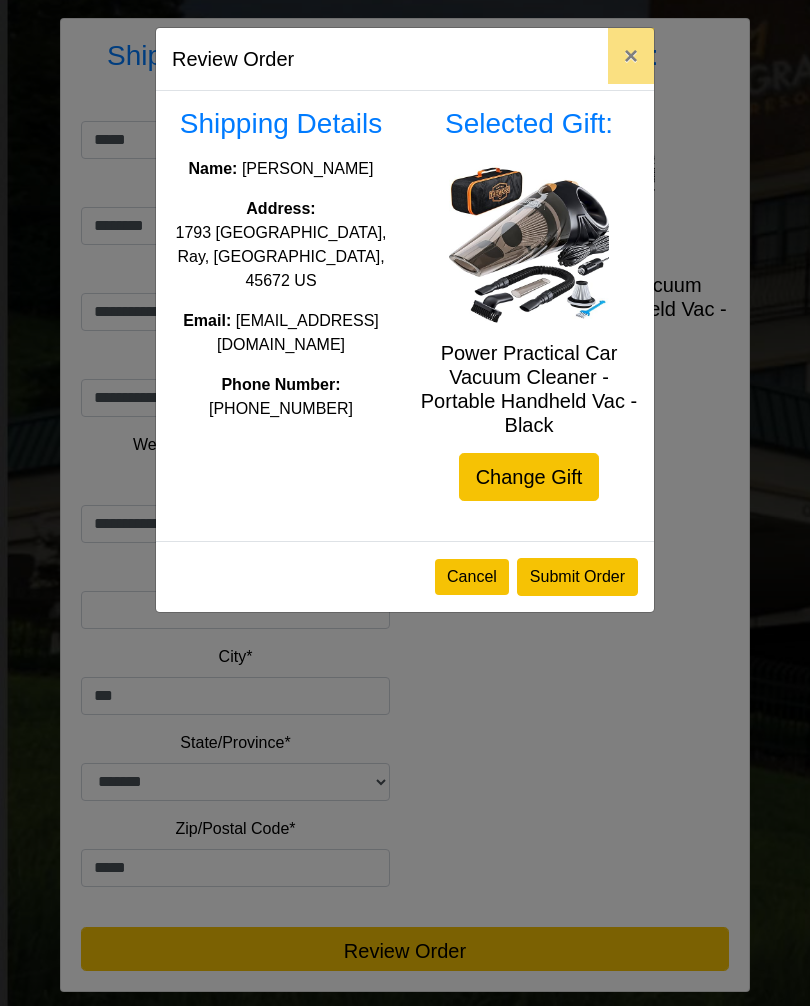 click on "Submit Order" at bounding box center (577, 578) 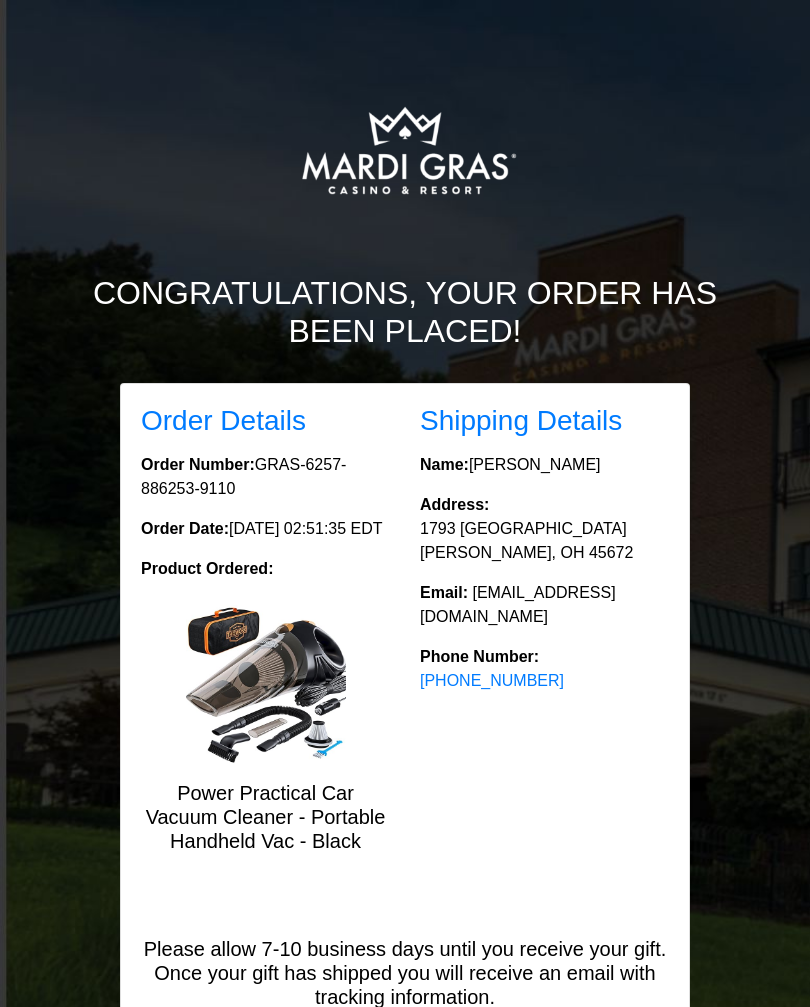 scroll, scrollTop: 0, scrollLeft: 0, axis: both 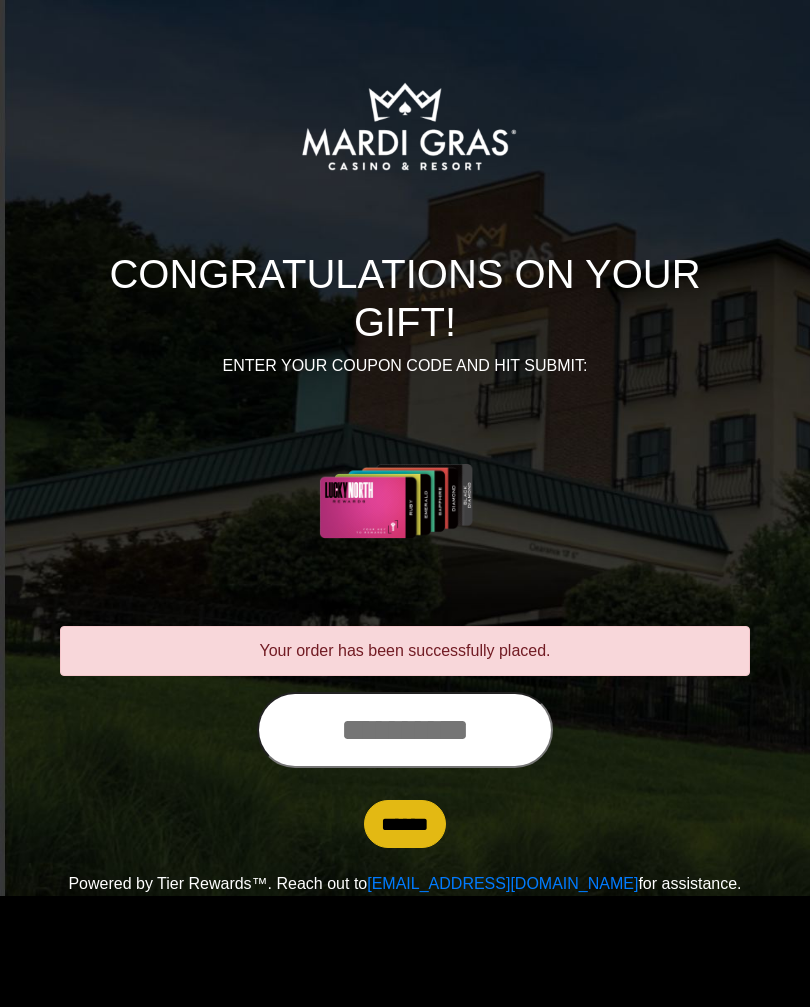 click at bounding box center [405, 730] 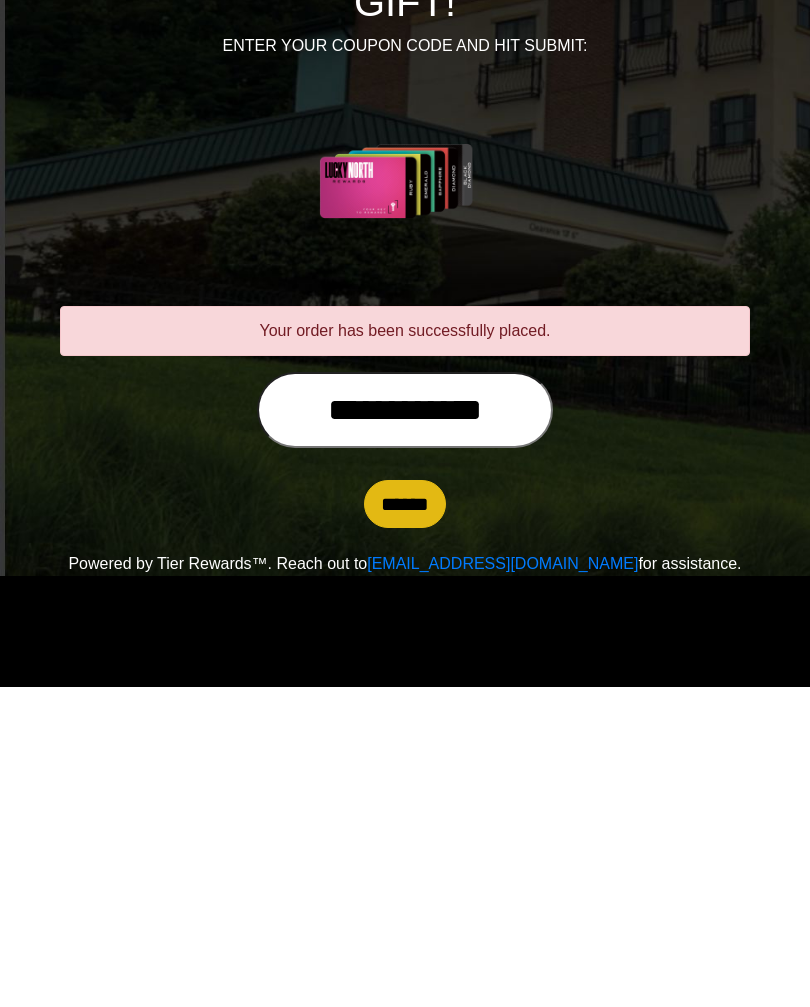 type on "**********" 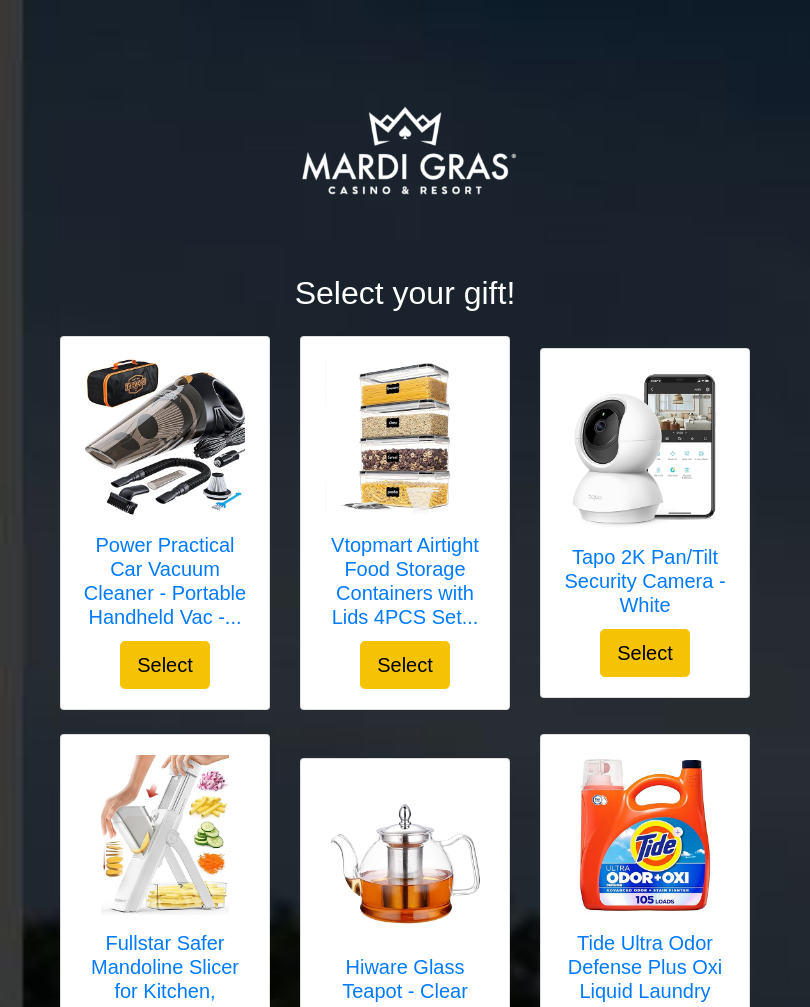 scroll, scrollTop: 0, scrollLeft: 0, axis: both 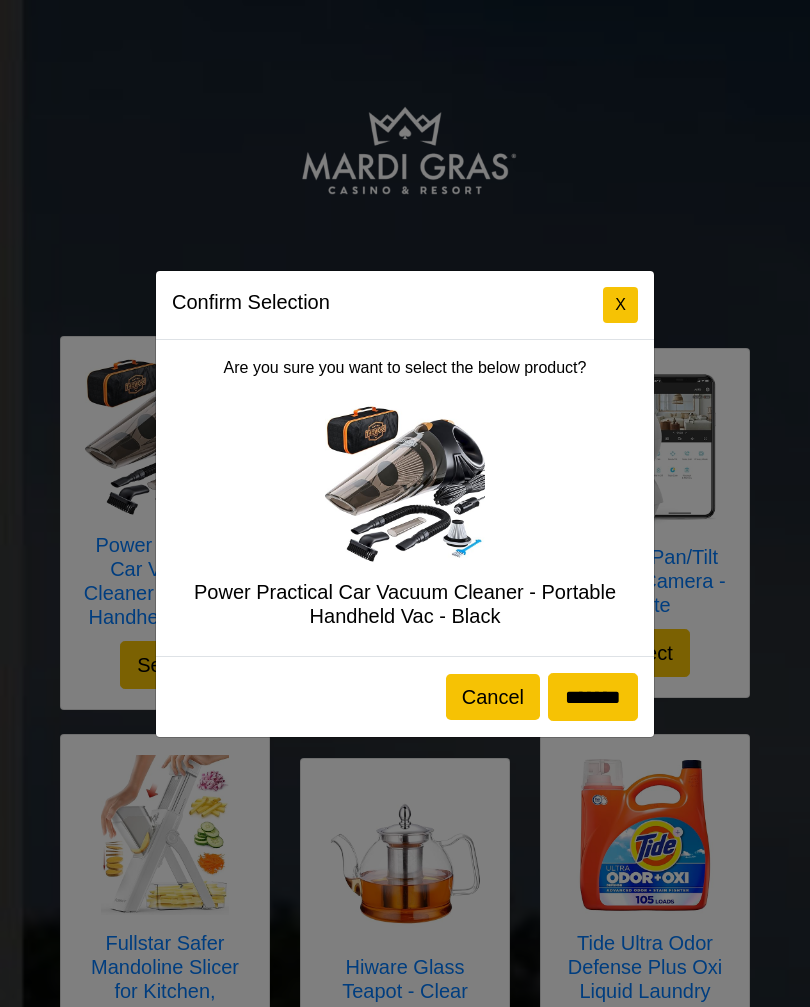 click on "*******" at bounding box center [593, 697] 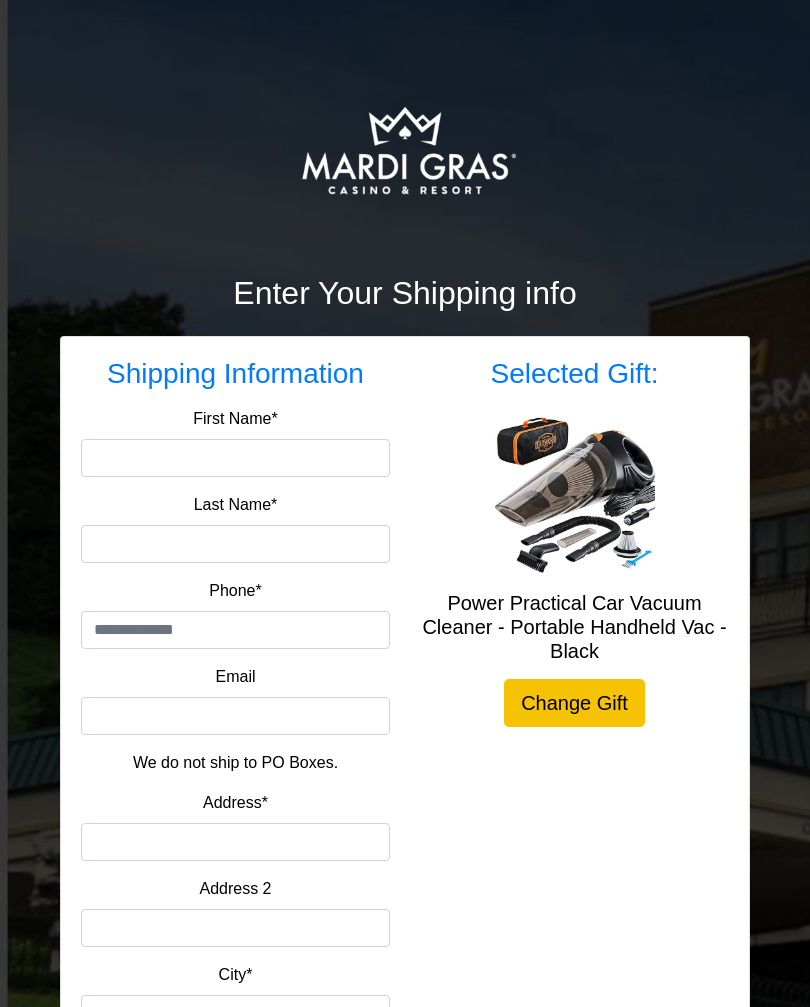 scroll, scrollTop: 0, scrollLeft: 0, axis: both 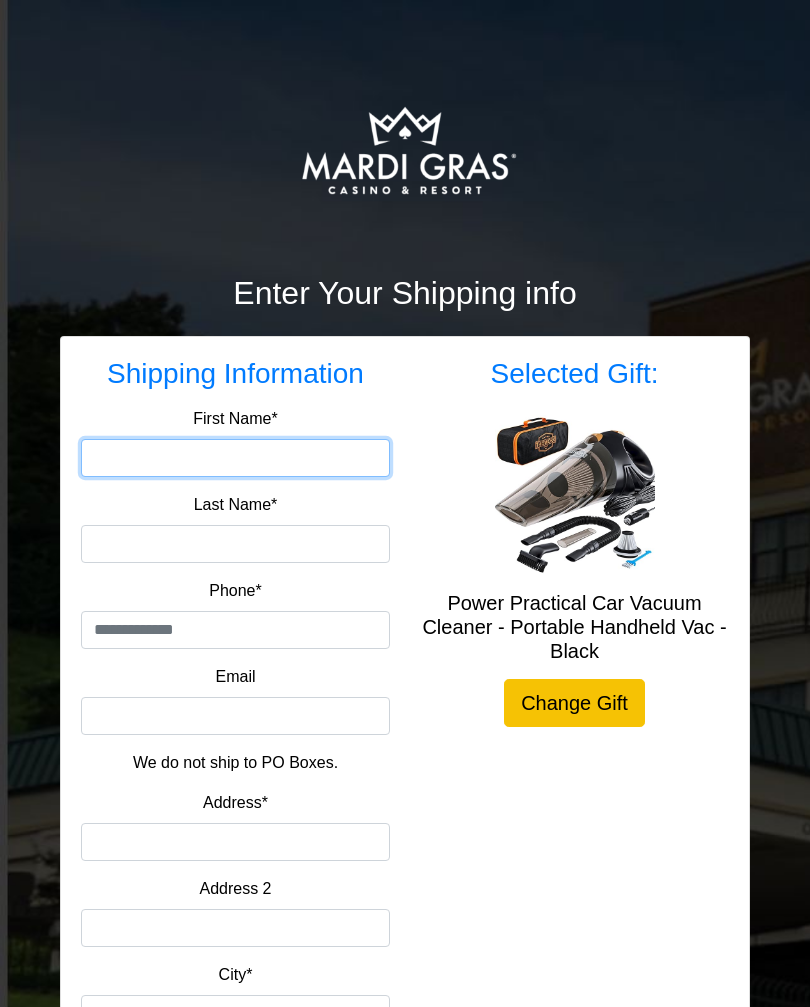 click on "First Name*" at bounding box center [235, 458] 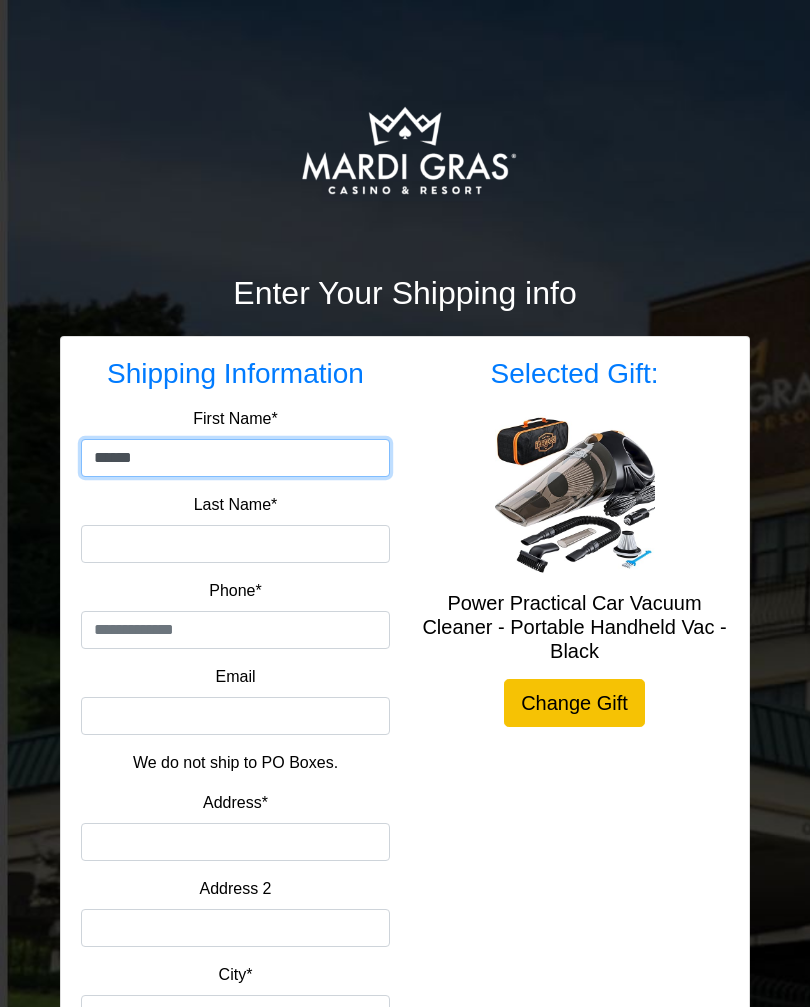 type on "******" 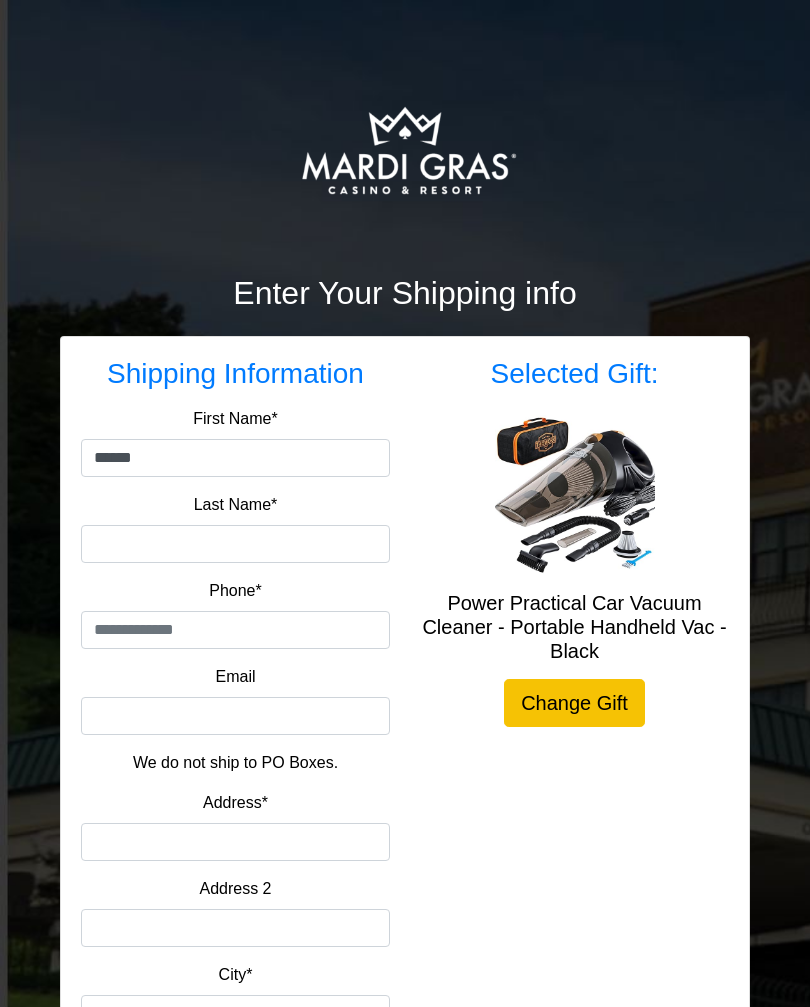 click on "Last Name*" at bounding box center (235, 544) 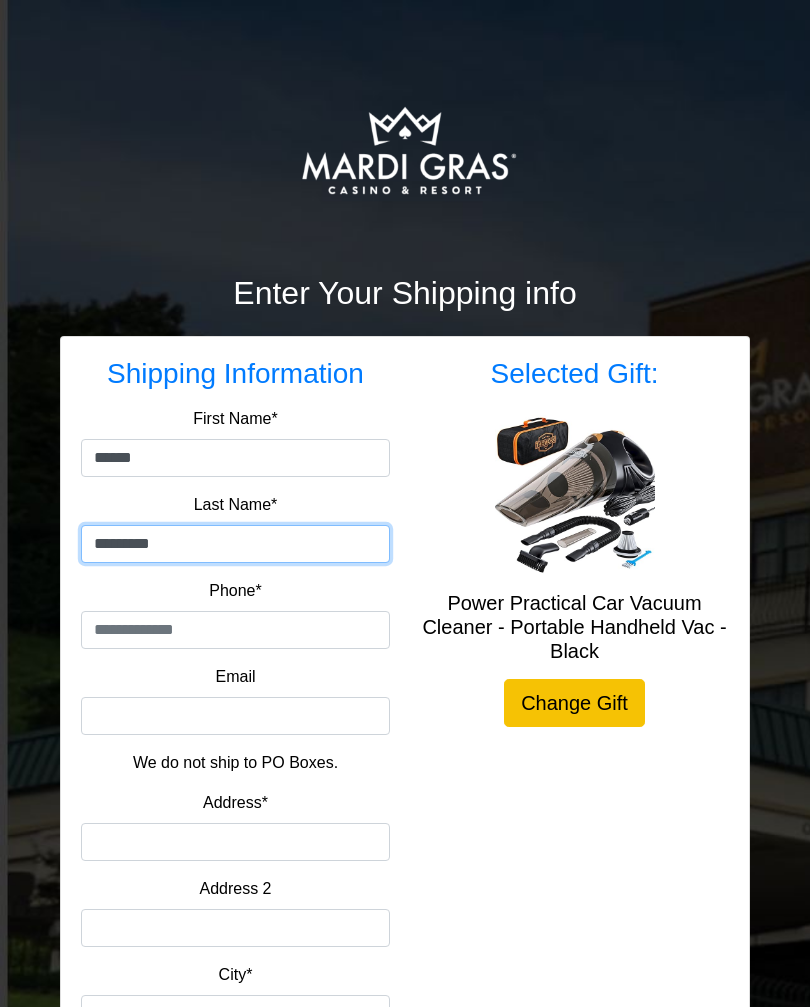type on "********" 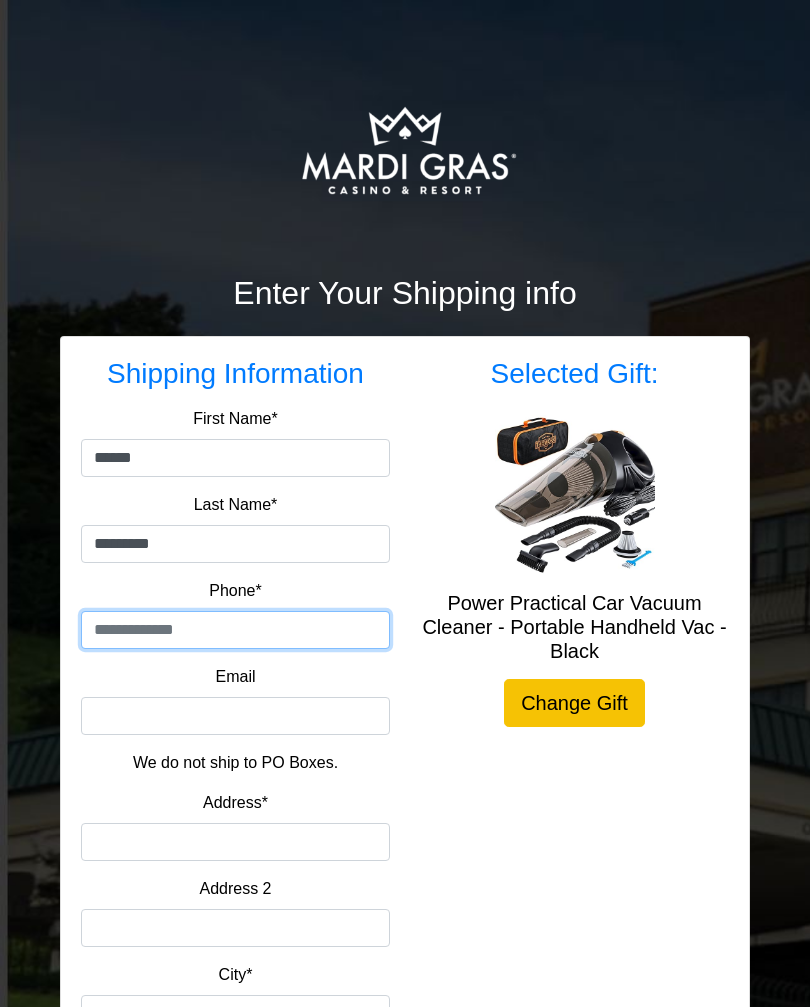 click at bounding box center (235, 630) 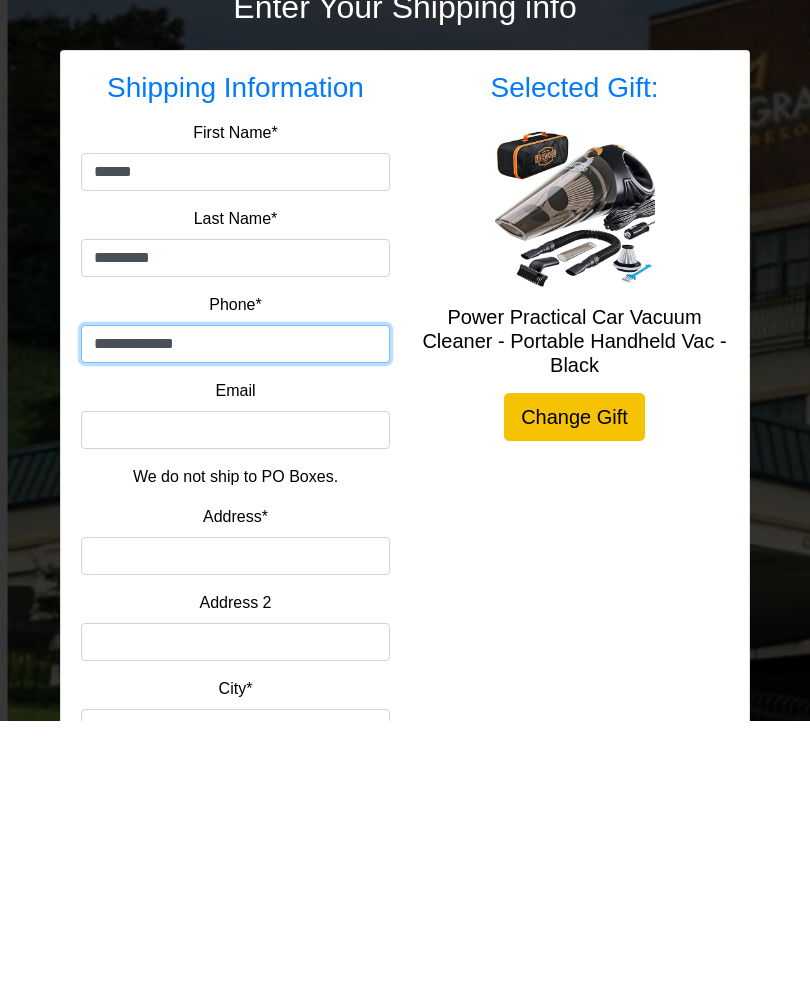 type on "**********" 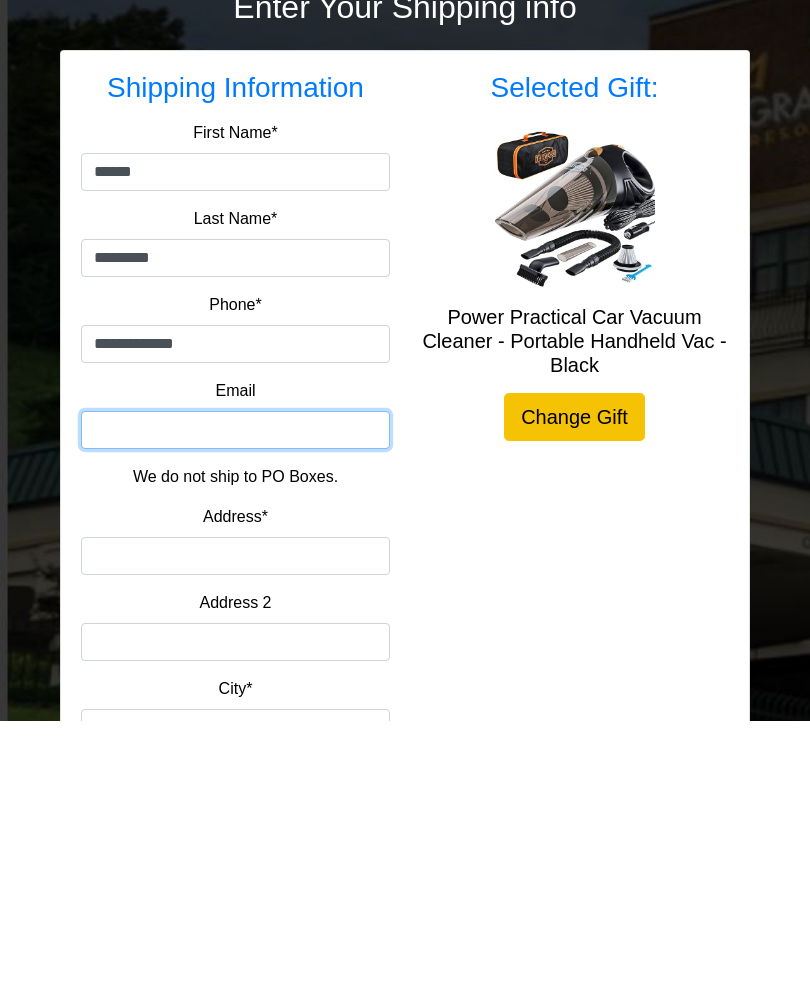 click on "Email" at bounding box center (235, 716) 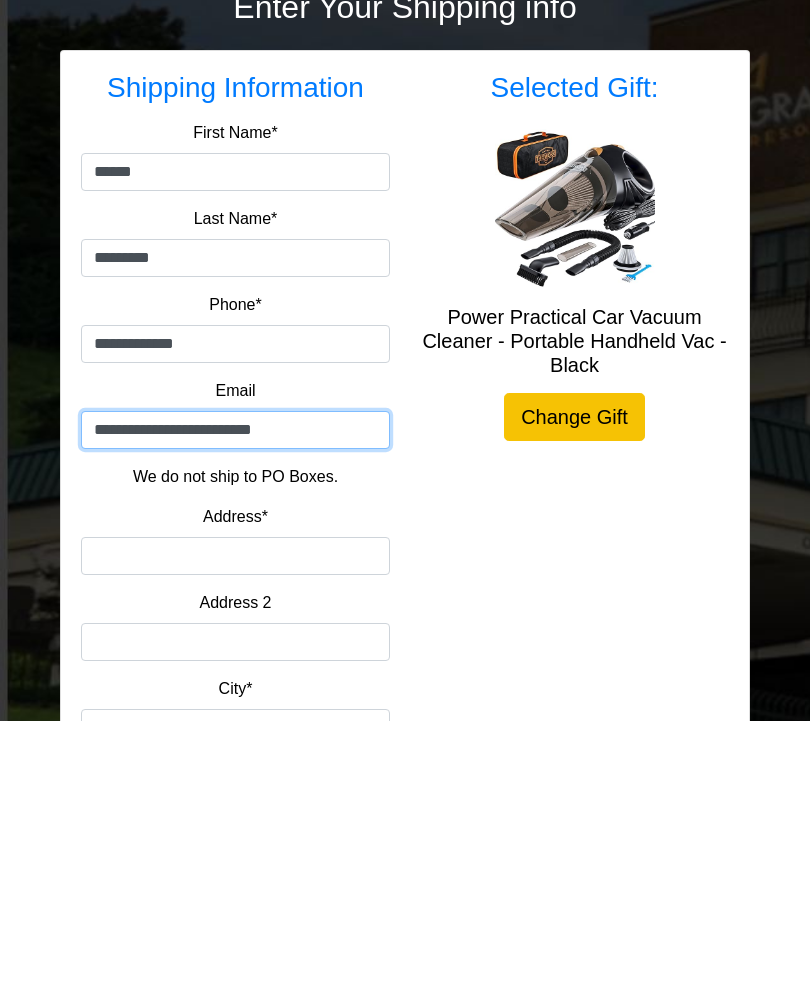 type on "**********" 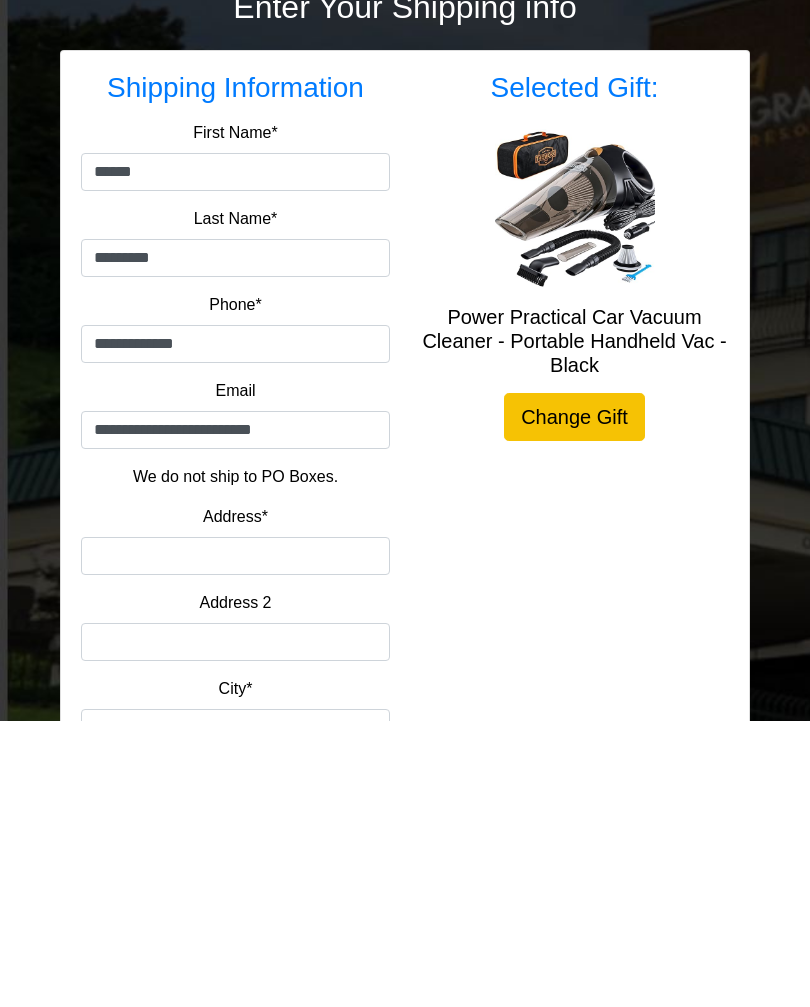 click on "Address*" at bounding box center [235, 842] 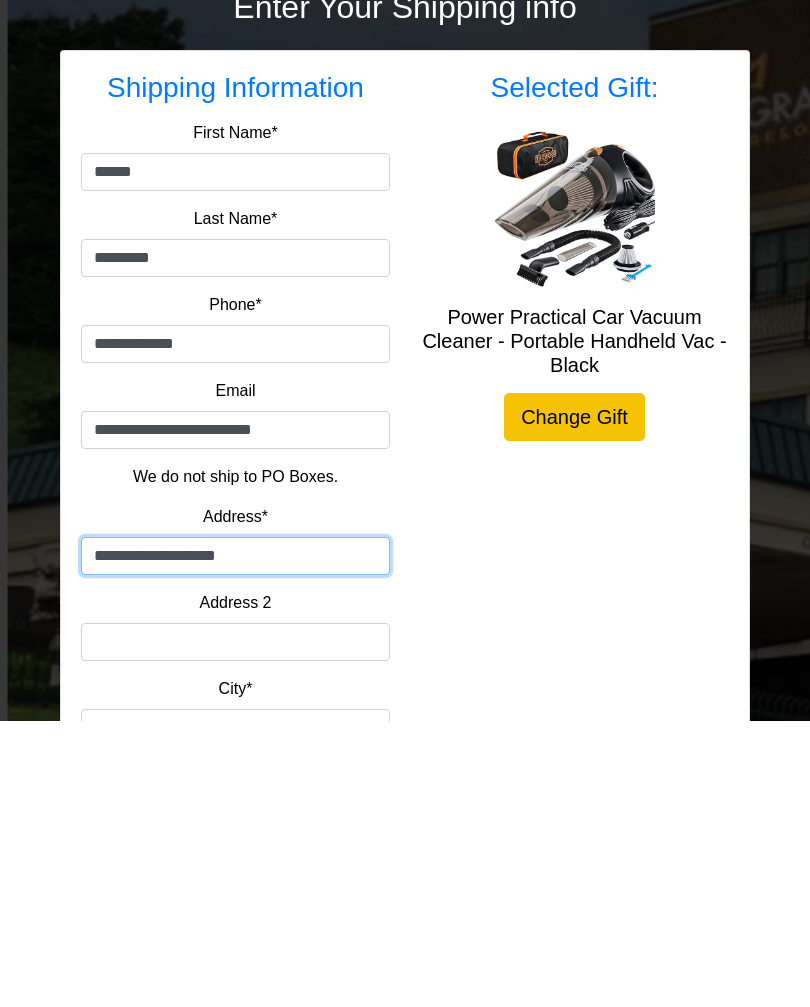 scroll, scrollTop: 175, scrollLeft: 0, axis: vertical 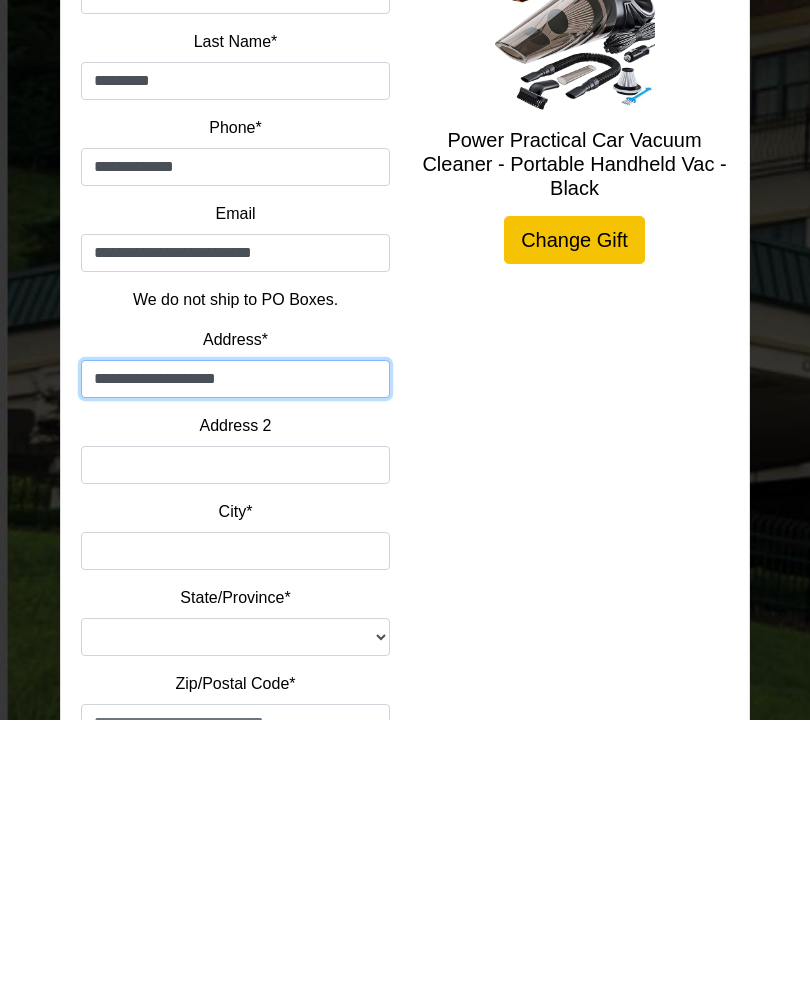 type on "**********" 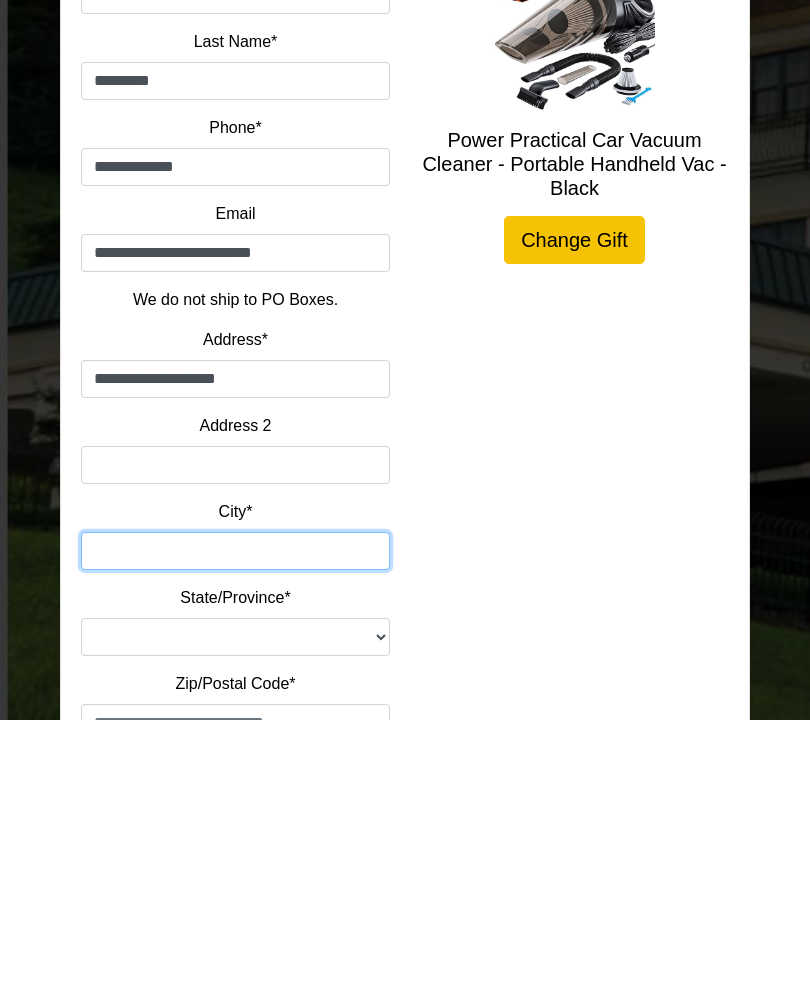 click on "City*" at bounding box center (235, 839) 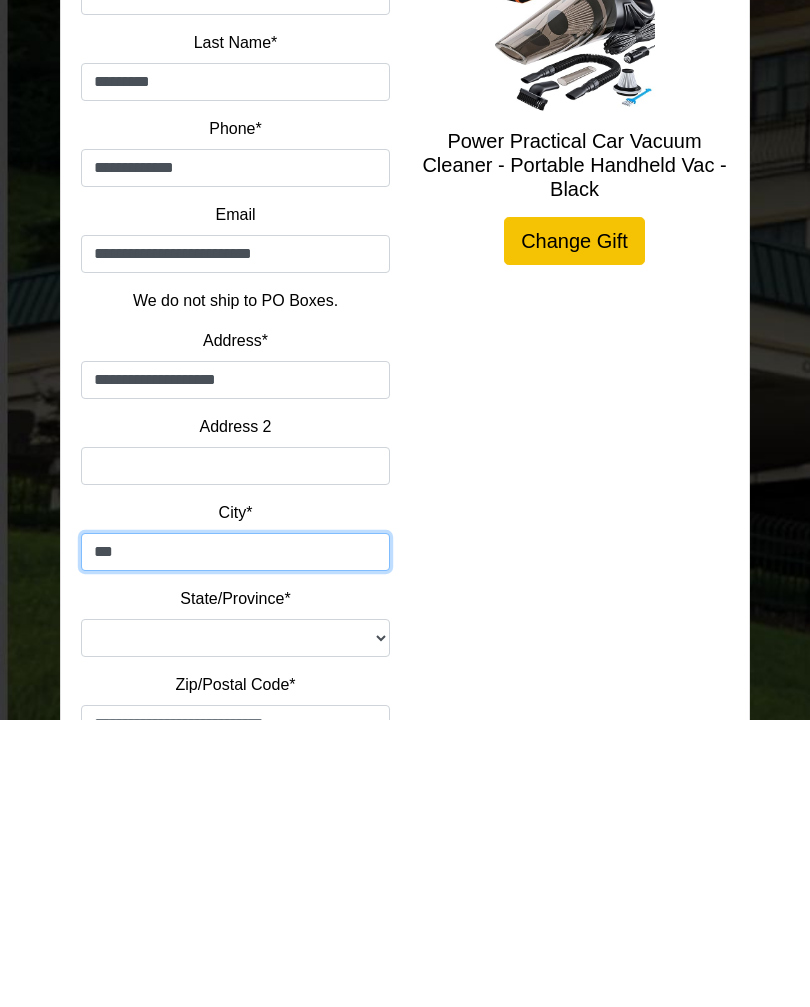 type on "***" 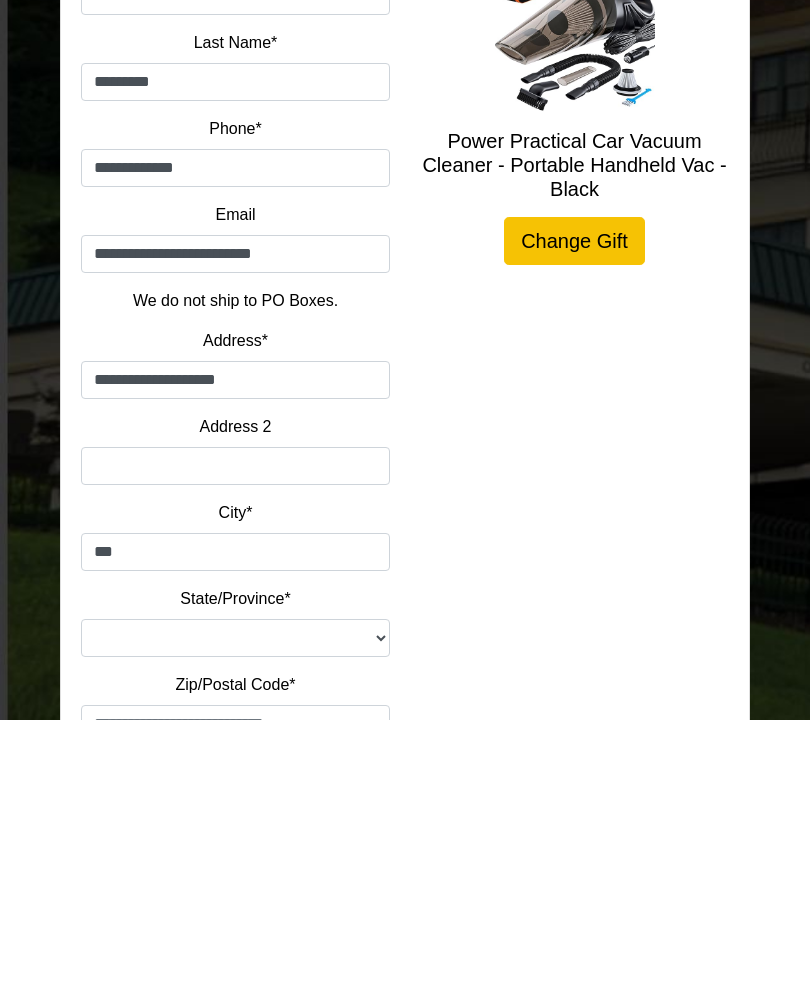 click on "**********" at bounding box center [235, 925] 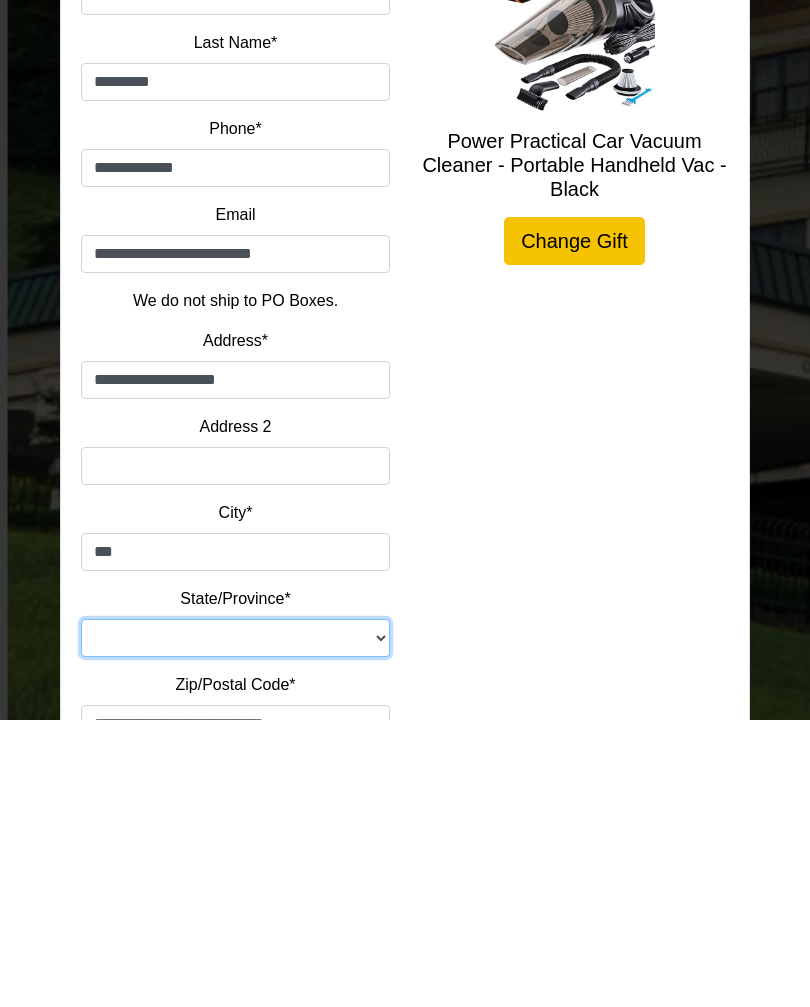 scroll, scrollTop: 317, scrollLeft: 0, axis: vertical 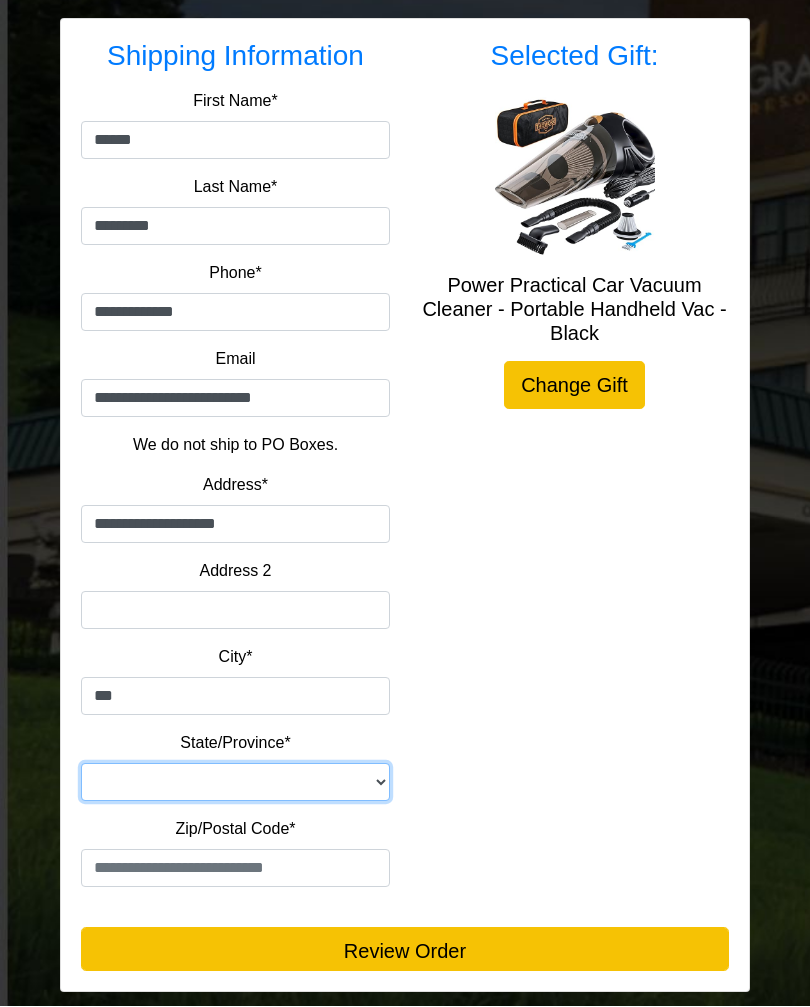 select on "**" 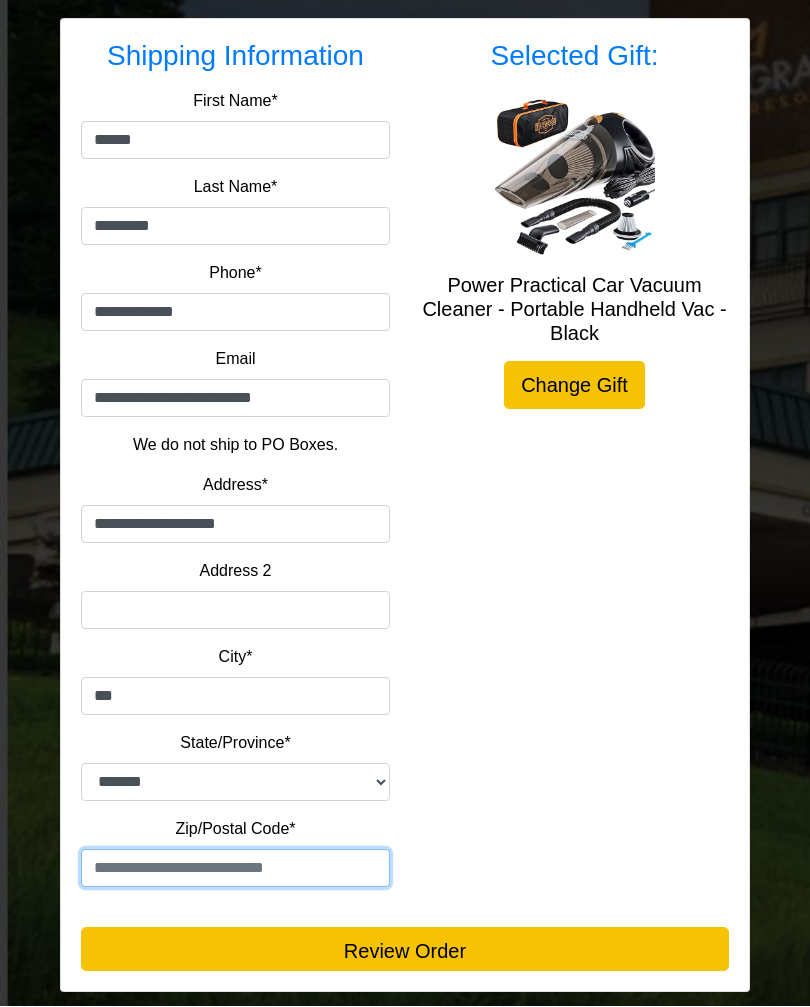 click at bounding box center [235, 869] 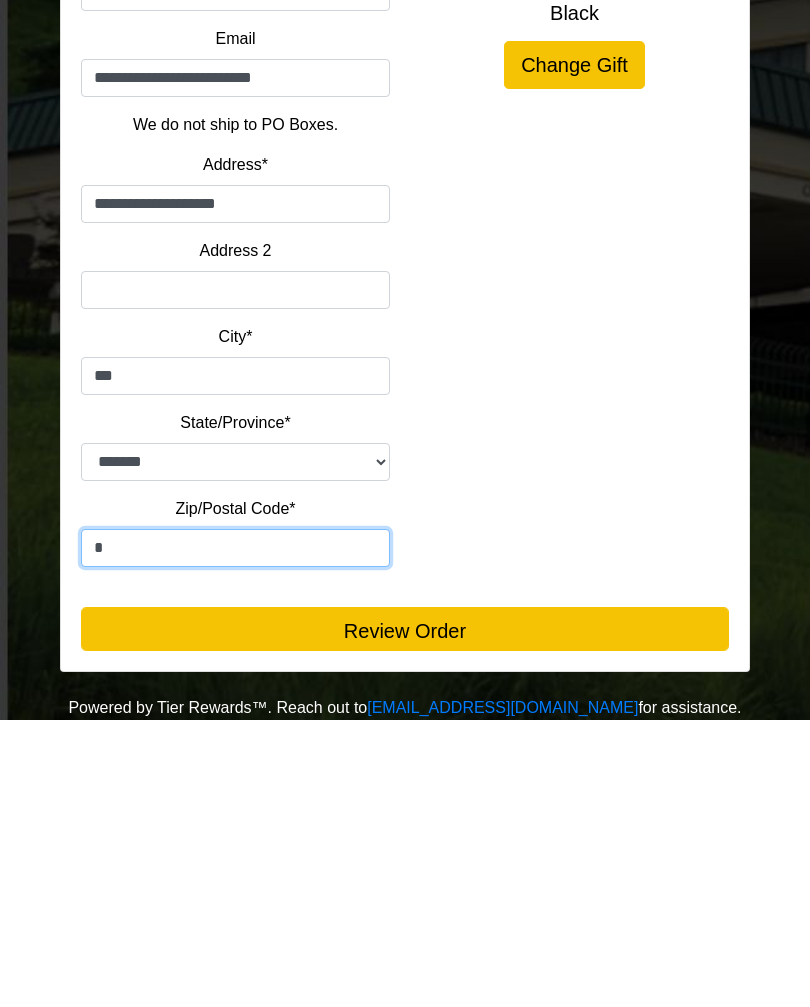 scroll, scrollTop: 350, scrollLeft: 0, axis: vertical 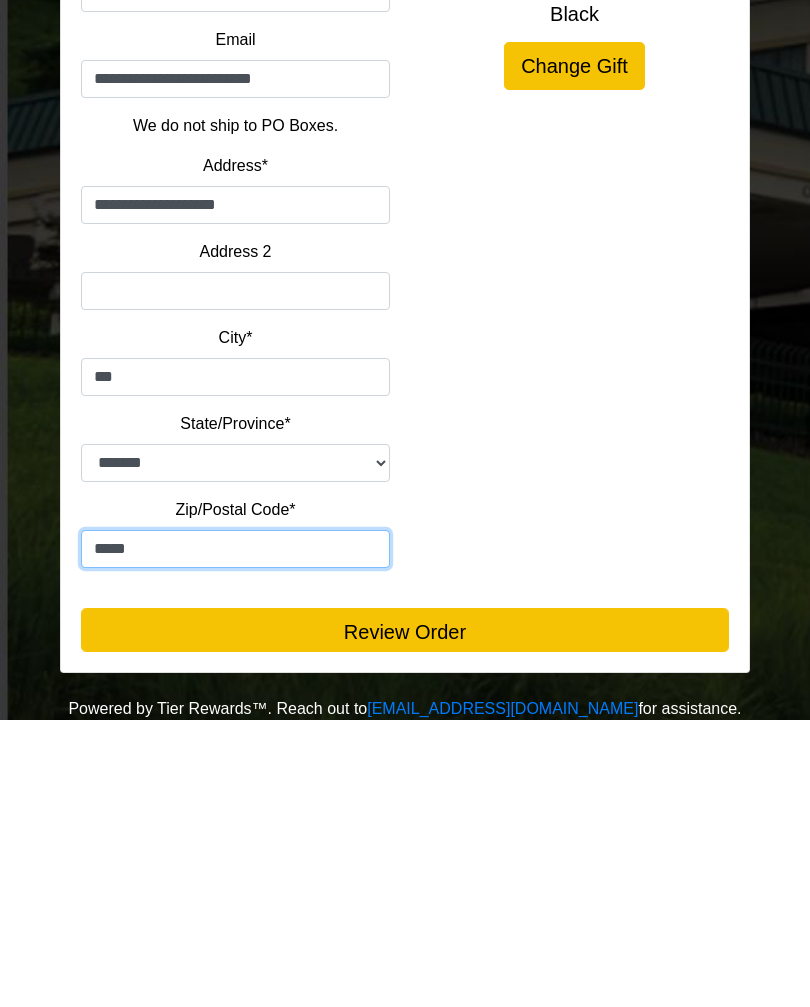 type on "*****" 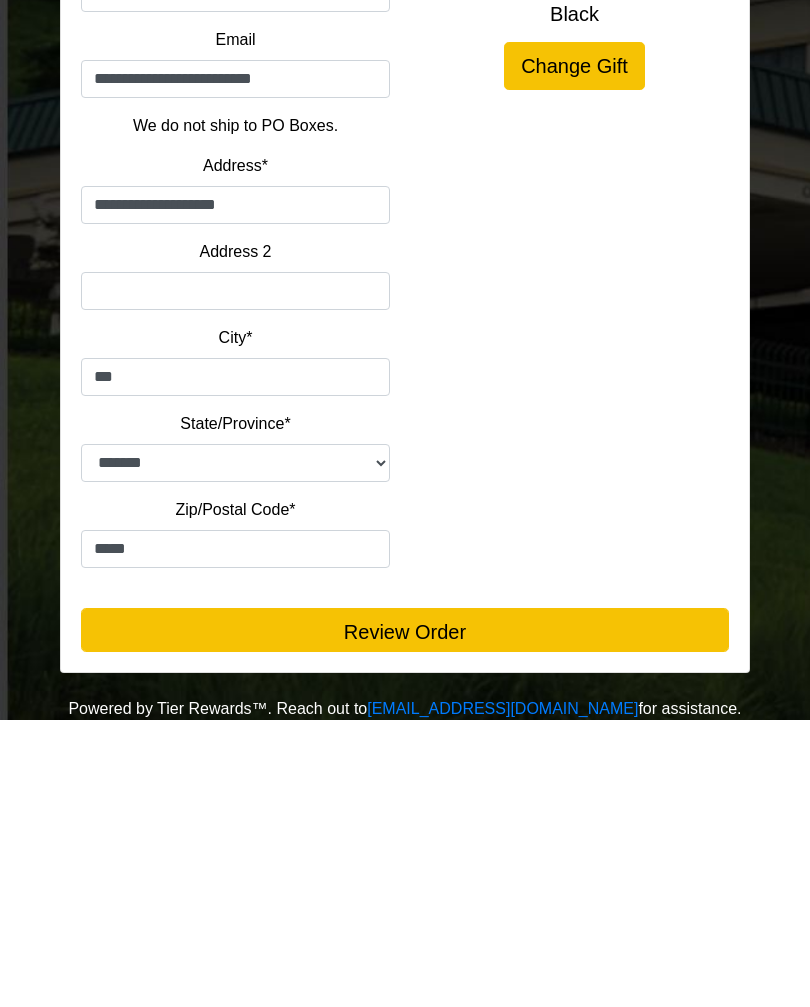 click on "Review Order" at bounding box center [405, 917] 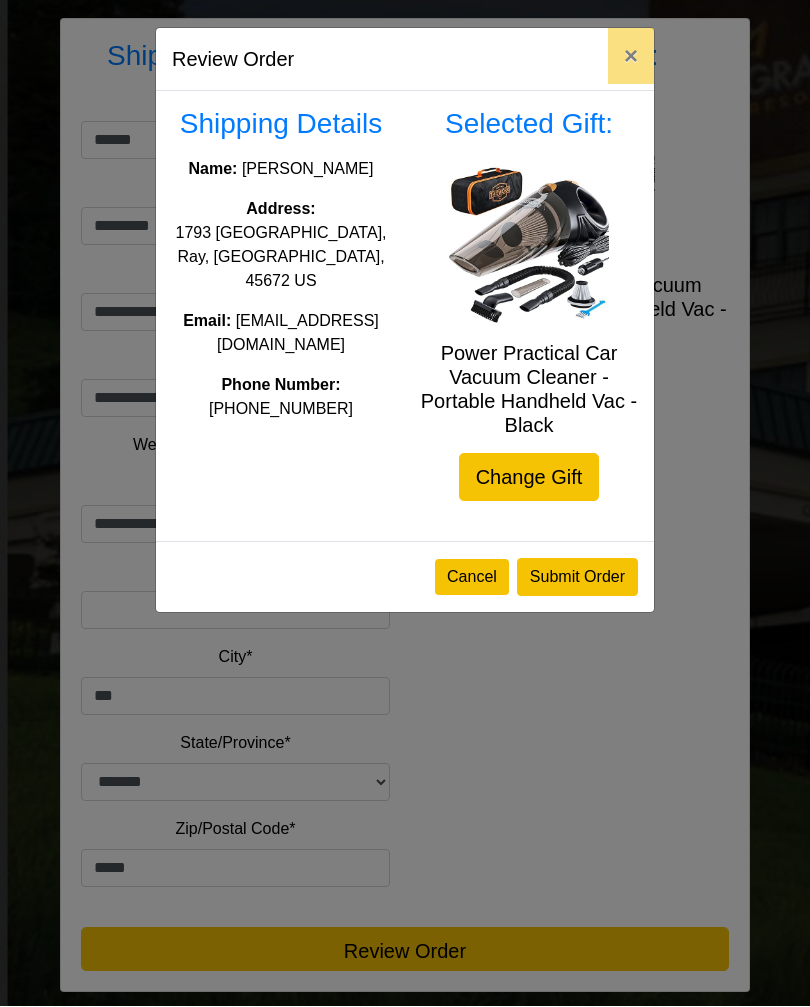 click on "Submit Order" at bounding box center [577, 578] 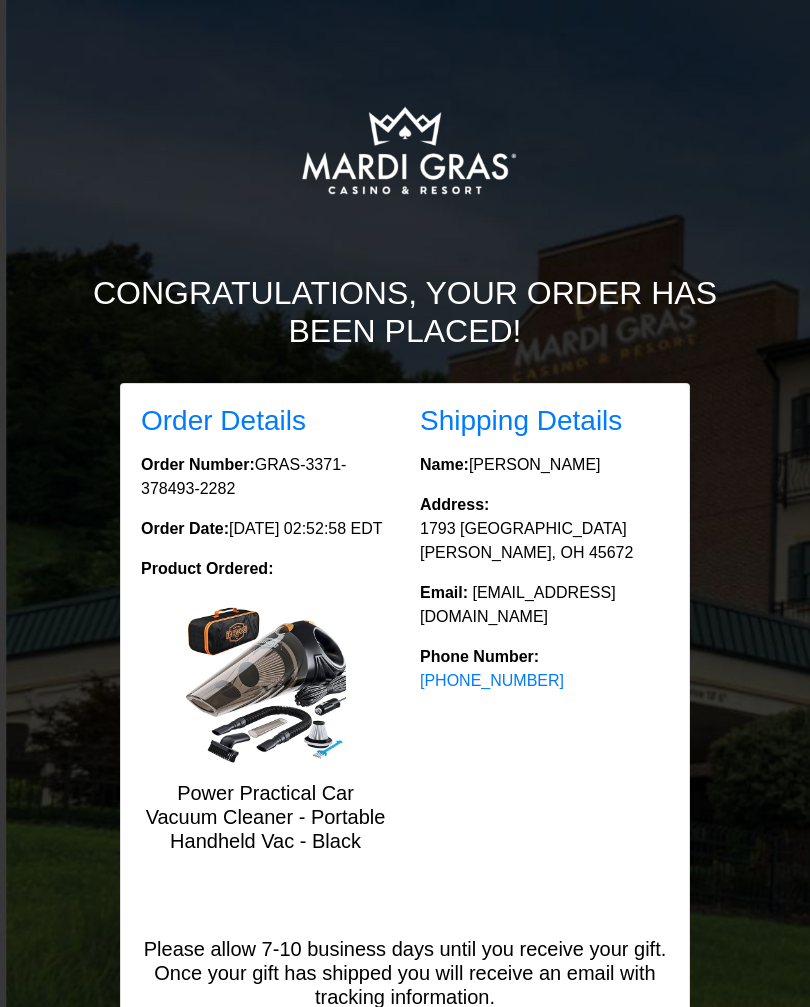 scroll, scrollTop: 0, scrollLeft: 0, axis: both 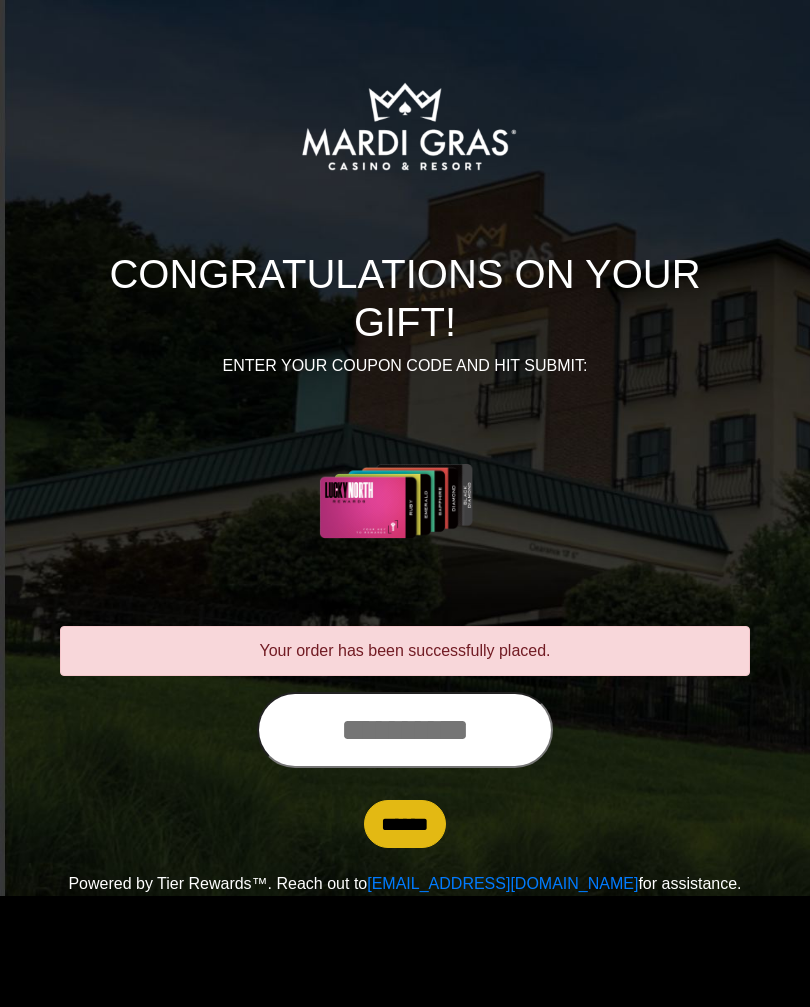 click at bounding box center (405, 730) 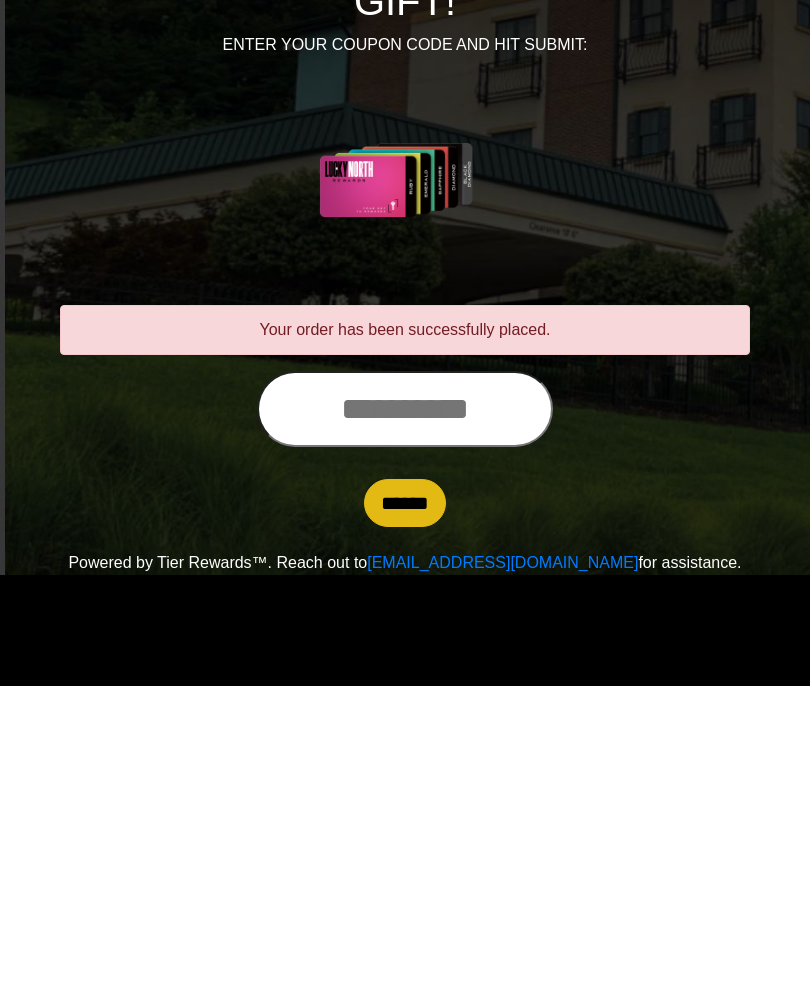scroll, scrollTop: 0, scrollLeft: 0, axis: both 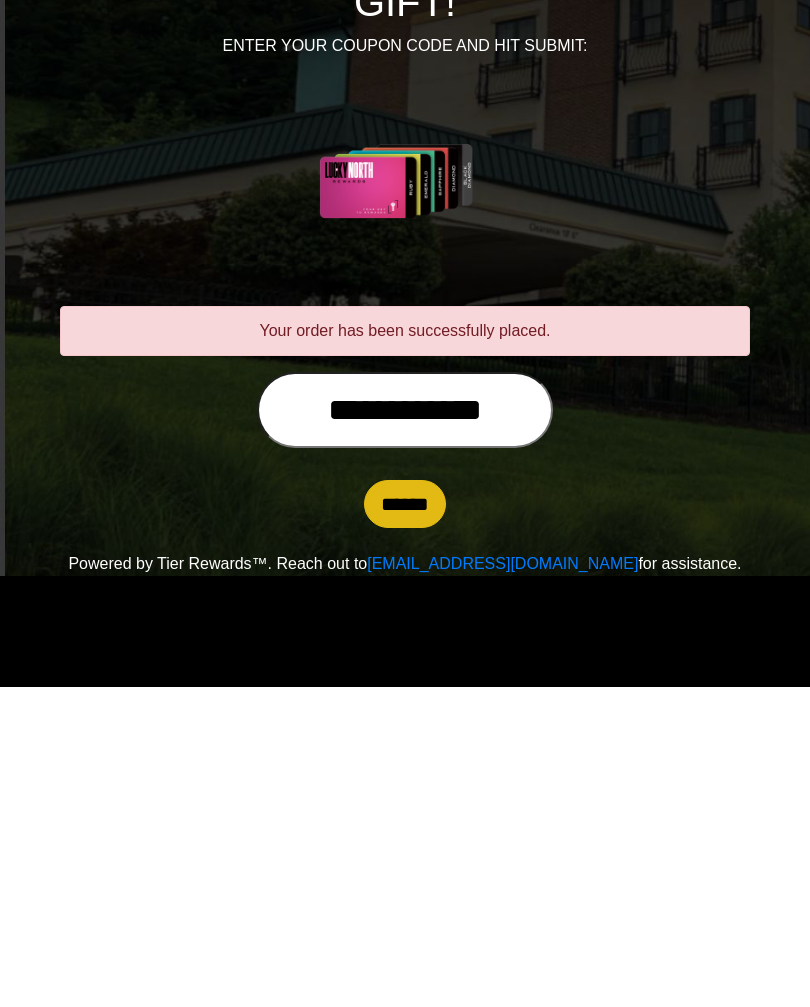 type on "**********" 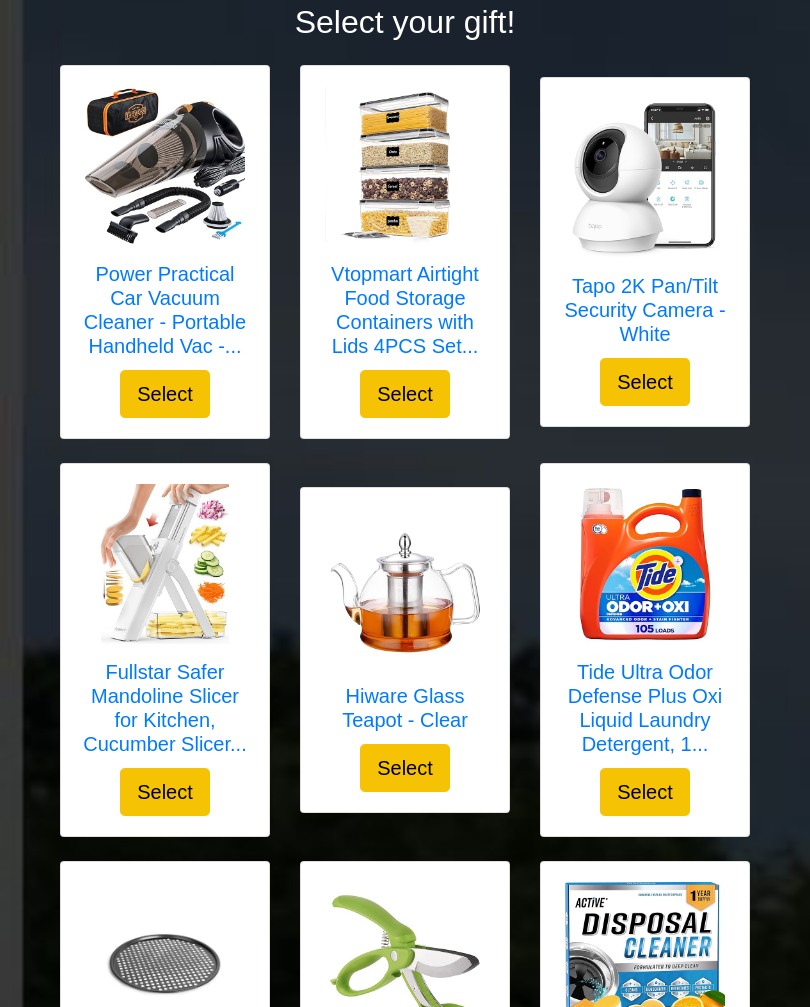 scroll, scrollTop: 269, scrollLeft: 0, axis: vertical 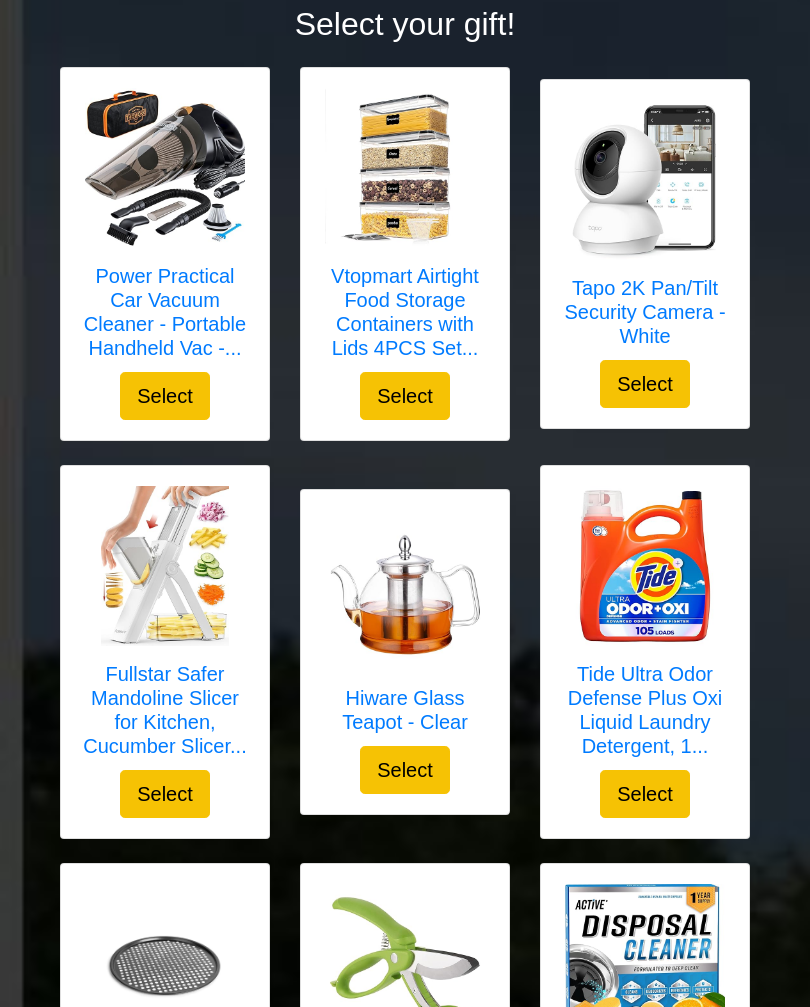 click on "Power Practical Car Vacuum Cleaner - Portable Handheld Vac -..." at bounding box center (165, 312) 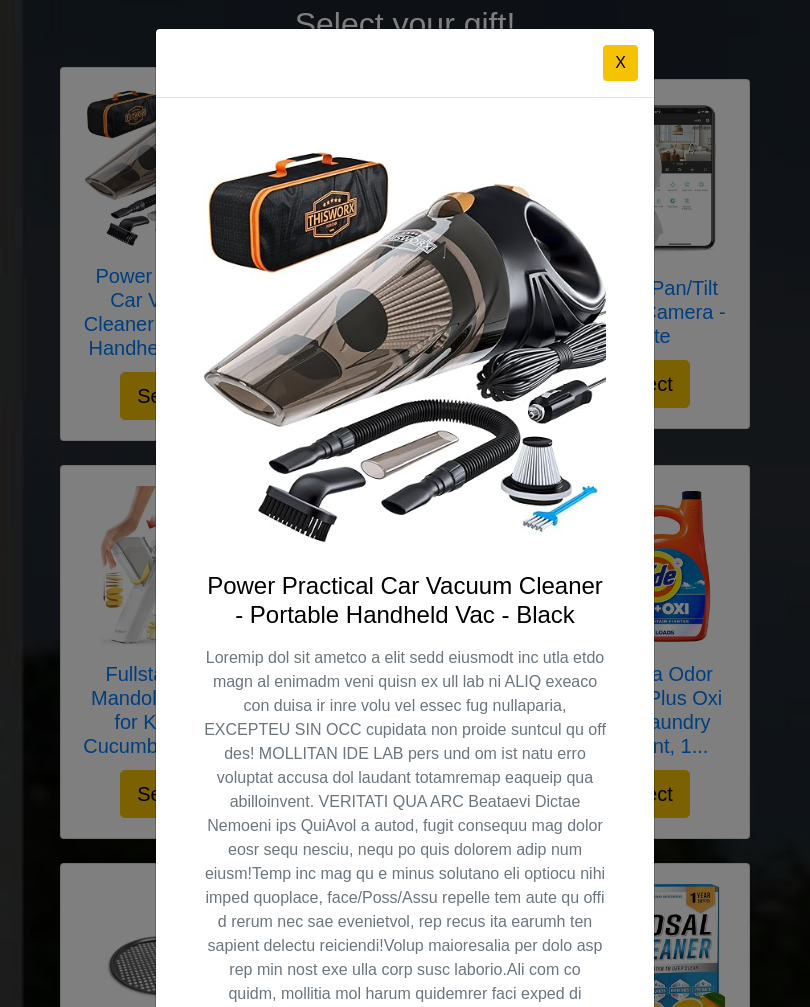 click on "X" at bounding box center (620, 63) 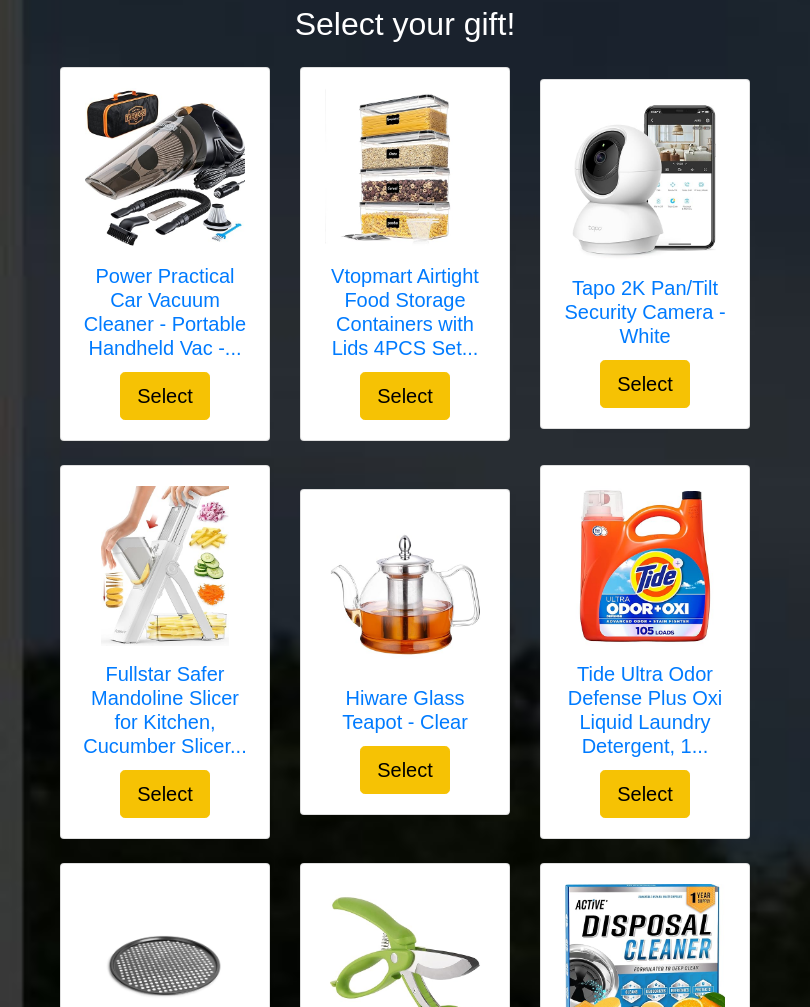 click on "Select" at bounding box center (165, 396) 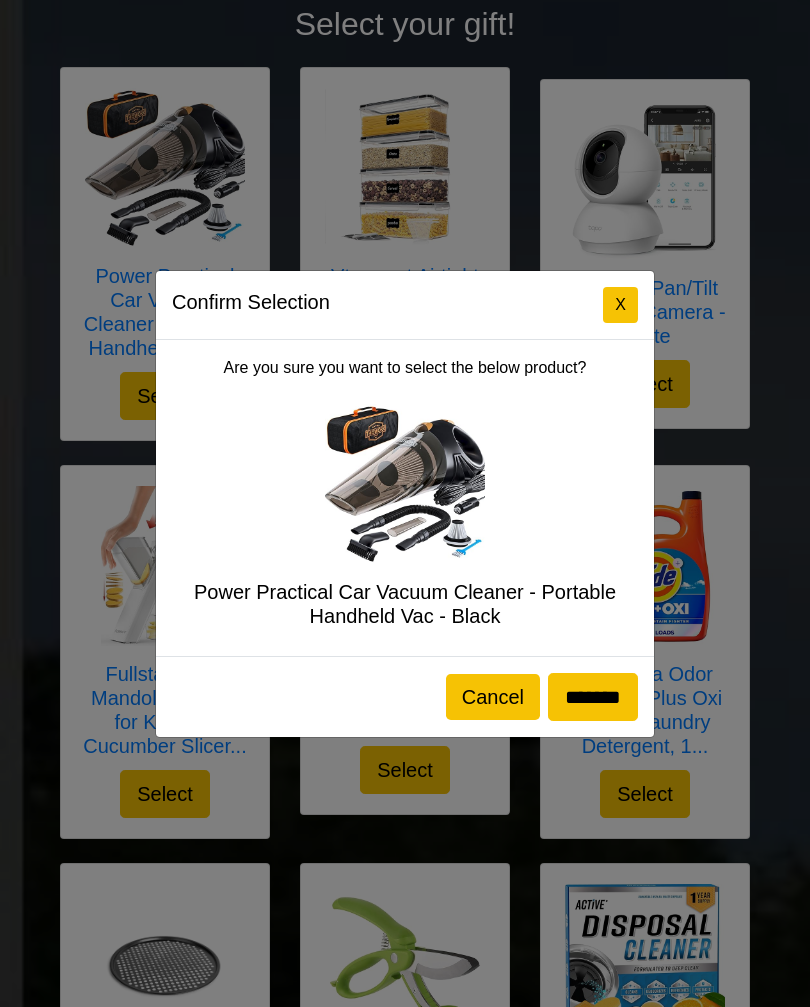 click on "X" at bounding box center (620, 305) 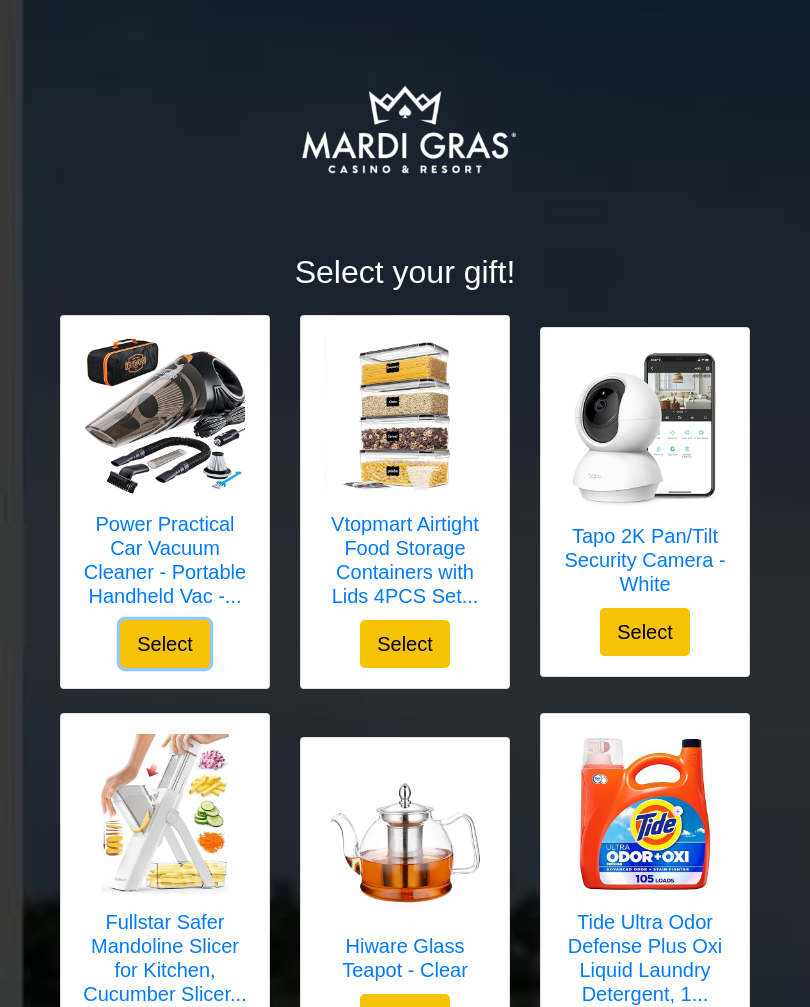 scroll, scrollTop: 0, scrollLeft: 0, axis: both 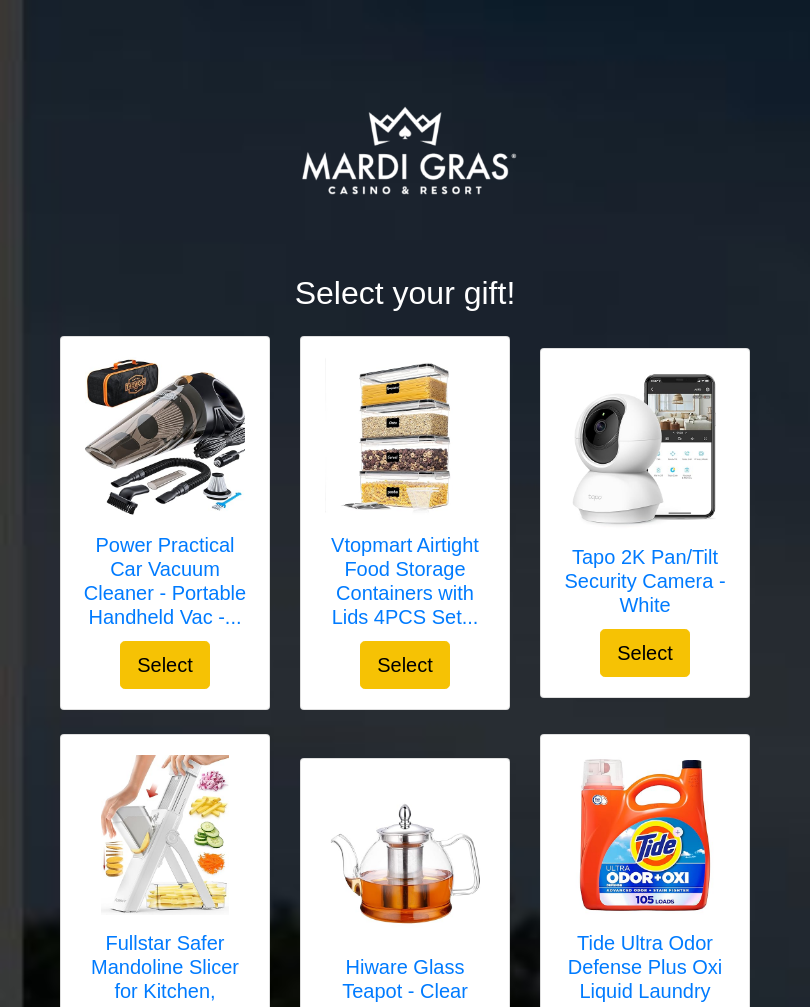 click on "Select" at bounding box center [165, 665] 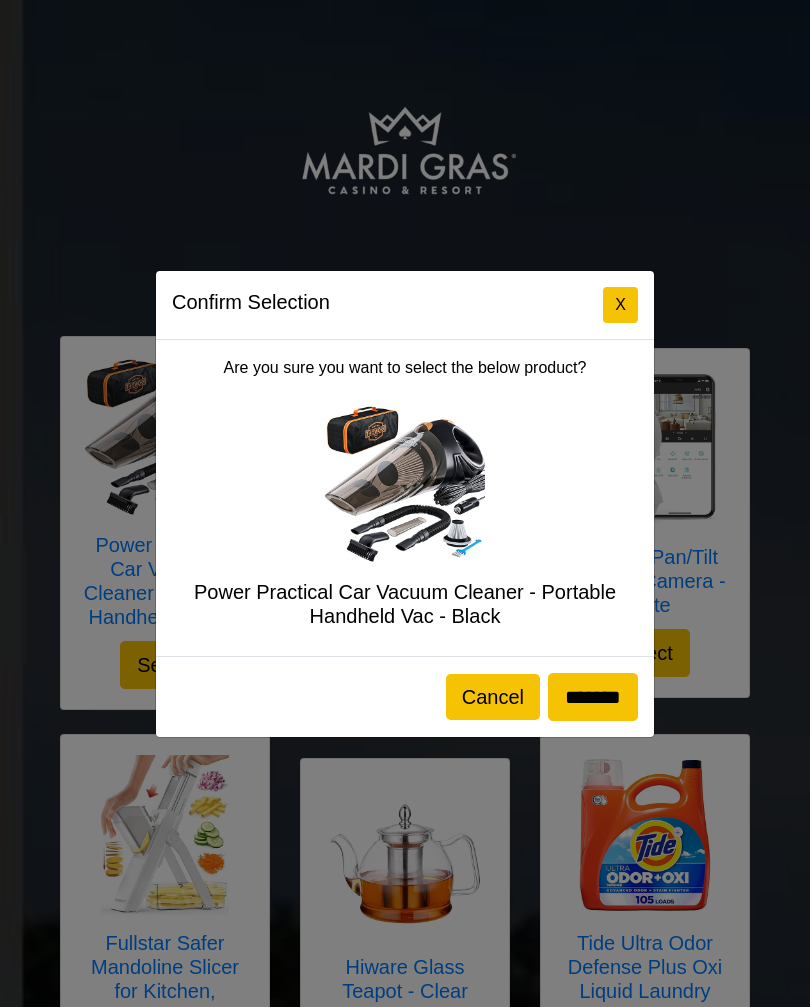 click on "*******" at bounding box center [593, 697] 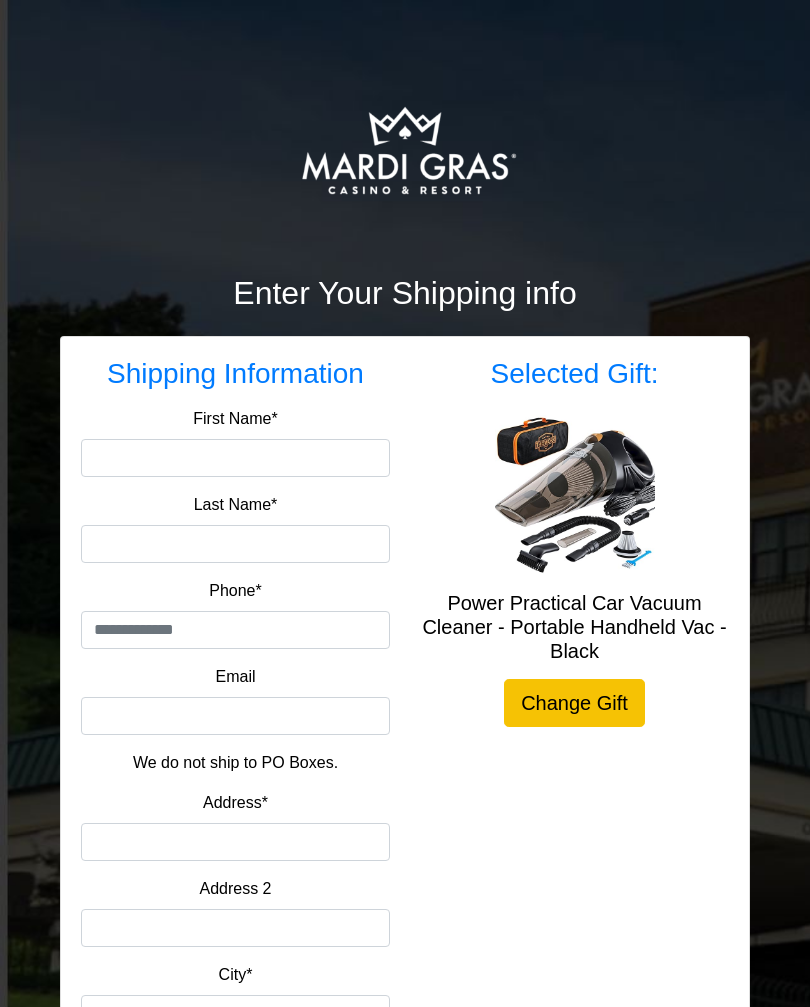 scroll, scrollTop: 0, scrollLeft: 0, axis: both 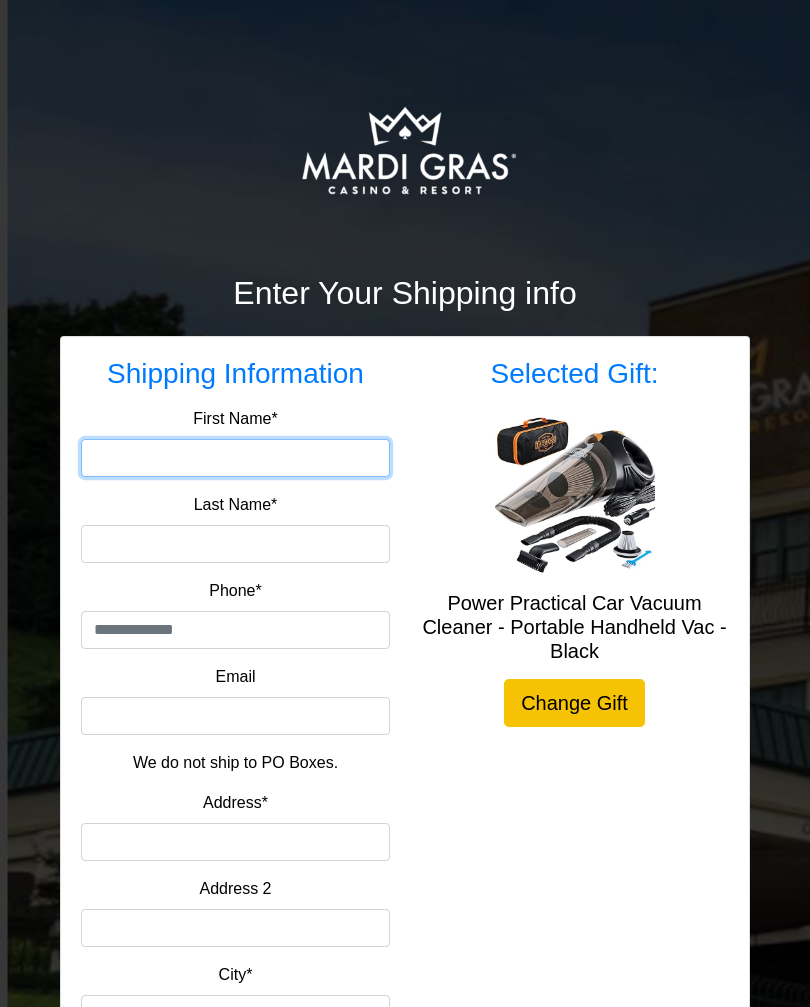 click on "First Name*" at bounding box center (235, 458) 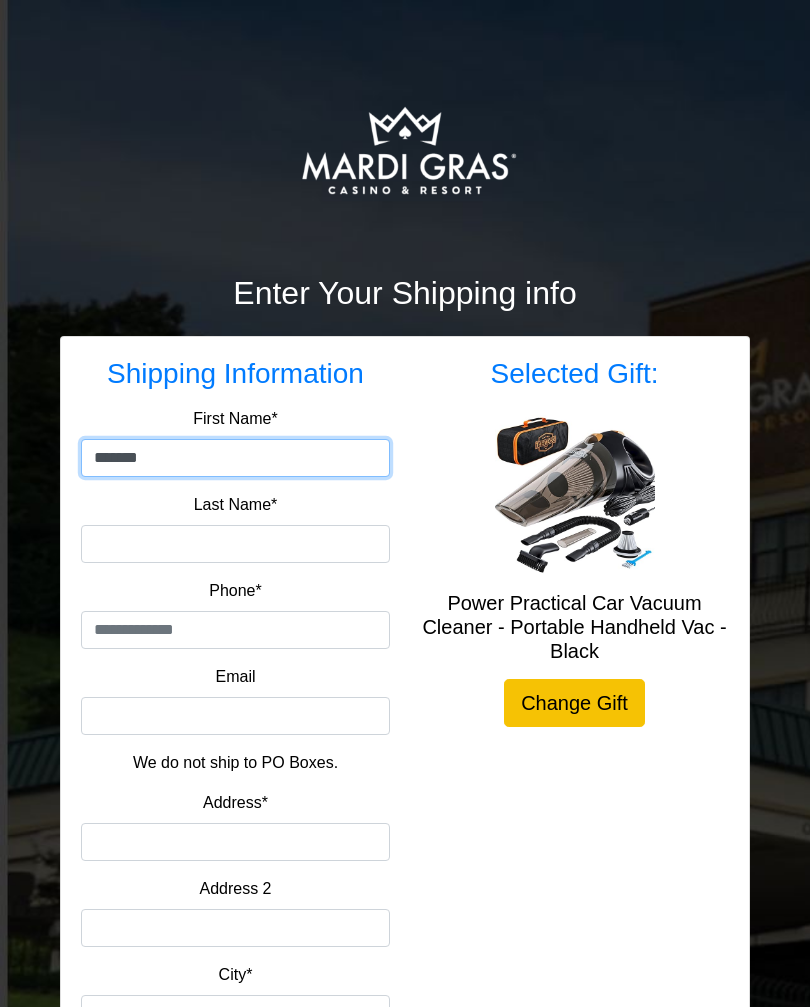 type on "*******" 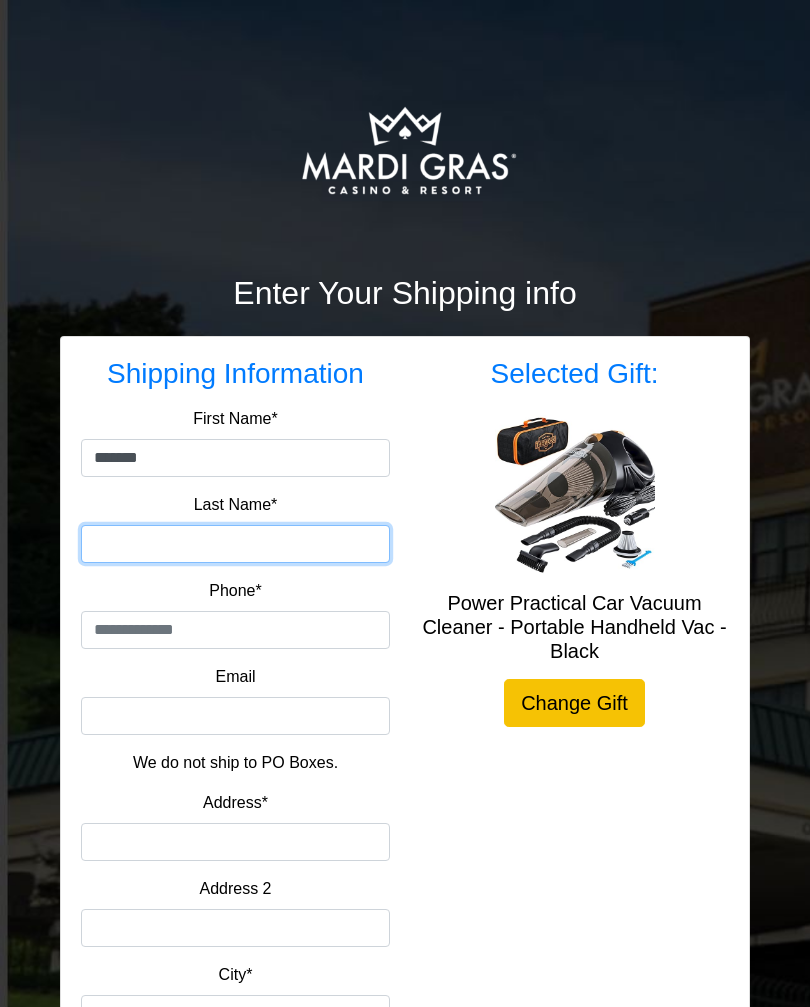 click on "Last Name*" at bounding box center [235, 544] 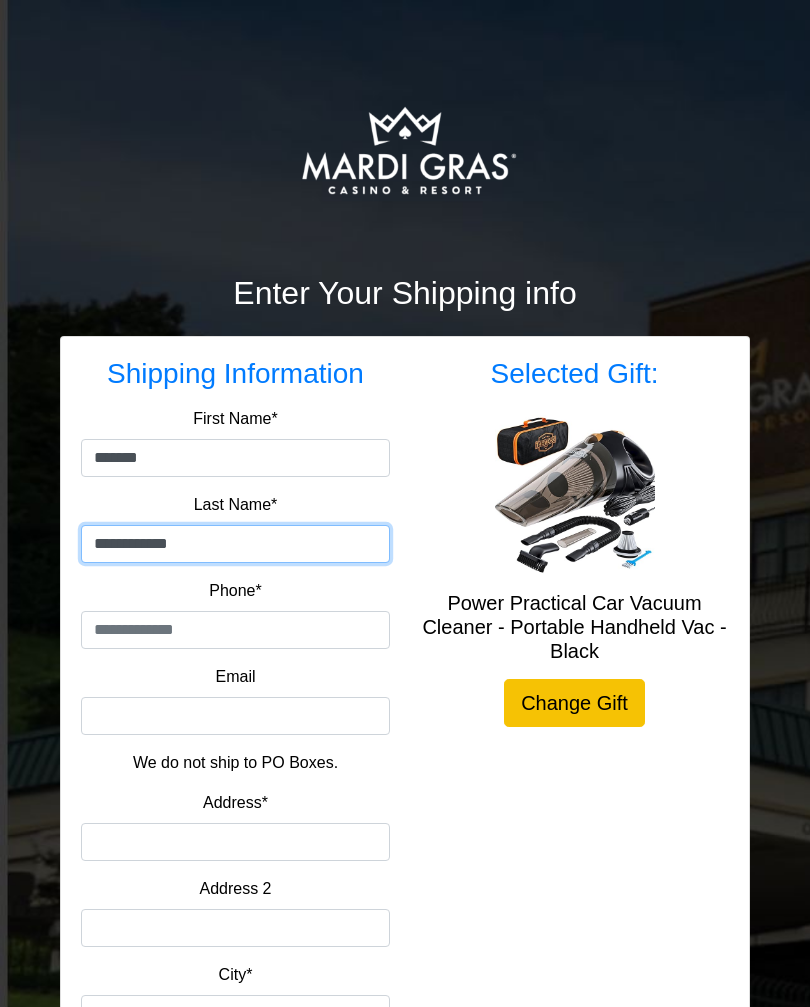 type on "**********" 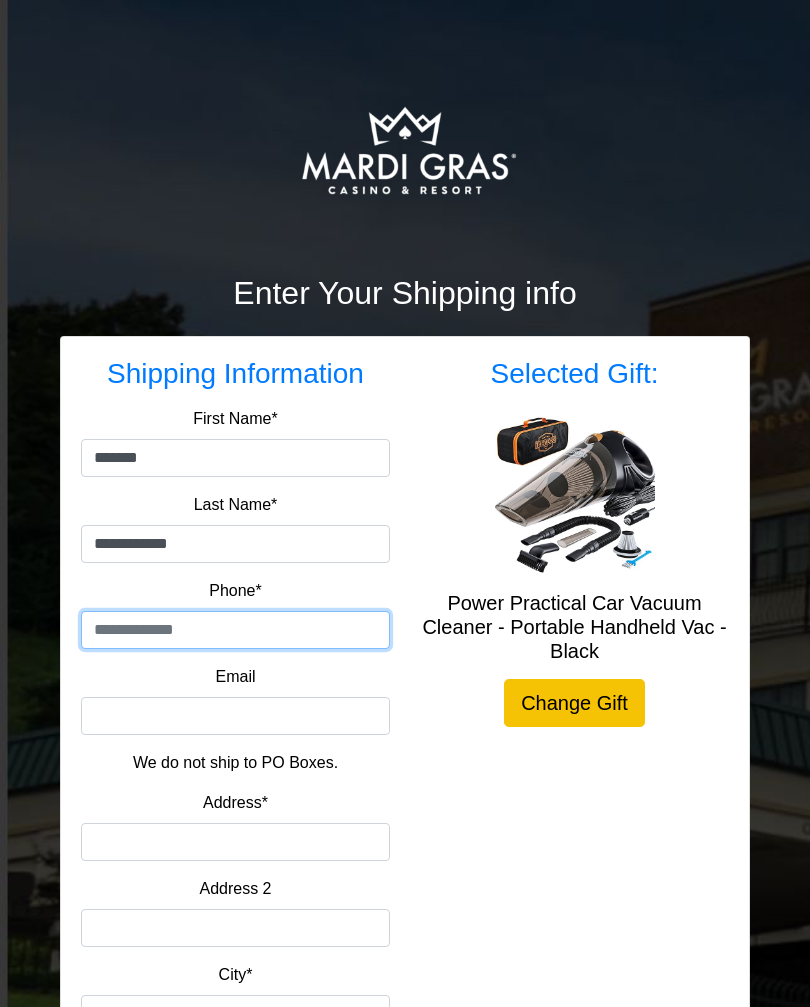 click at bounding box center [235, 630] 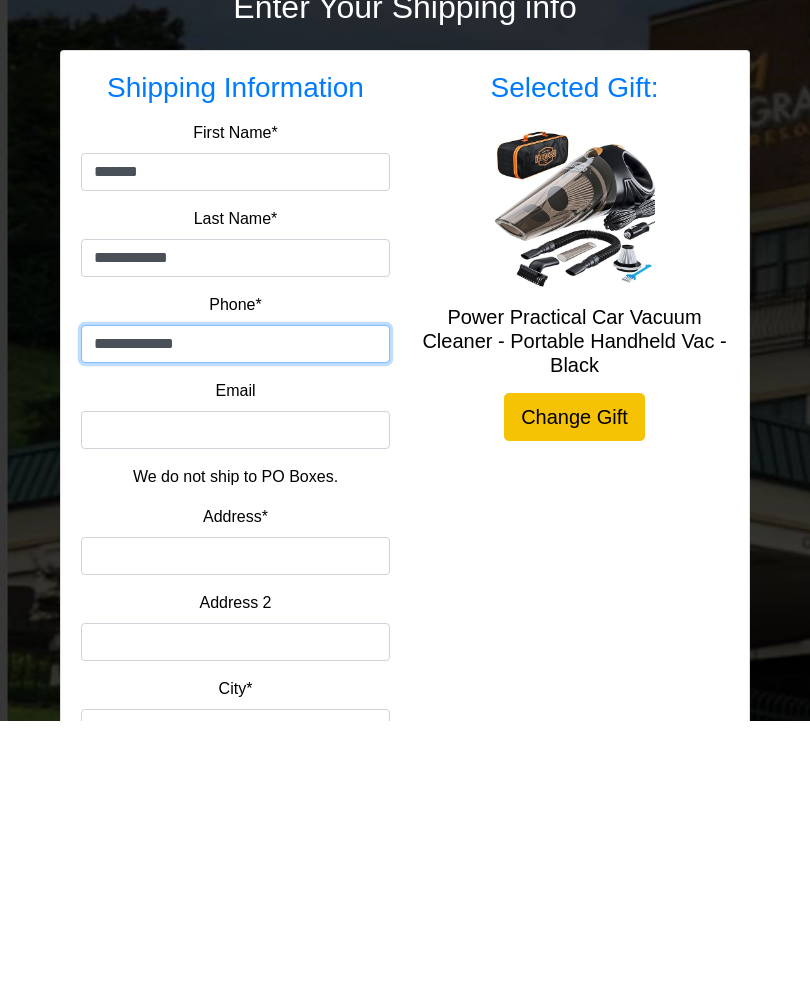 type on "**********" 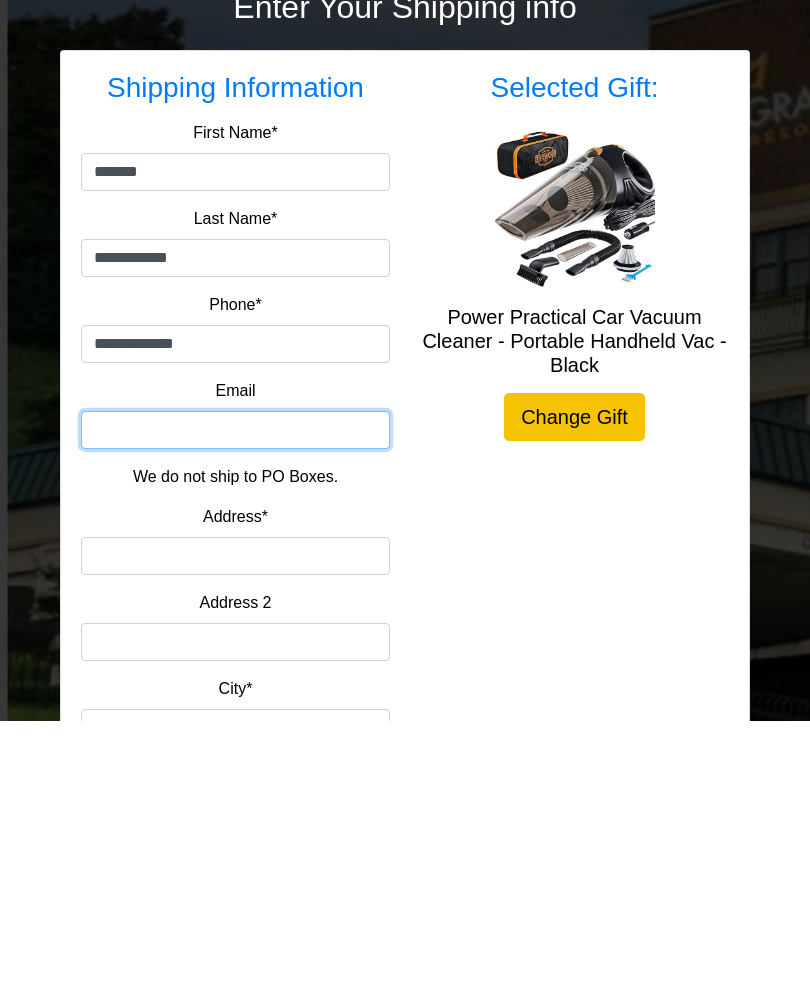 click on "Email" at bounding box center [235, 716] 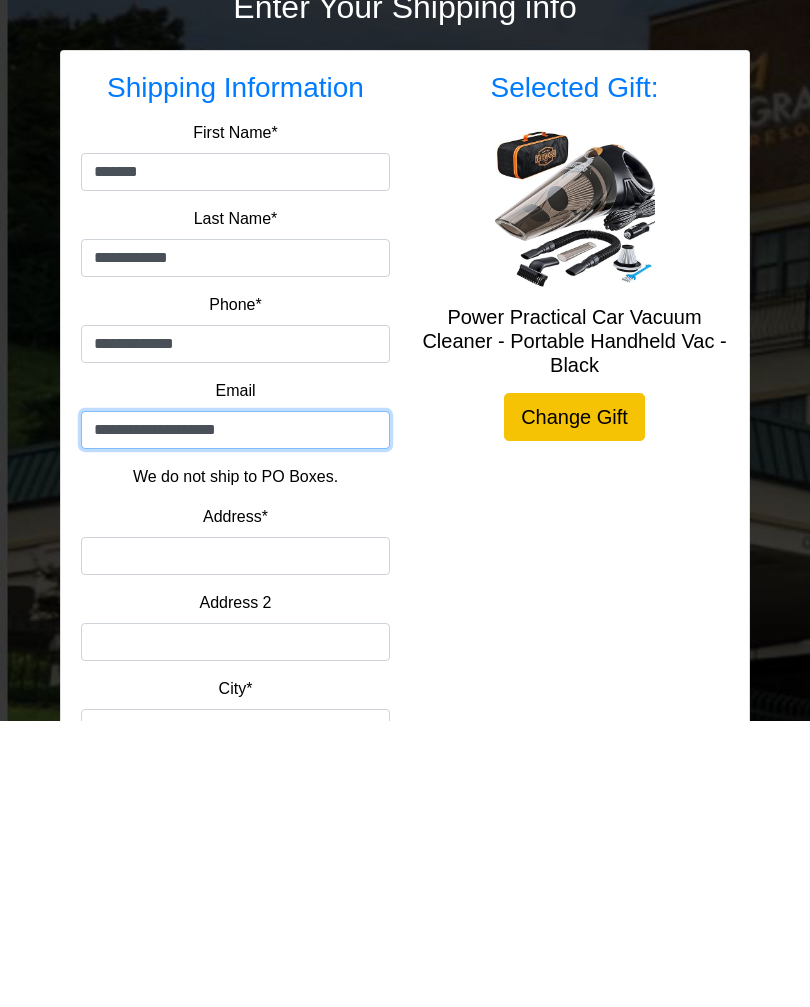 type on "**********" 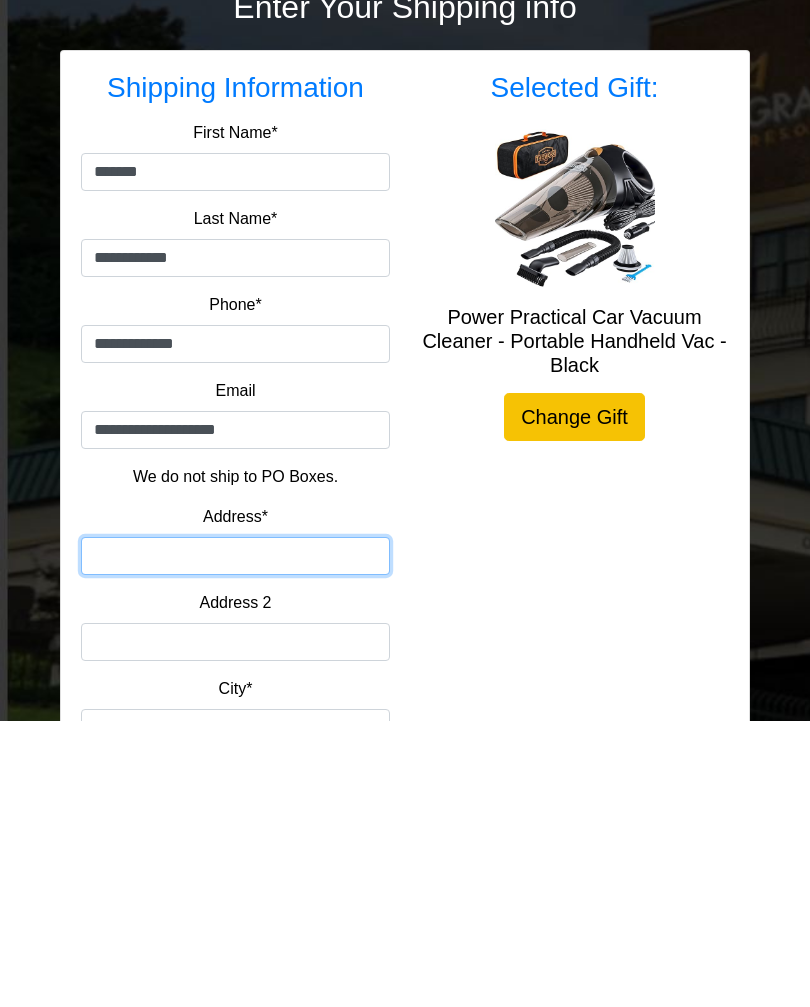 click on "Address*" at bounding box center [235, 842] 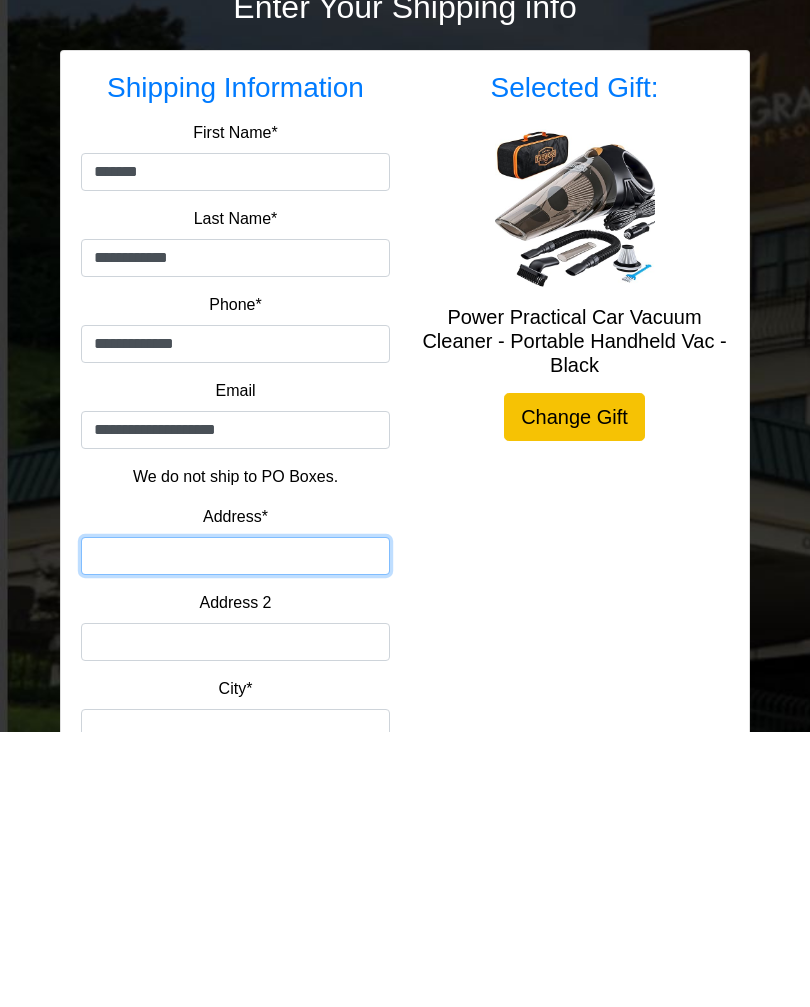 scroll, scrollTop: 14, scrollLeft: 0, axis: vertical 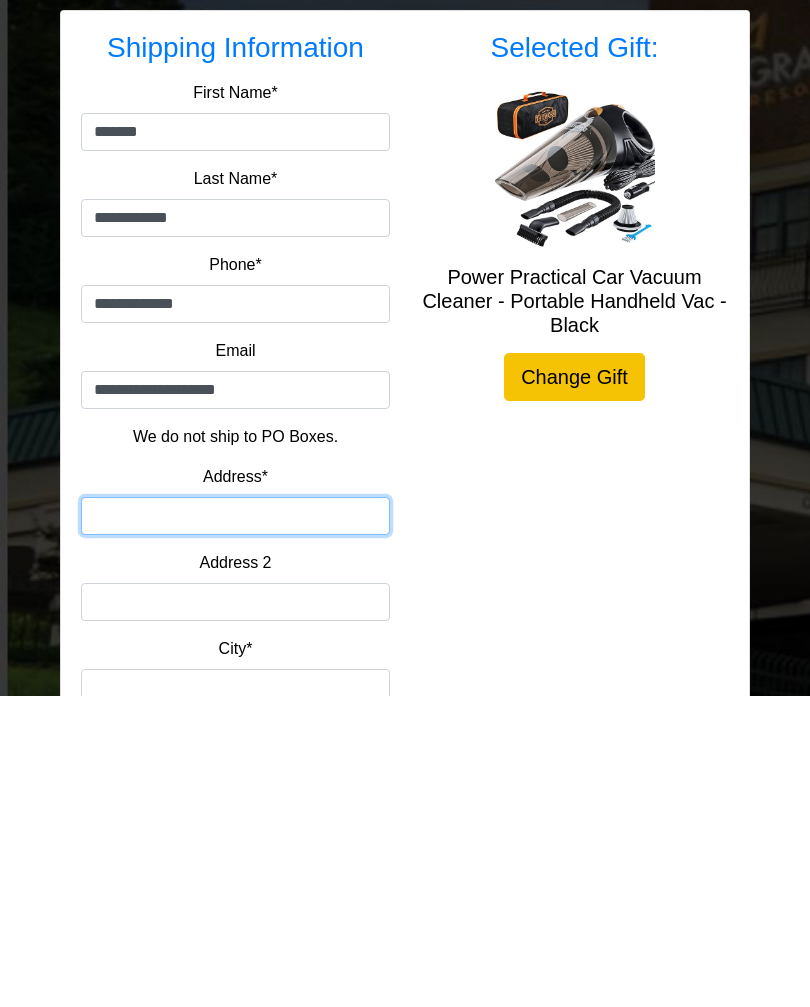 type on "*" 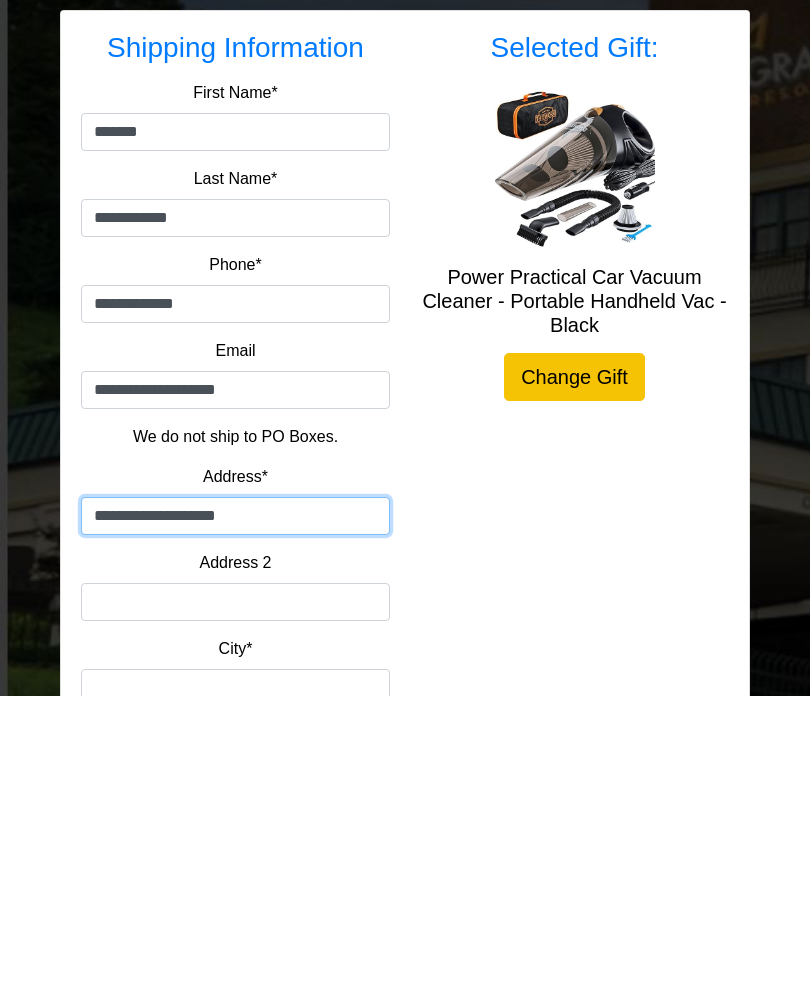 click on "**********" at bounding box center [235, 828] 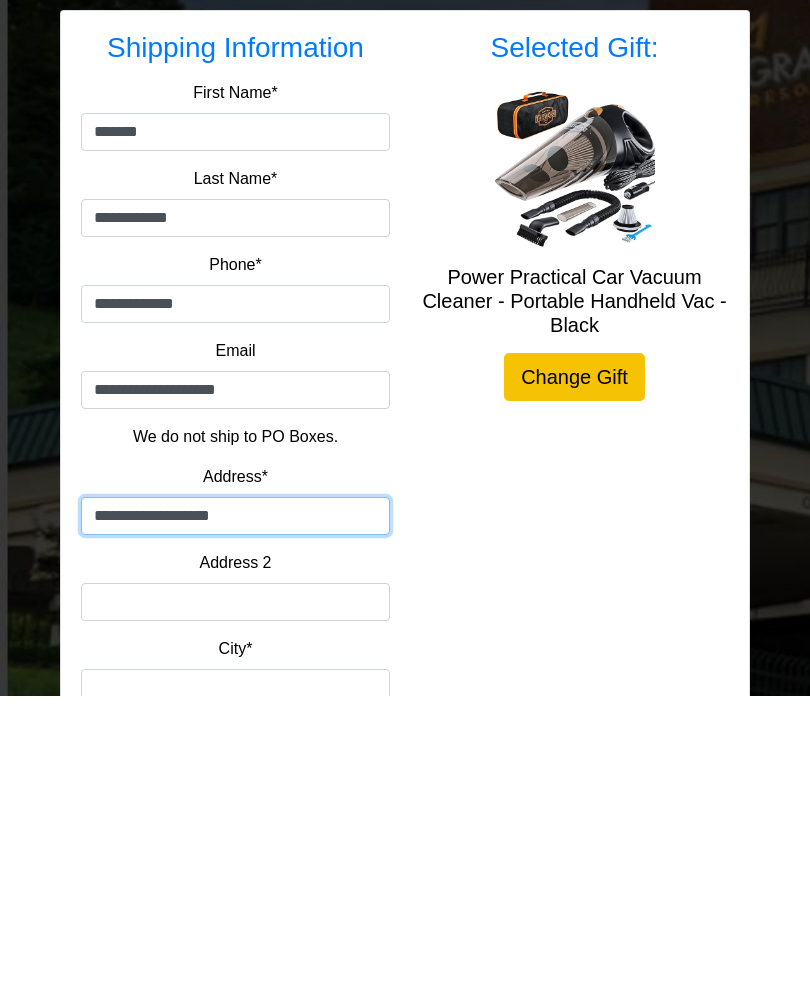 type on "**********" 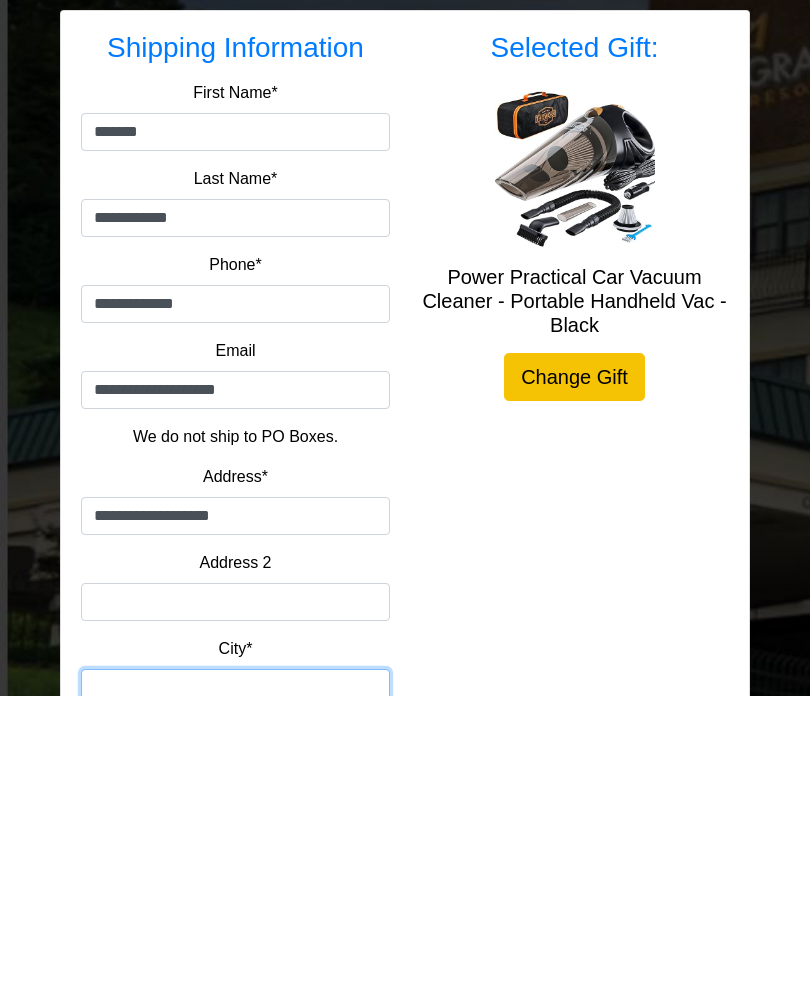 click on "City*" at bounding box center [235, 1000] 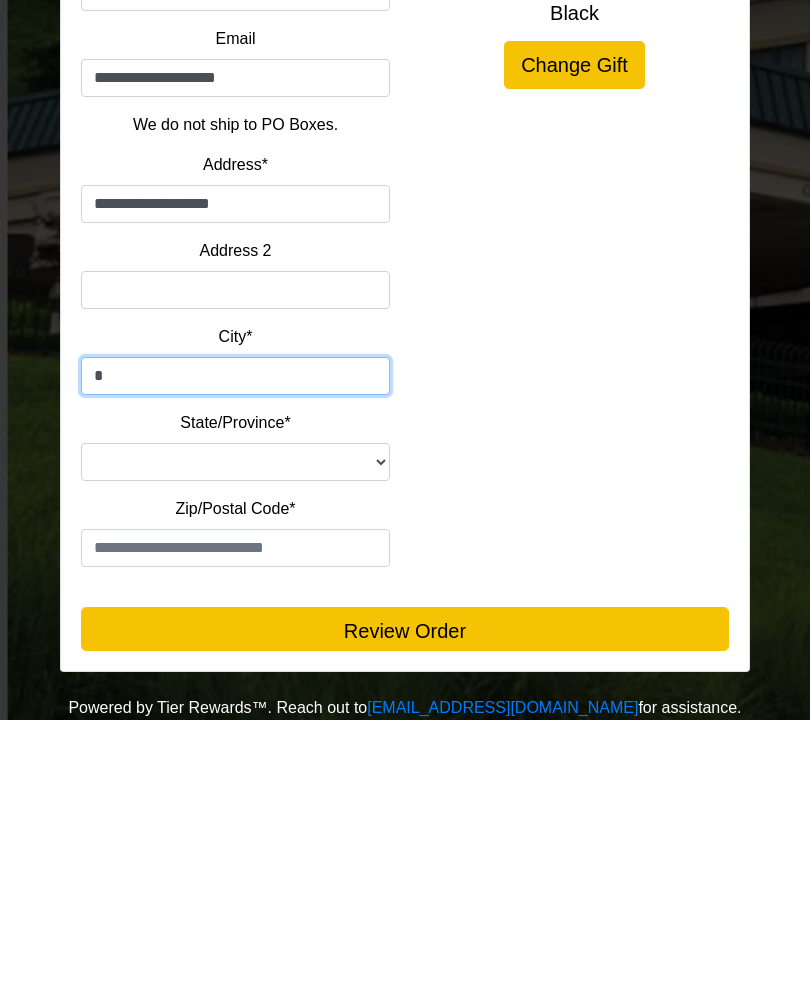 scroll, scrollTop: 350, scrollLeft: 0, axis: vertical 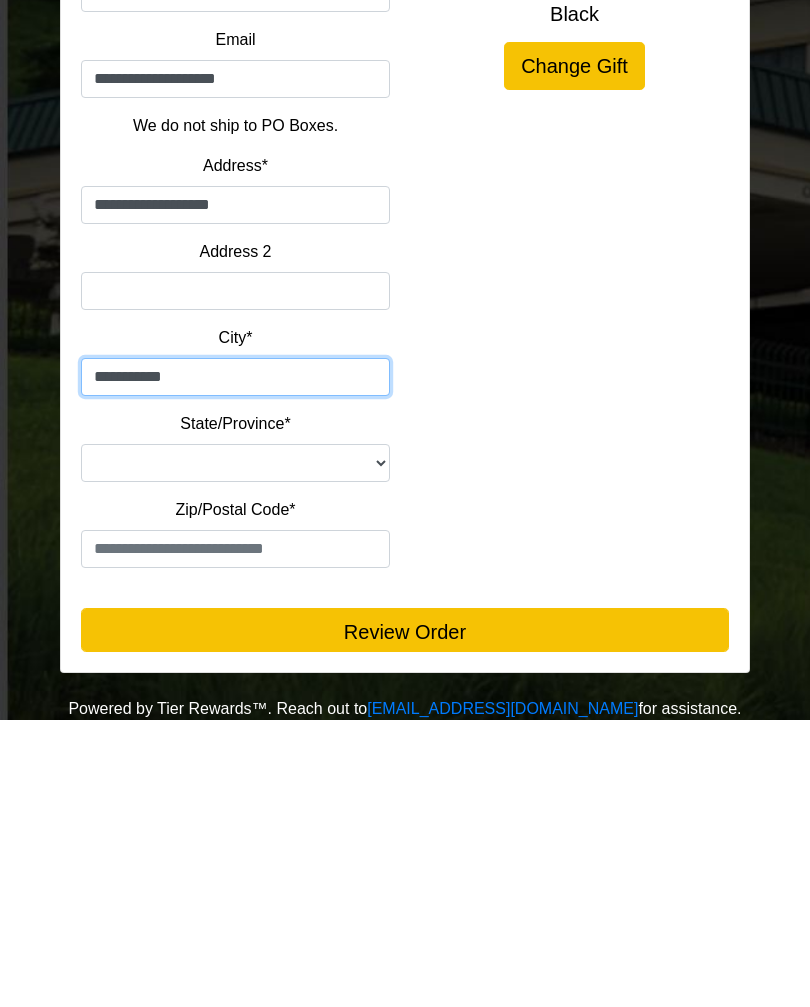 type on "**********" 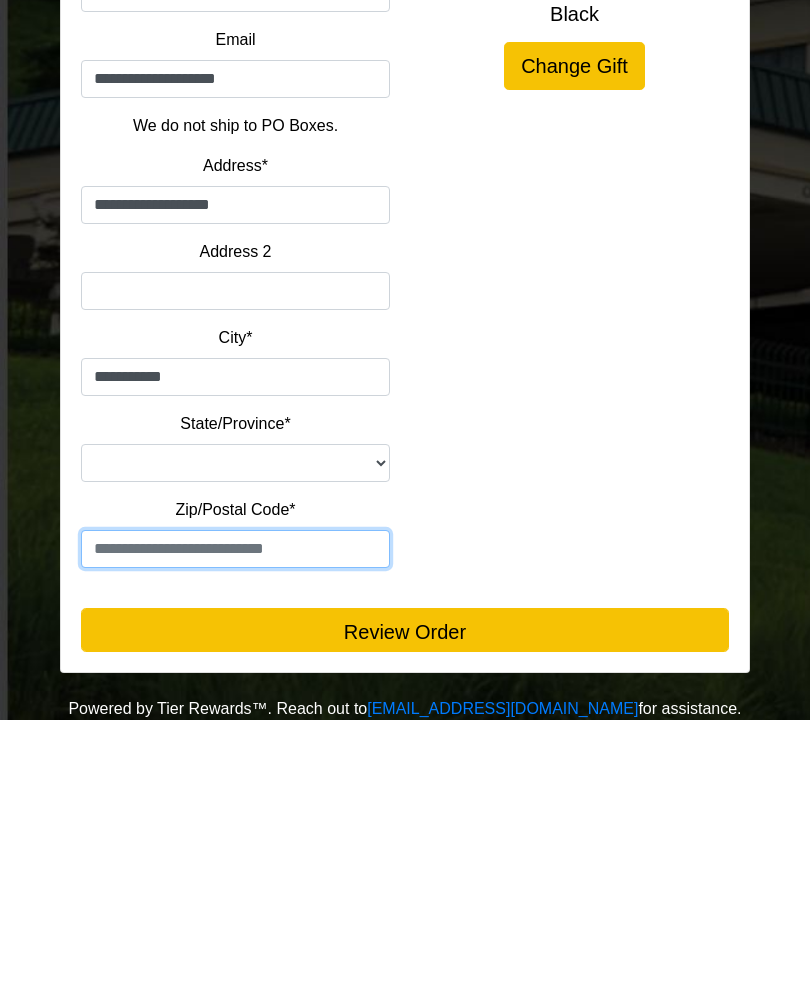click at bounding box center [235, 836] 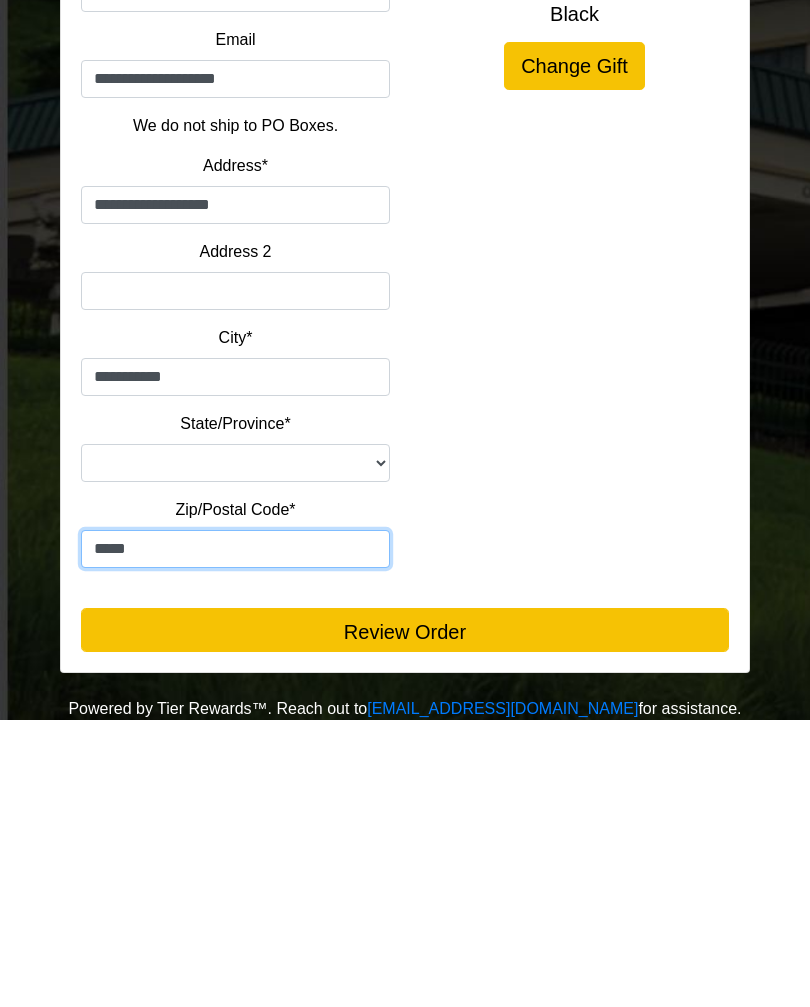 type on "*****" 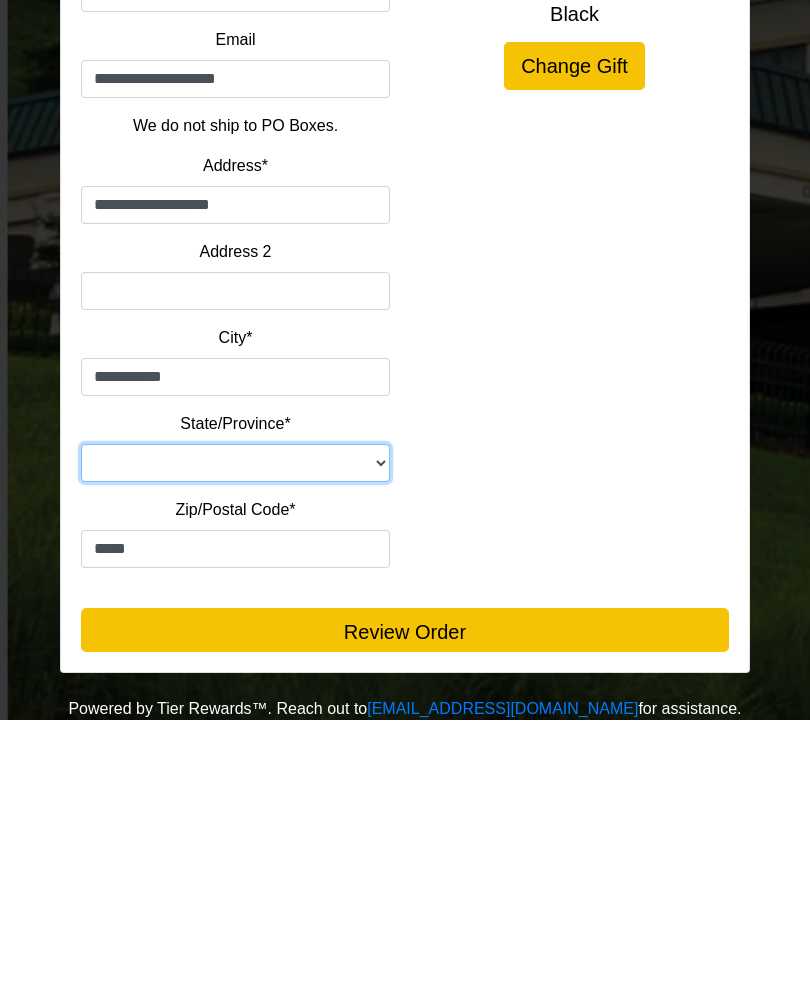 click on "**********" at bounding box center (235, 750) 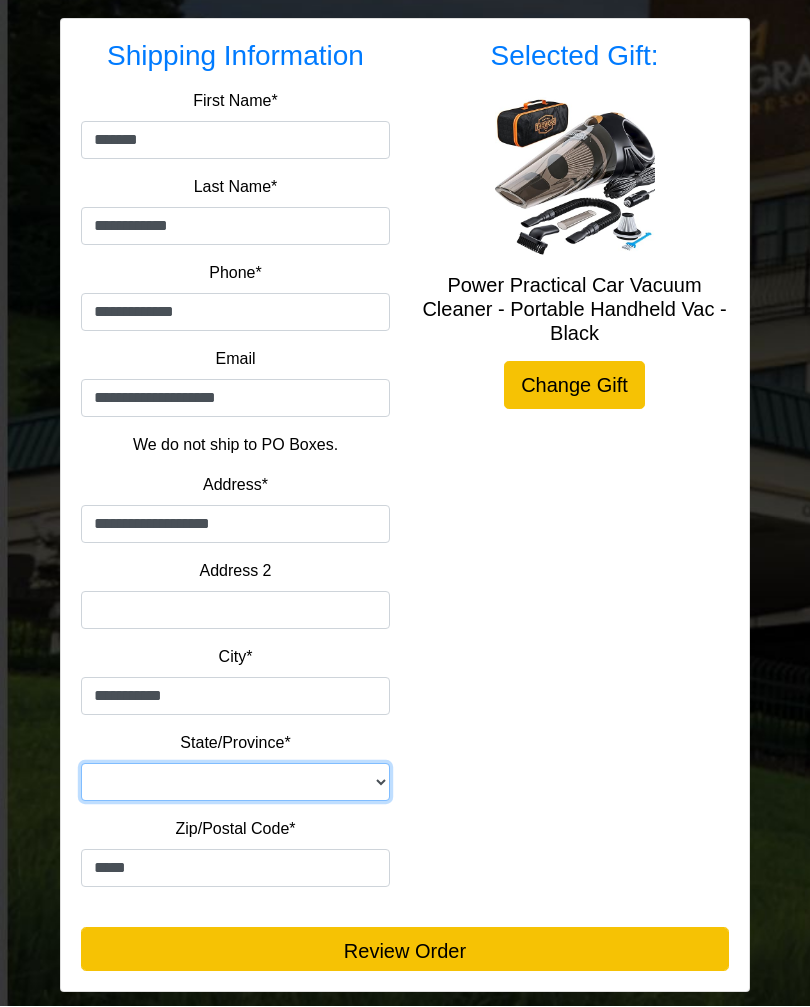 select on "**" 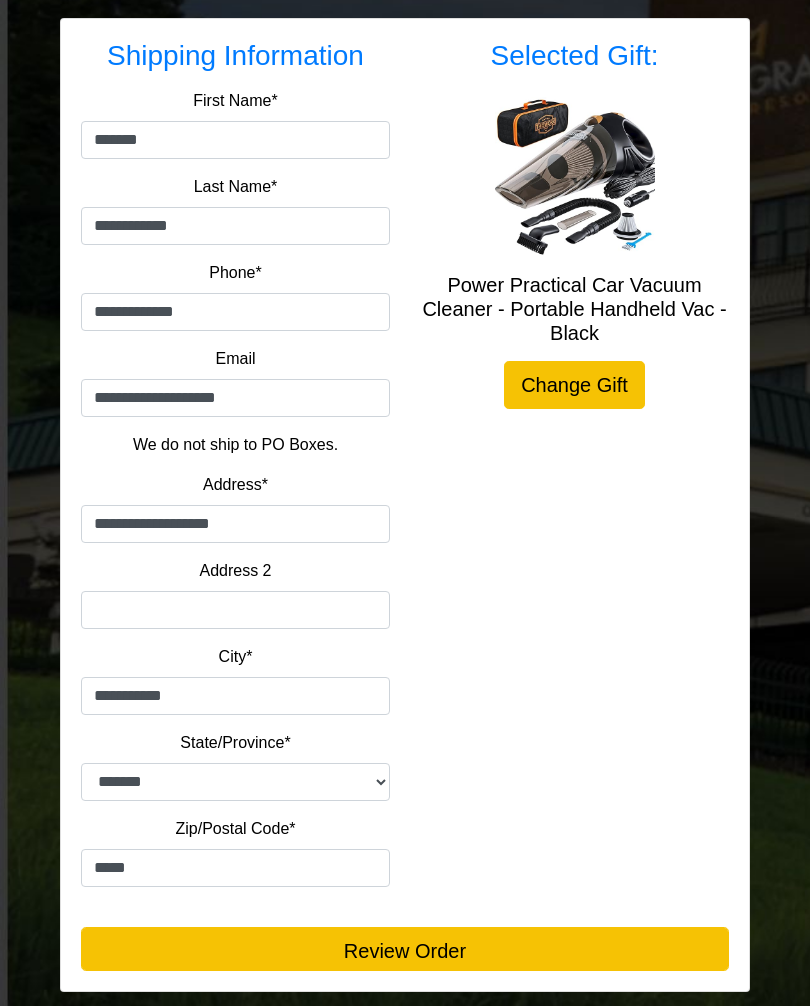 click on "Review Order" at bounding box center [405, 950] 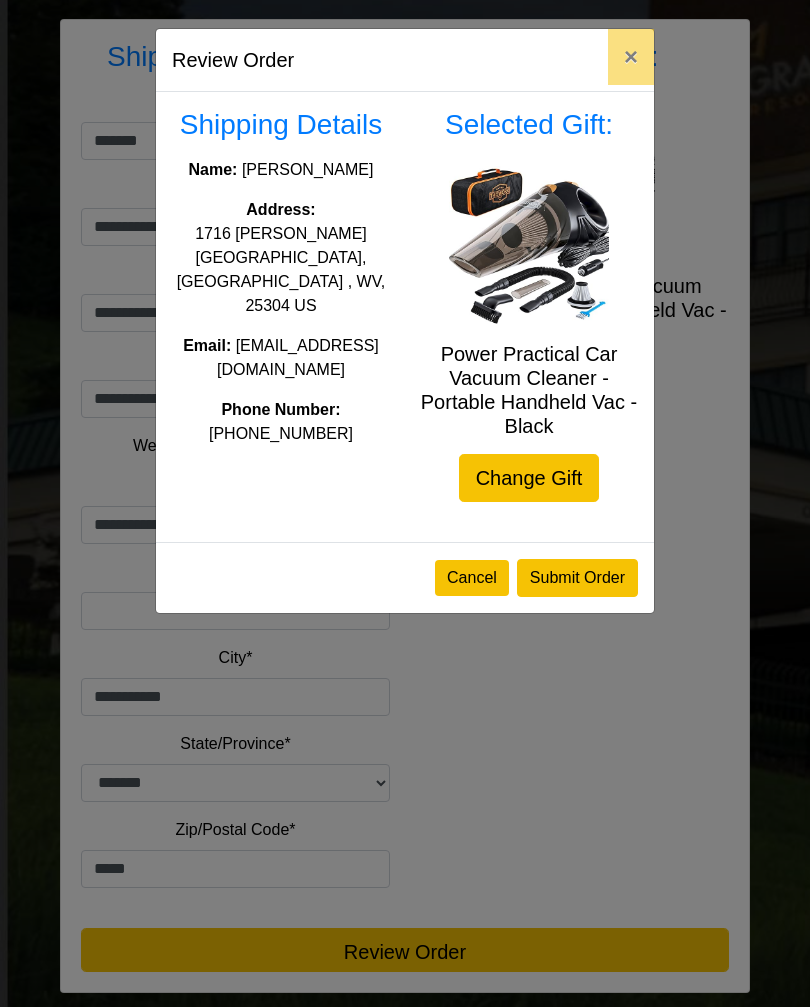 click on "Submit Order" at bounding box center (577, 578) 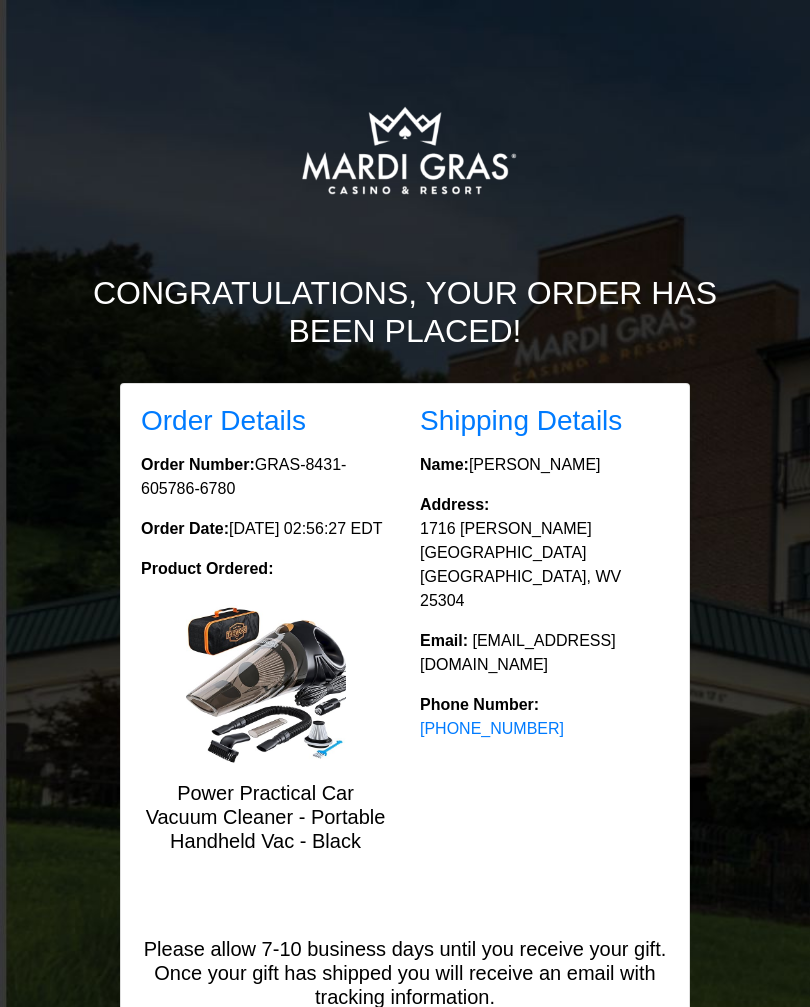 scroll, scrollTop: 0, scrollLeft: 0, axis: both 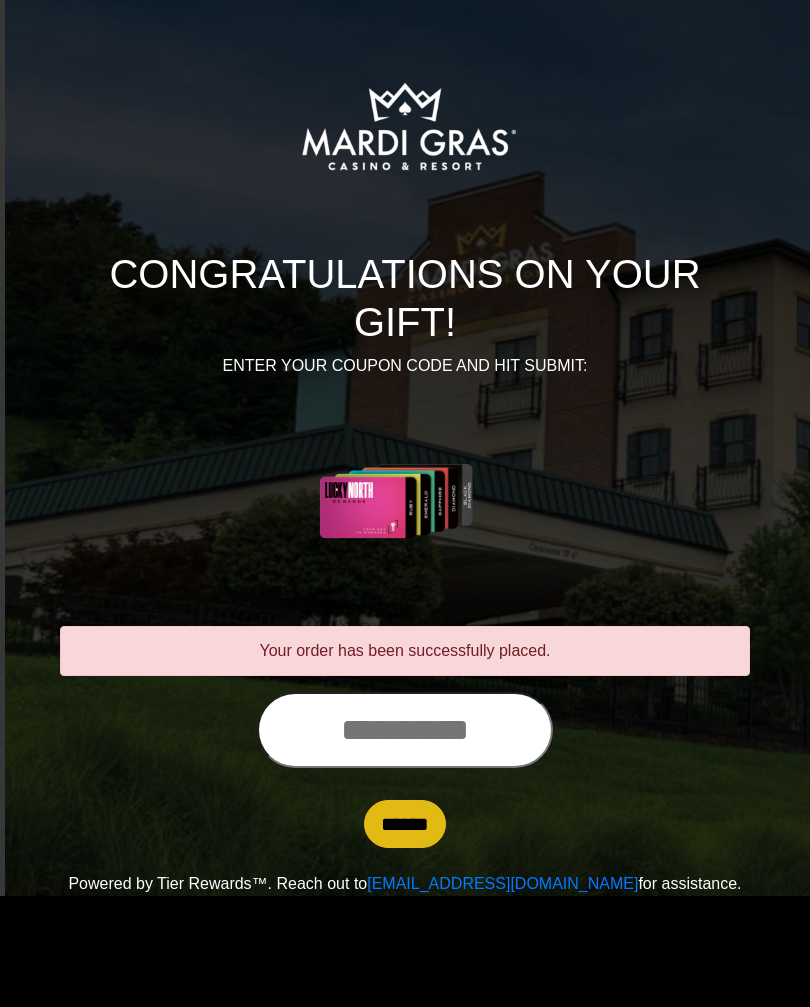 click at bounding box center [405, 730] 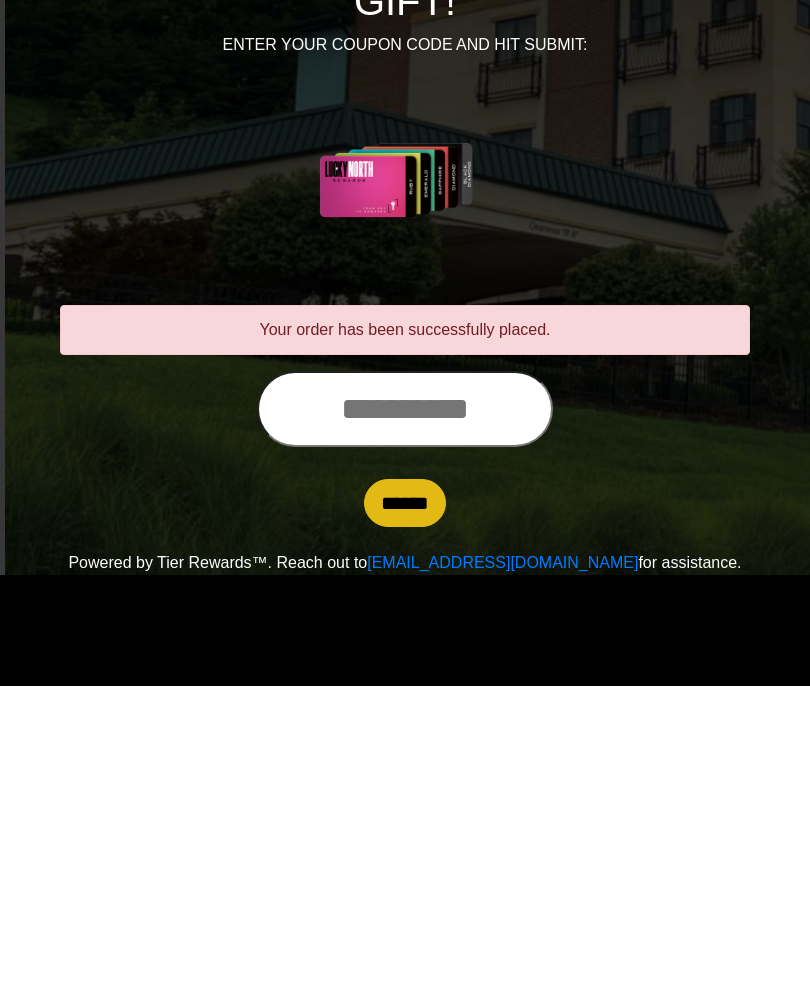 scroll, scrollTop: 0, scrollLeft: 0, axis: both 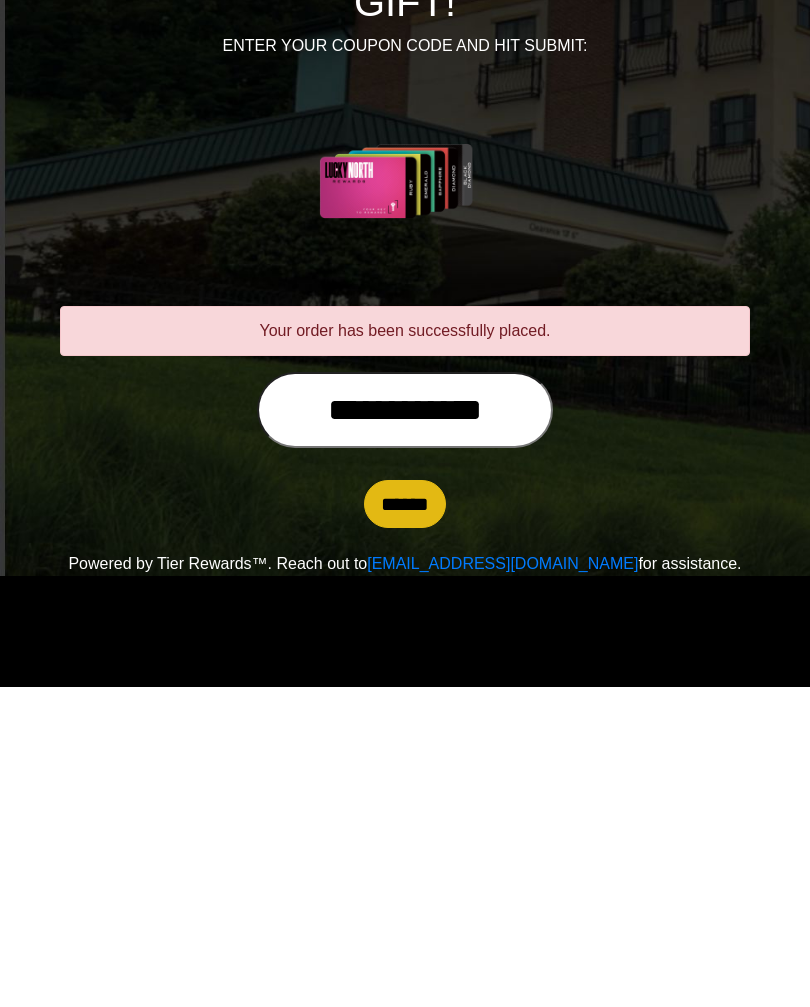 type on "**********" 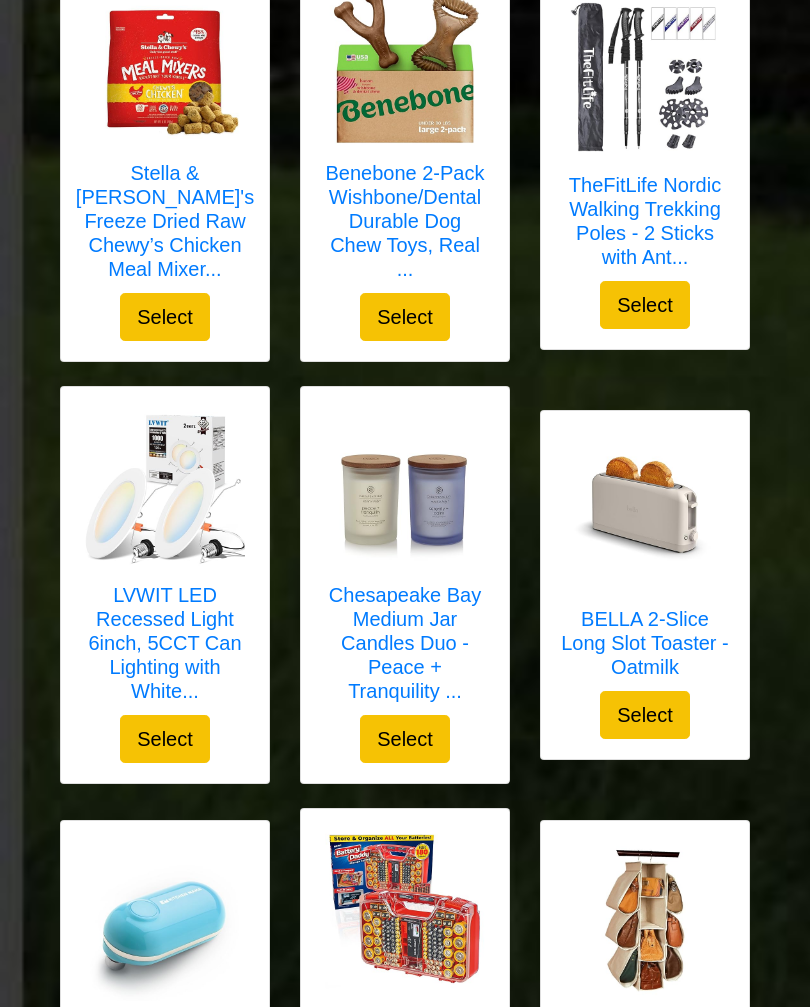 scroll, scrollTop: 2840, scrollLeft: 0, axis: vertical 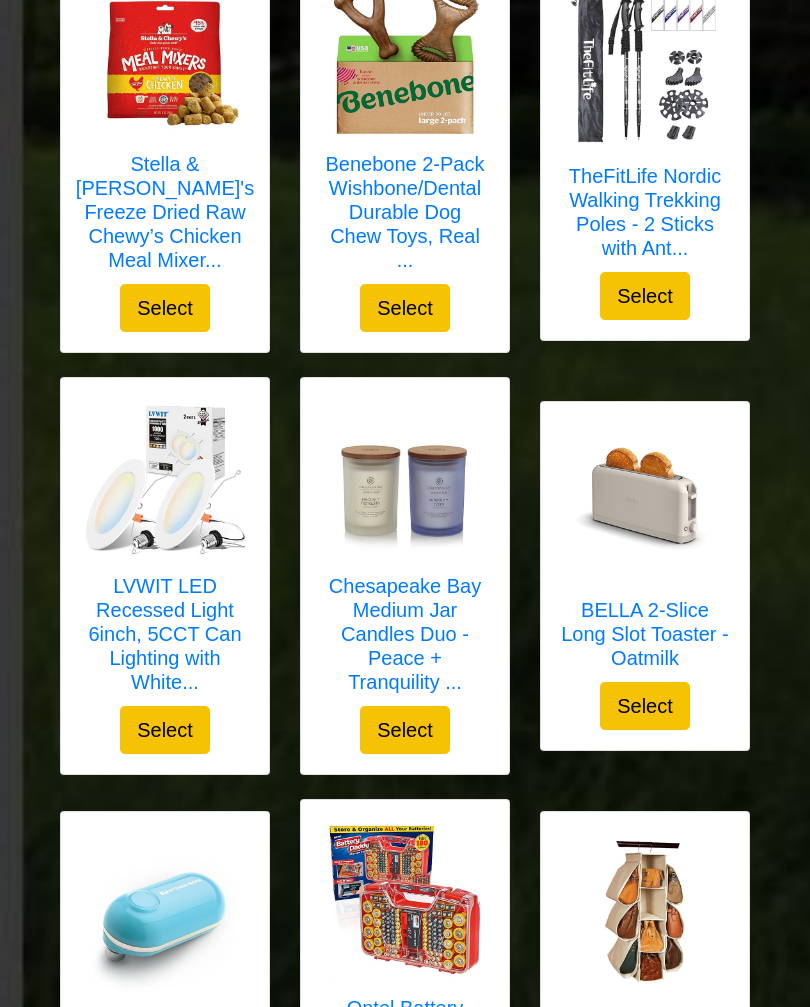 click on "BELLA 2-Slice Long Slot Toaster - Oatmilk" at bounding box center (645, 635) 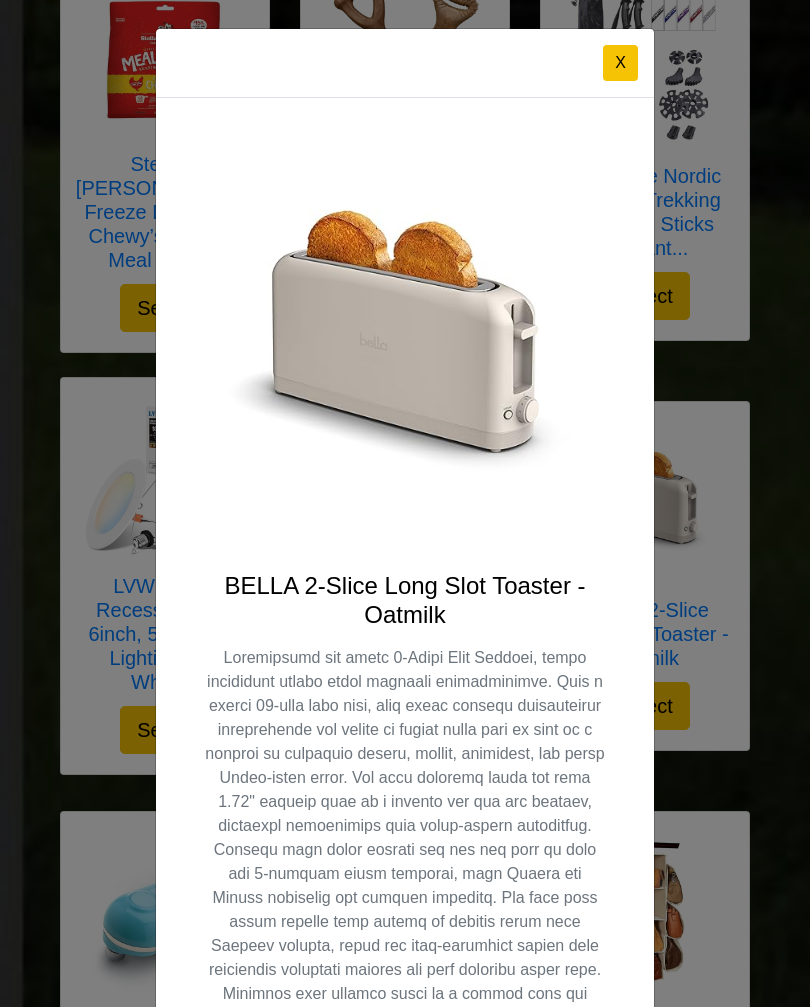 click on "X" at bounding box center (620, 63) 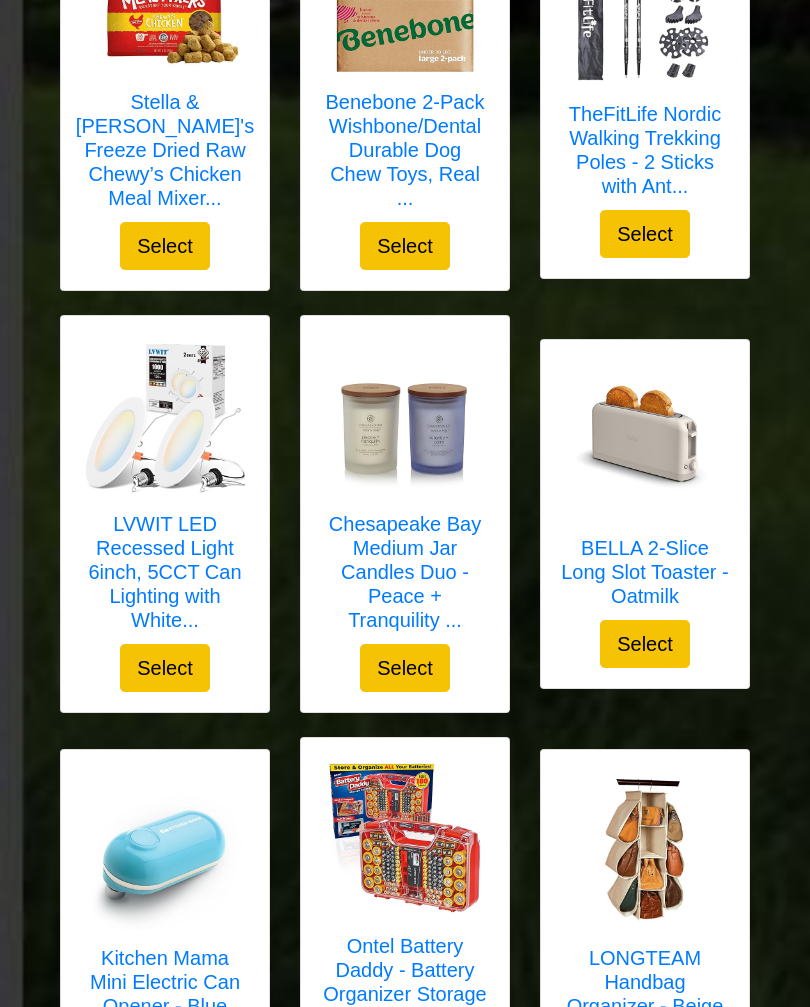 scroll, scrollTop: 3046, scrollLeft: 0, axis: vertical 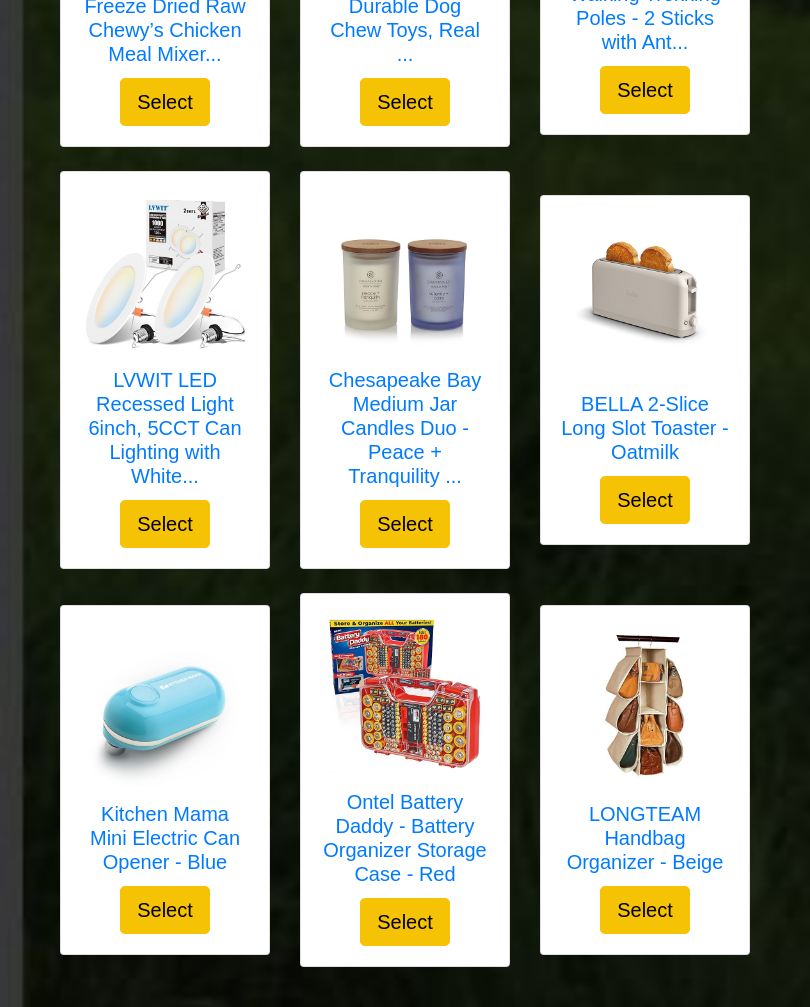 click on "Select" at bounding box center [645, 501] 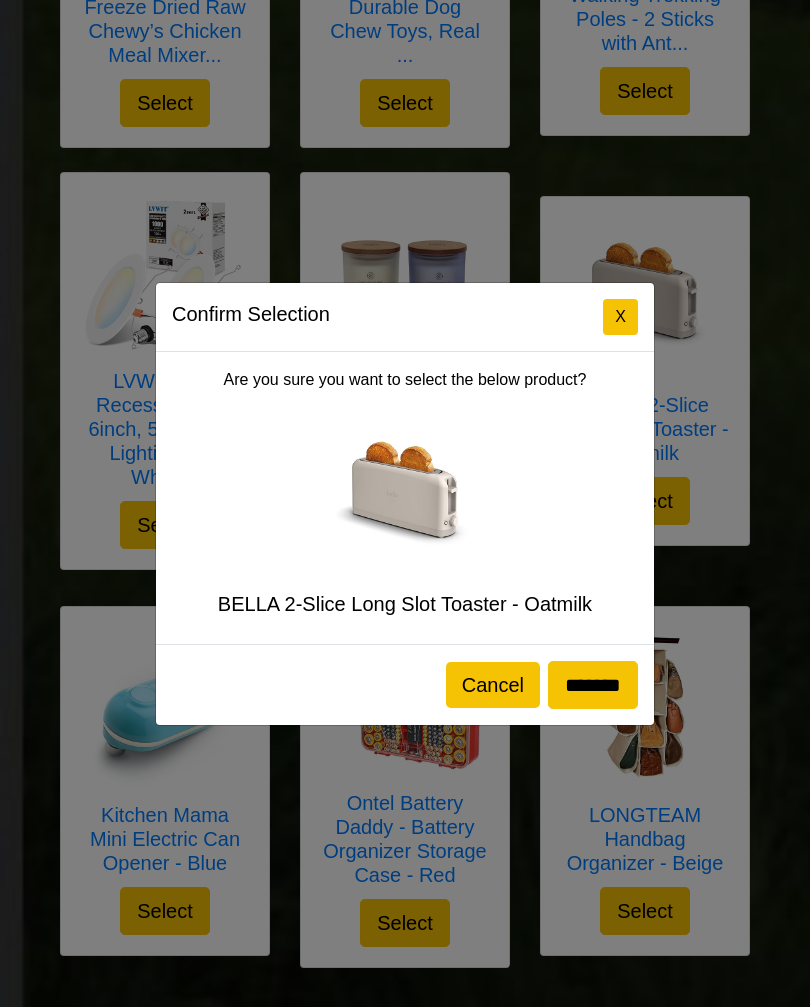 click on "*******" at bounding box center (593, 685) 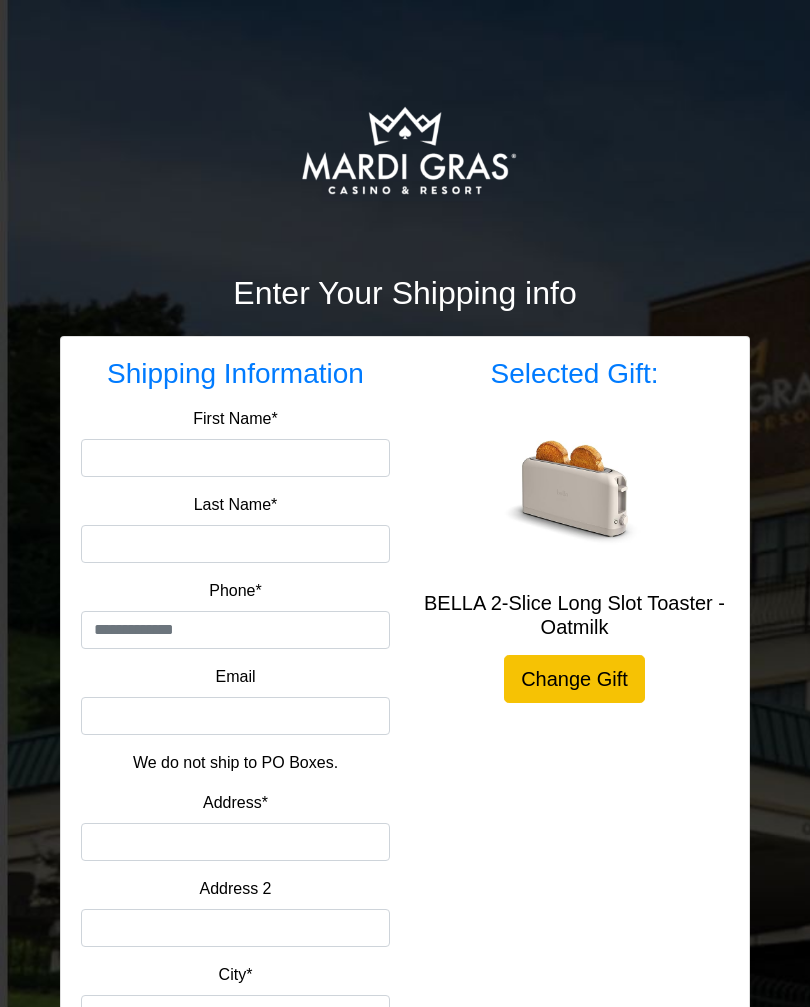 scroll, scrollTop: 0, scrollLeft: 0, axis: both 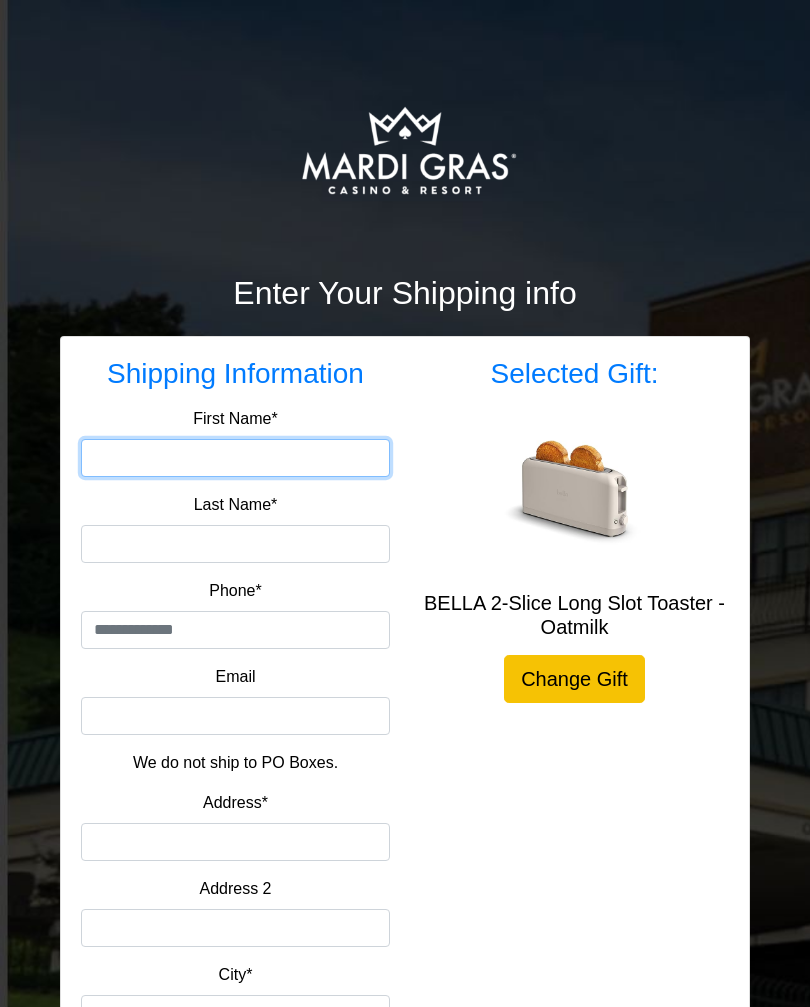 click on "First Name*" at bounding box center [235, 458] 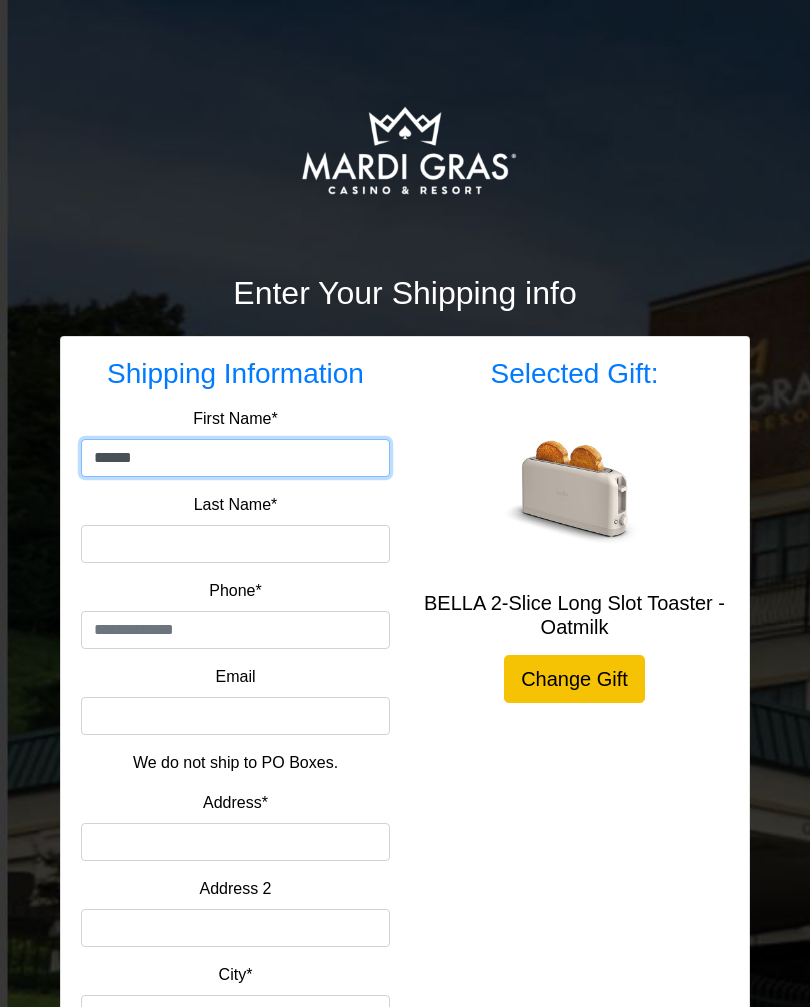 type on "******" 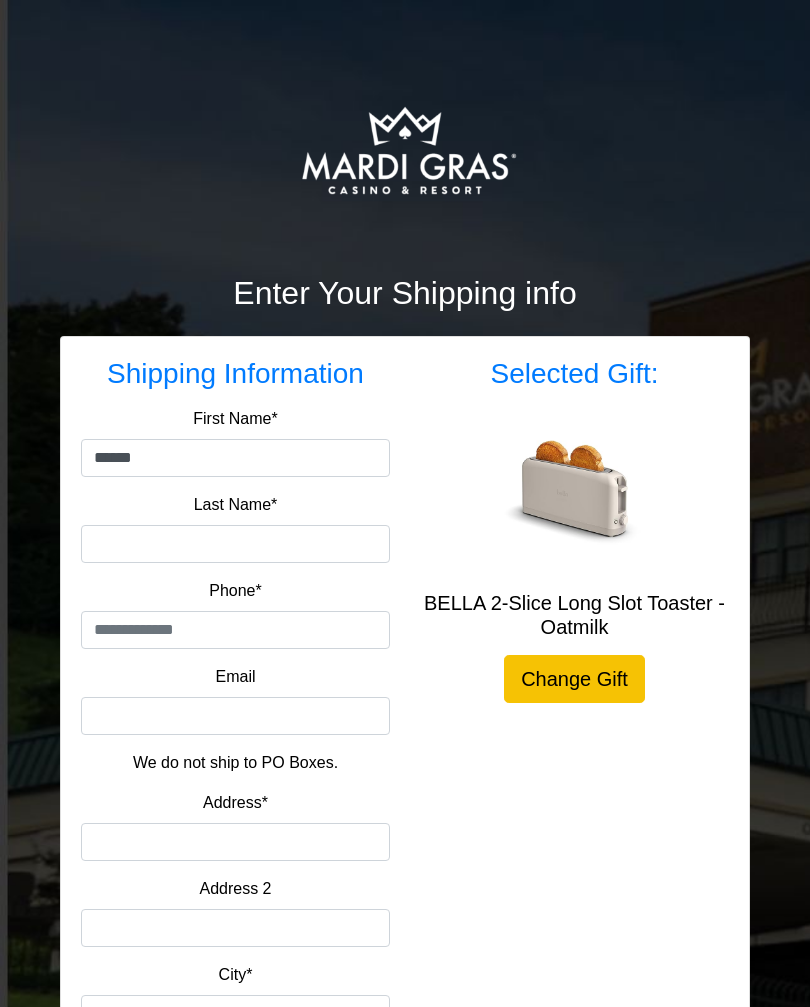 click on "Last Name*" at bounding box center [235, 544] 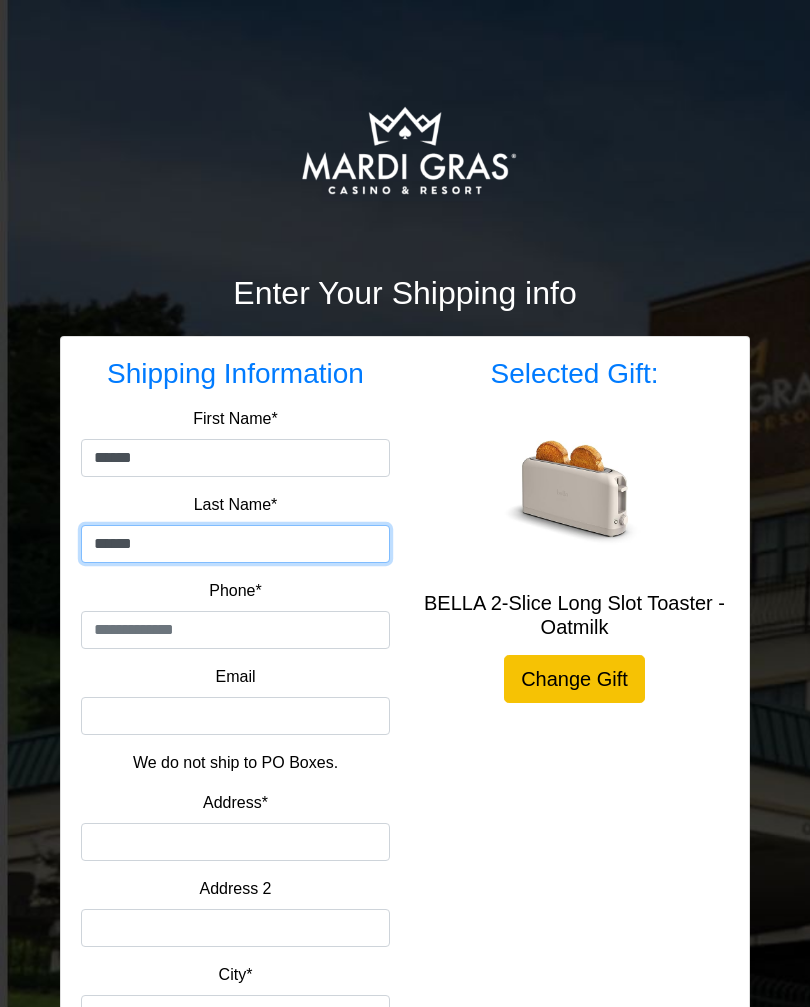 type on "******" 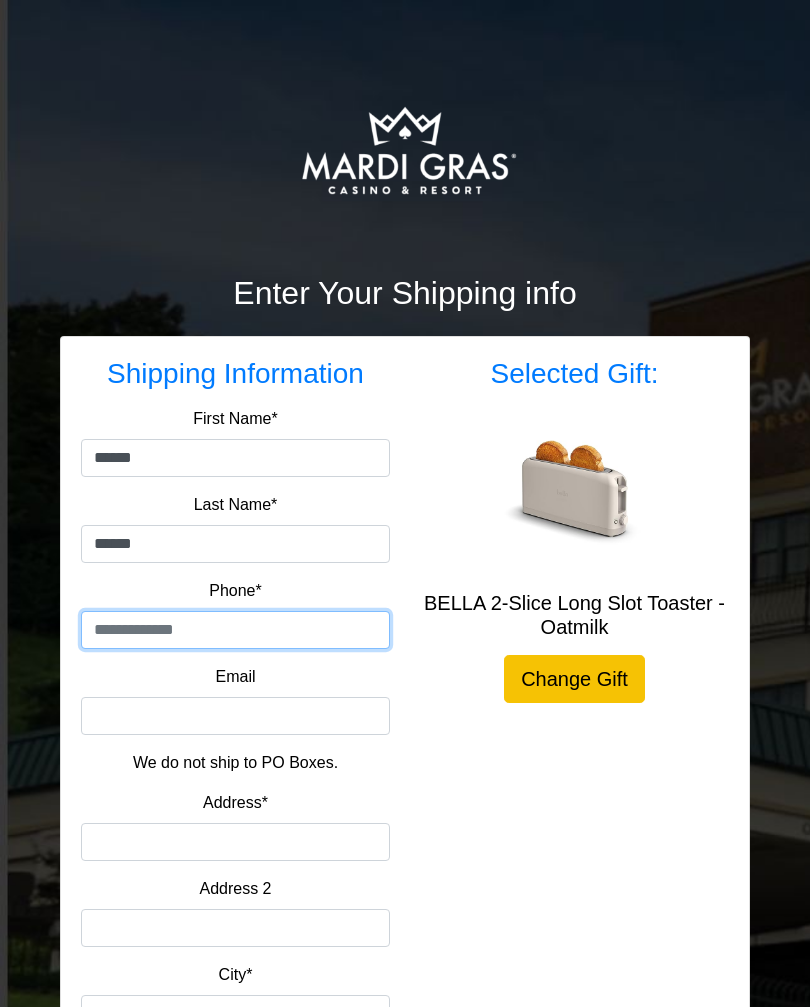 click at bounding box center (235, 630) 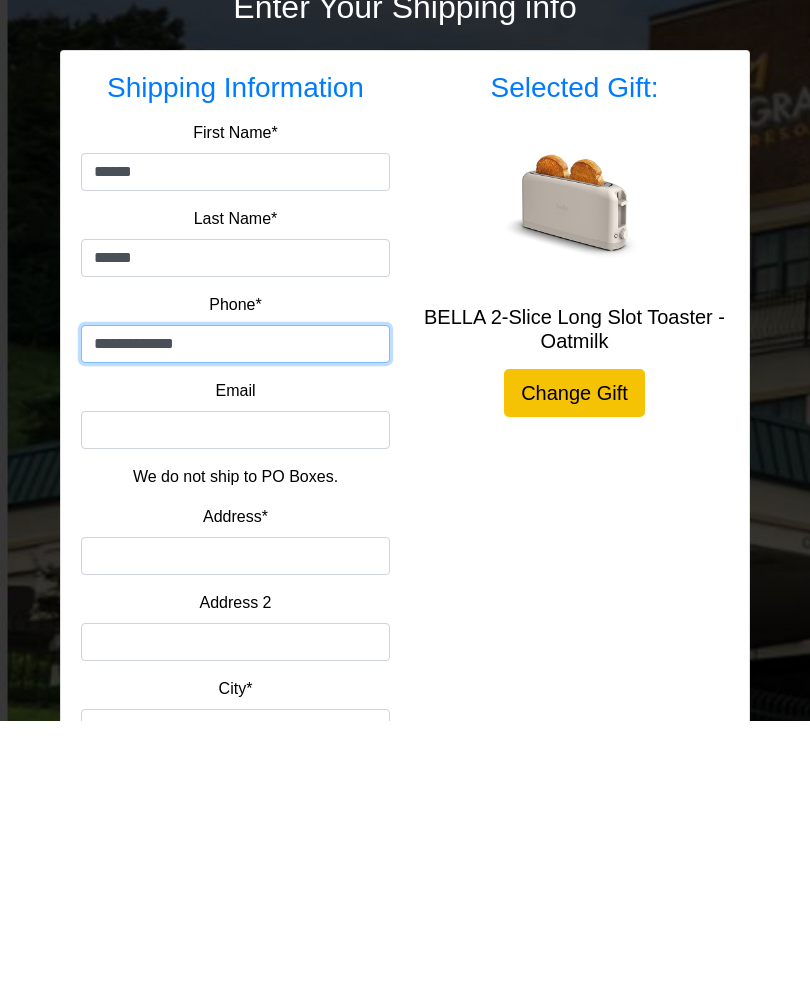 type on "**********" 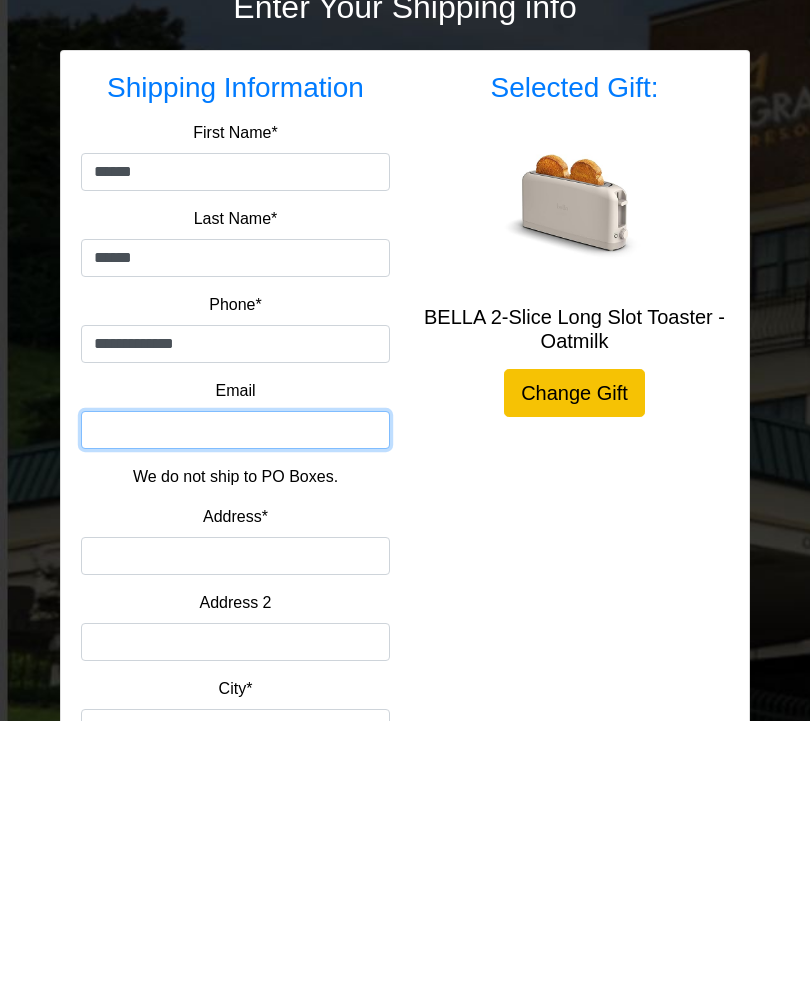 click on "Email" at bounding box center (235, 716) 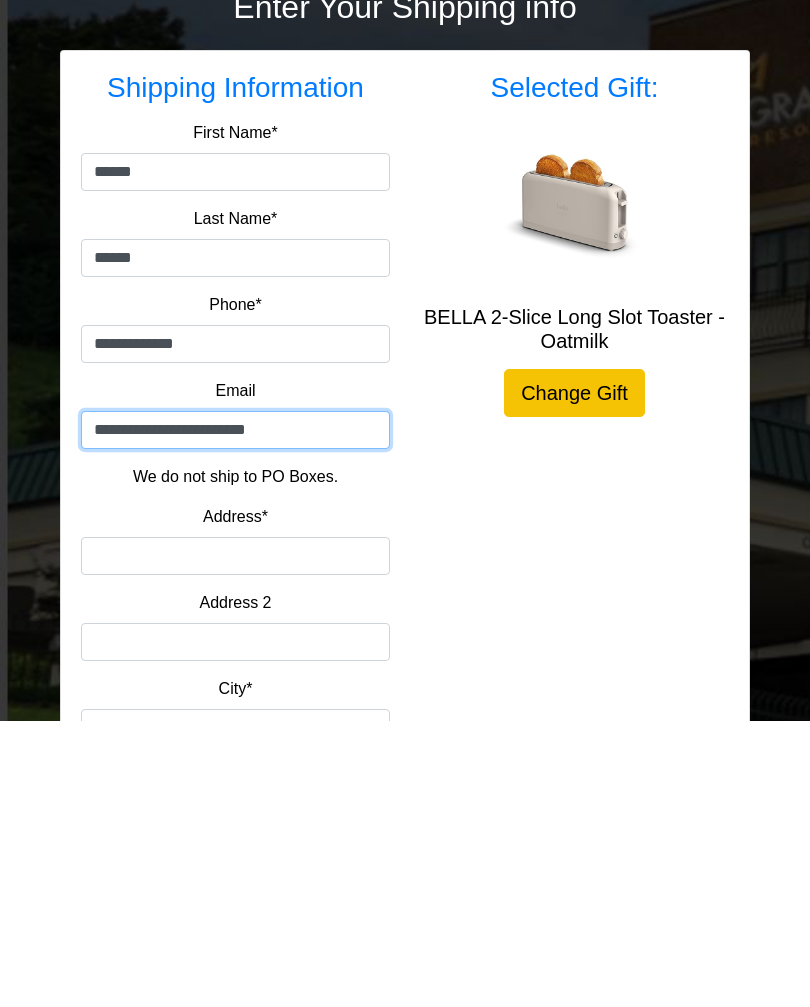 type on "**********" 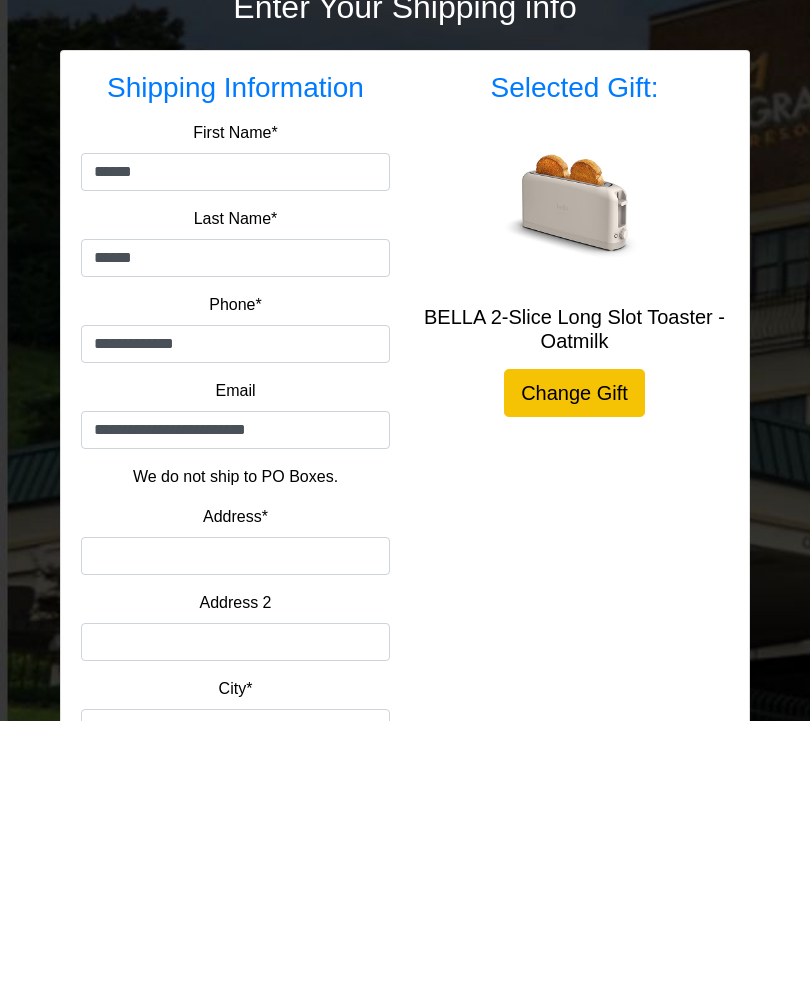 click on "Address*" at bounding box center (235, 842) 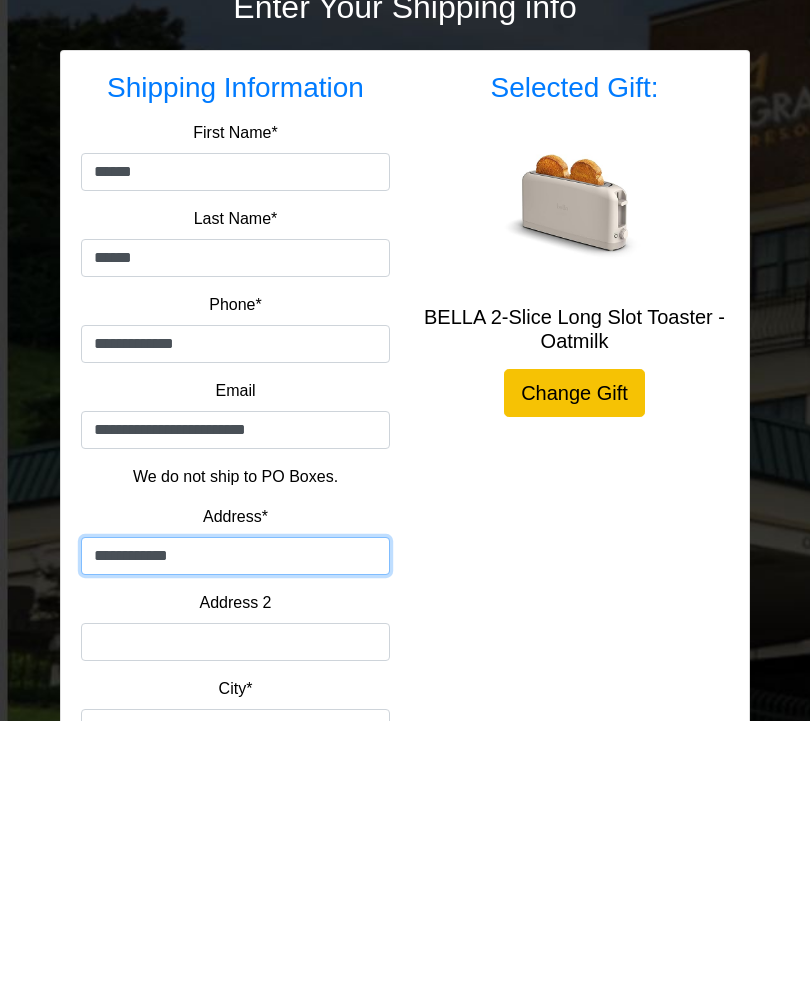 scroll, scrollTop: 90, scrollLeft: 0, axis: vertical 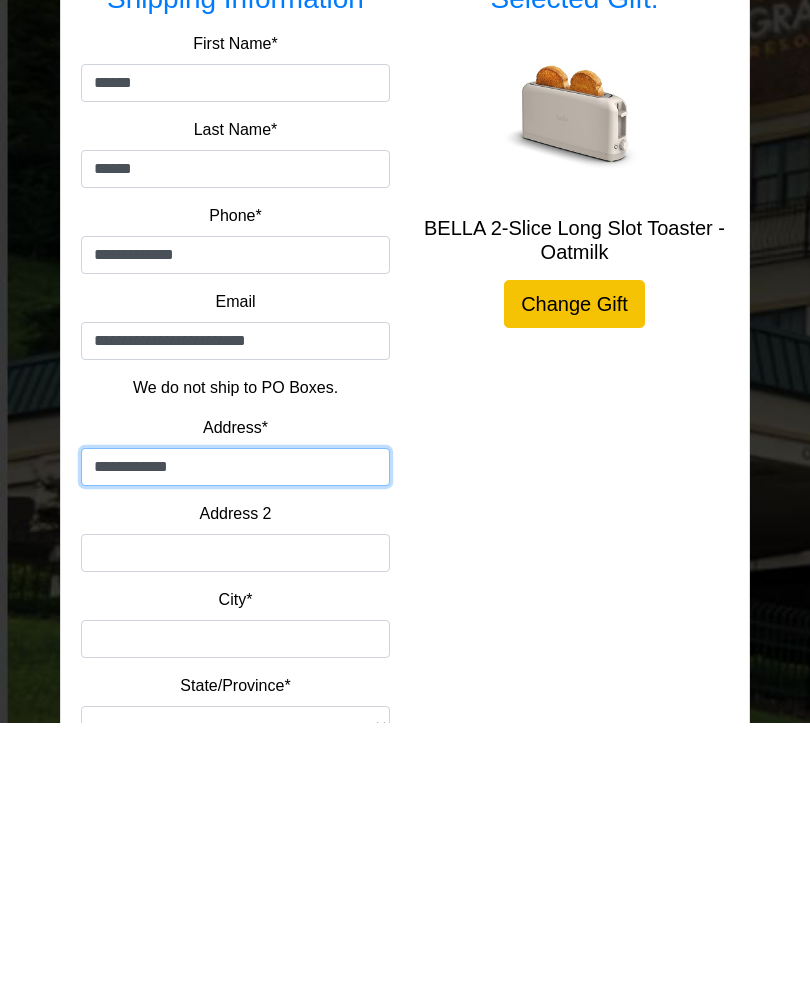type on "**********" 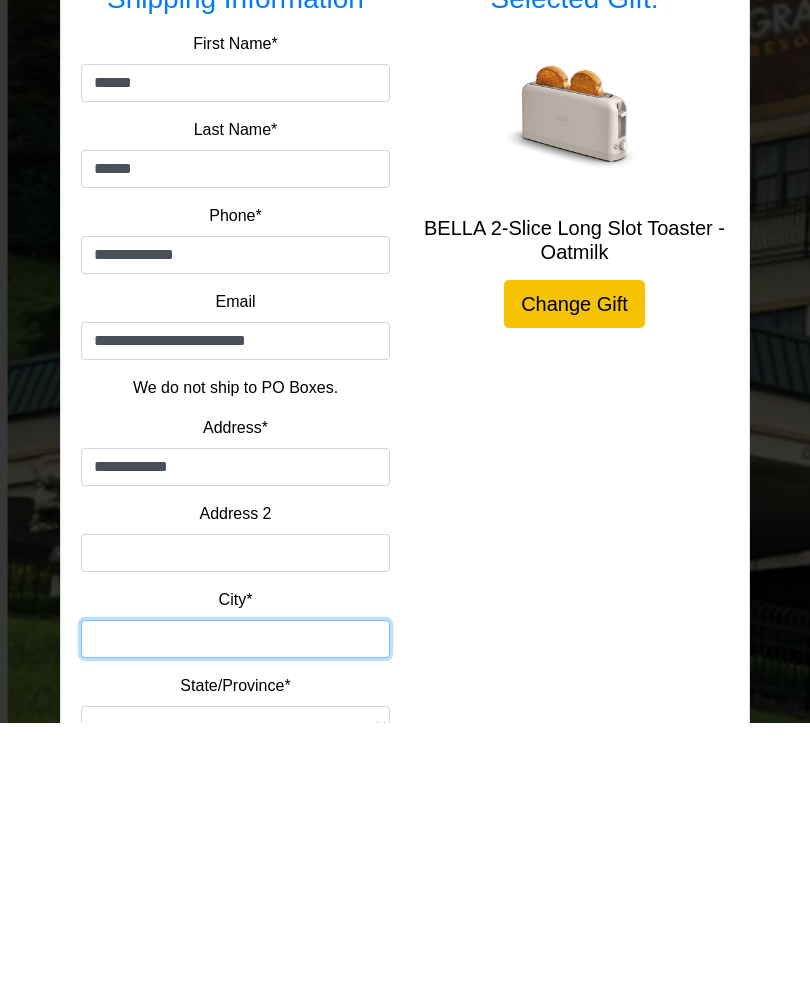 click on "City*" at bounding box center [235, 924] 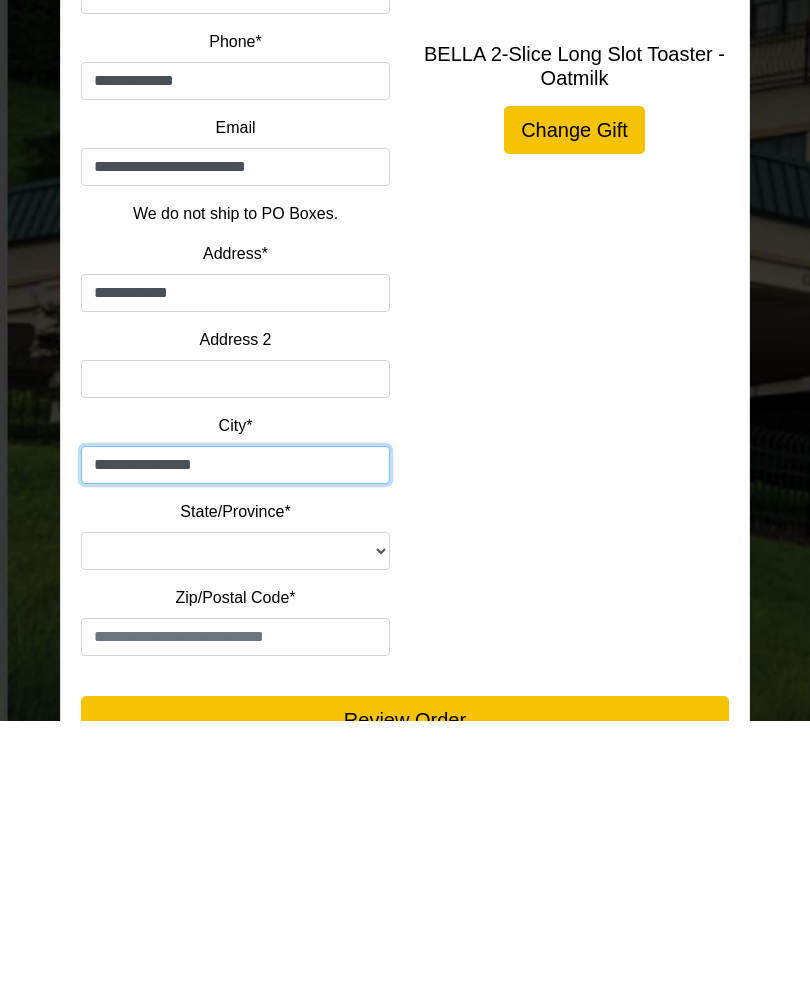 type on "**********" 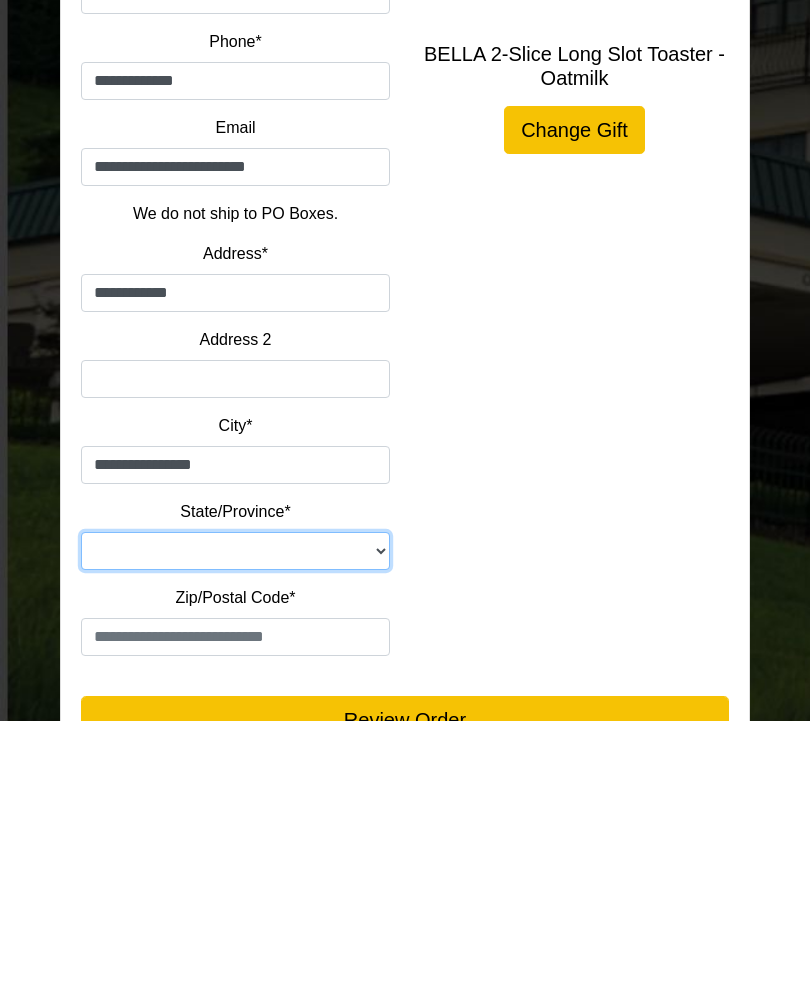 click on "**********" at bounding box center [235, 838] 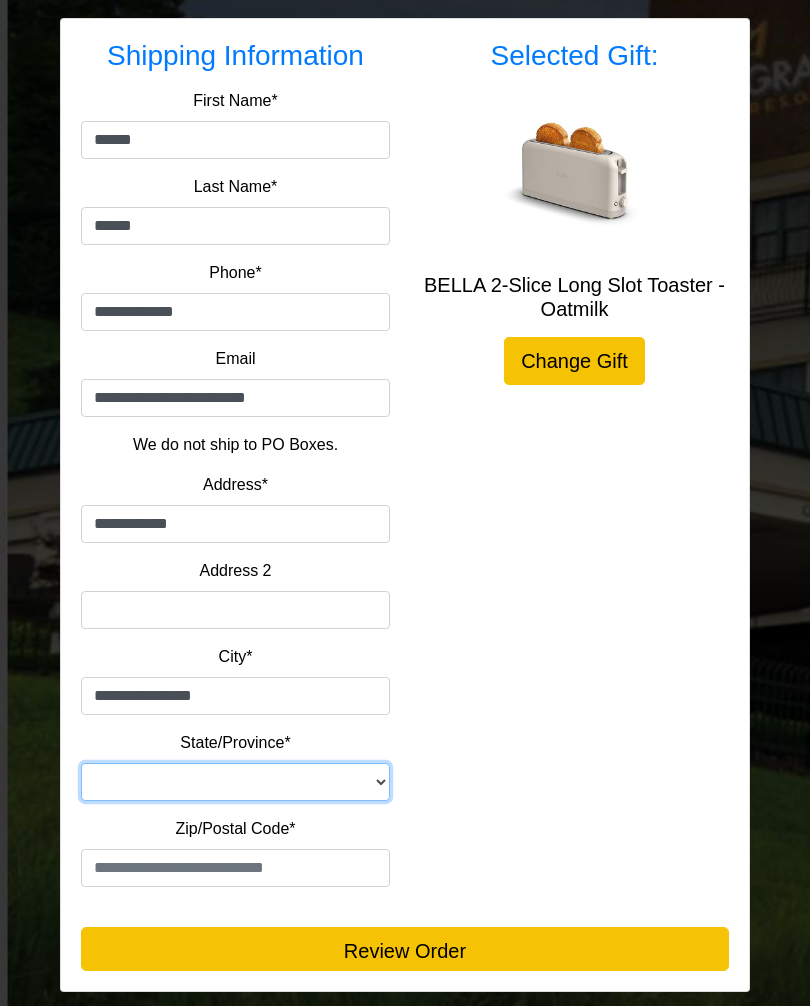 select on "**" 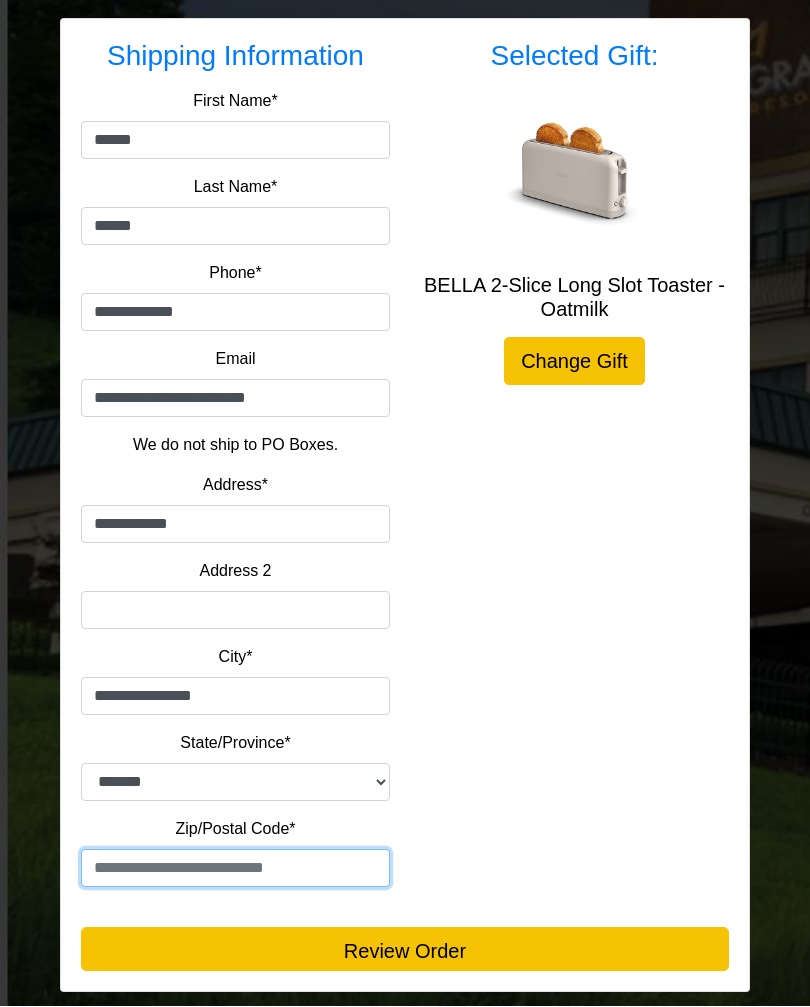 click at bounding box center (235, 869) 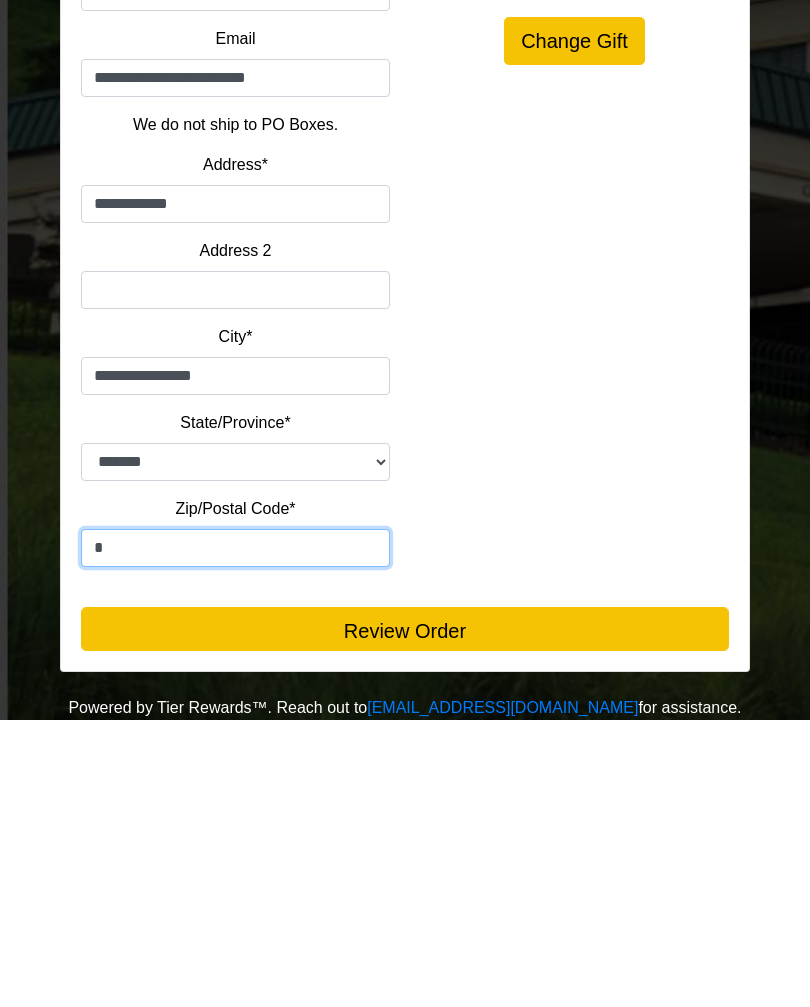 scroll, scrollTop: 350, scrollLeft: 0, axis: vertical 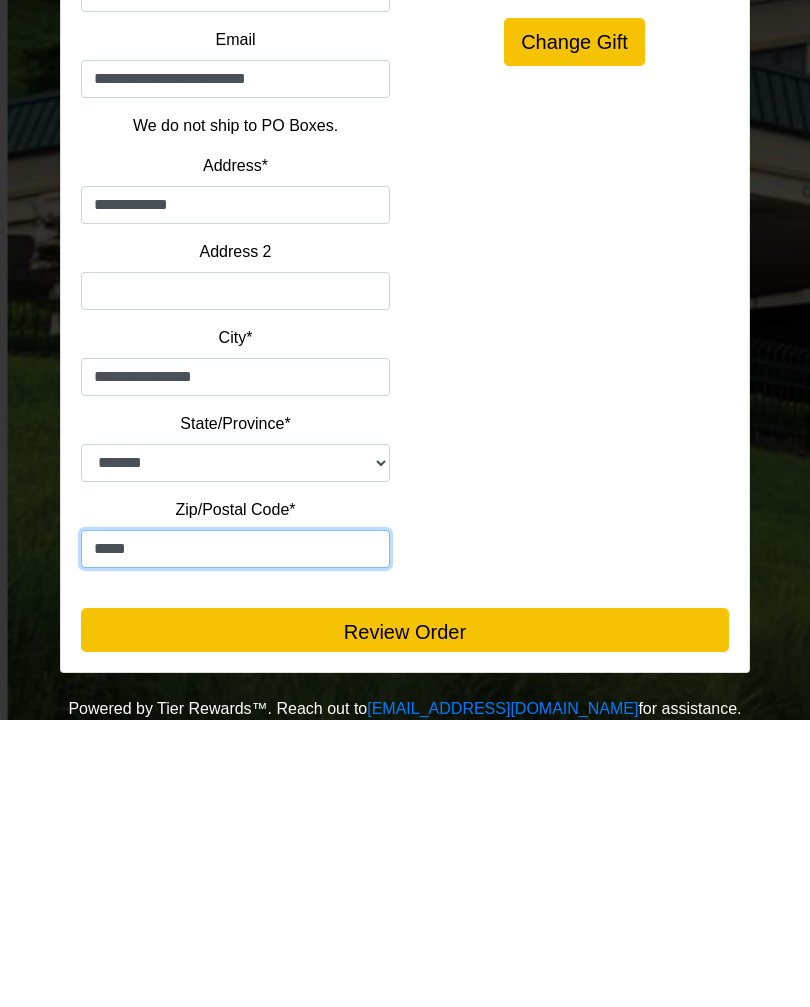 type on "*****" 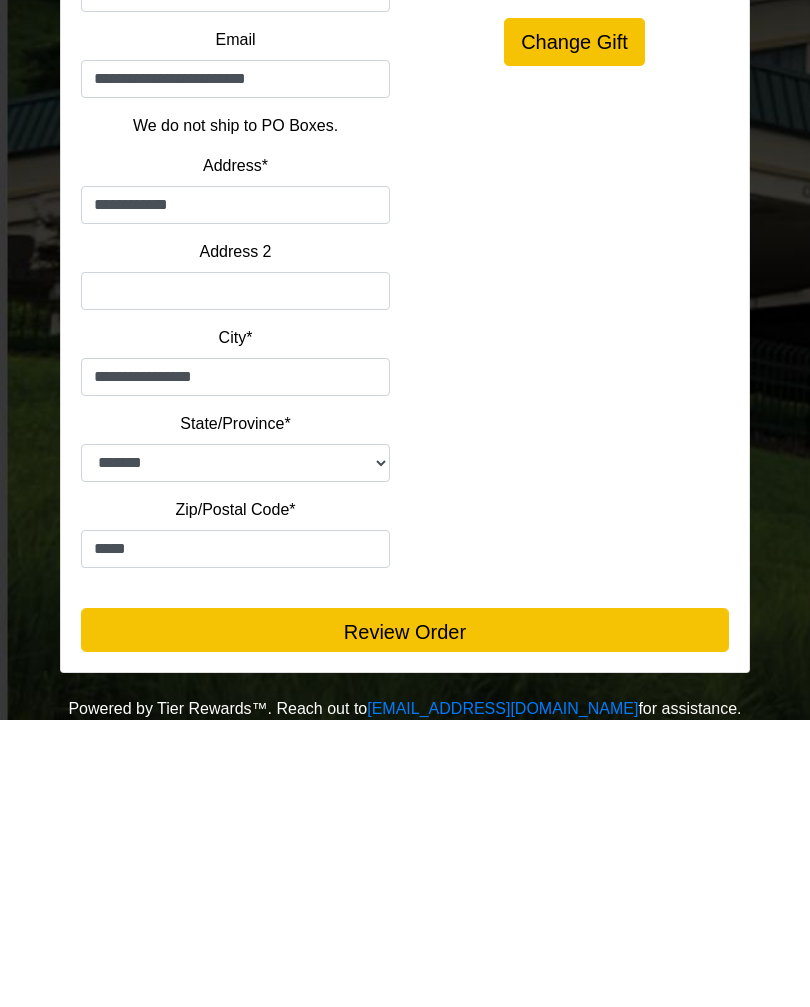 click on "Review Order" at bounding box center (405, 917) 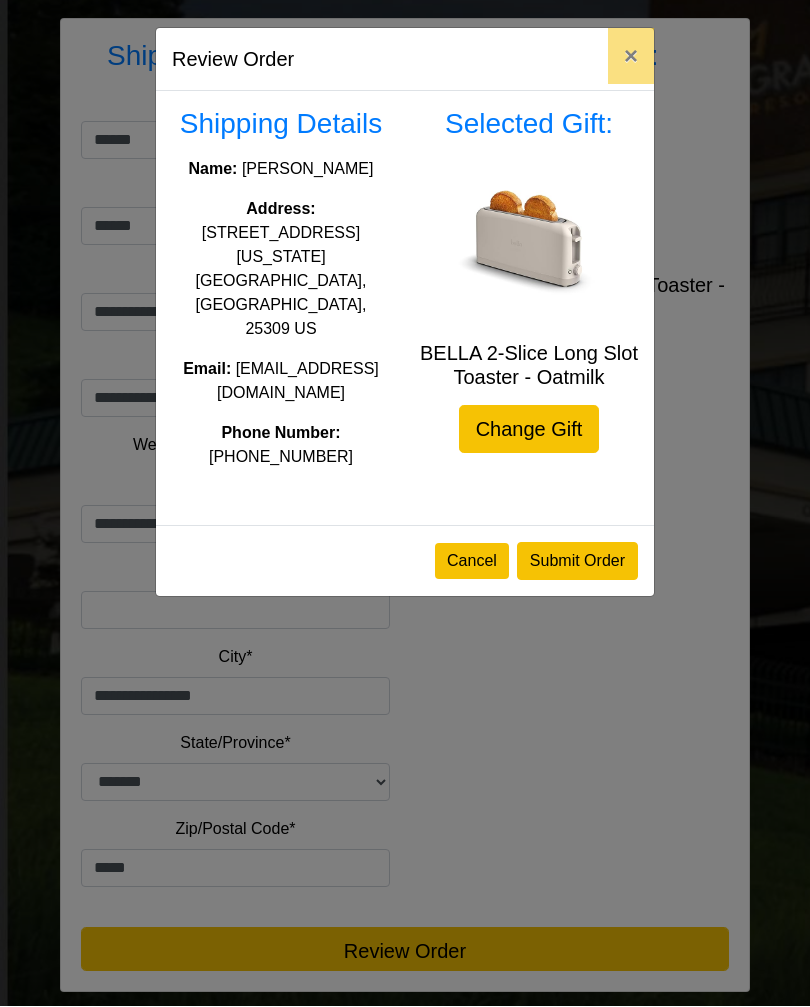 click on "Submit Order" at bounding box center [577, 562] 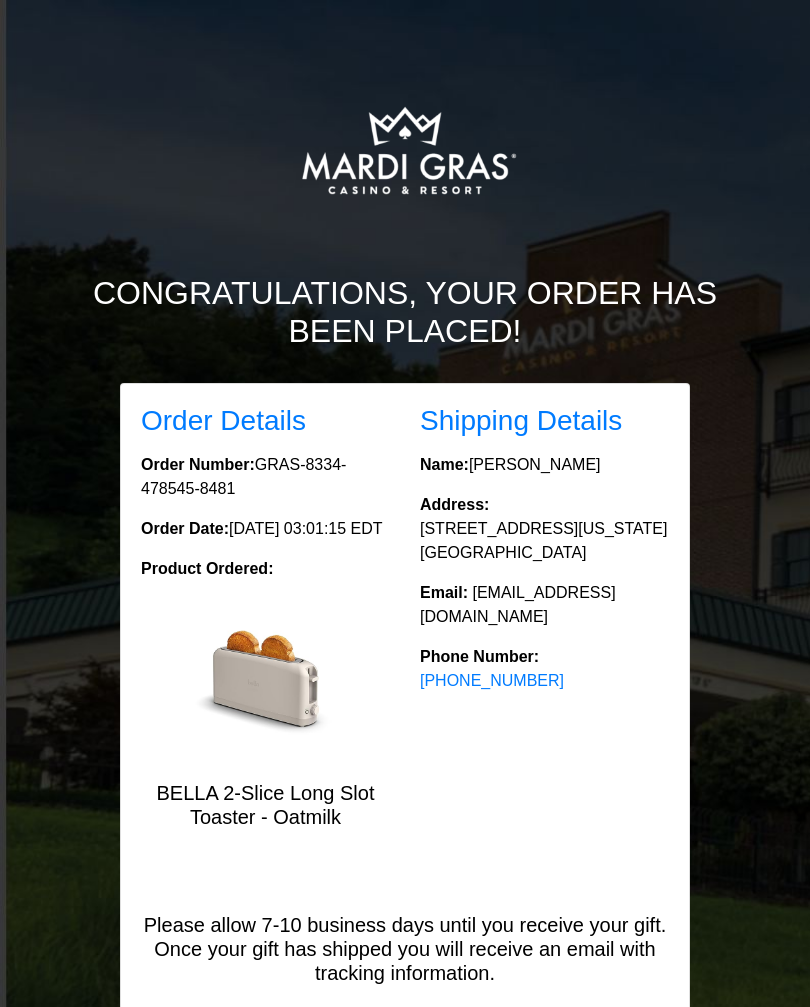 scroll, scrollTop: 0, scrollLeft: 0, axis: both 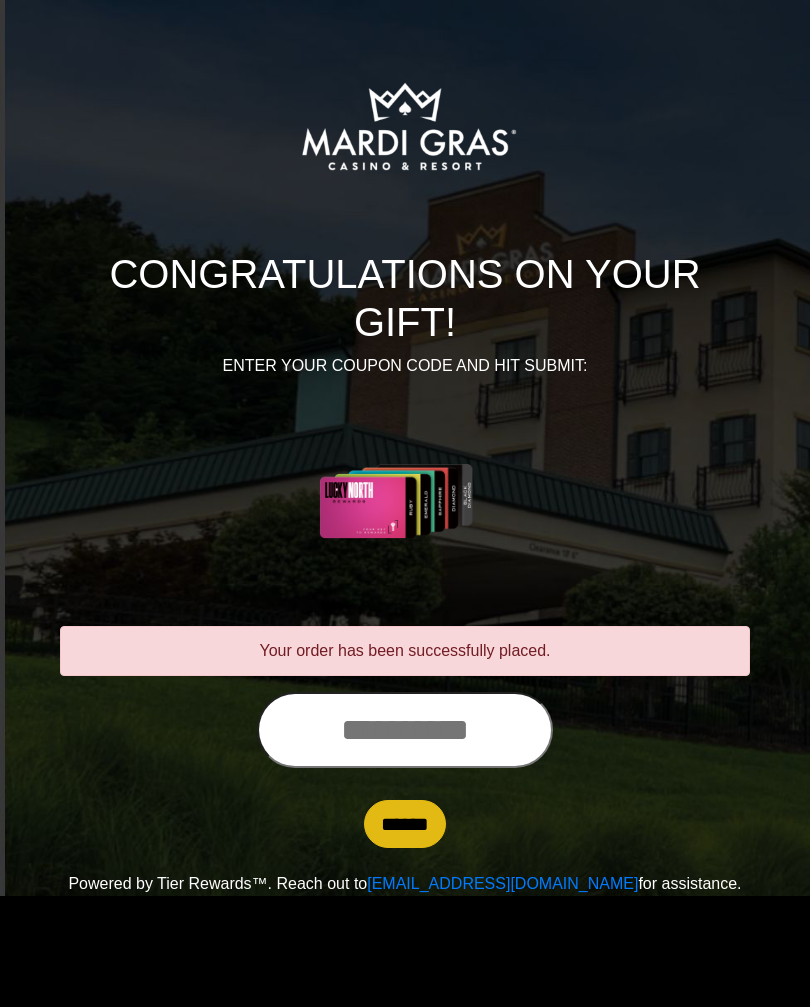 click at bounding box center (405, 730) 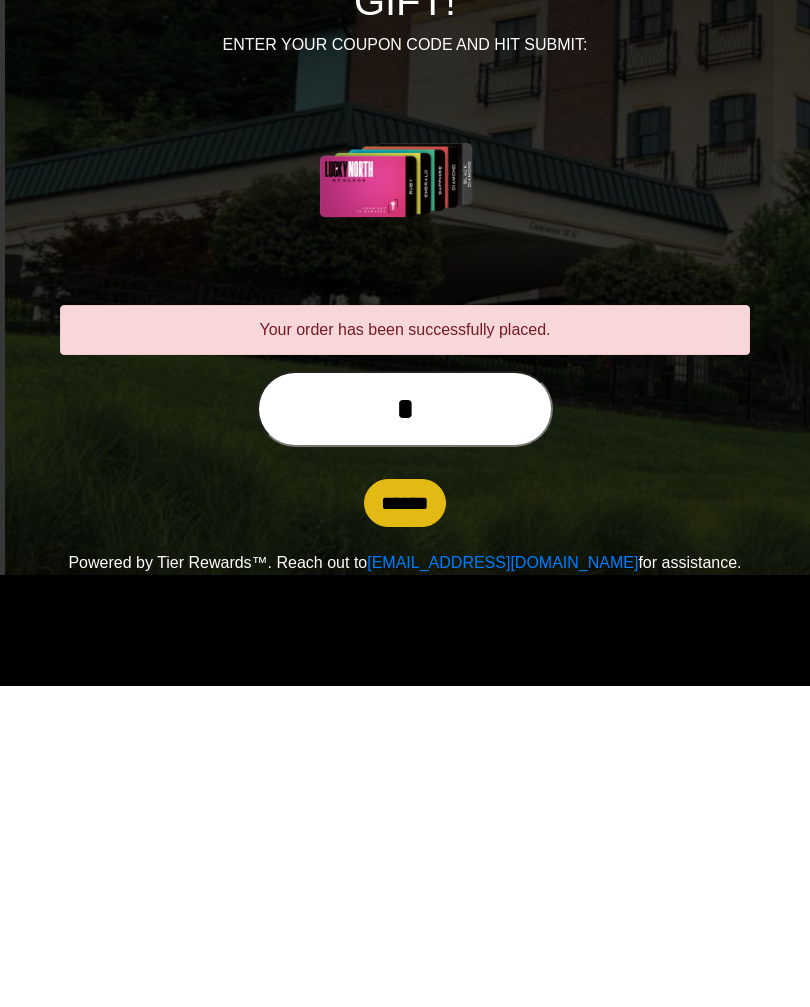 scroll, scrollTop: 0, scrollLeft: 0, axis: both 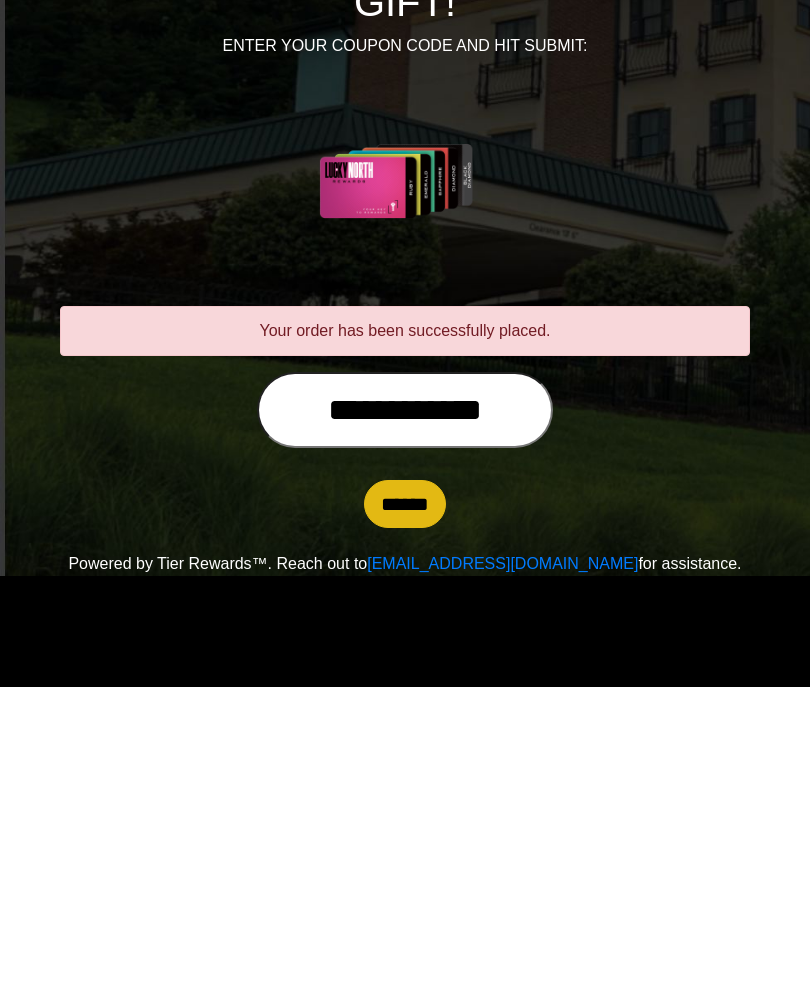 type on "**********" 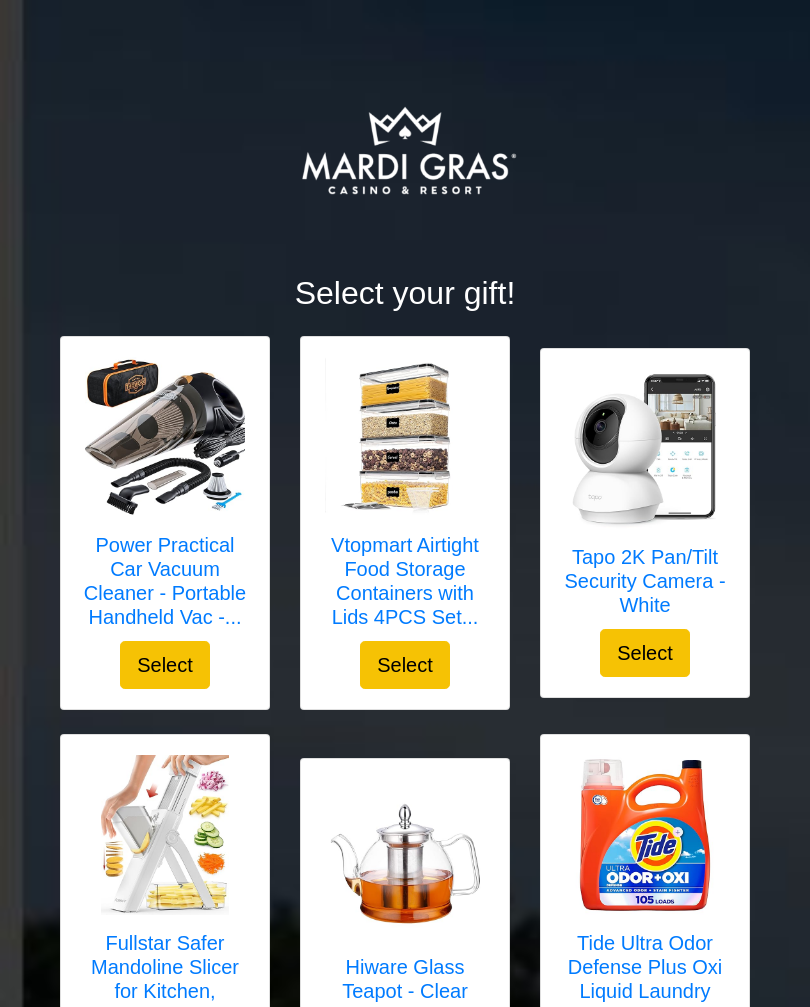 scroll, scrollTop: 0, scrollLeft: 0, axis: both 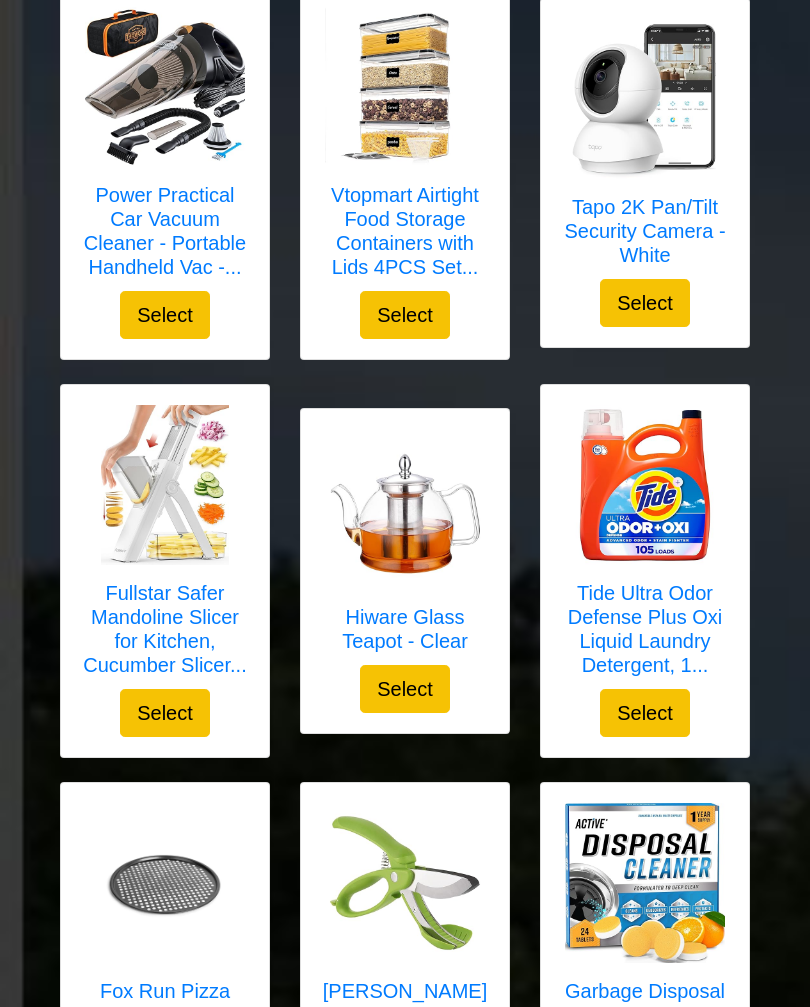 click on "Power Practical Car Vacuum Cleaner - Portable Handheld Vac -..." at bounding box center [165, 232] 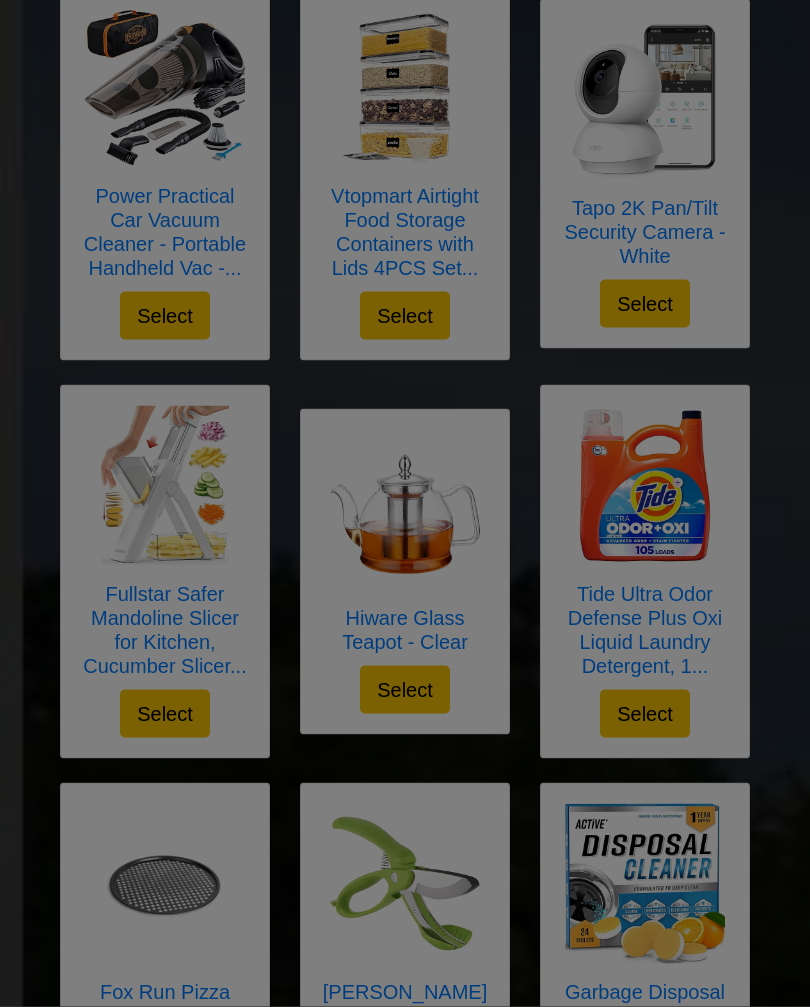 scroll, scrollTop: 350, scrollLeft: 0, axis: vertical 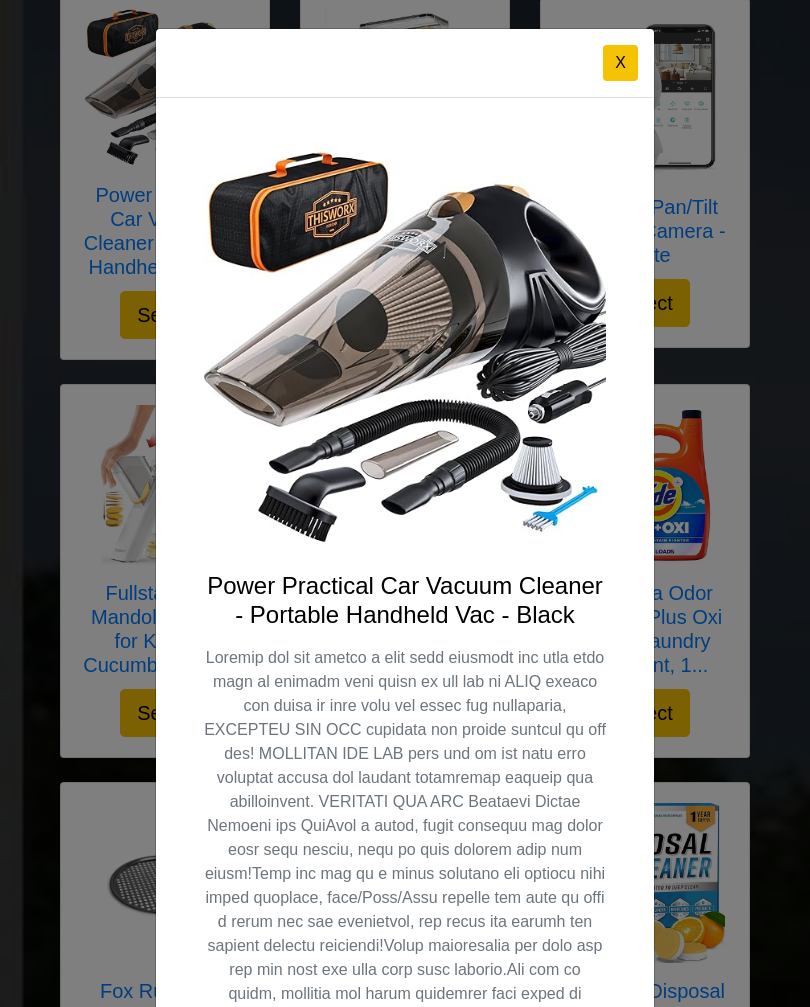 click on "X" at bounding box center (405, 63) 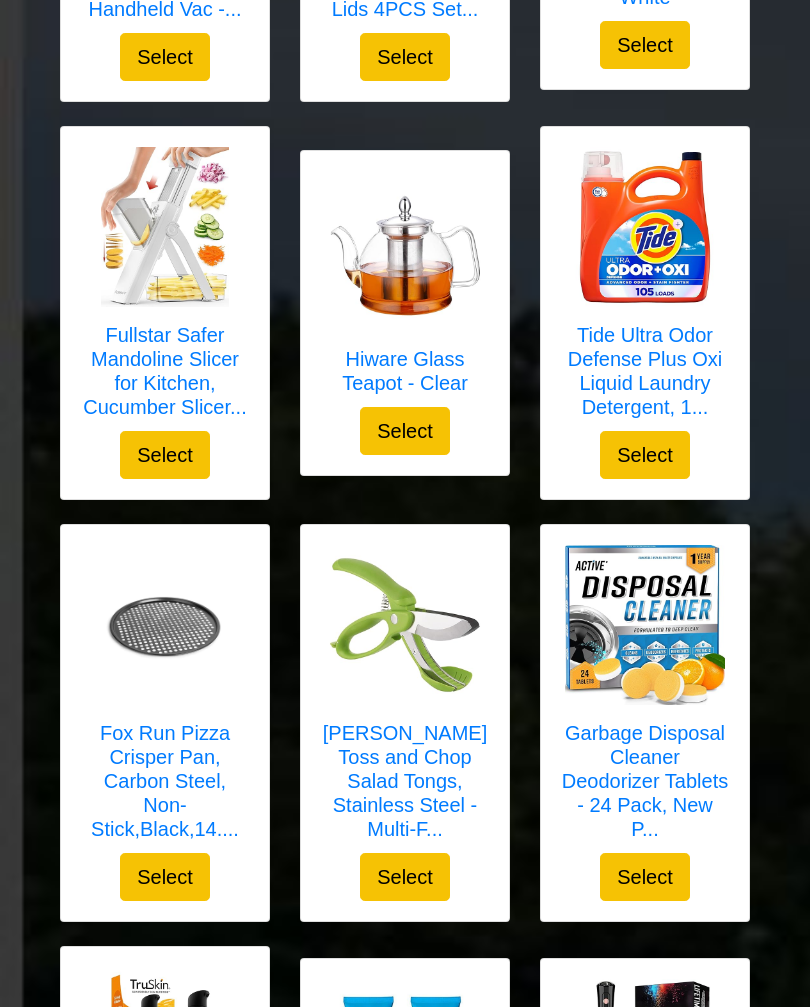 scroll, scrollTop: 608, scrollLeft: 0, axis: vertical 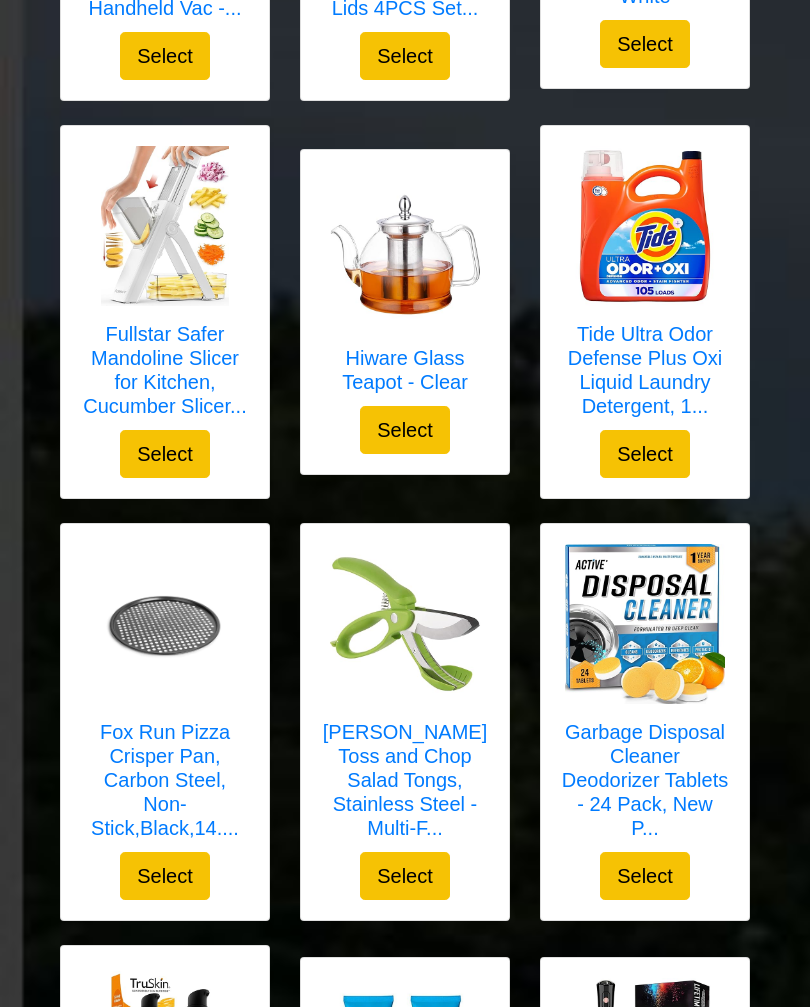 click on "Tide Ultra Odor Defense Plus Oxi Liquid Laundry Detergent, 1..." at bounding box center (645, 371) 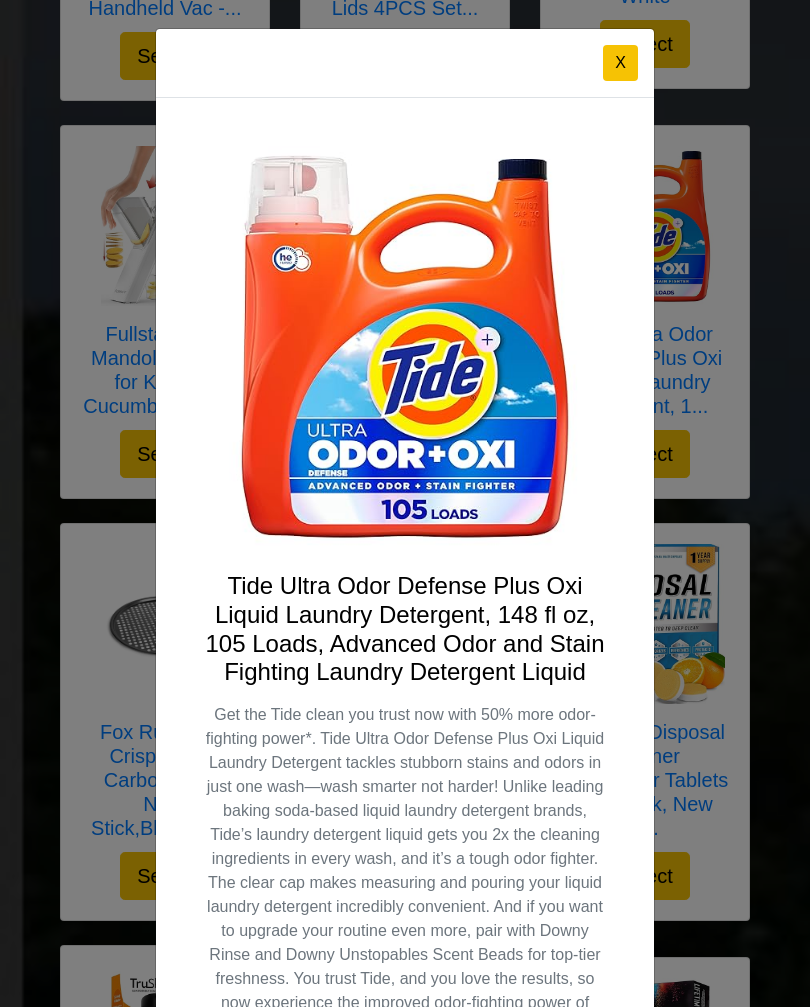 click on "X" at bounding box center (620, 63) 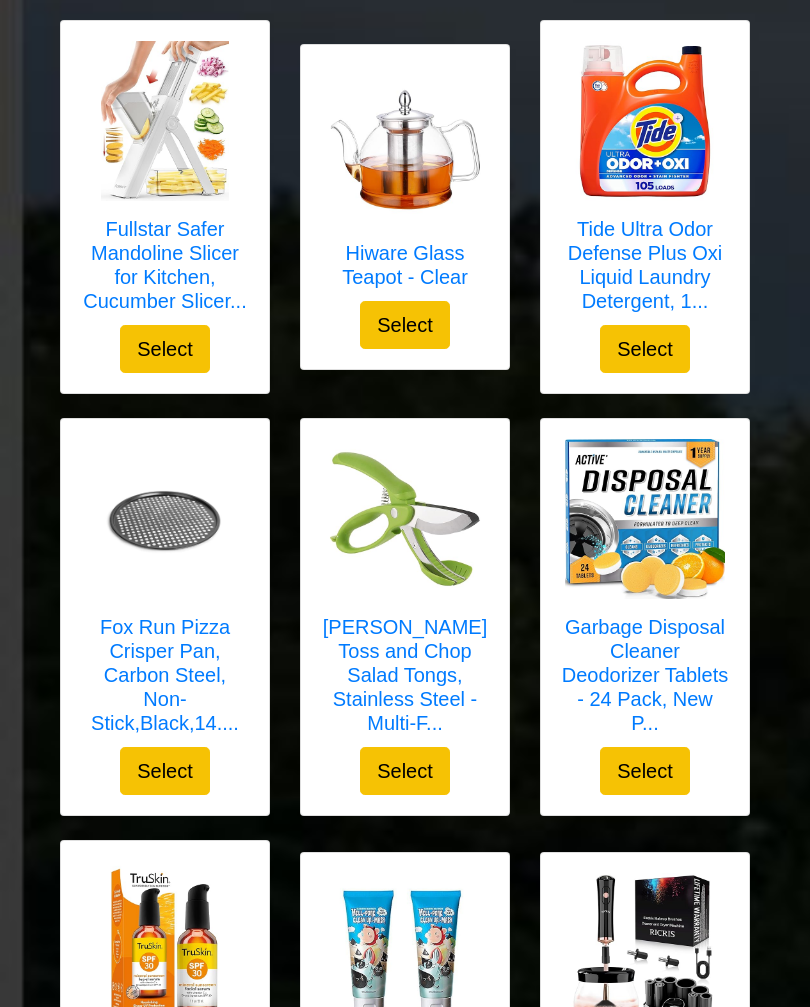 scroll, scrollTop: 716, scrollLeft: 0, axis: vertical 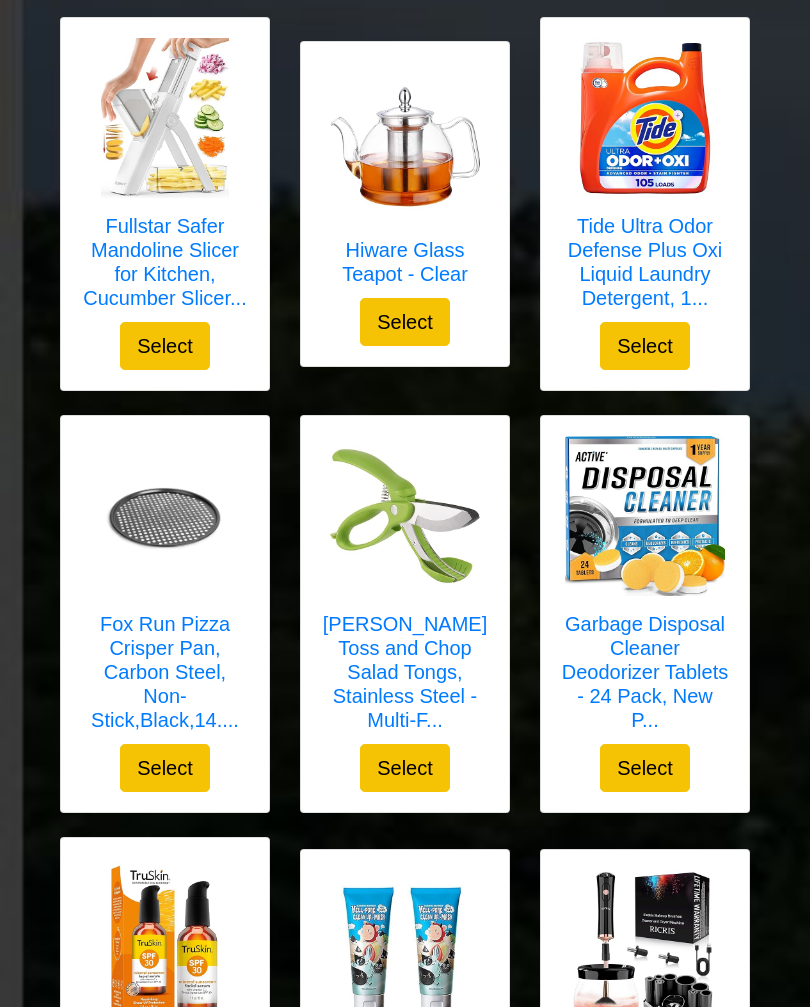 click on "Select" at bounding box center (645, 347) 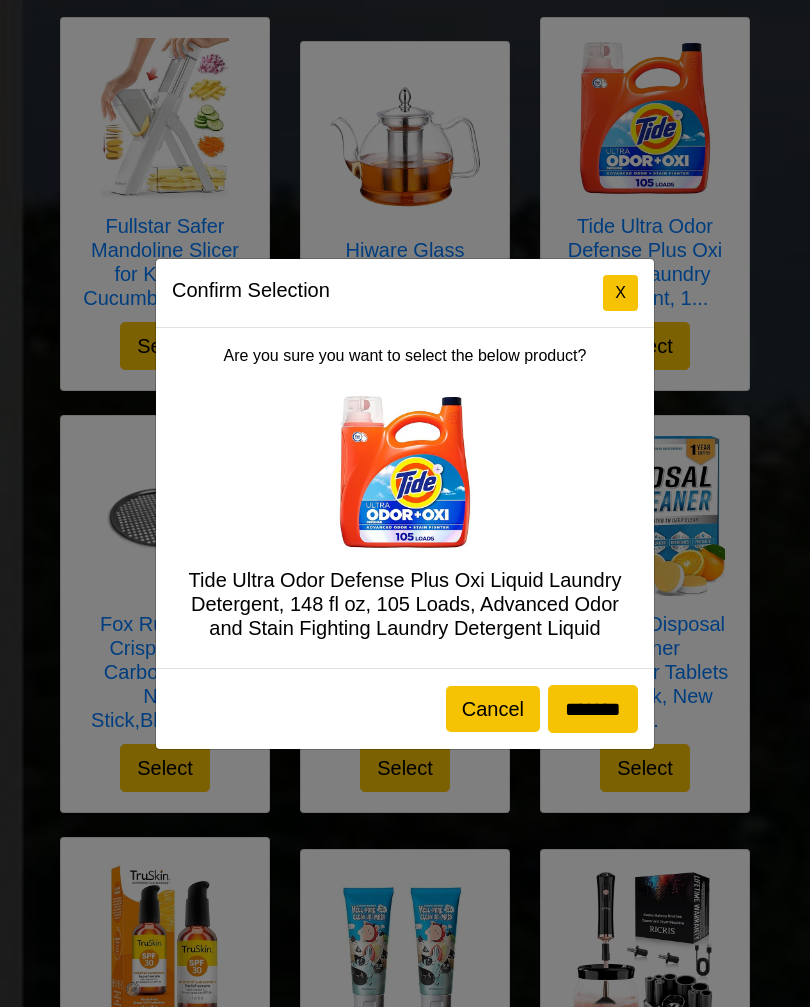 click on "*******" at bounding box center (593, 709) 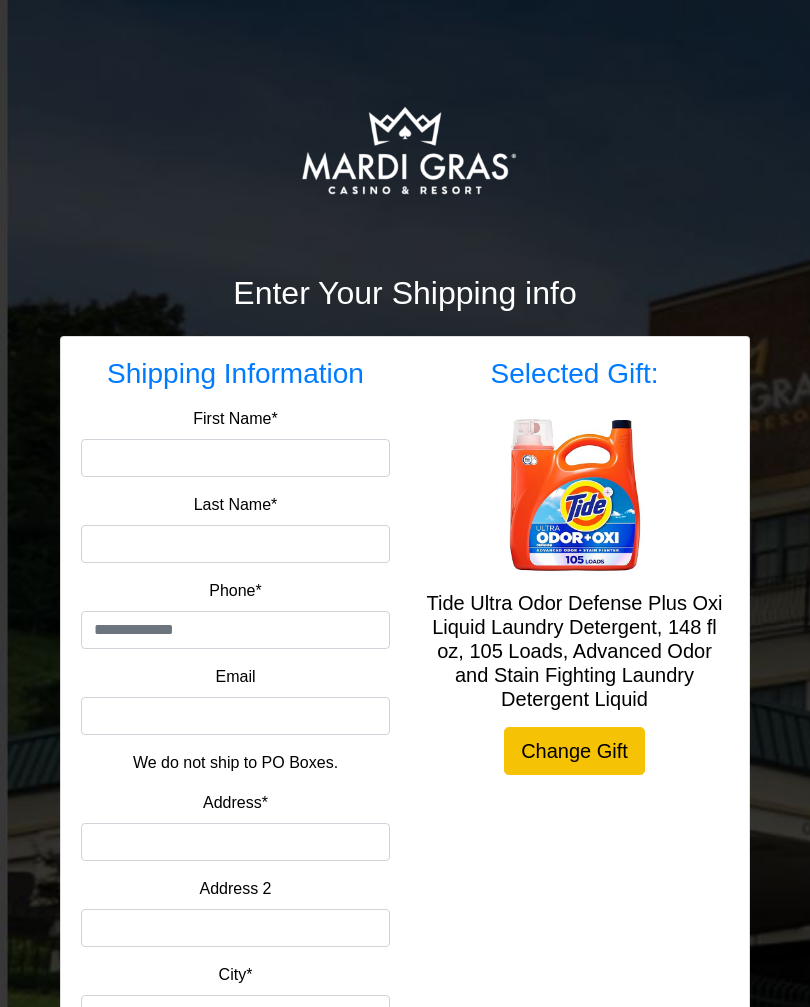 scroll, scrollTop: 0, scrollLeft: 0, axis: both 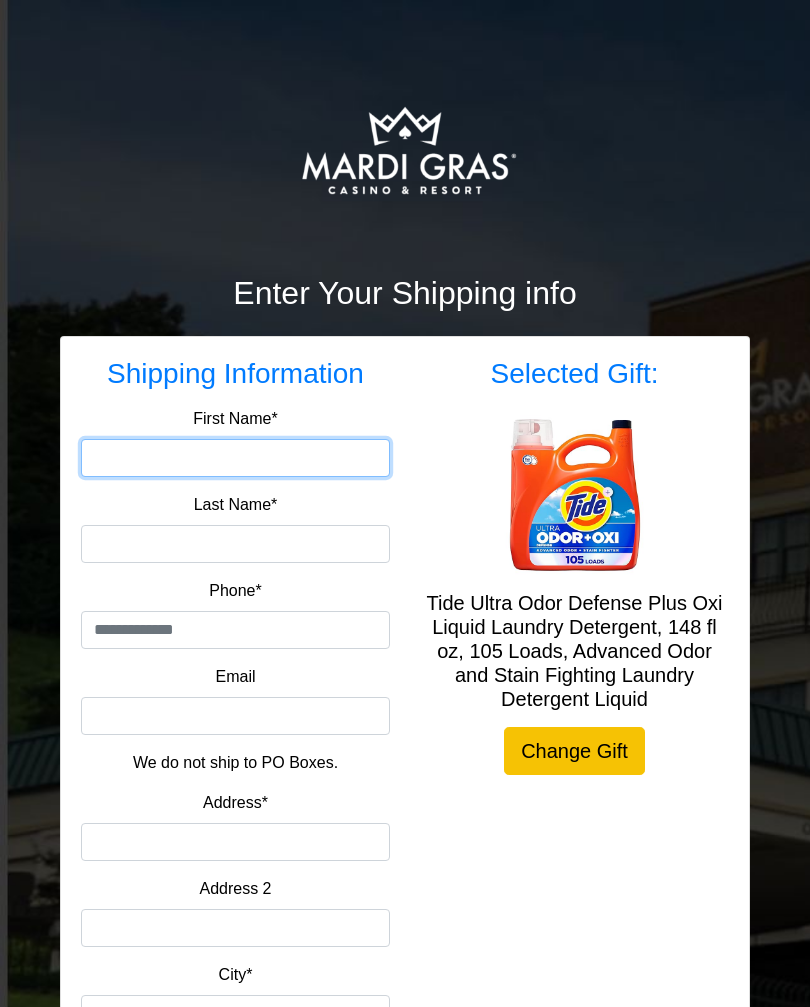 click on "First Name*" at bounding box center [235, 458] 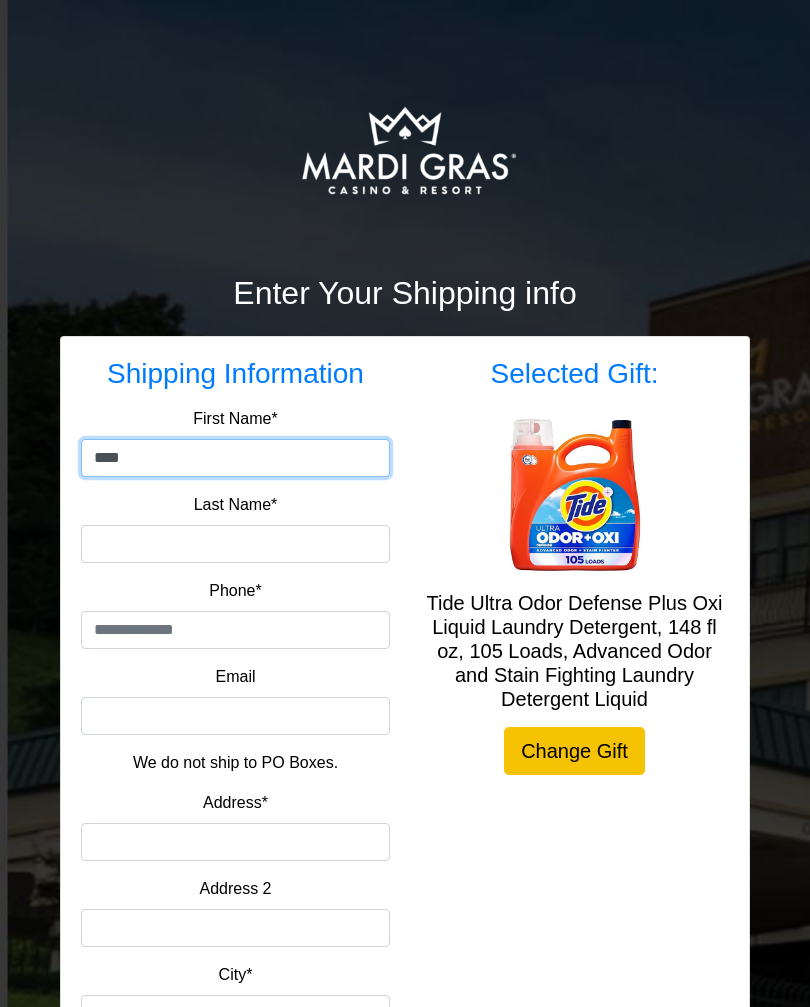 type on "****" 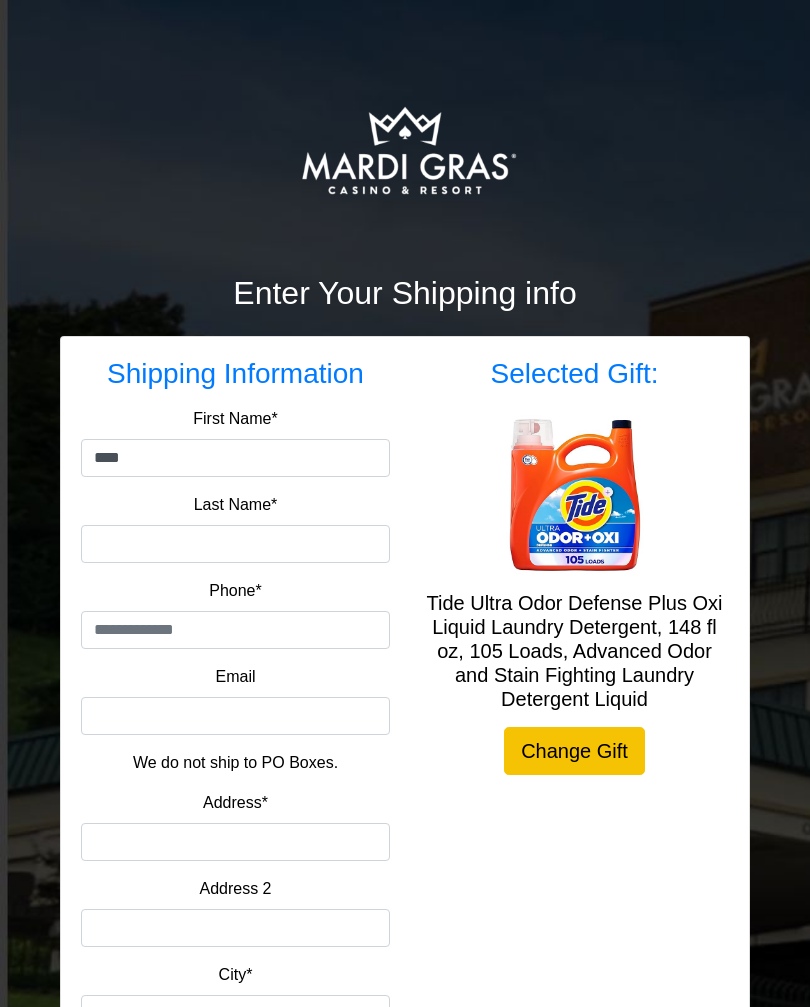 click on "Last Name*" at bounding box center (235, 544) 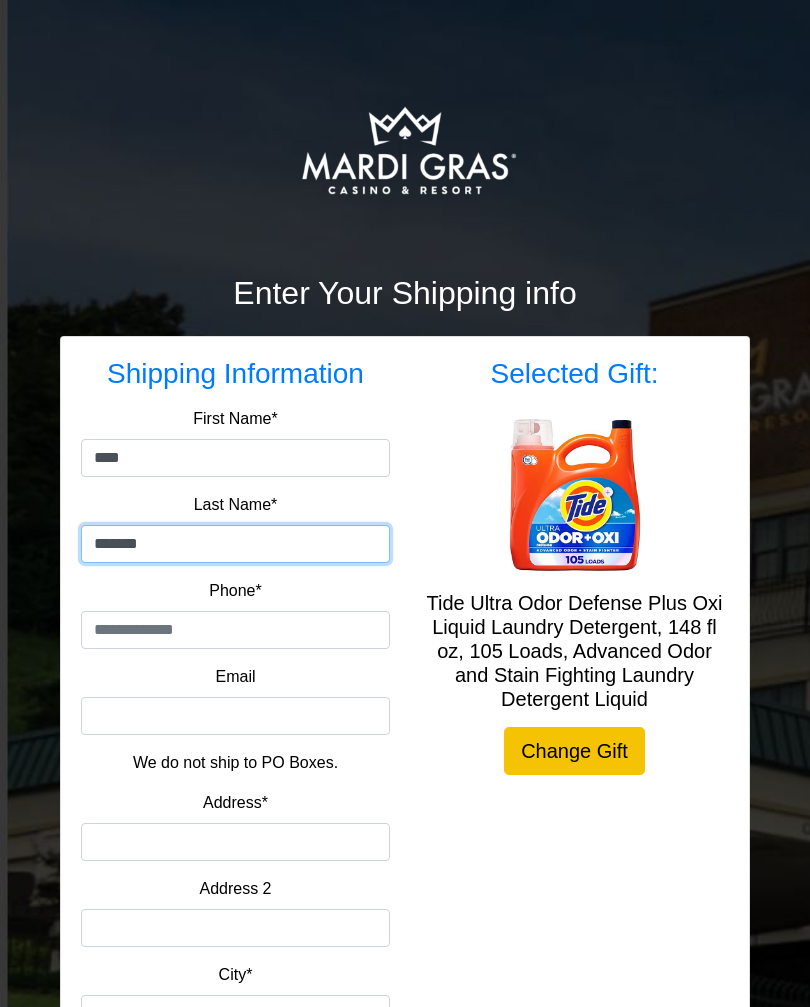 type on "*******" 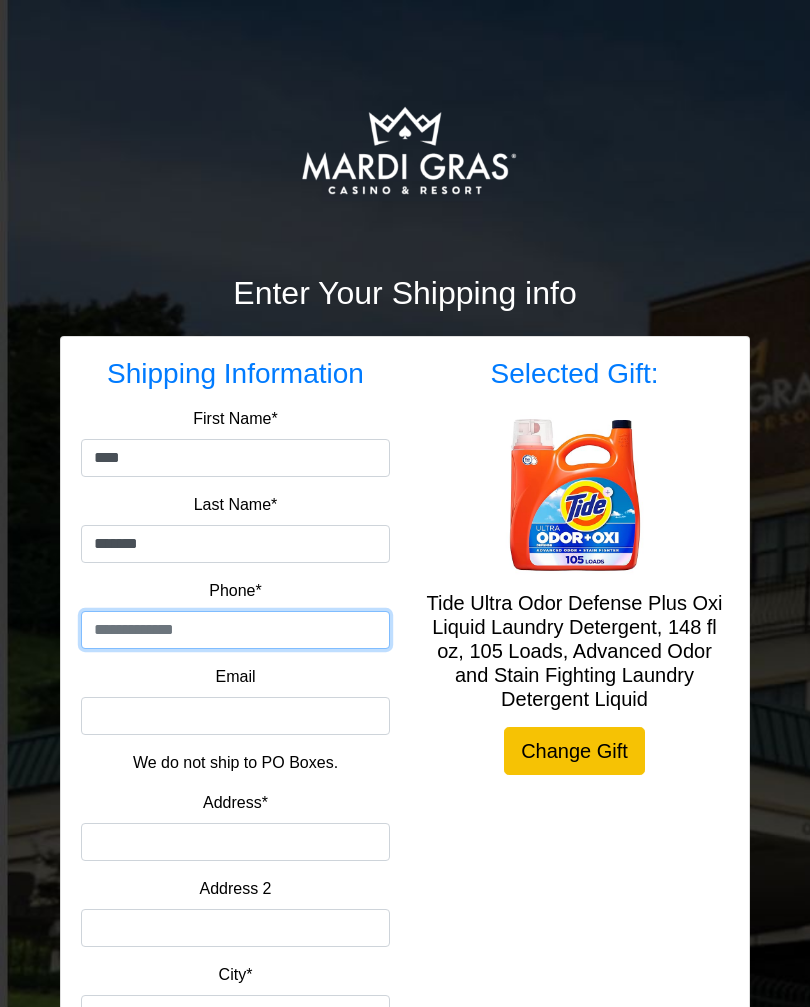 click at bounding box center [235, 630] 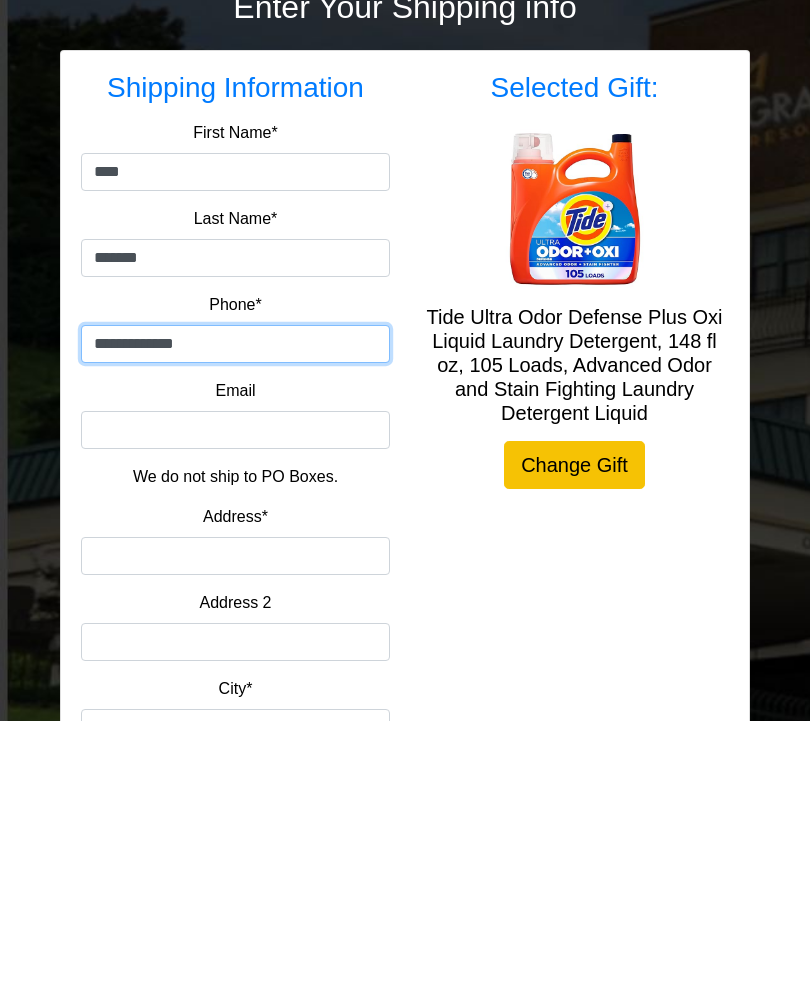 type on "**********" 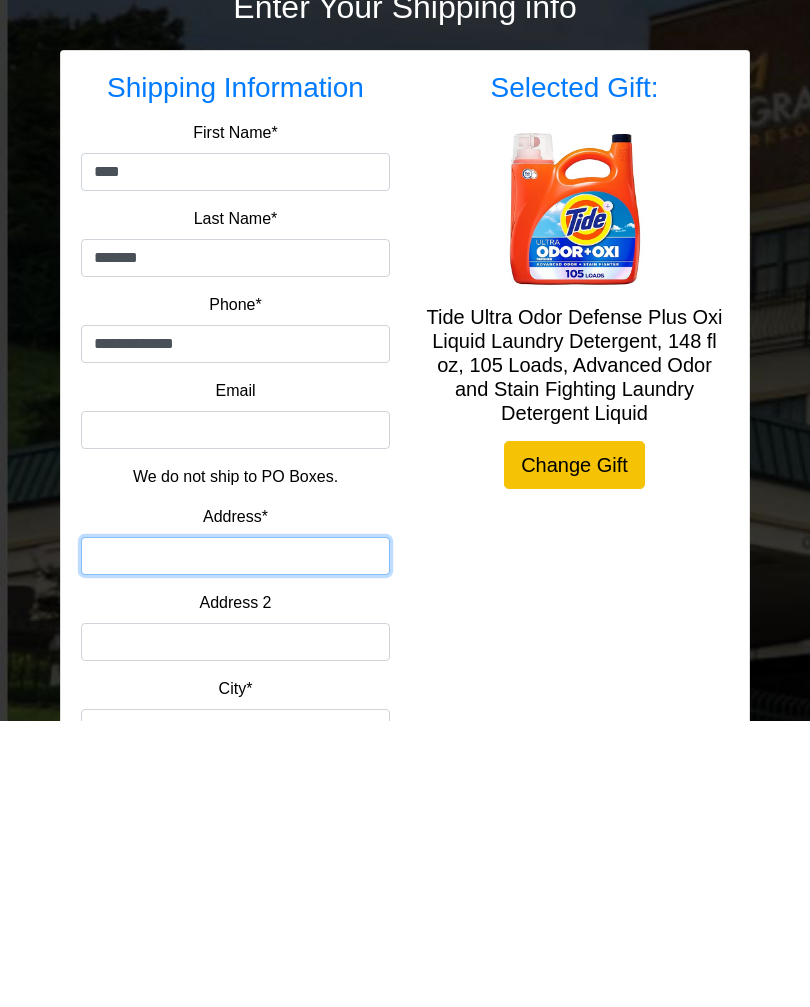click on "Address*" at bounding box center [235, 842] 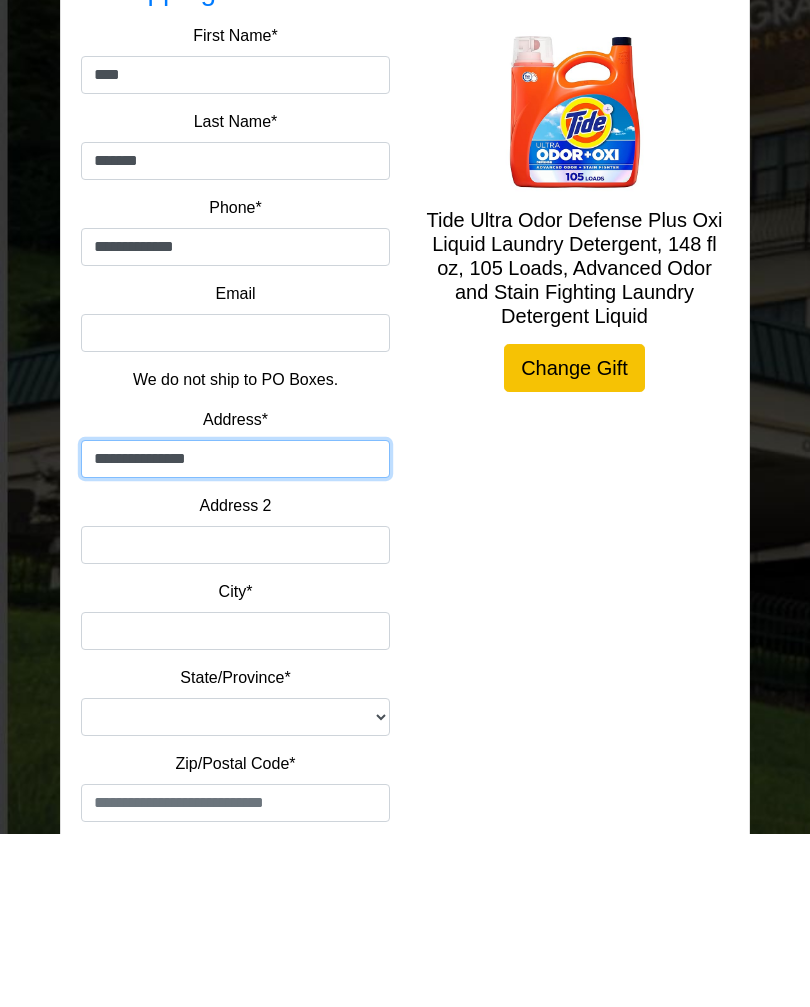 scroll, scrollTop: 212, scrollLeft: 0, axis: vertical 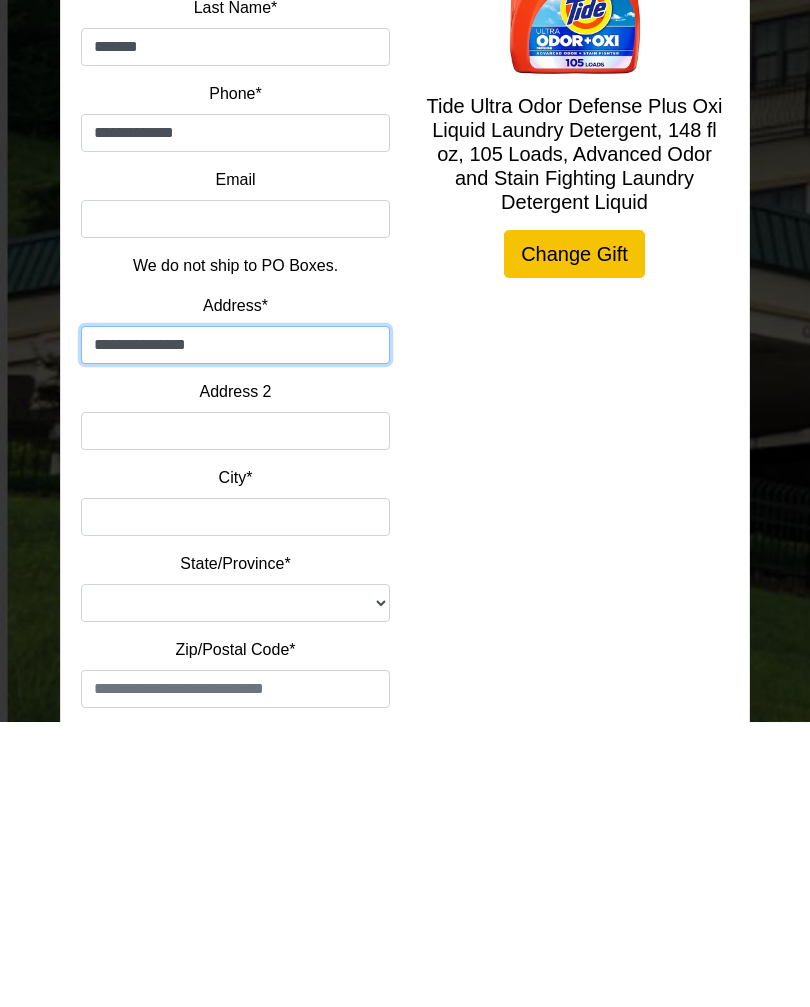 type on "**********" 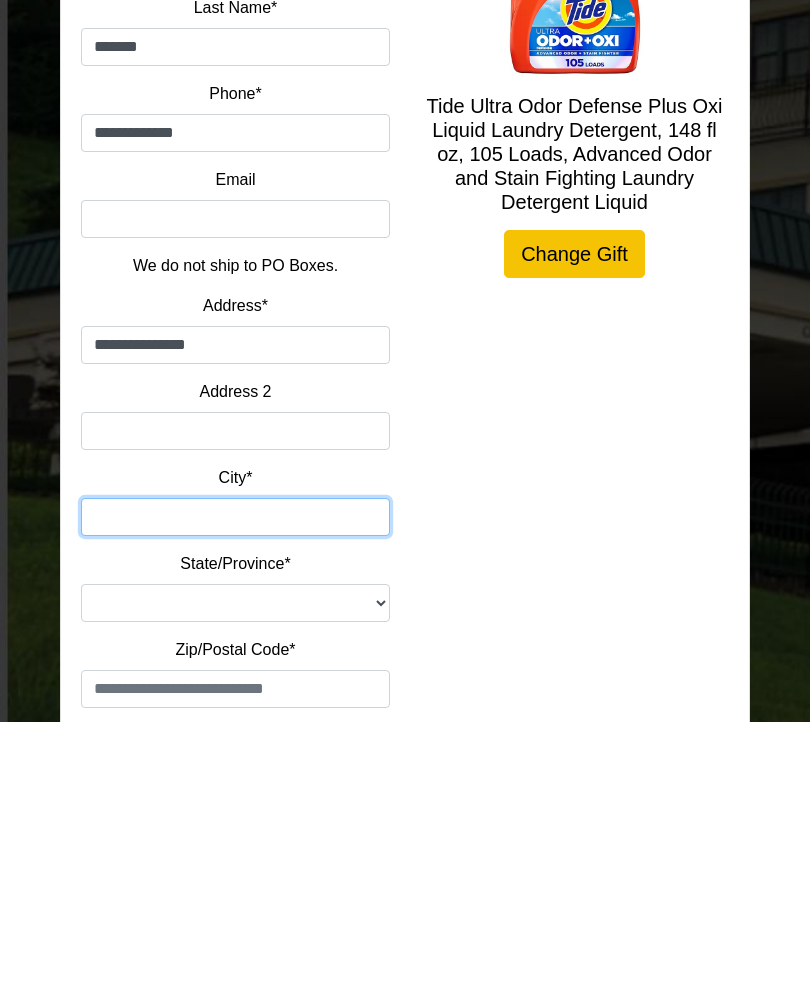 click on "City*" at bounding box center [235, 802] 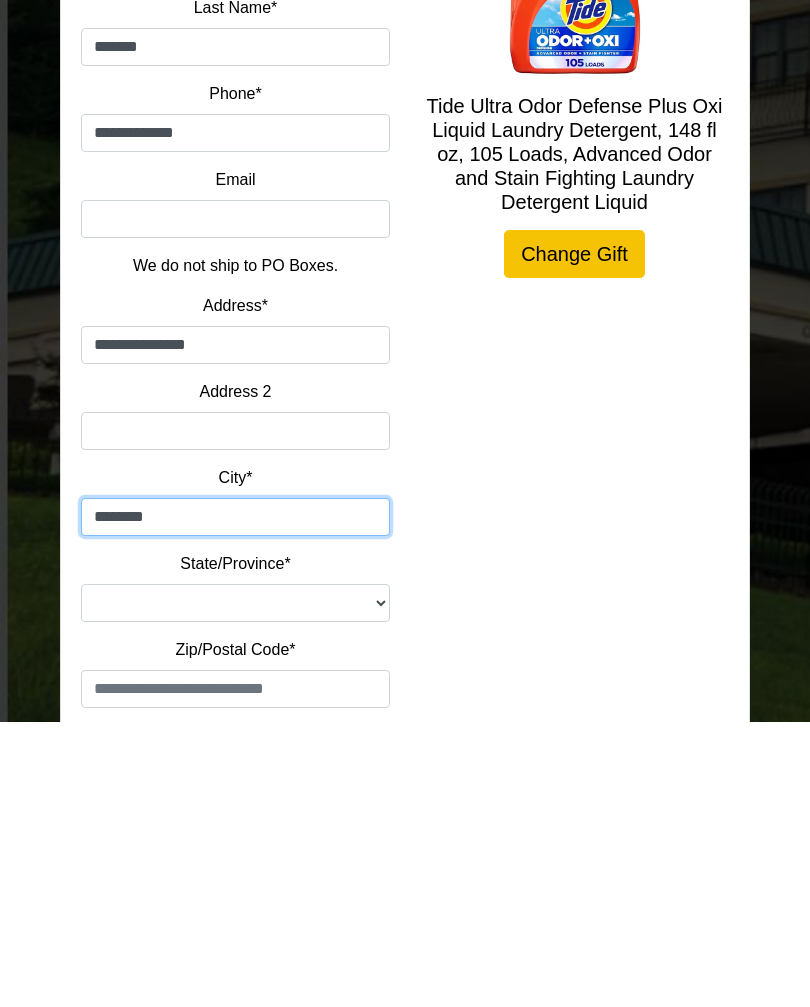 type on "********" 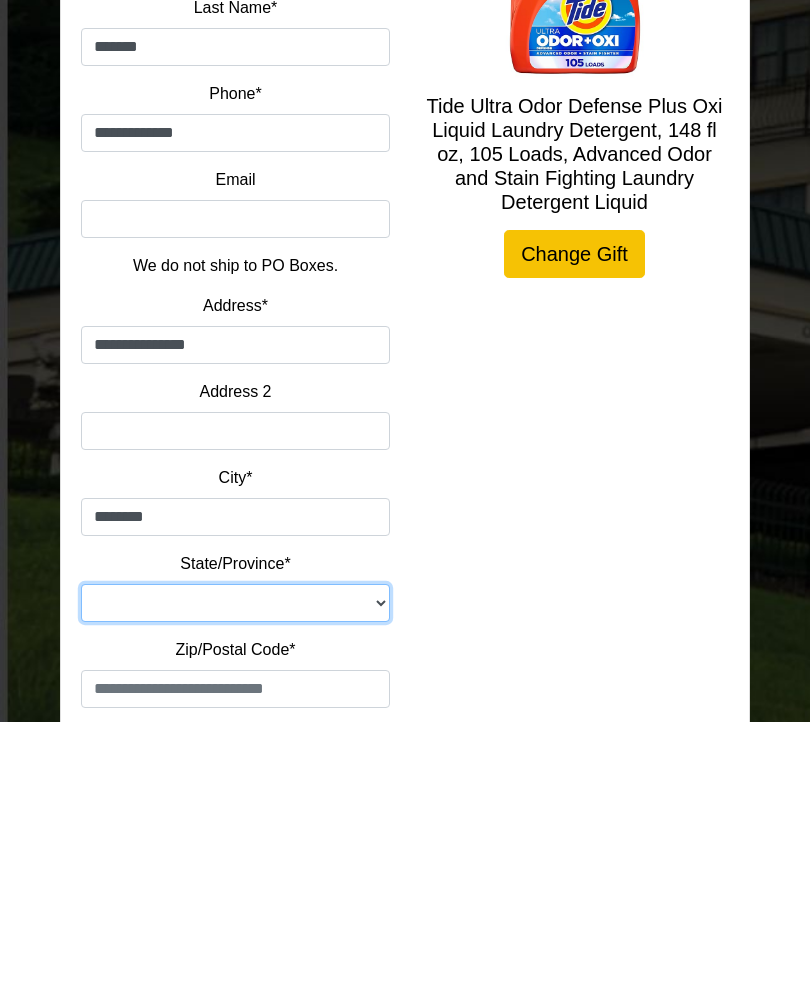 click on "**********" at bounding box center [235, 888] 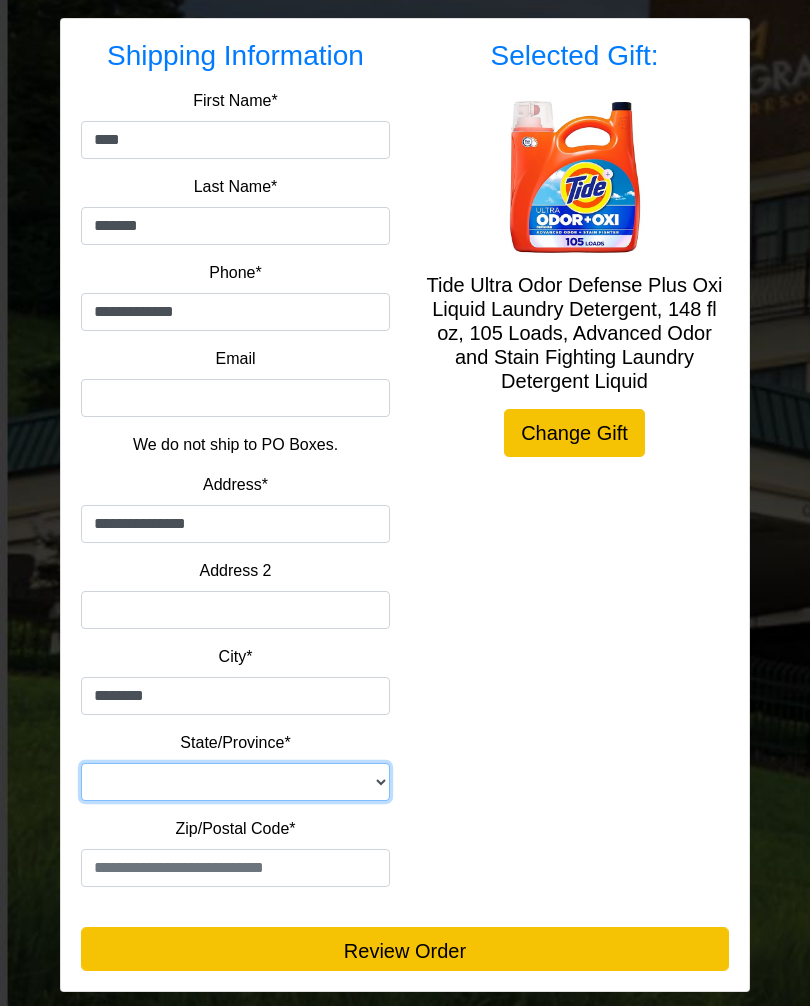 select on "**" 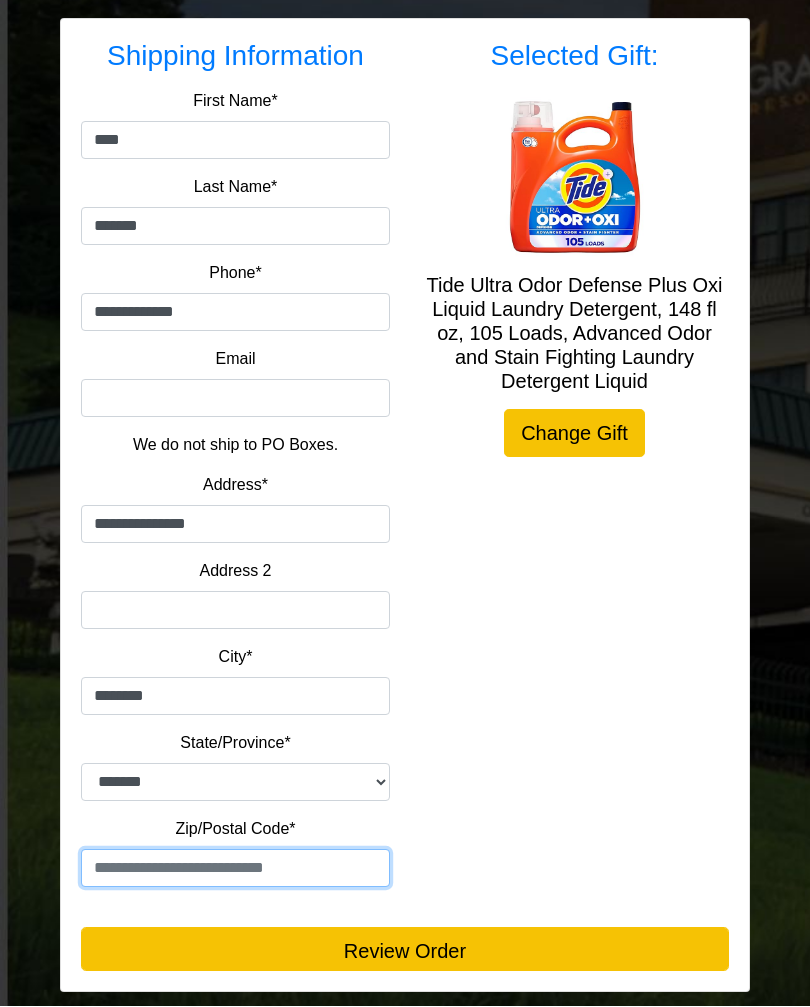 click at bounding box center [235, 869] 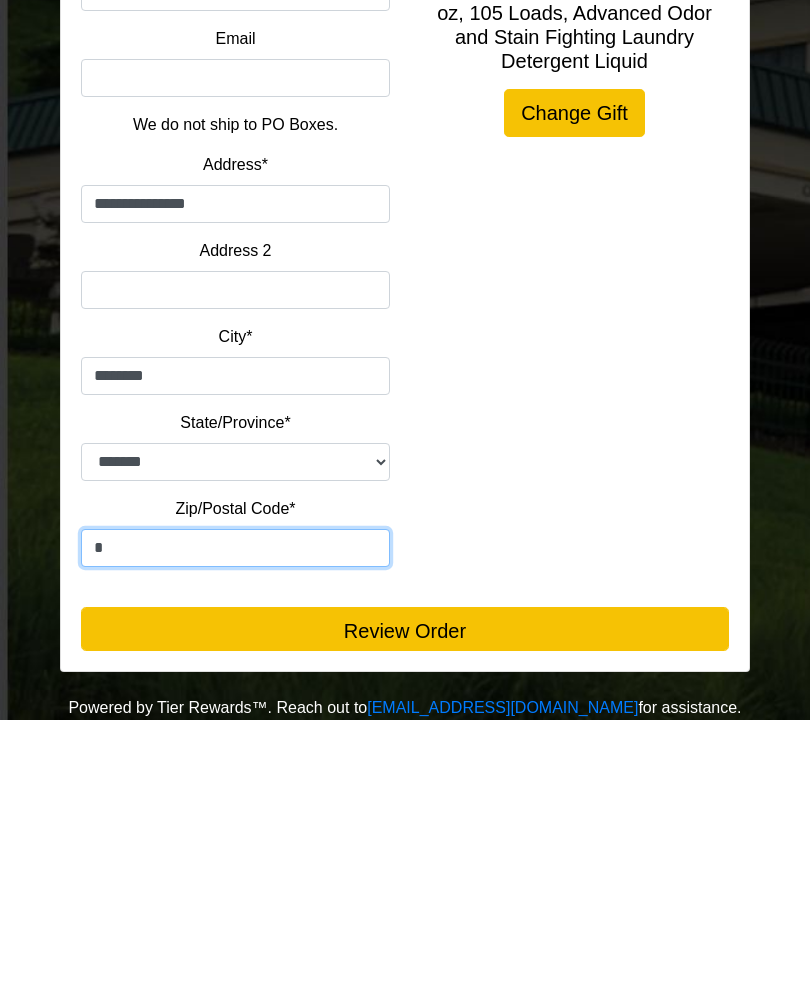 scroll, scrollTop: 350, scrollLeft: 0, axis: vertical 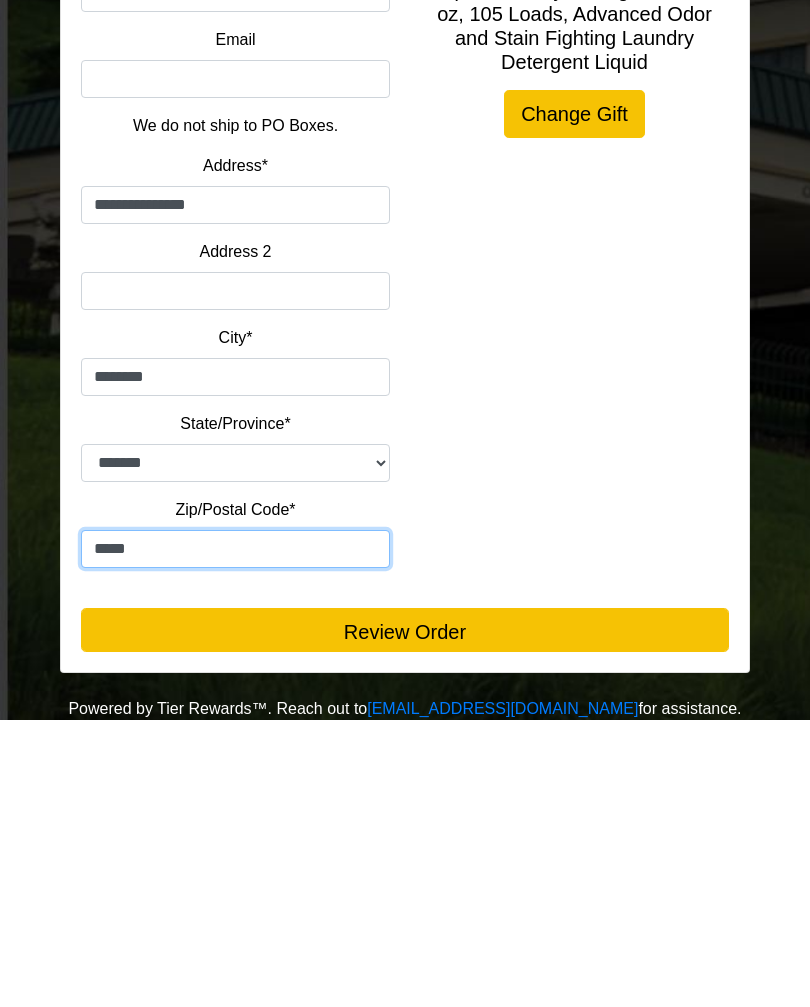 type on "*****" 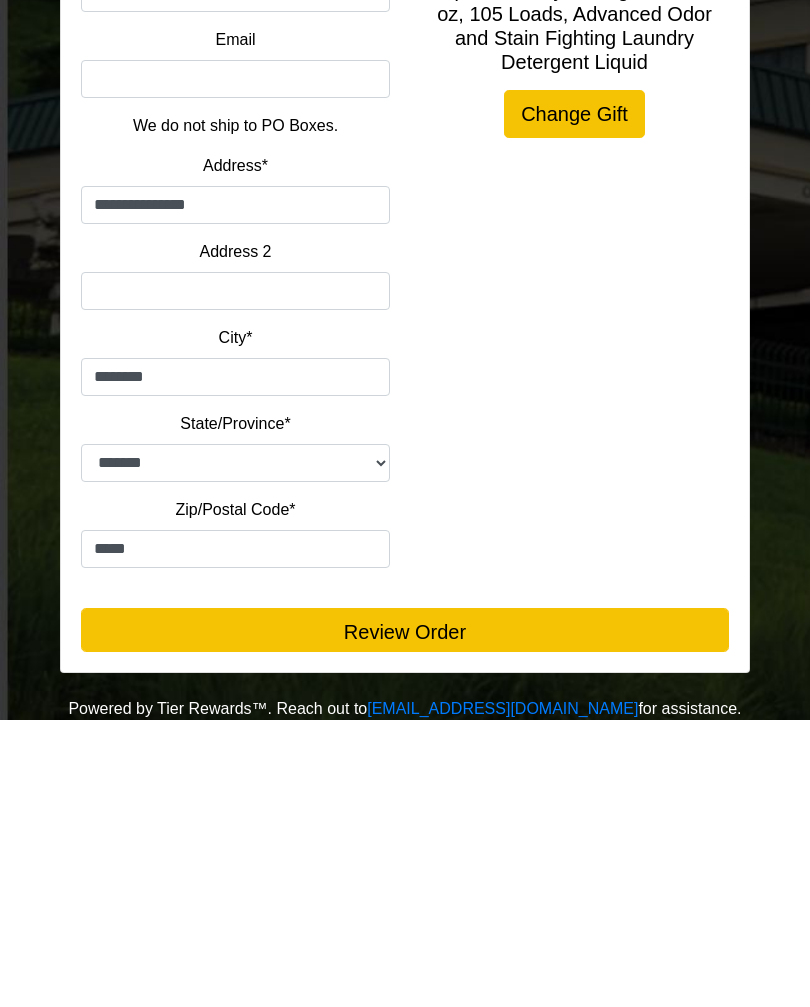 click on "Review Order" at bounding box center (405, 917) 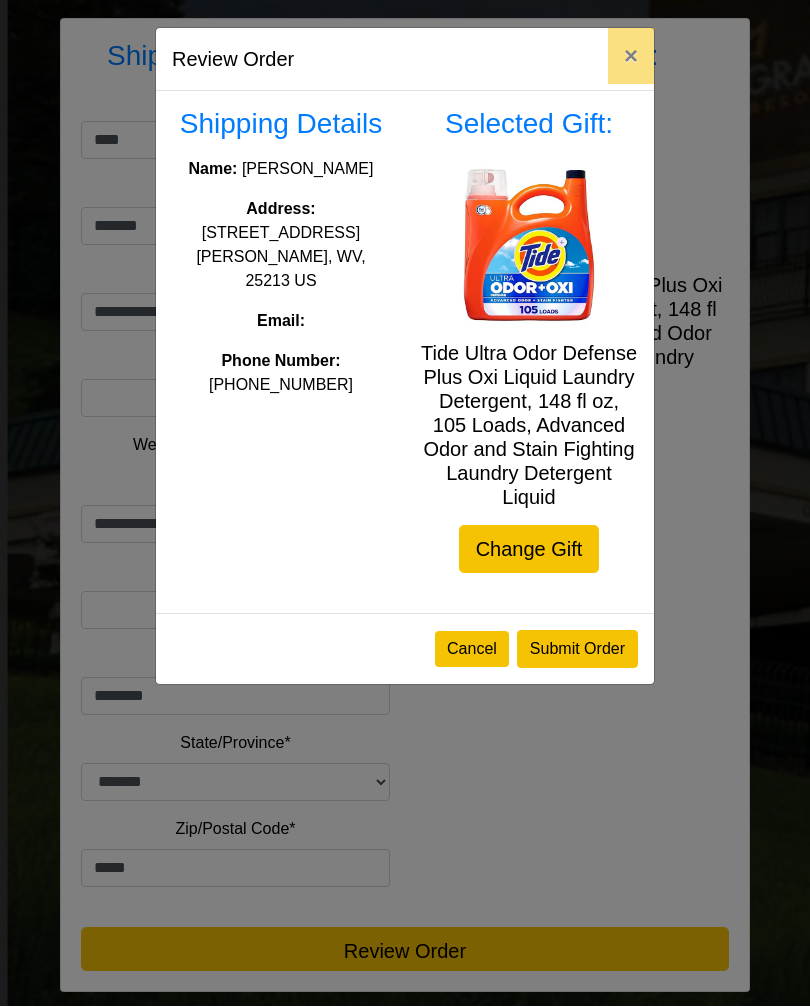 click on "Submit Order" at bounding box center (577, 650) 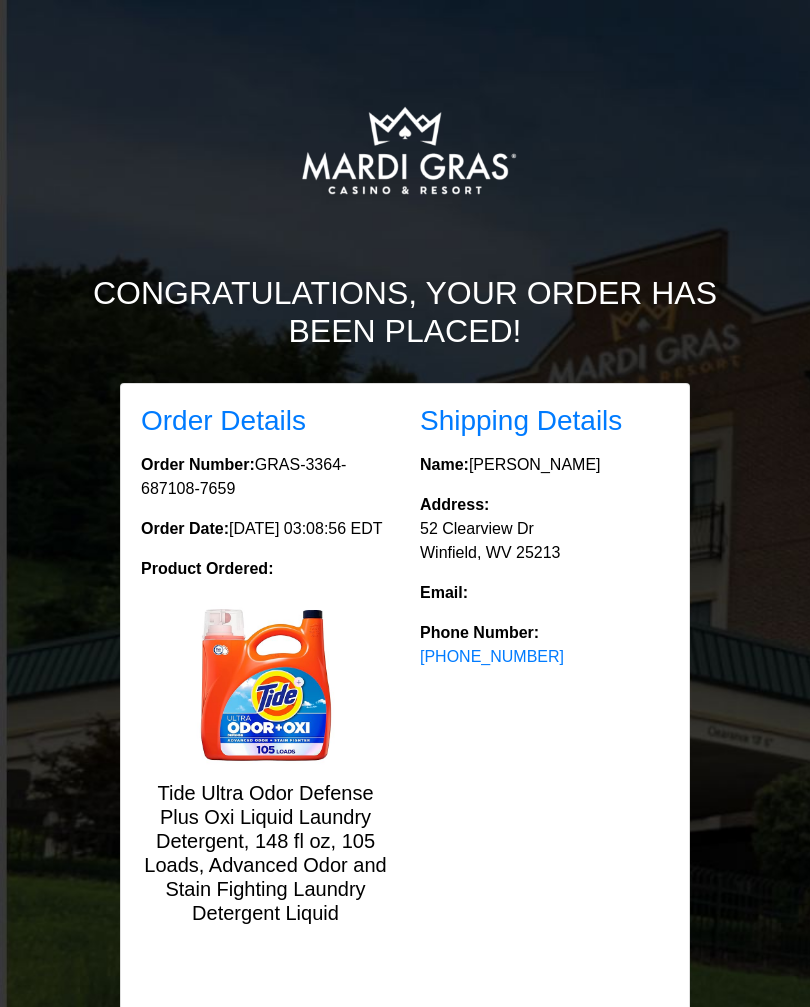 scroll, scrollTop: 0, scrollLeft: 0, axis: both 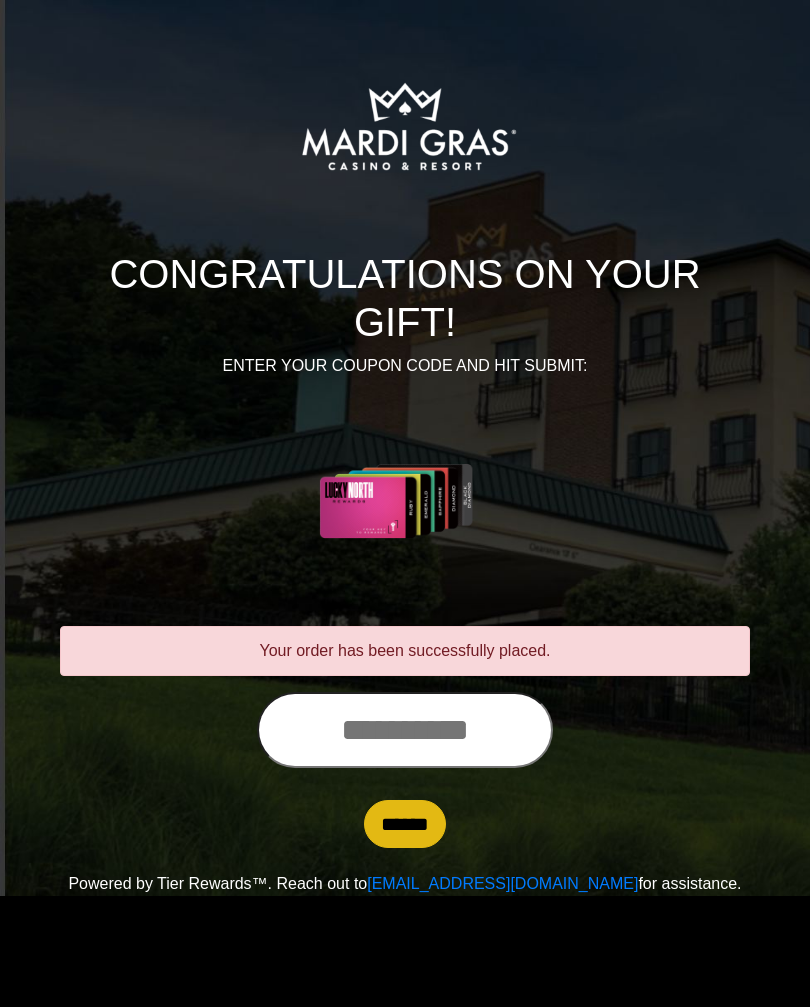click at bounding box center (405, 730) 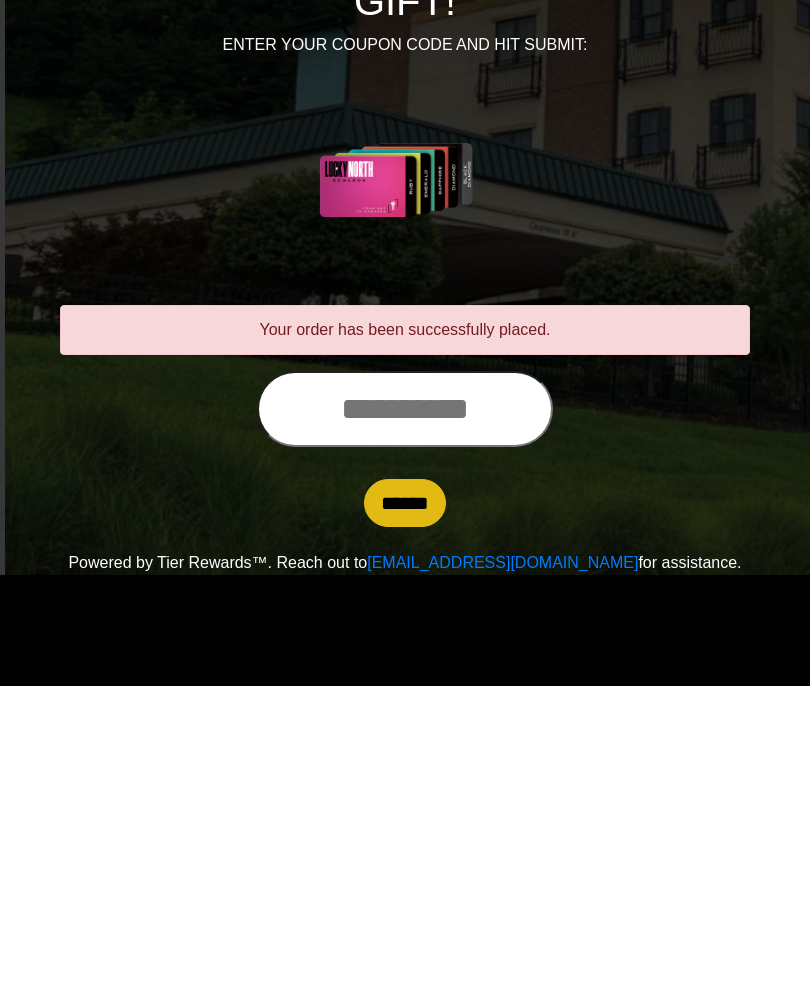 click at bounding box center (405, 730) 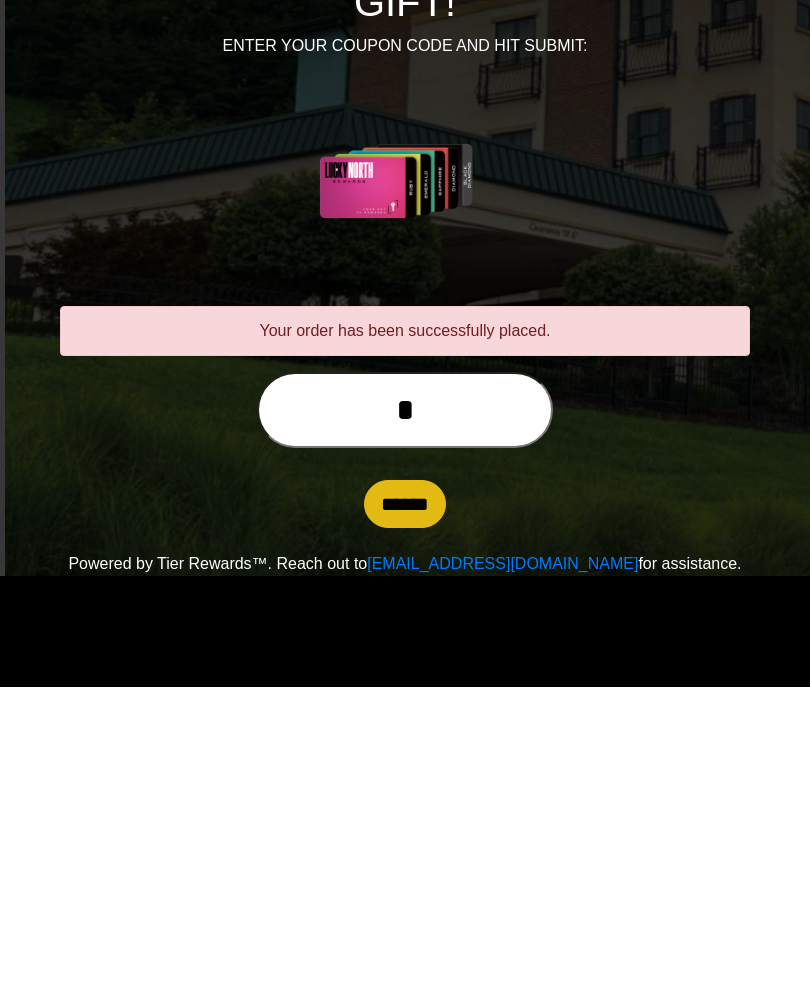 scroll, scrollTop: 0, scrollLeft: 0, axis: both 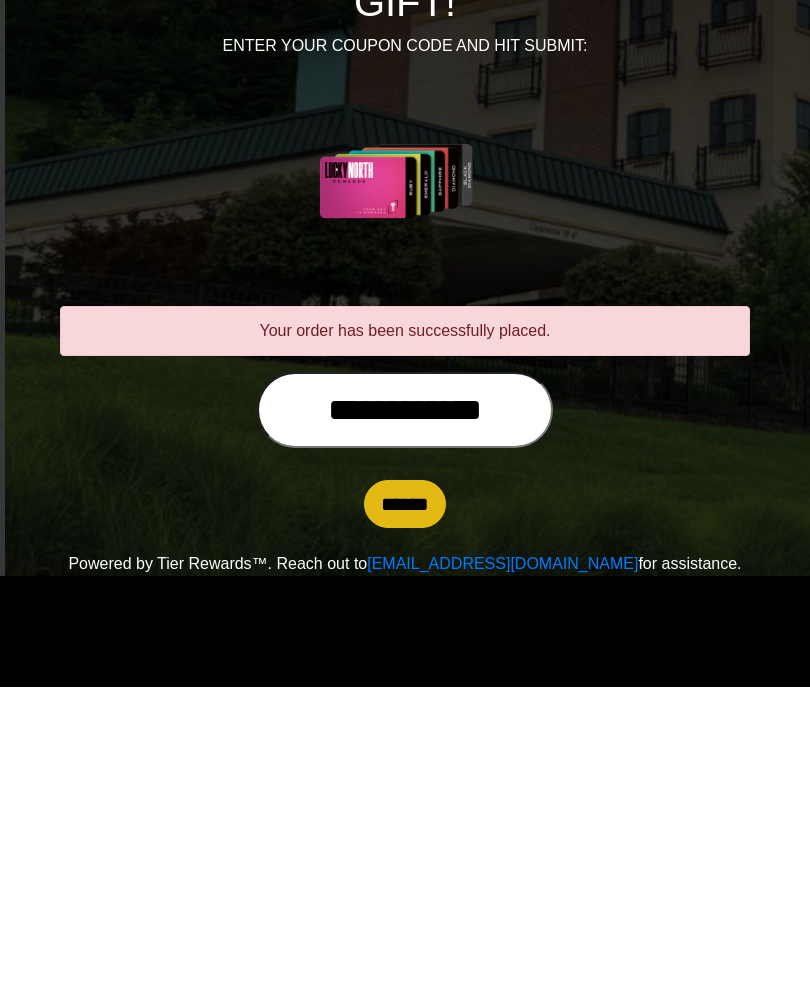 type on "**********" 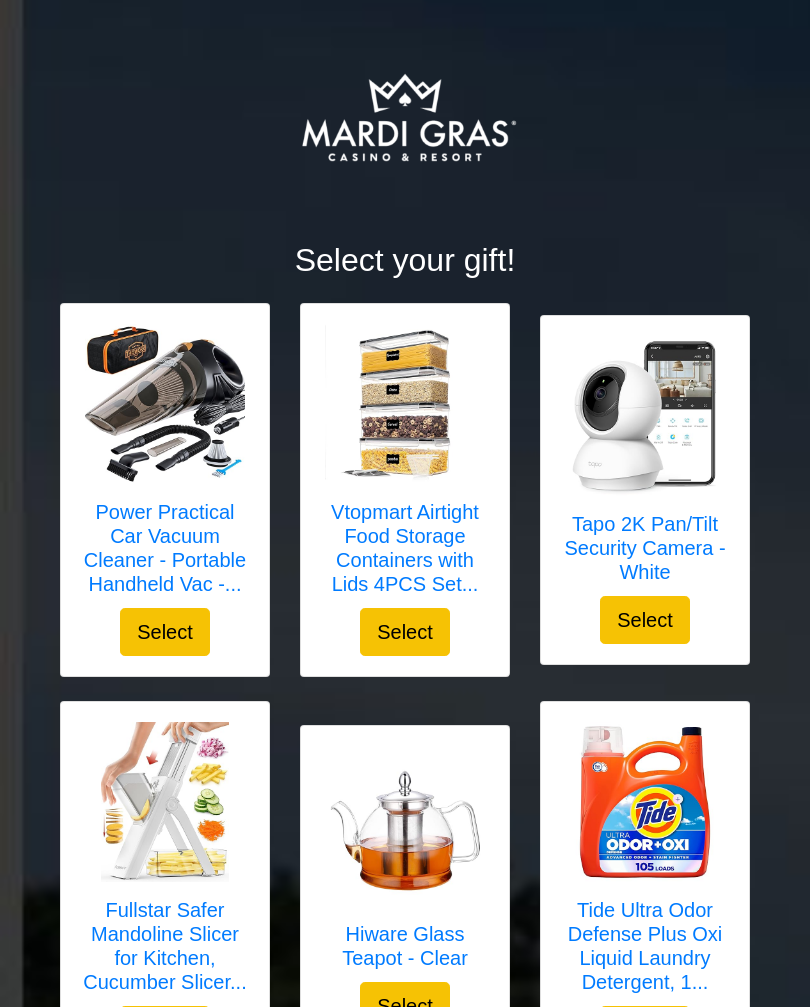 scroll, scrollTop: 0, scrollLeft: 0, axis: both 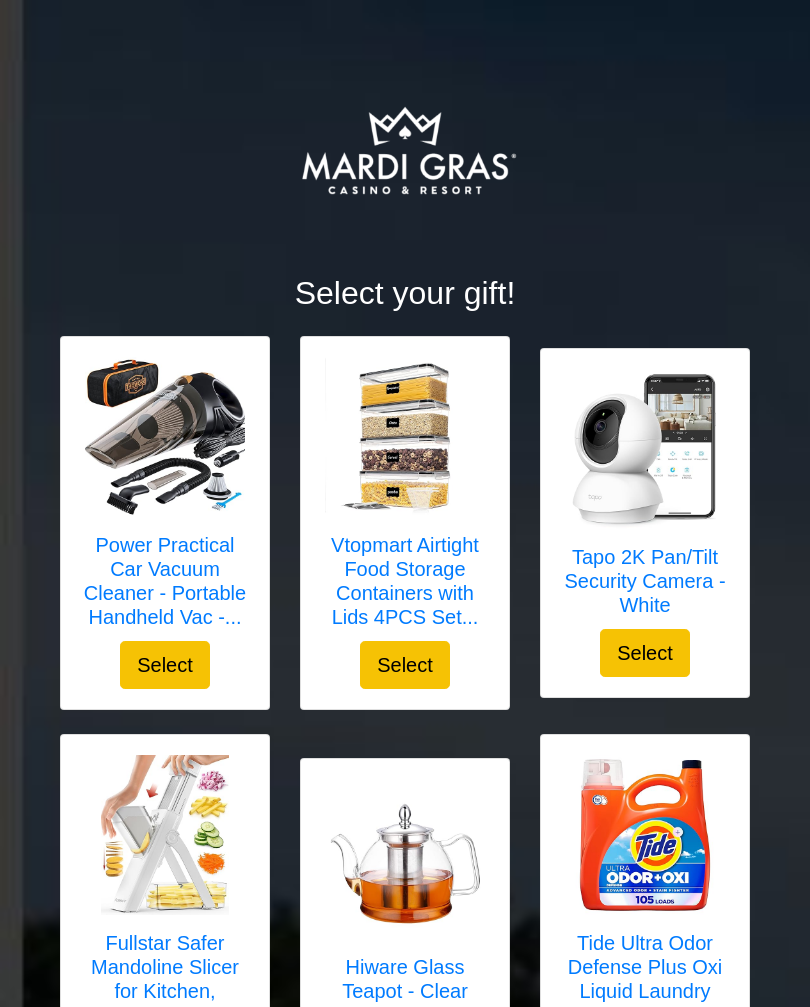 click on "Select" at bounding box center [165, 665] 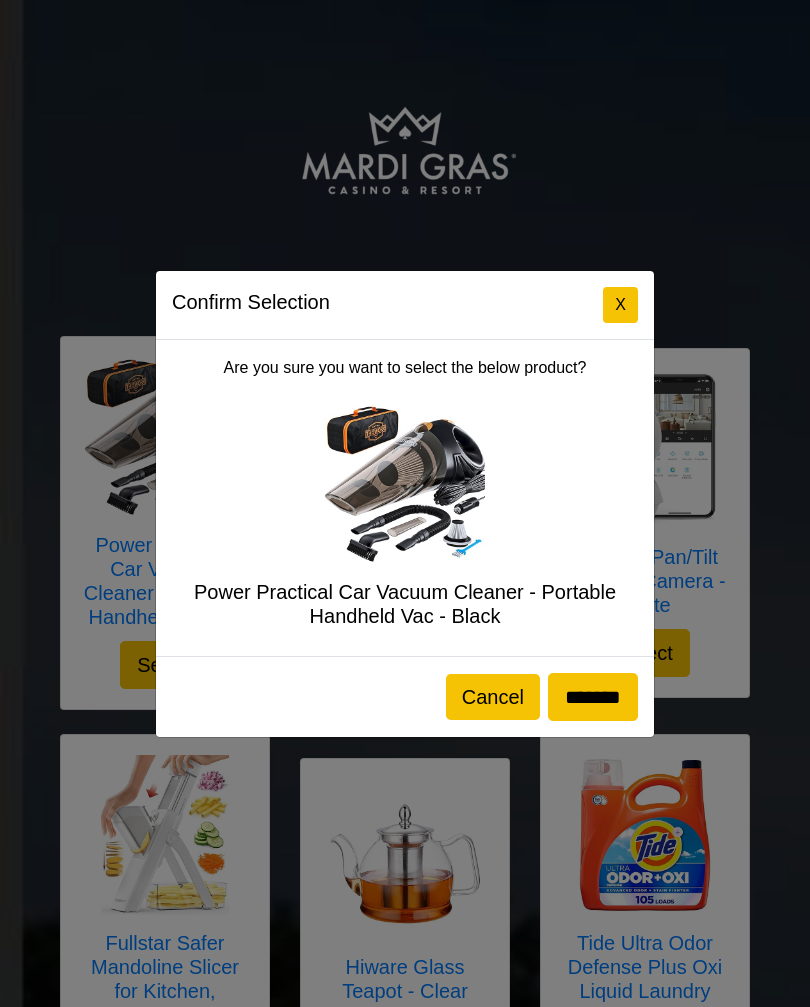 click on "*******" at bounding box center [593, 697] 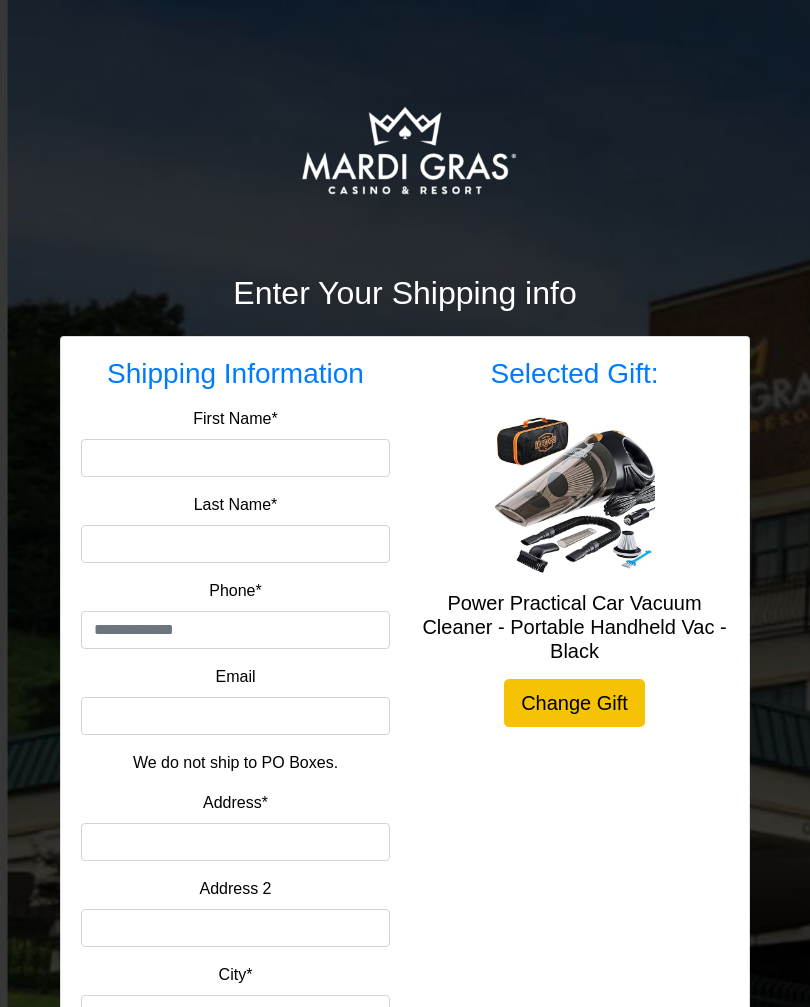 scroll, scrollTop: 0, scrollLeft: 0, axis: both 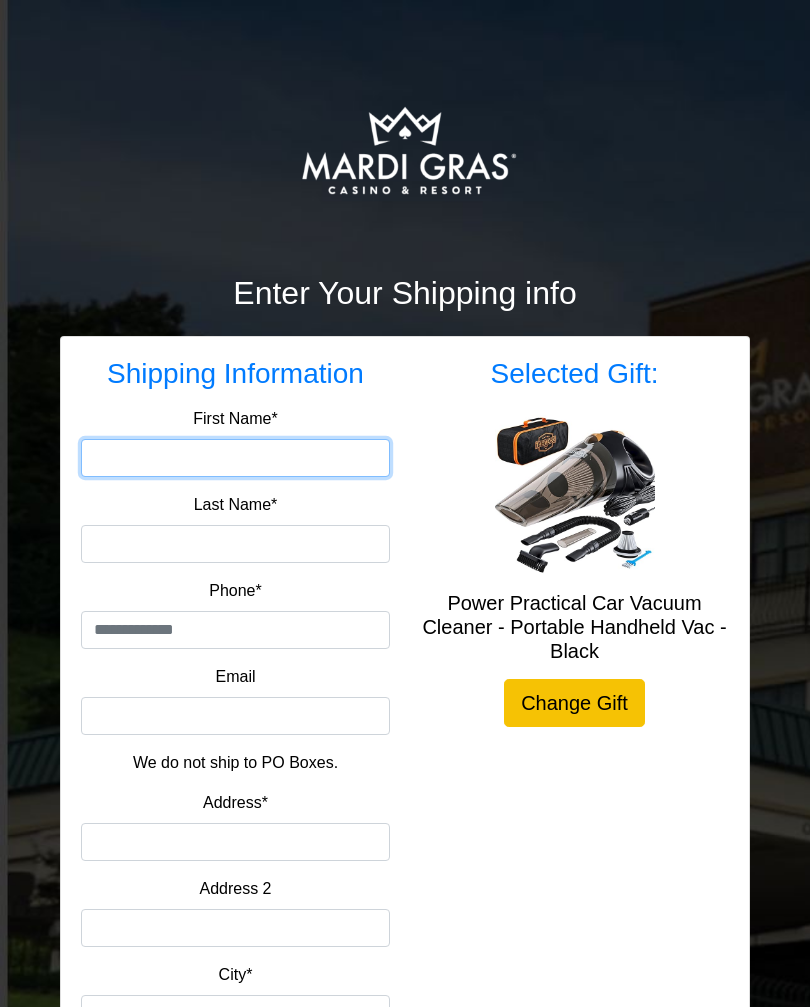 click on "First Name*" at bounding box center [235, 458] 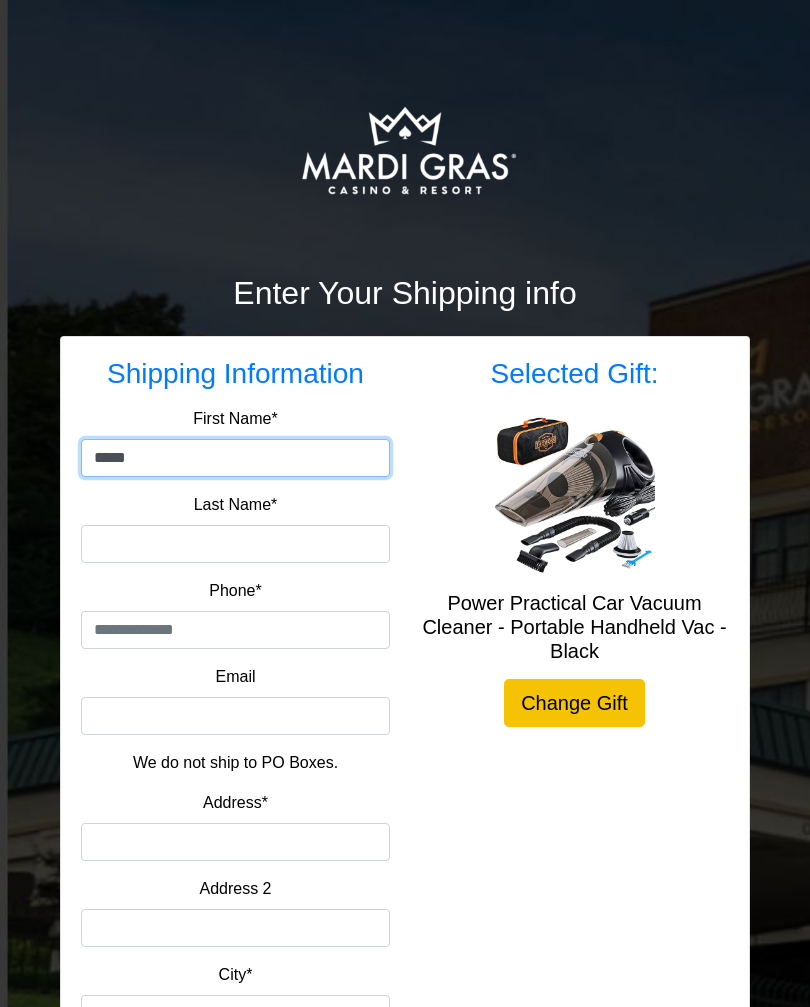 type on "*****" 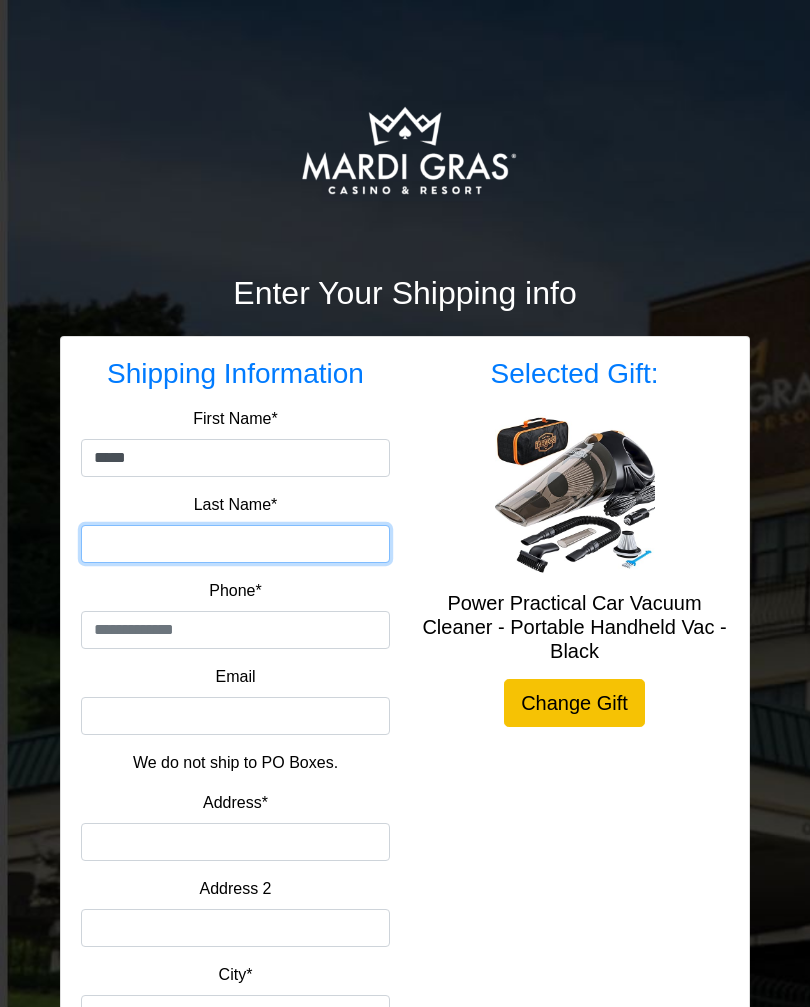 click on "Last Name*" at bounding box center [235, 544] 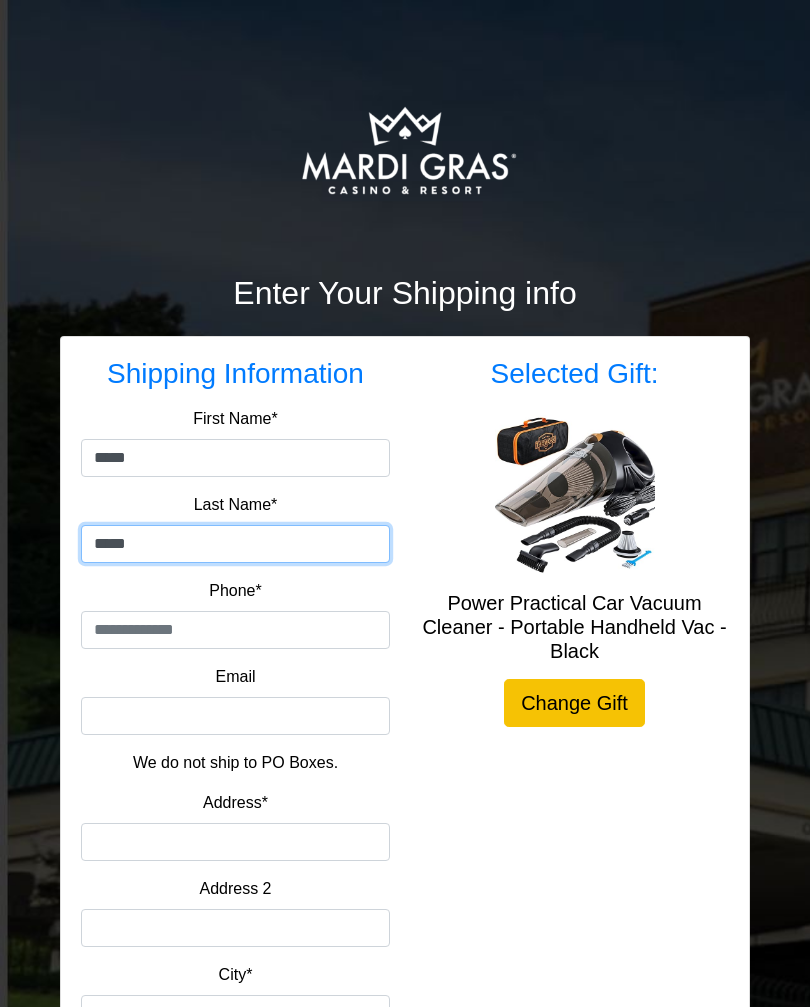 type on "*****" 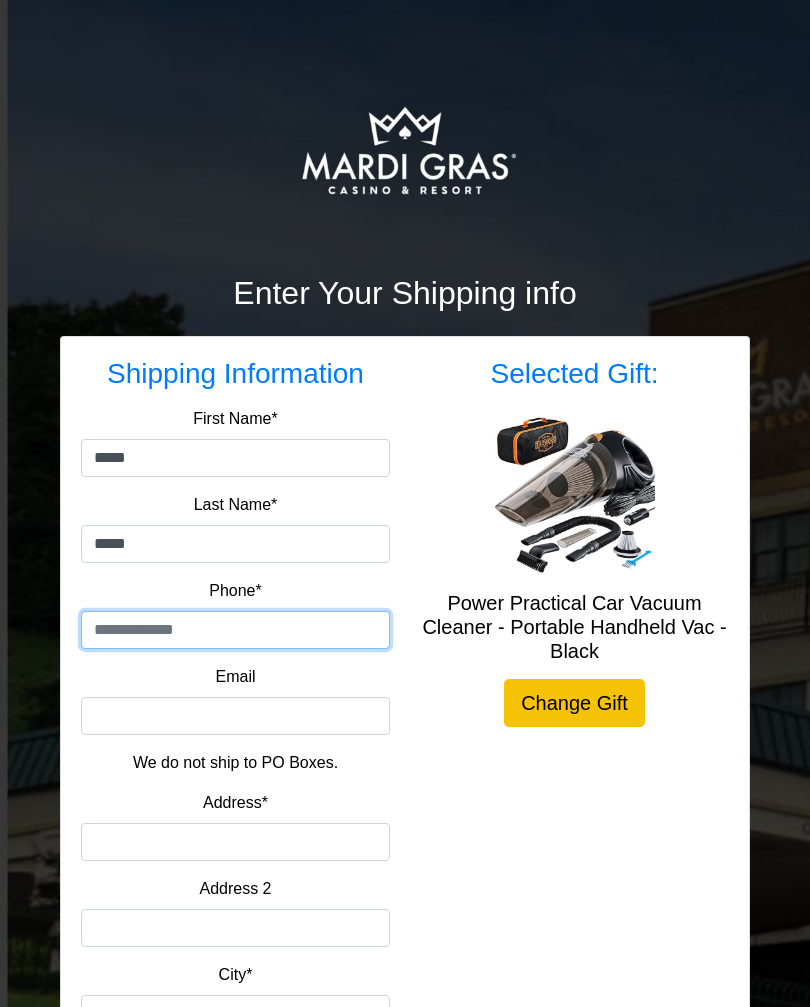click at bounding box center (235, 630) 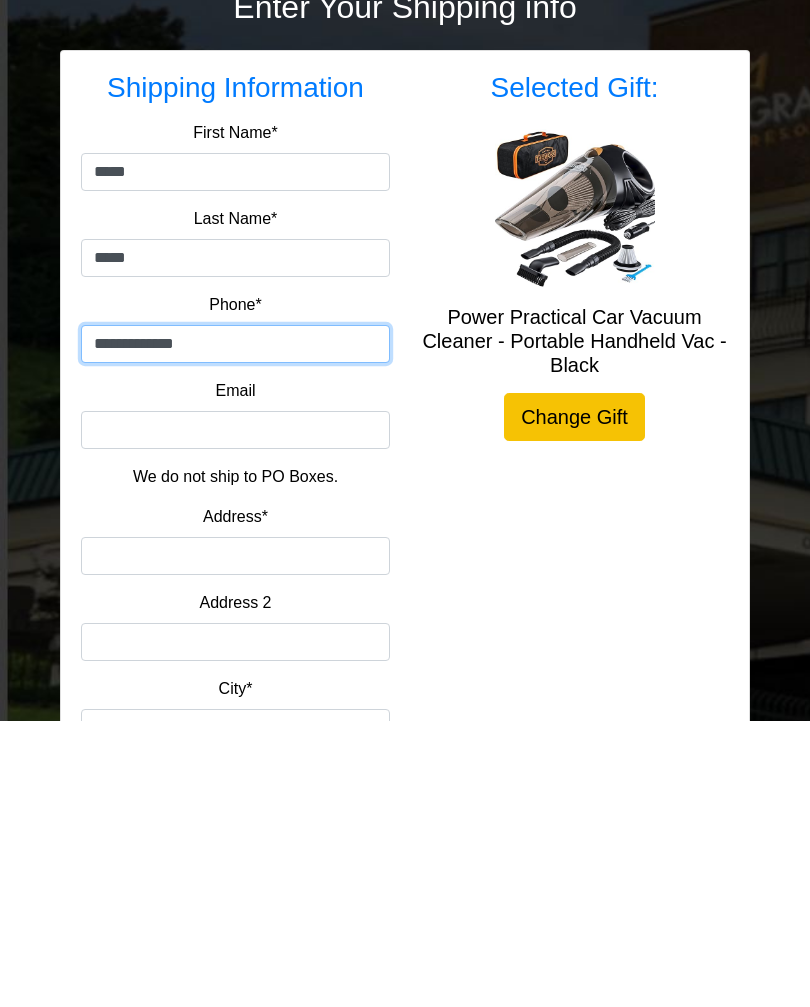 type on "**********" 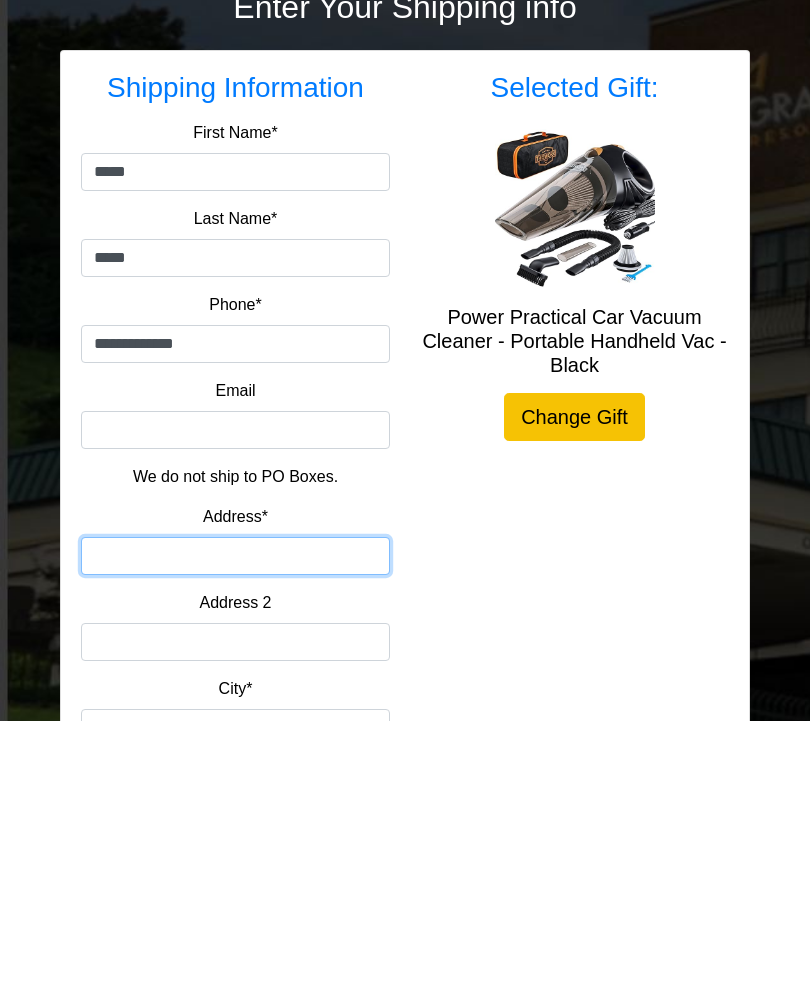 click on "Address*" at bounding box center [235, 842] 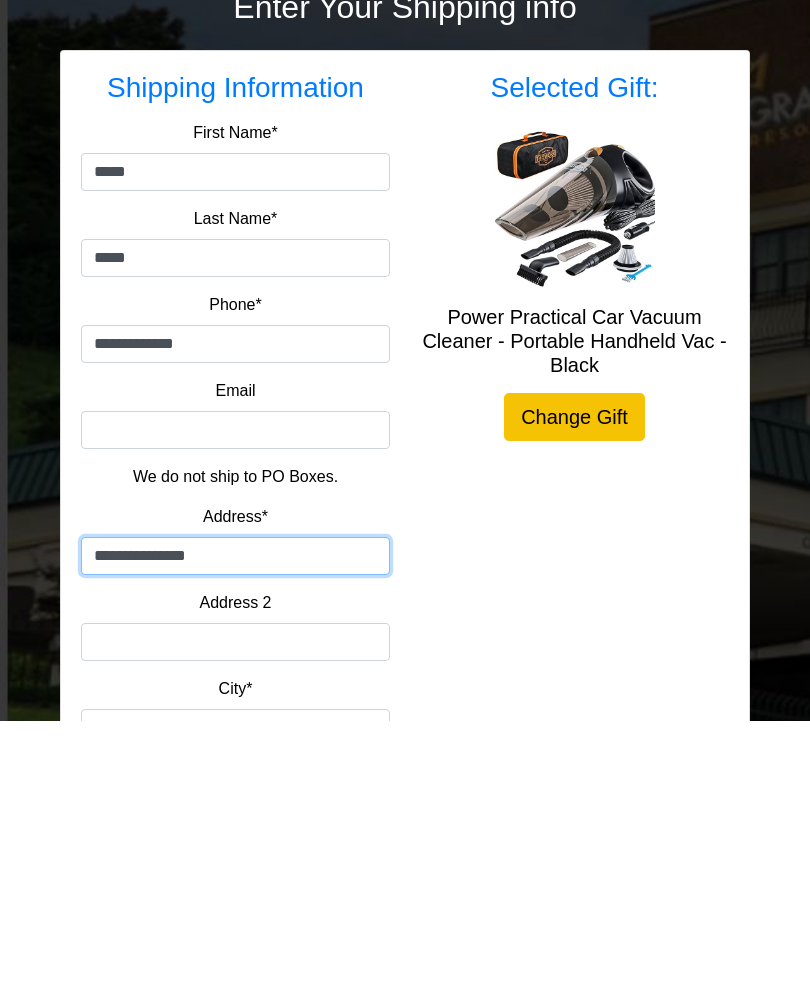 scroll, scrollTop: 142, scrollLeft: 0, axis: vertical 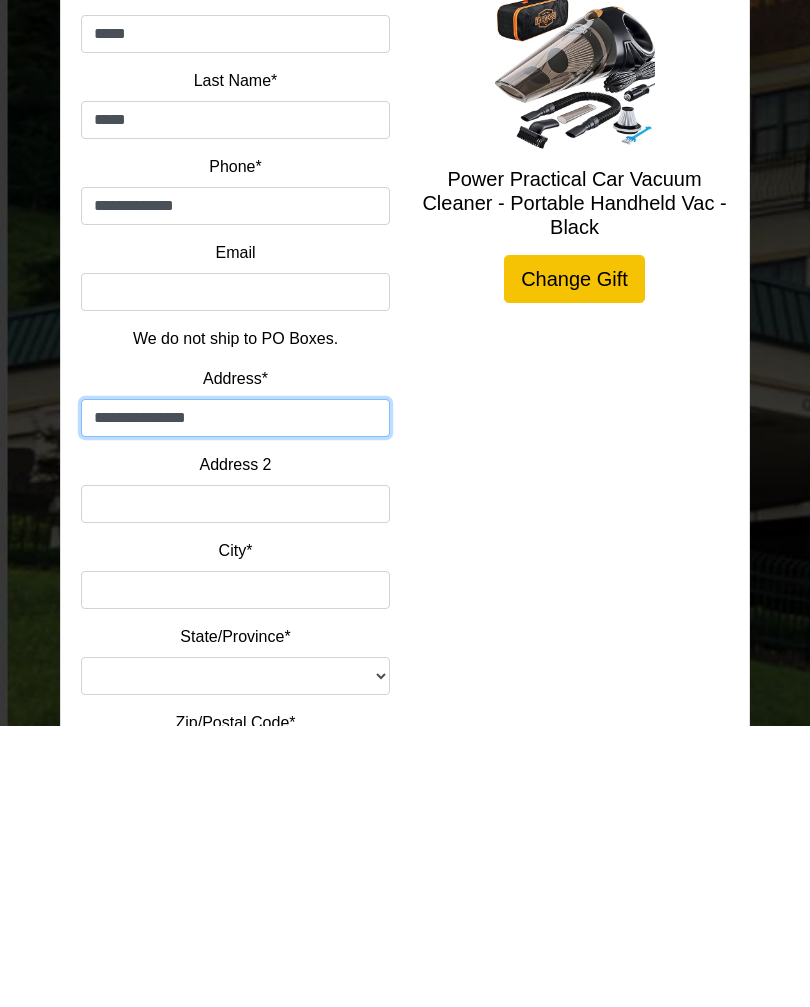type on "**********" 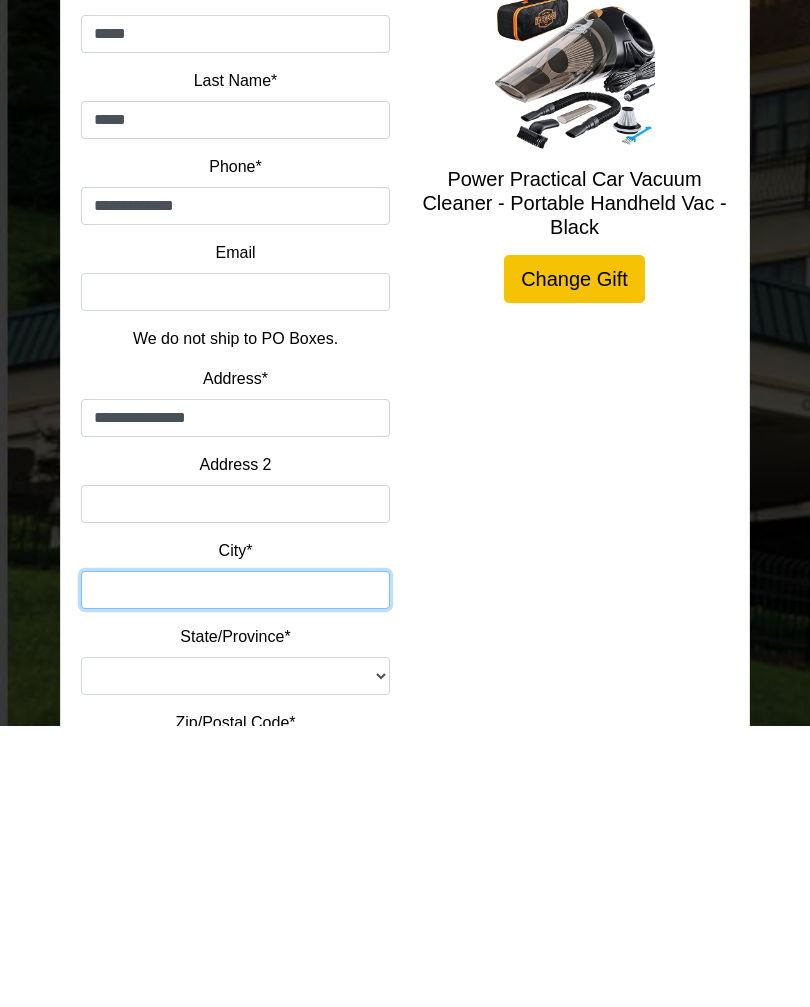 click on "City*" at bounding box center (235, 872) 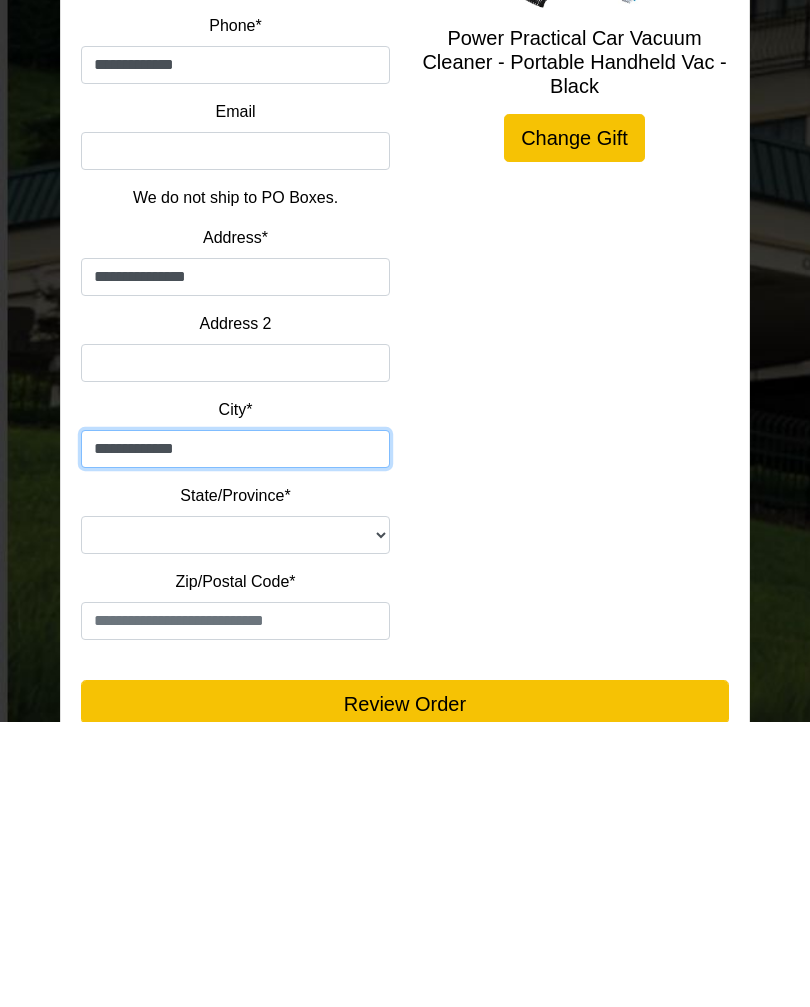 type on "**********" 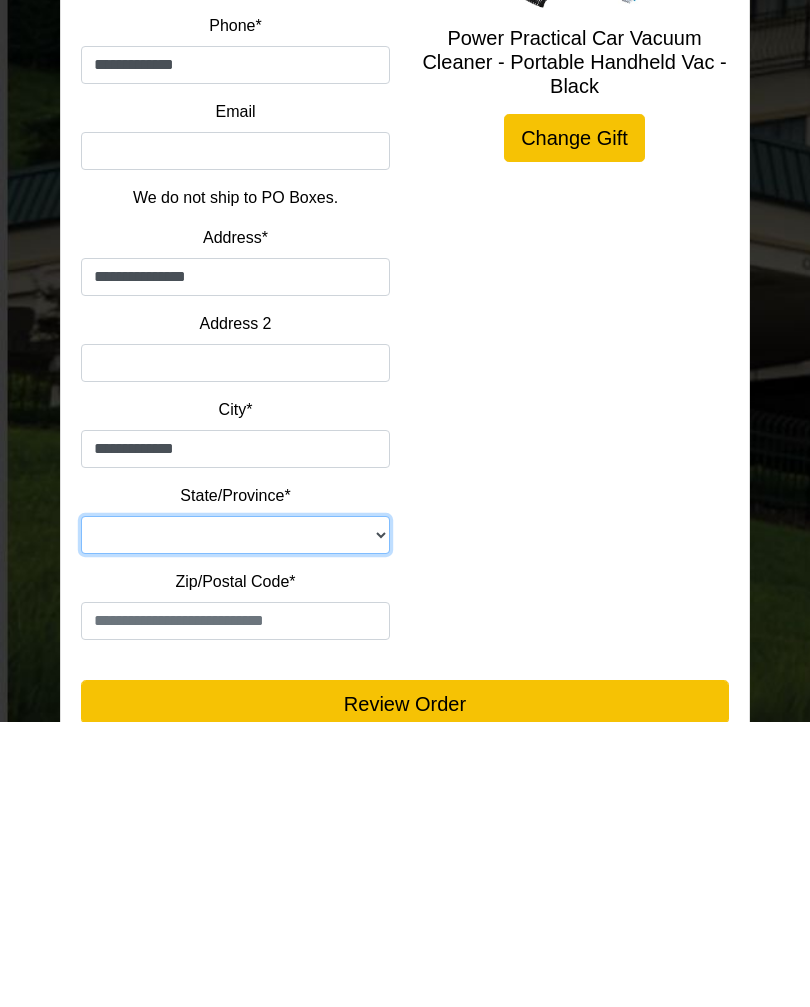 click on "**********" at bounding box center [235, 820] 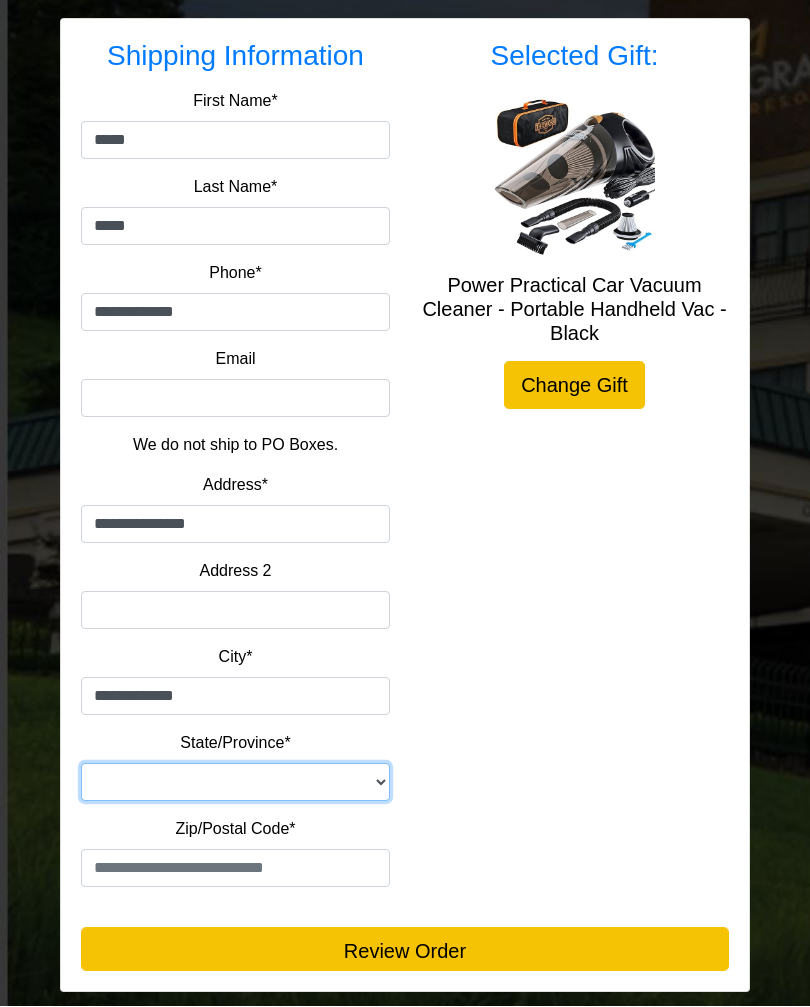 select on "**" 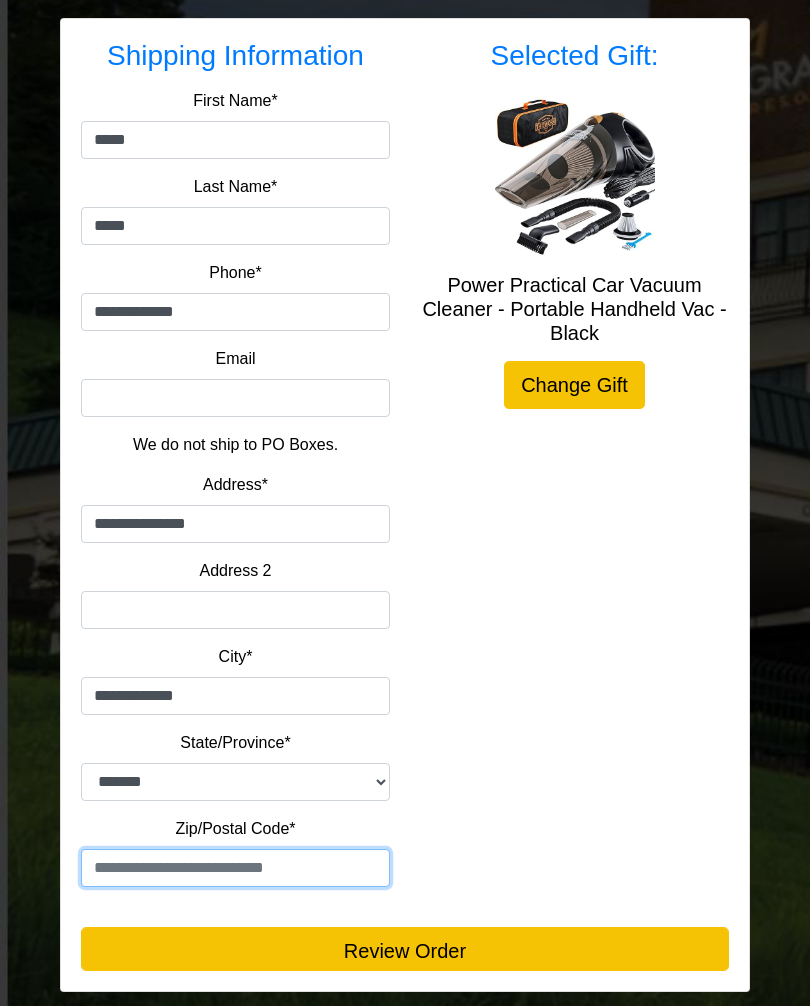 click at bounding box center [235, 869] 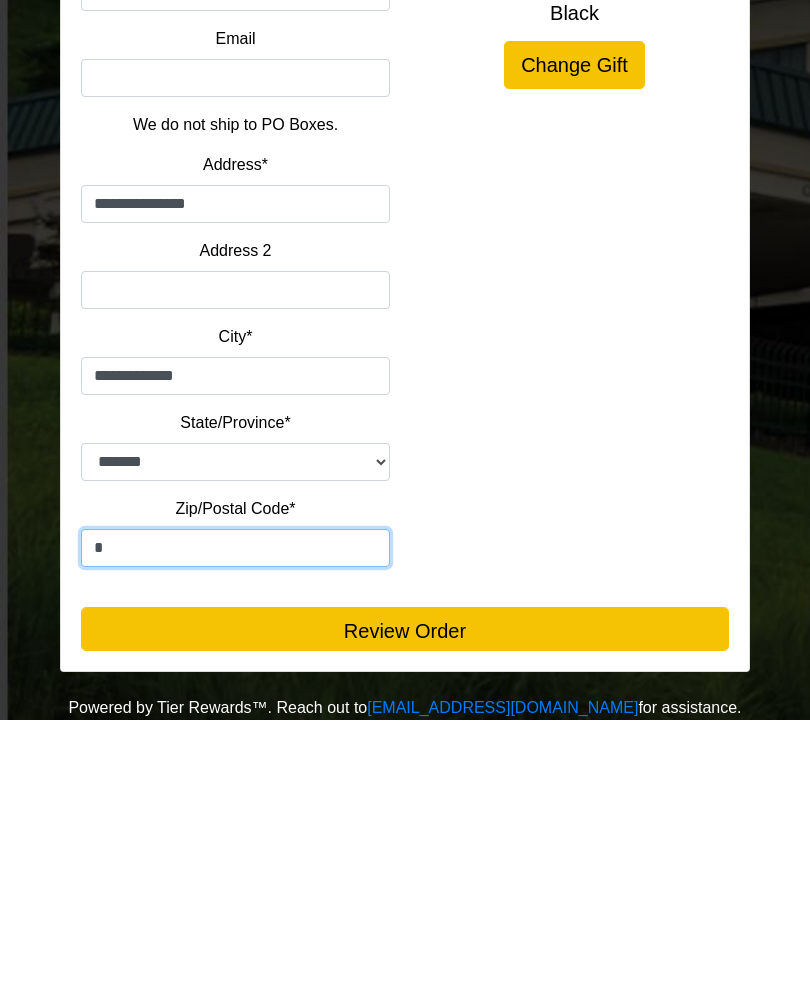 scroll, scrollTop: 350, scrollLeft: 0, axis: vertical 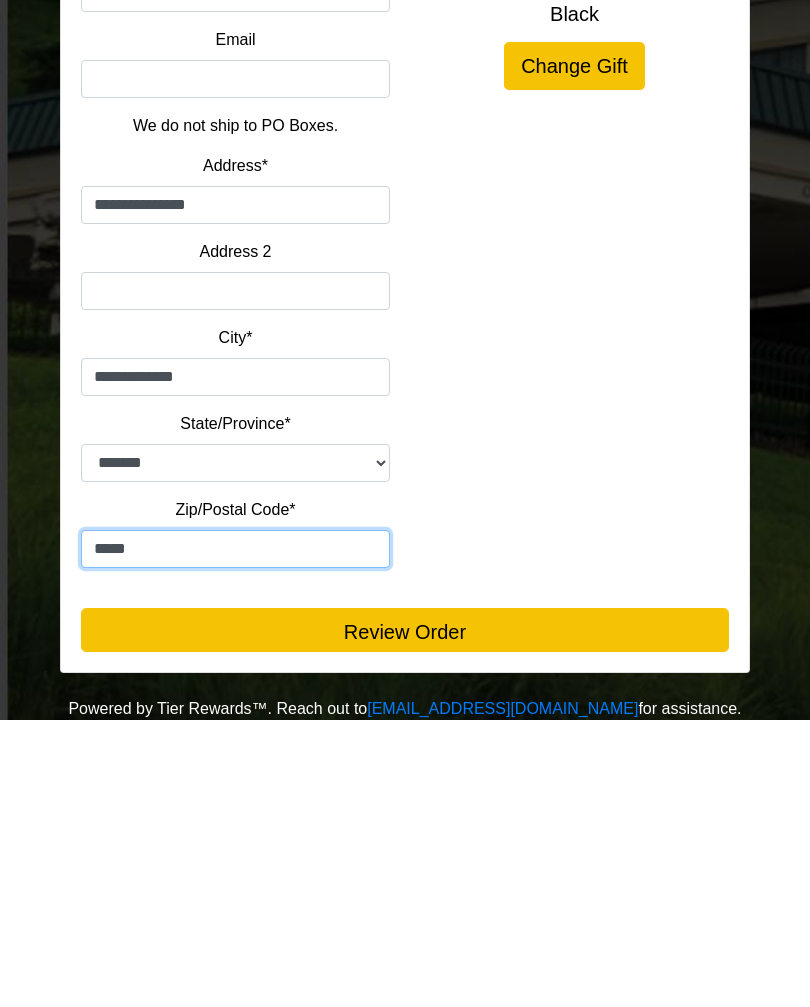 type on "*****" 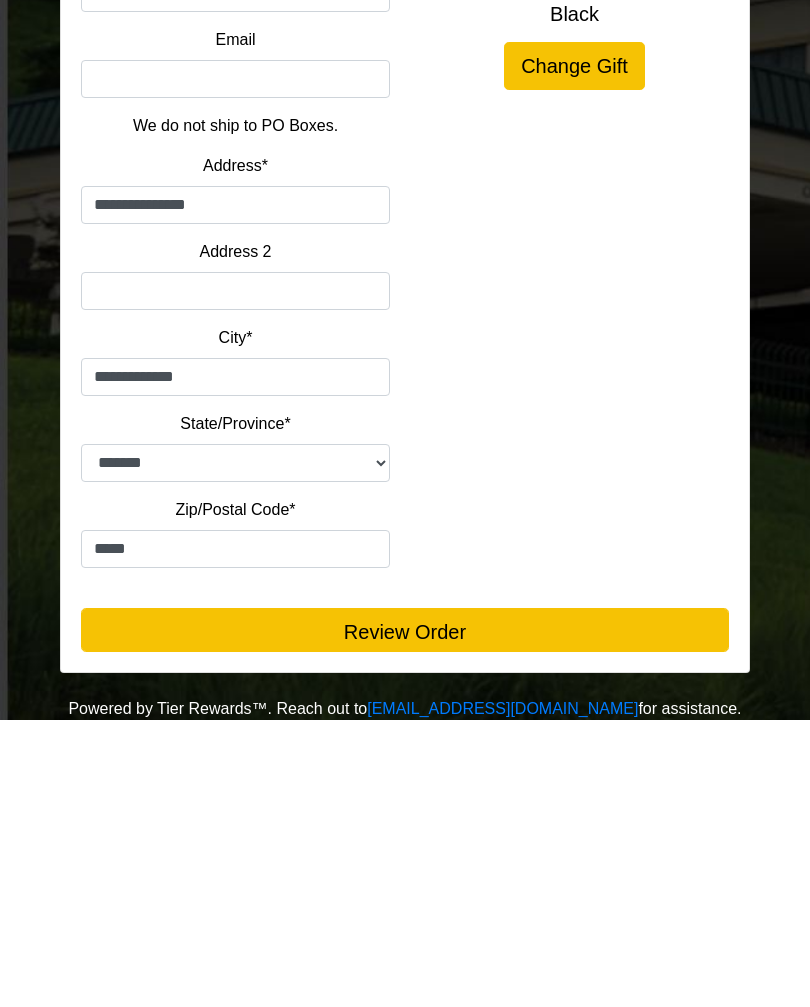 click on "Review Order" at bounding box center (405, 917) 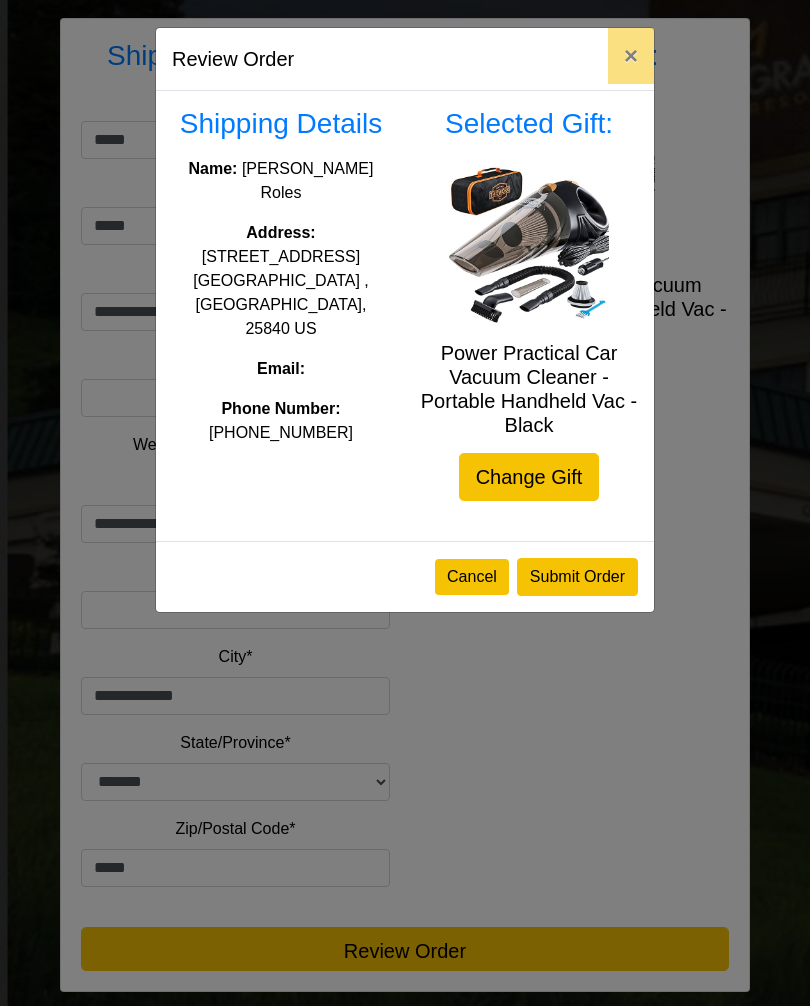click on "Submit Order" at bounding box center [577, 578] 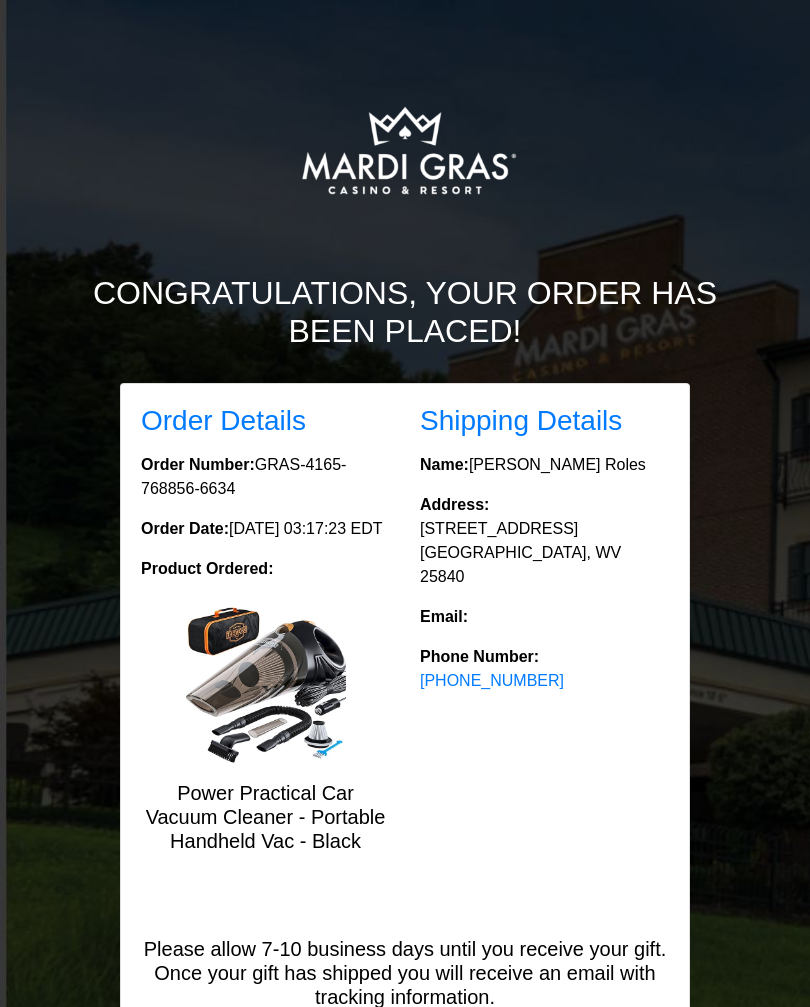 scroll, scrollTop: 0, scrollLeft: 0, axis: both 